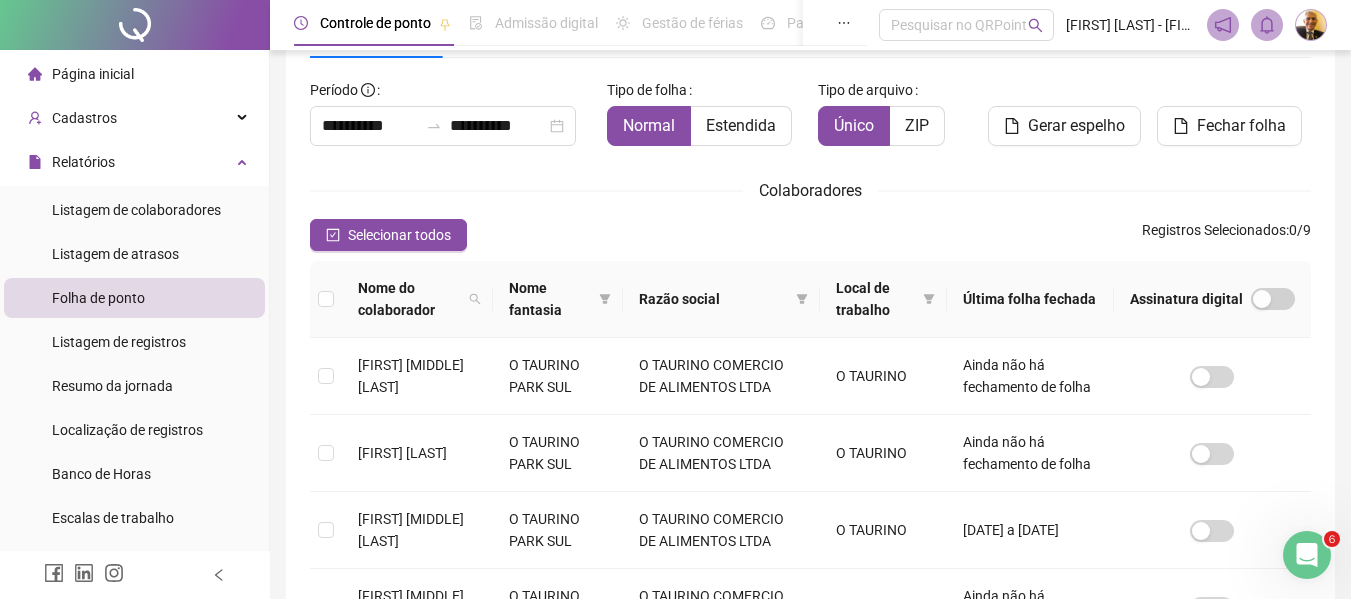 scroll, scrollTop: 0, scrollLeft: 0, axis: both 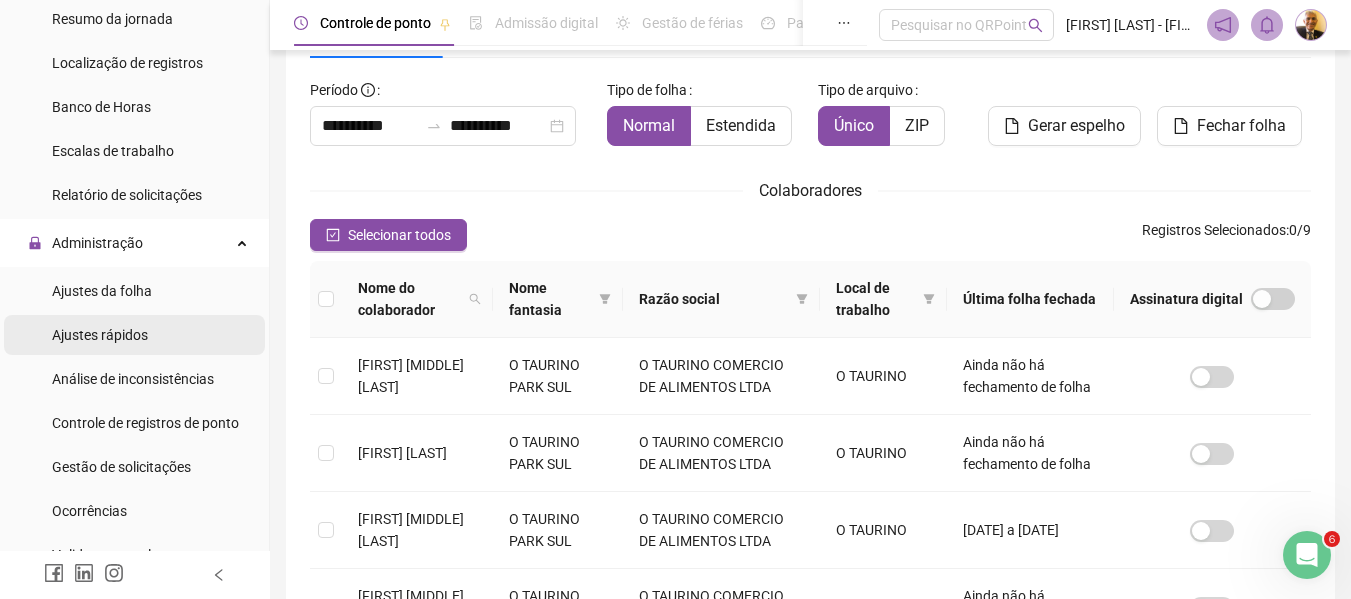 click on "Ajustes rápidos" at bounding box center [100, 335] 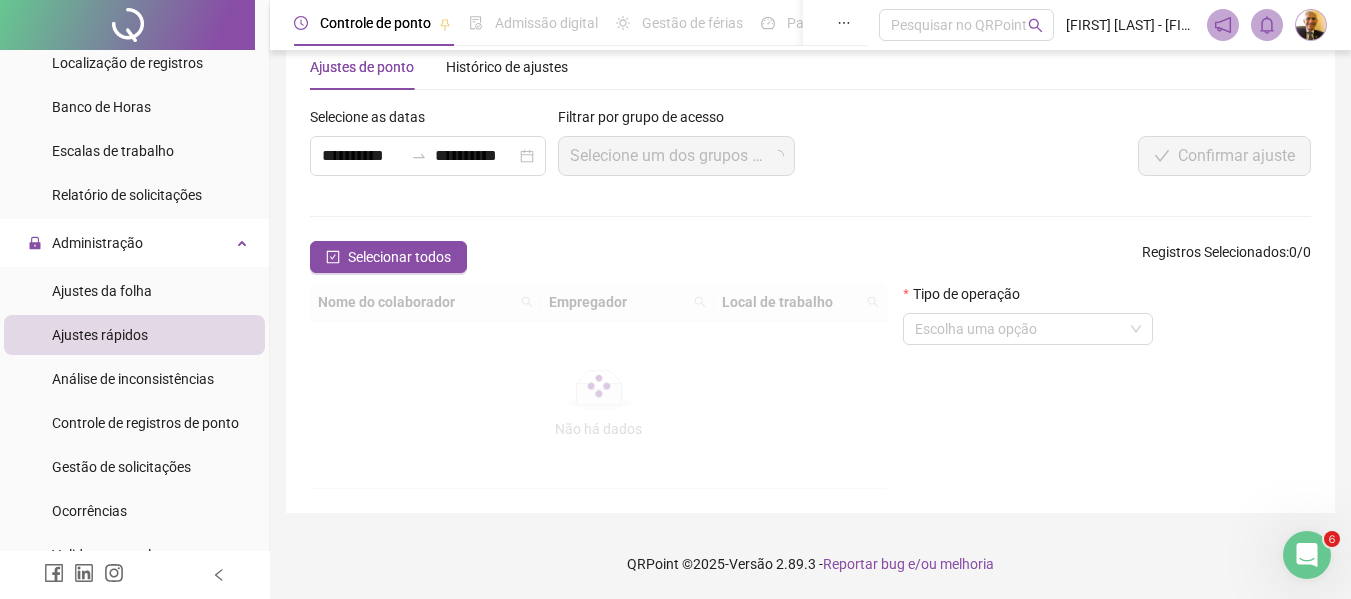 scroll, scrollTop: 110, scrollLeft: 0, axis: vertical 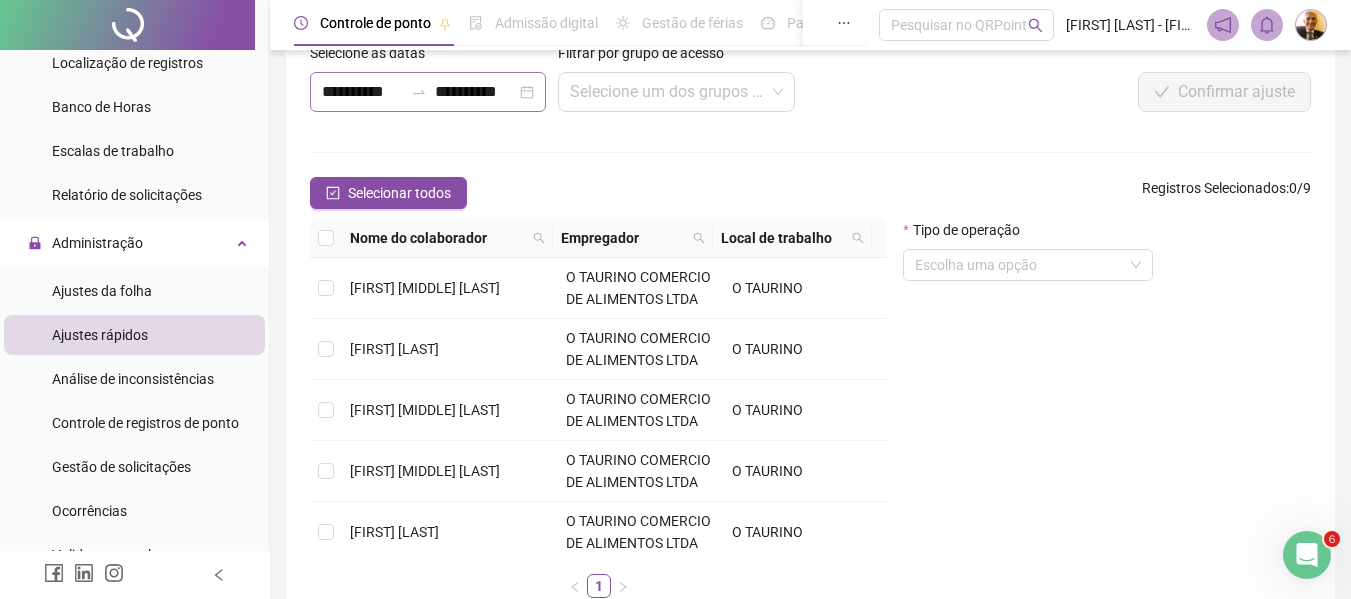 click at bounding box center (419, 92) 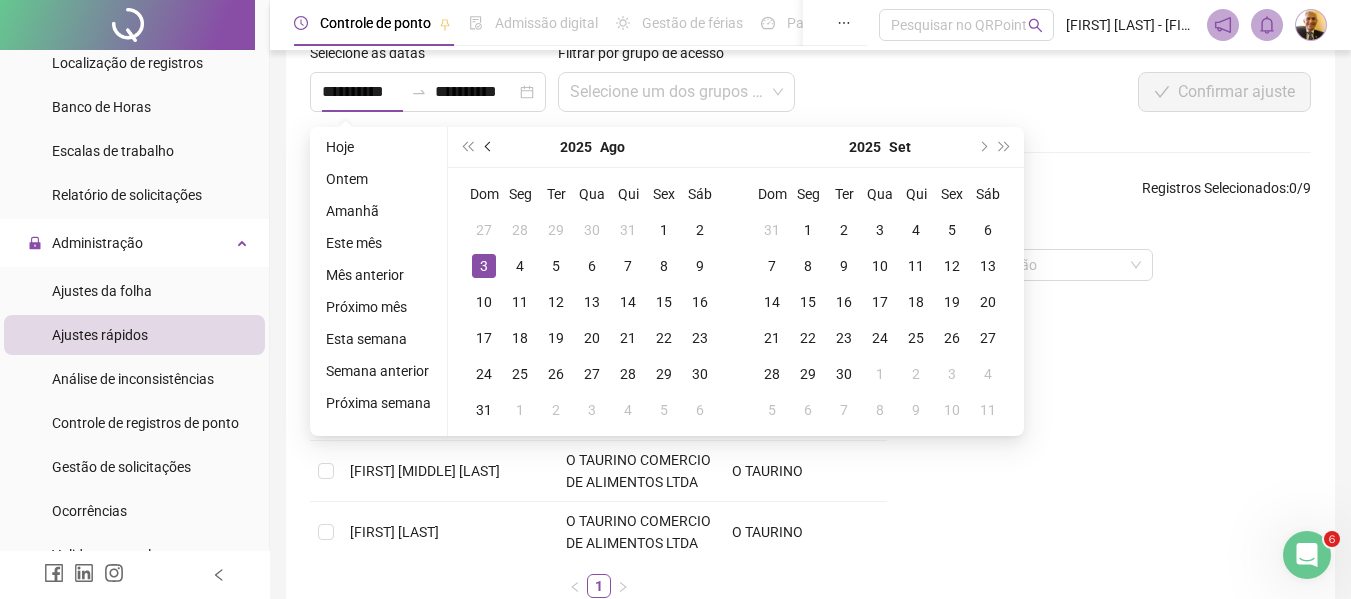 click at bounding box center (490, 147) 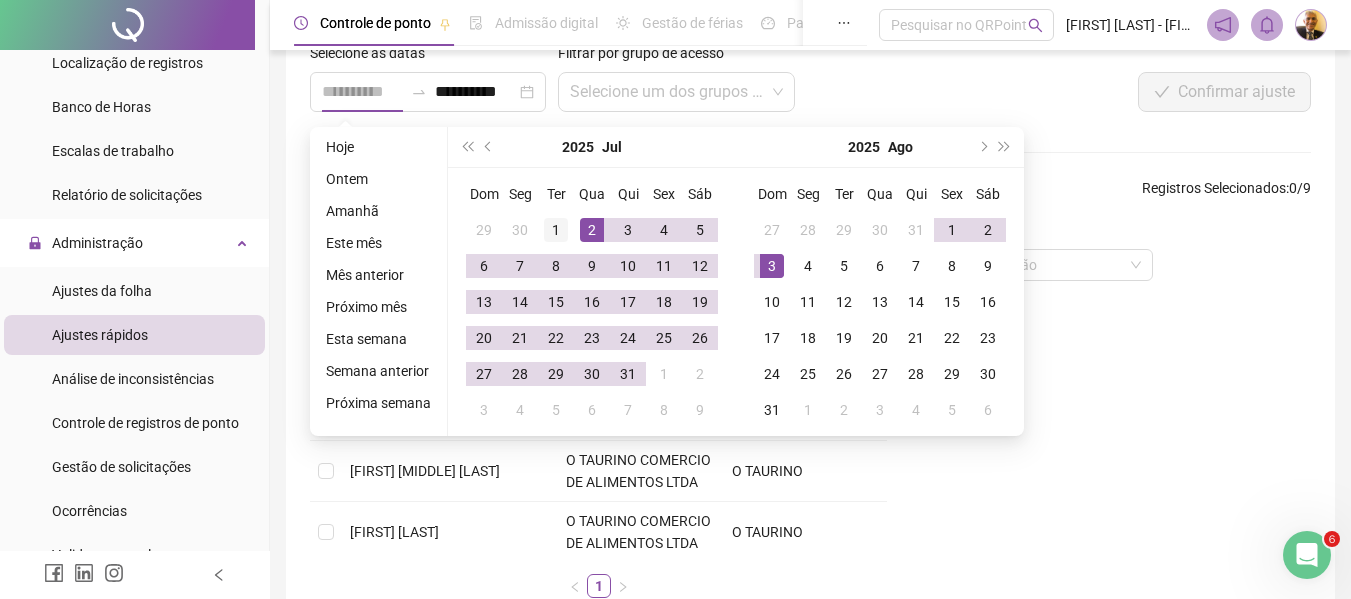 type on "**********" 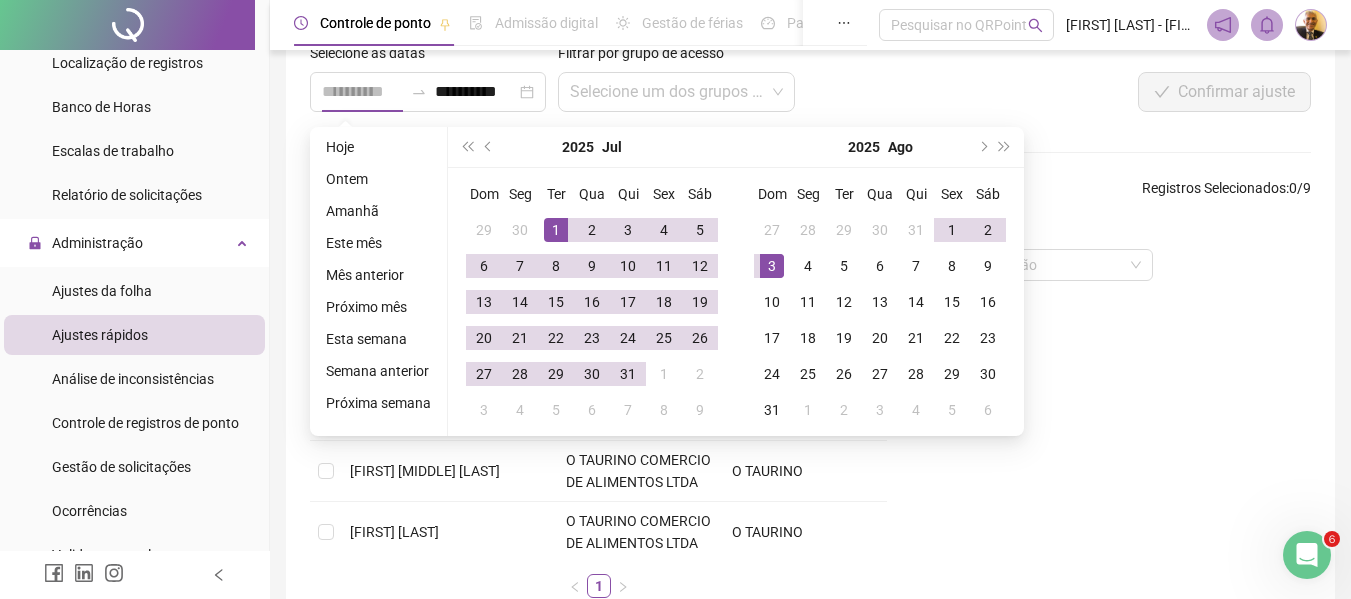 click on "1" at bounding box center [556, 230] 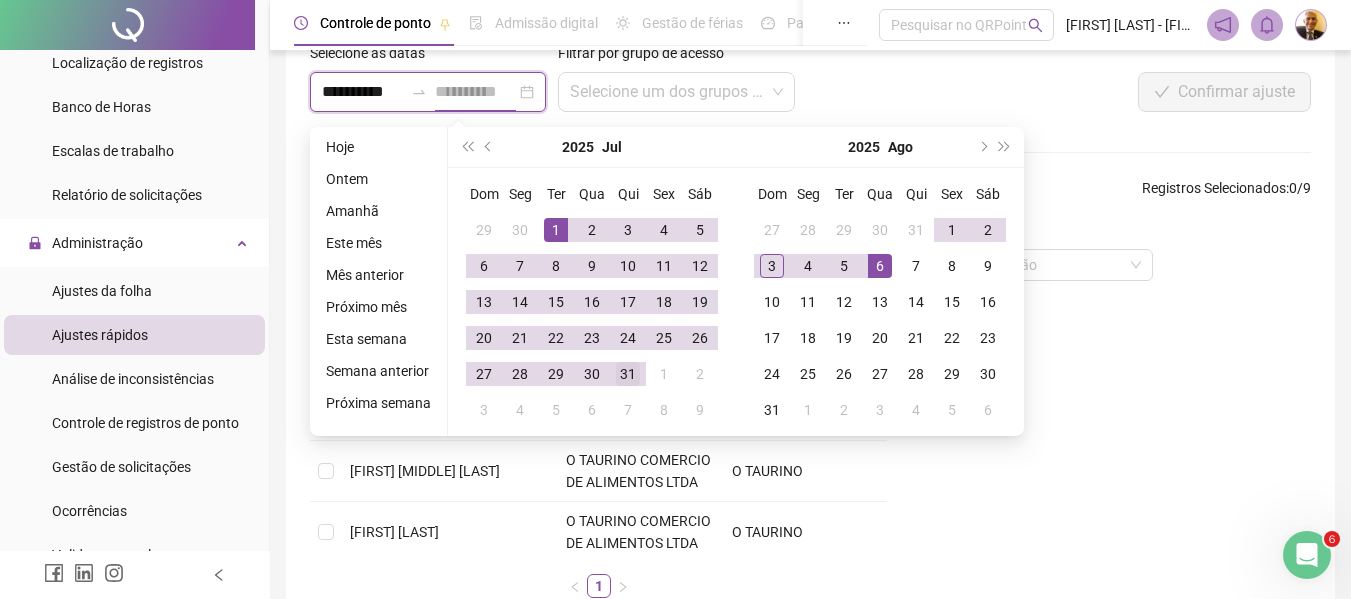 type on "**********" 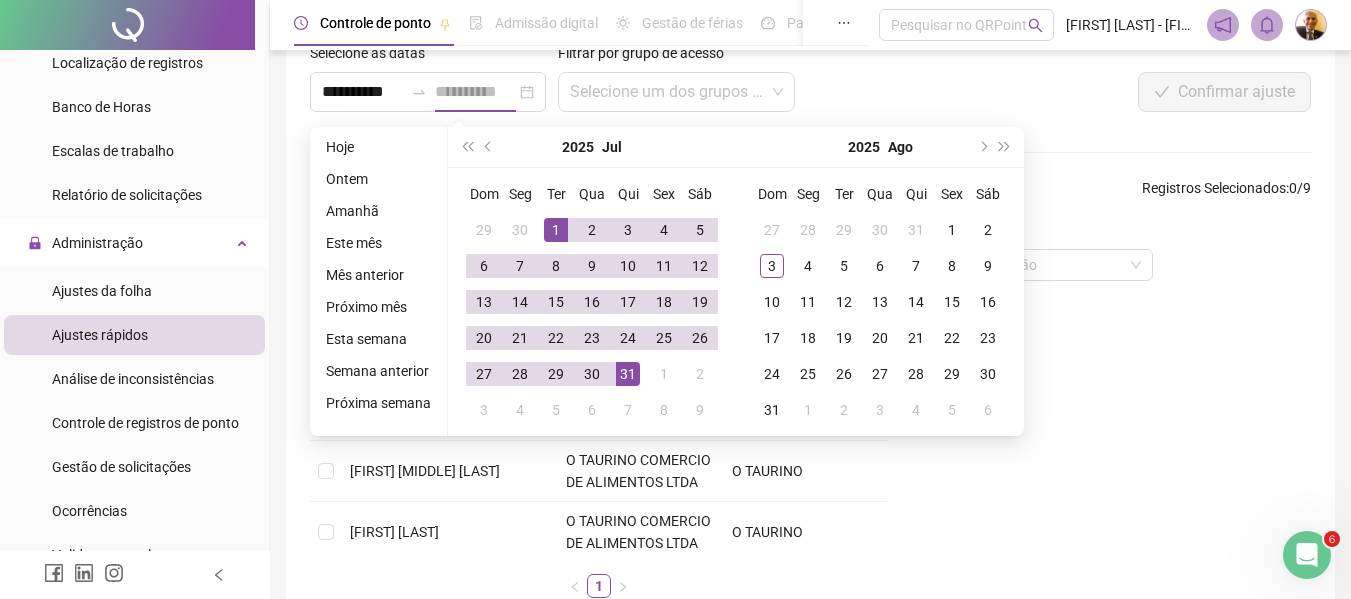 click on "31" at bounding box center [628, 374] 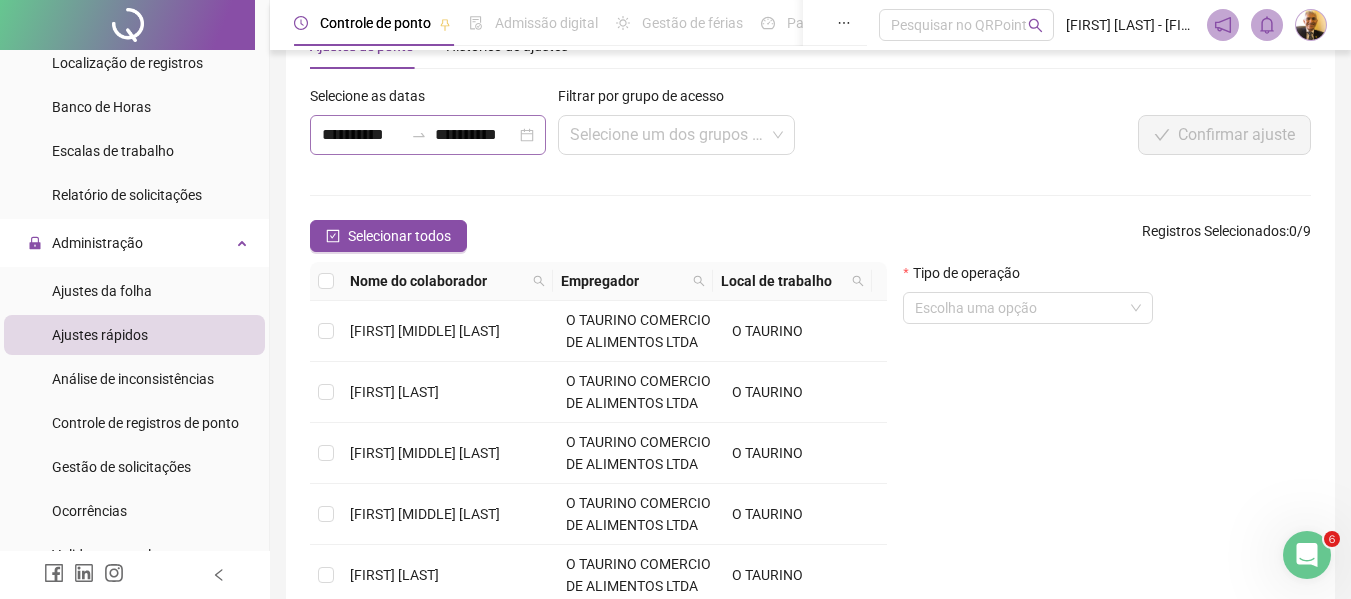 scroll, scrollTop: 43, scrollLeft: 0, axis: vertical 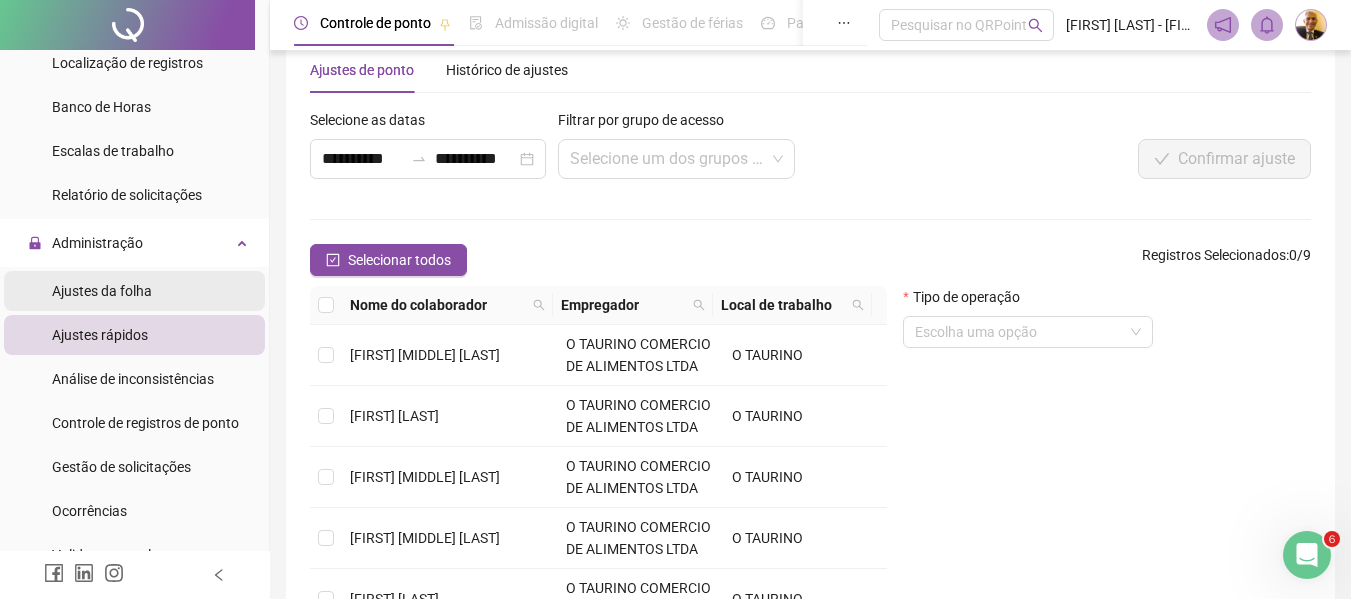 click on "Ajustes da folha" at bounding box center (102, 291) 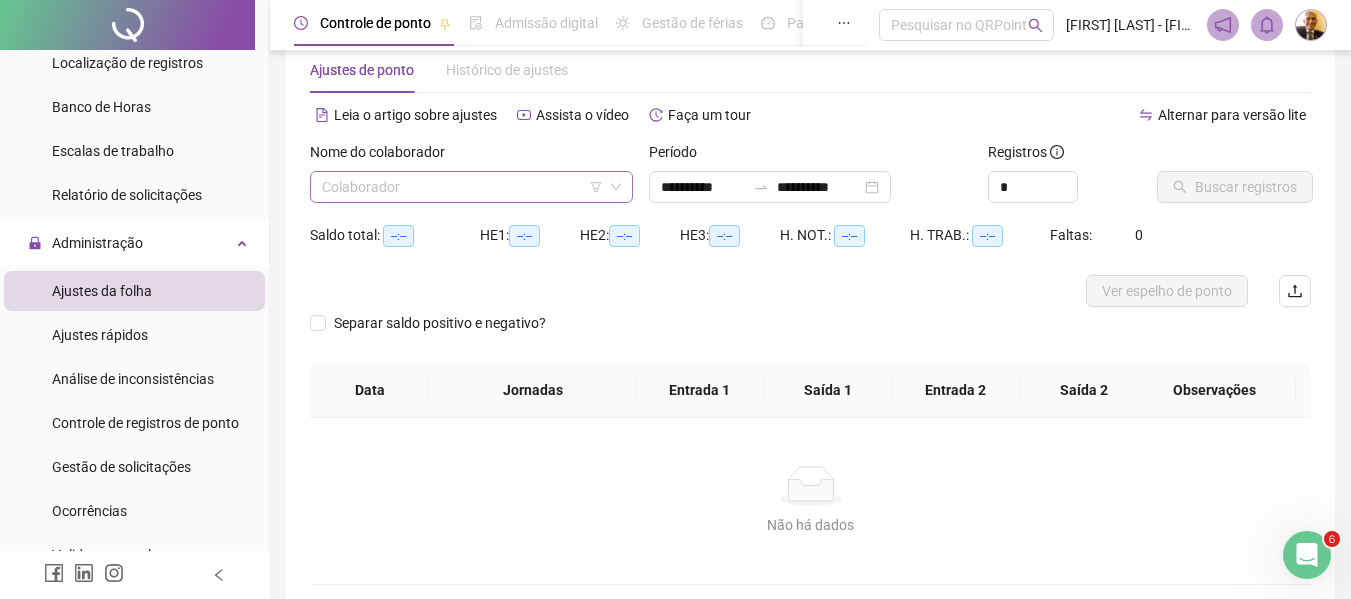 click at bounding box center (462, 187) 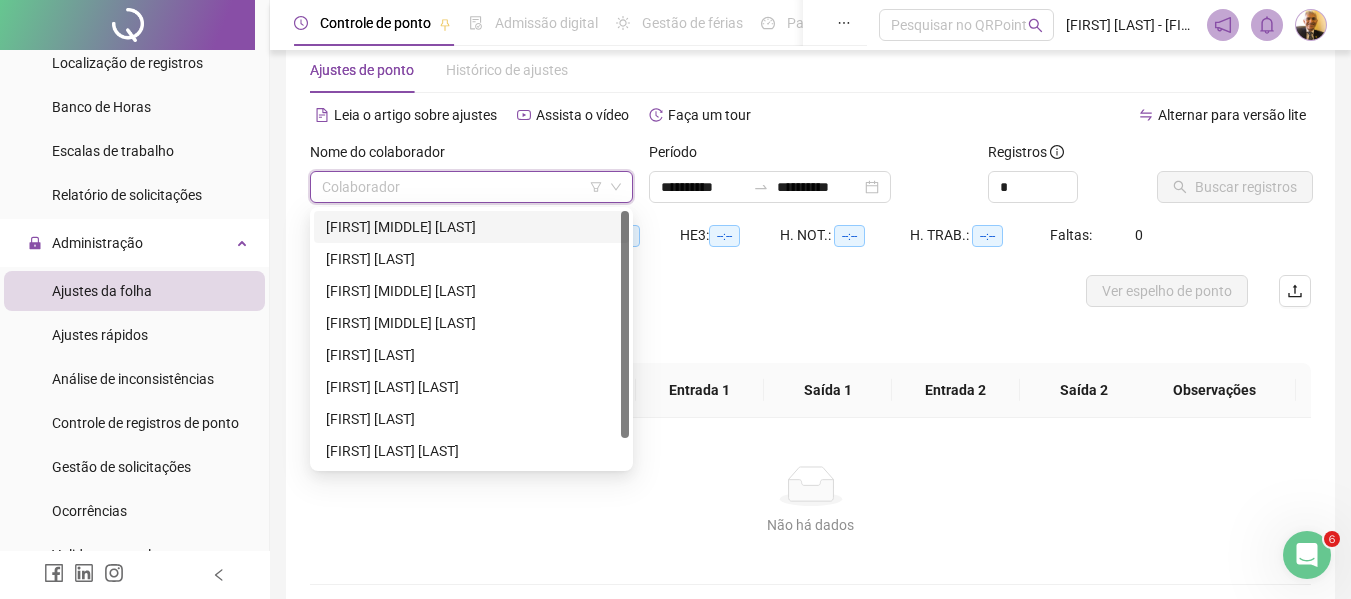 click on "[FIRST] [MIDDLE] [LAST]" at bounding box center (471, 227) 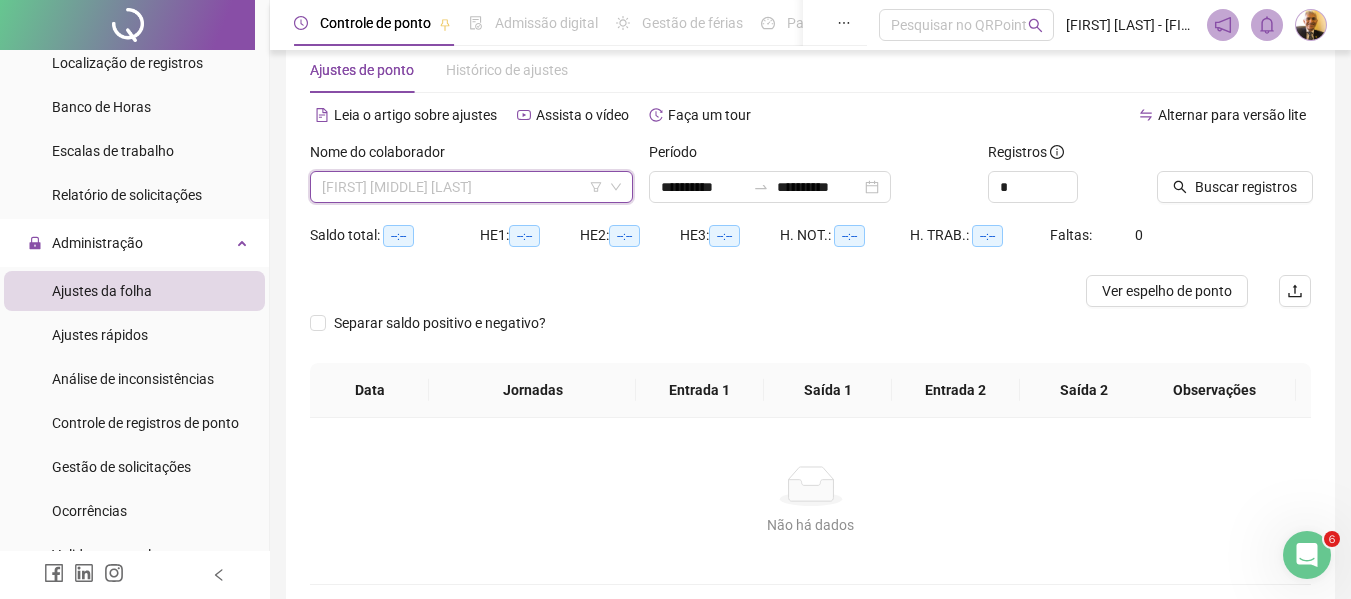 click on "[FIRST] [MIDDLE] [LAST]" at bounding box center [471, 187] 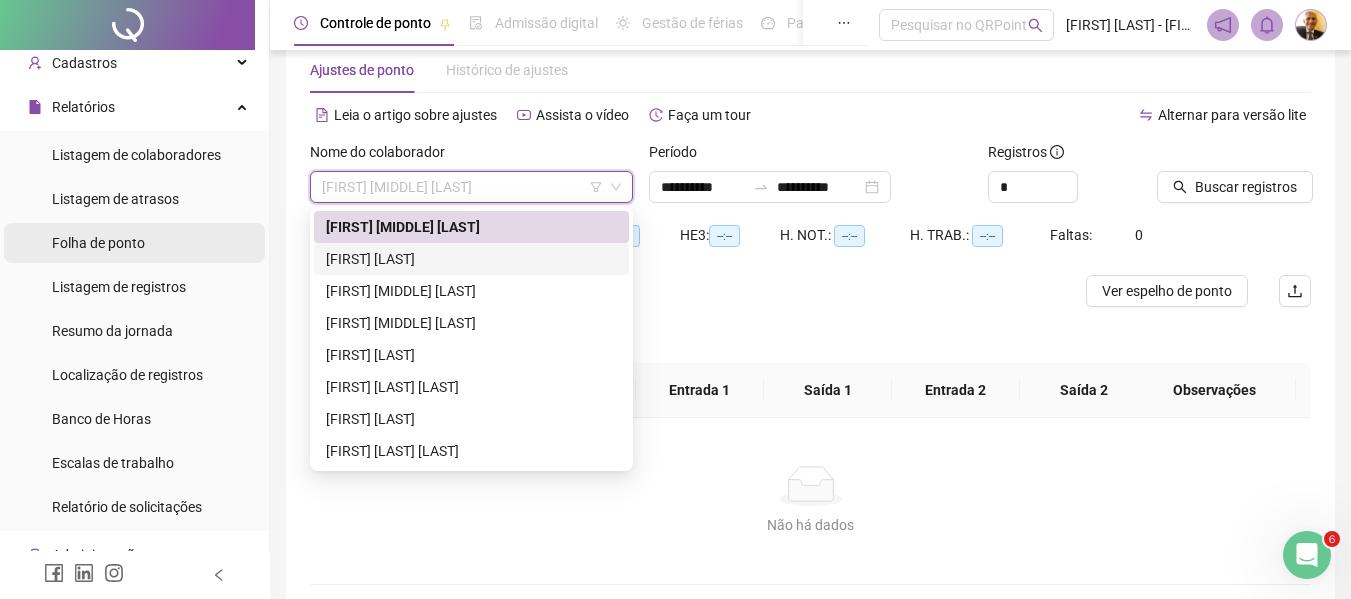 scroll, scrollTop: 33, scrollLeft: 0, axis: vertical 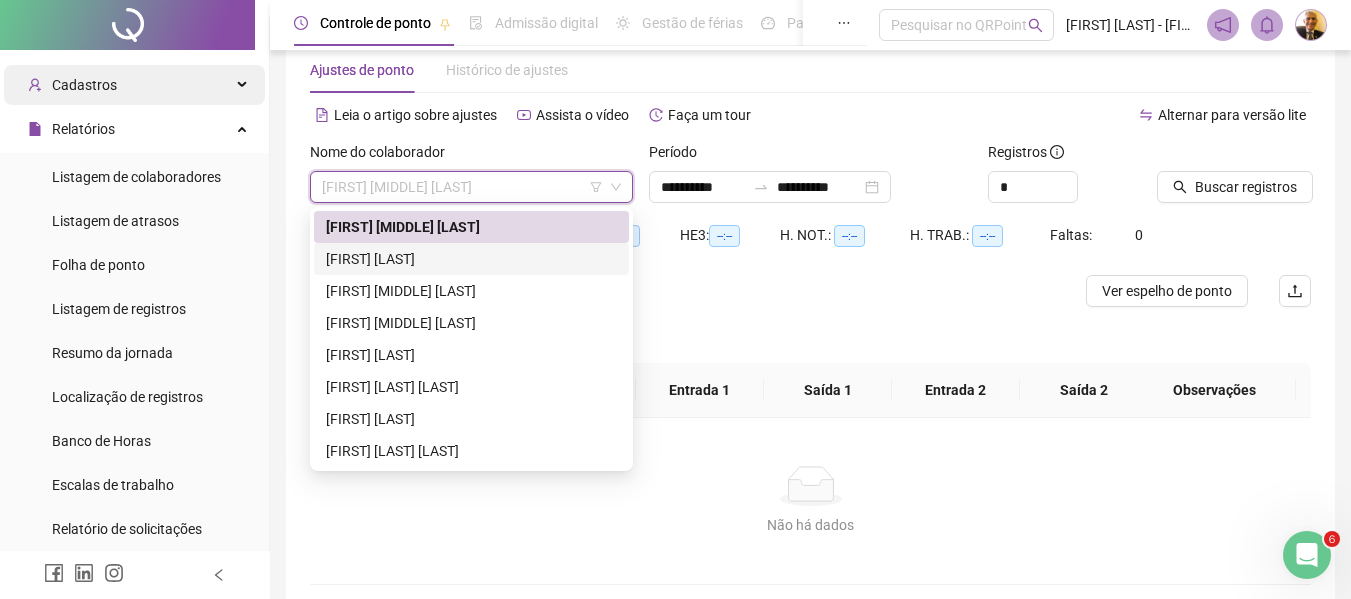 click on "Cadastros" at bounding box center (84, 85) 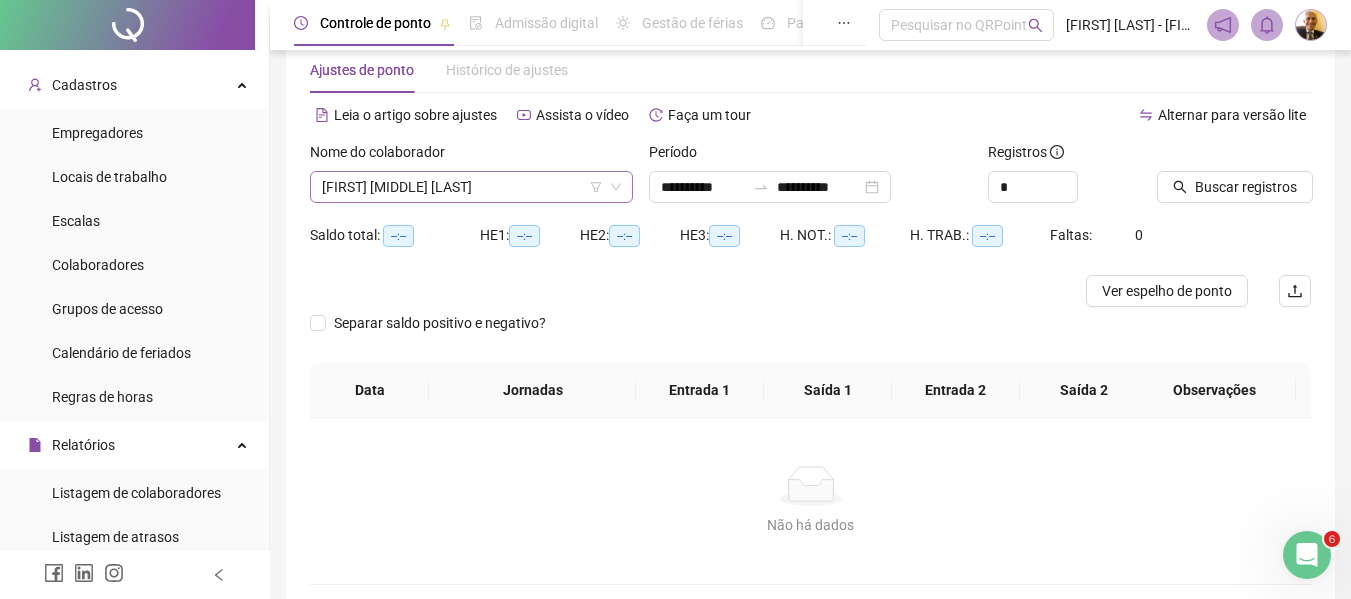 click on "[FIRST] [MIDDLE] [LAST]" at bounding box center [471, 187] 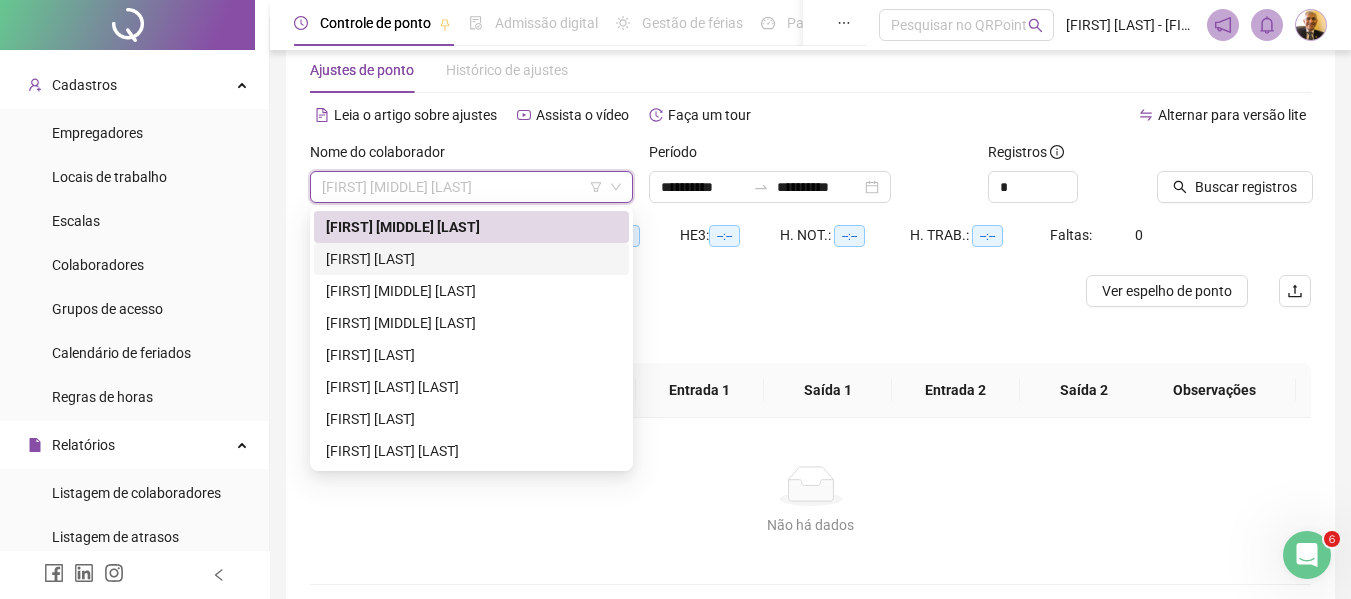 click on "[FIRST] [LAST]" at bounding box center [471, 259] 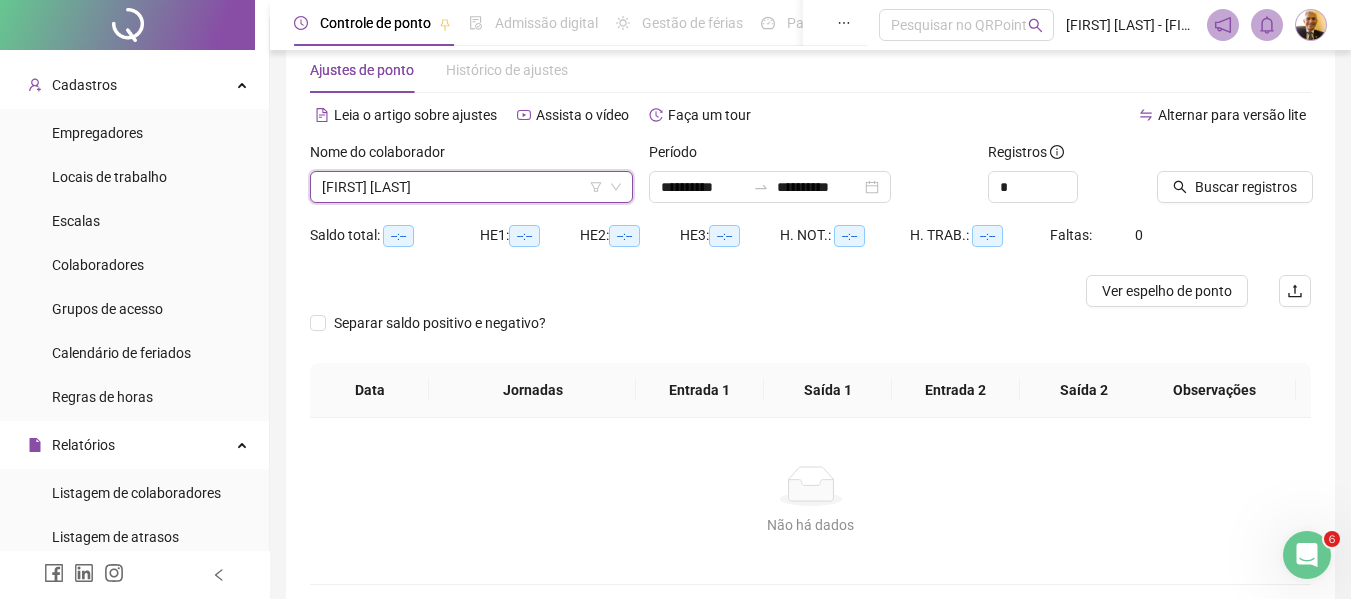 scroll, scrollTop: 0, scrollLeft: 0, axis: both 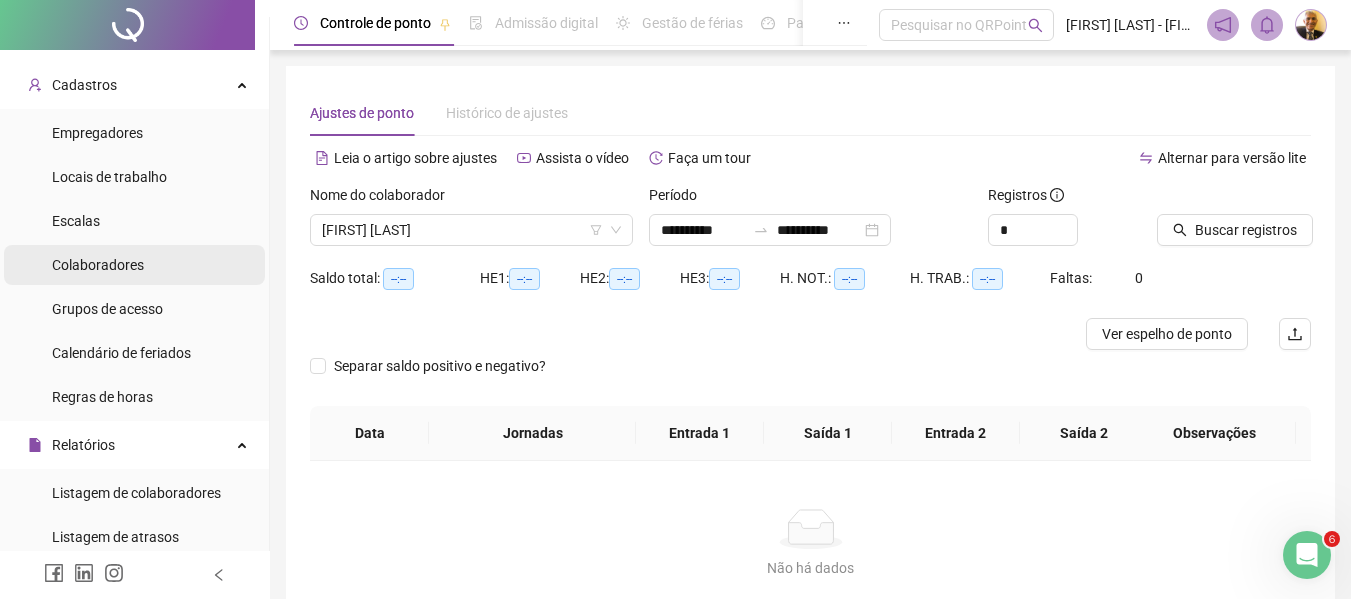 click on "Colaboradores" at bounding box center (98, 265) 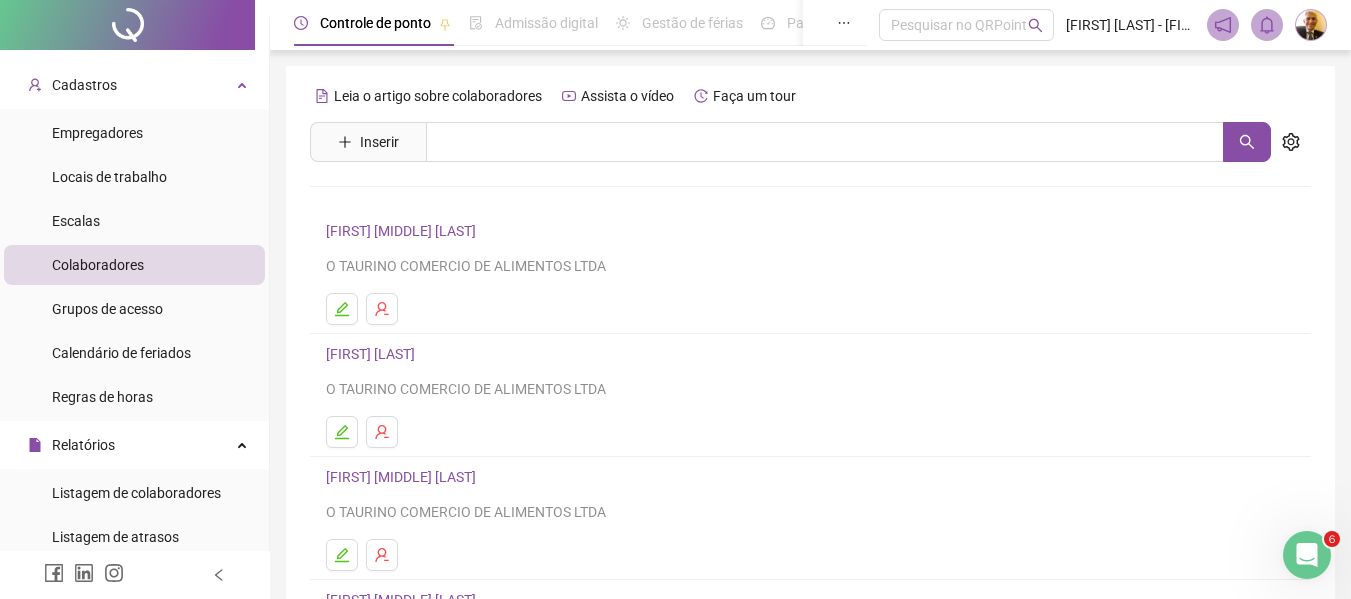 click on "[FIRST] [LAST]" at bounding box center (373, 354) 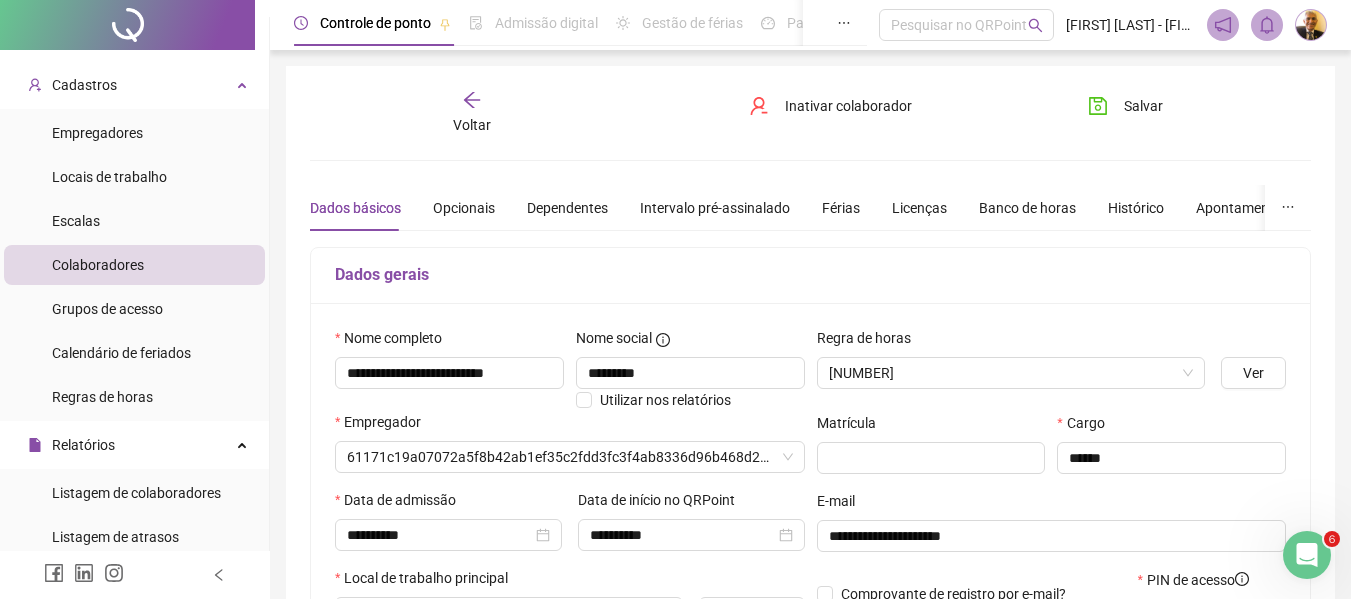 type on "**********" 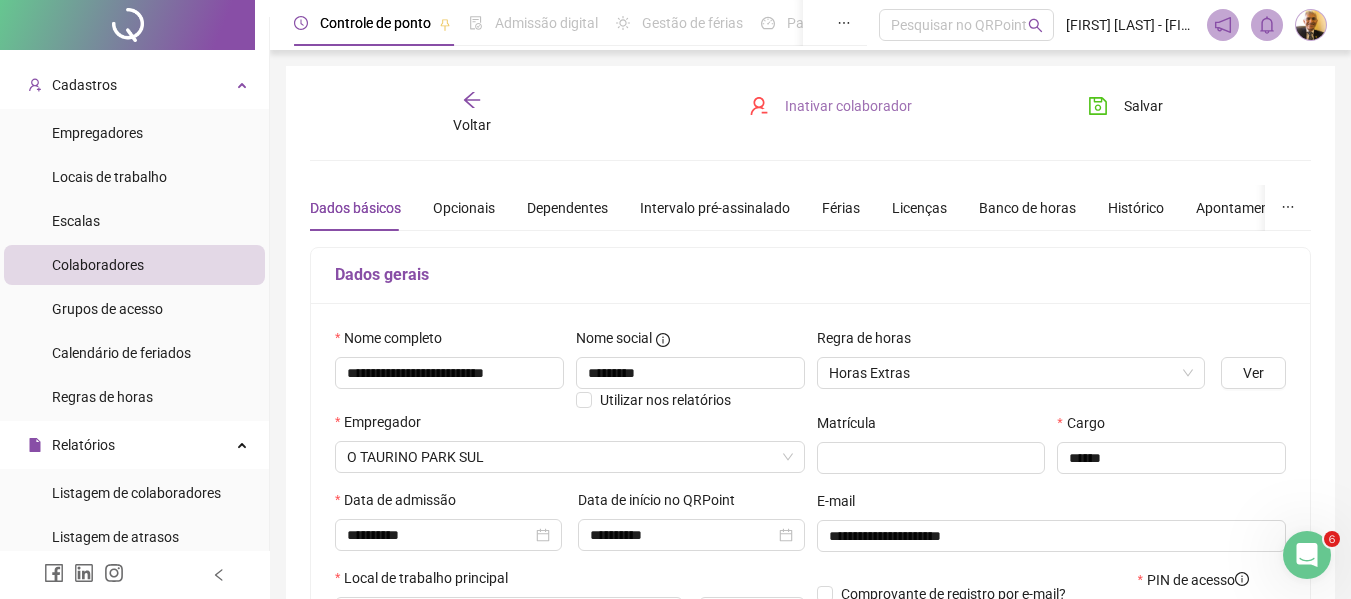 click on "Inativar colaborador" at bounding box center [848, 106] 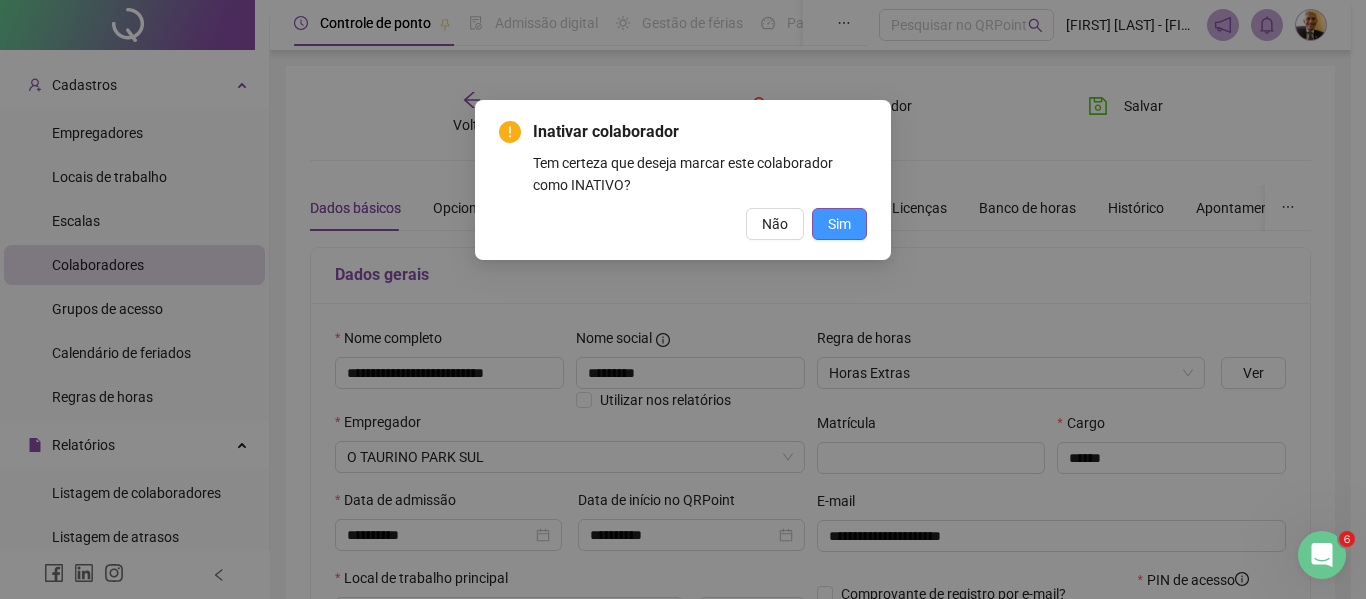 click on "Sim" at bounding box center (839, 224) 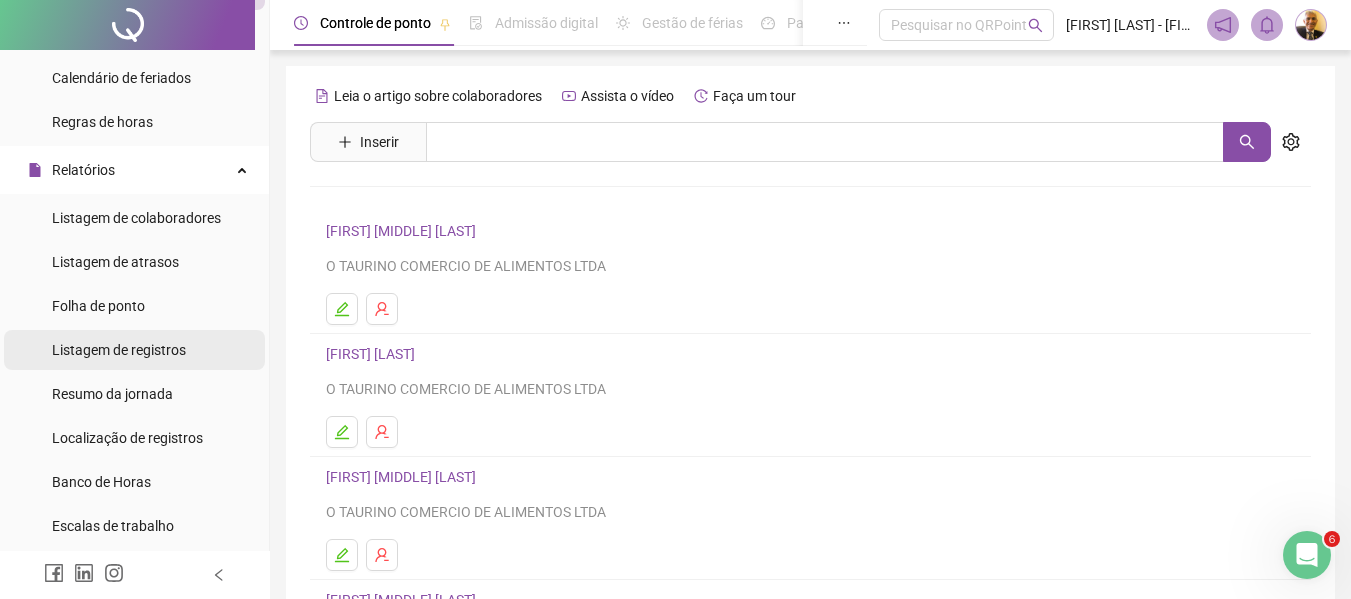 scroll, scrollTop: 333, scrollLeft: 0, axis: vertical 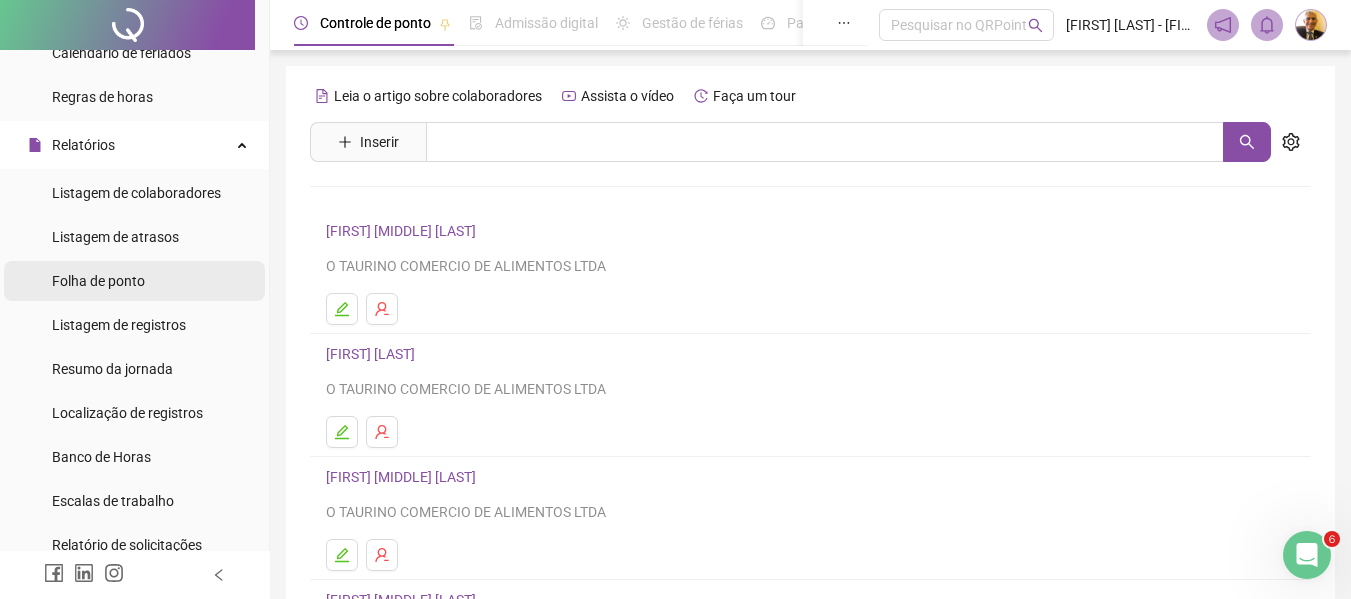 click on "Folha de ponto" at bounding box center [98, 281] 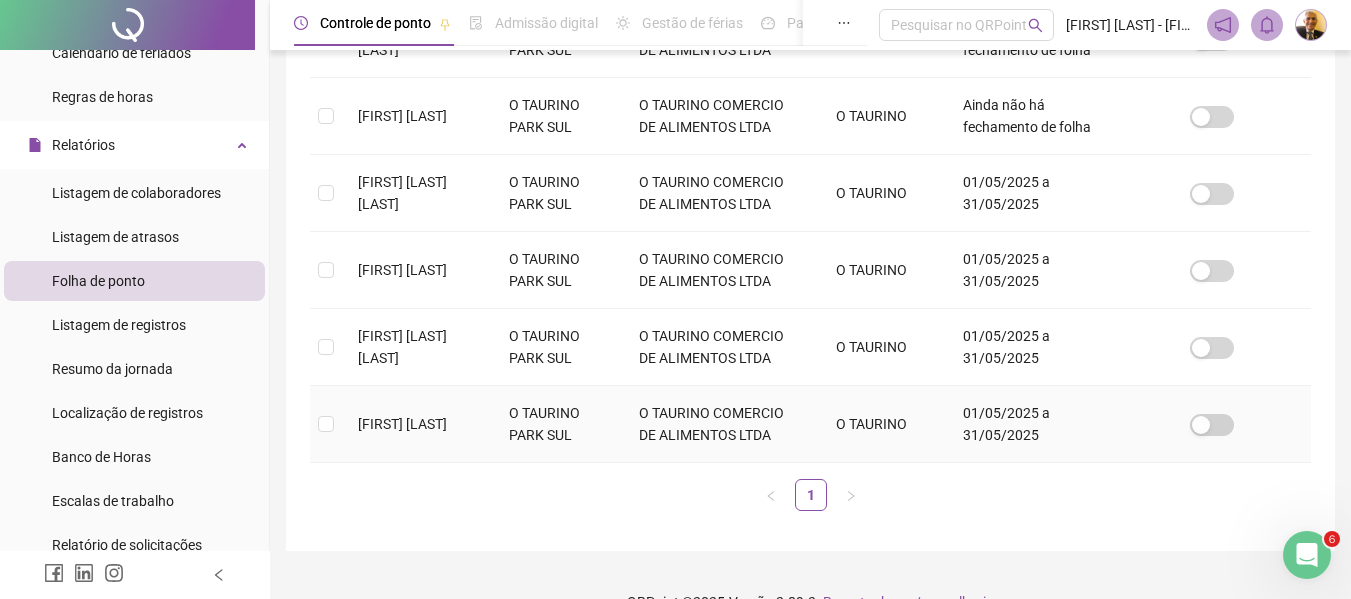 scroll, scrollTop: 639, scrollLeft: 0, axis: vertical 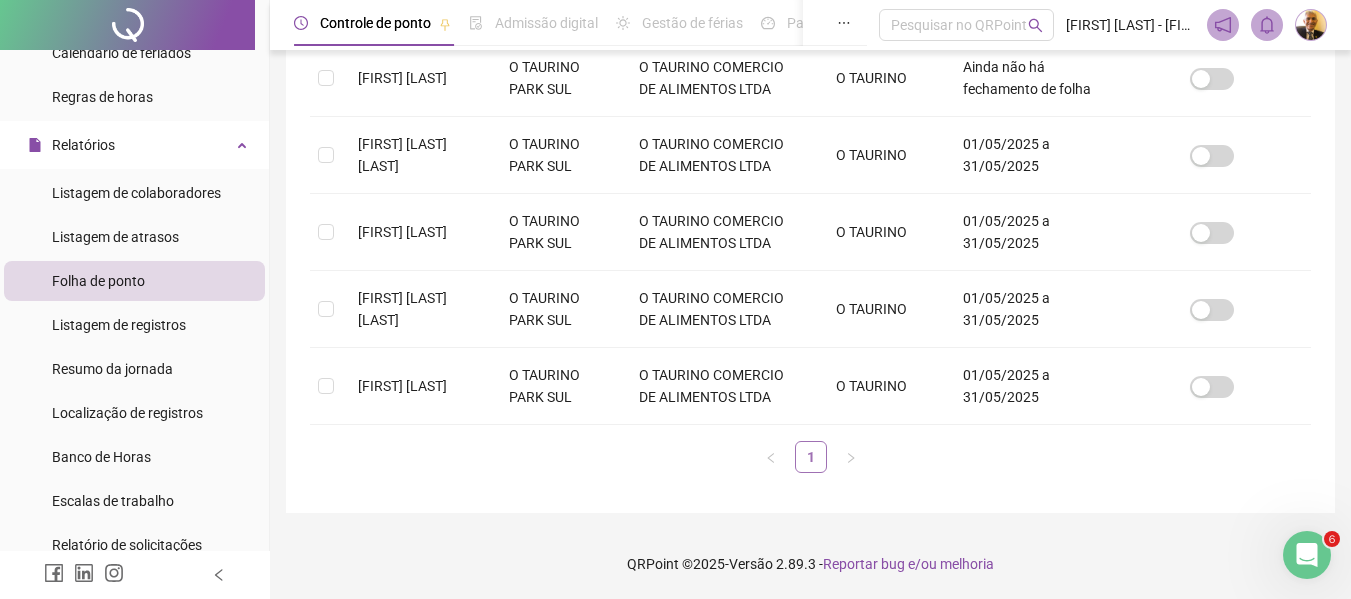 click on "1" at bounding box center [811, 457] 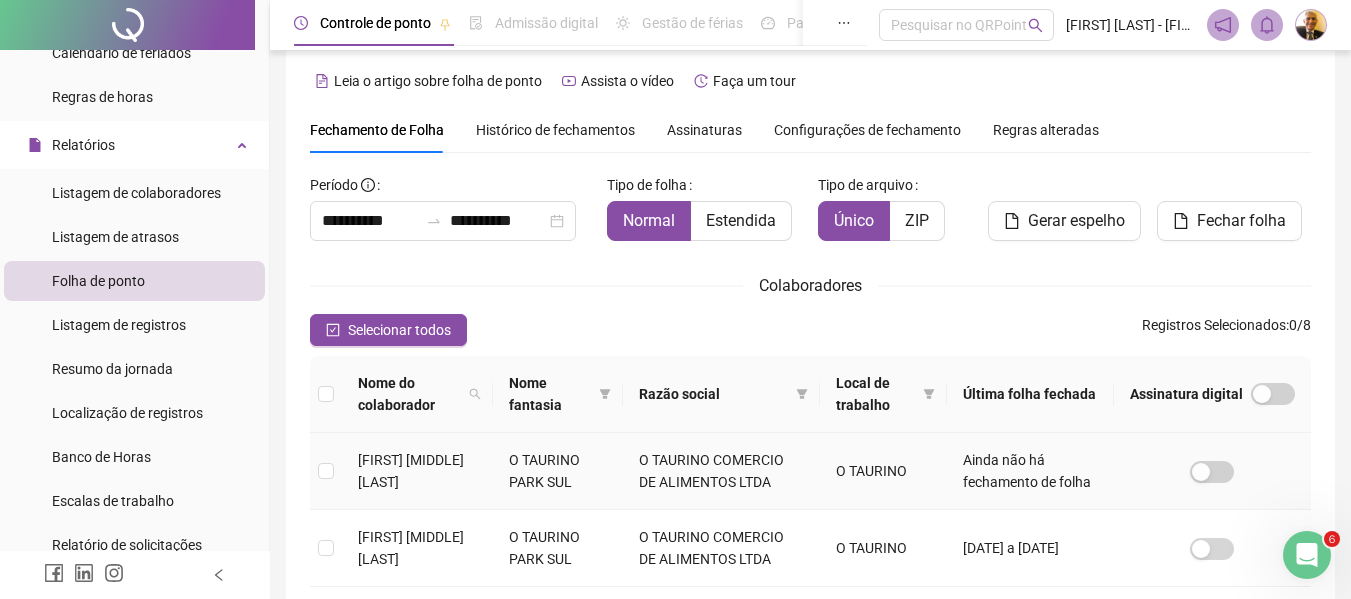 scroll, scrollTop: 0, scrollLeft: 0, axis: both 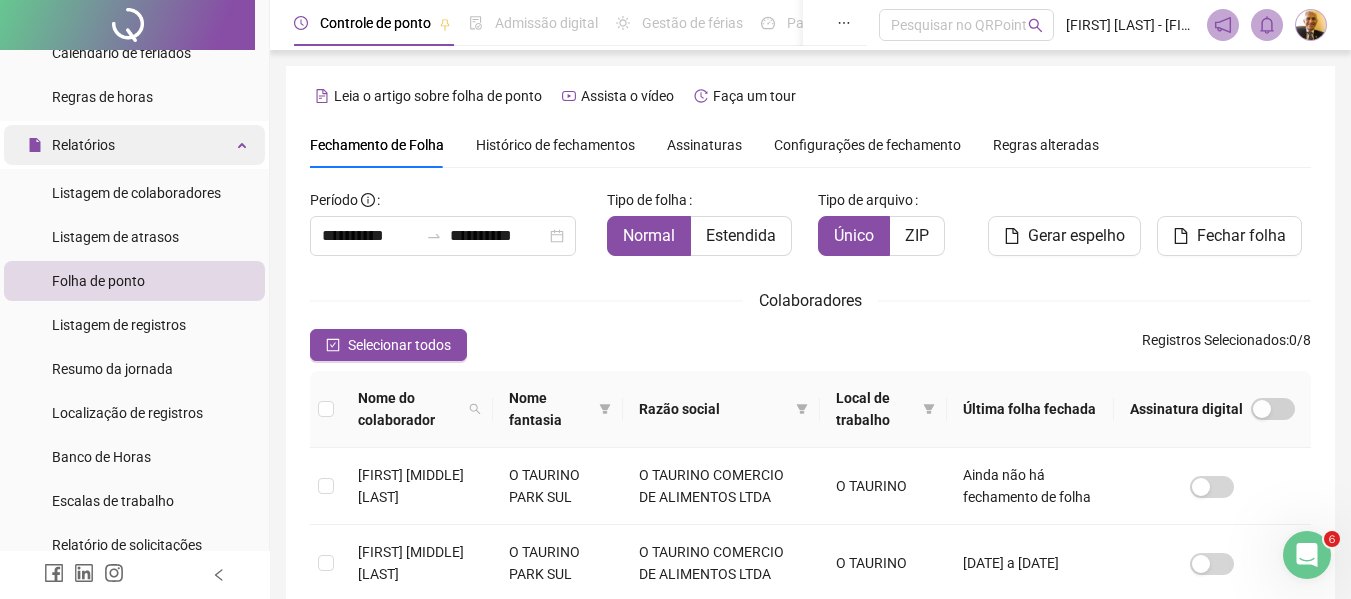click on "Relatórios" at bounding box center (83, 145) 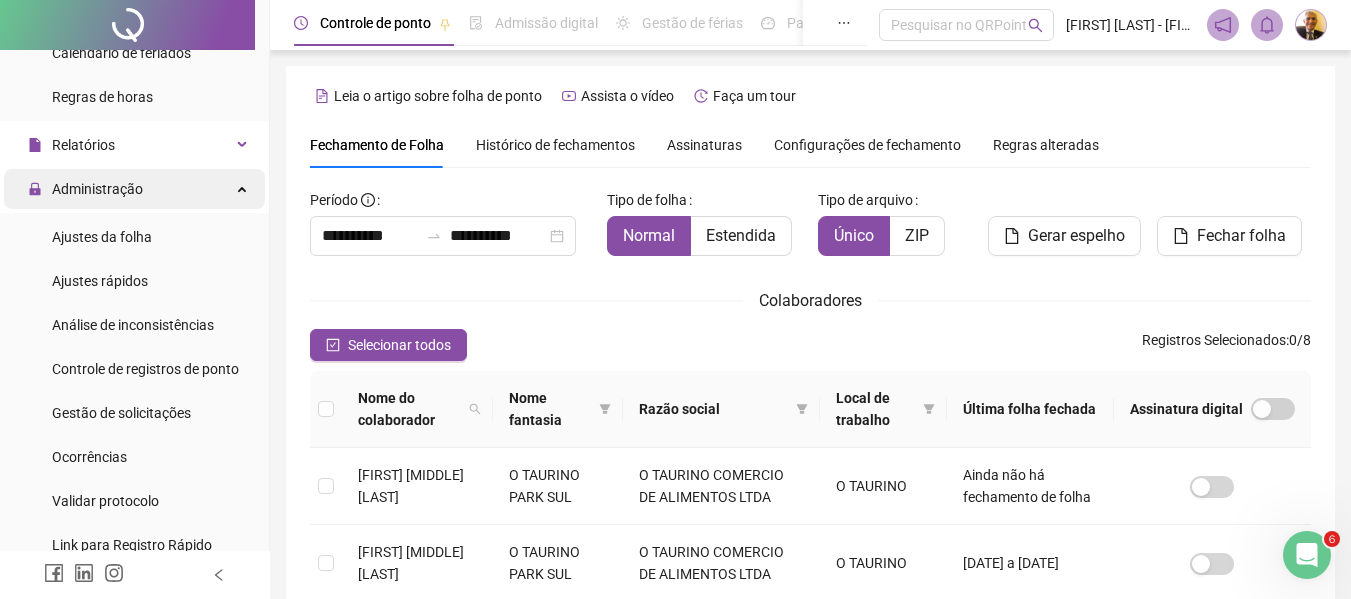 click on "Administração" at bounding box center [97, 189] 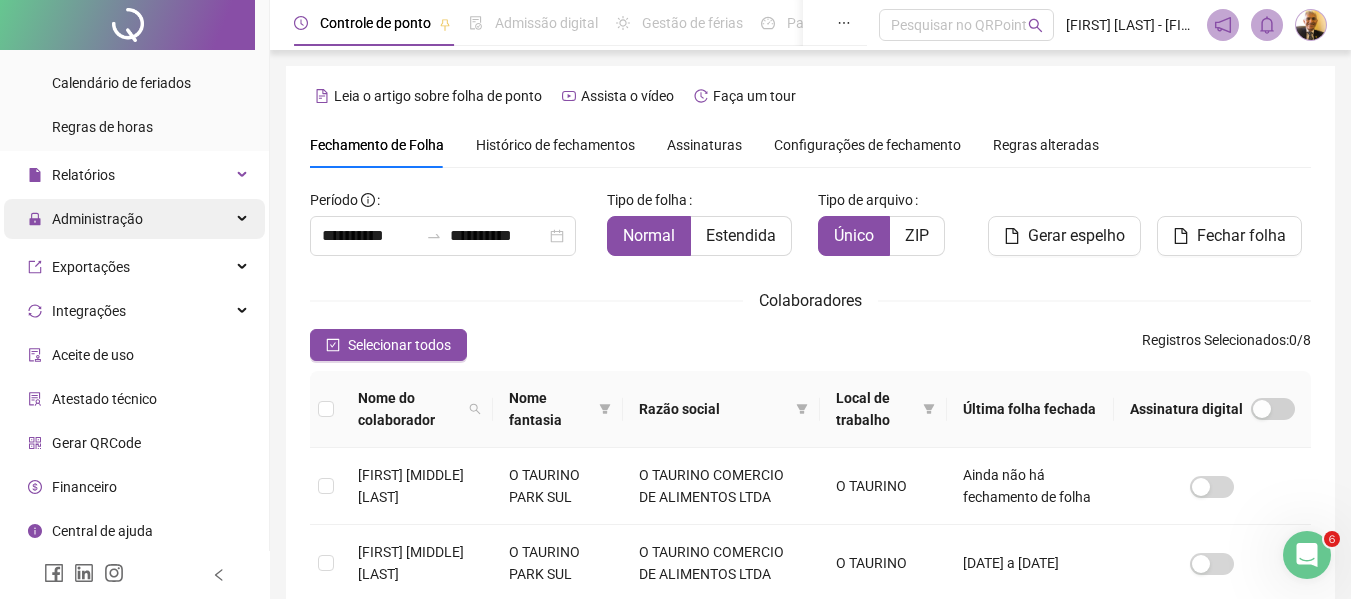 scroll, scrollTop: 299, scrollLeft: 0, axis: vertical 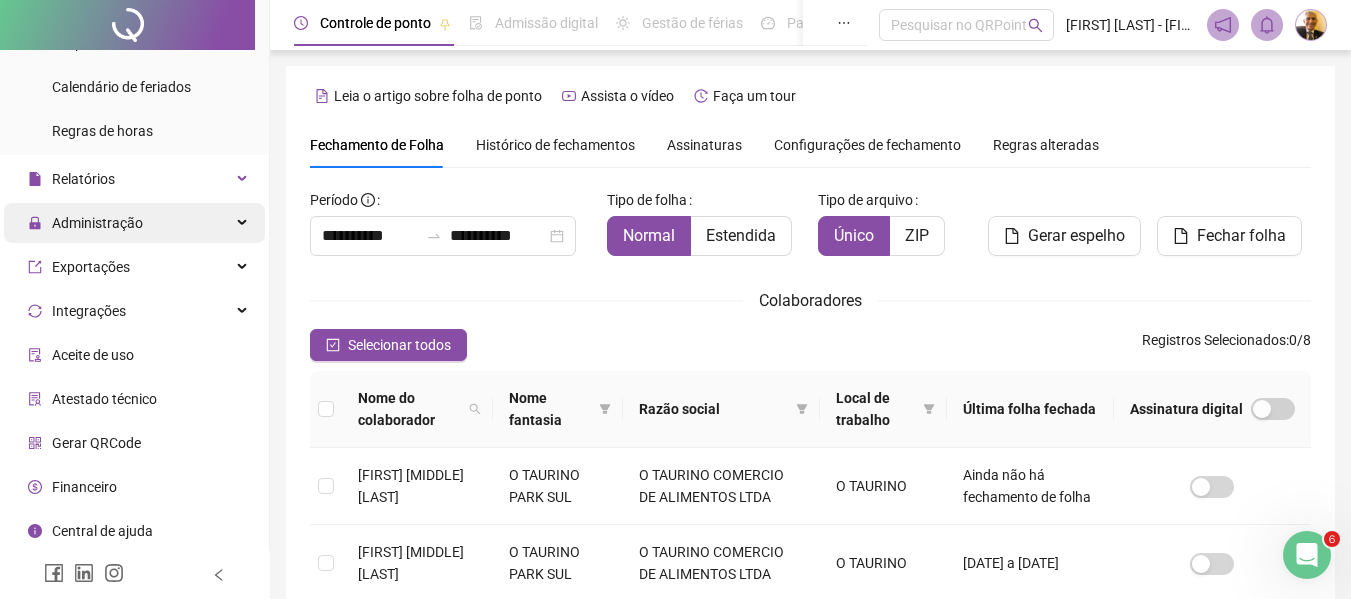 click on "Administração" at bounding box center [97, 223] 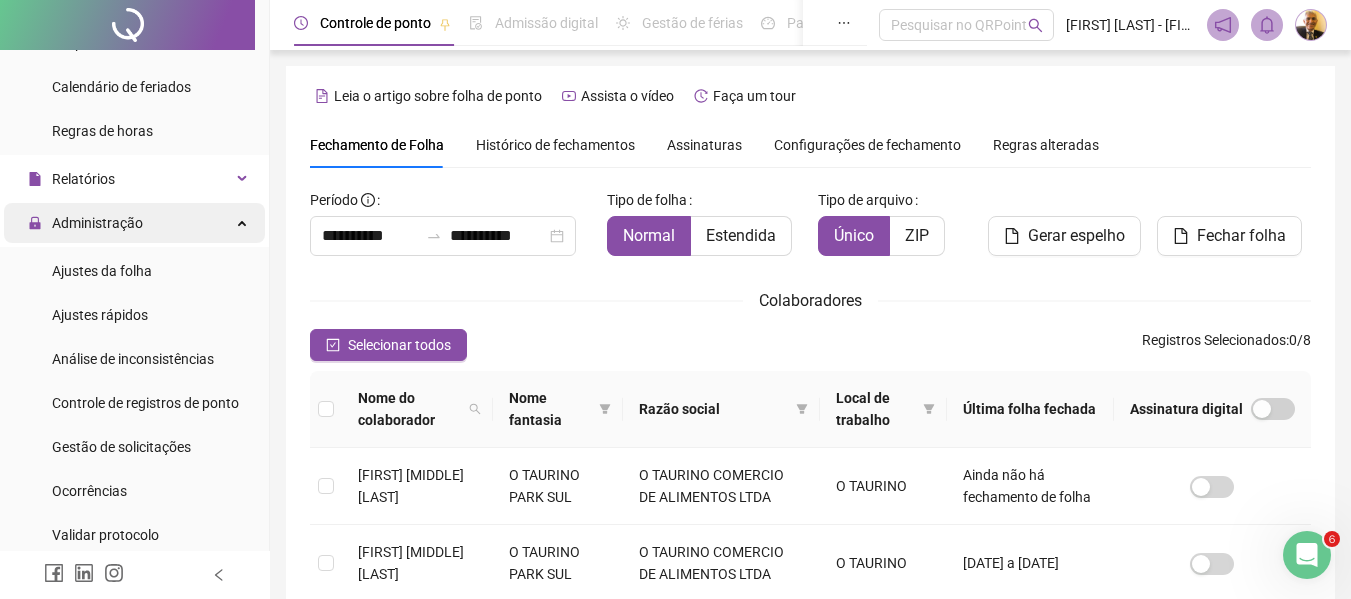 scroll, scrollTop: 333, scrollLeft: 0, axis: vertical 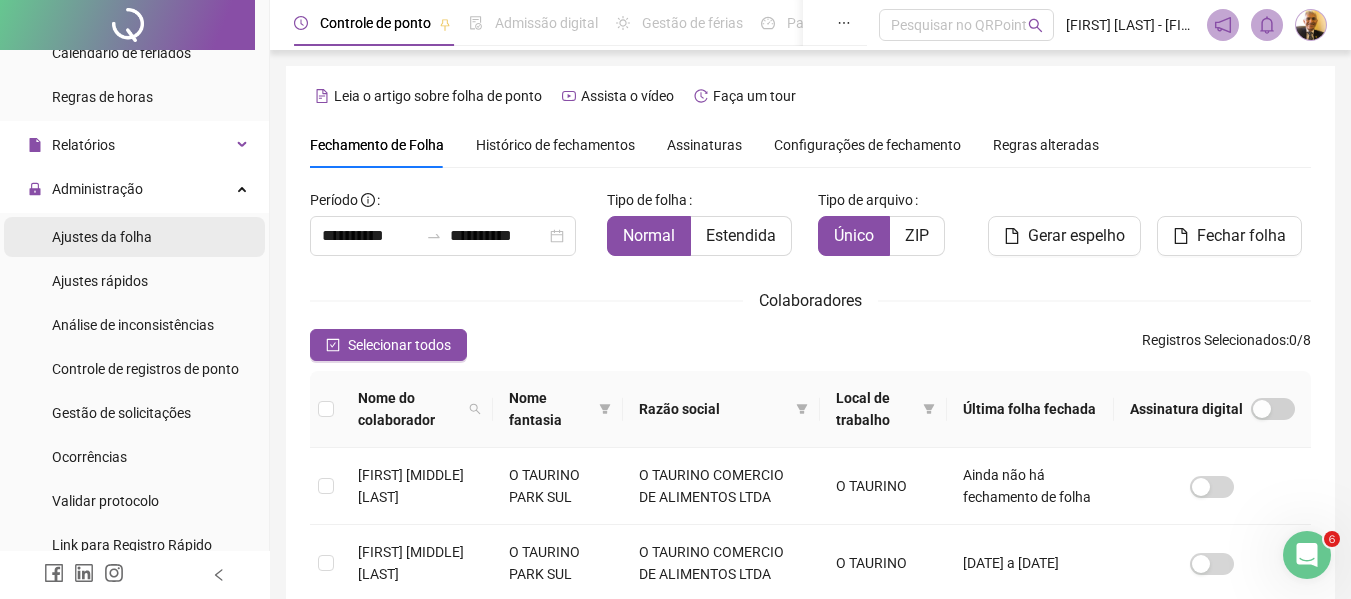 click on "Ajustes da folha" at bounding box center (102, 237) 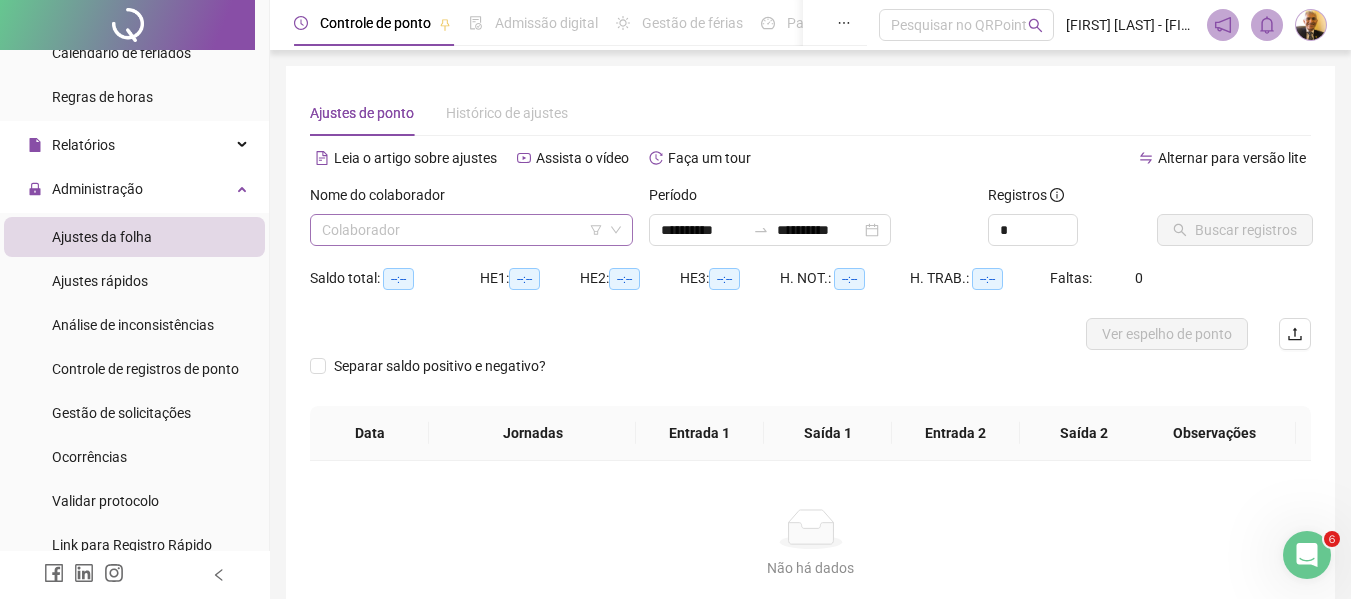 click at bounding box center [462, 230] 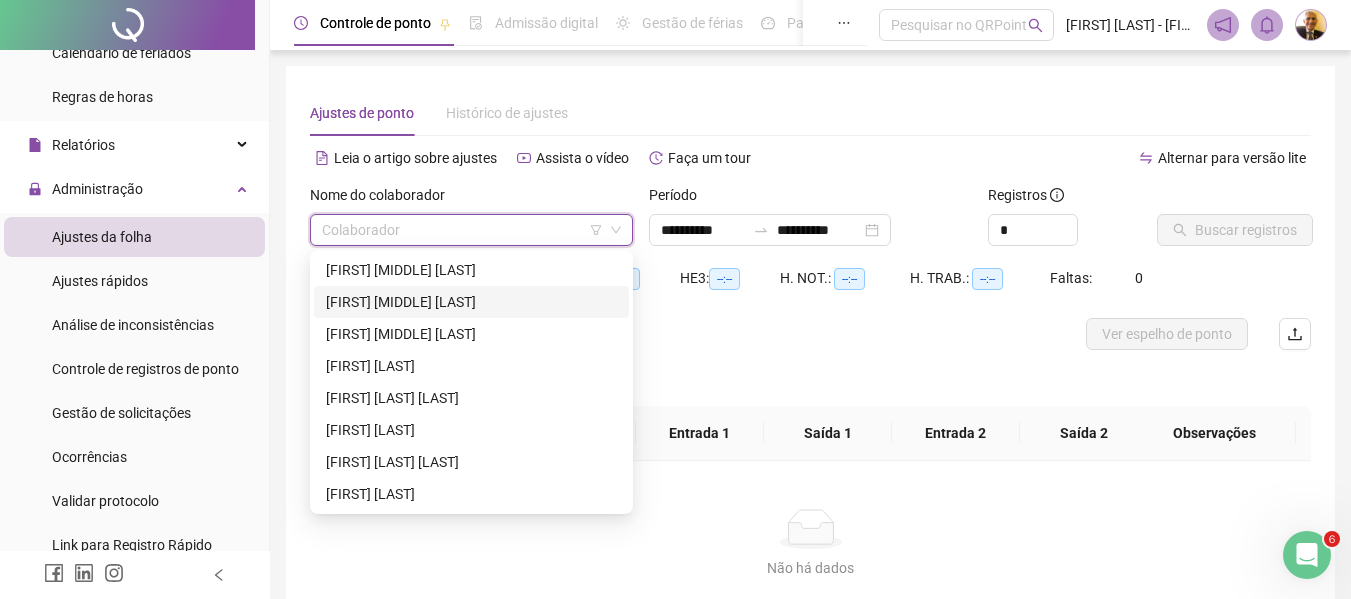 click on "[FIRST] [MIDDLE] [LAST]" at bounding box center [471, 302] 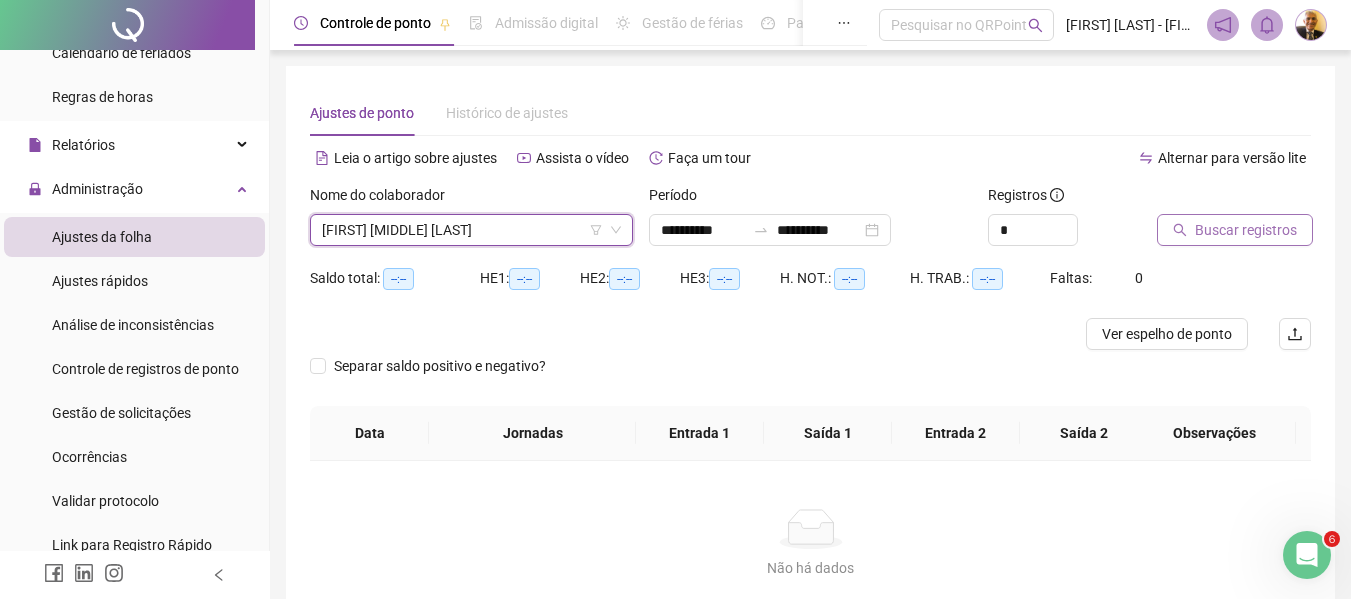 click on "Buscar registros" at bounding box center (1246, 230) 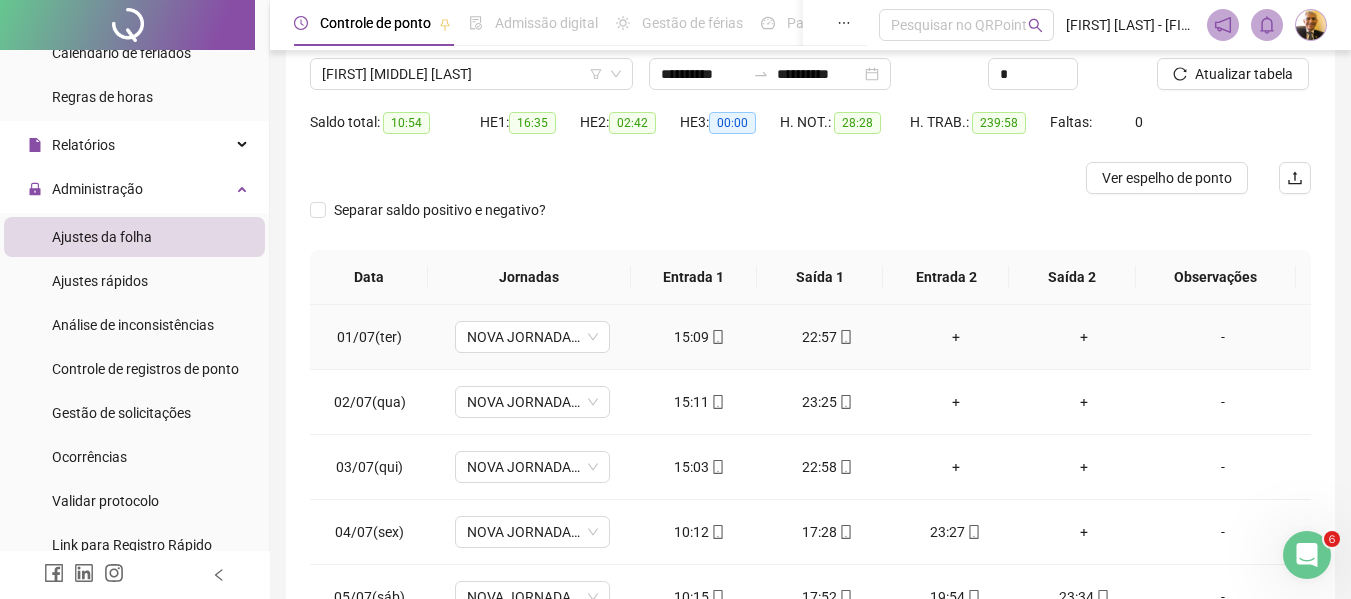 scroll, scrollTop: 167, scrollLeft: 0, axis: vertical 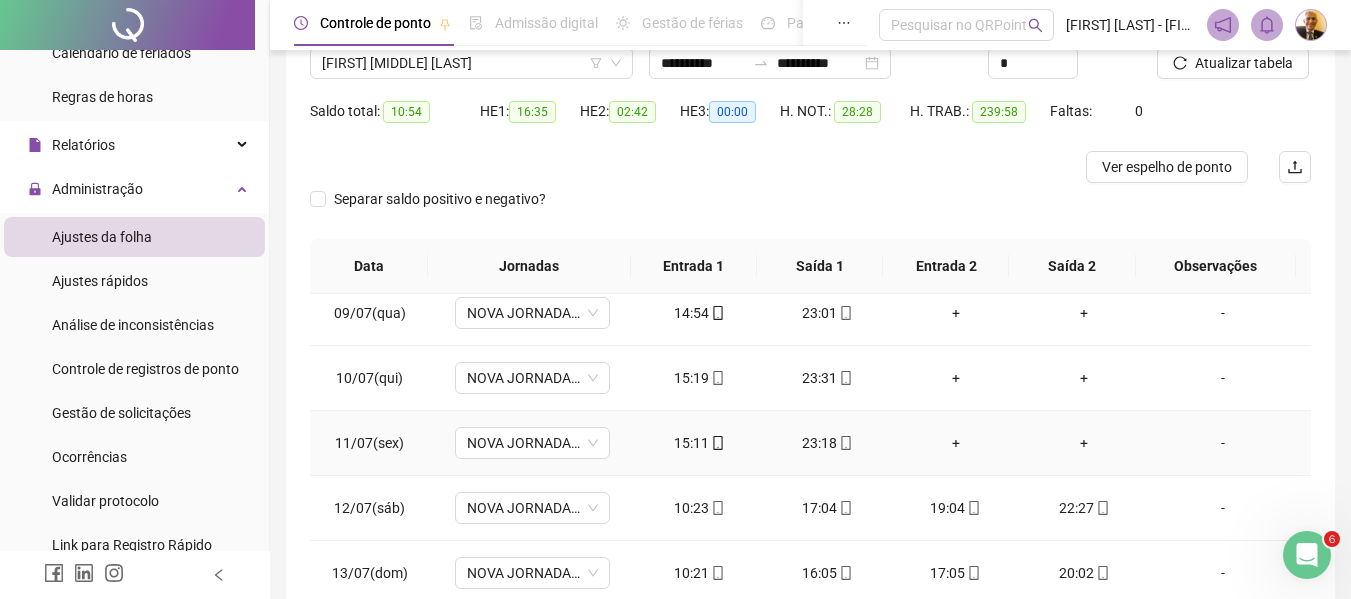click 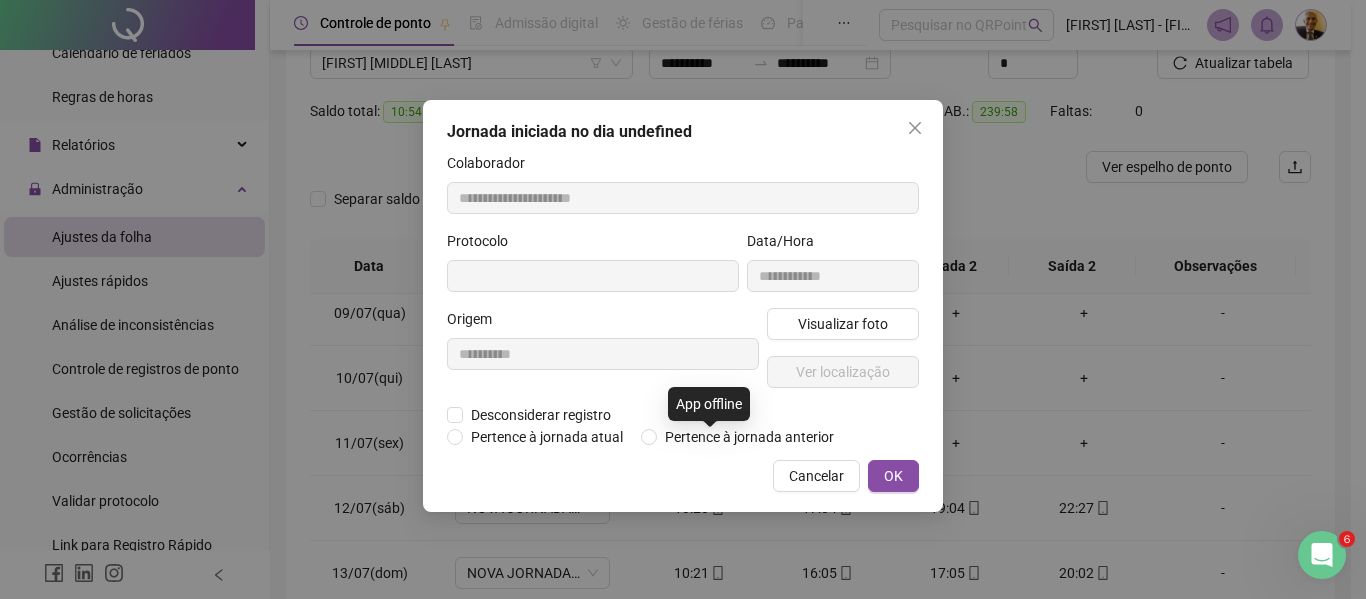 type on "**********" 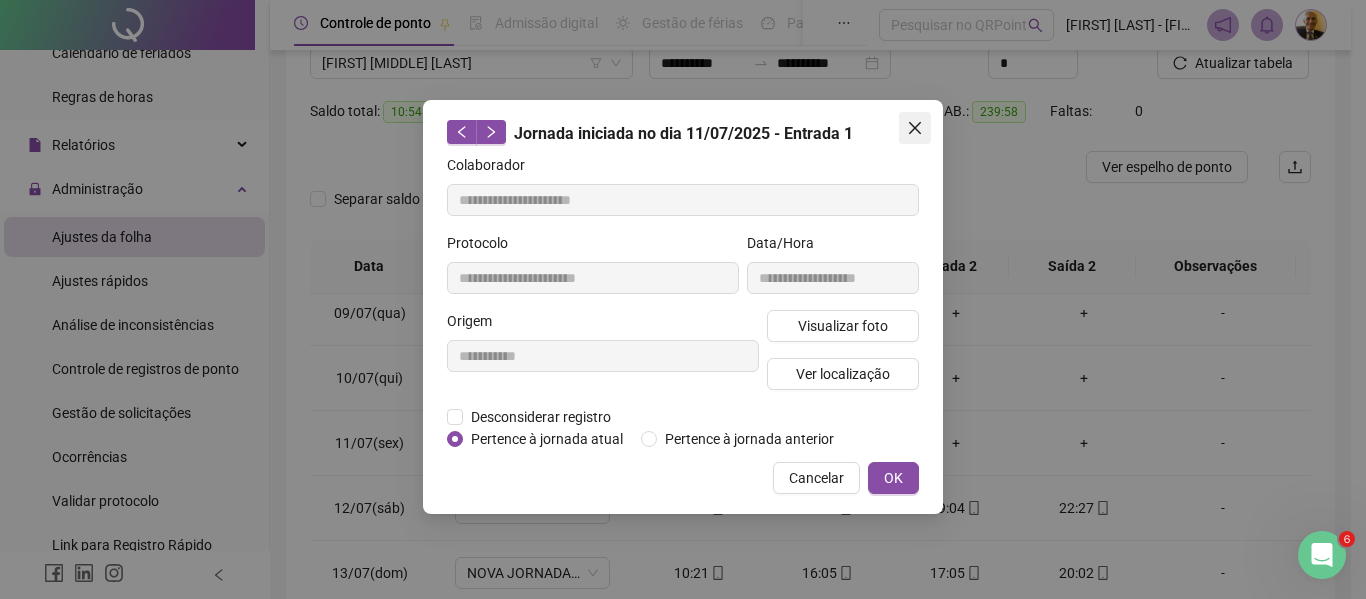 click 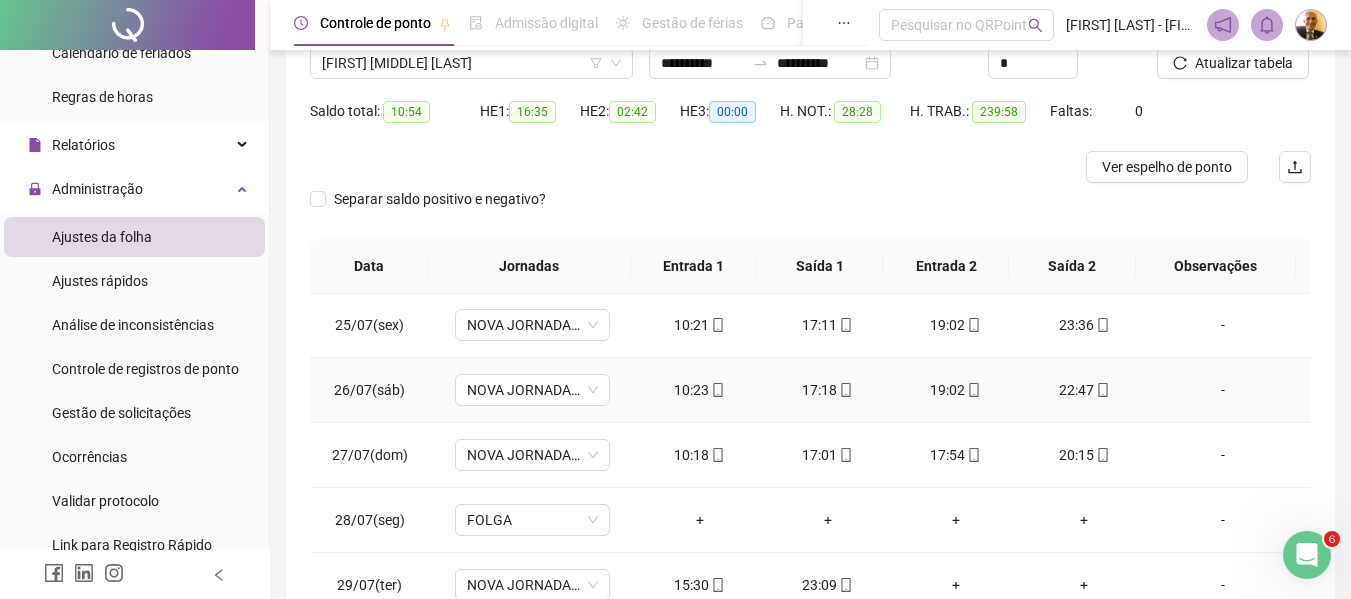 scroll, scrollTop: 1588, scrollLeft: 0, axis: vertical 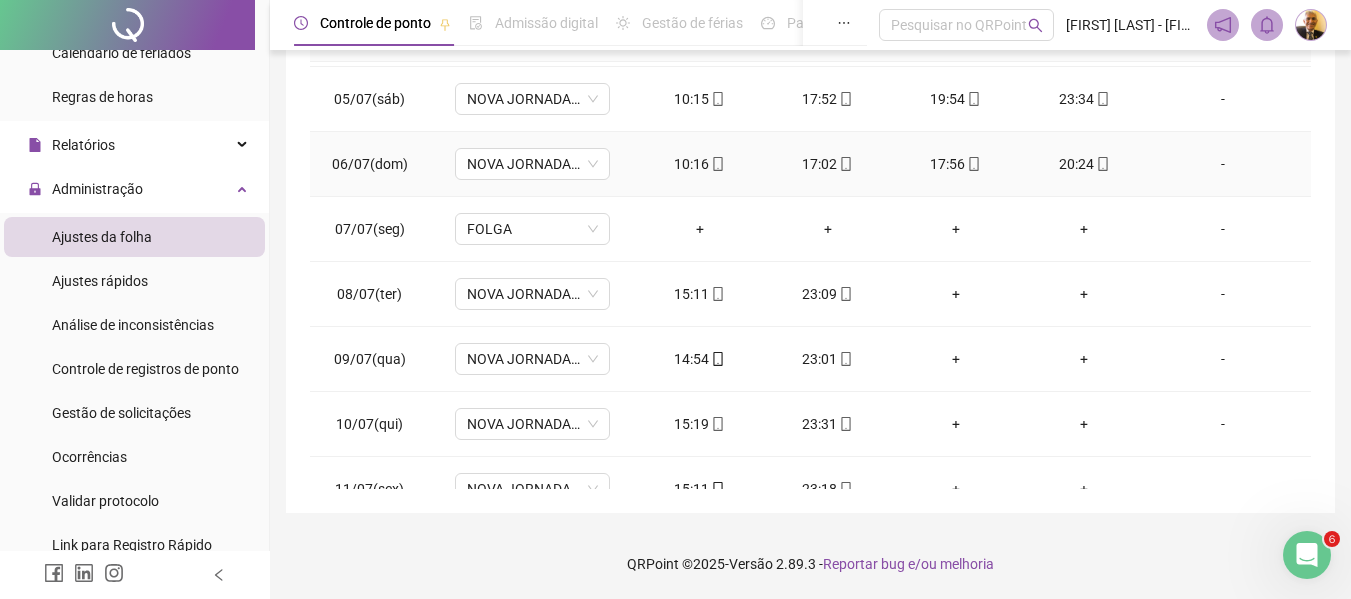 click at bounding box center [717, 164] 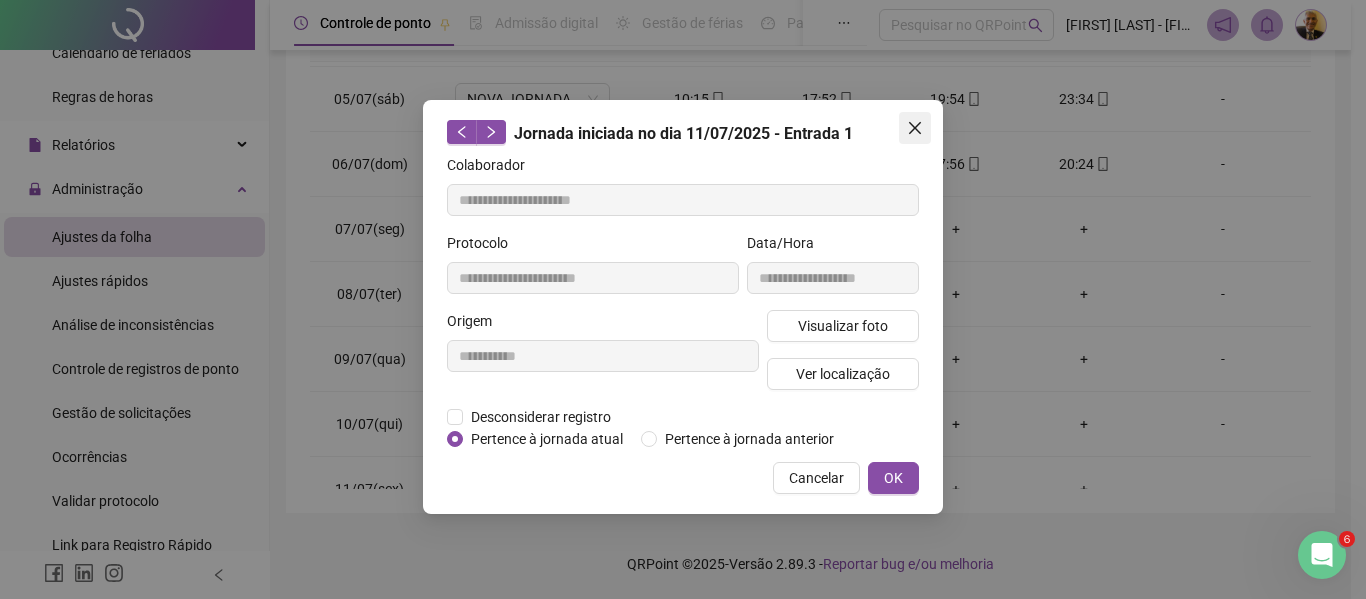 type on "**********" 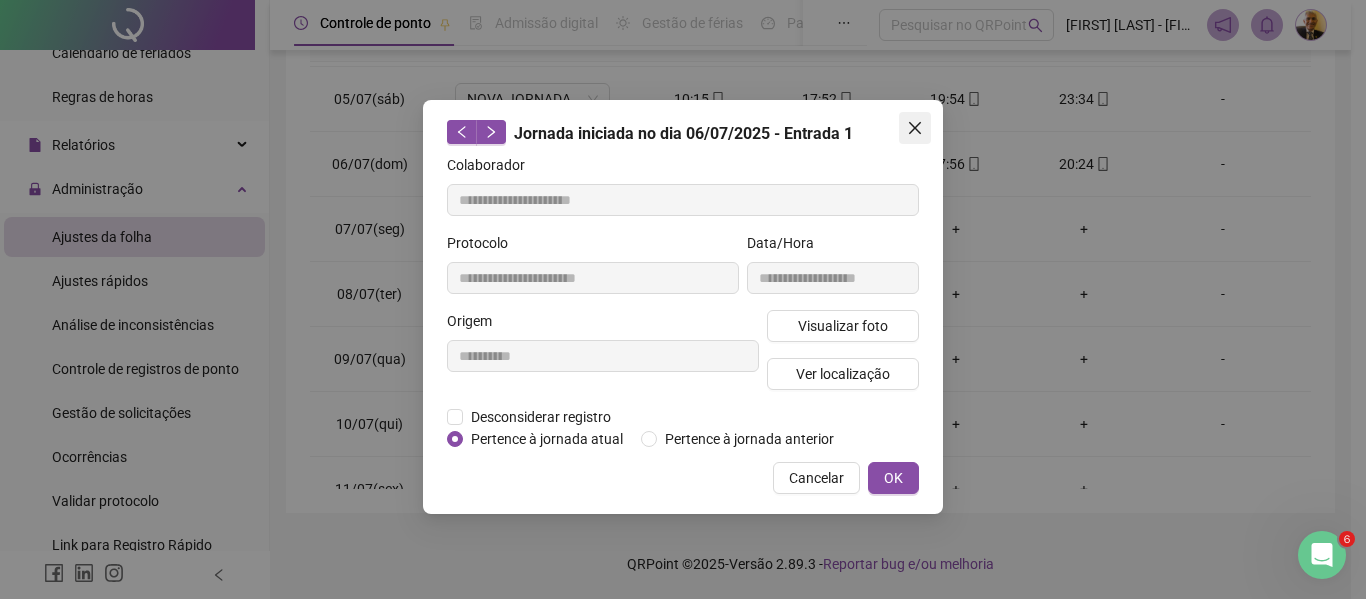 click 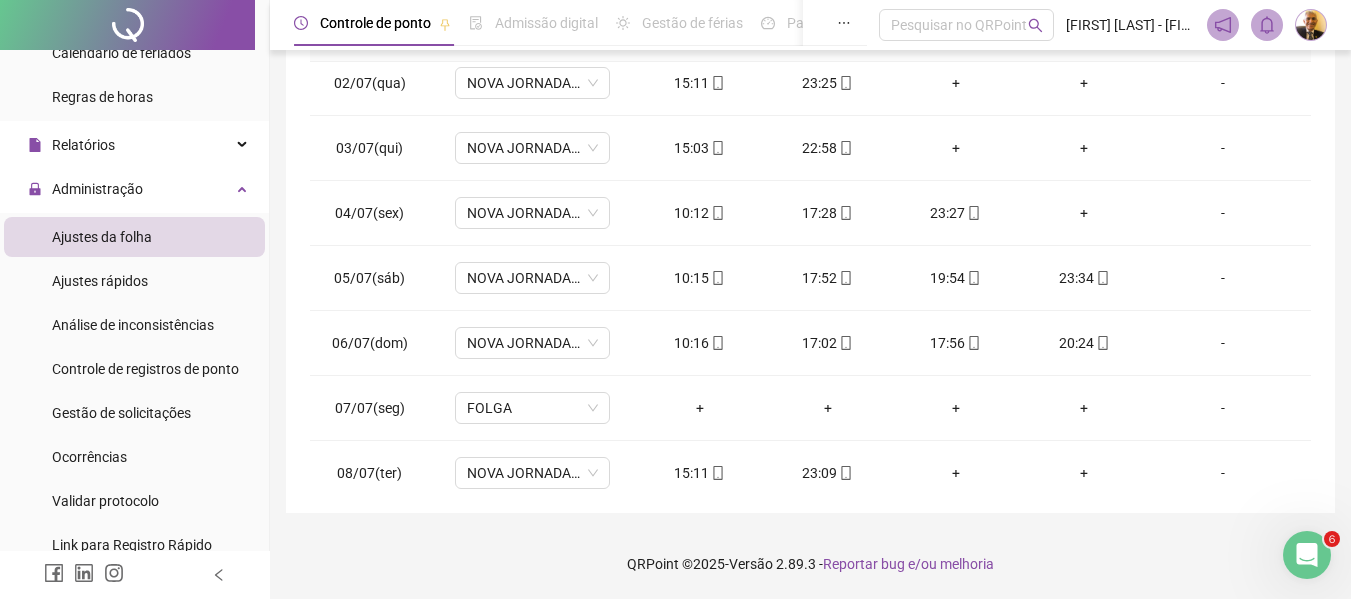 scroll, scrollTop: 0, scrollLeft: 0, axis: both 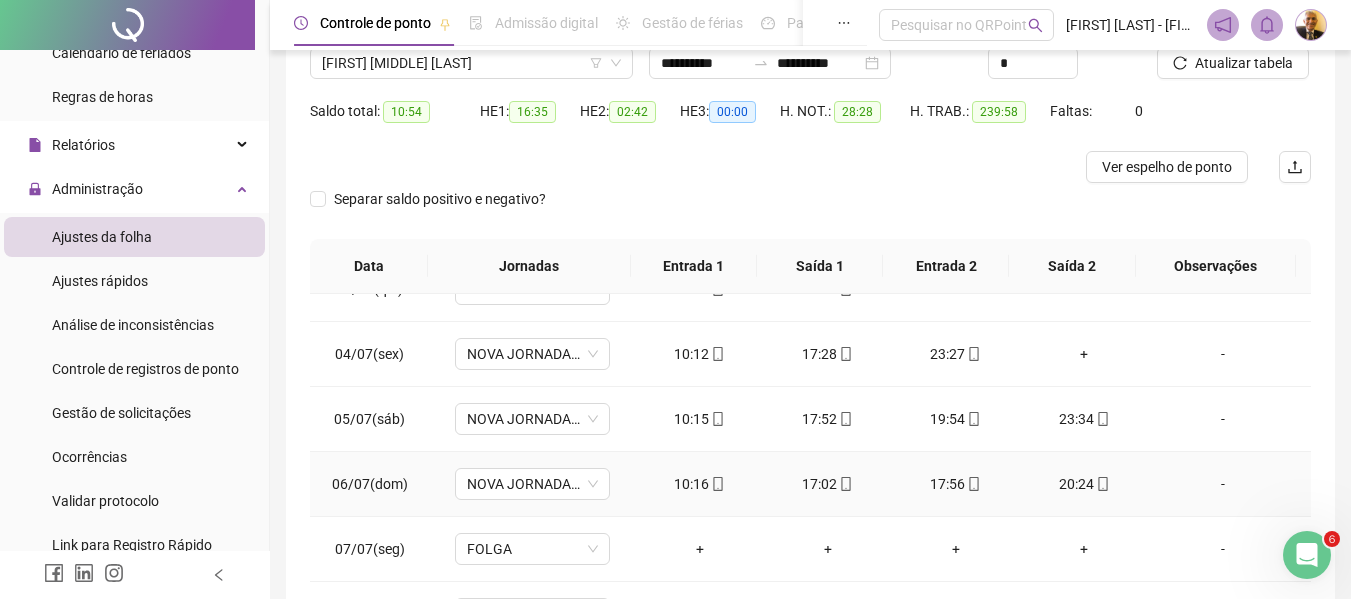 click on "-" at bounding box center [1223, 484] 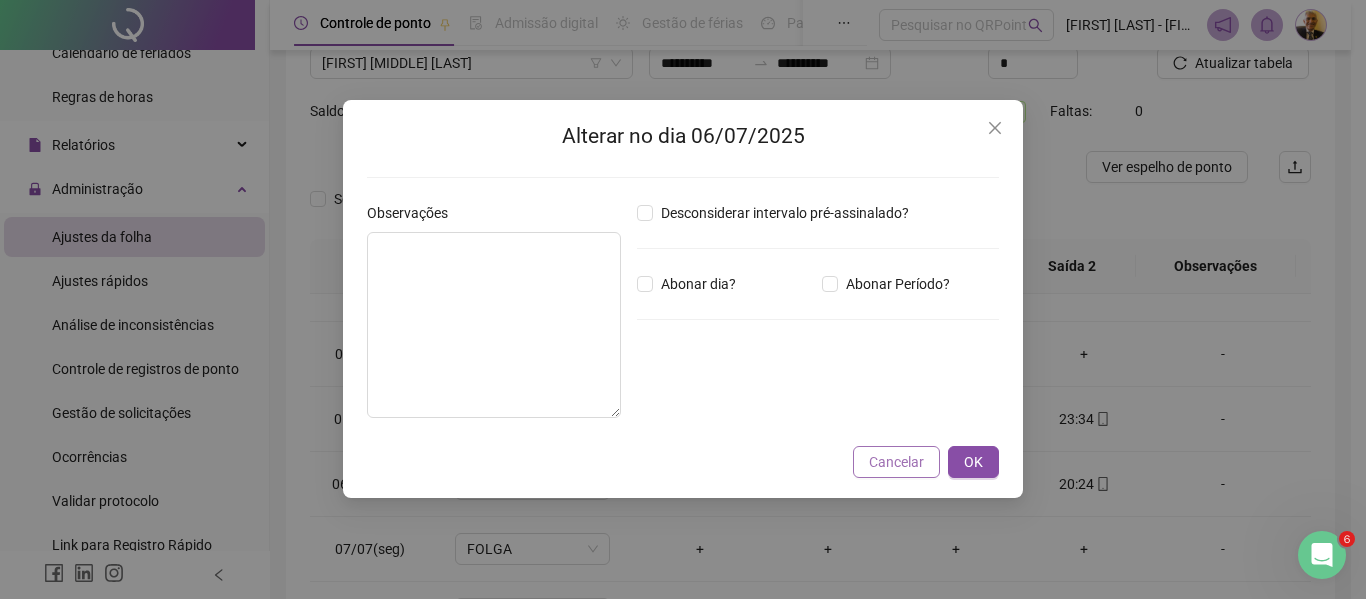 click on "Cancelar" at bounding box center (896, 462) 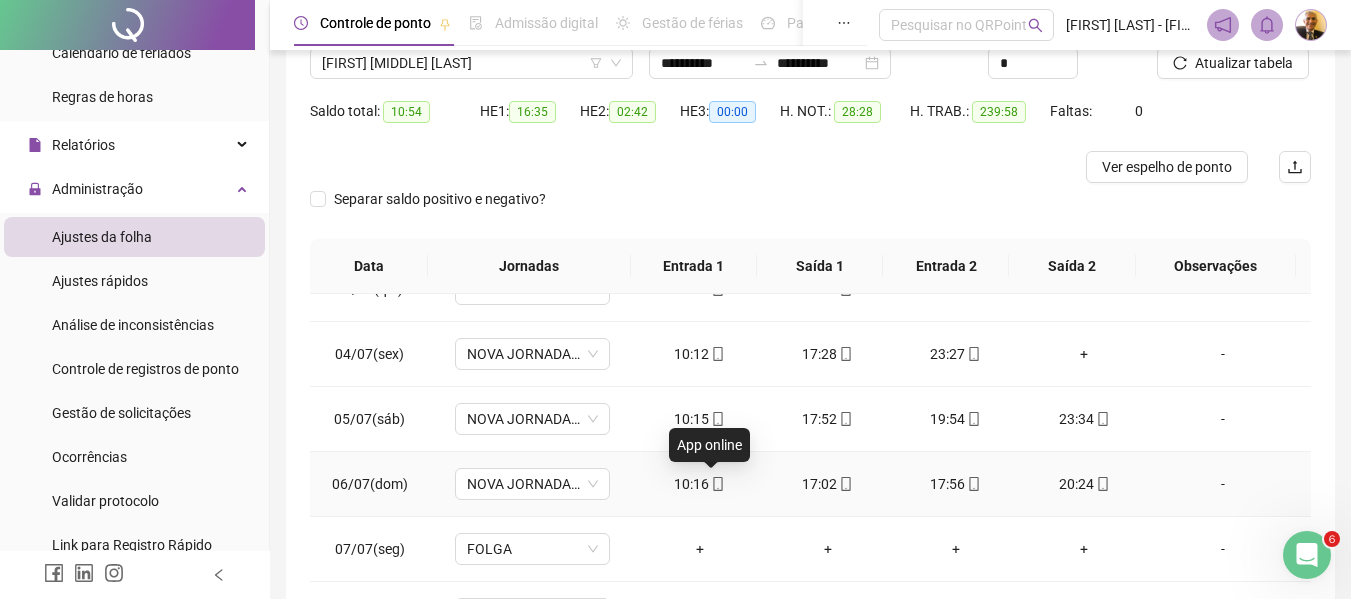 click 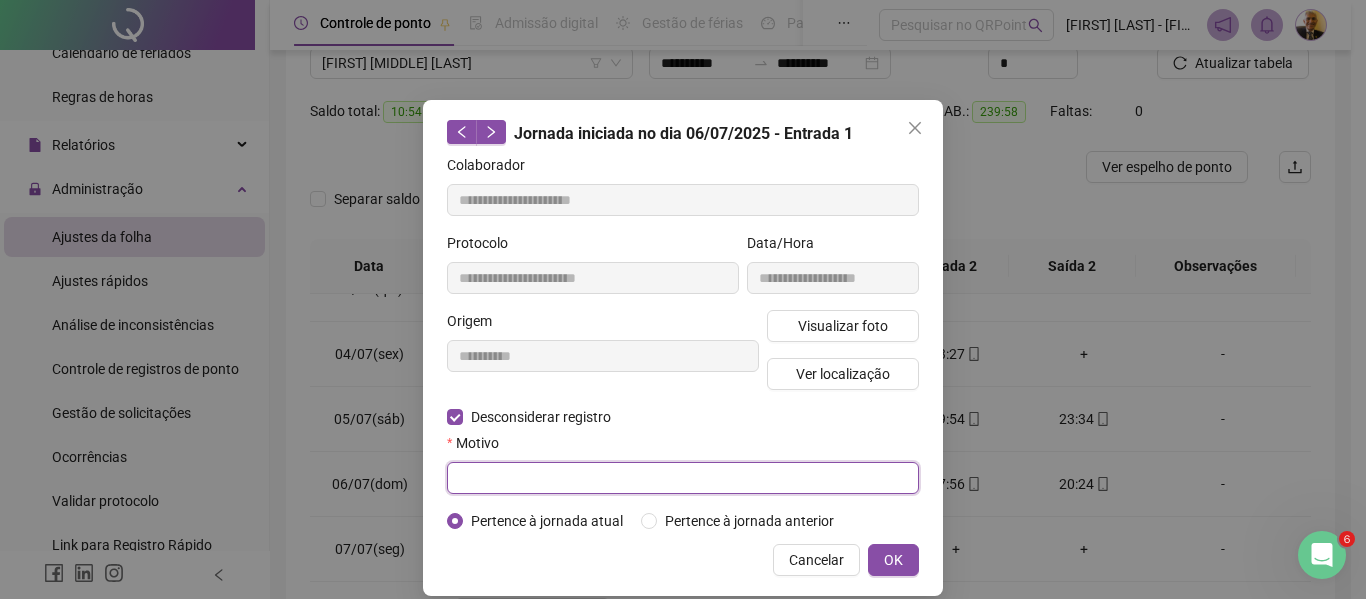 click at bounding box center [683, 478] 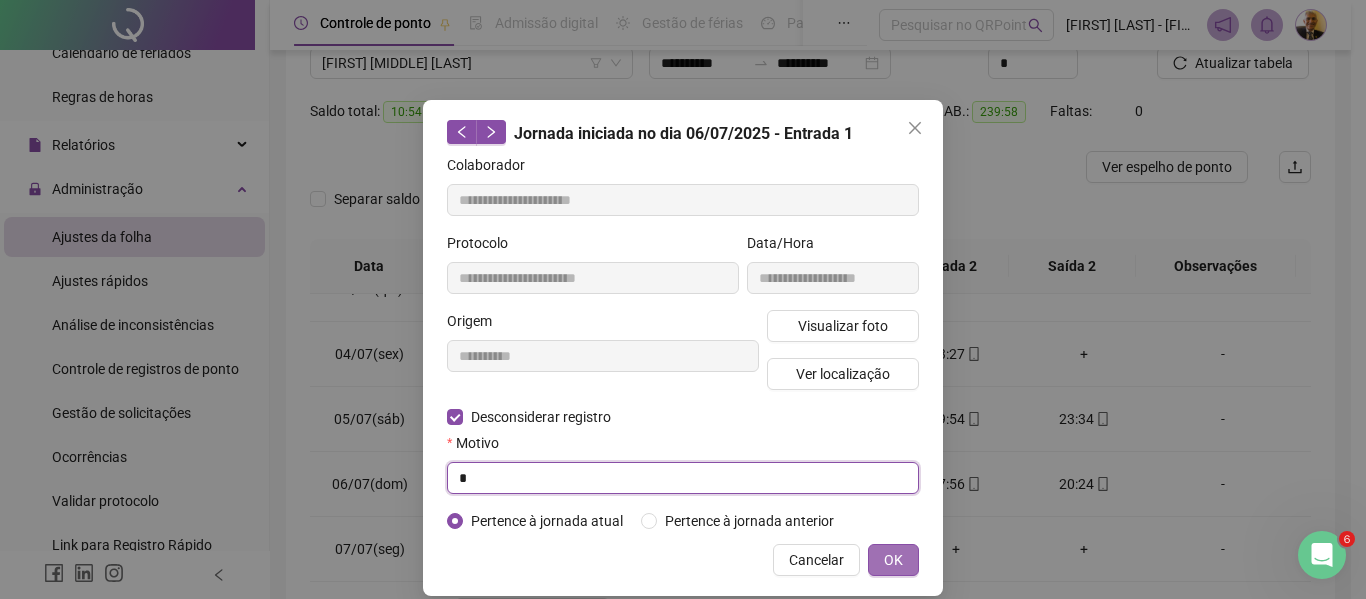 type on "*" 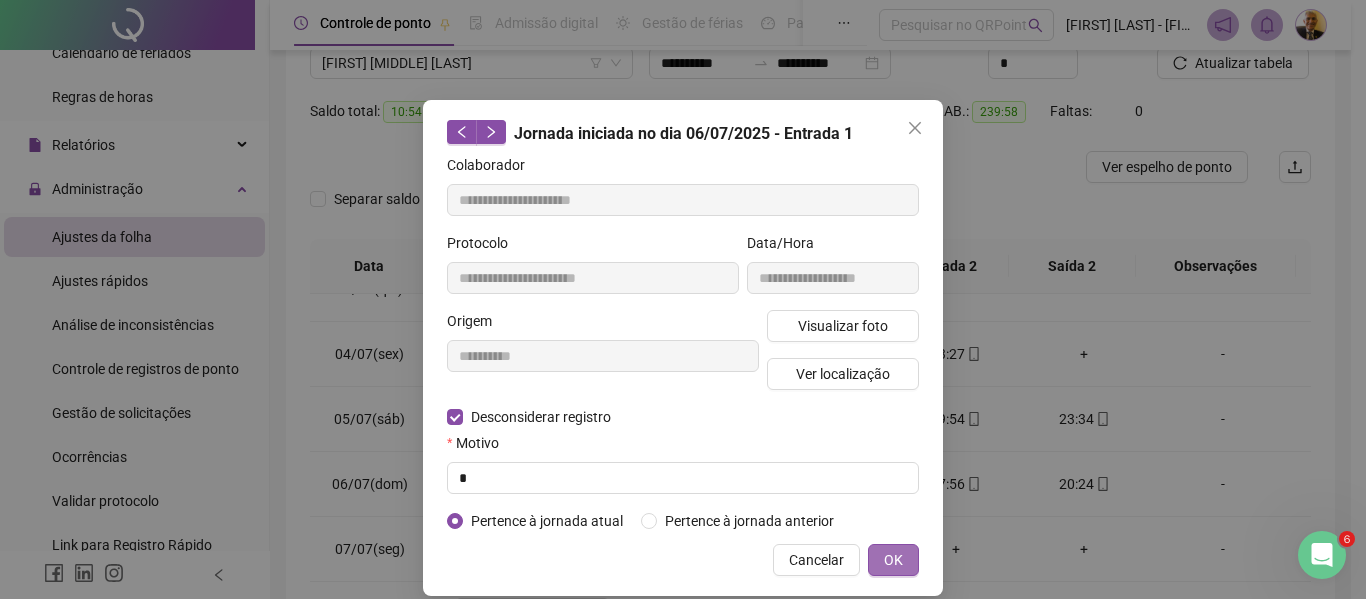 click on "OK" at bounding box center (893, 560) 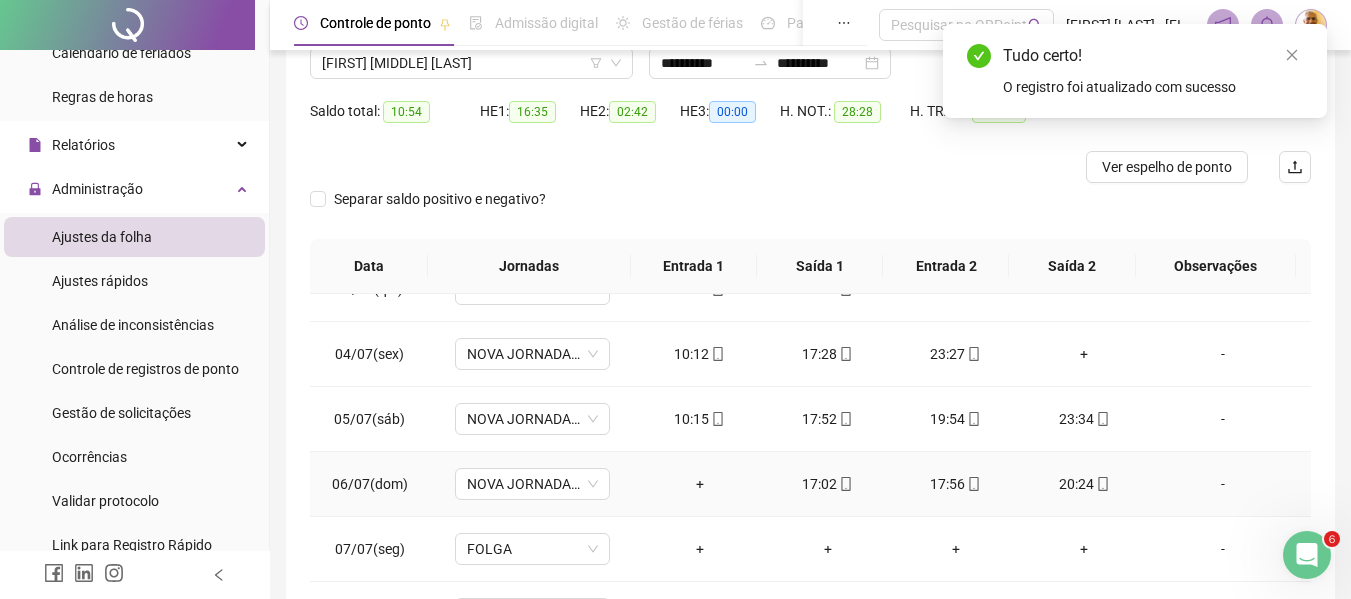 click on "17:02" at bounding box center [828, 484] 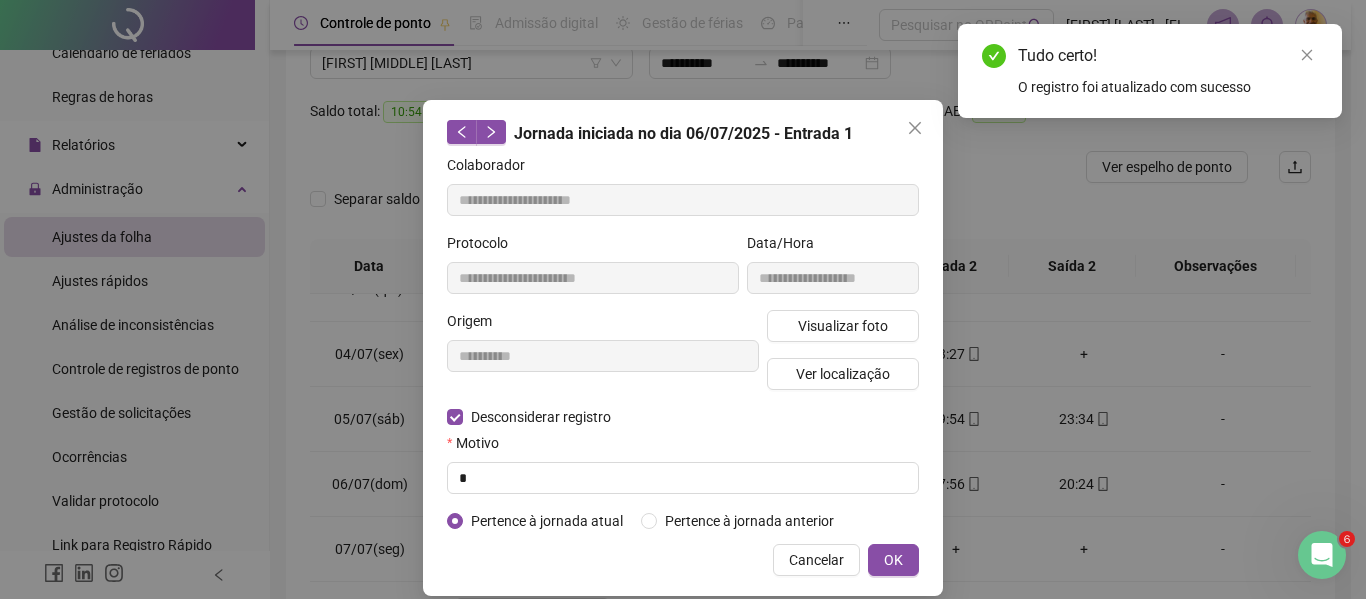 type on "**********" 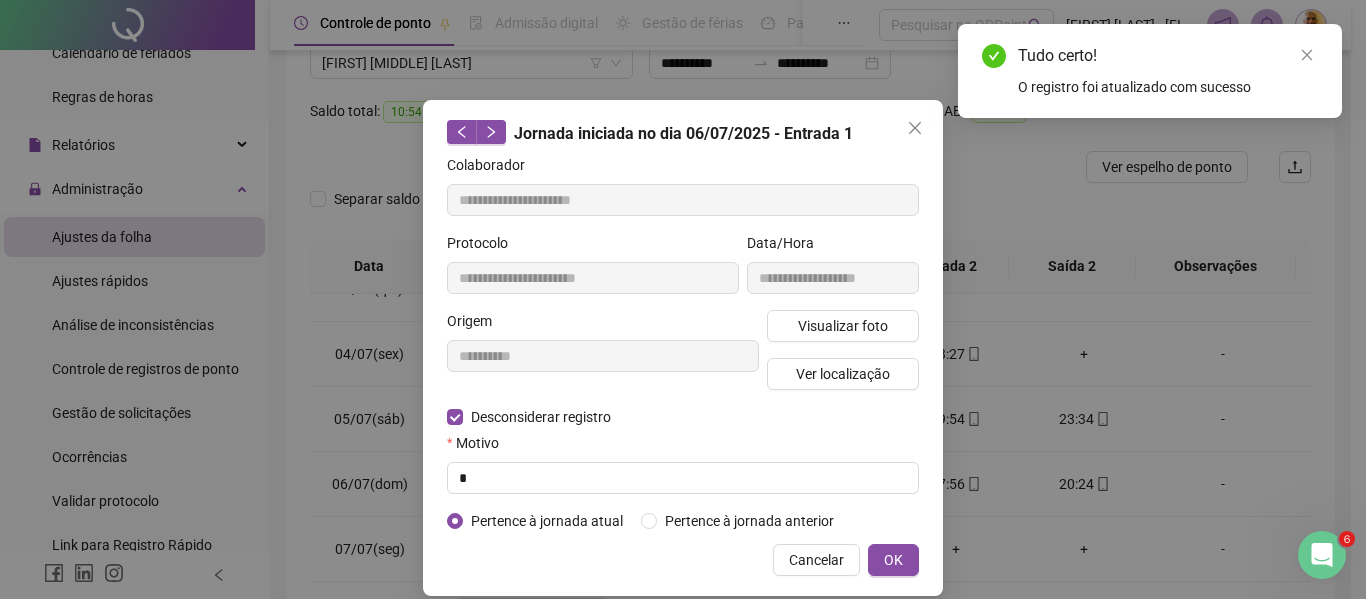 type on "**********" 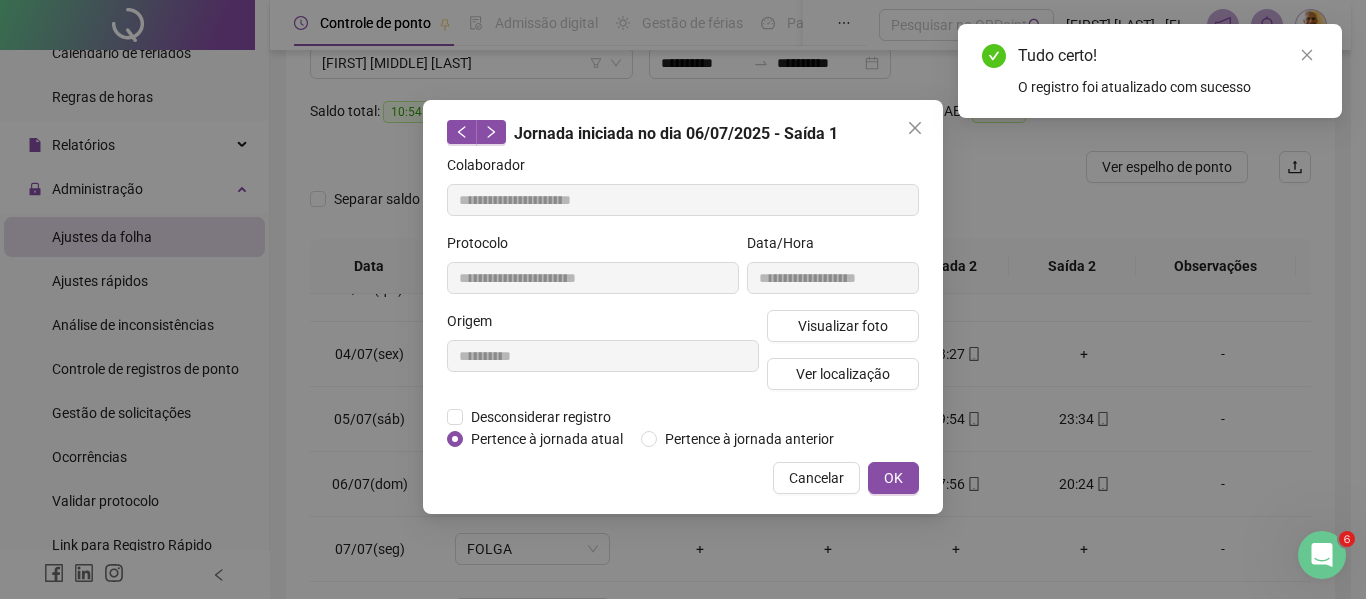 click on "Cancelar OK" at bounding box center [683, 478] 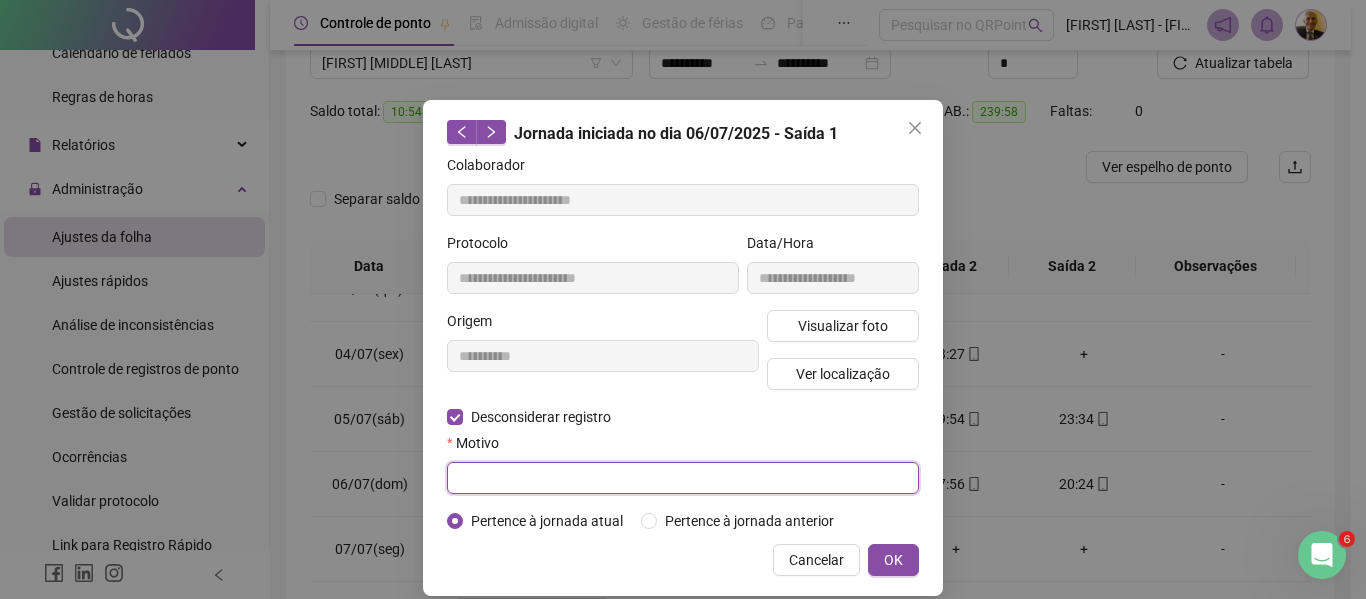 click at bounding box center [683, 478] 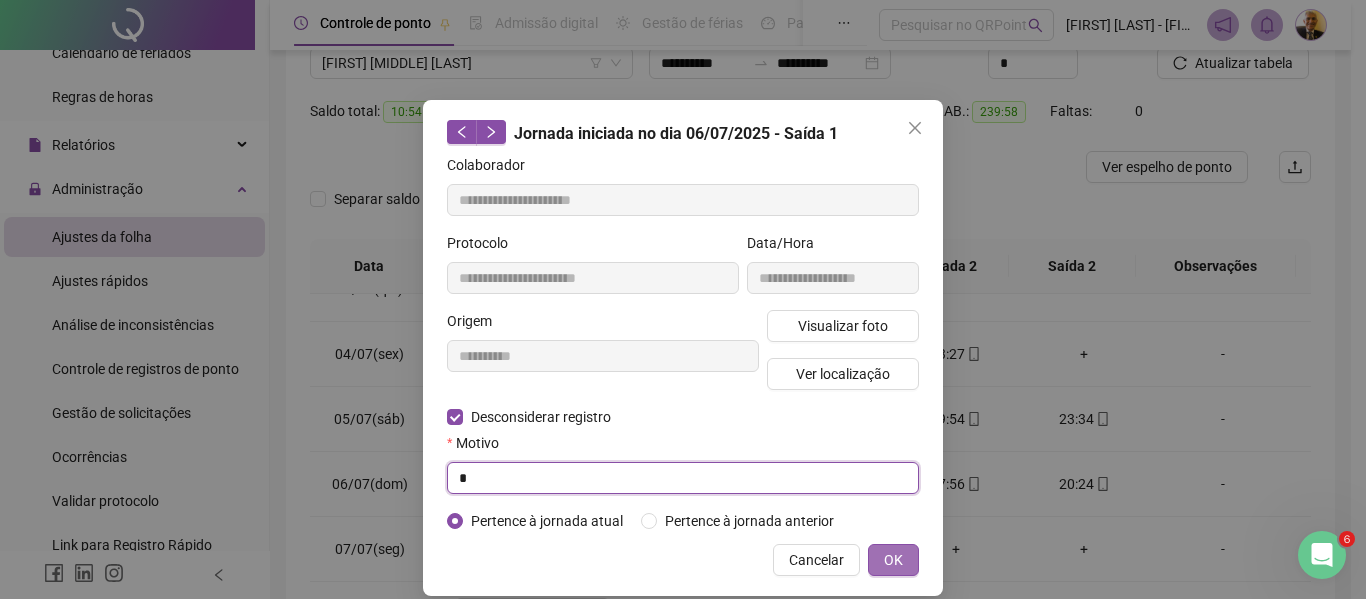 type on "*" 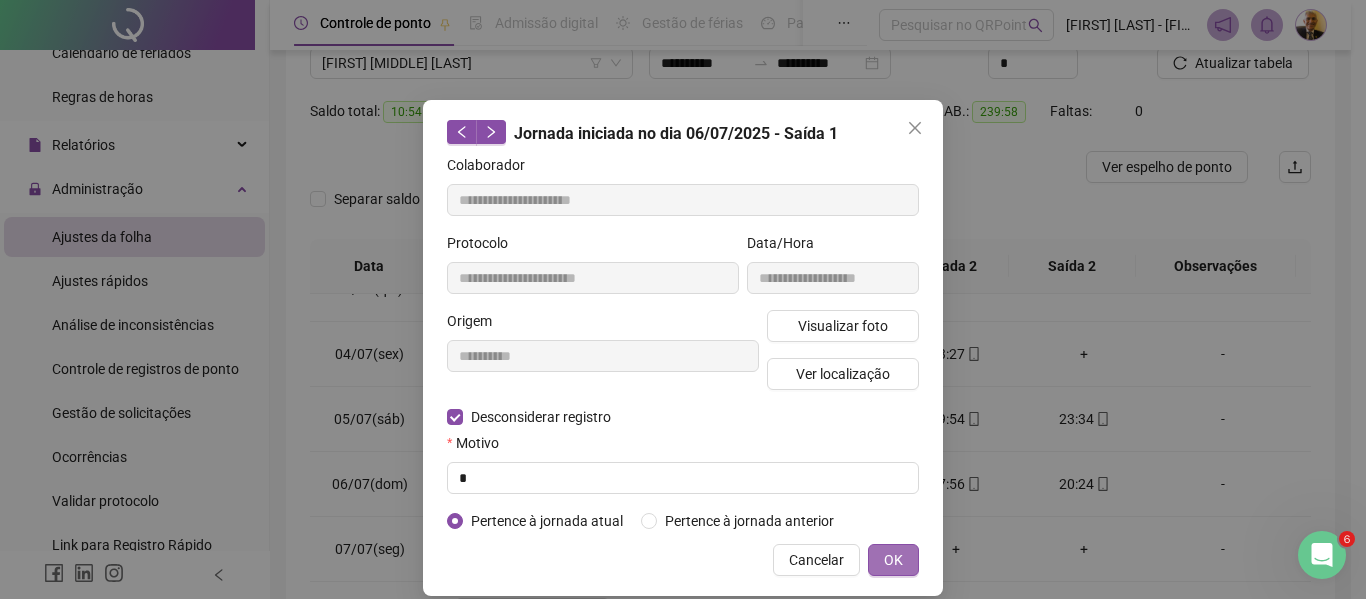 click on "OK" at bounding box center [893, 560] 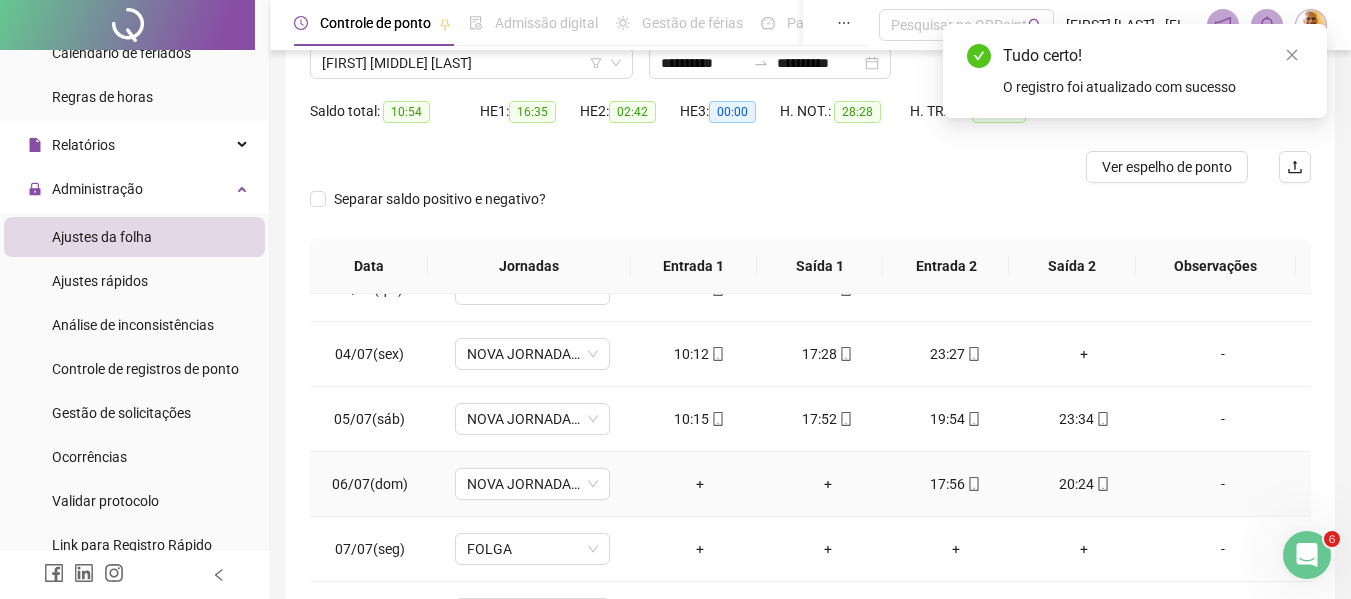 click on "17:56" at bounding box center [956, 484] 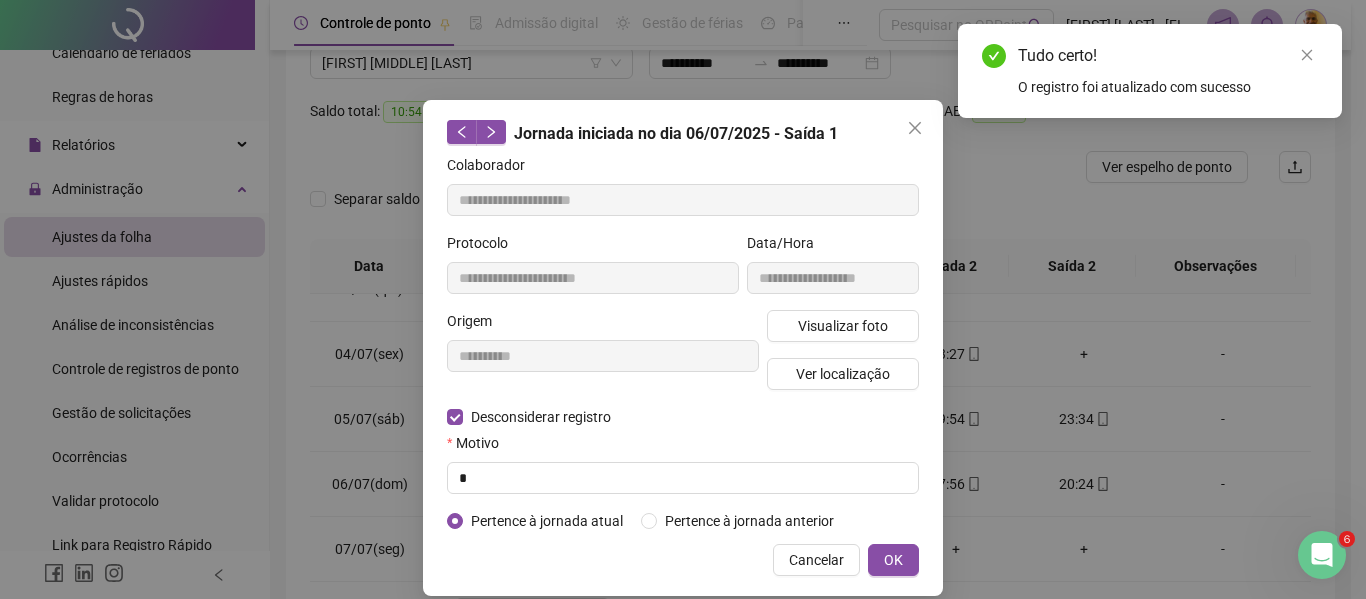 type on "**********" 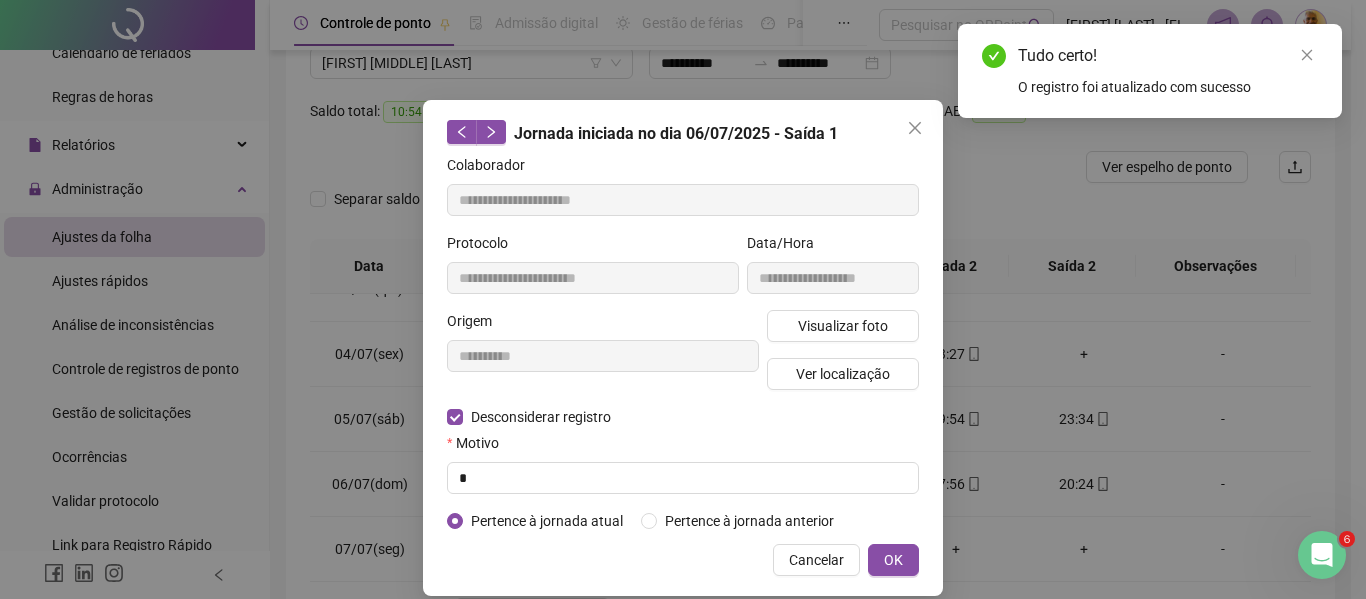 type on "**********" 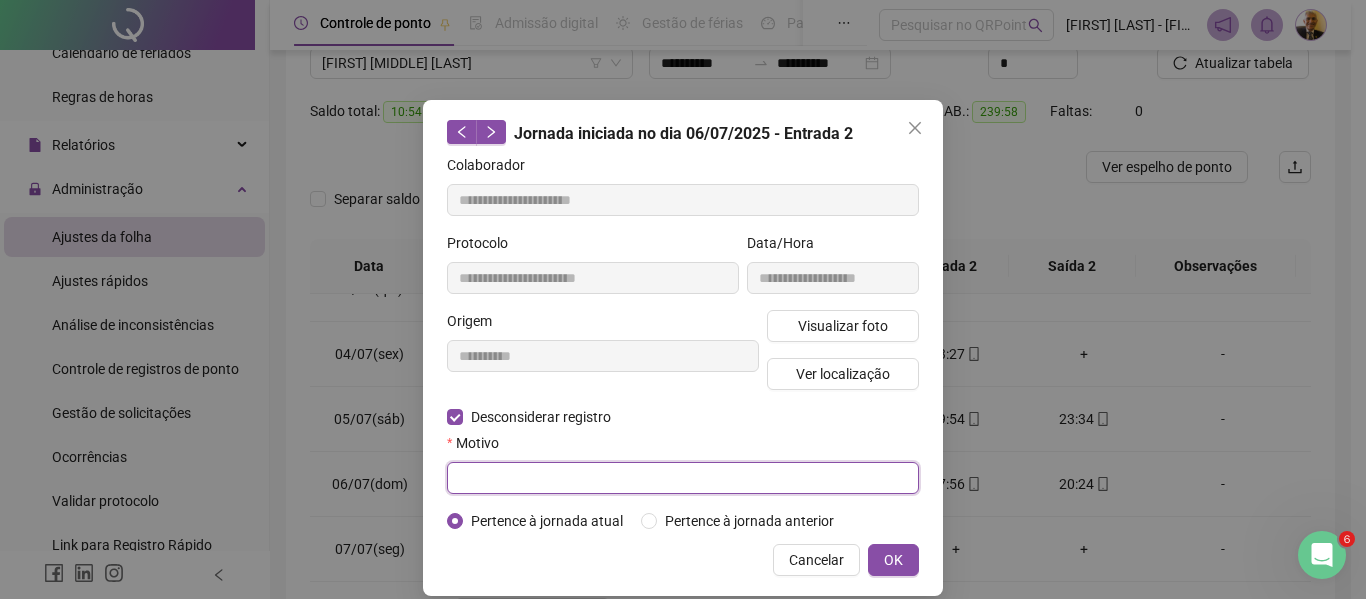 click at bounding box center (683, 478) 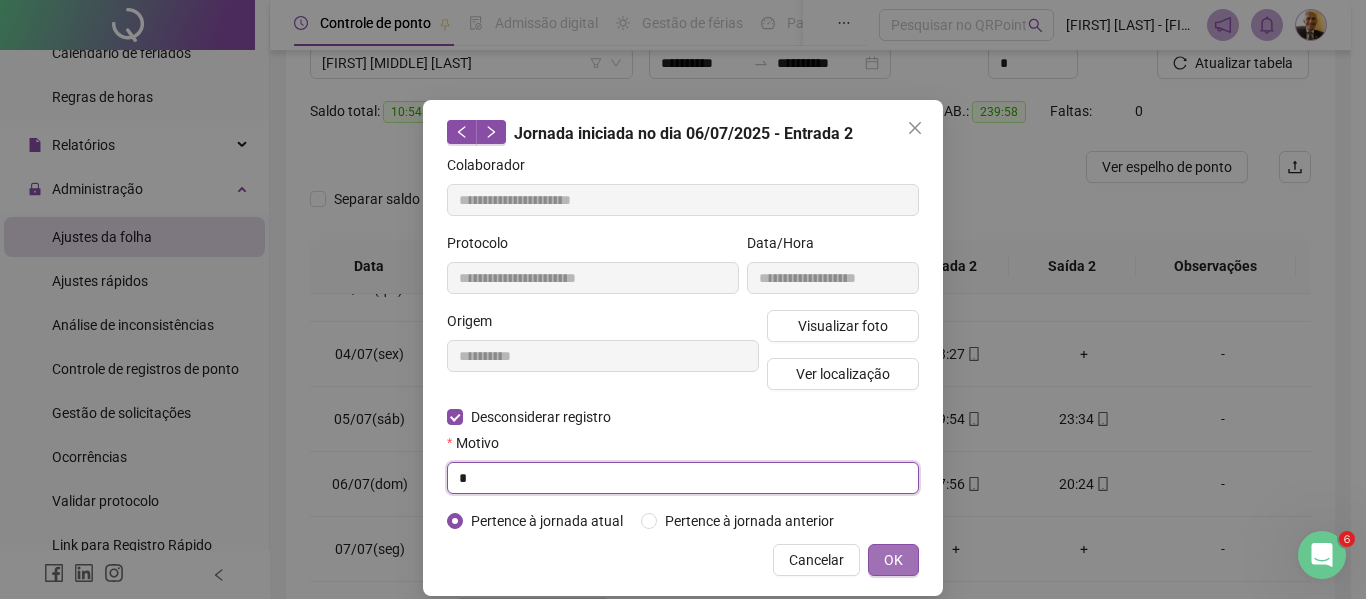 type on "*" 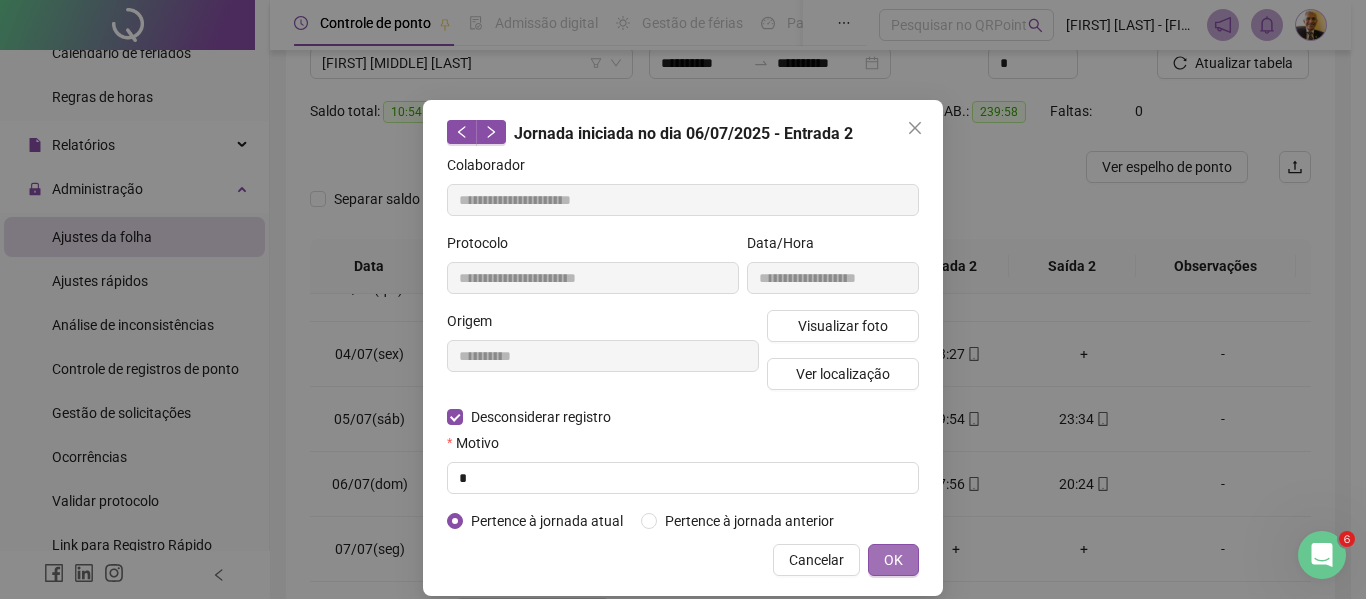 click on "OK" at bounding box center (893, 560) 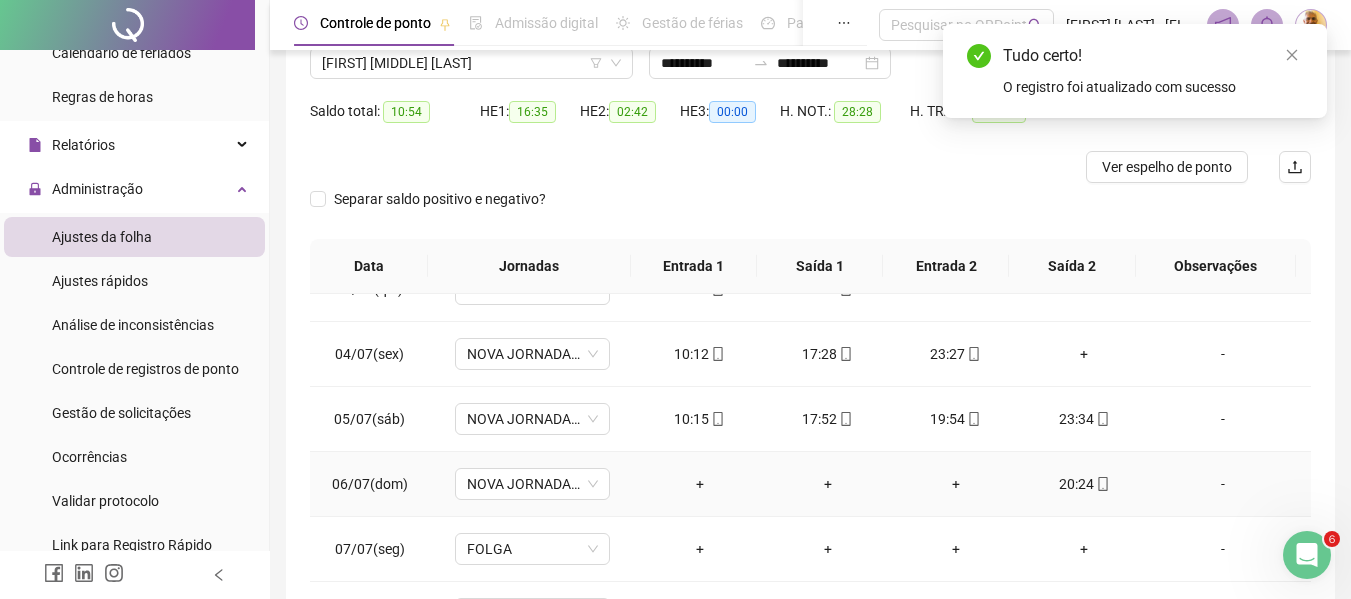 click on "20:24" at bounding box center [1084, 484] 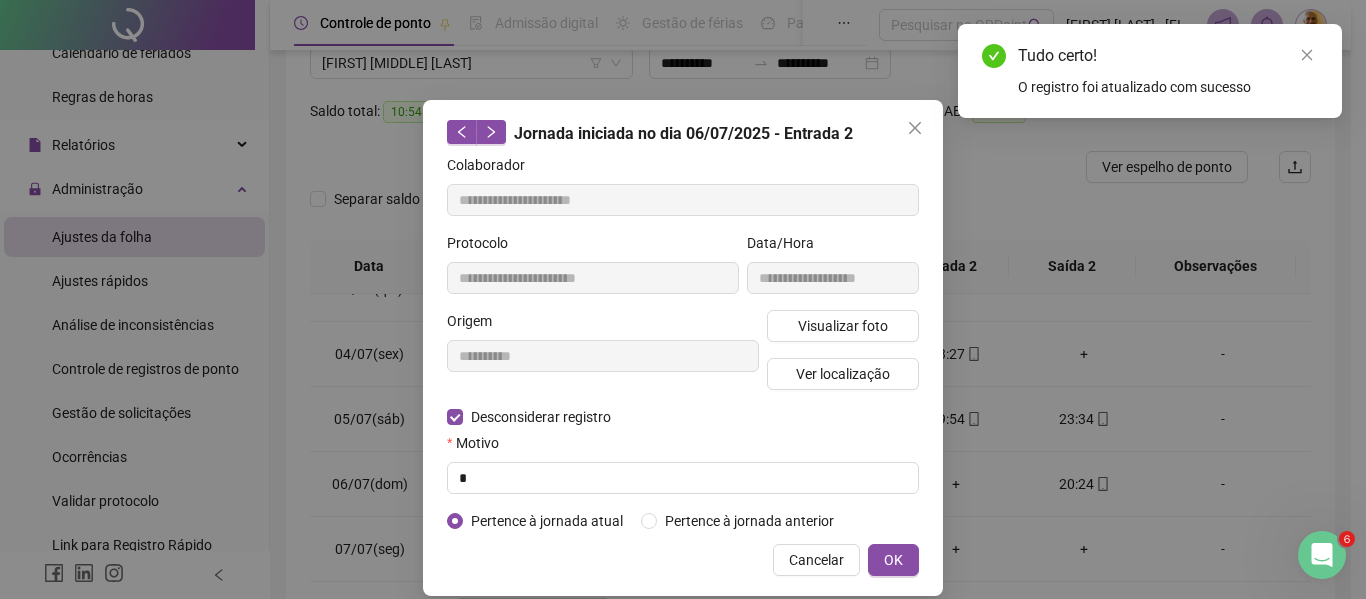 type on "**********" 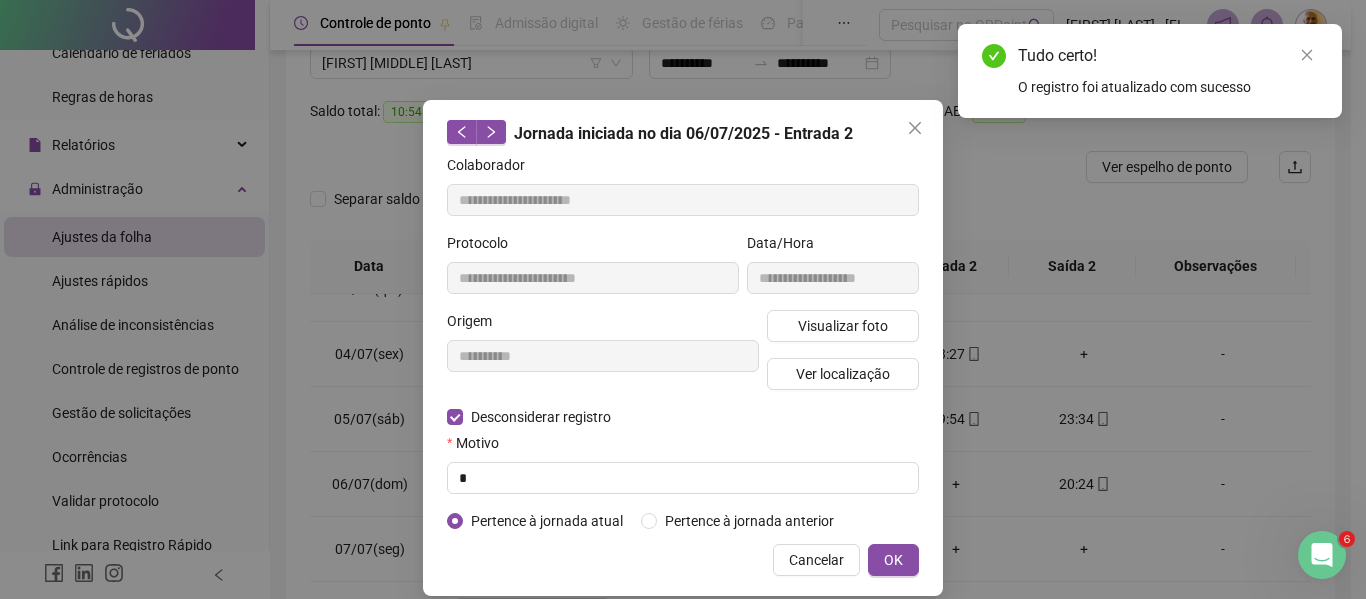 type on "**********" 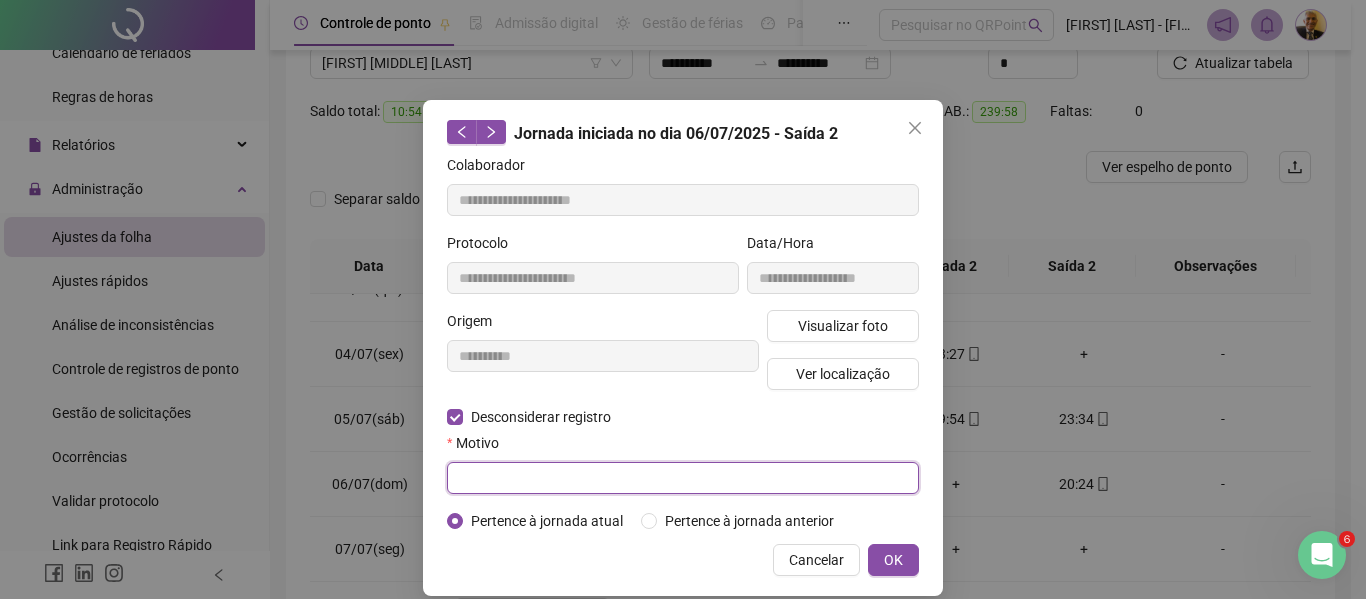 click at bounding box center [683, 478] 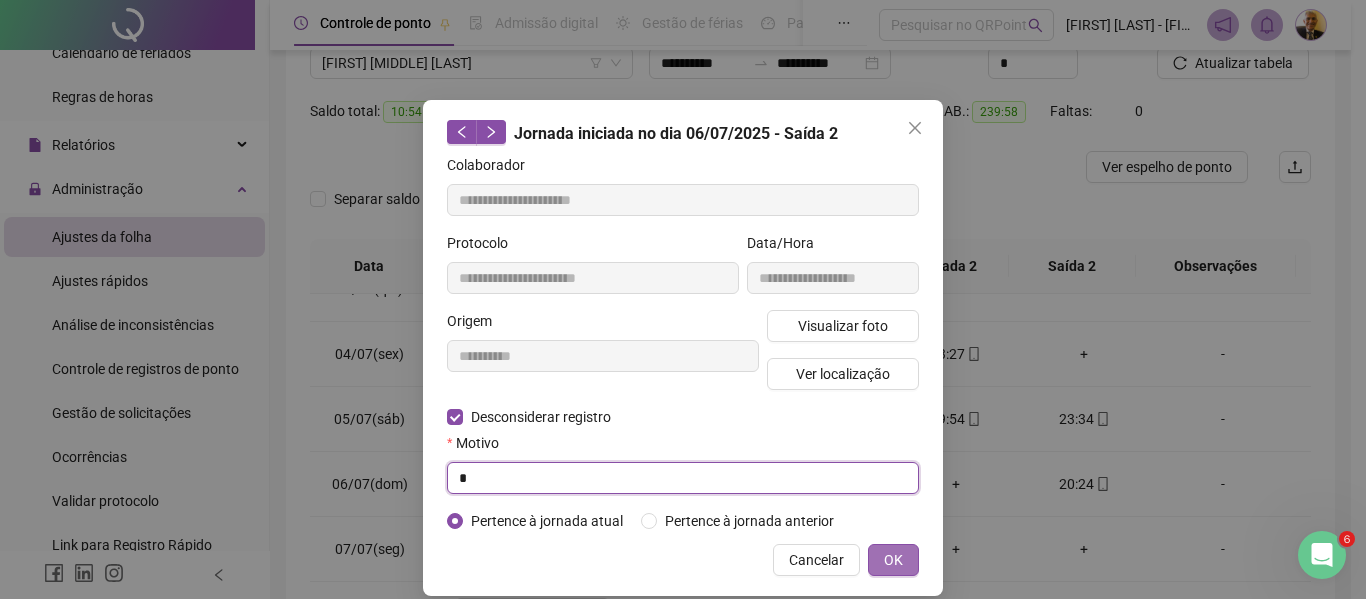 type on "*" 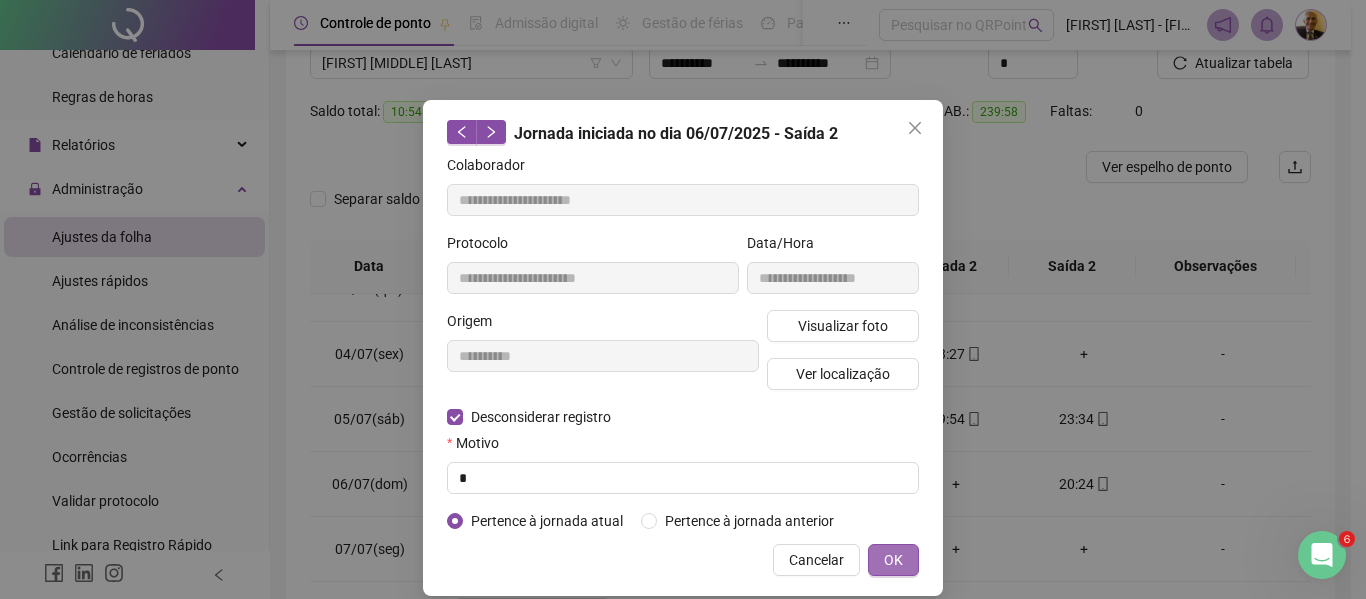 click on "OK" at bounding box center (893, 560) 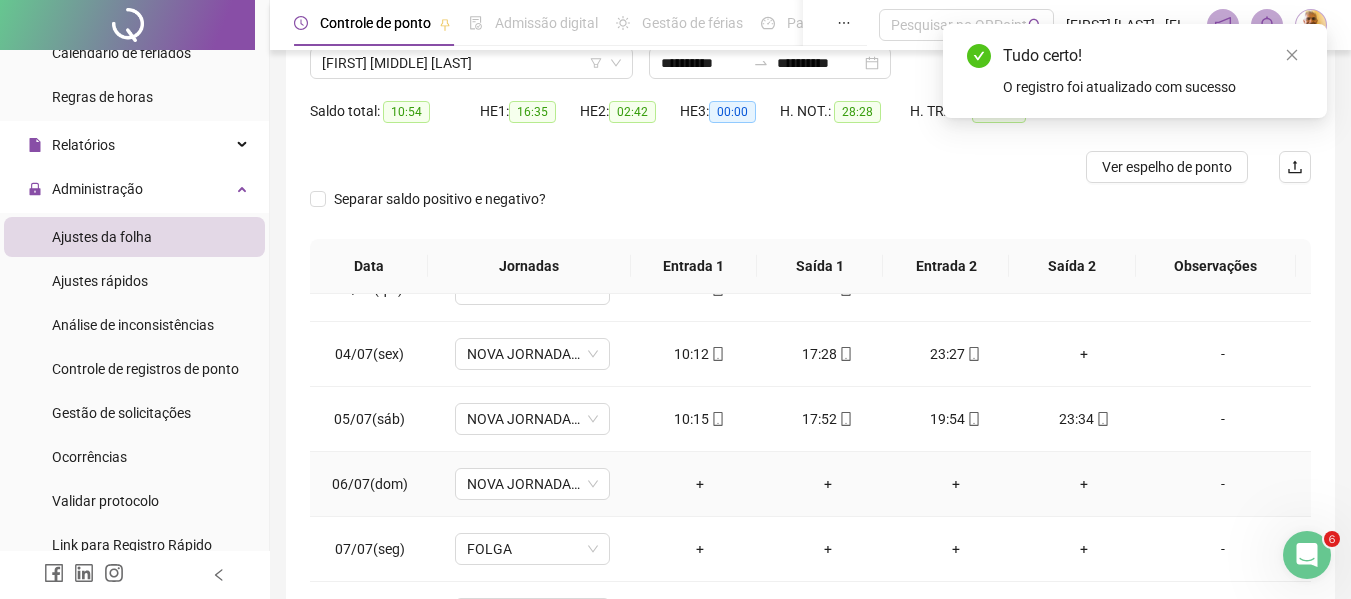 click on "-" at bounding box center [1223, 484] 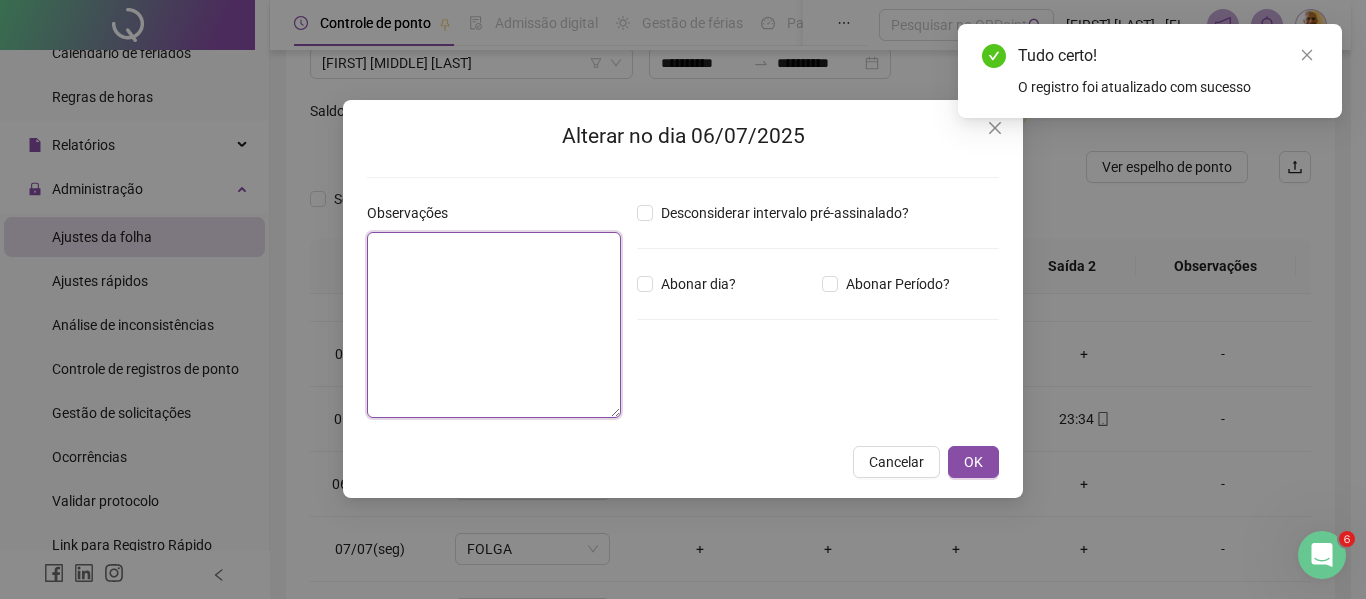click at bounding box center (494, 325) 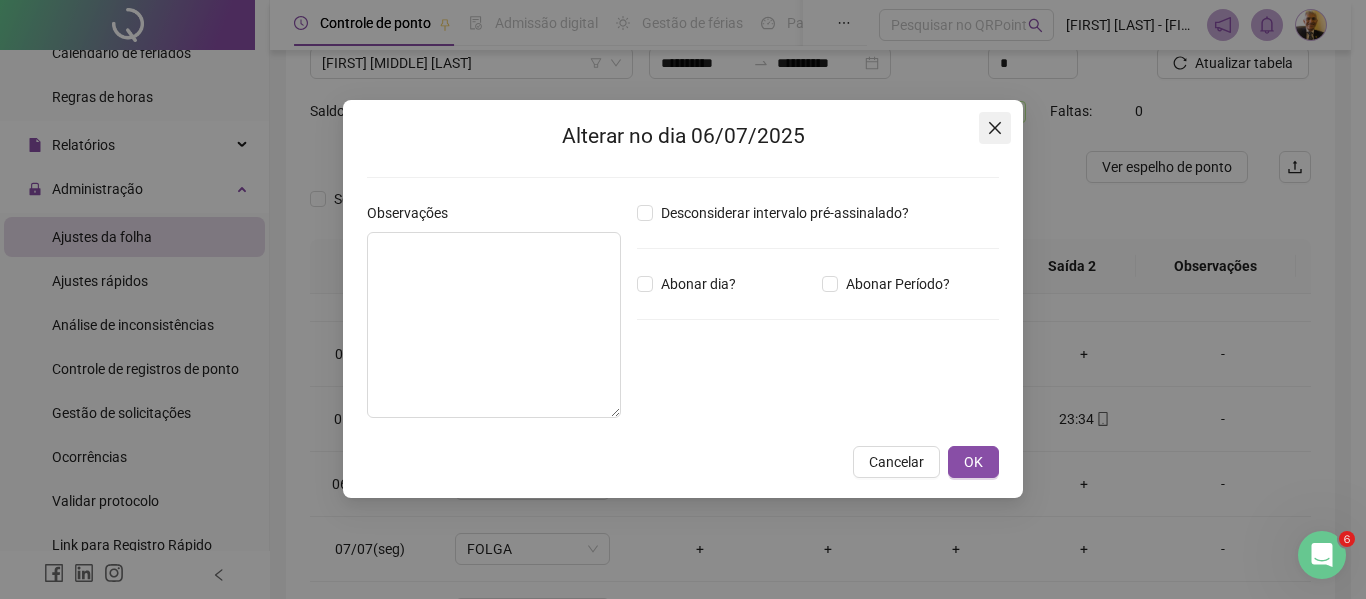 click 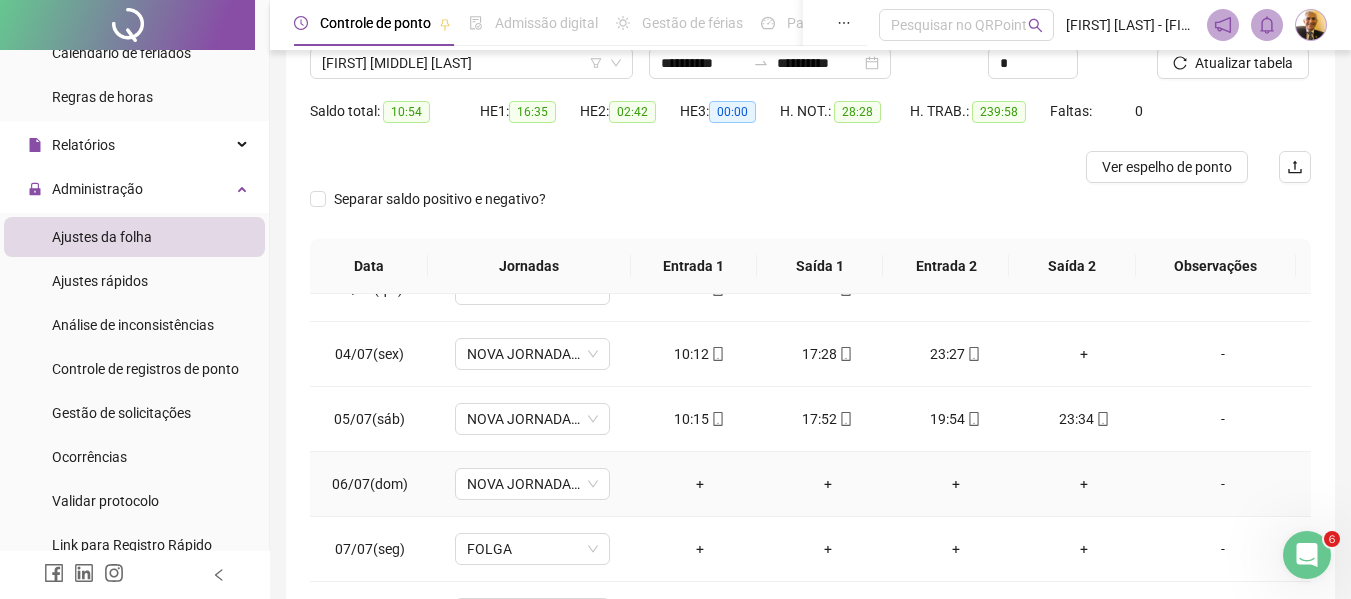 click on "-" at bounding box center (1223, 484) 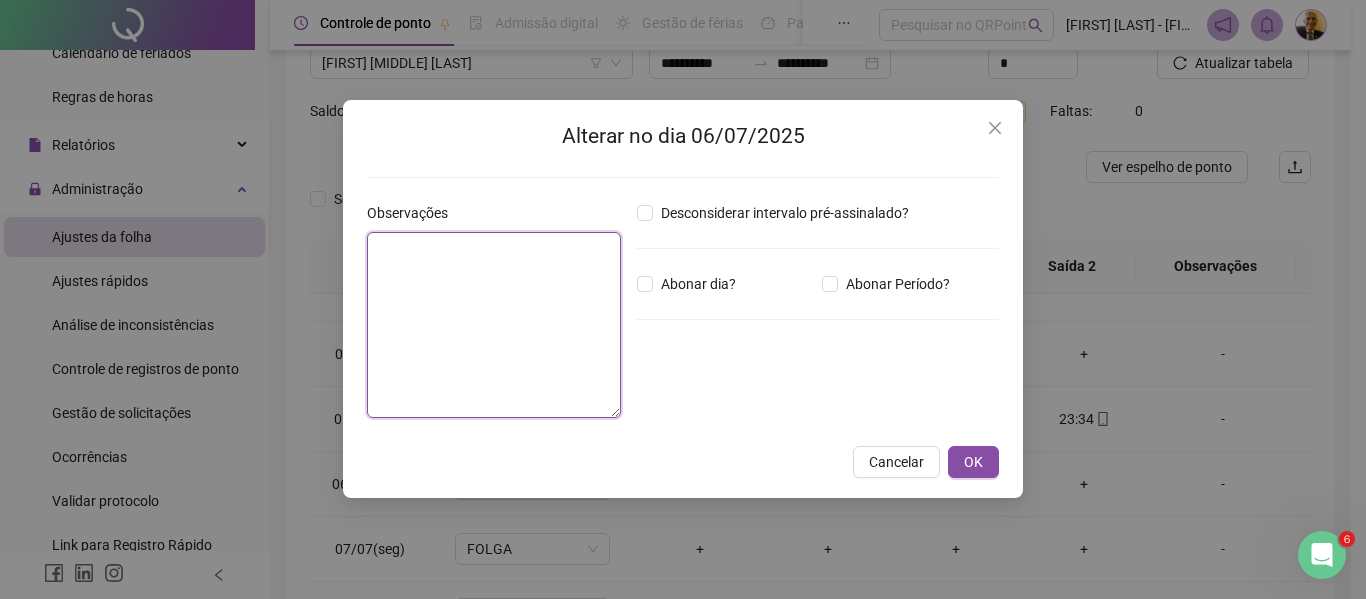 click at bounding box center (494, 325) 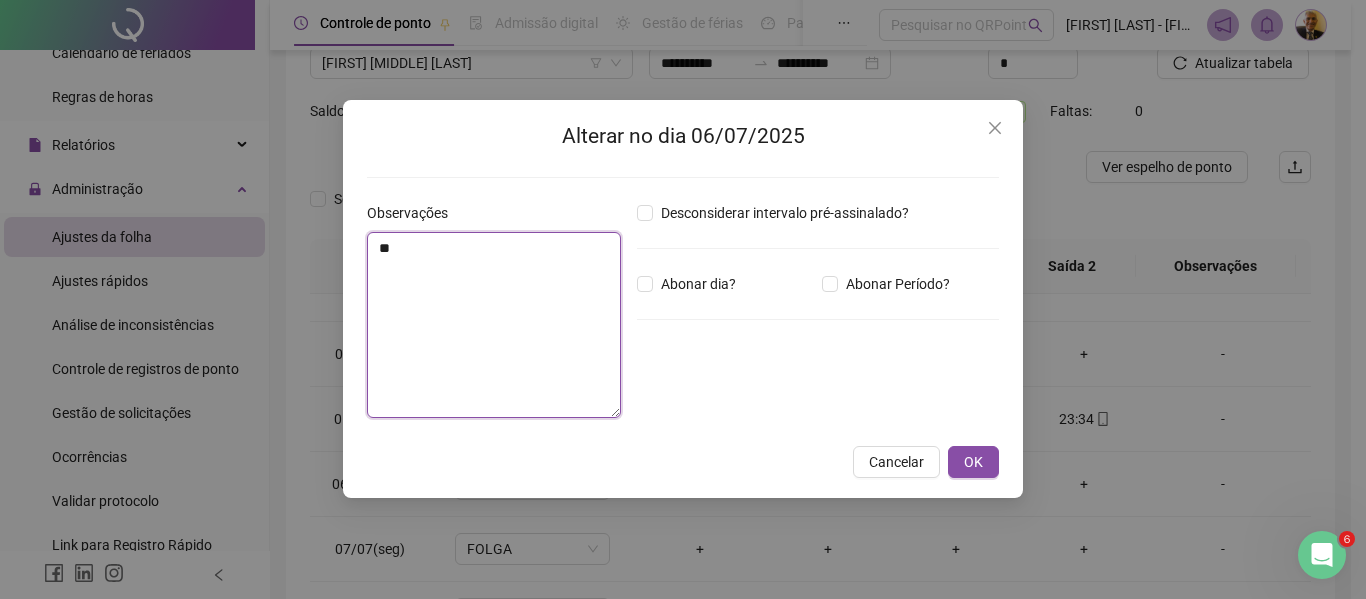 type on "*" 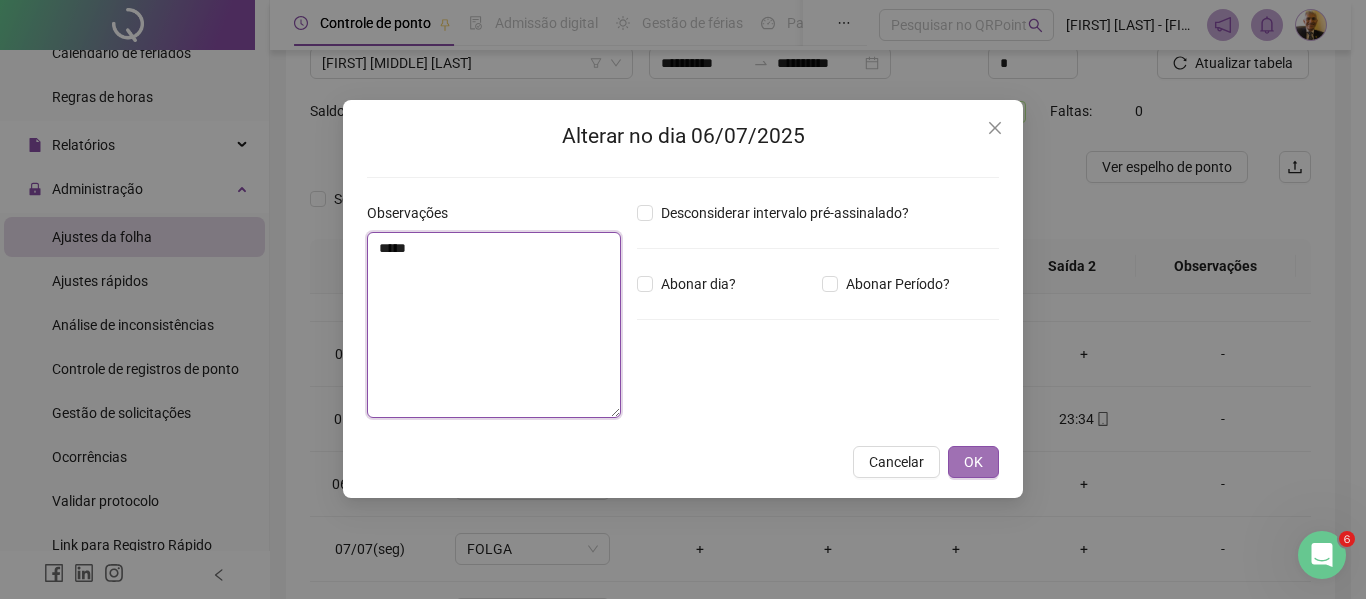 type on "*****" 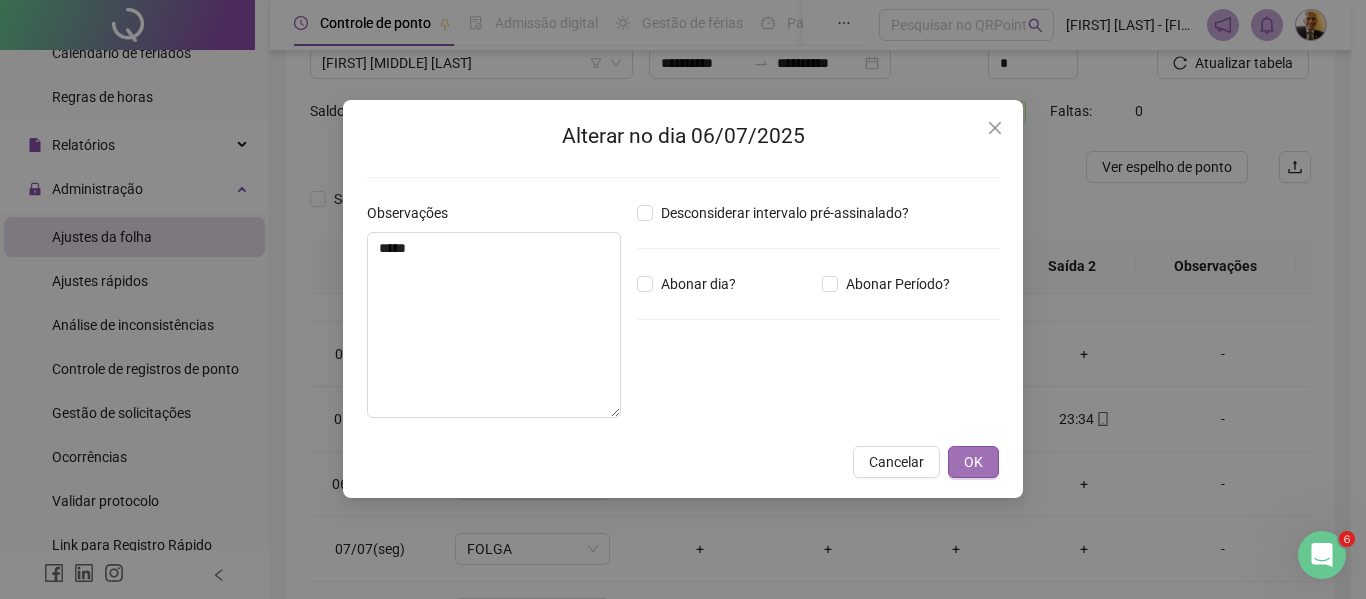 click on "OK" at bounding box center (973, 462) 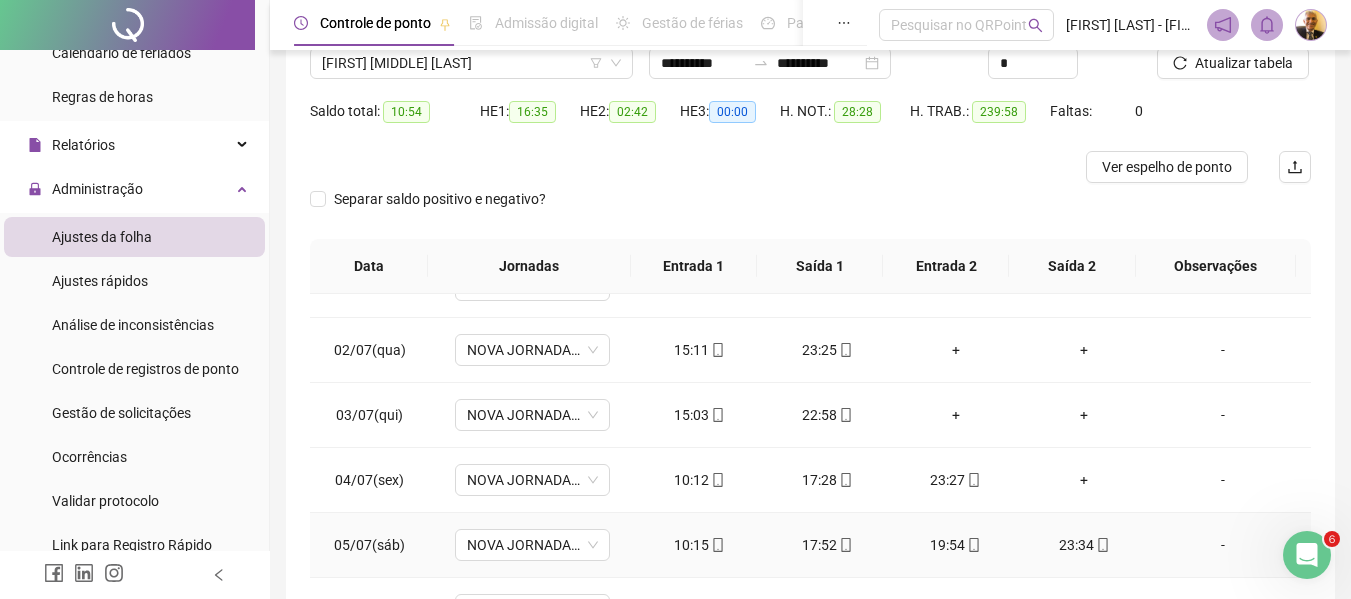 scroll, scrollTop: 0, scrollLeft: 0, axis: both 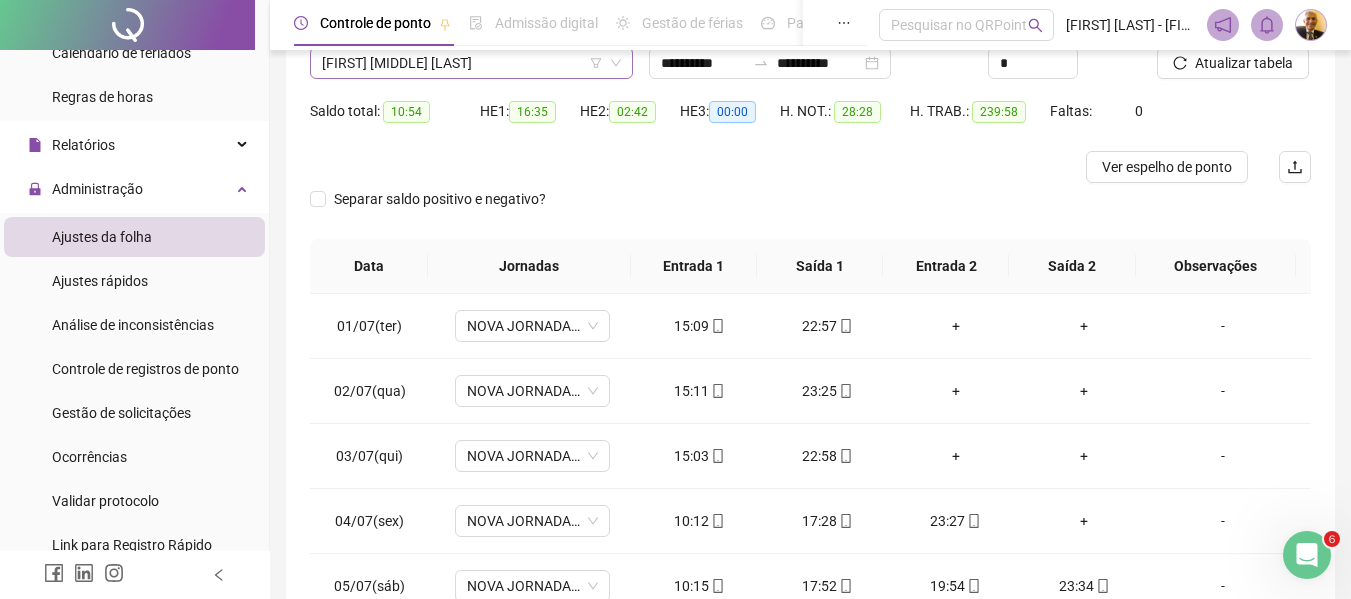 click 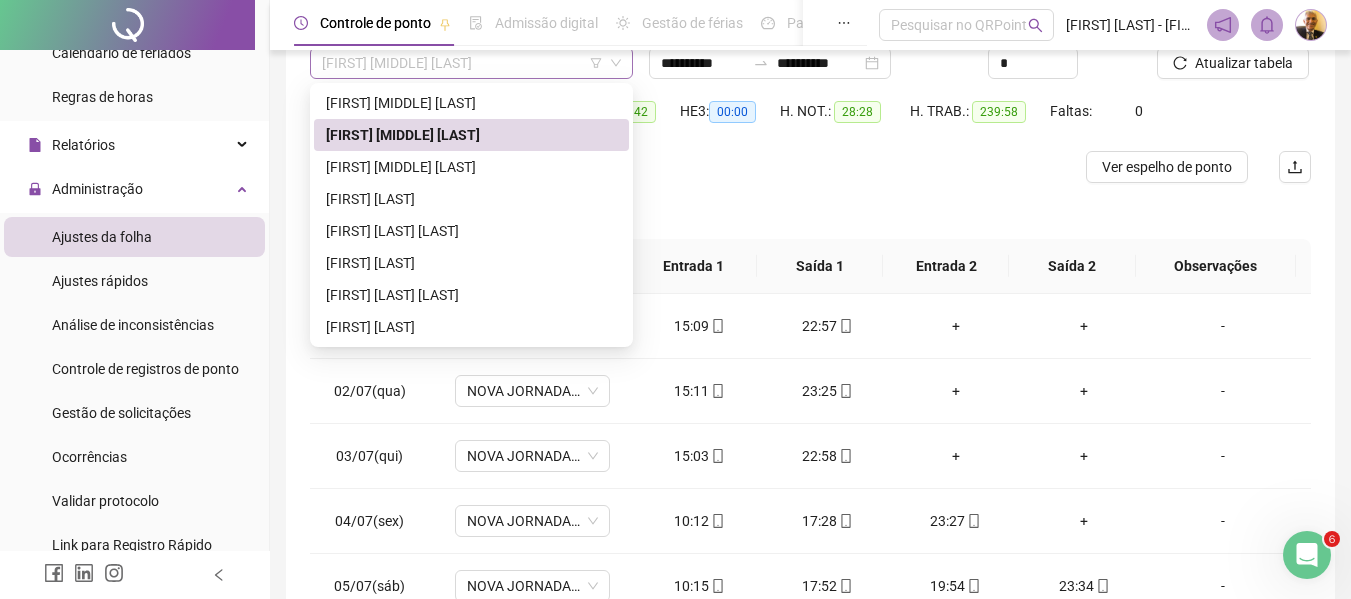 click on "[FIRST] [MIDDLE] [LAST]" at bounding box center (471, 63) 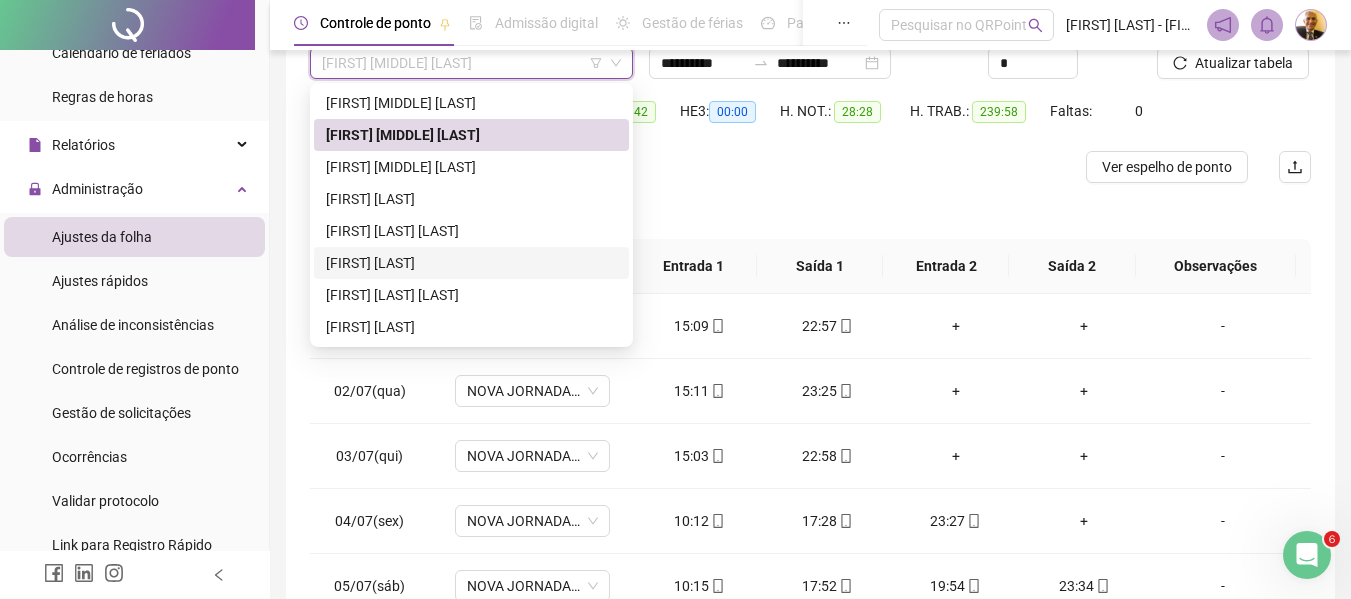 click on "[FIRST] [LAST]" at bounding box center [471, 263] 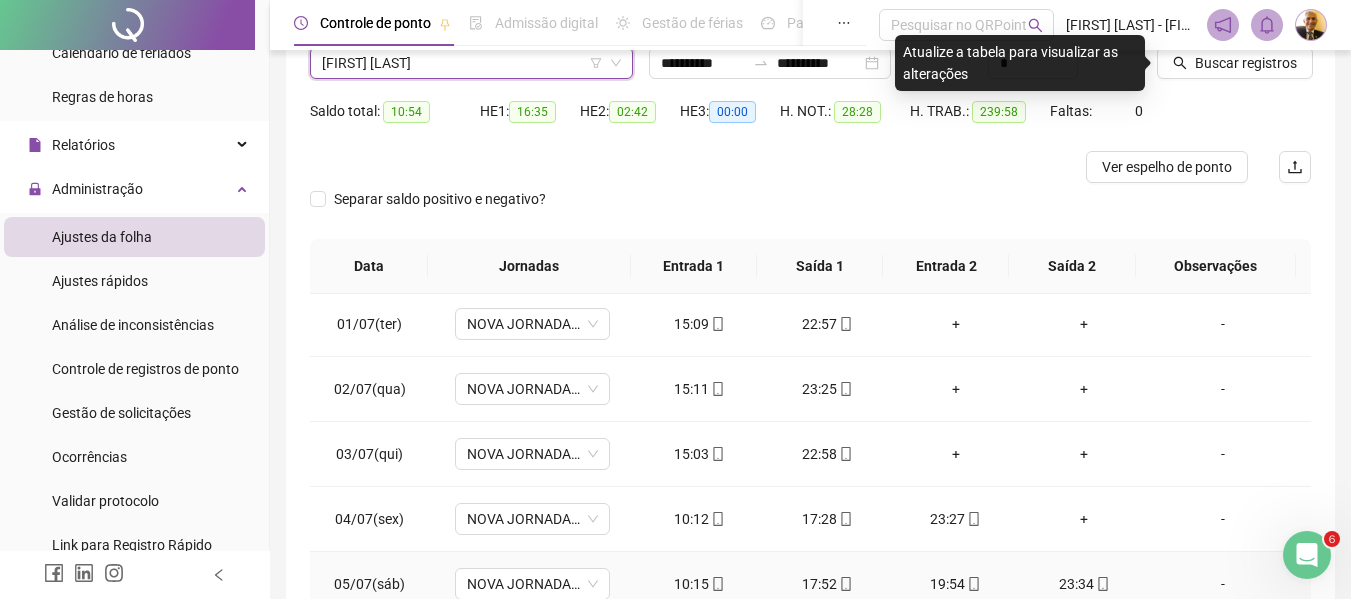 scroll, scrollTop: 0, scrollLeft: 0, axis: both 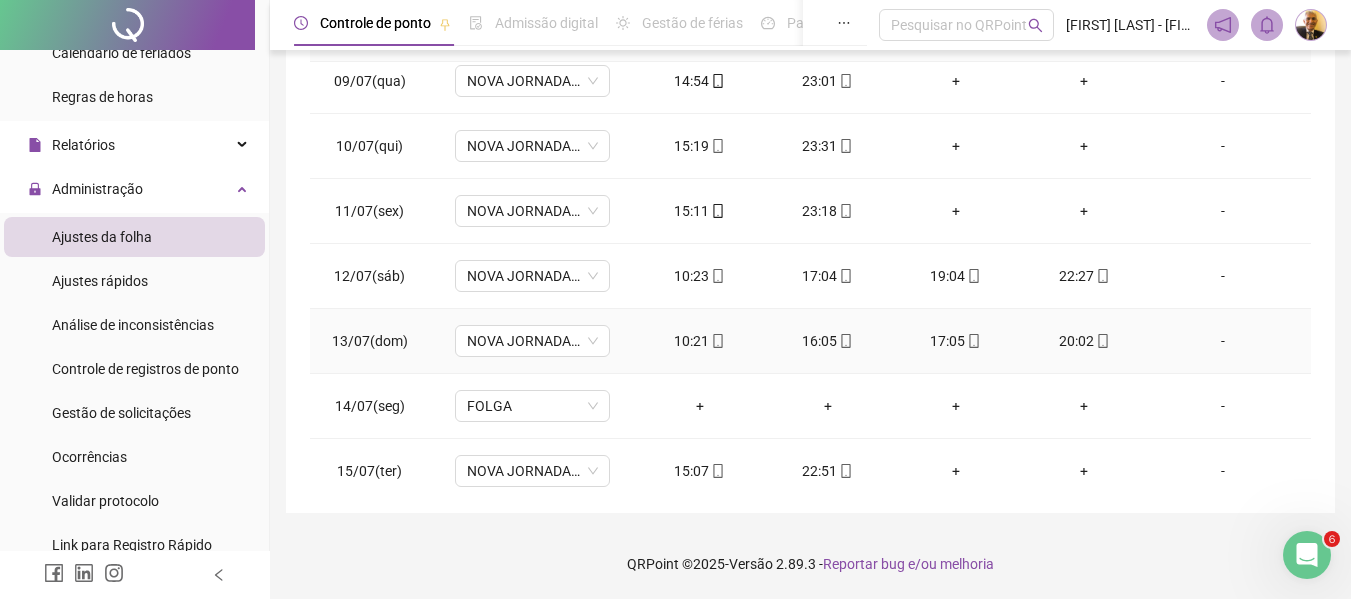 drag, startPoint x: 1205, startPoint y: 340, endPoint x: 1205, endPoint y: 327, distance: 13 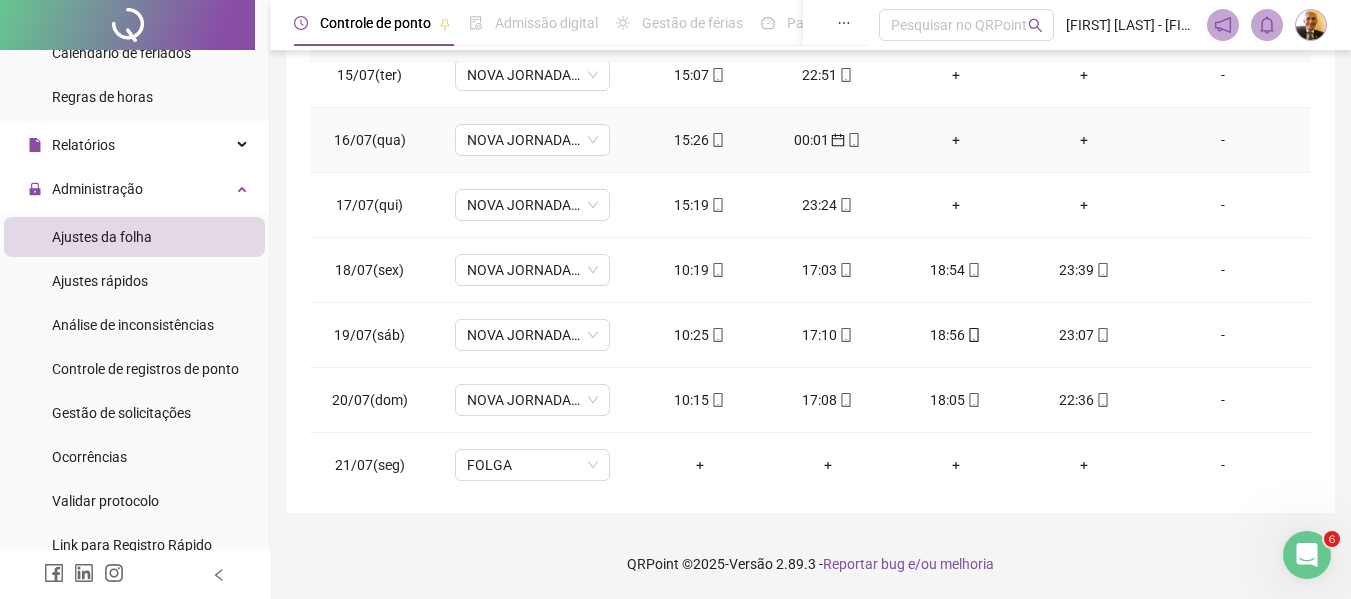 scroll, scrollTop: 933, scrollLeft: 0, axis: vertical 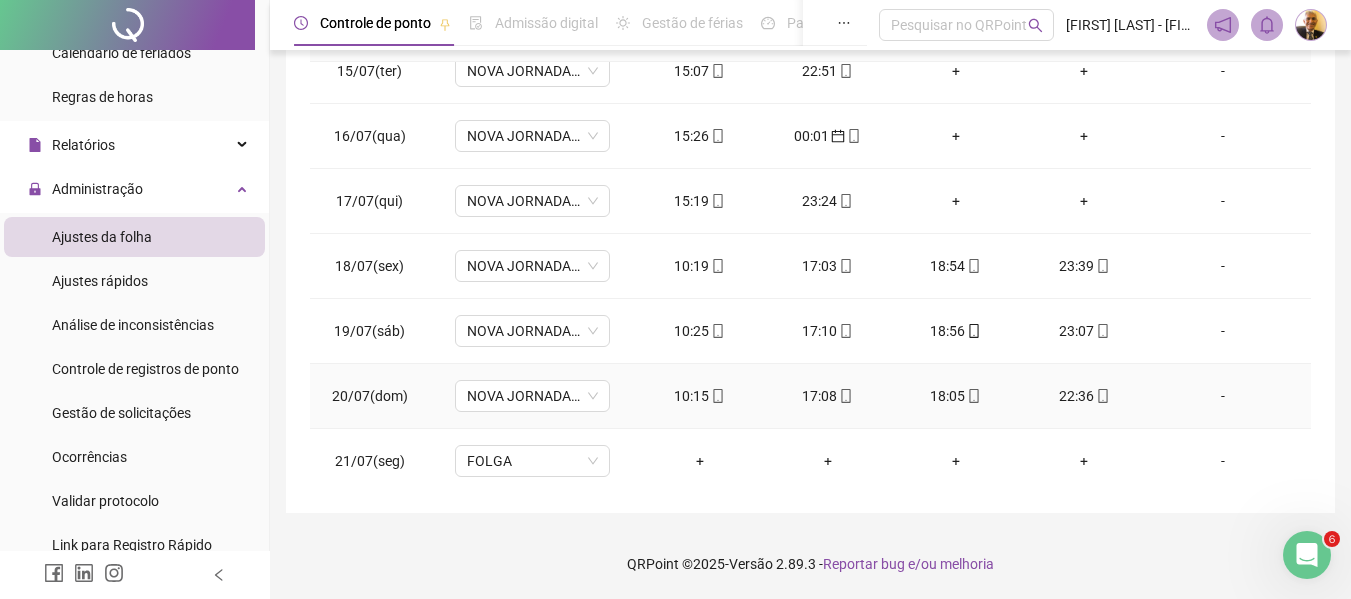 click on "-" at bounding box center [1223, 396] 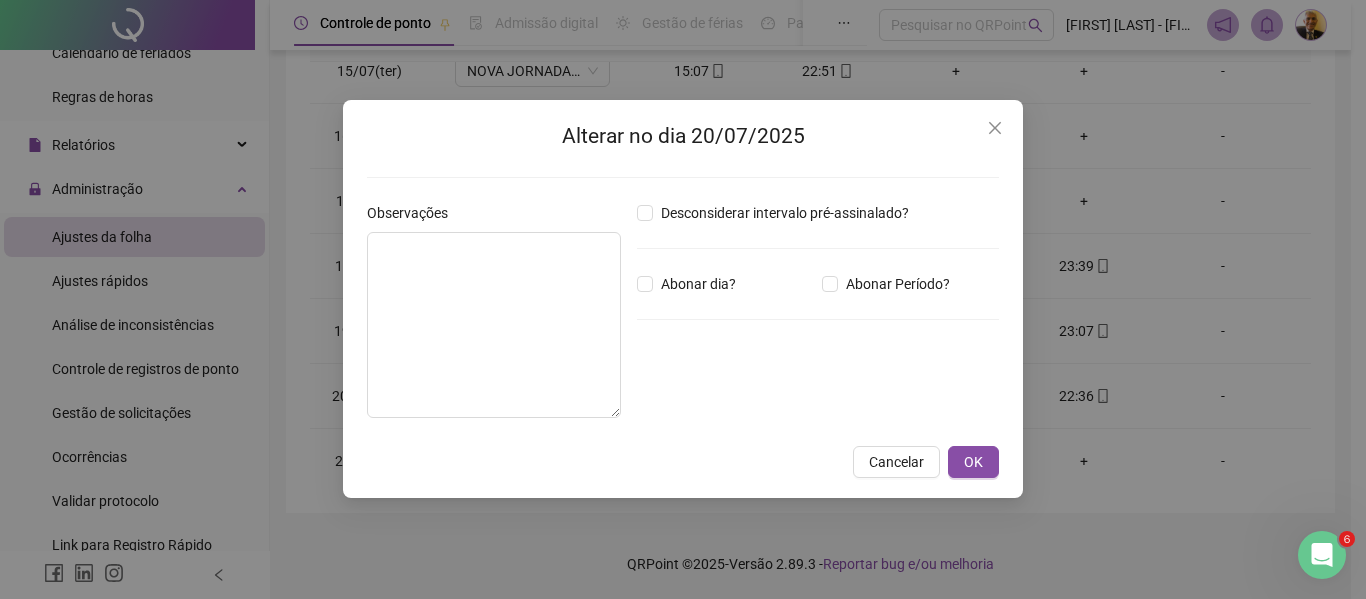 type 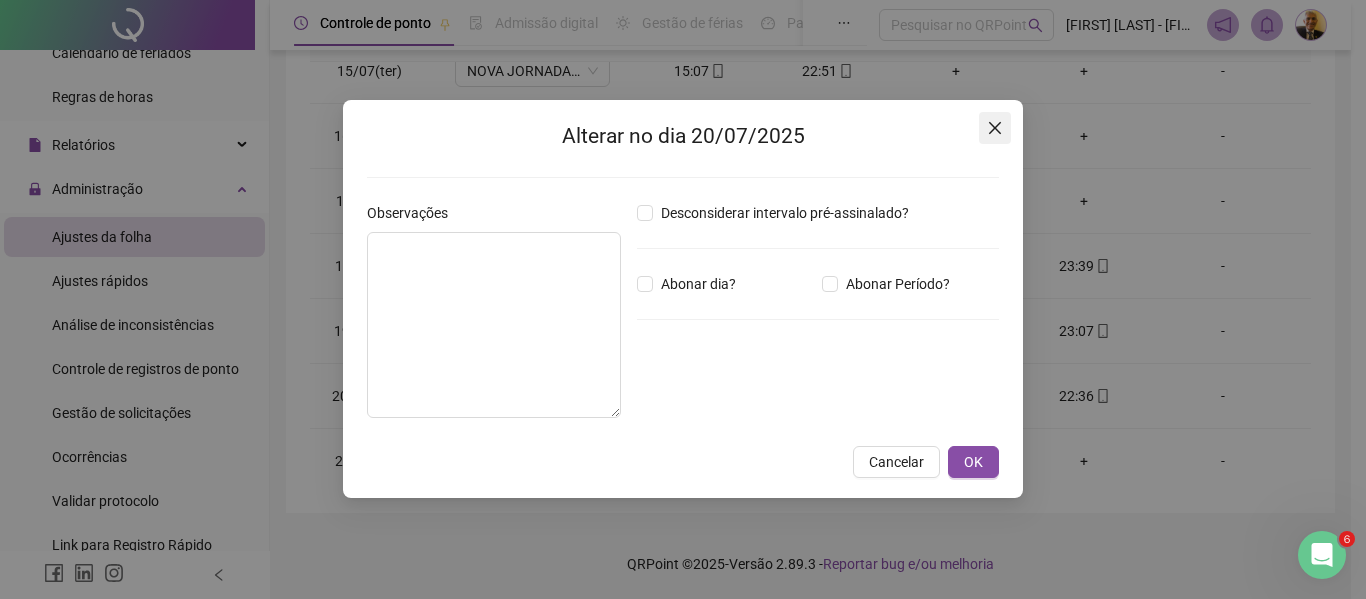 click 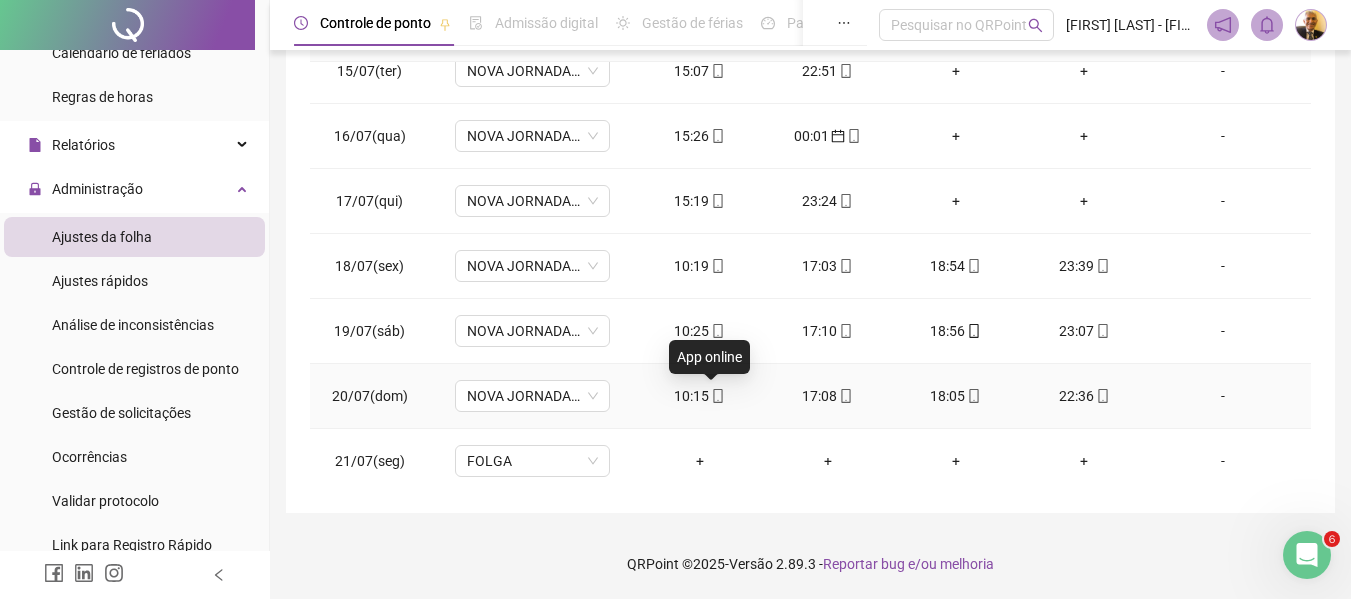 click 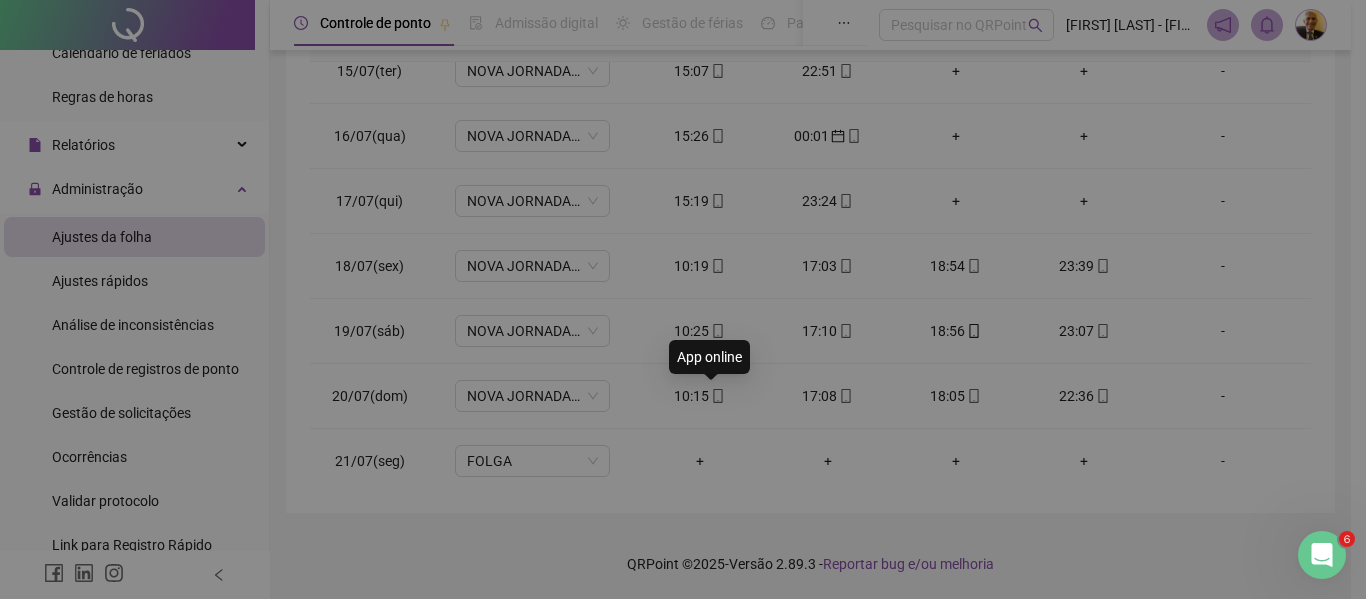 type on "**********" 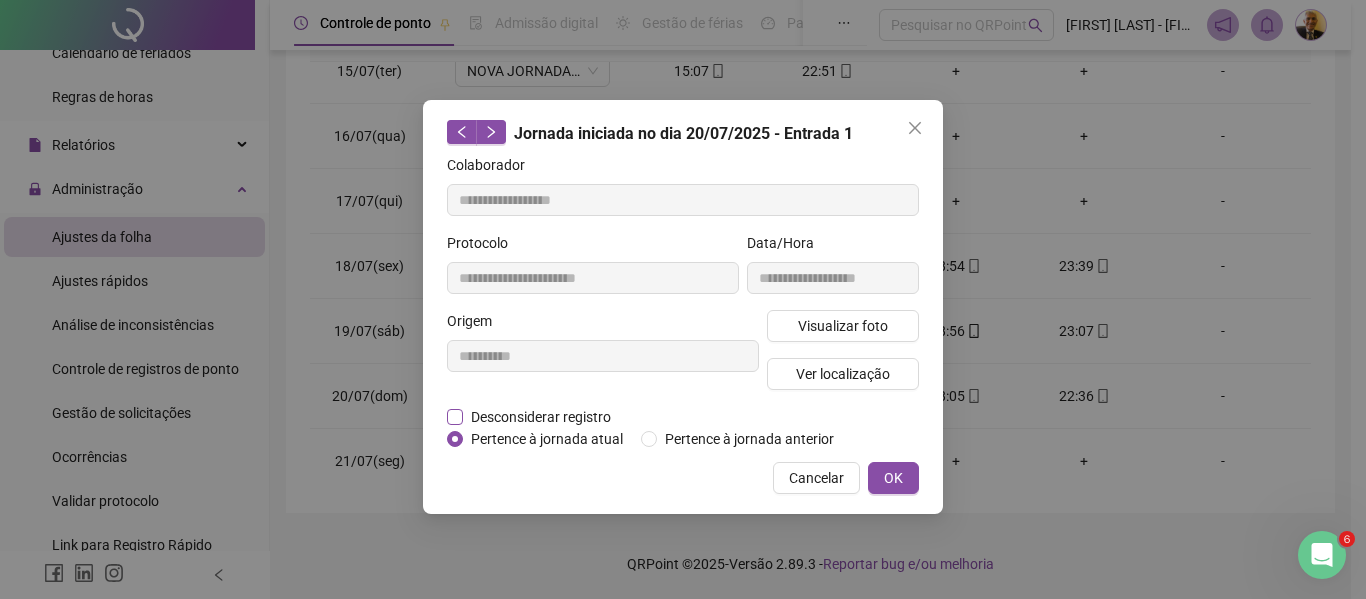 click on "Desconsiderar registro" at bounding box center [541, 417] 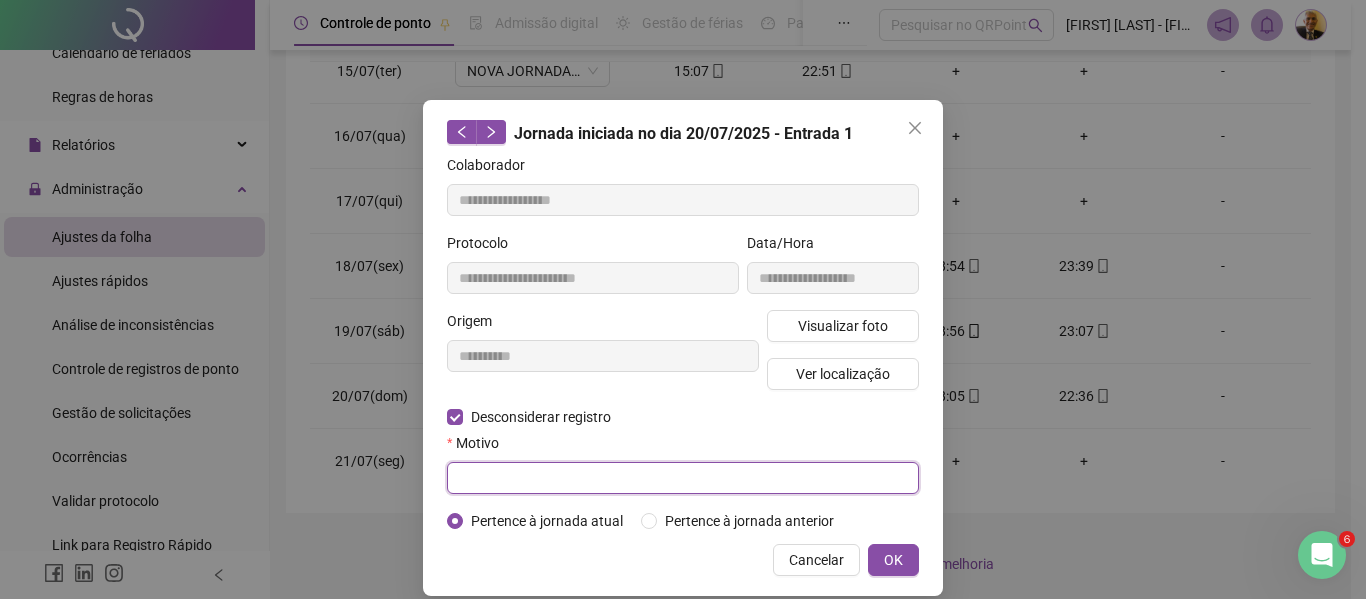 click at bounding box center (683, 478) 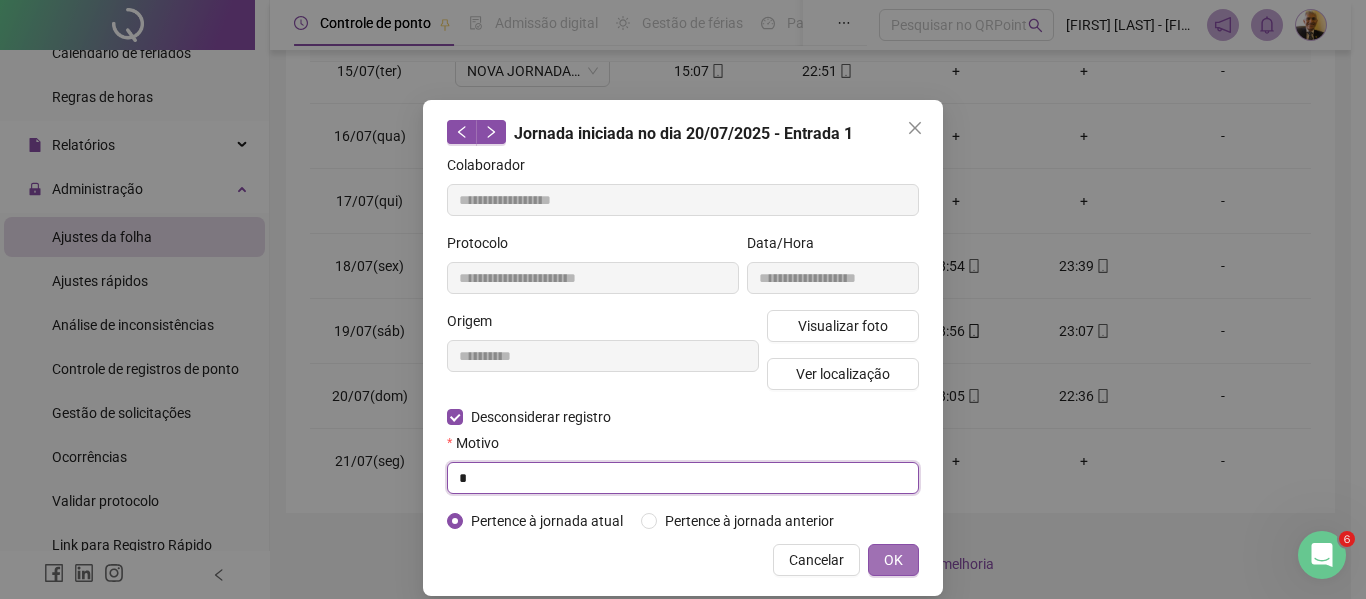 type on "*" 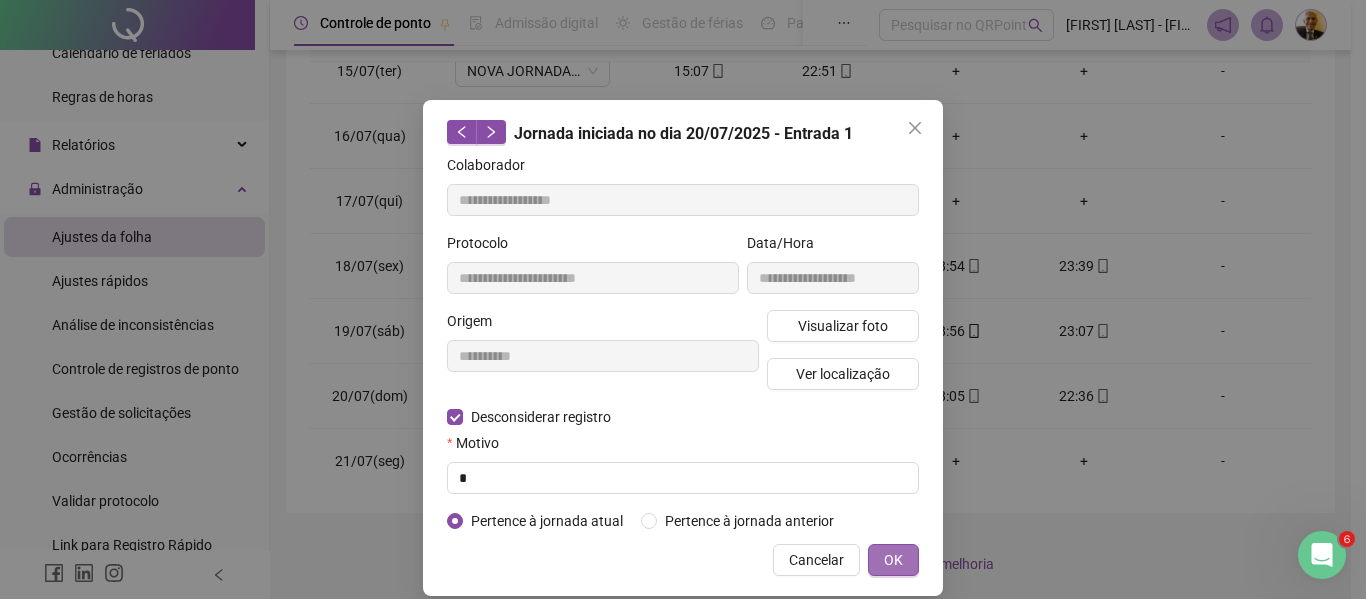 click on "OK" at bounding box center (893, 560) 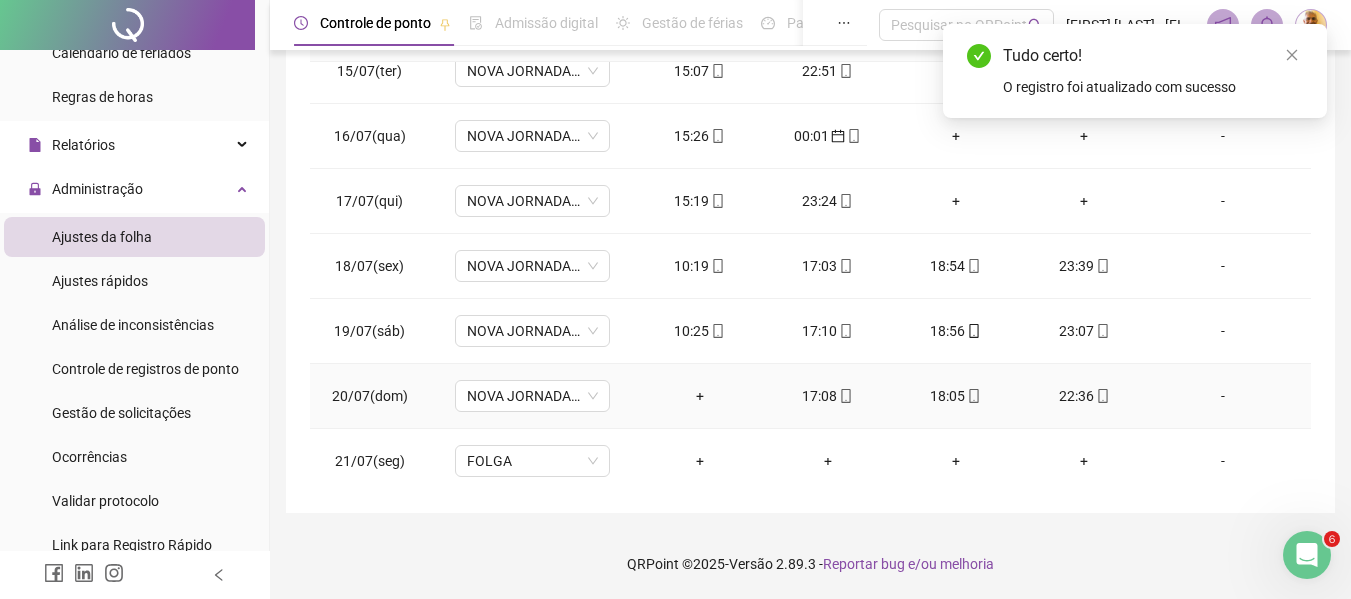 click on "17:08" at bounding box center (828, 396) 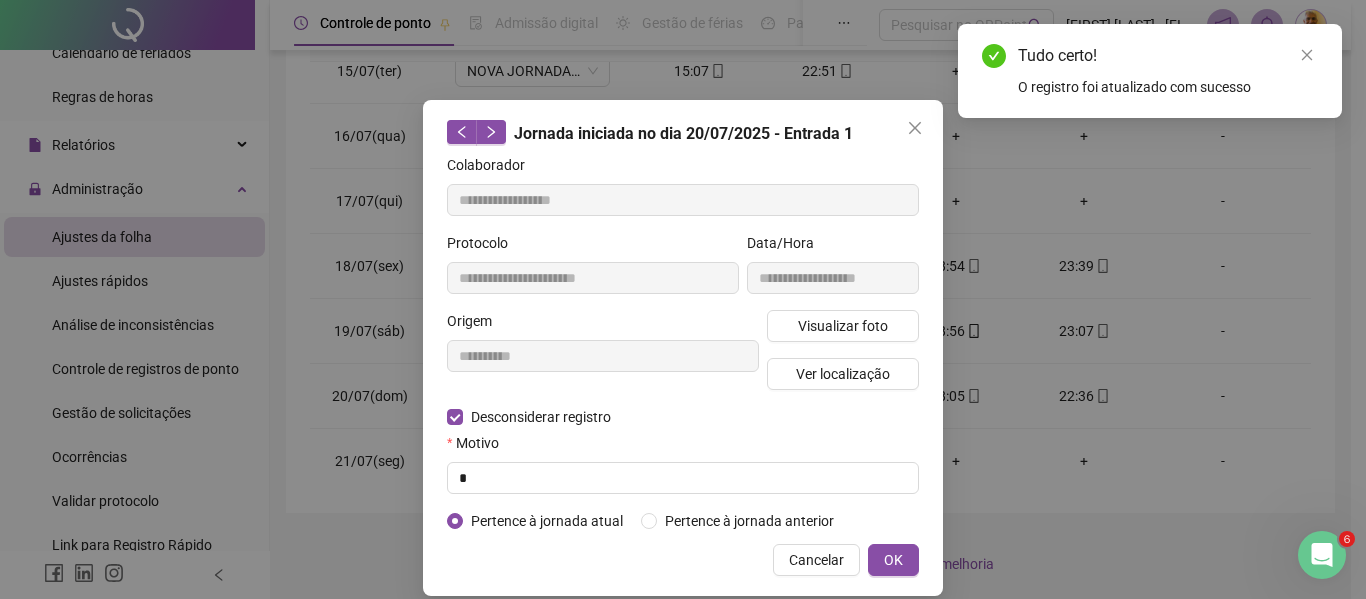 type on "**********" 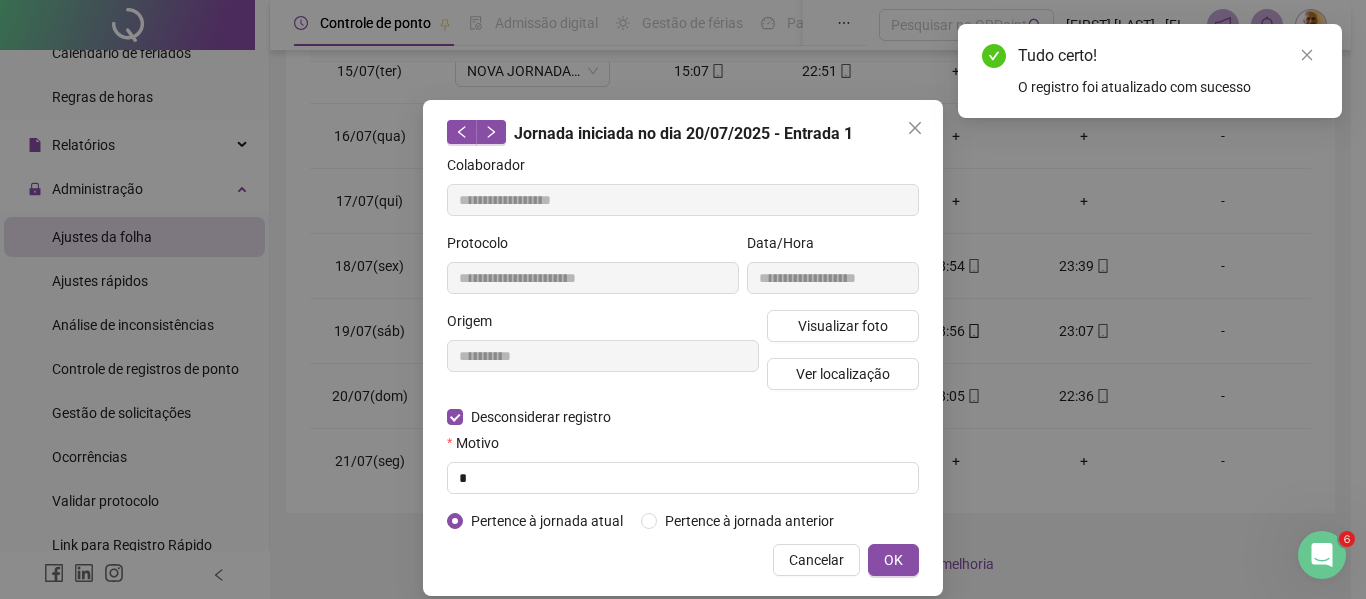 type on "**********" 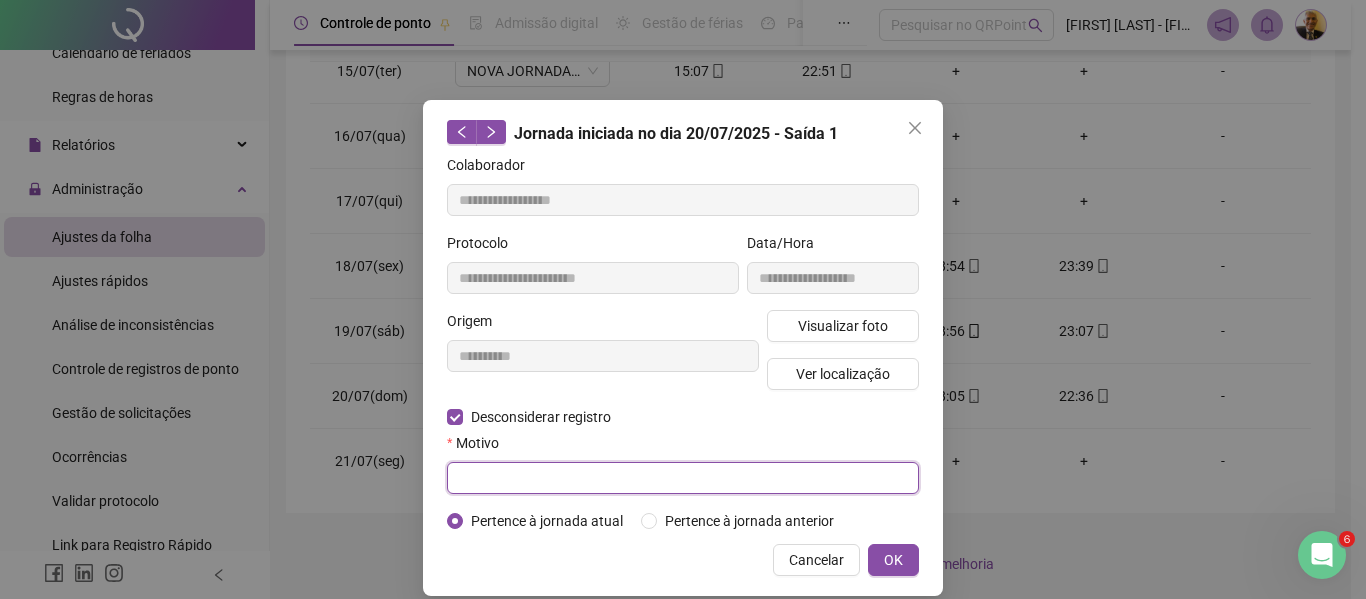 click at bounding box center [683, 478] 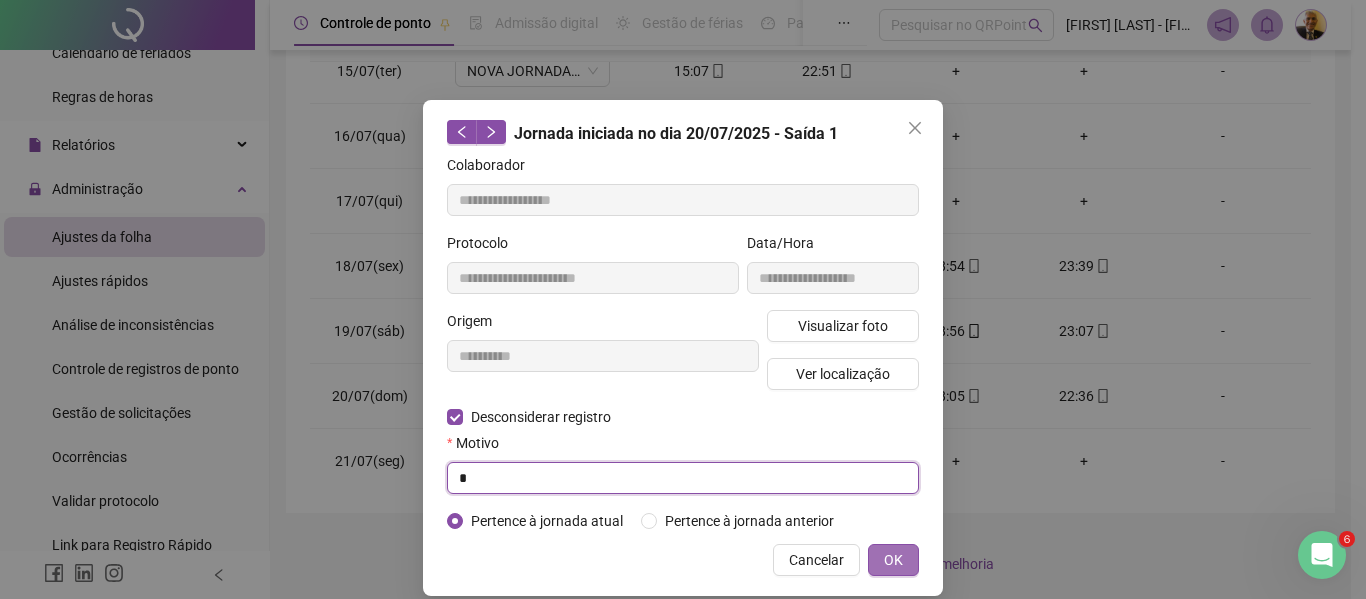 type on "*" 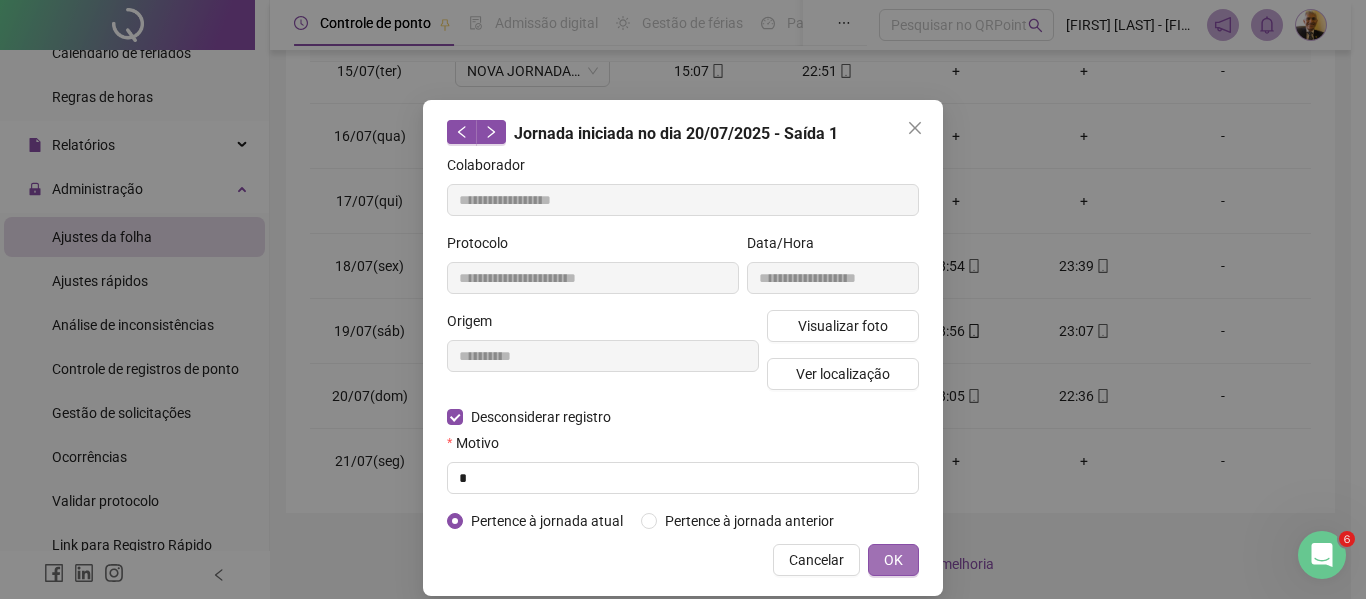 click on "OK" at bounding box center (893, 560) 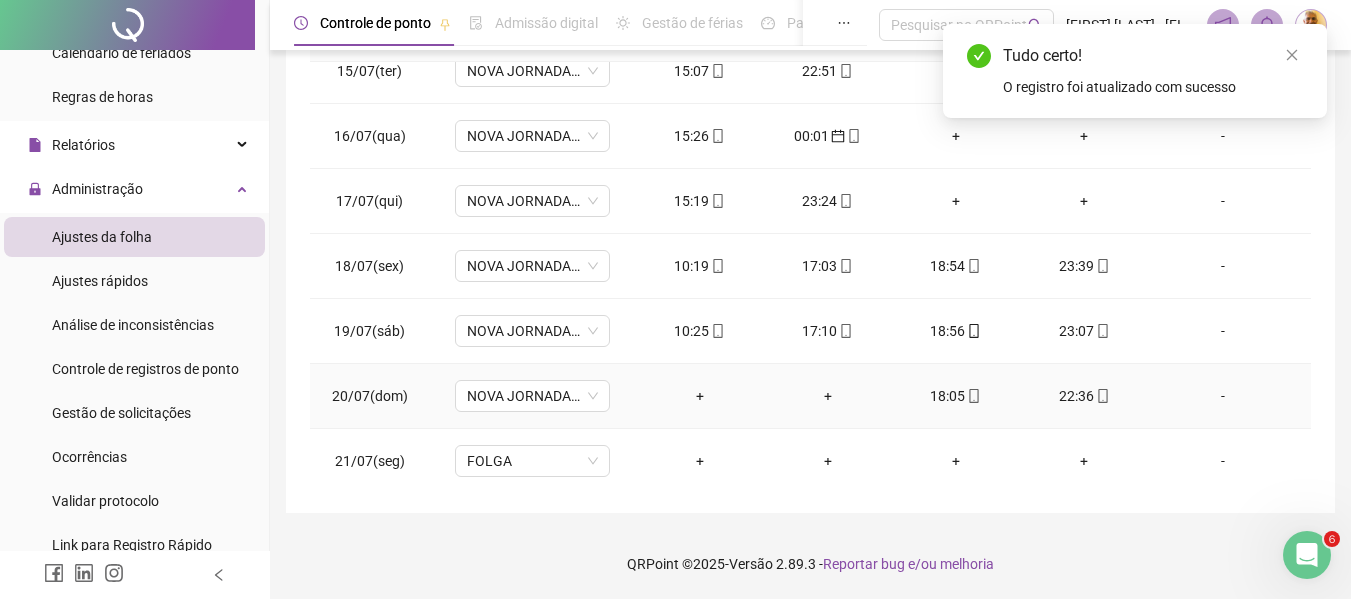click on "18:05" at bounding box center [956, 396] 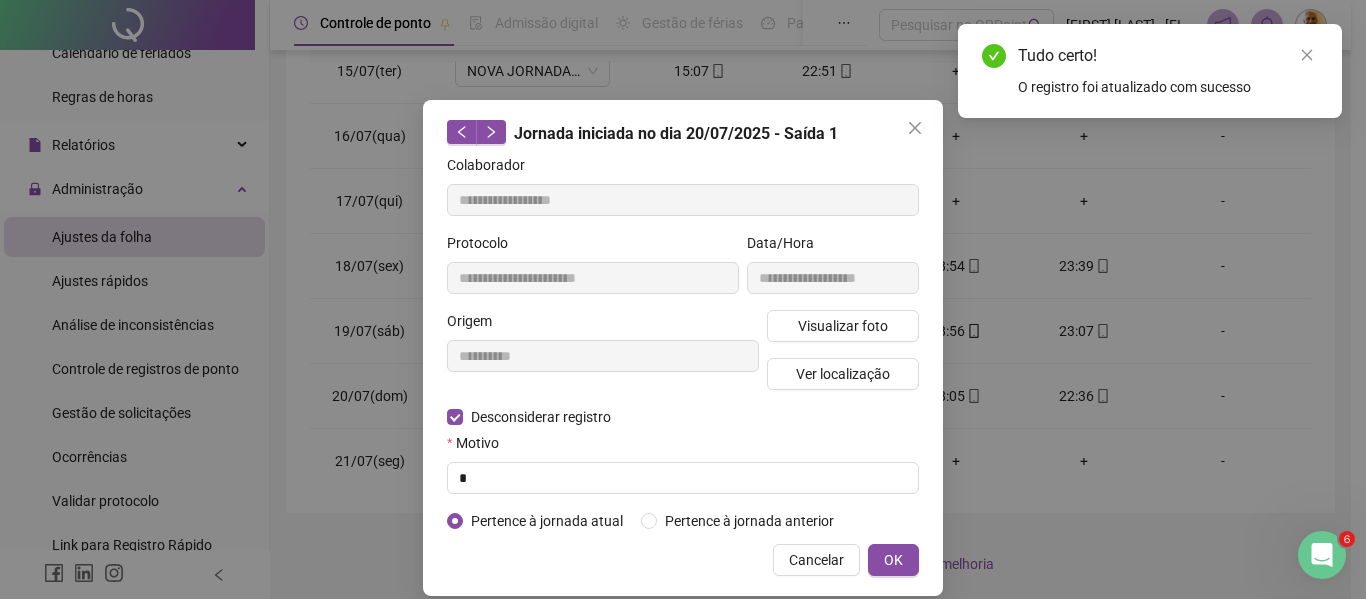 type on "**********" 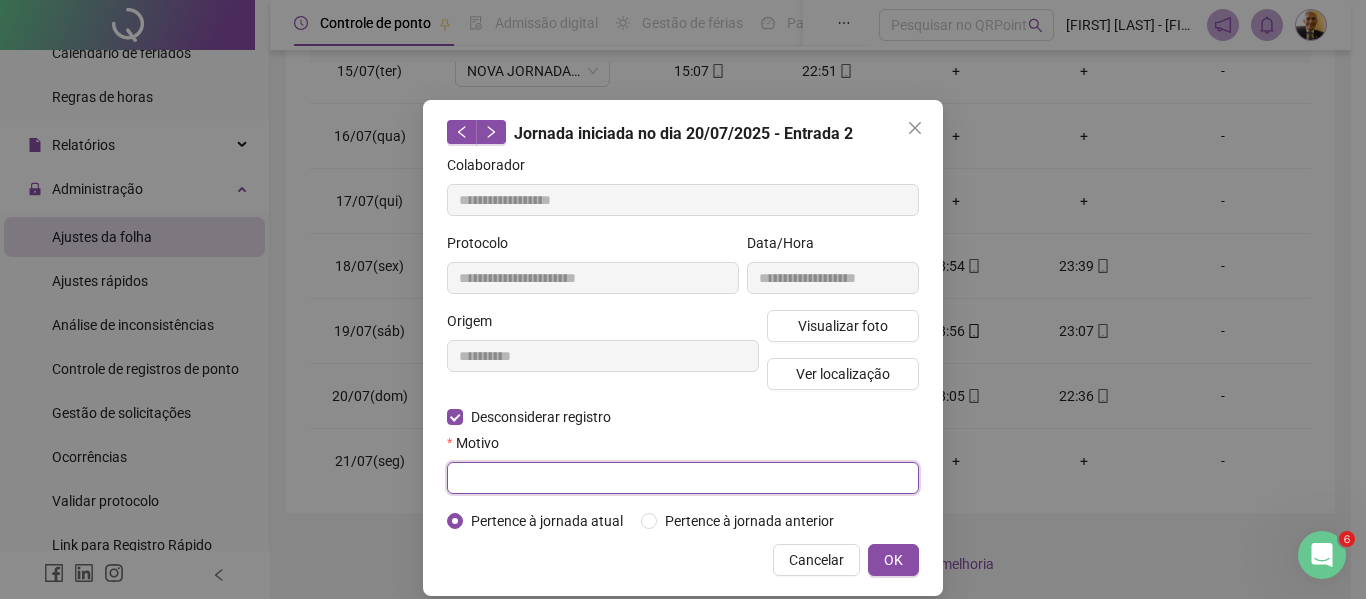 click at bounding box center (683, 478) 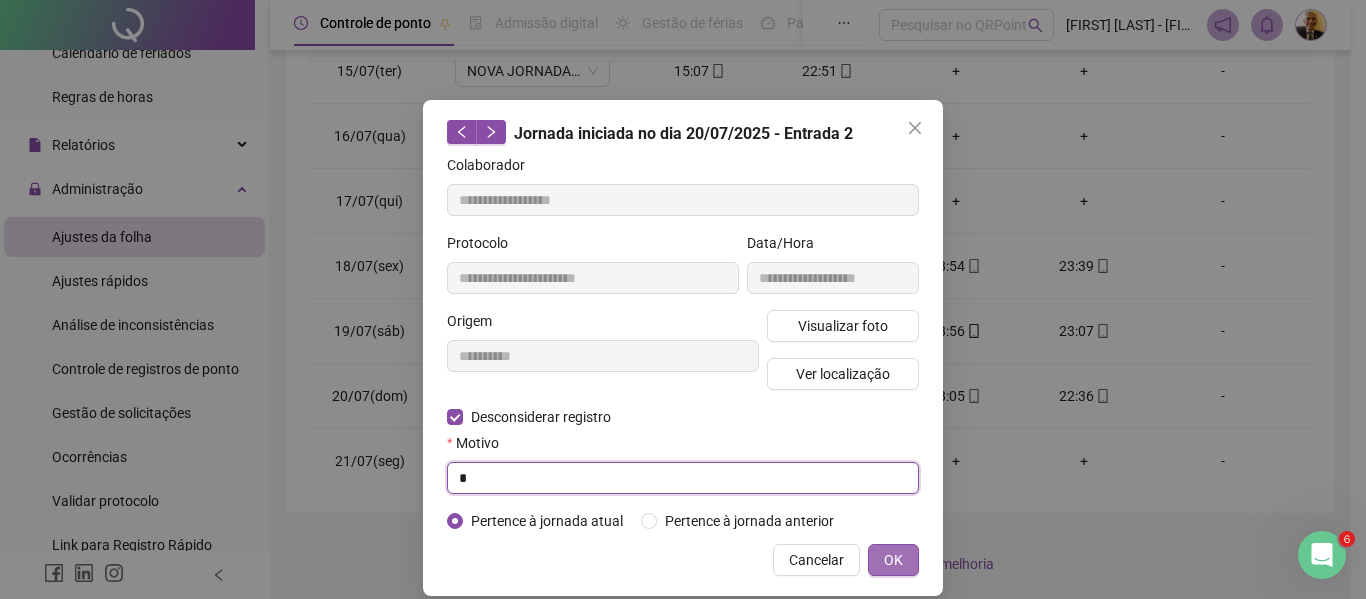 type on "*" 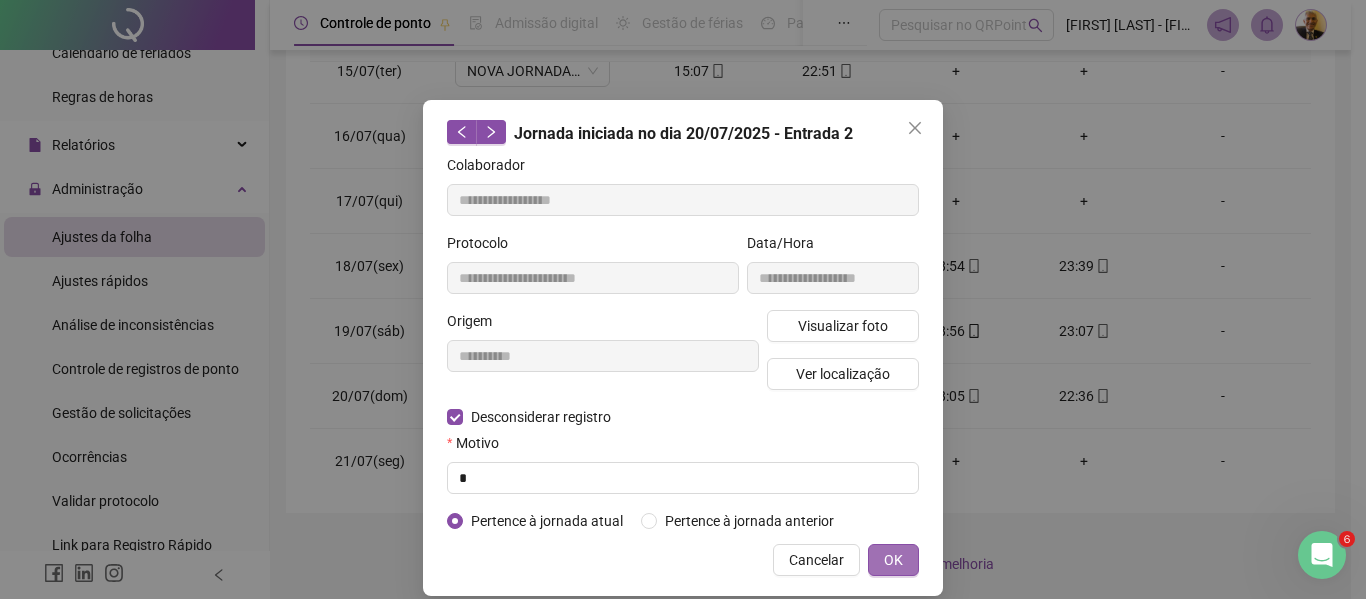 click on "OK" at bounding box center (893, 560) 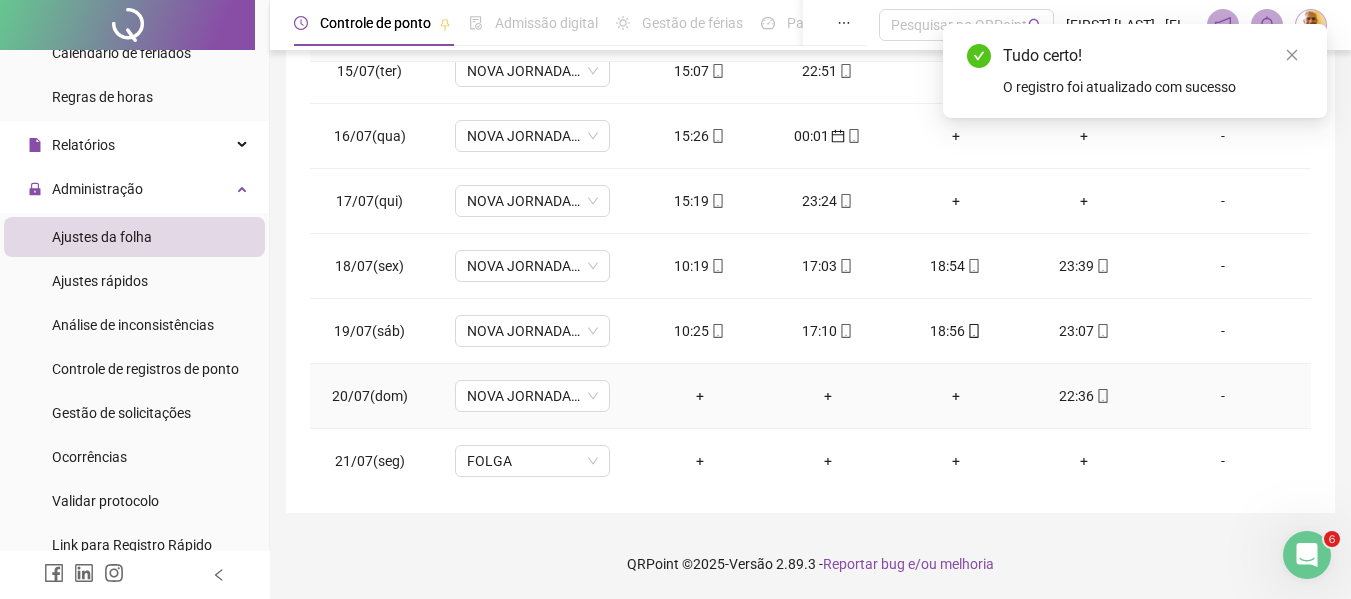 click on "22:36" at bounding box center [1084, 396] 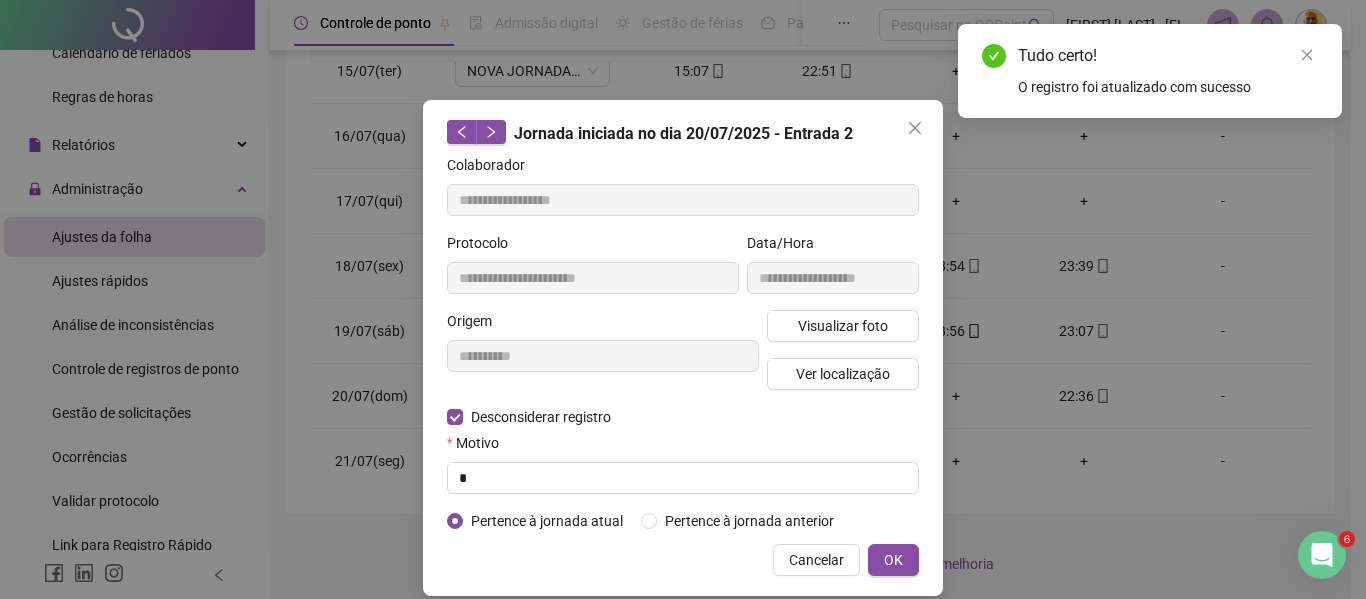 type on "**********" 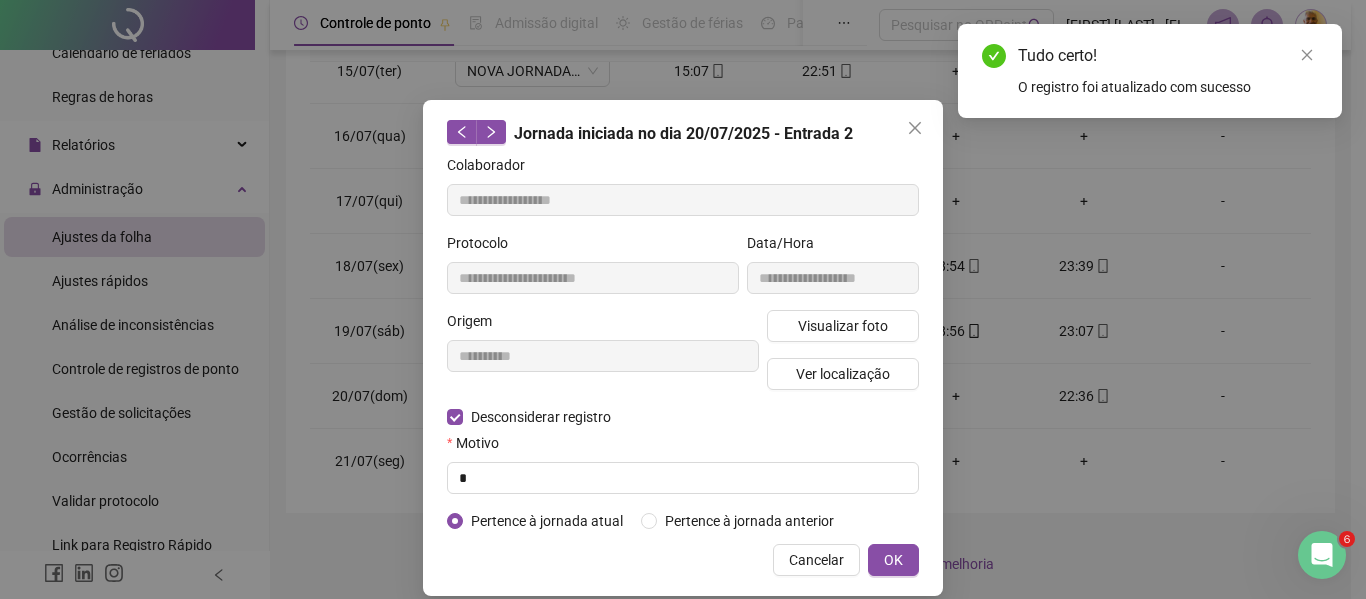 type on "**********" 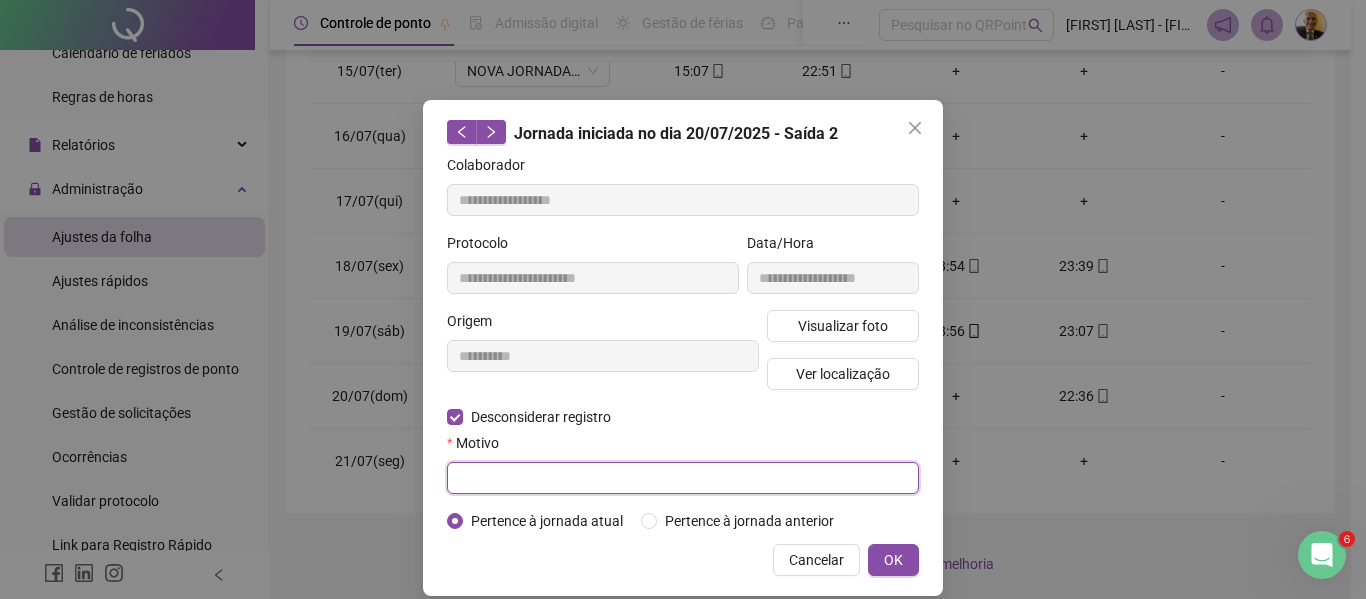 click at bounding box center (683, 478) 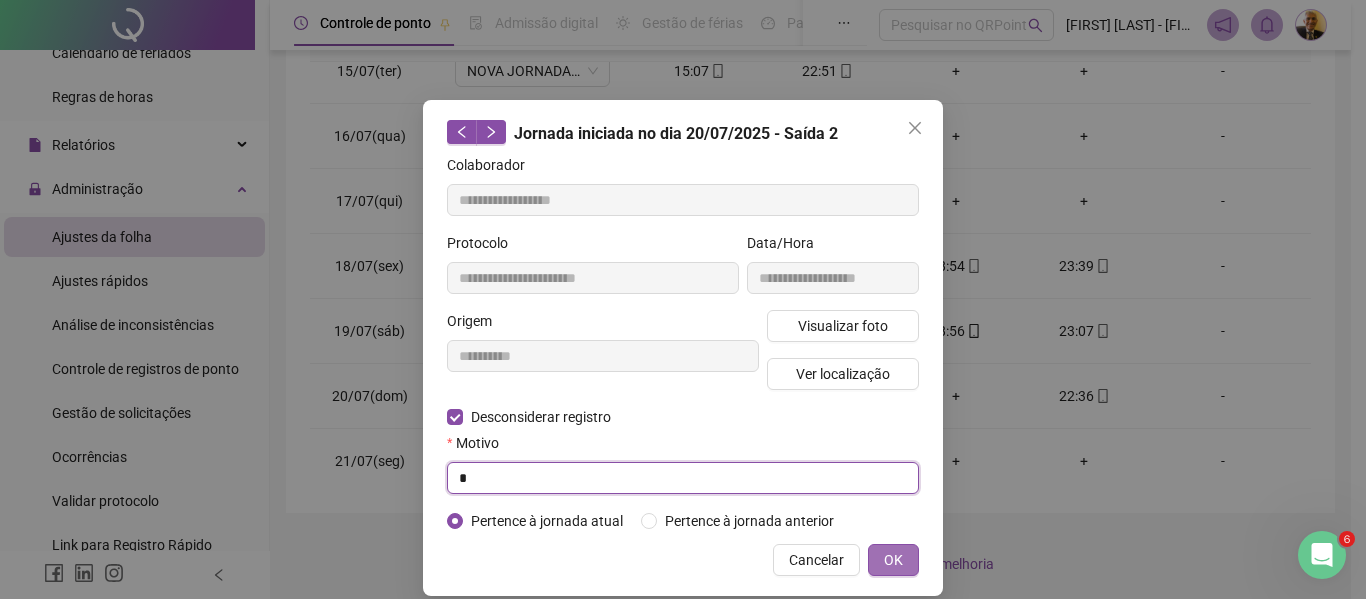 type on "*" 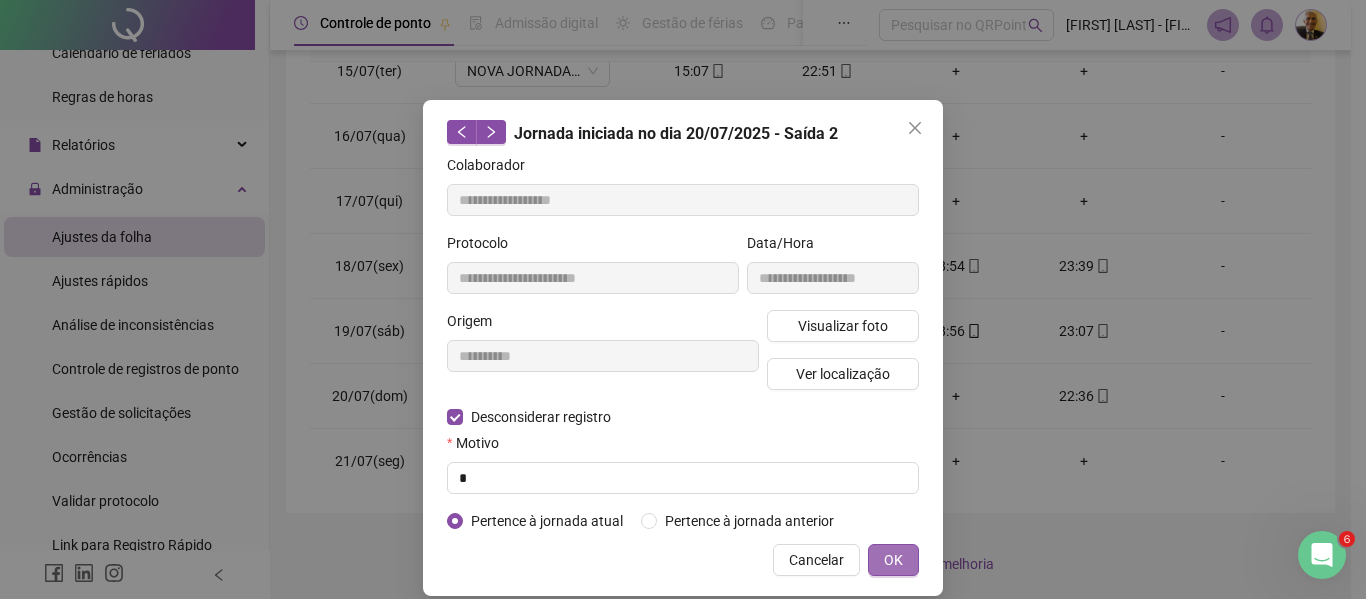 click on "OK" at bounding box center [893, 560] 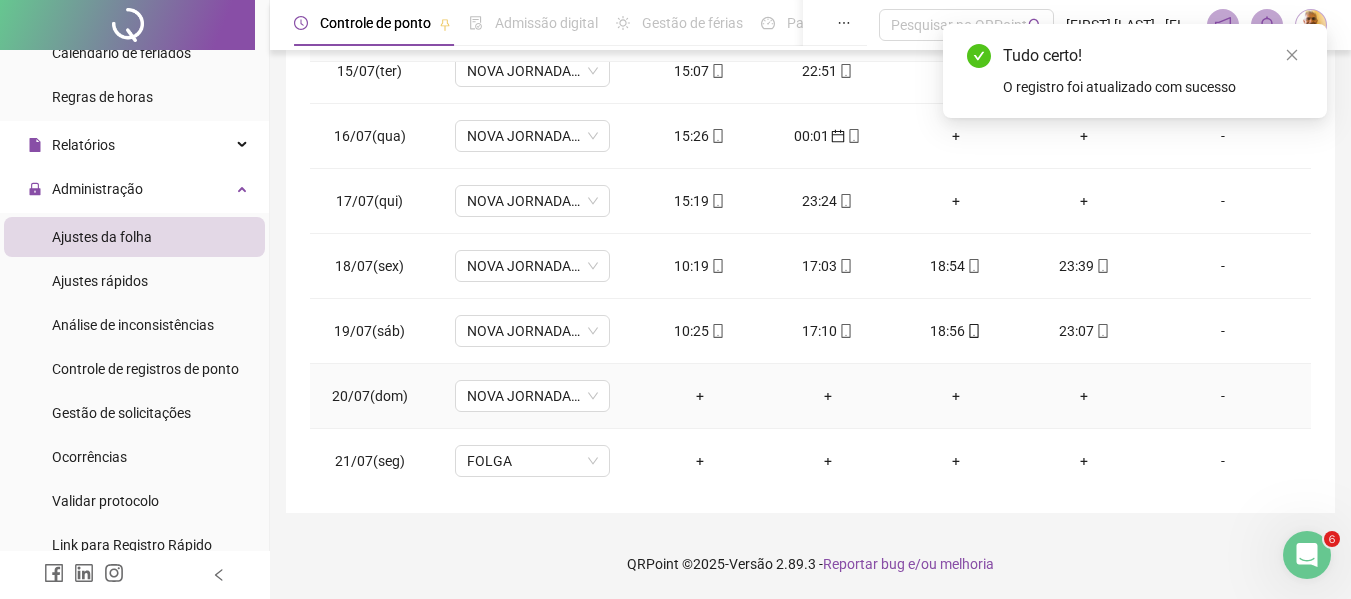 click on "-" at bounding box center [1223, 396] 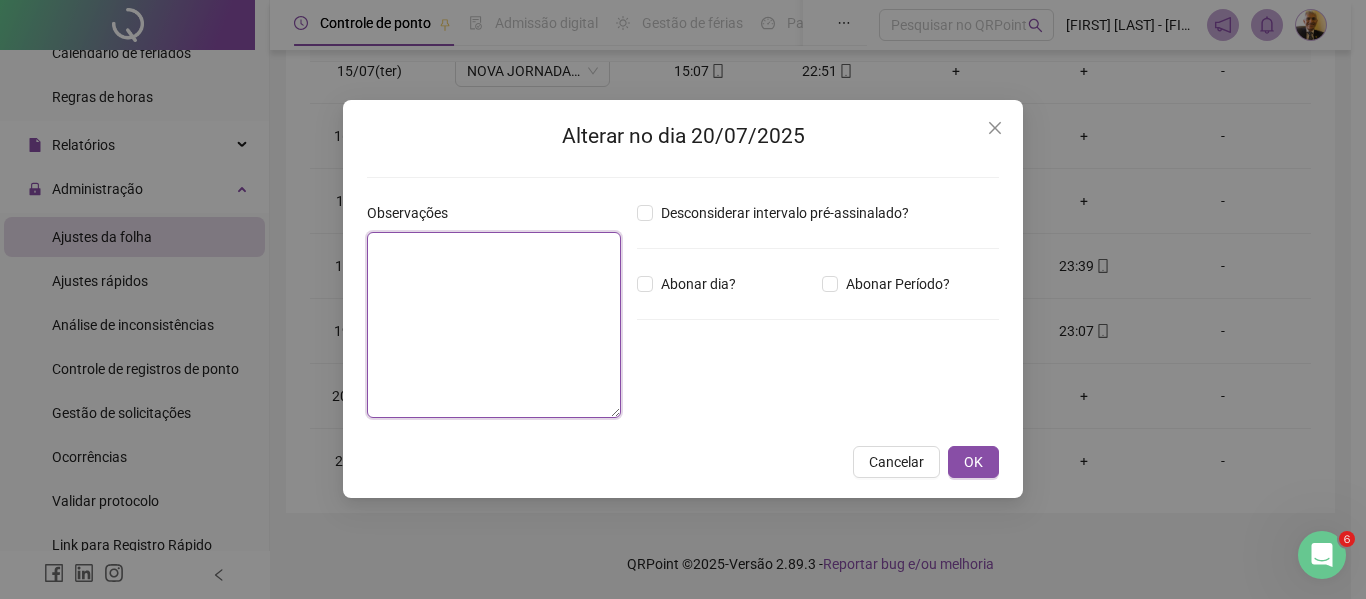 click at bounding box center [494, 325] 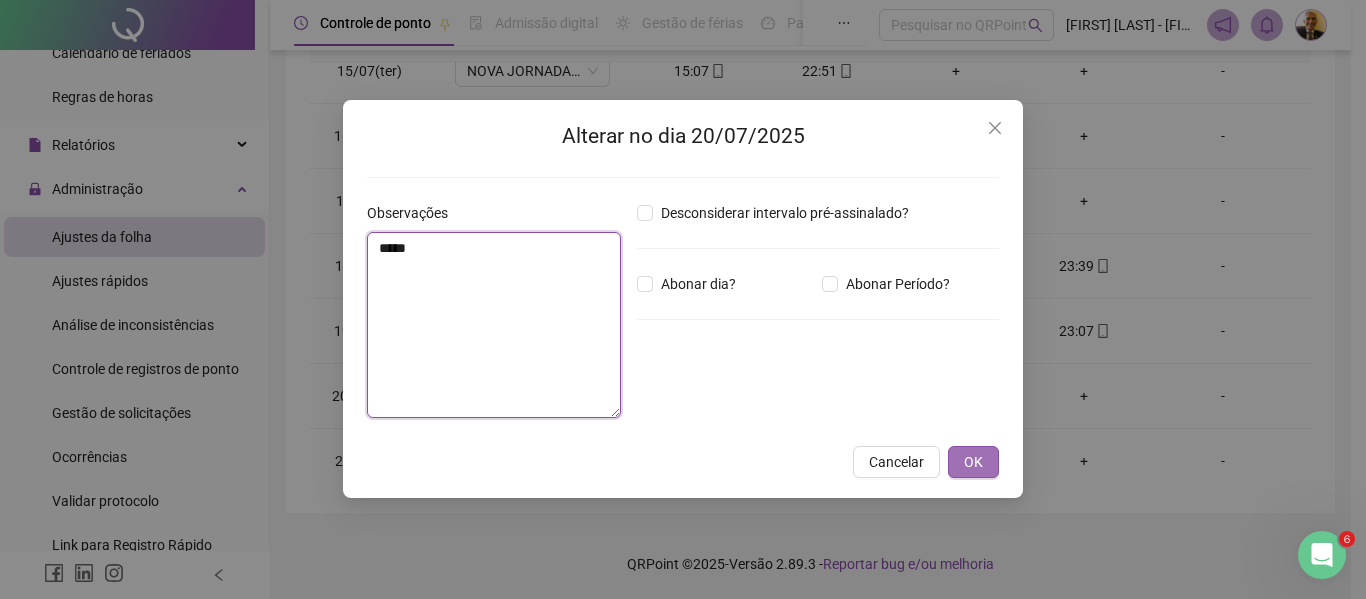 type on "*****" 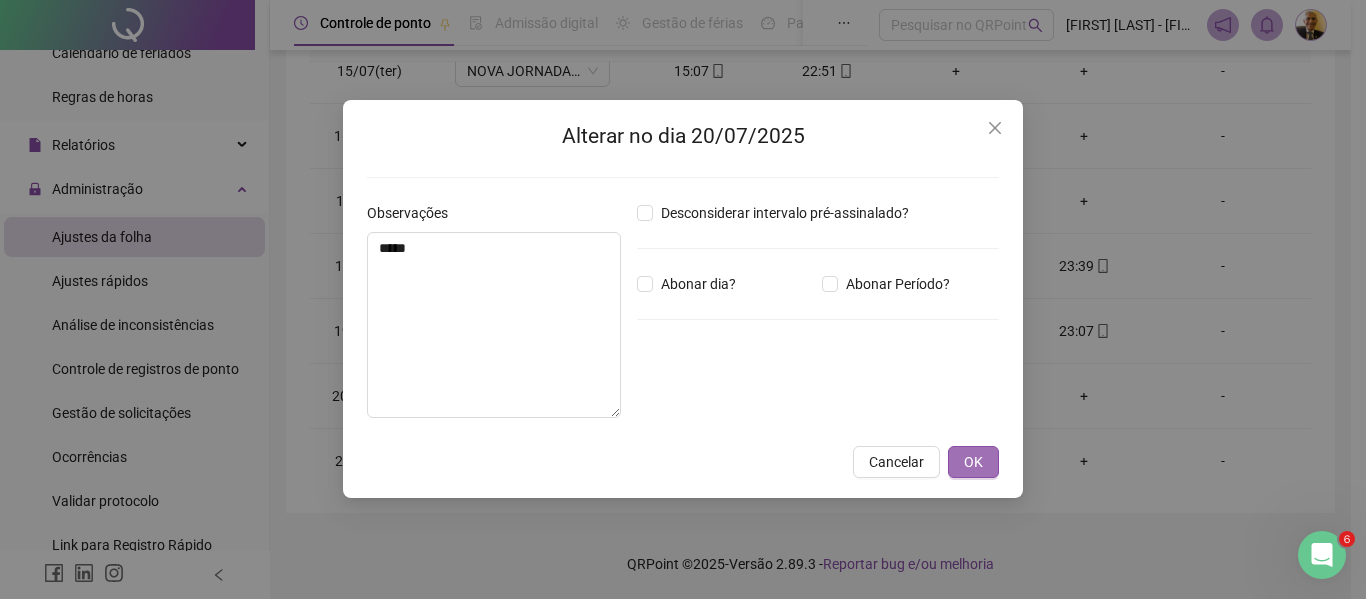 click on "OK" at bounding box center (973, 462) 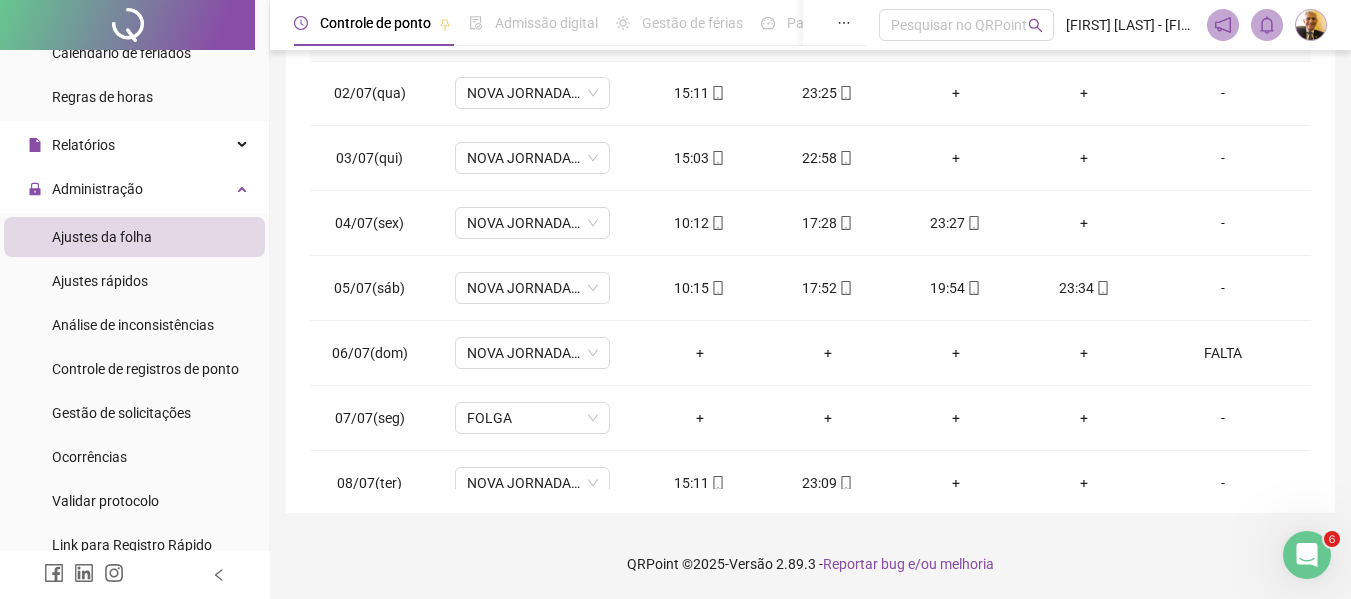 scroll, scrollTop: 0, scrollLeft: 0, axis: both 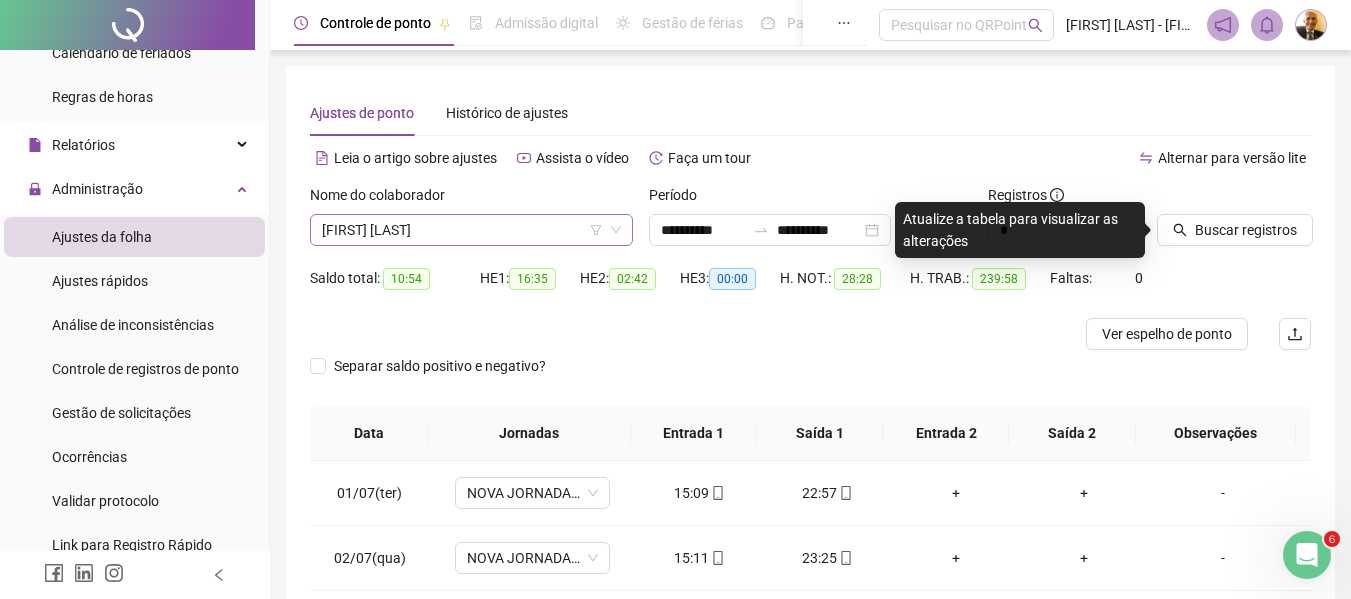 click on "[FIRST] [LAST]" at bounding box center (471, 230) 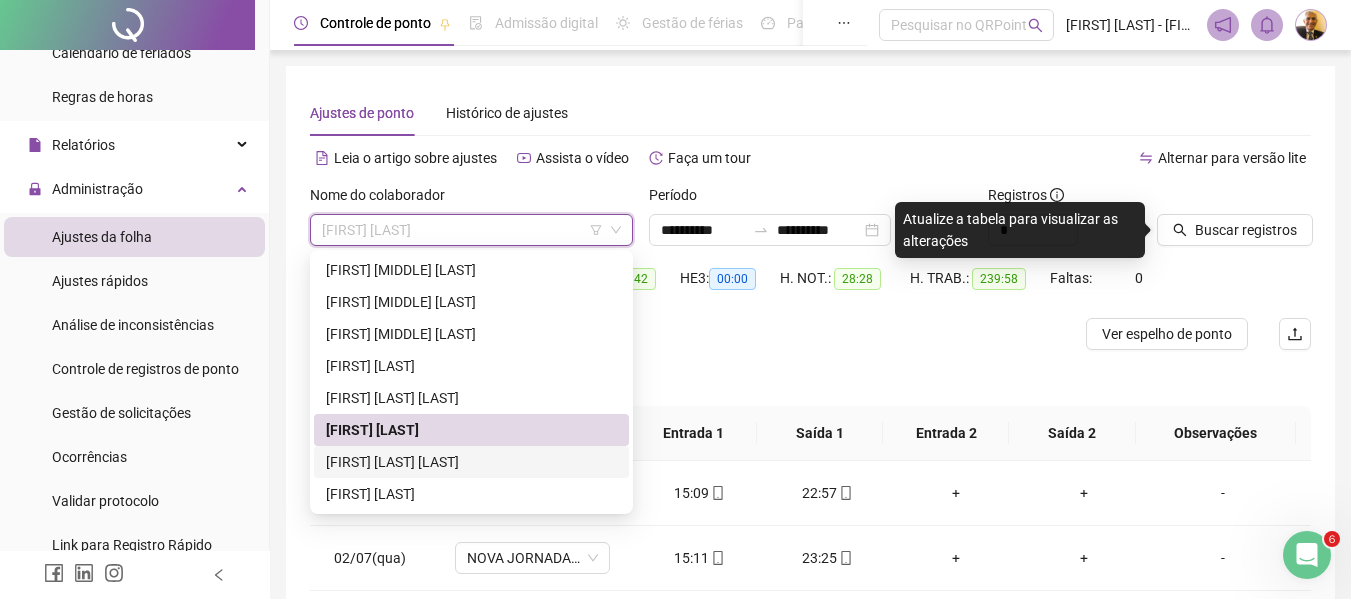 drag, startPoint x: 435, startPoint y: 464, endPoint x: 530, endPoint y: 460, distance: 95.084175 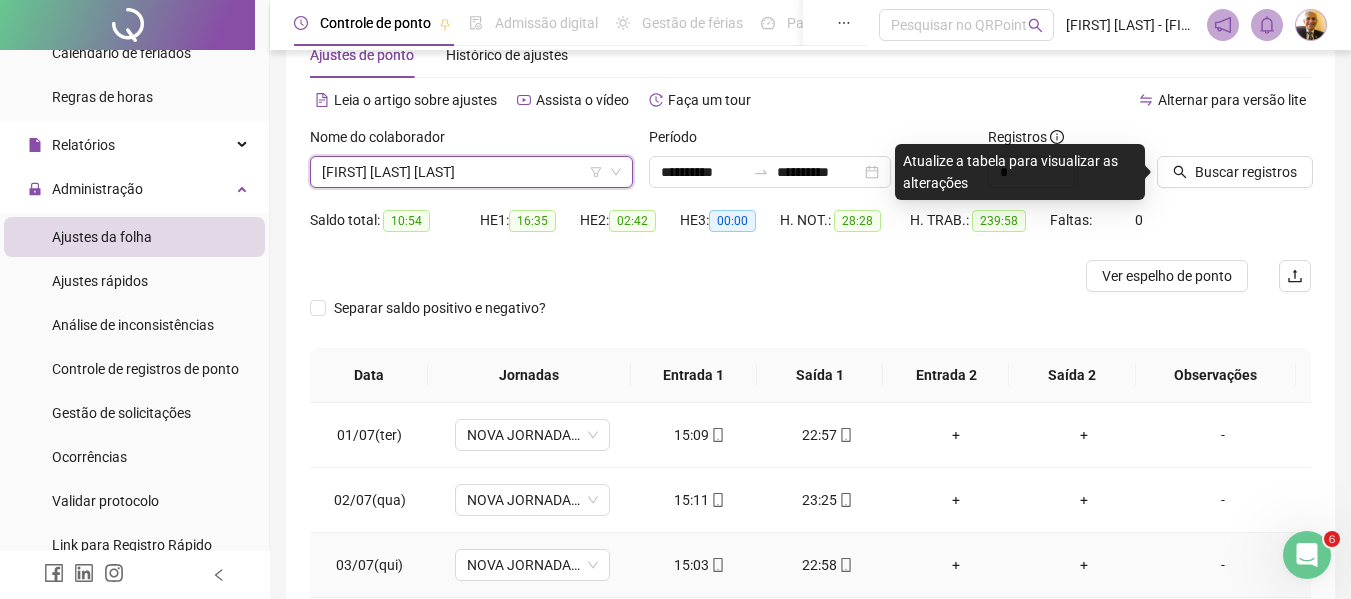 scroll, scrollTop: 167, scrollLeft: 0, axis: vertical 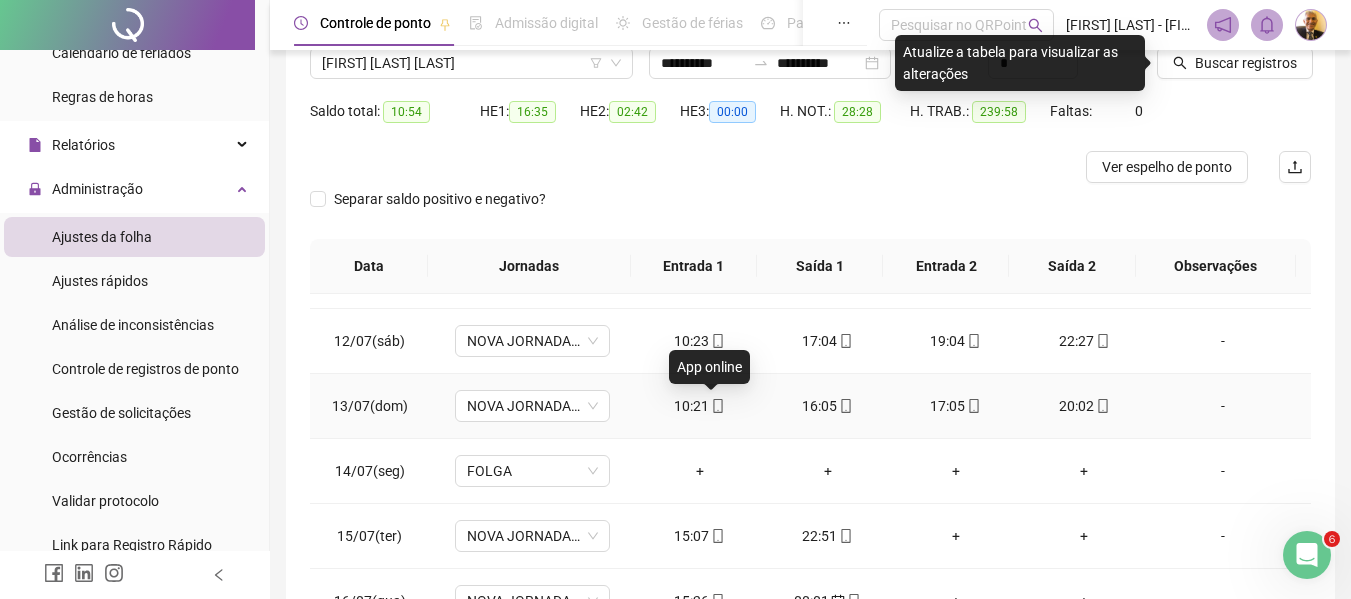click 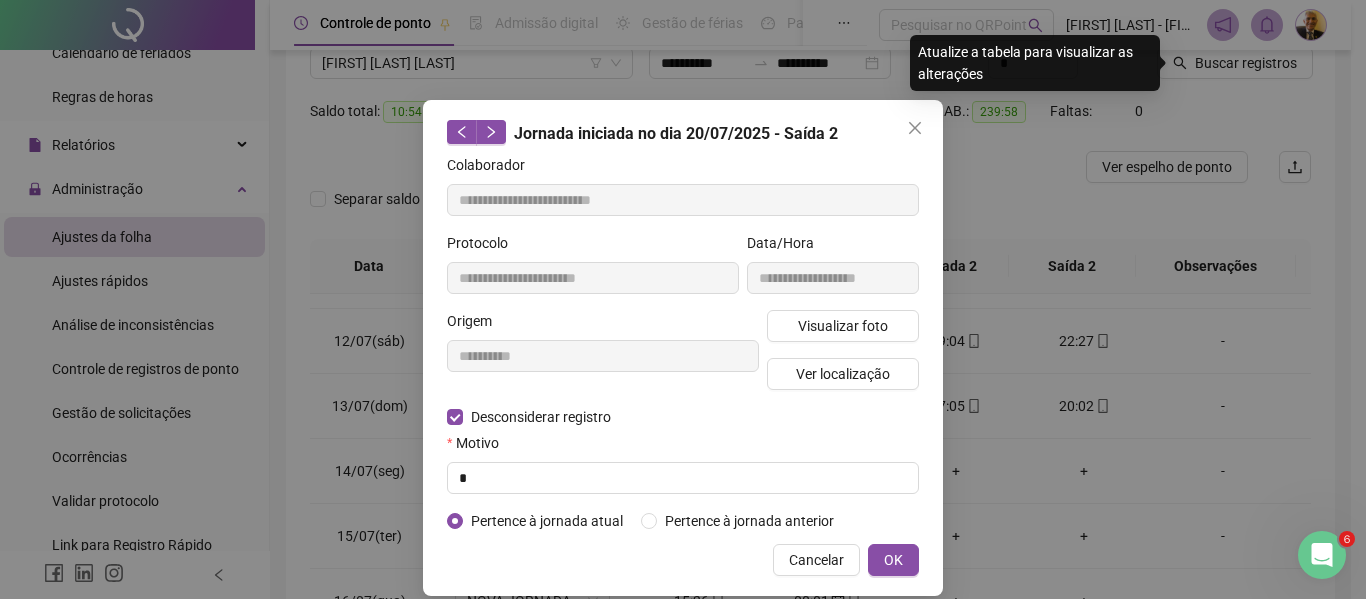 type on "**********" 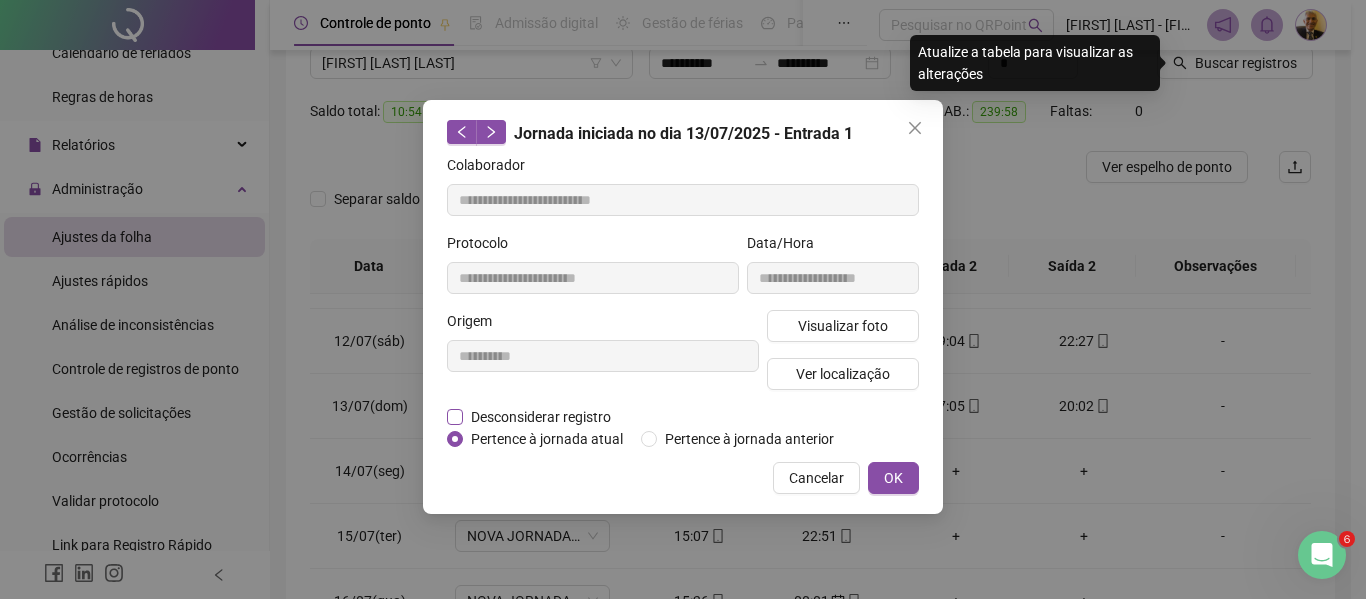 click on "Desconsiderar registro" at bounding box center [541, 417] 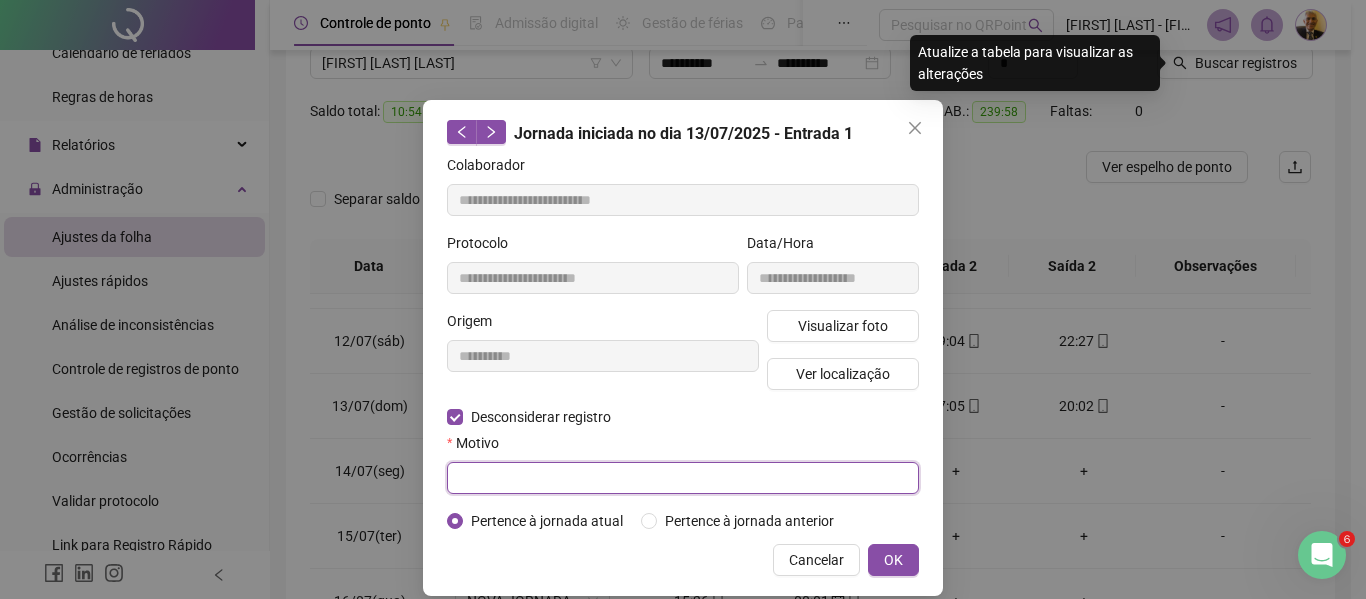 click at bounding box center [683, 478] 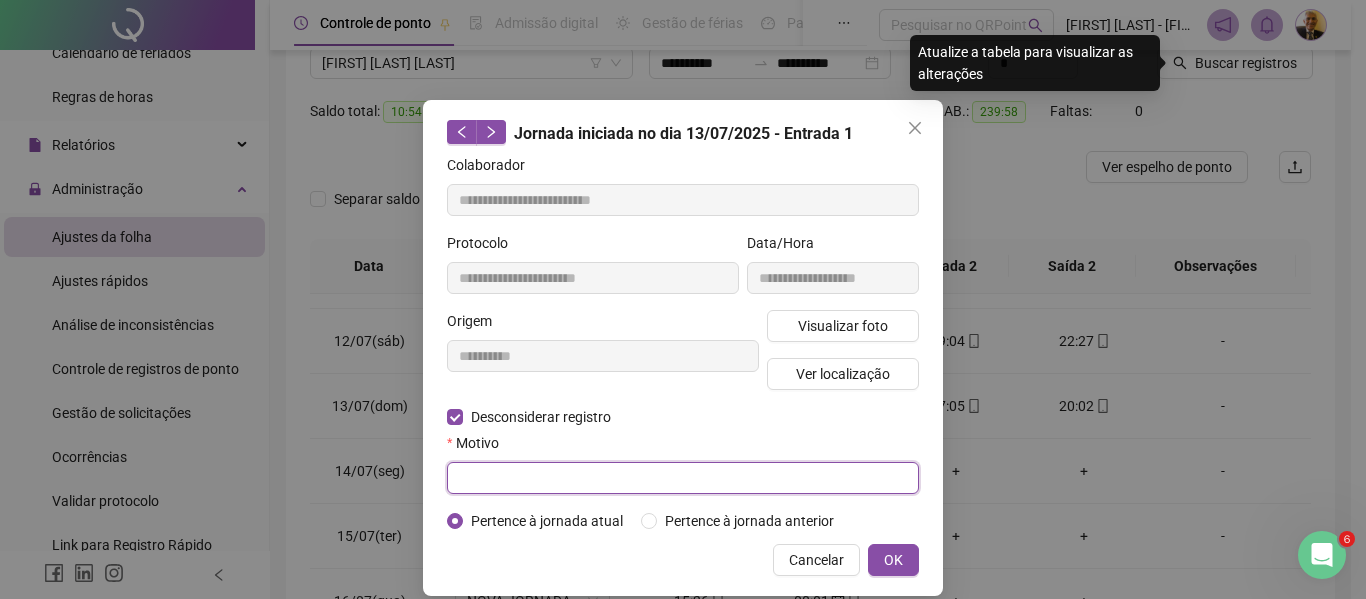 type on "*" 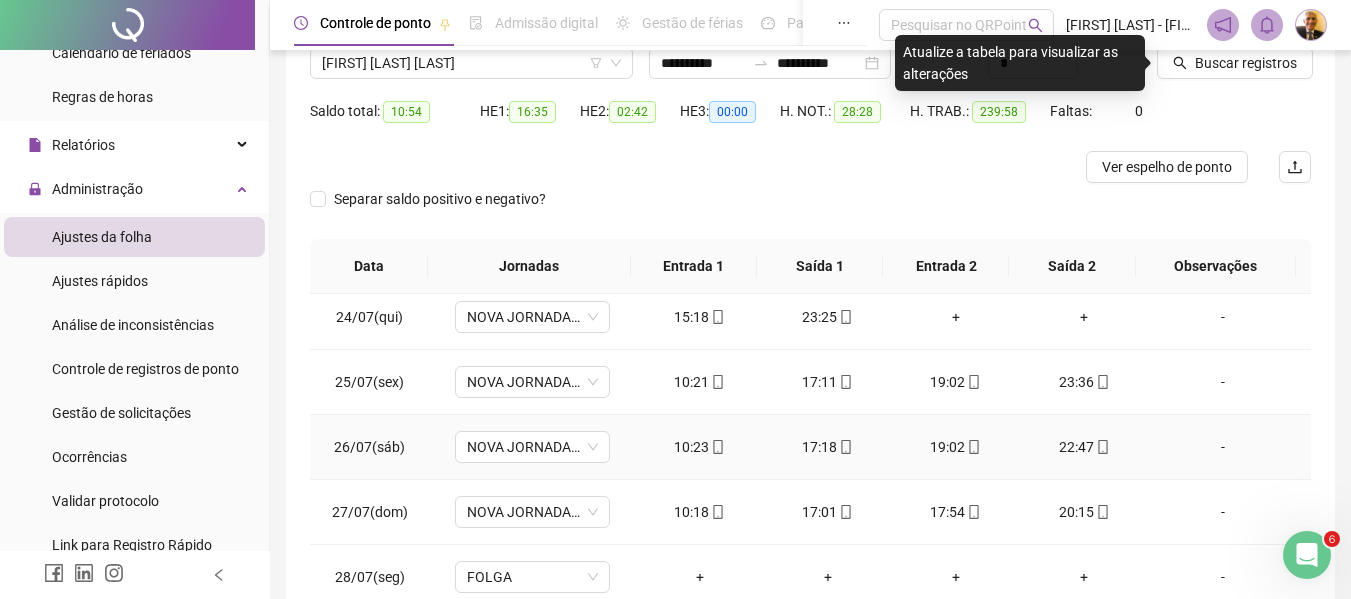 scroll, scrollTop: 1588, scrollLeft: 0, axis: vertical 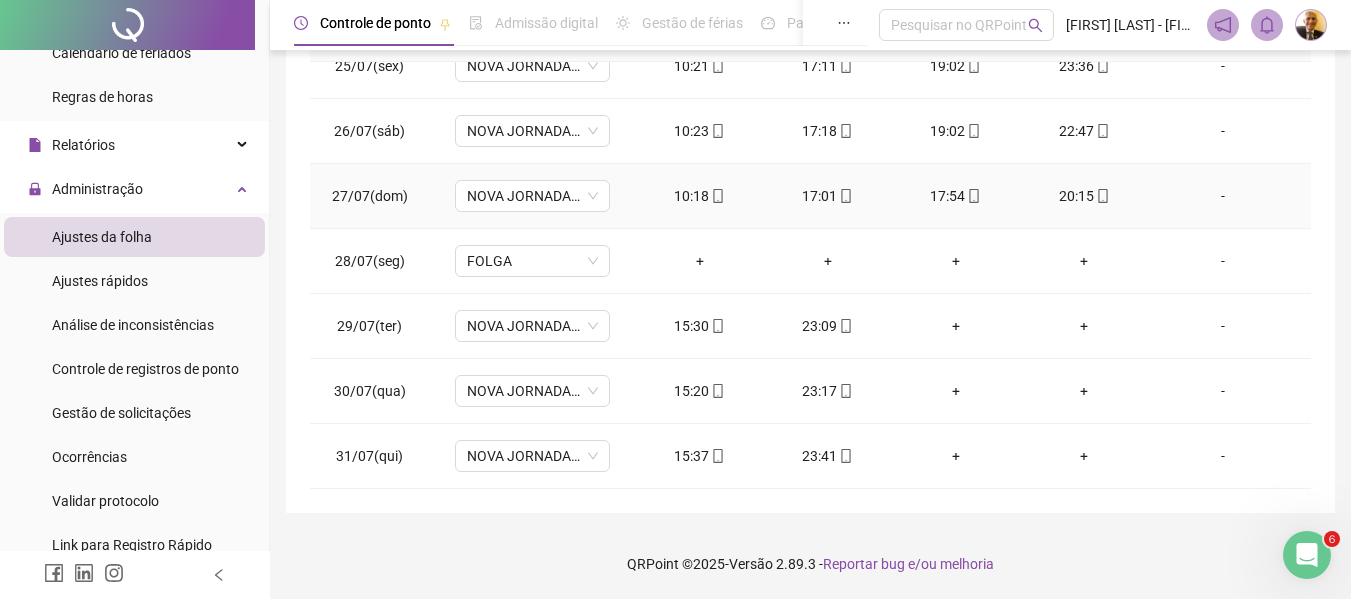 click on "-" at bounding box center [1223, 196] 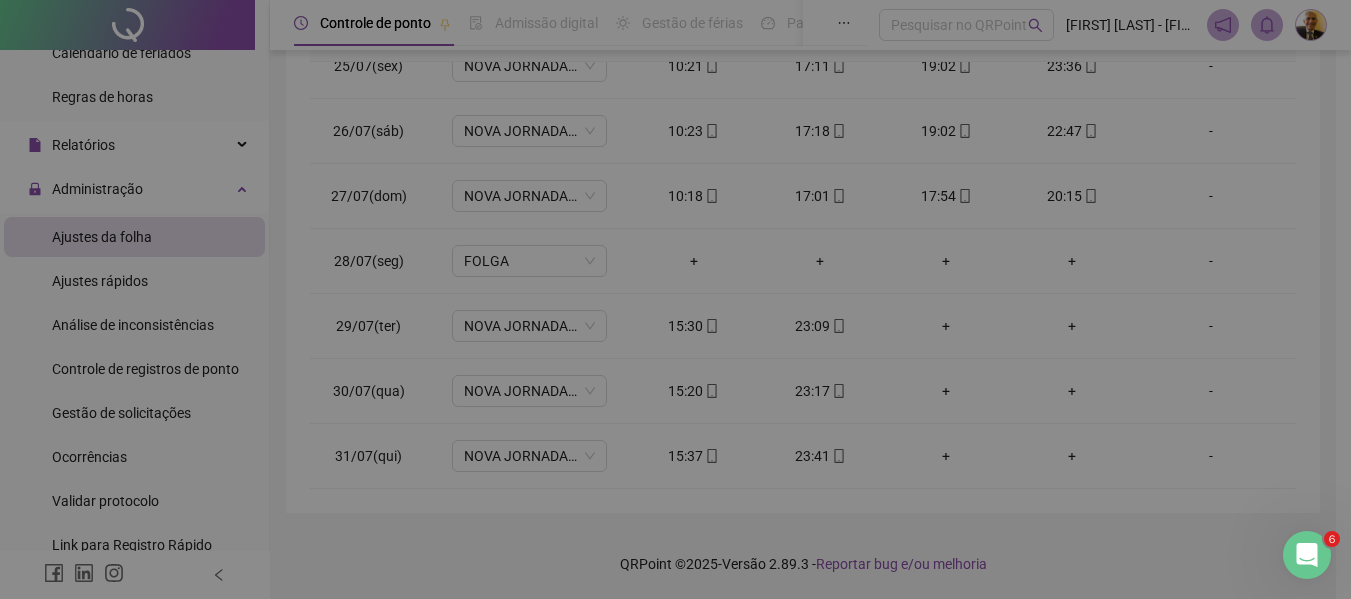 type 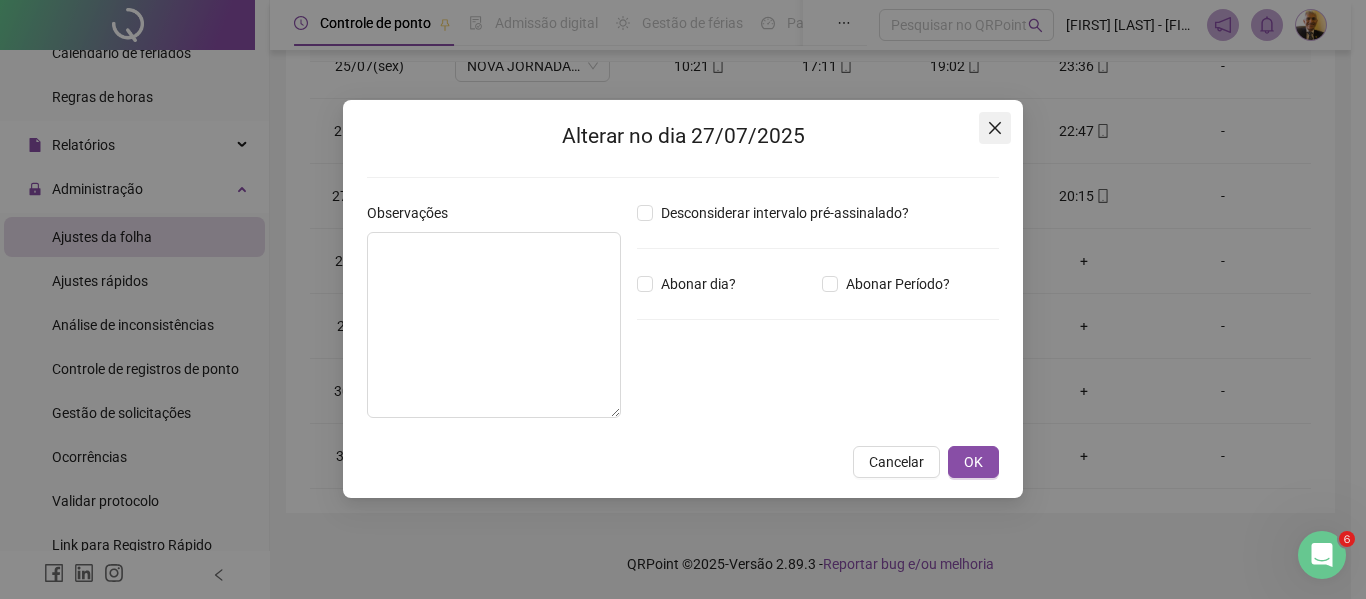 click 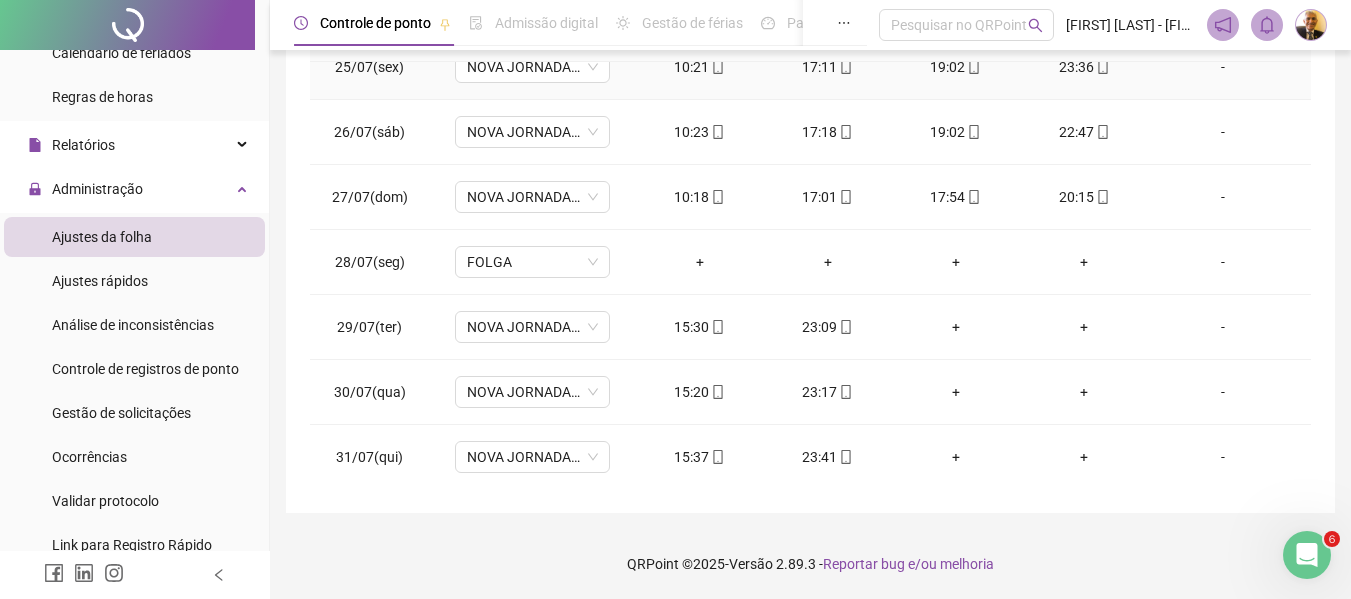 scroll, scrollTop: 1588, scrollLeft: 0, axis: vertical 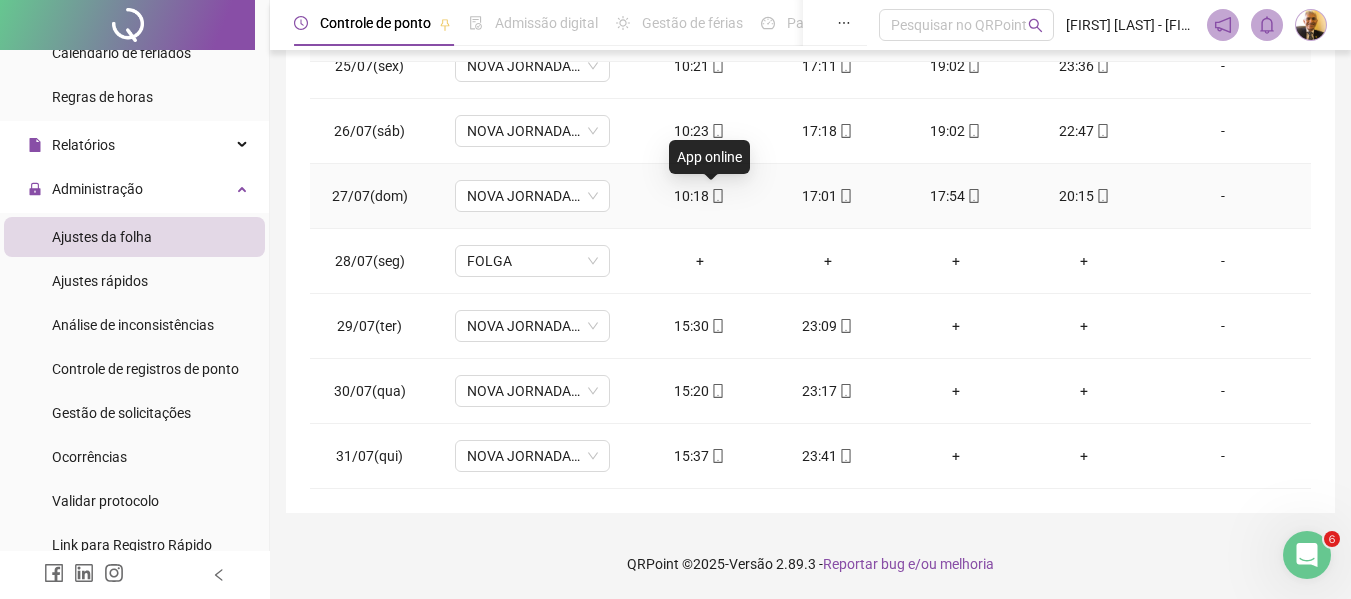 click 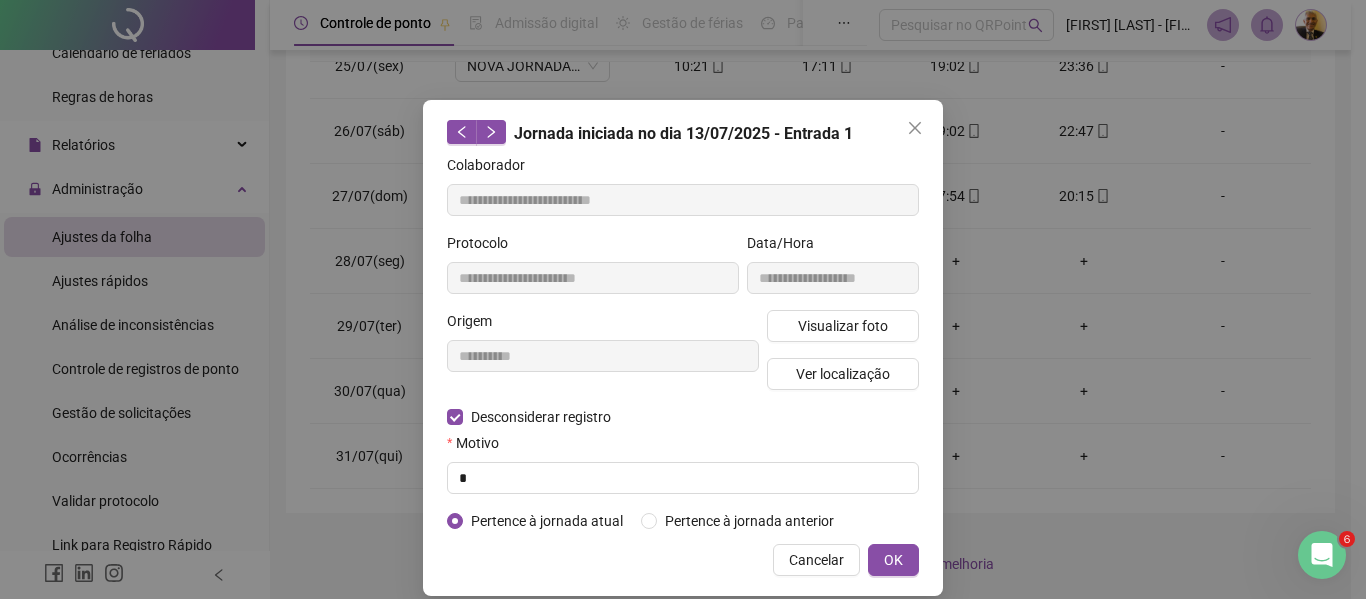 type on "**********" 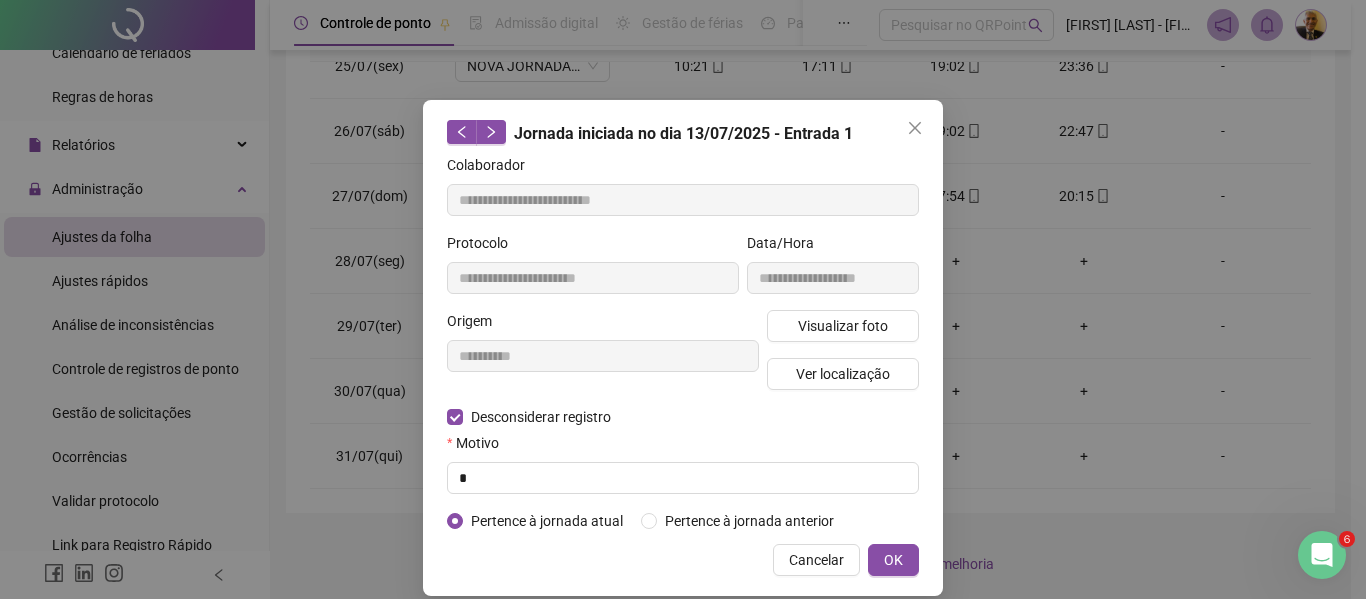 type on "**********" 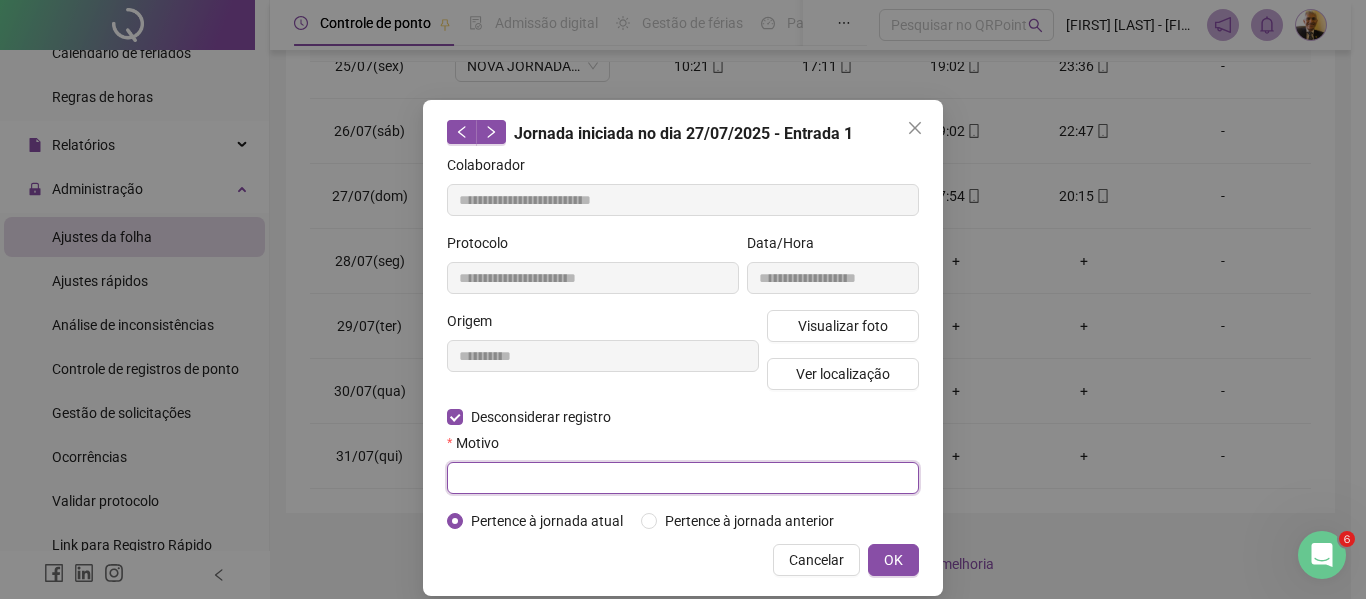 click at bounding box center [683, 478] 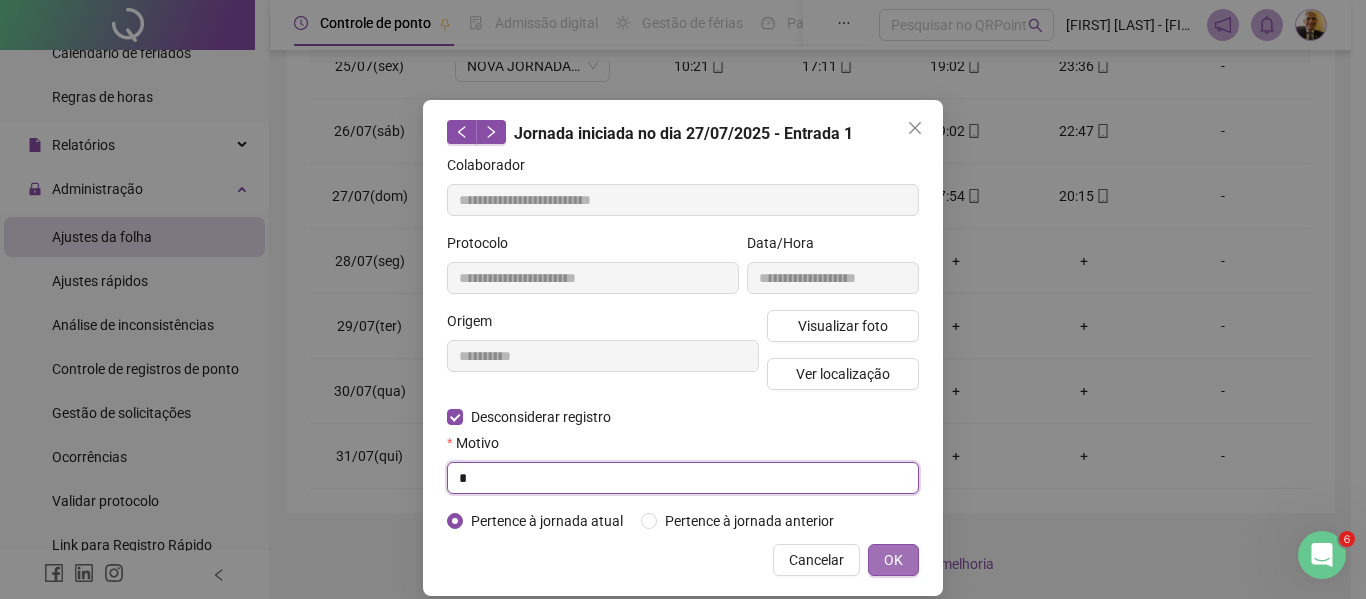 type on "*" 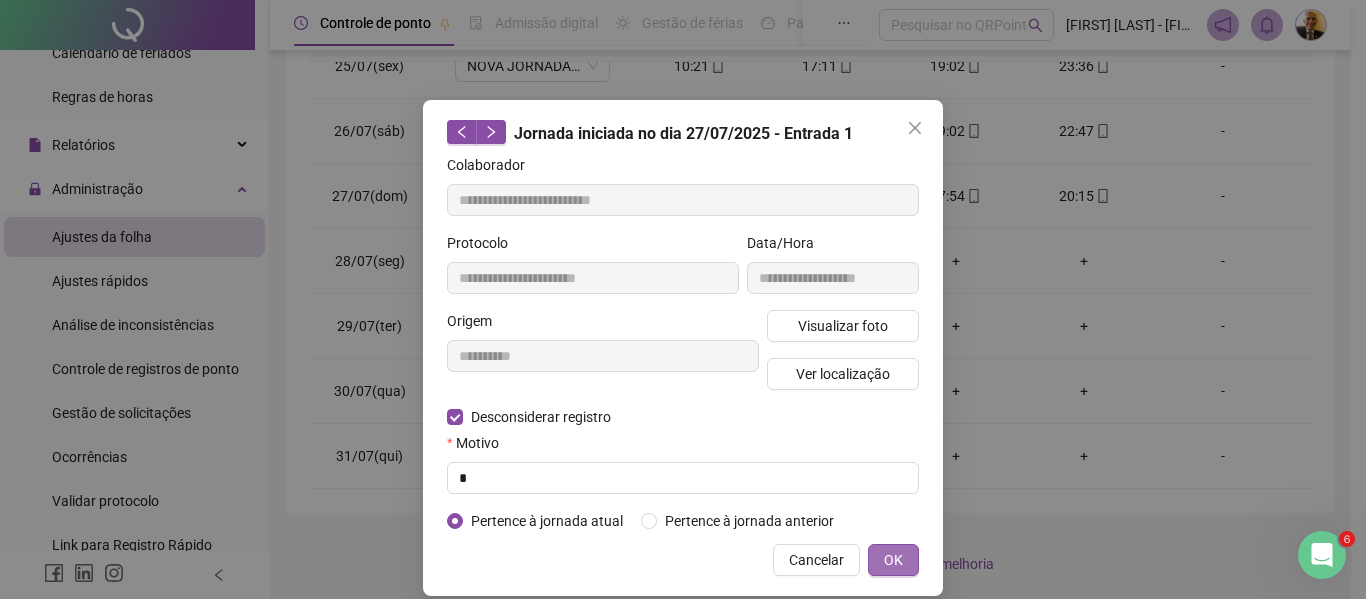 click on "OK" at bounding box center (893, 560) 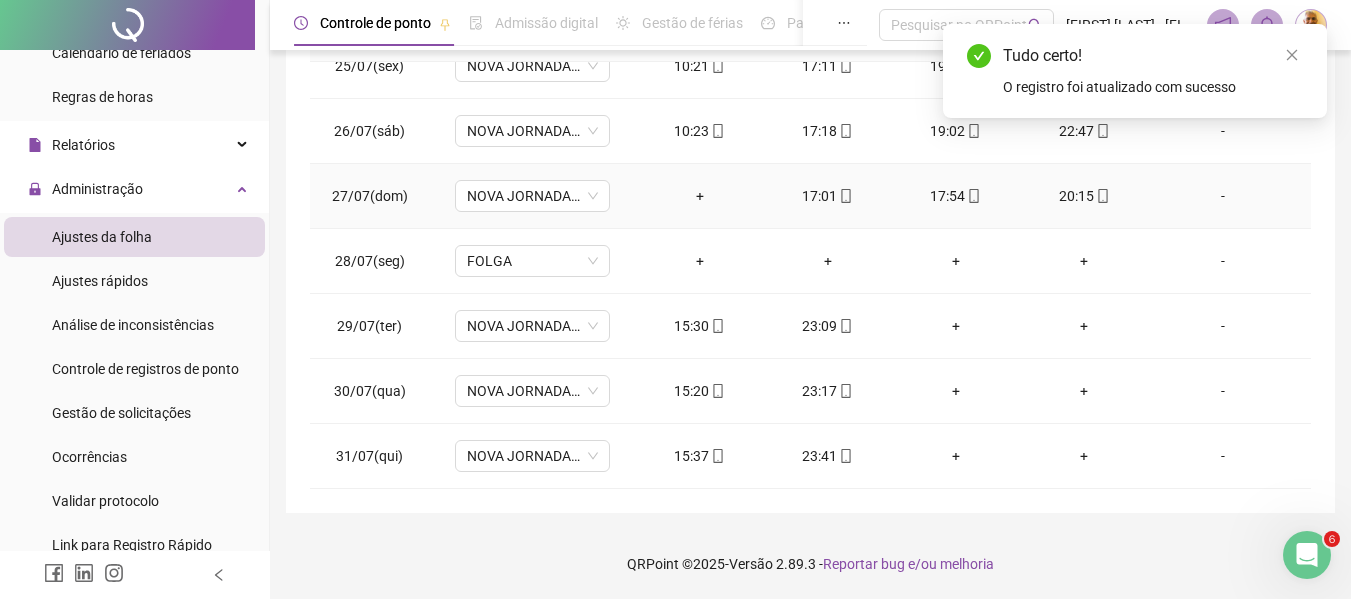 click on "17:01" at bounding box center (828, 196) 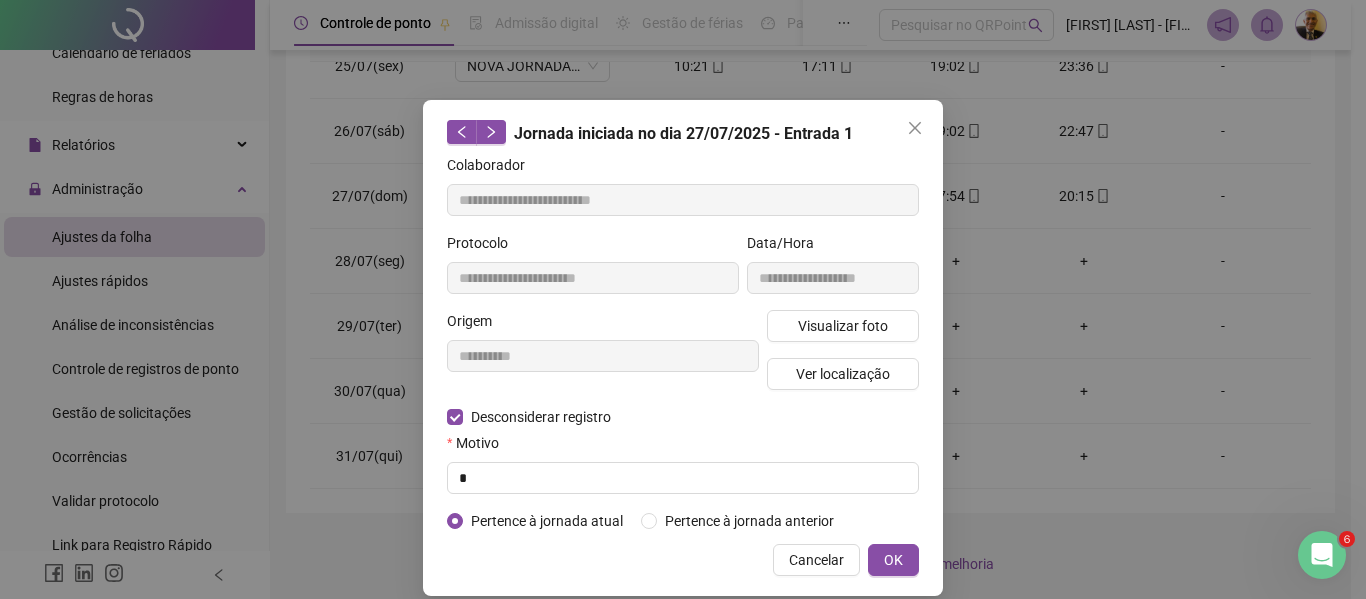 type on "**********" 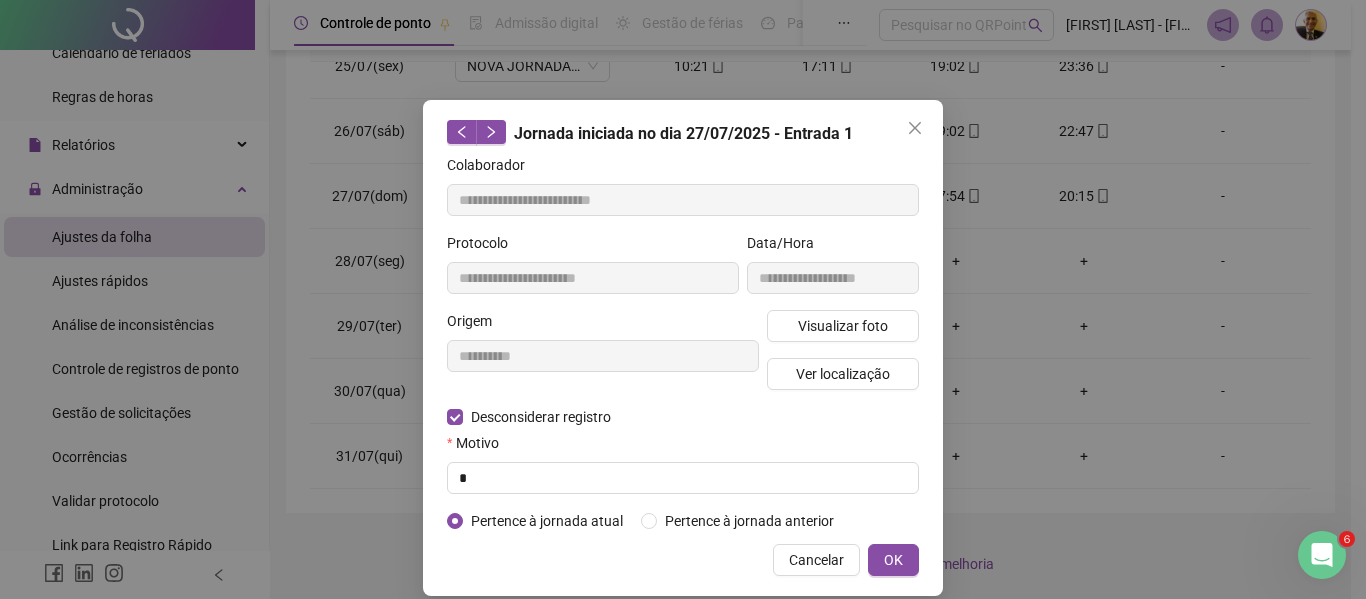type on "**********" 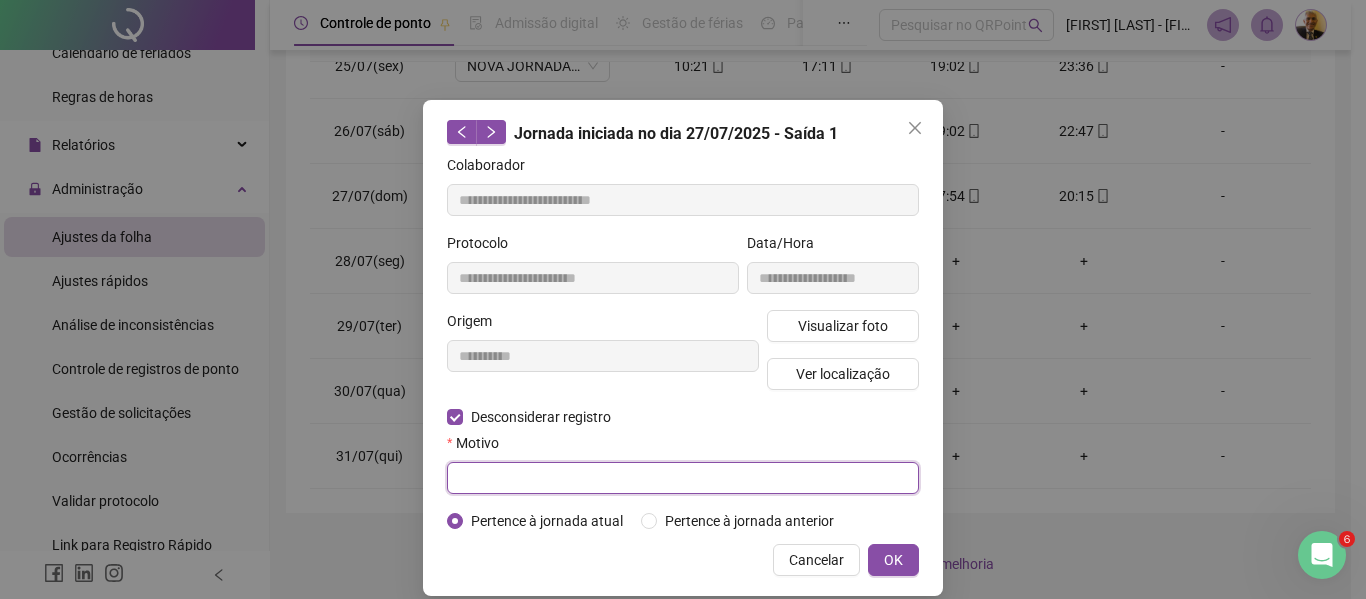 click at bounding box center [683, 478] 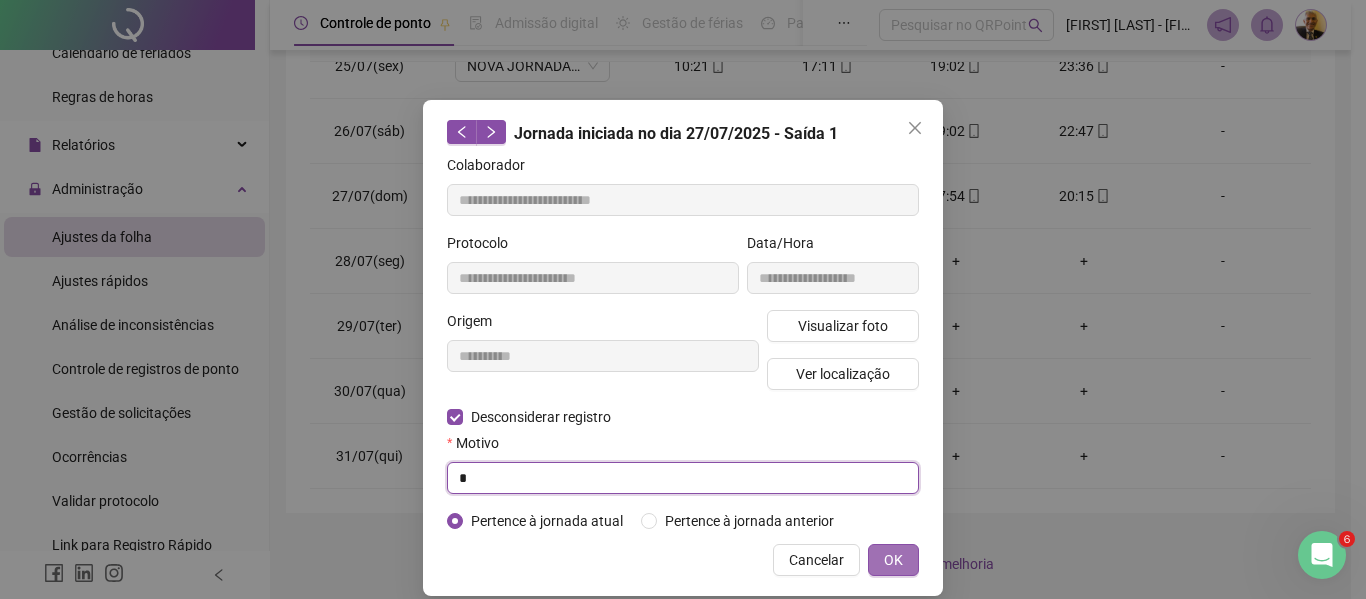 type on "*" 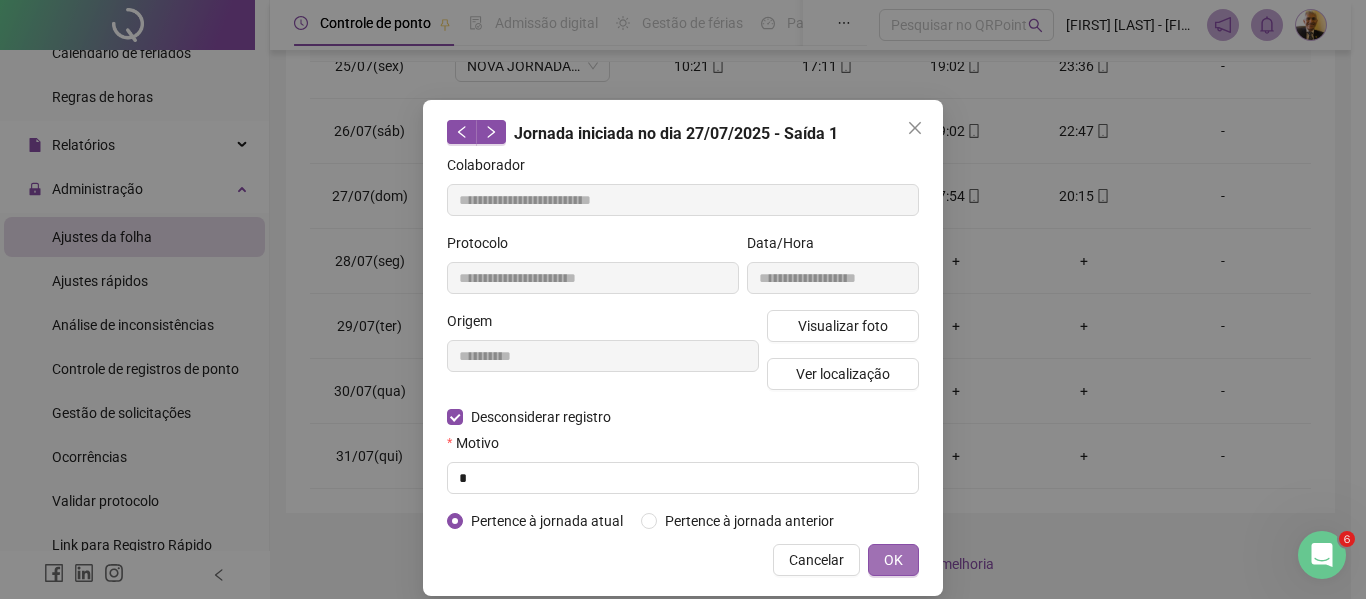 click on "OK" at bounding box center [893, 560] 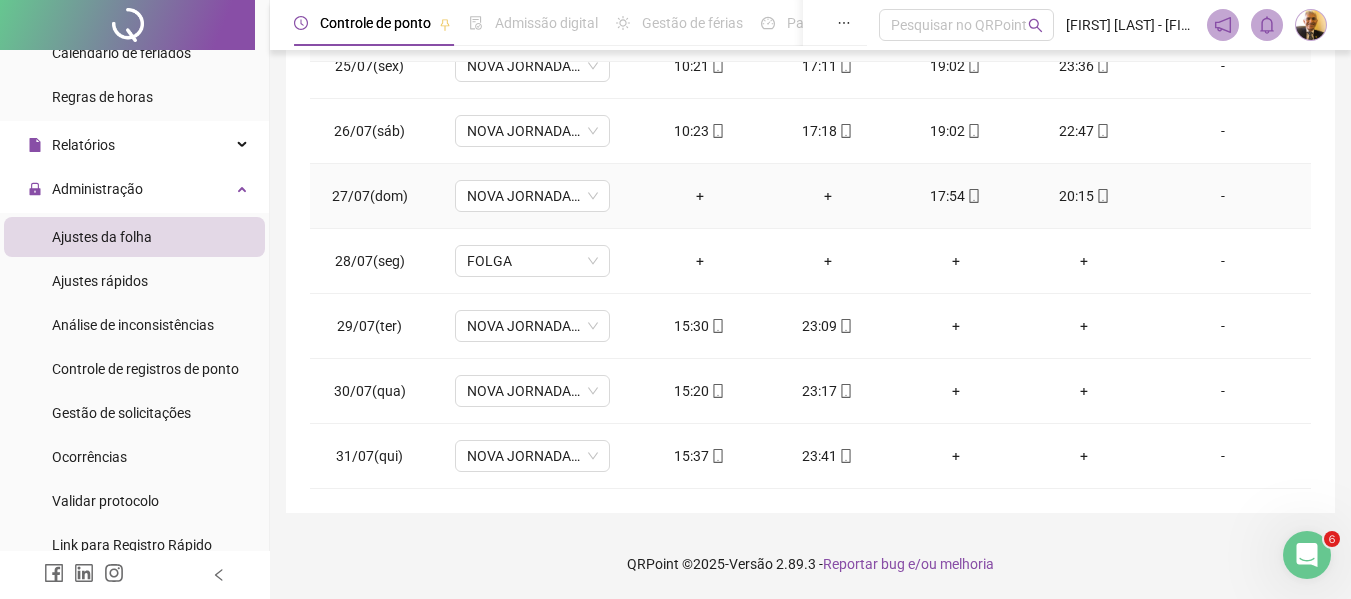 click on "17:54" at bounding box center (956, 196) 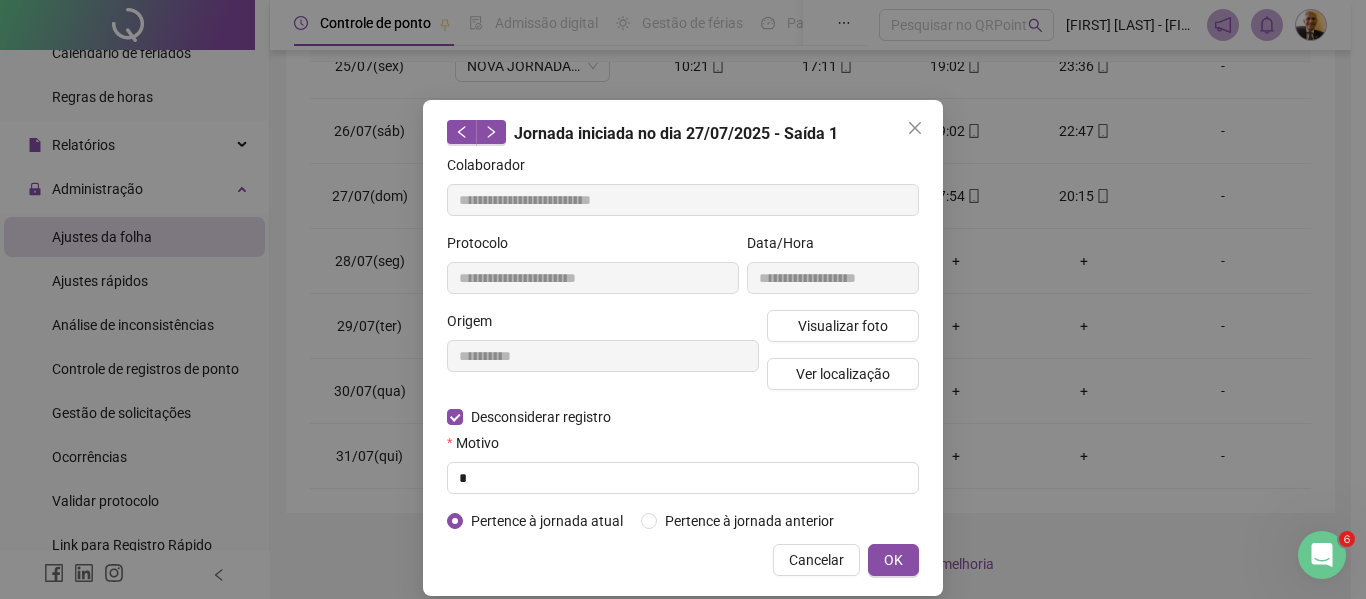 type on "**********" 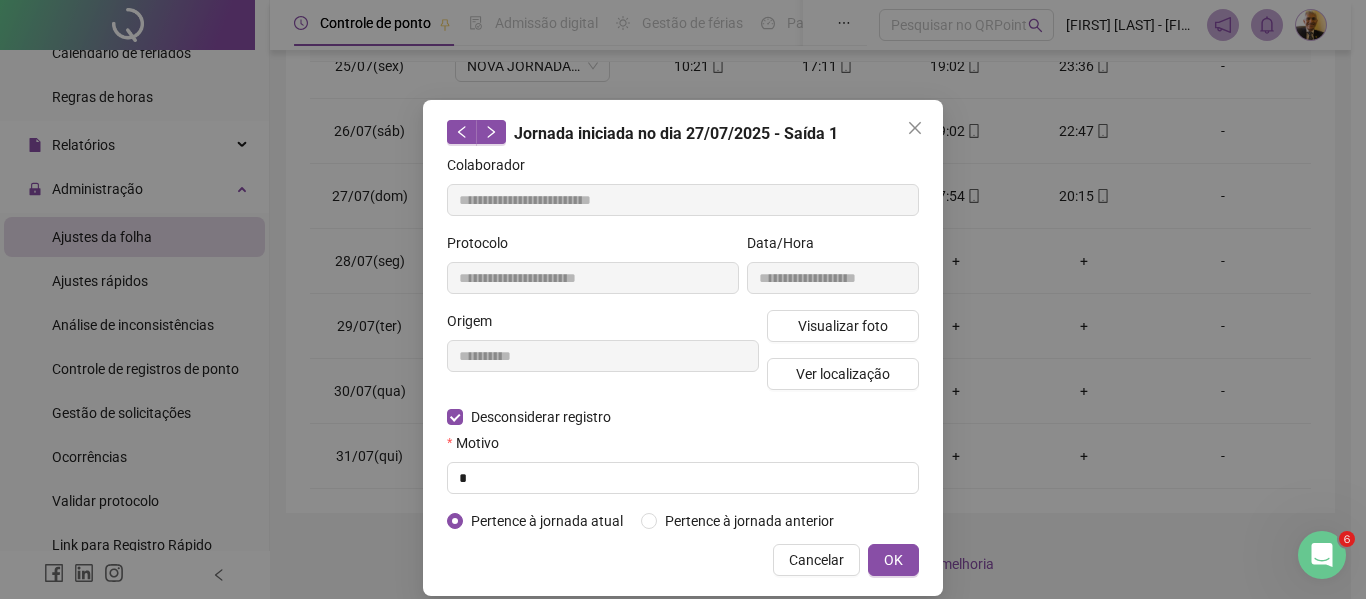 type on "**********" 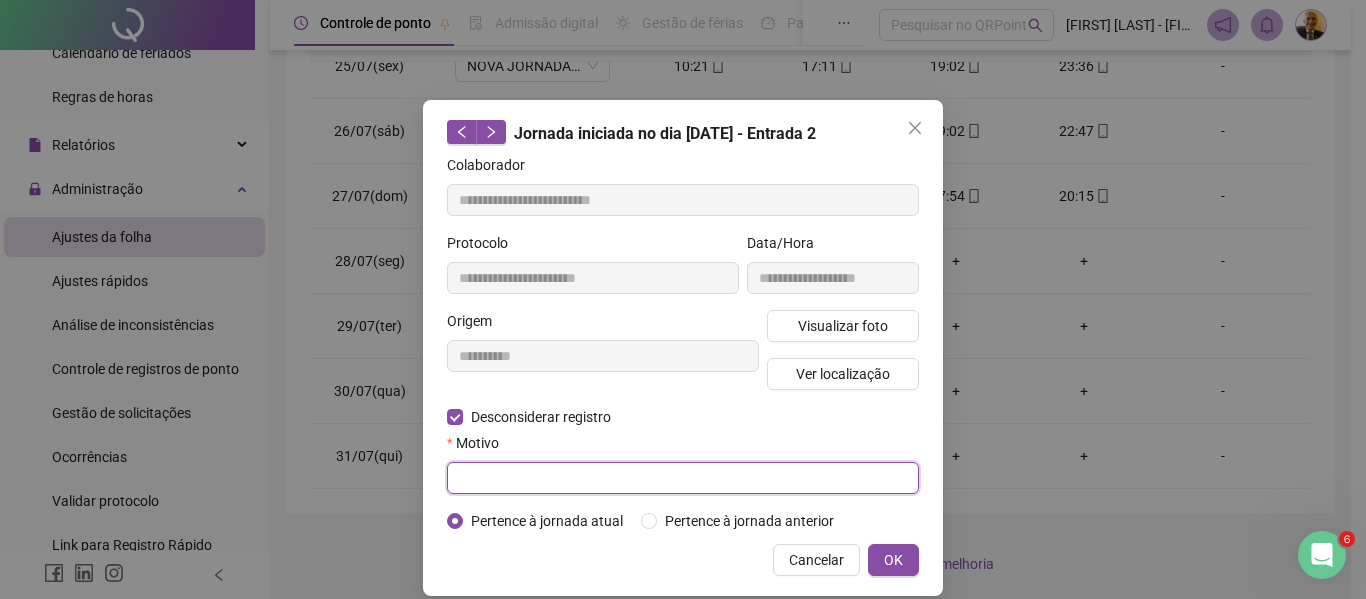 click at bounding box center (683, 478) 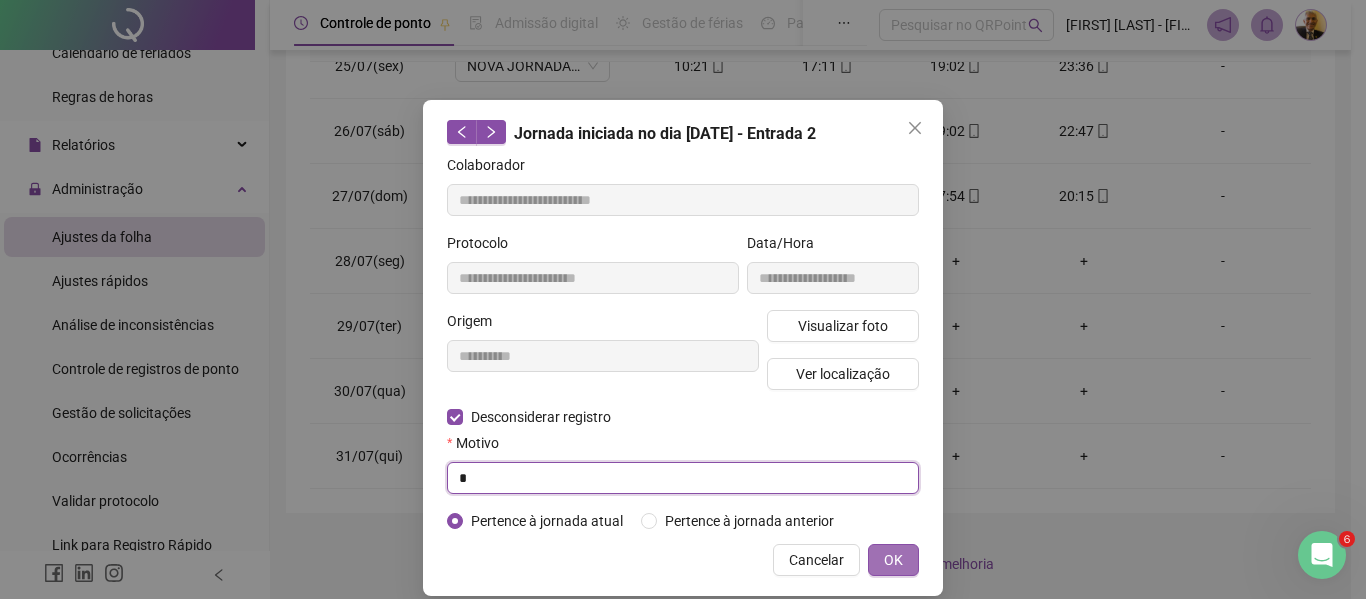 type on "*" 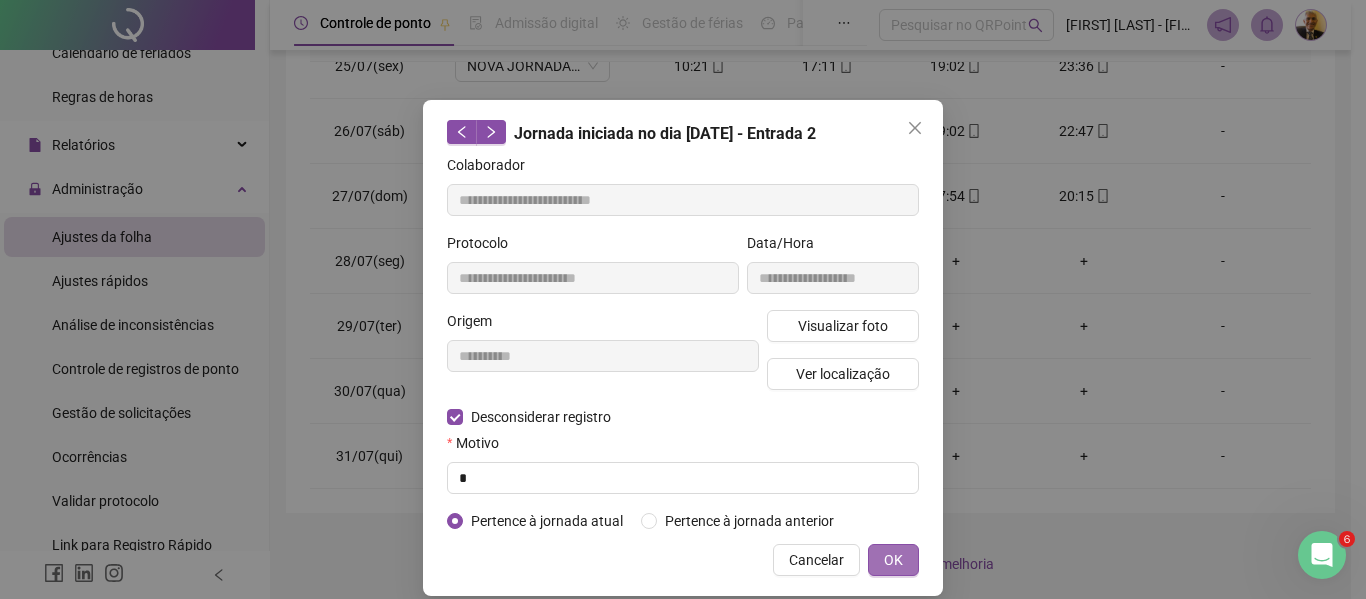 click on "OK" at bounding box center (893, 560) 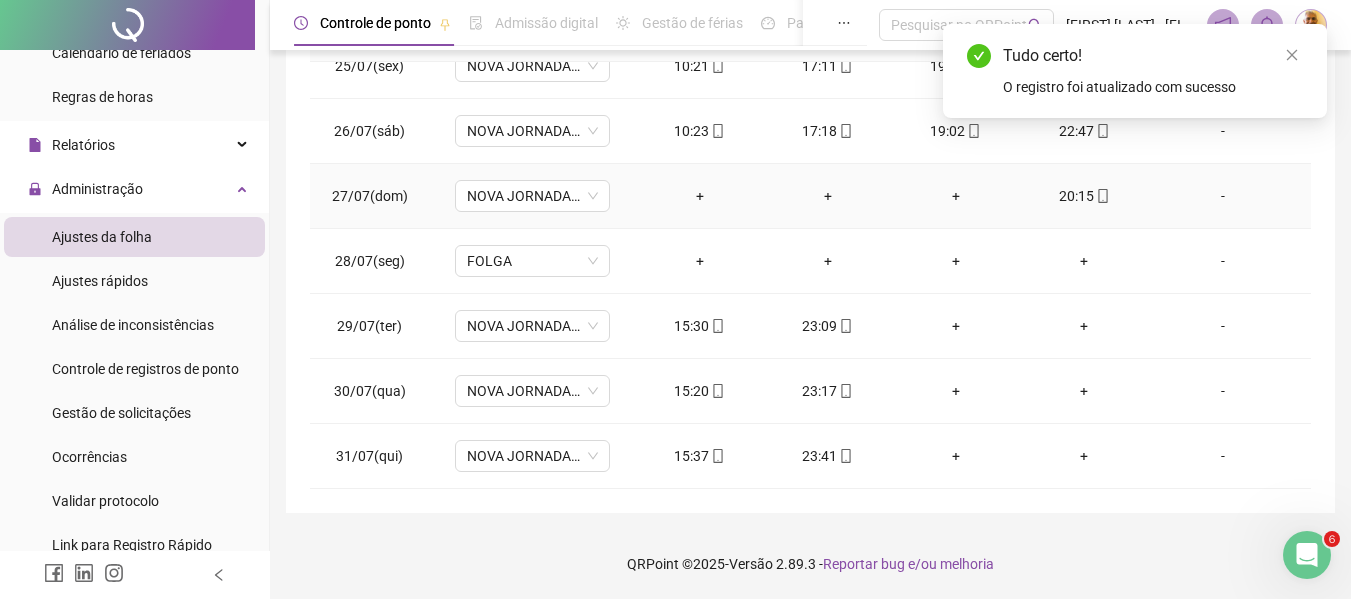 click on "20:15" at bounding box center (1084, 196) 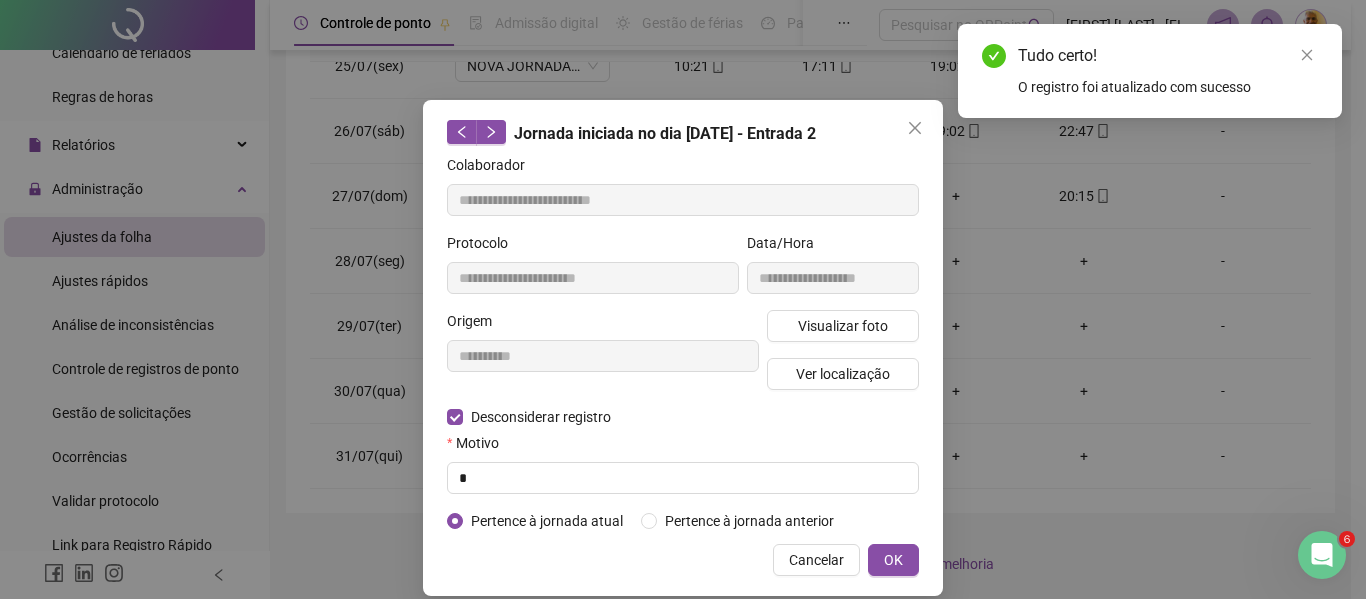 type on "**********" 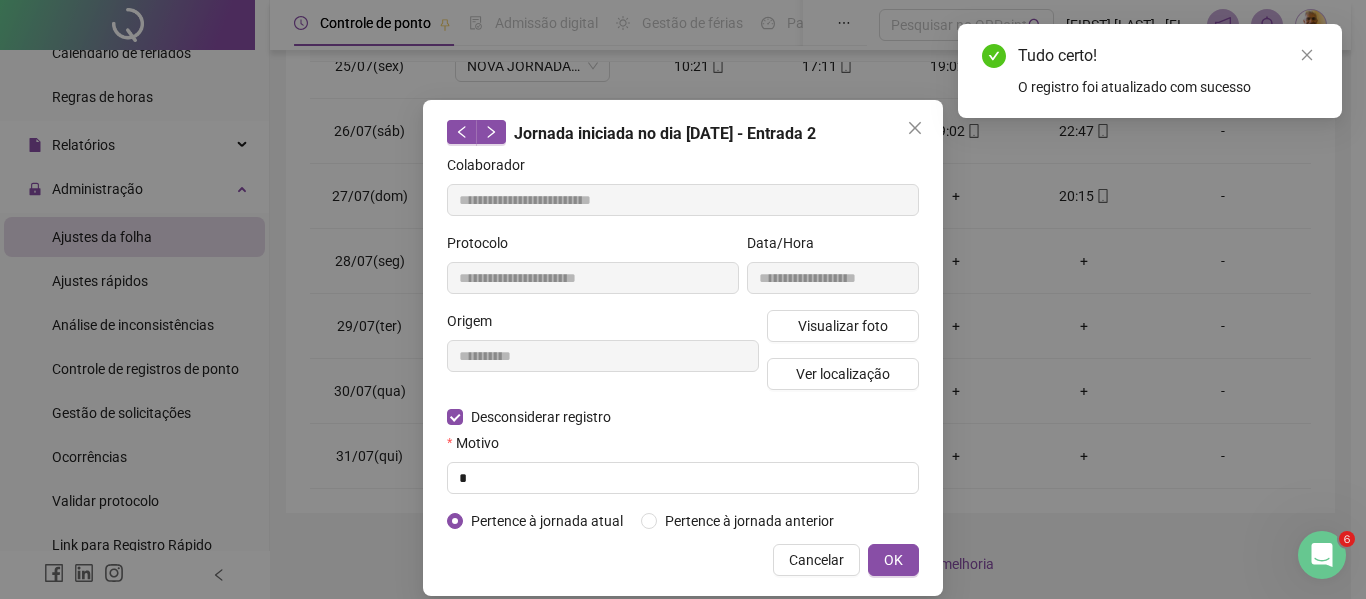 type on "**********" 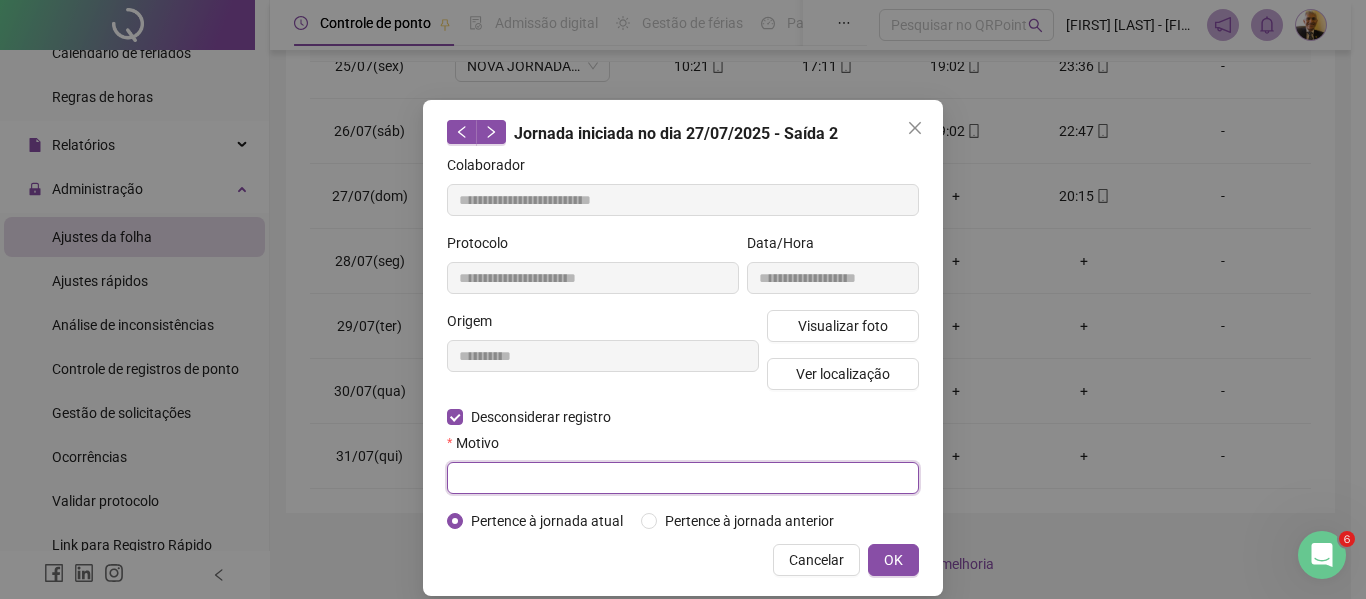click at bounding box center (683, 478) 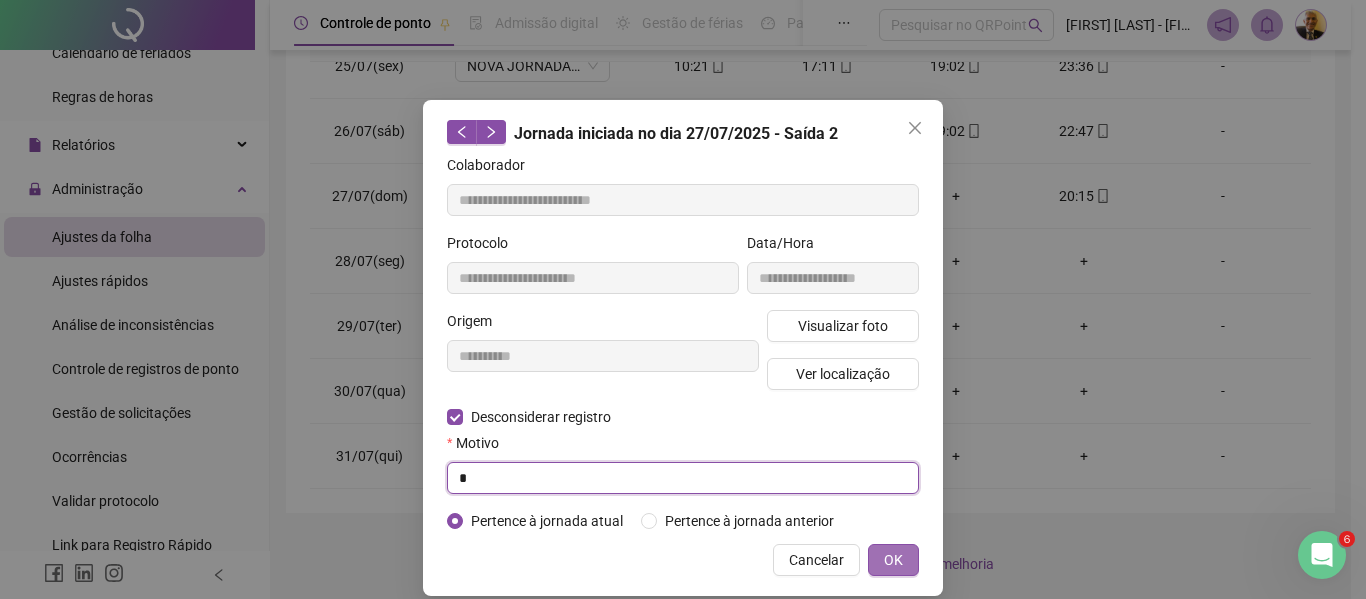 type on "*" 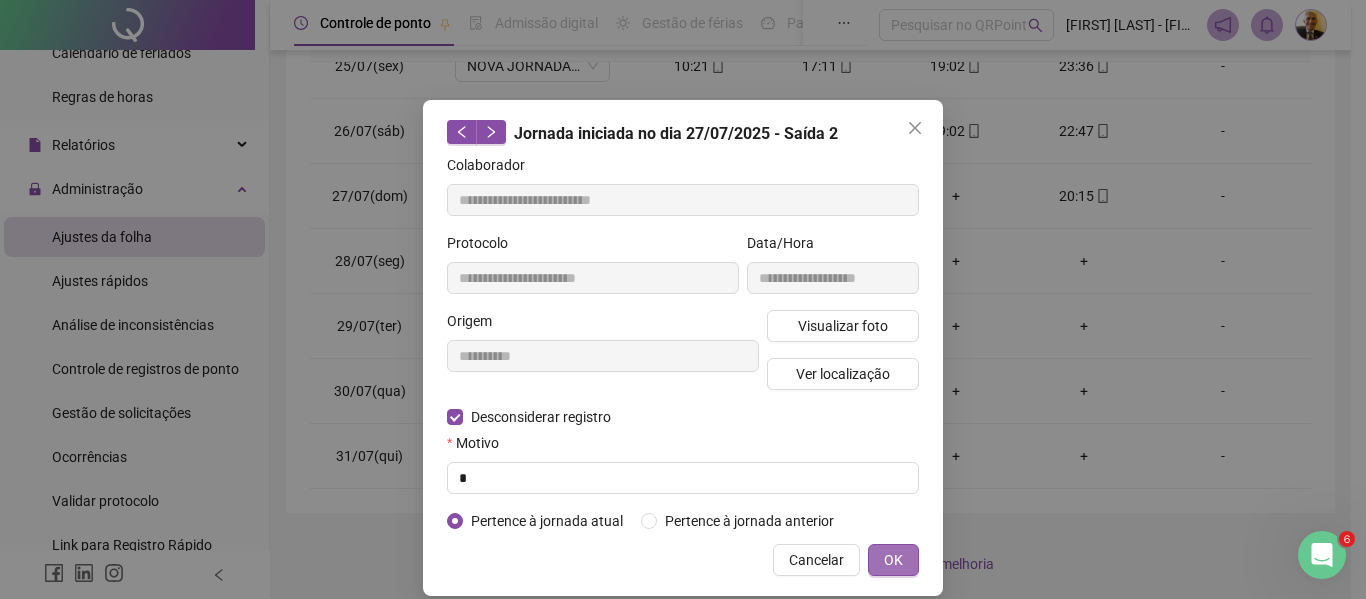 click on "OK" at bounding box center (893, 560) 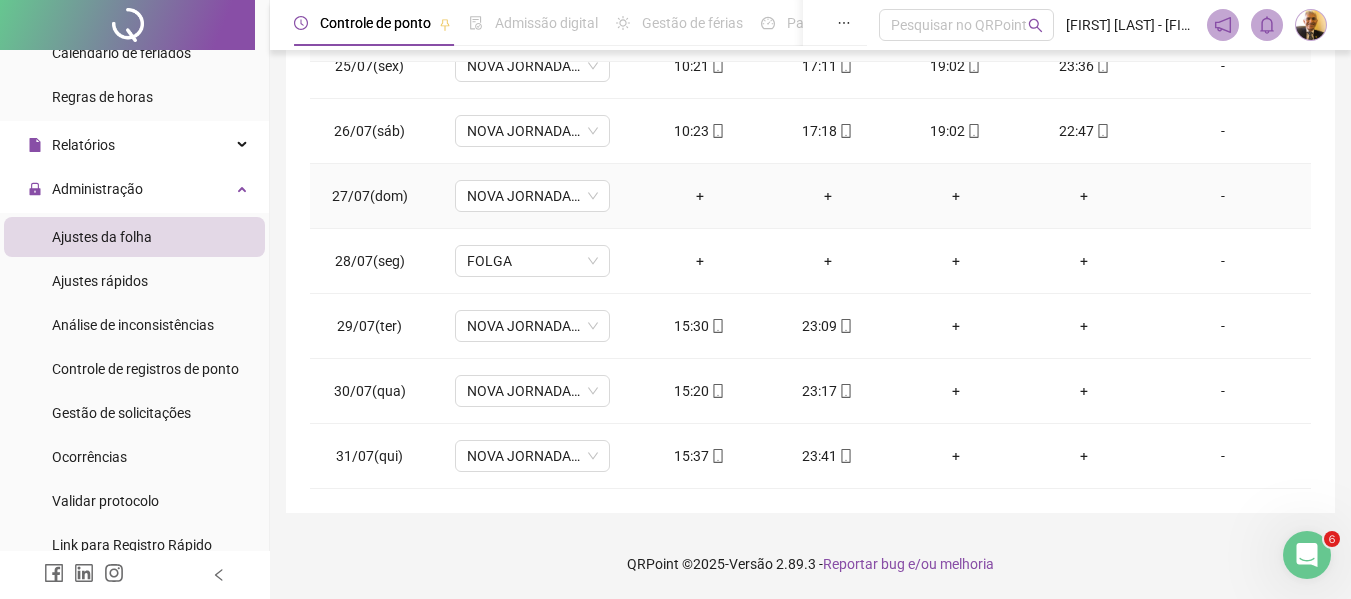 click on "-" at bounding box center [1223, 196] 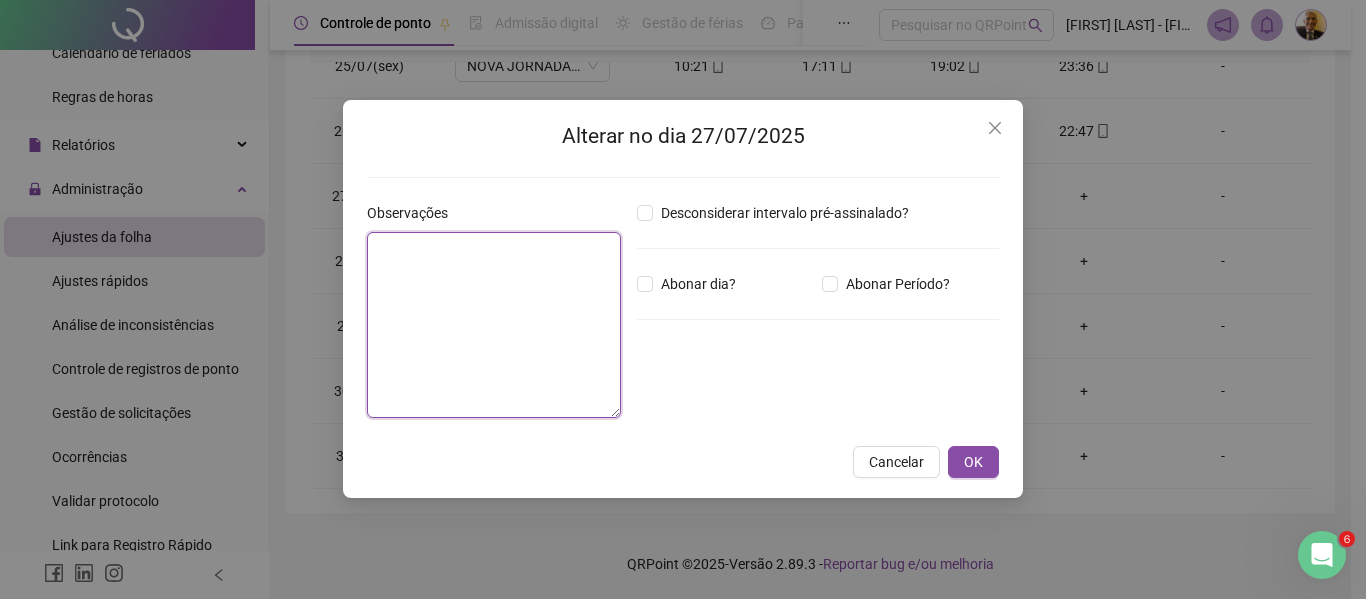 click at bounding box center (494, 325) 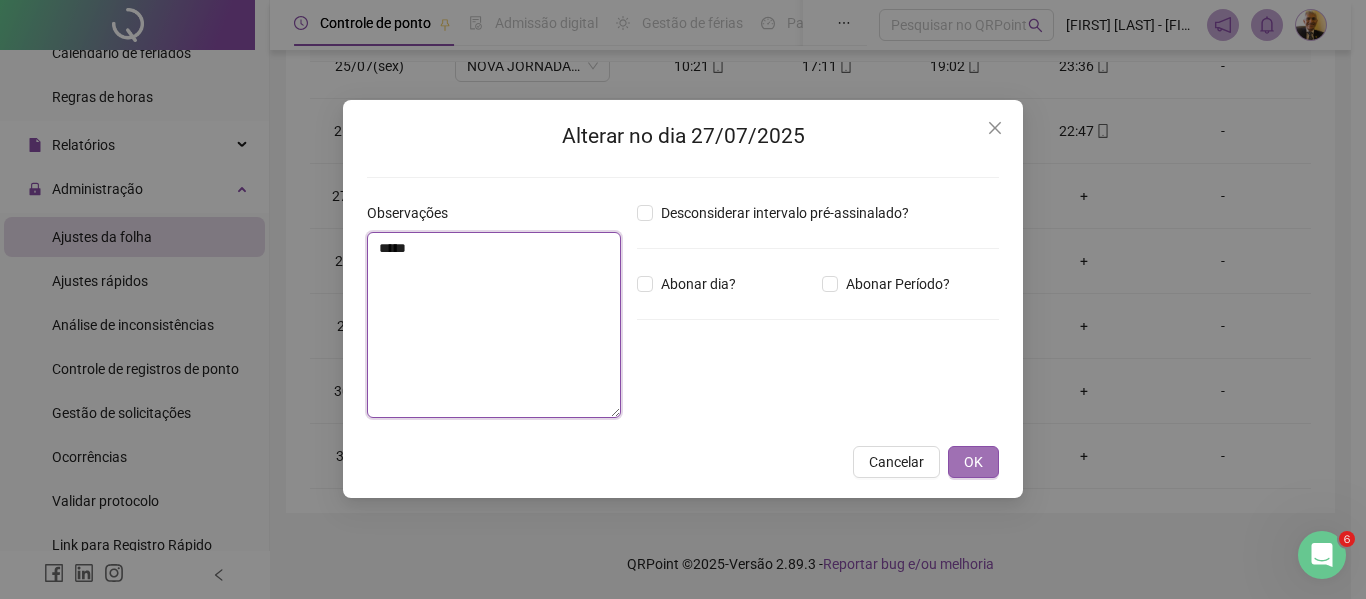 type on "*****" 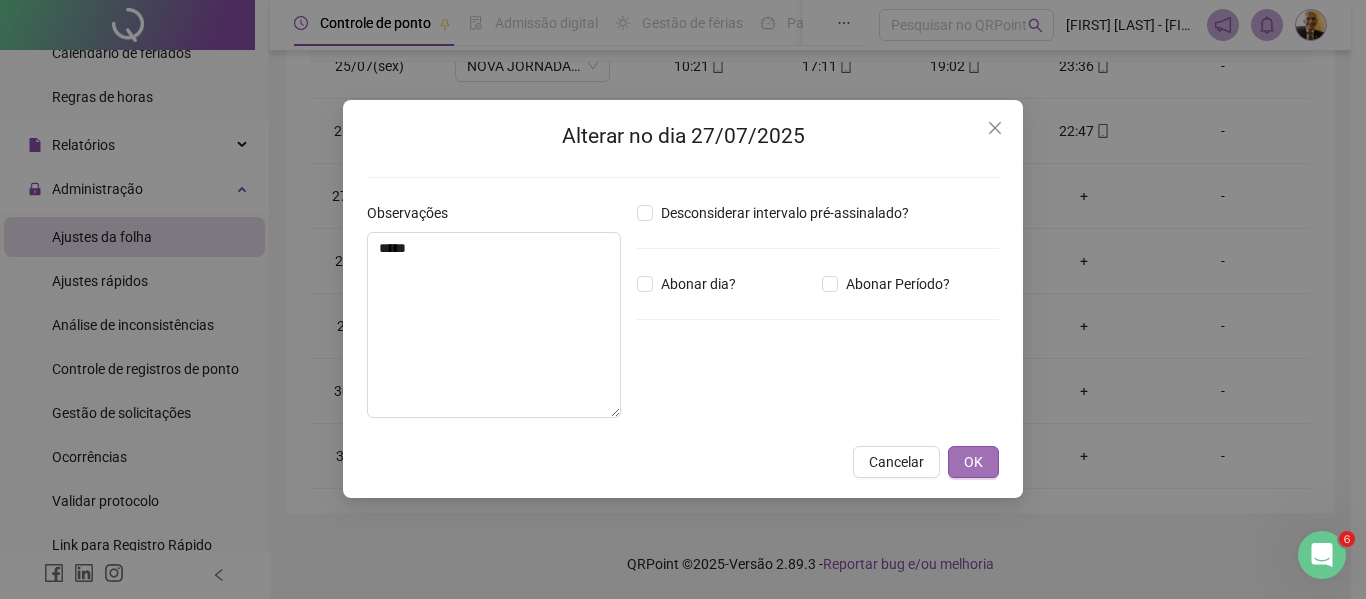 click on "OK" at bounding box center (973, 462) 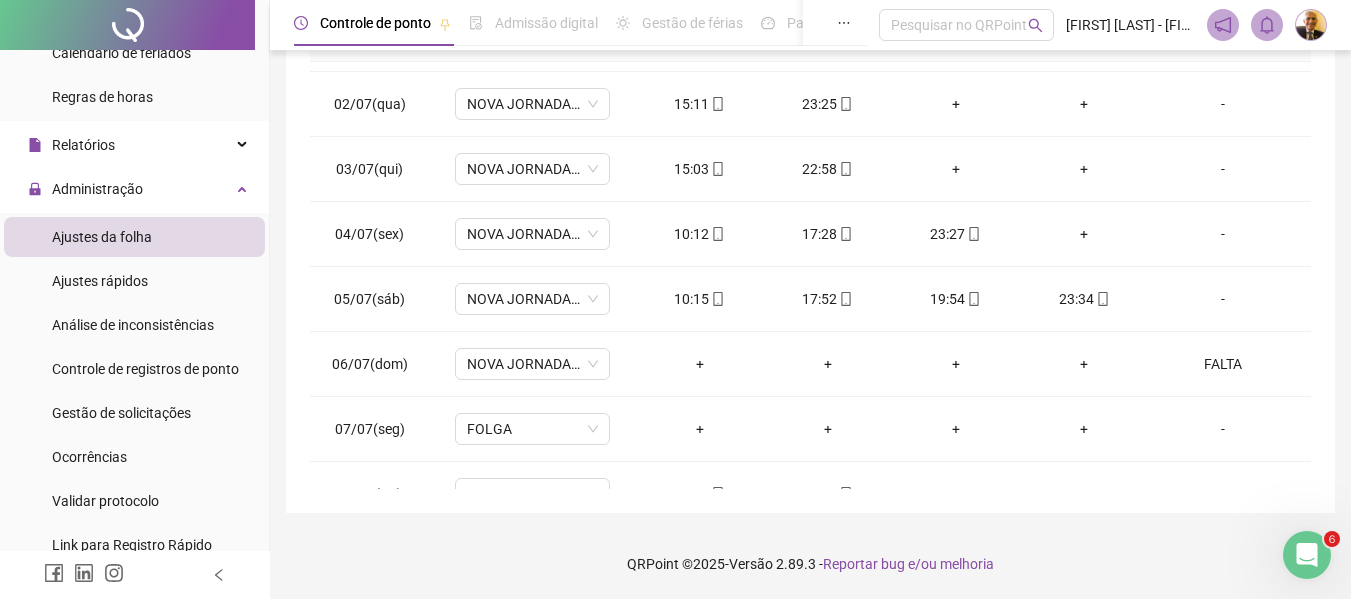 scroll, scrollTop: 0, scrollLeft: 0, axis: both 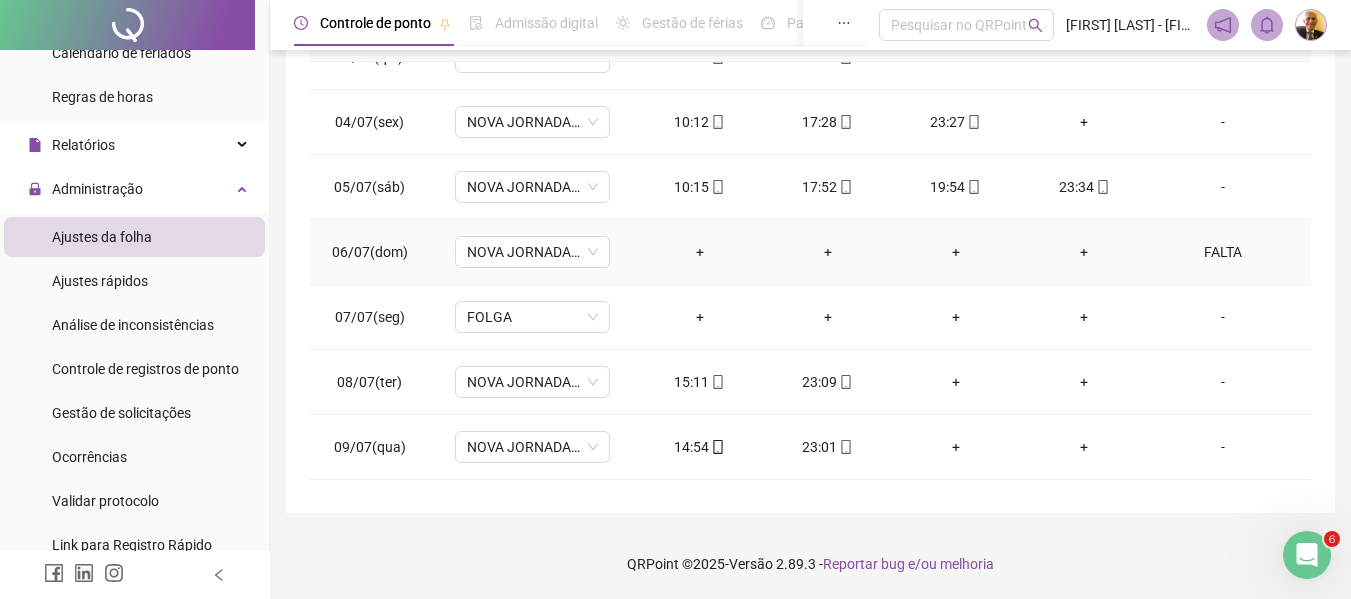 click on "FALTA" at bounding box center (1223, 252) 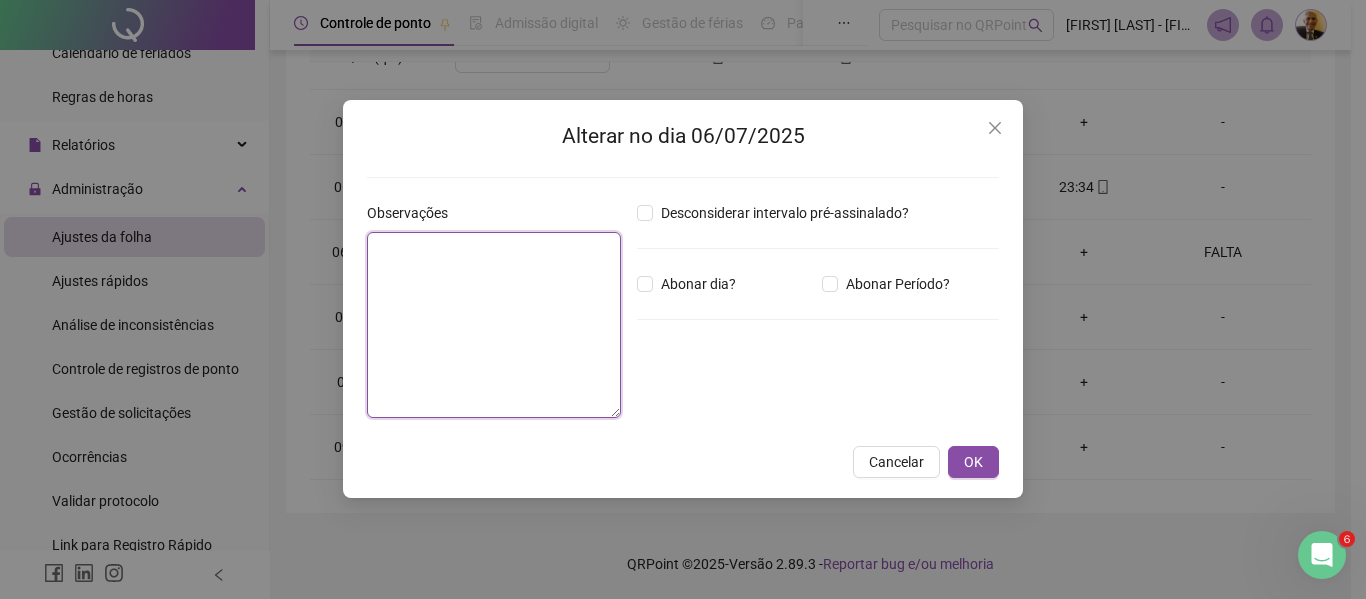 click at bounding box center (494, 325) 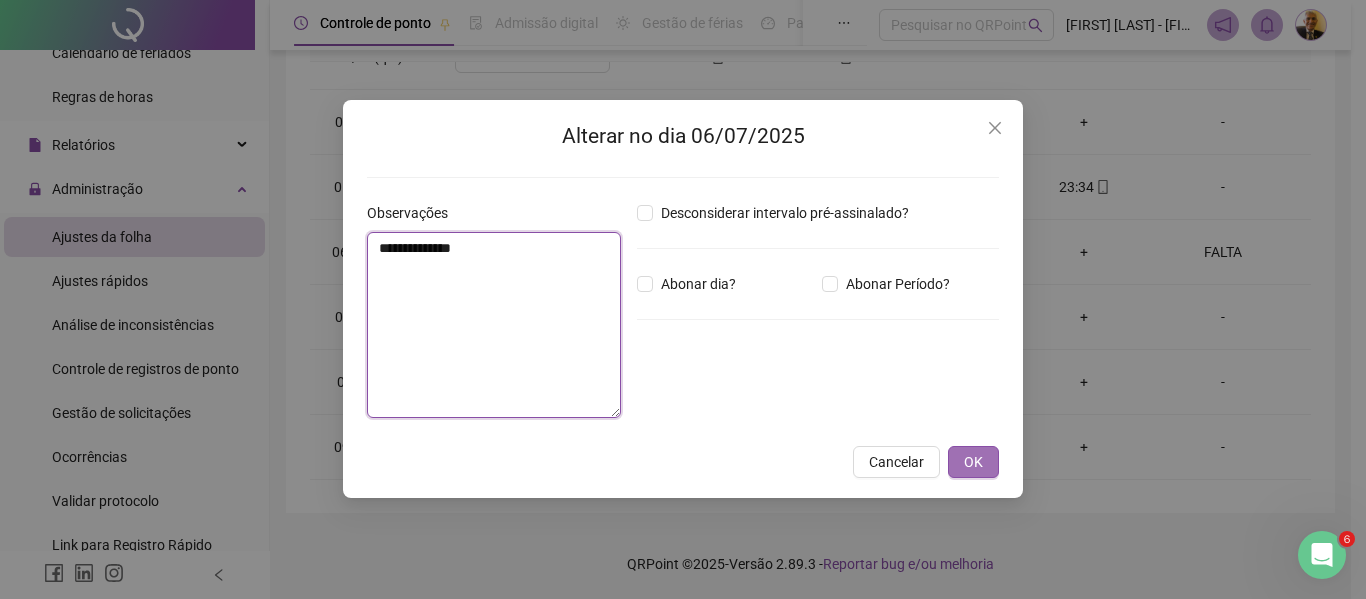 type on "**********" 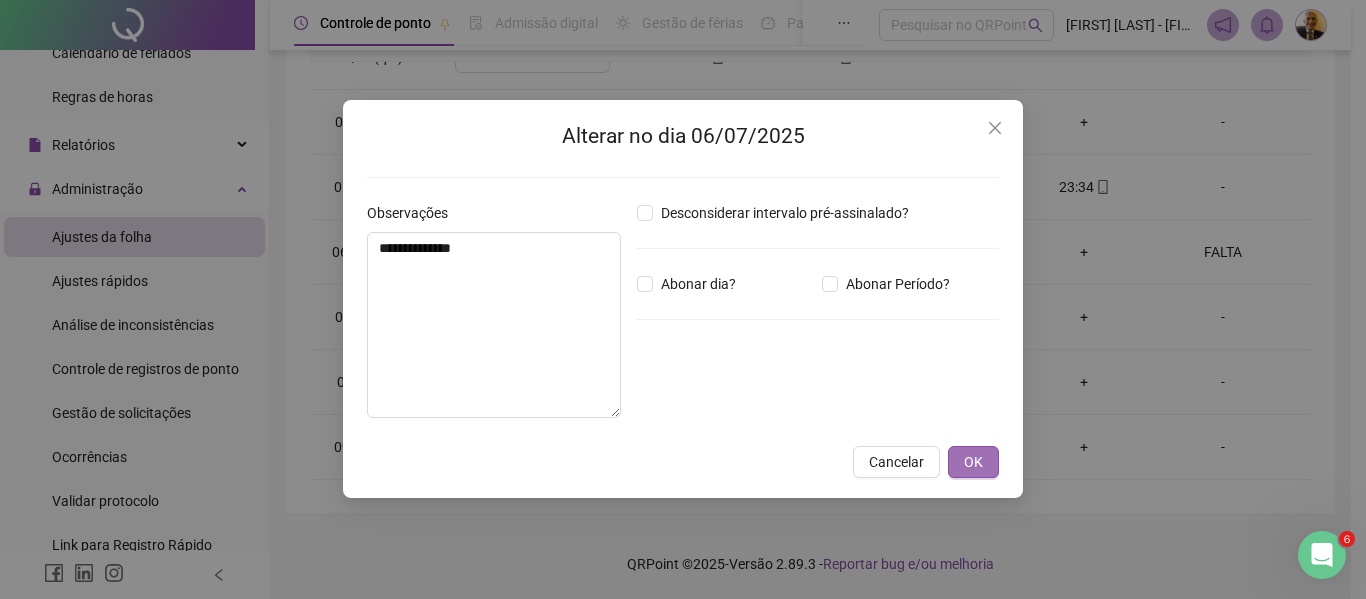click on "OK" at bounding box center [973, 462] 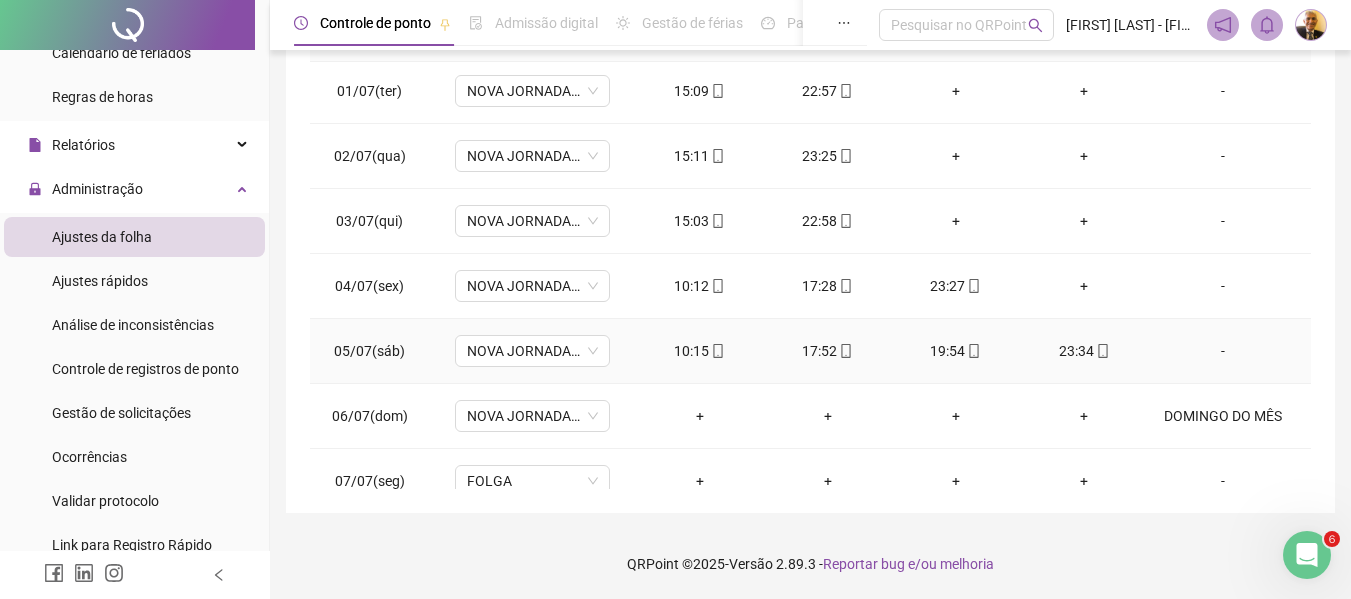 scroll, scrollTop: 0, scrollLeft: 0, axis: both 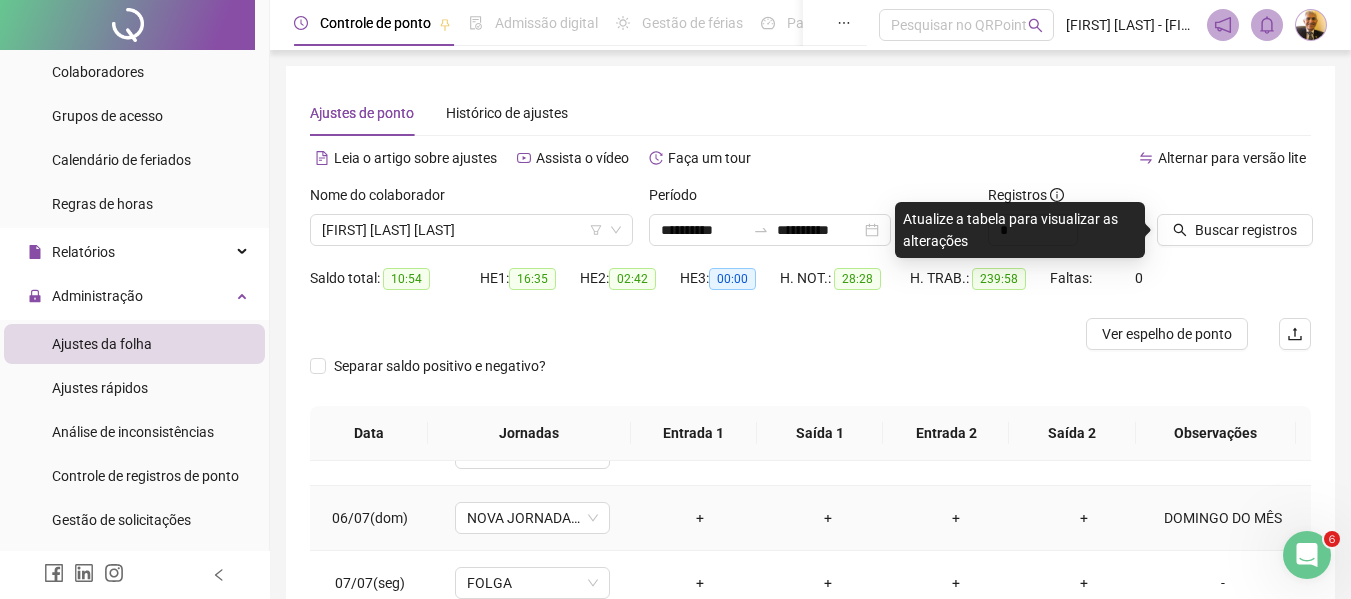 click on "DOMINGO DO MÊS" at bounding box center (1223, 518) 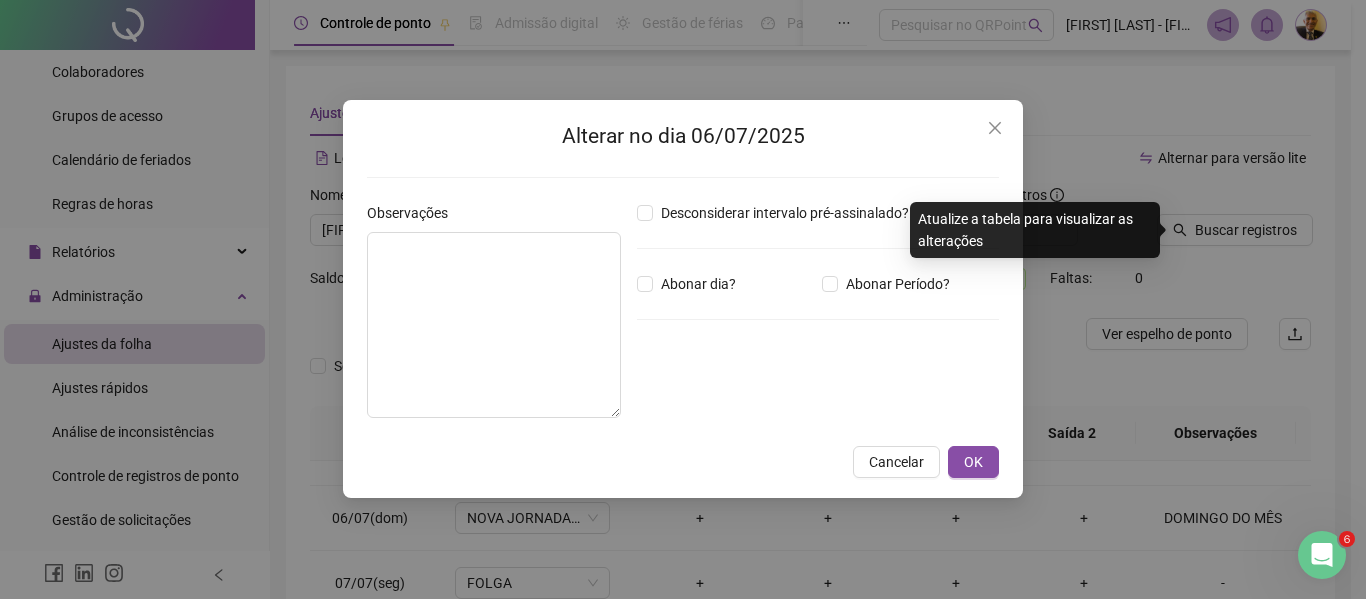 type on "**********" 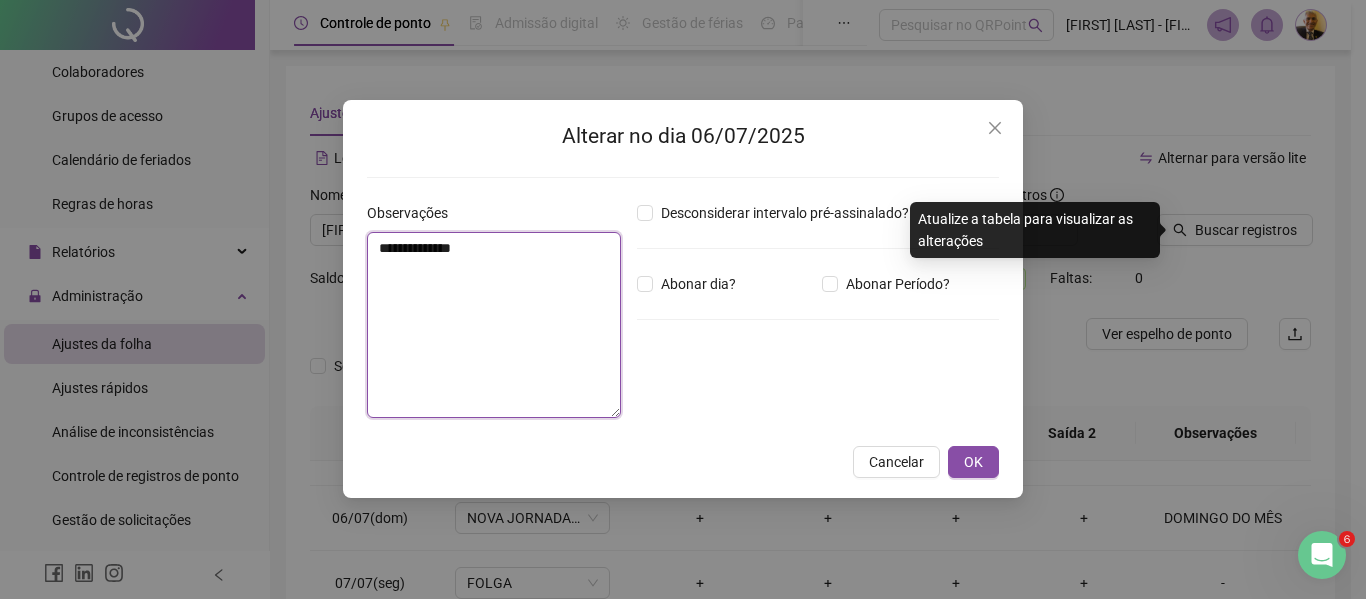 drag, startPoint x: 515, startPoint y: 247, endPoint x: 322, endPoint y: 238, distance: 193.20973 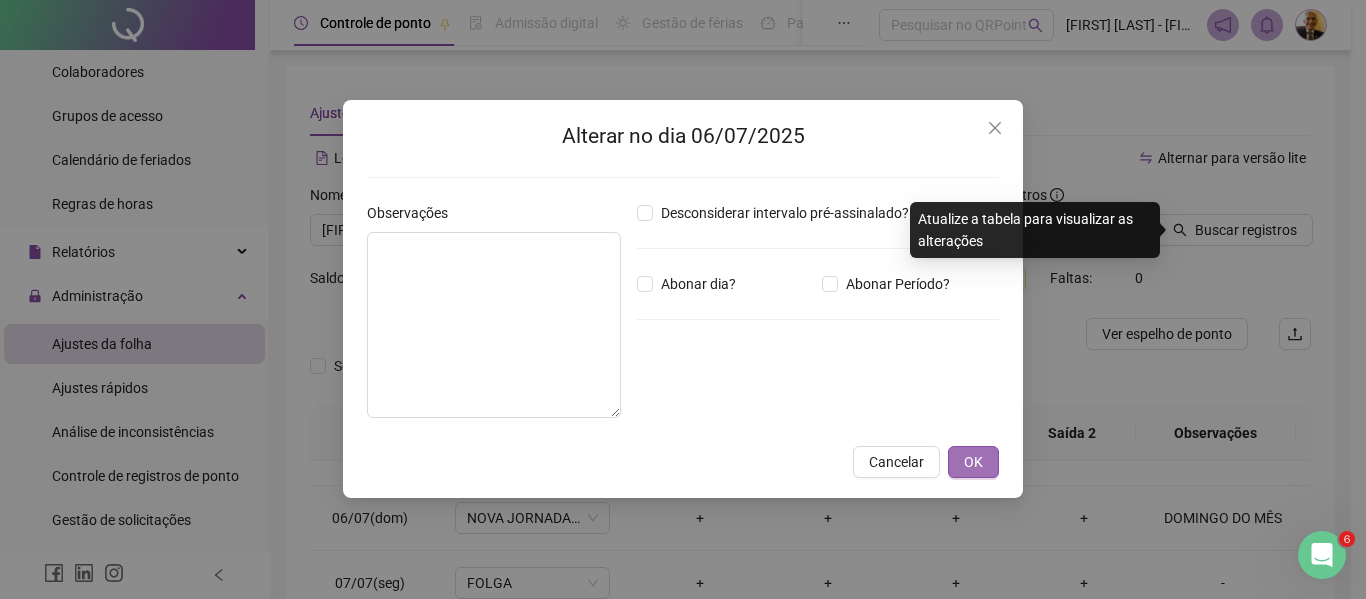 click on "OK" at bounding box center [973, 462] 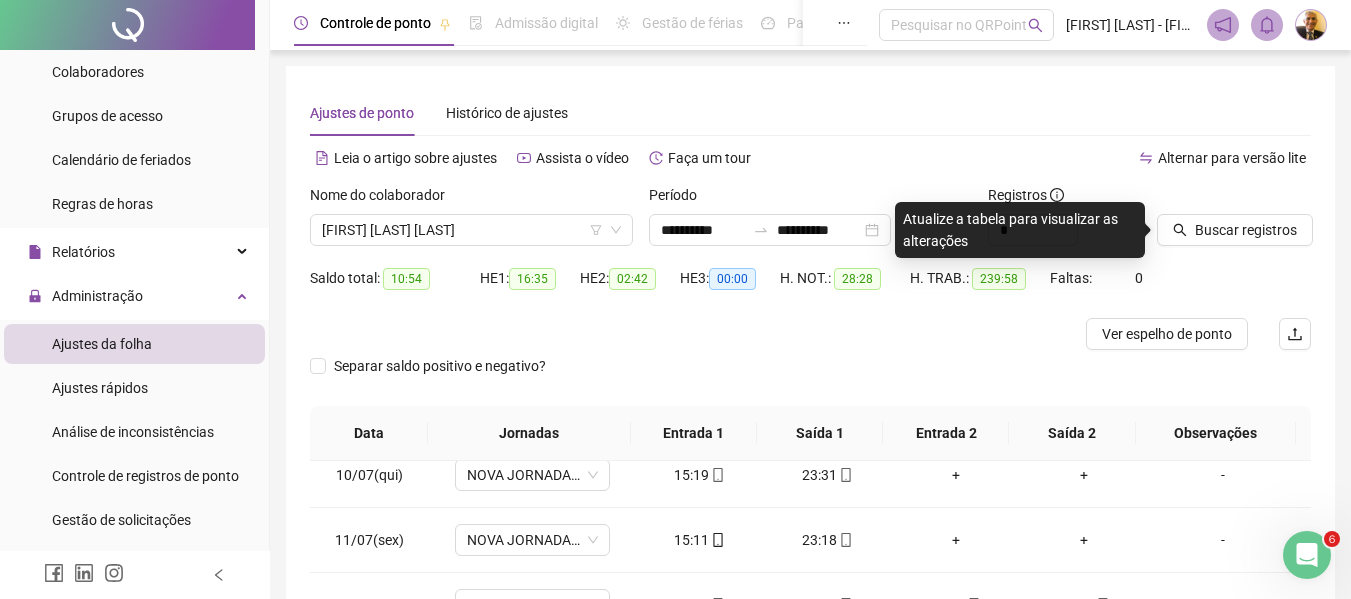 scroll, scrollTop: 567, scrollLeft: 0, axis: vertical 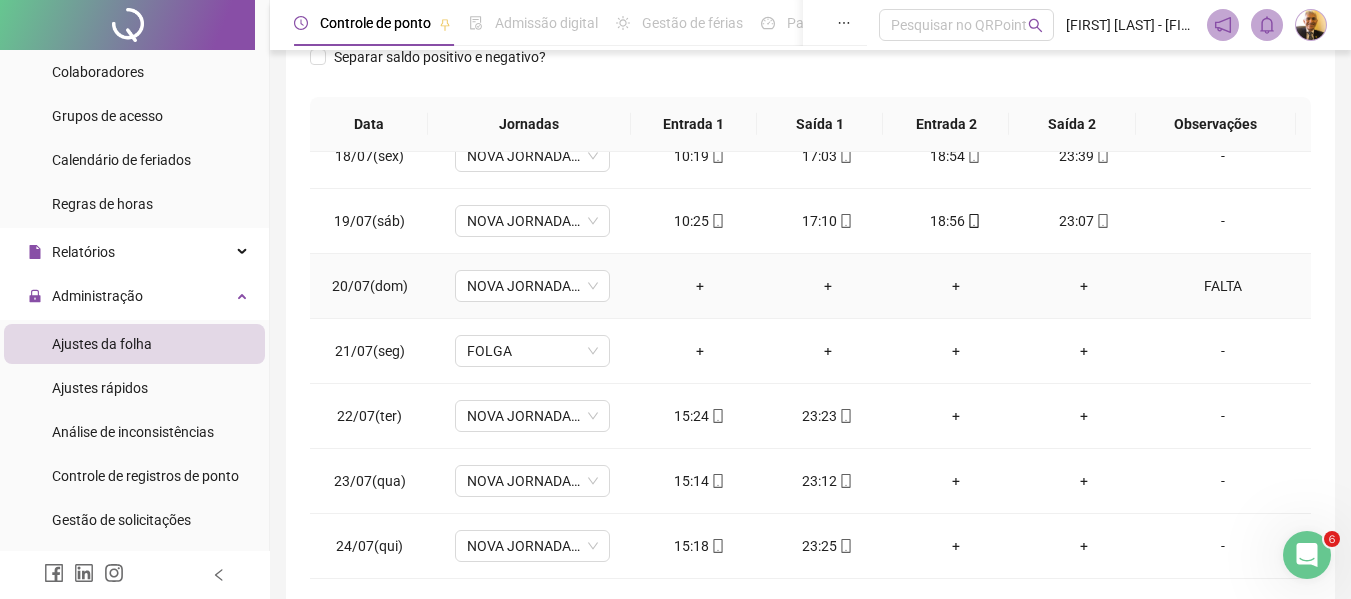 click on "FALTA" at bounding box center (1223, 286) 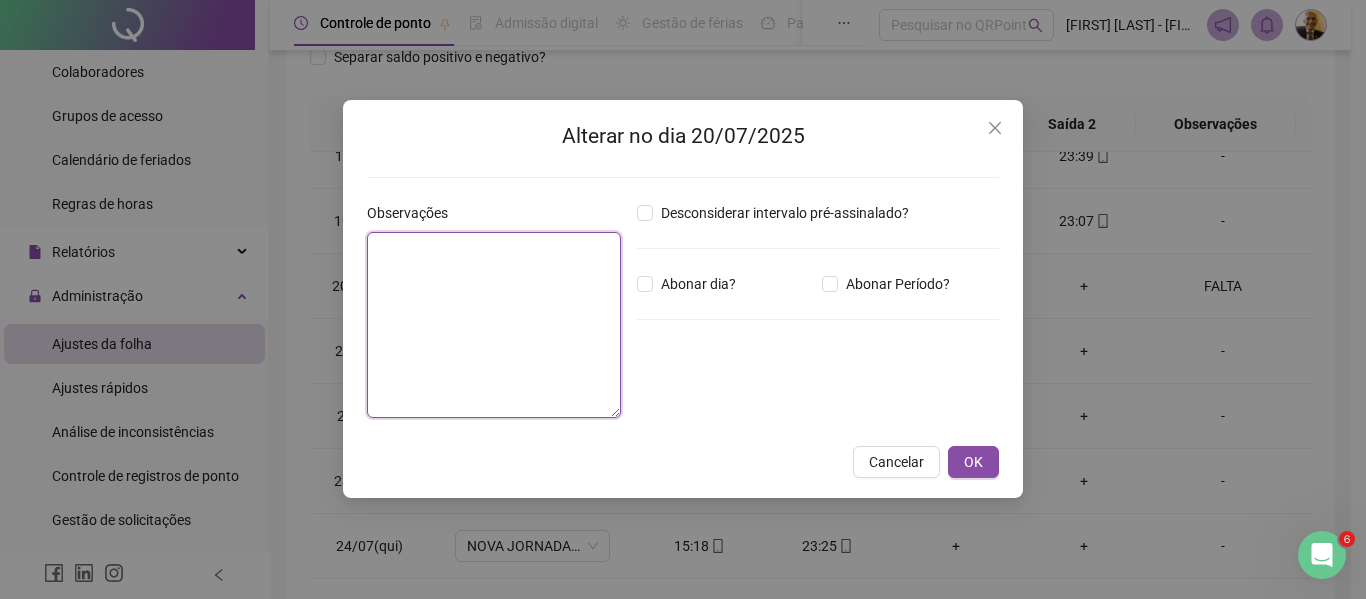 click at bounding box center [494, 325] 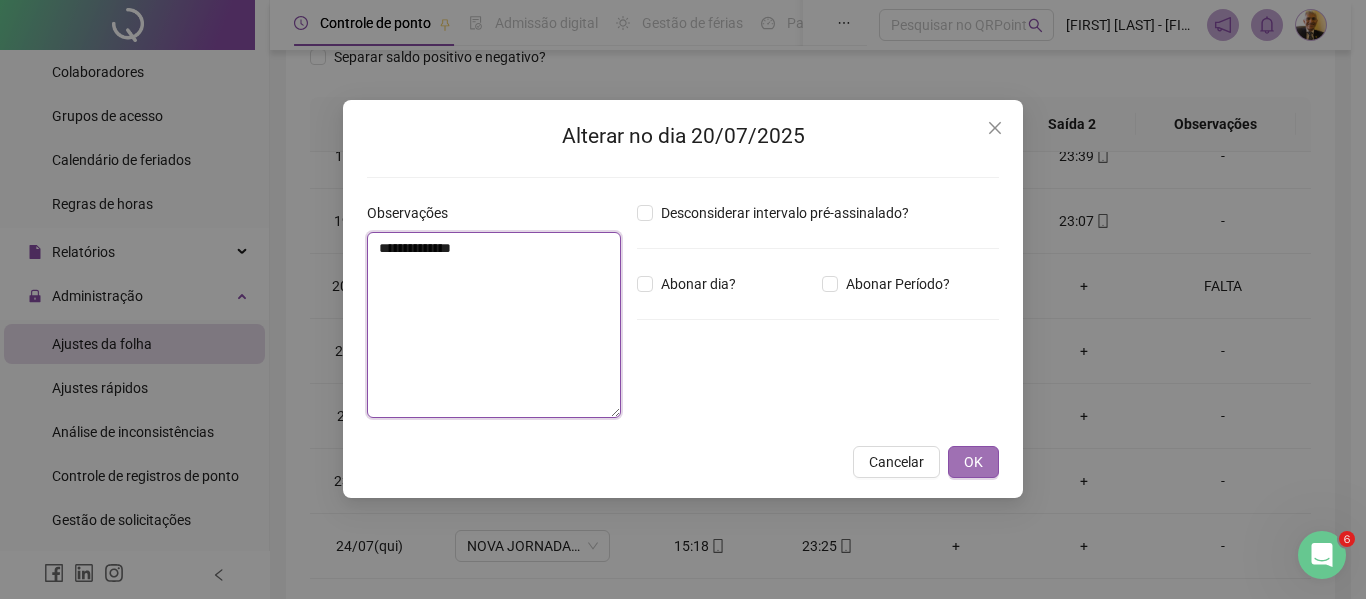 type on "**********" 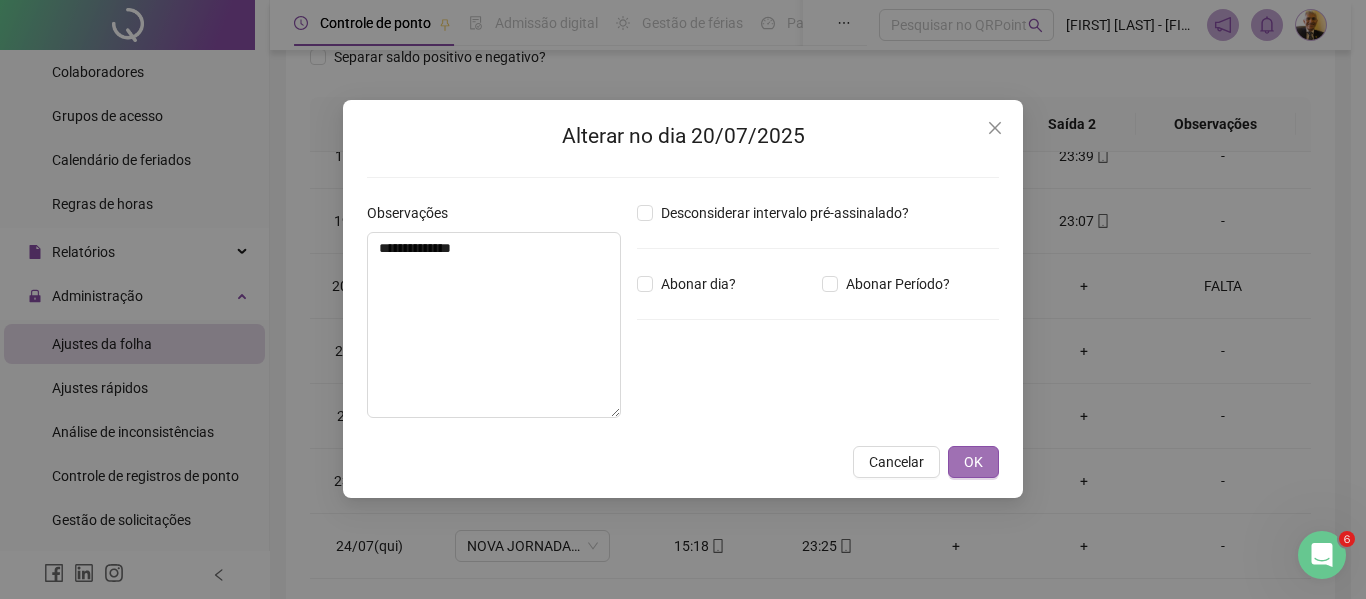 click on "OK" at bounding box center (973, 462) 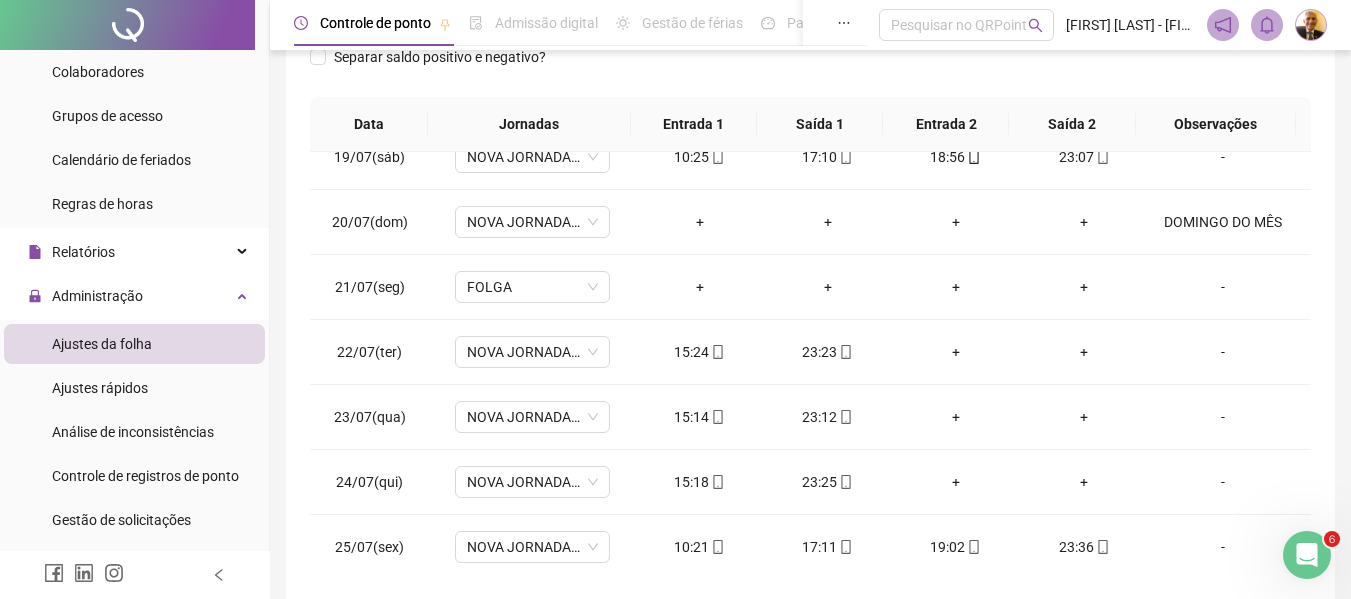 scroll, scrollTop: 1200, scrollLeft: 0, axis: vertical 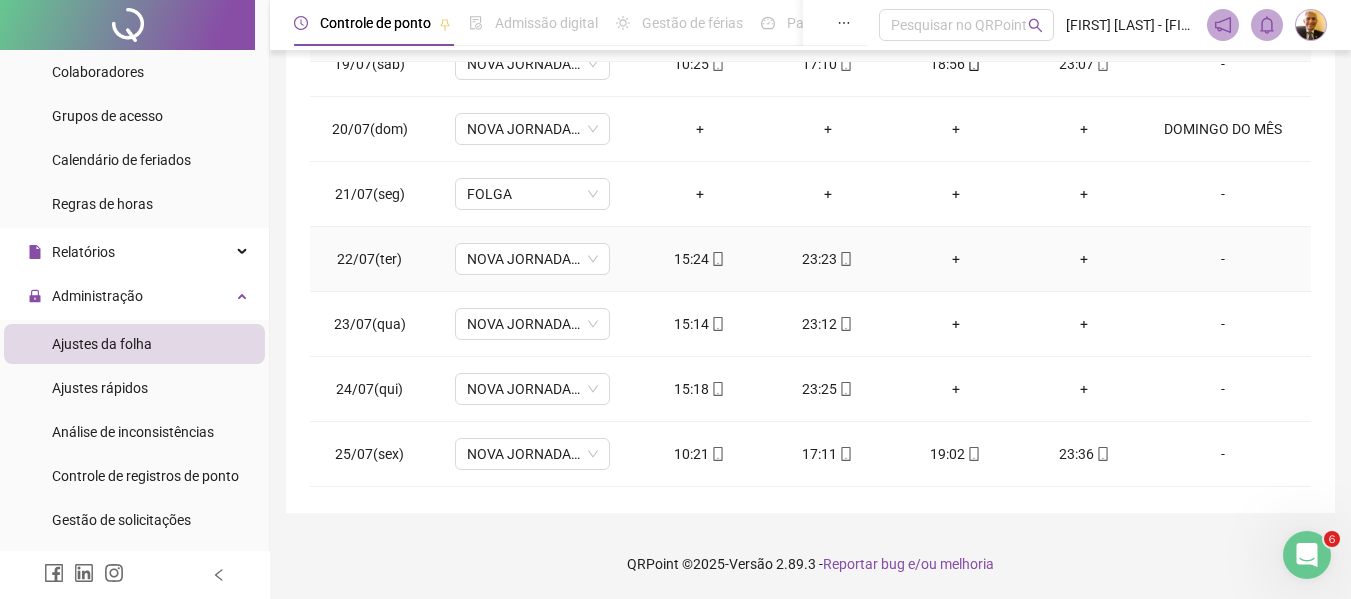 click on "+" at bounding box center [1084, 259] 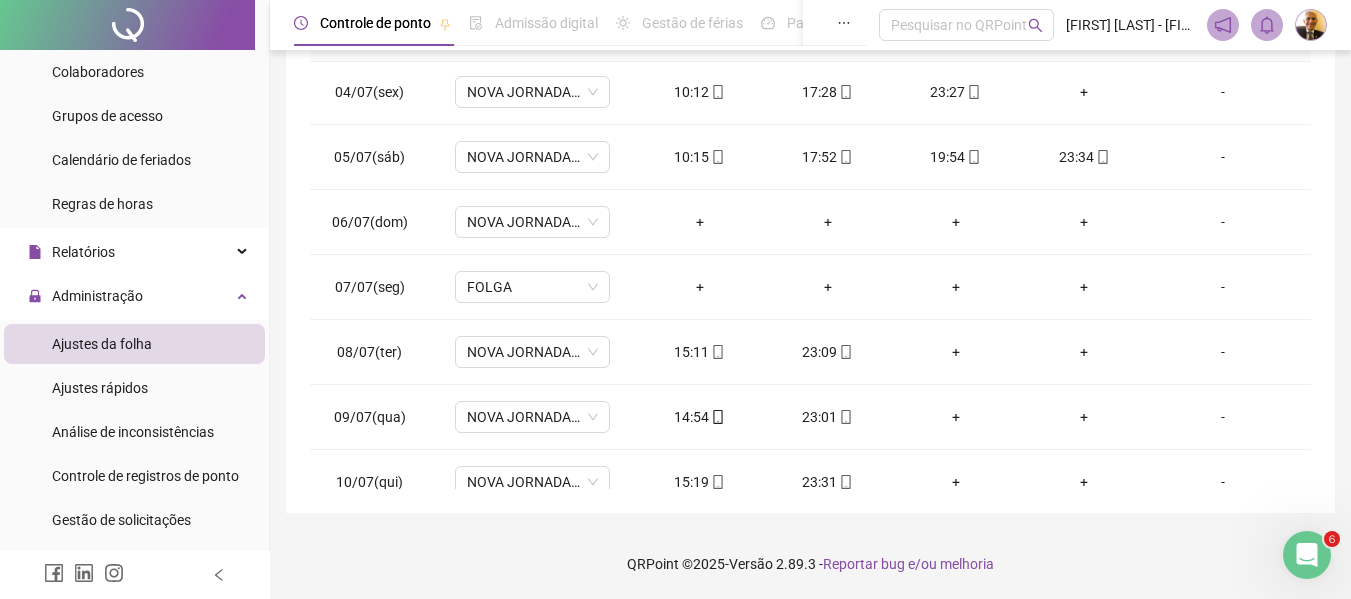 scroll, scrollTop: 0, scrollLeft: 0, axis: both 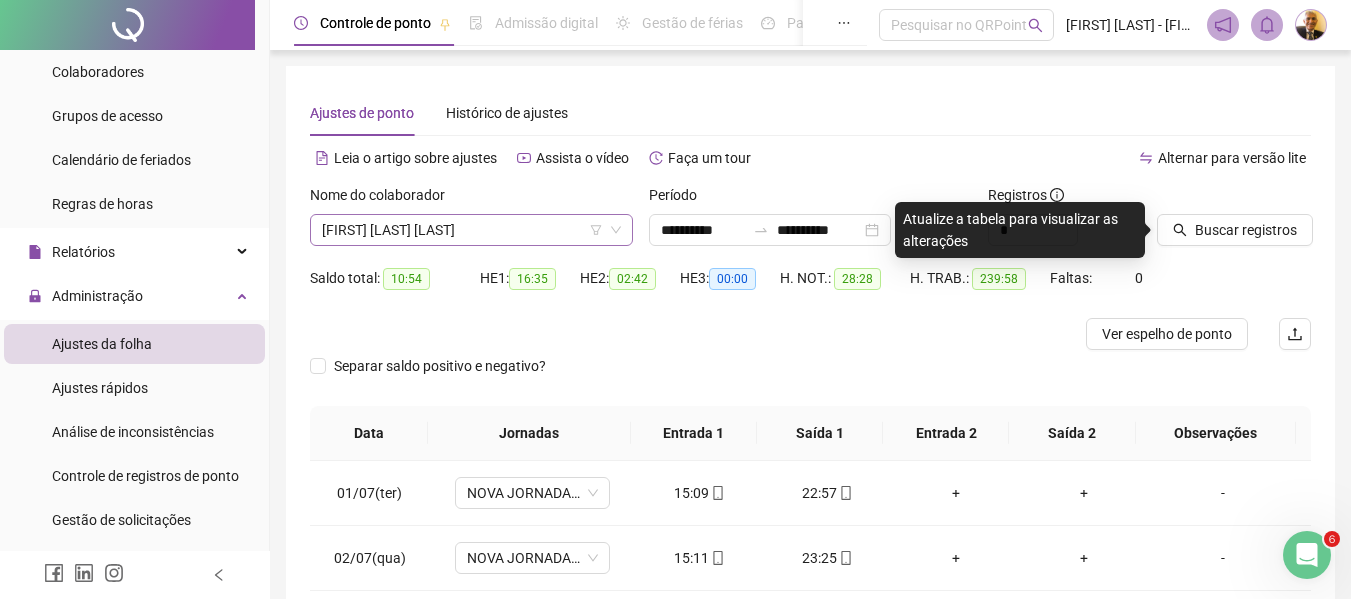 click on "[FIRST] [LAST] [LAST]" at bounding box center [471, 230] 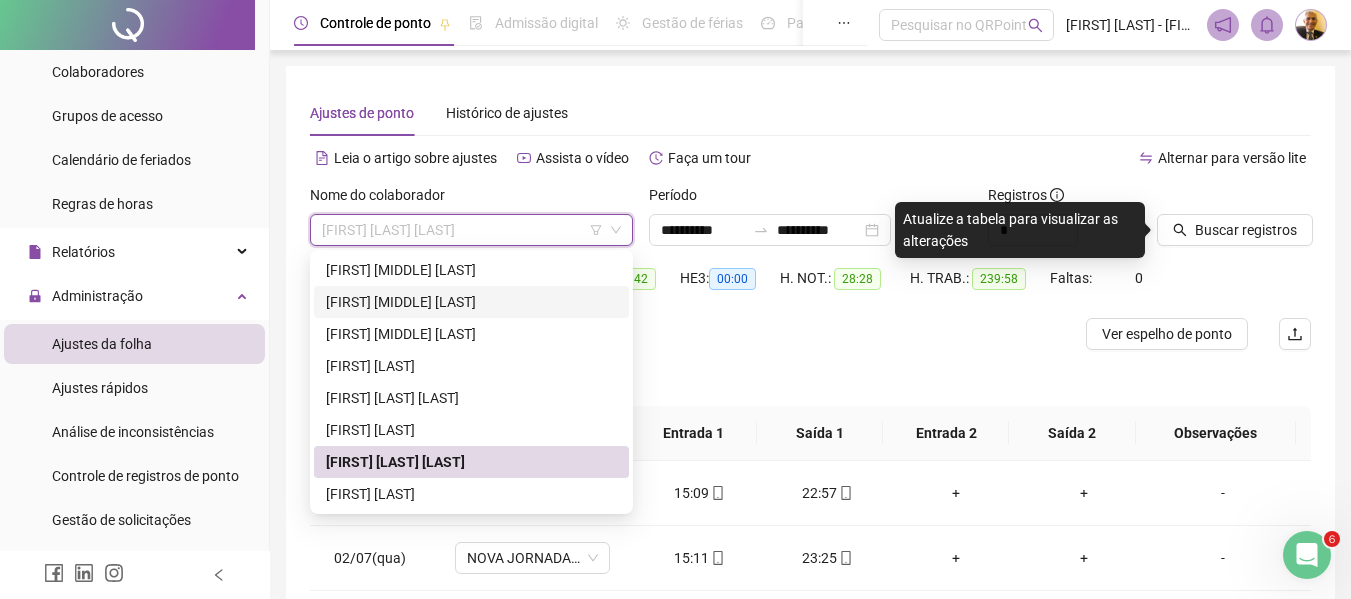click on "[FIRST] [MIDDLE] [LAST]" at bounding box center [471, 302] 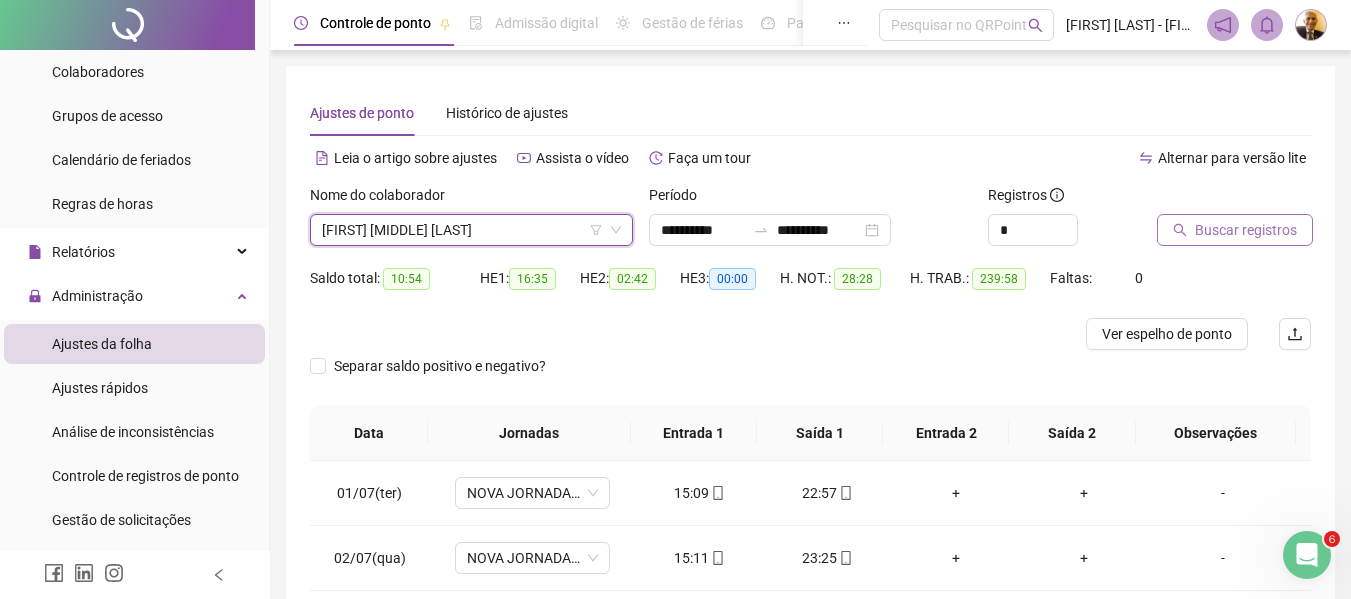 click on "Buscar registros" at bounding box center [1246, 230] 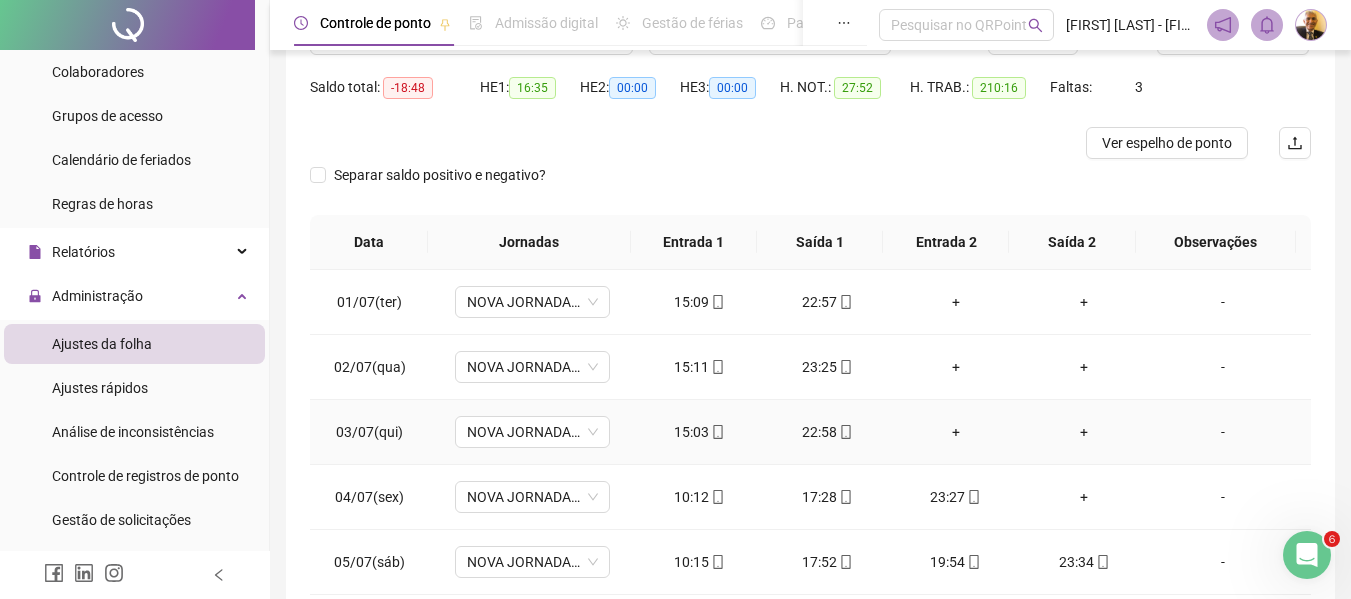 scroll, scrollTop: 200, scrollLeft: 0, axis: vertical 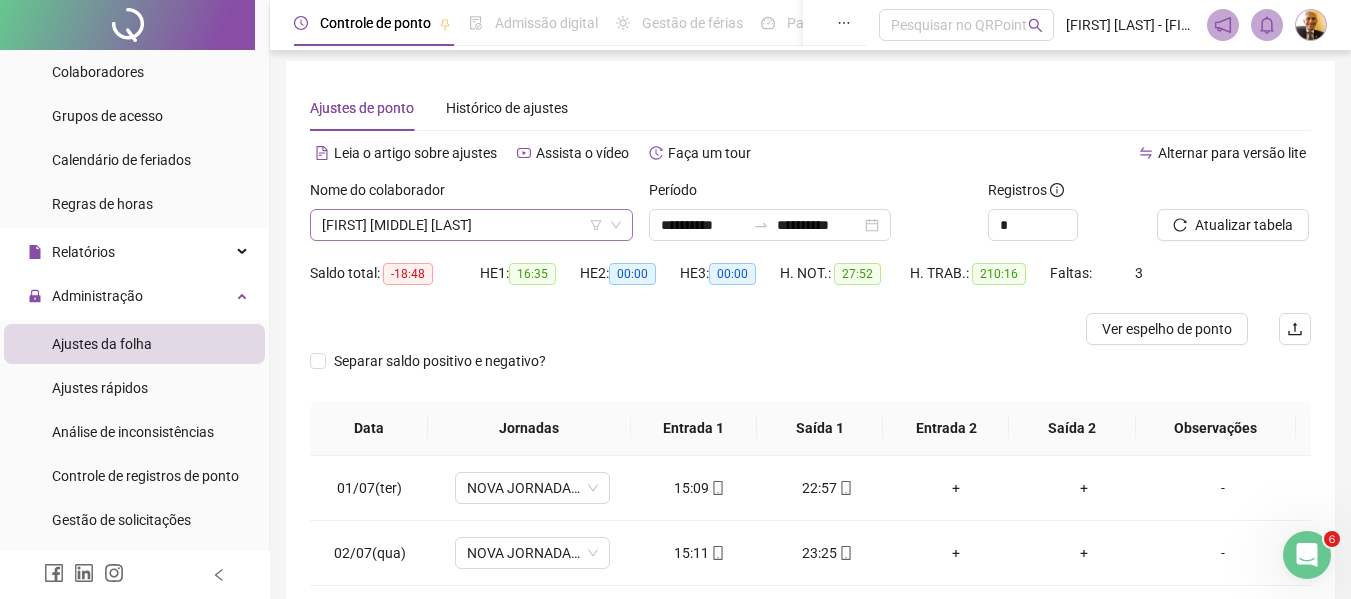 click on "[FIRST] [MIDDLE] [LAST]" at bounding box center (471, 225) 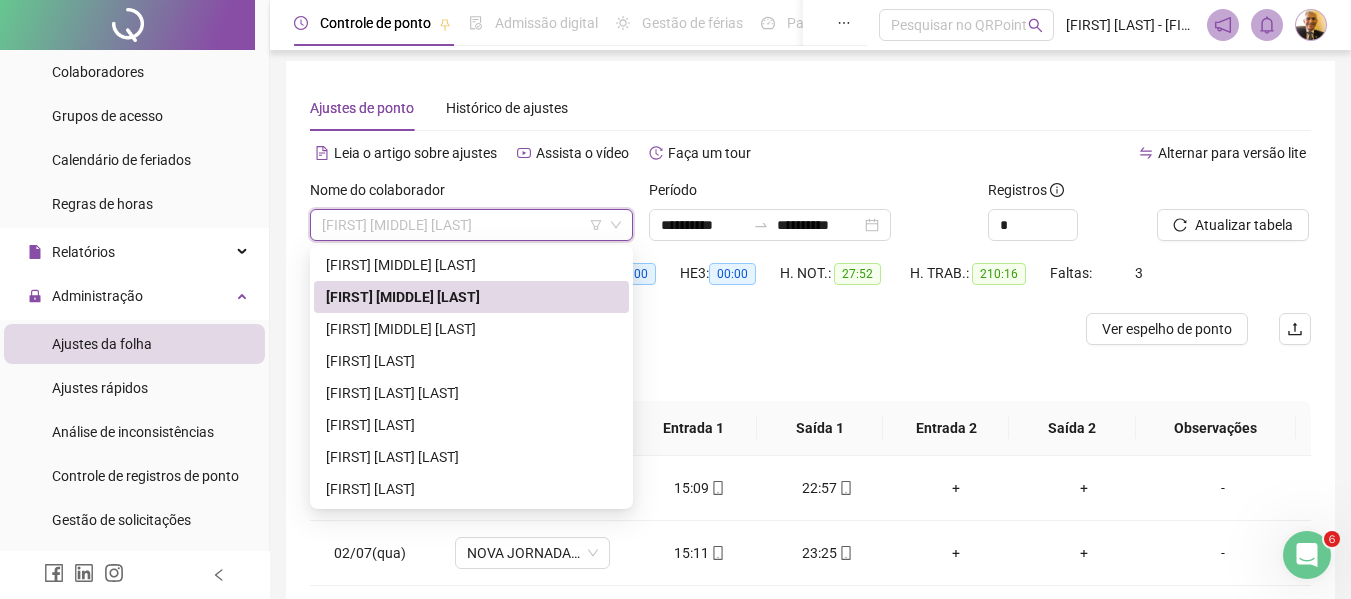 click on "[FIRST] [MIDDLE] [LAST]" at bounding box center [471, 297] 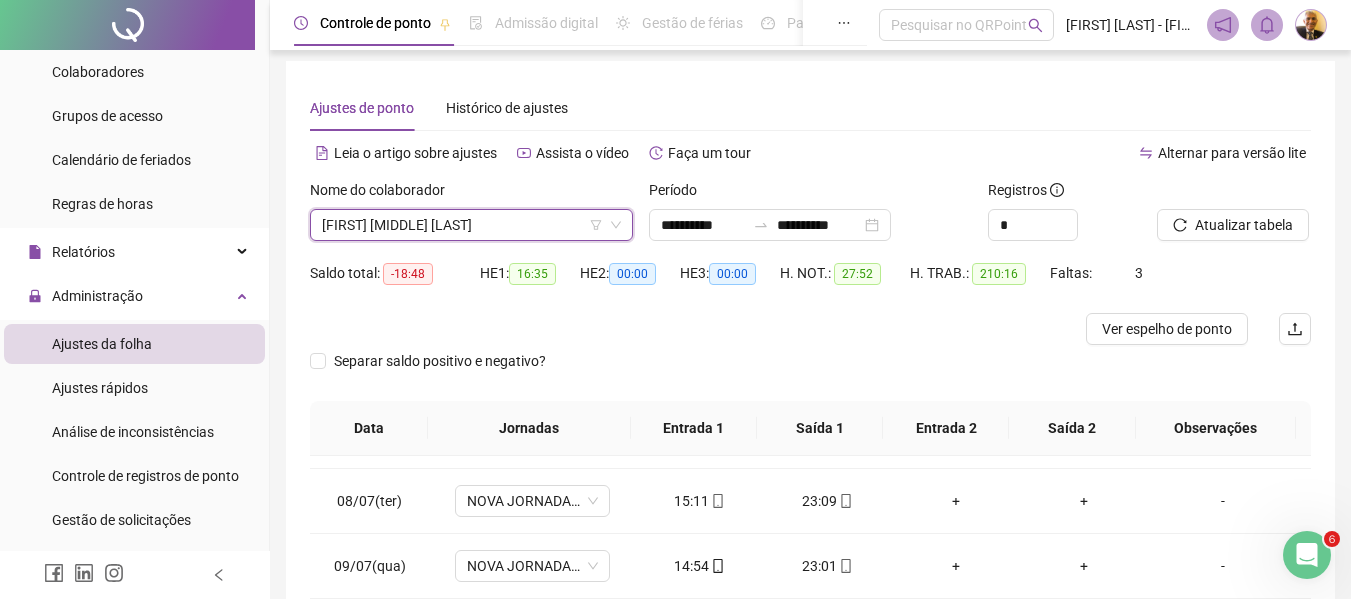 scroll, scrollTop: 467, scrollLeft: 0, axis: vertical 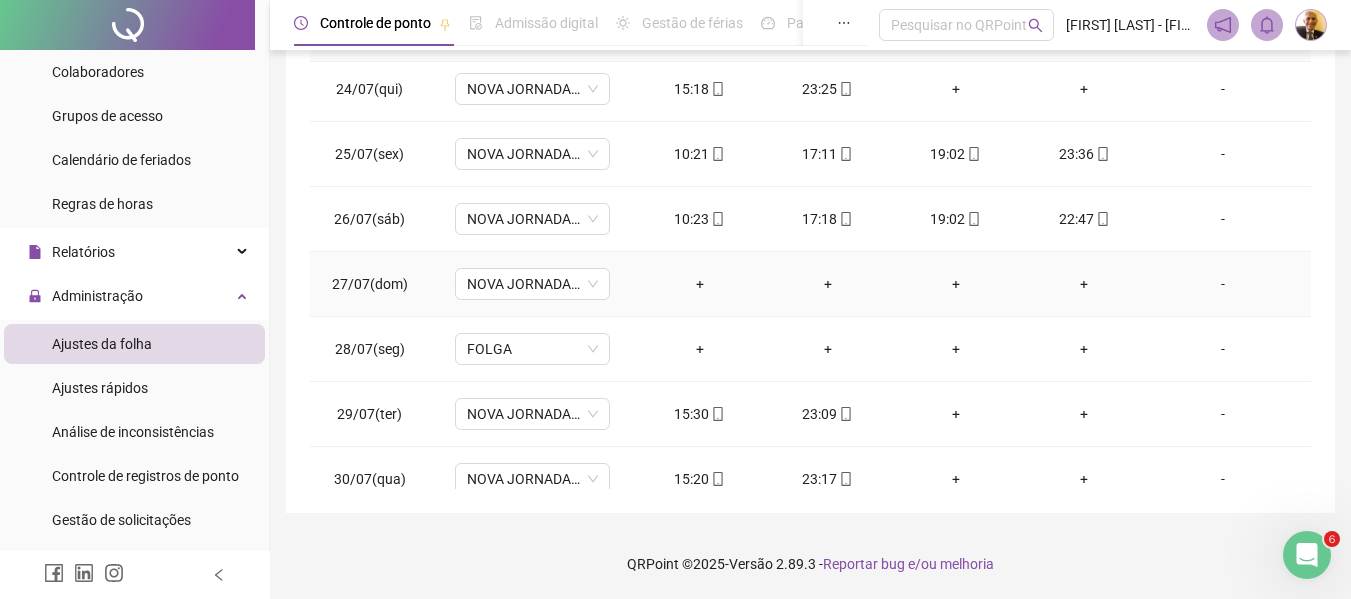 click on "-" at bounding box center (1223, 284) 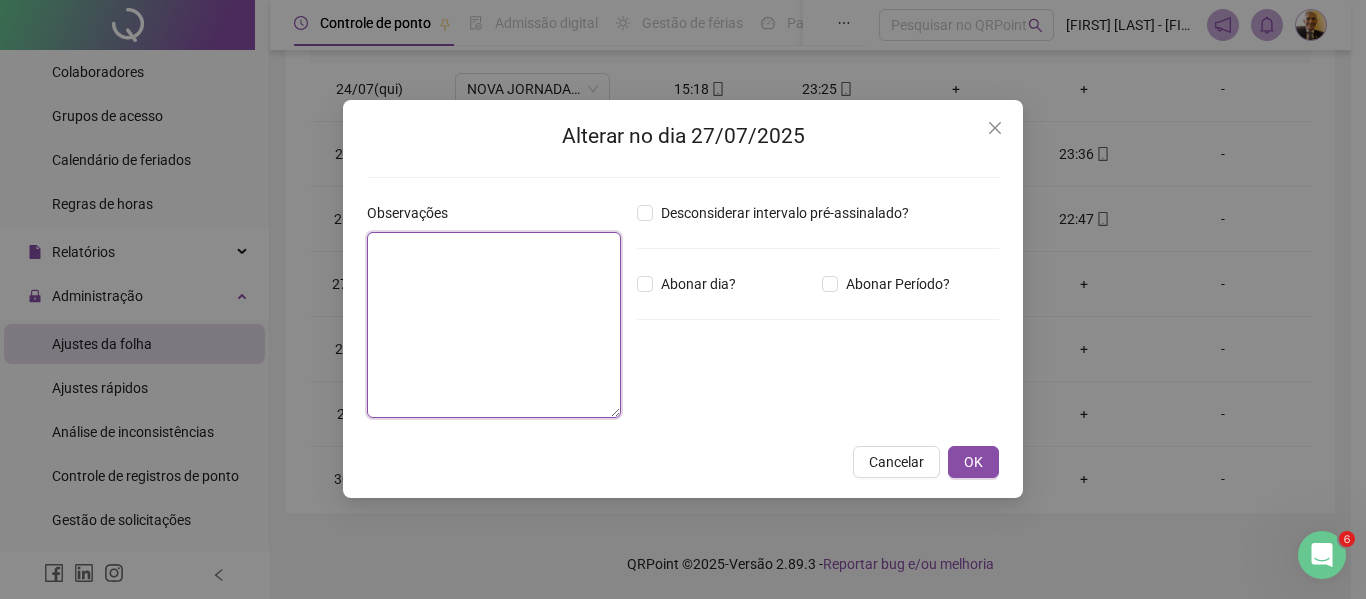 click at bounding box center (494, 325) 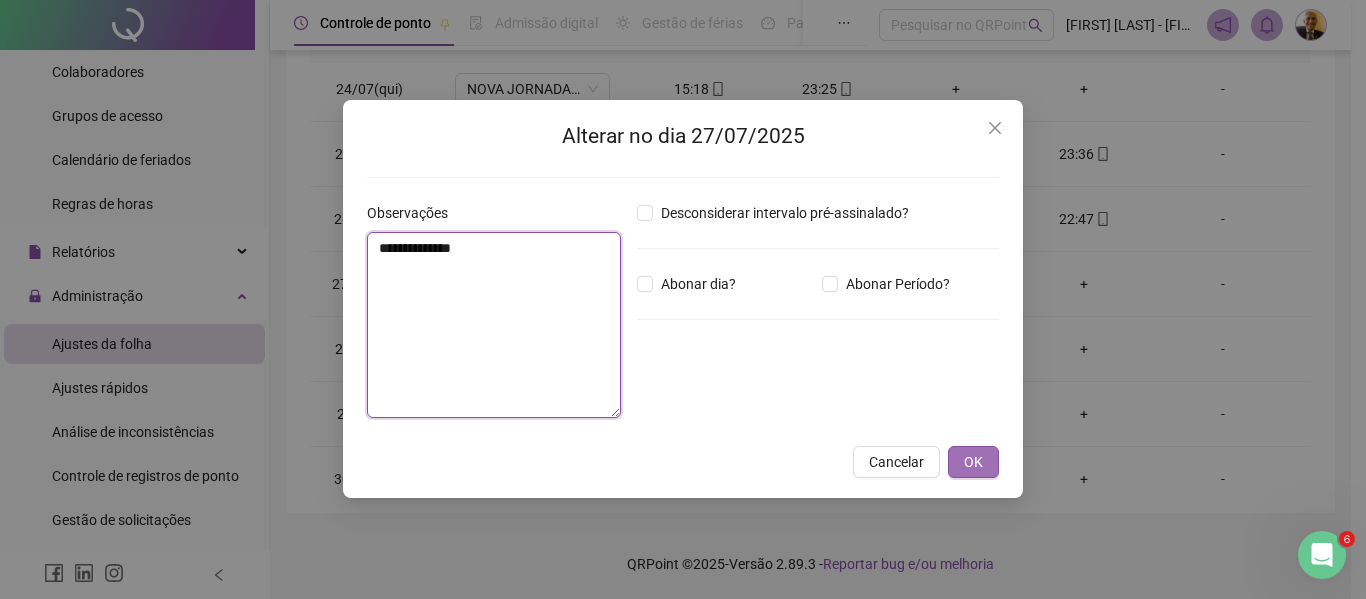 type on "**********" 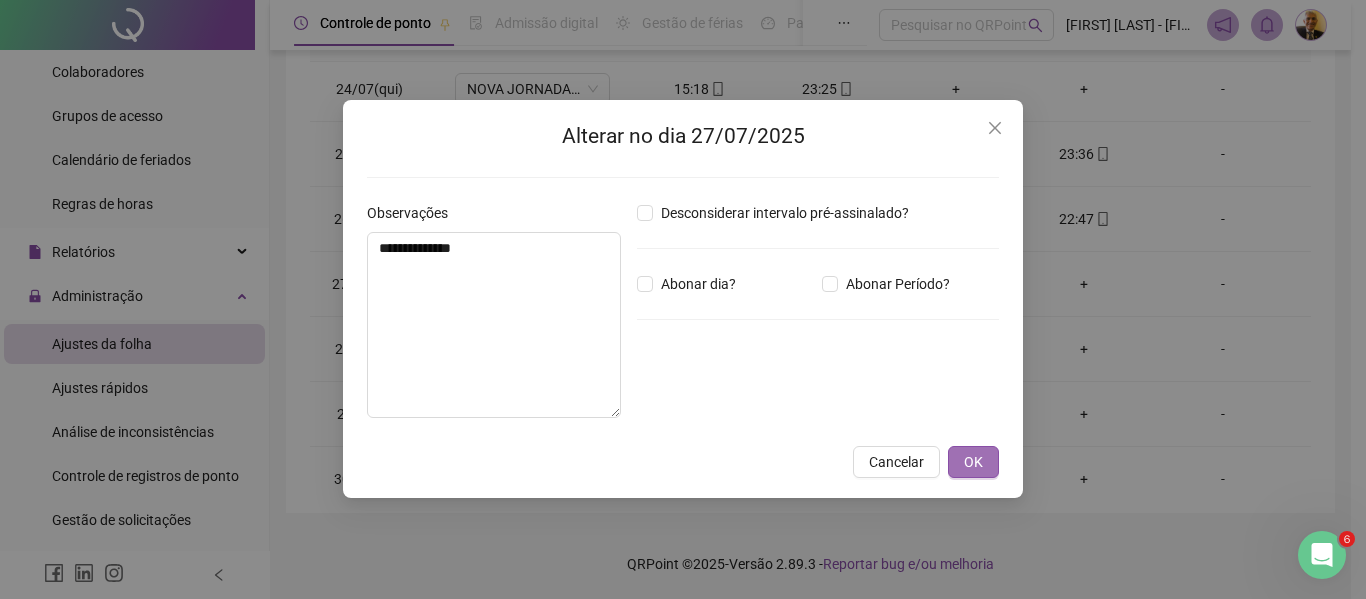 click on "OK" at bounding box center [973, 462] 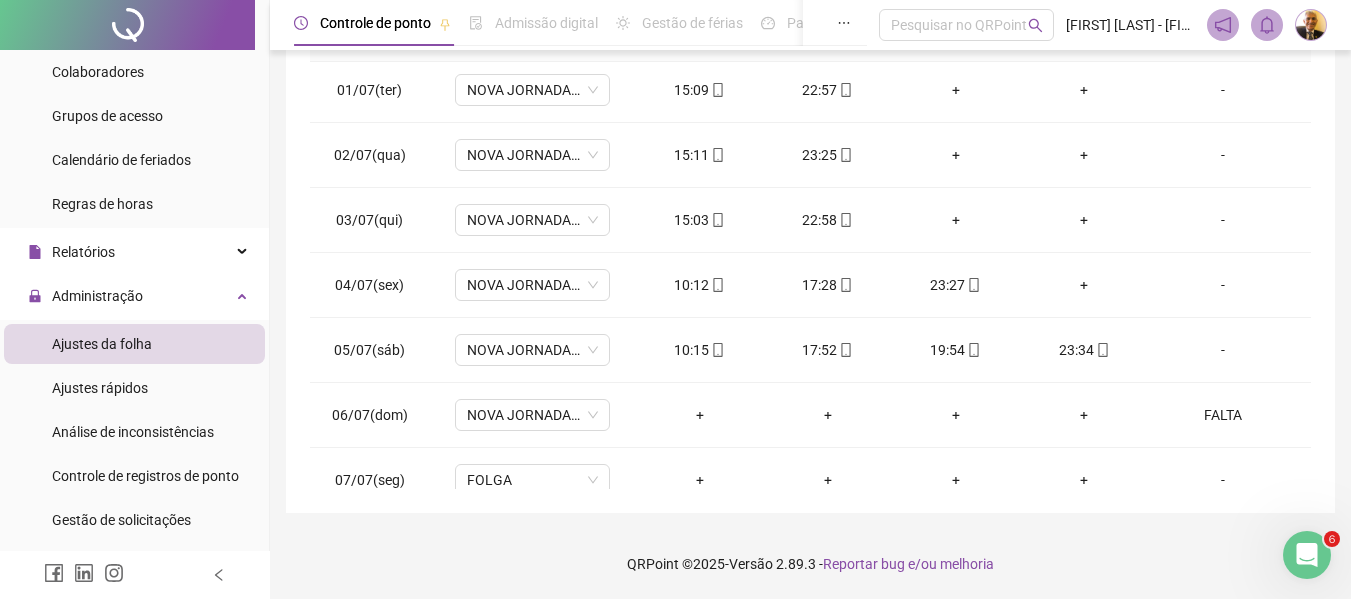 scroll, scrollTop: 0, scrollLeft: 0, axis: both 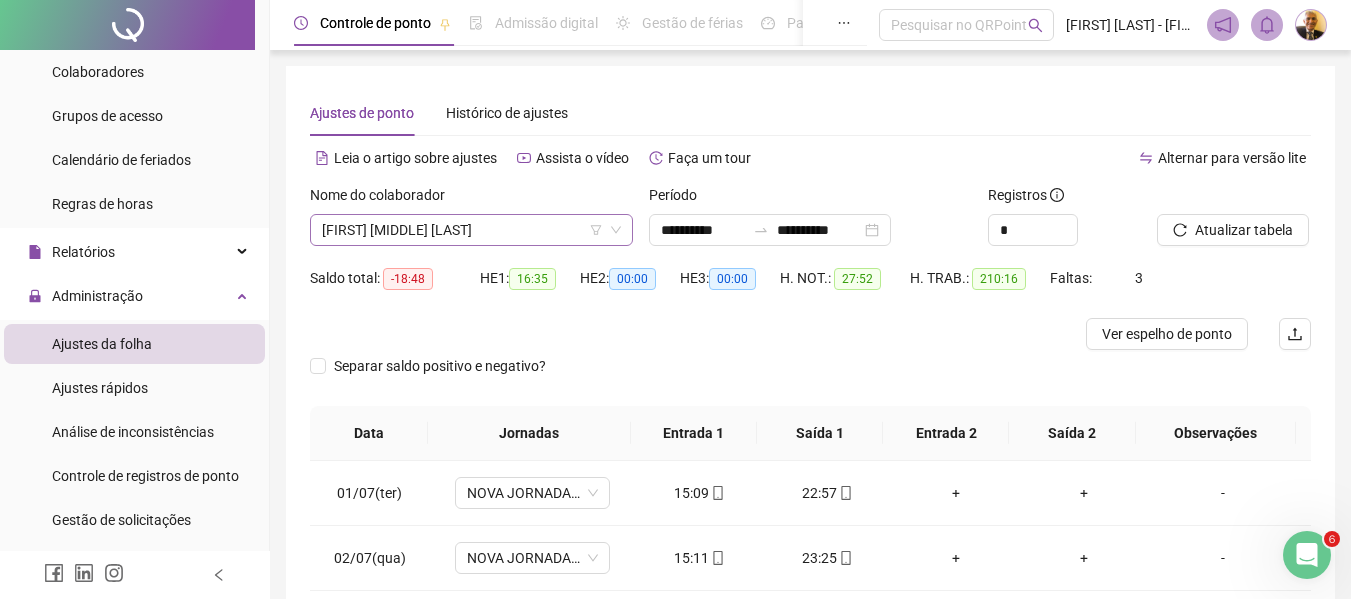 click on "[FIRST] [MIDDLE] [LAST]" at bounding box center (471, 230) 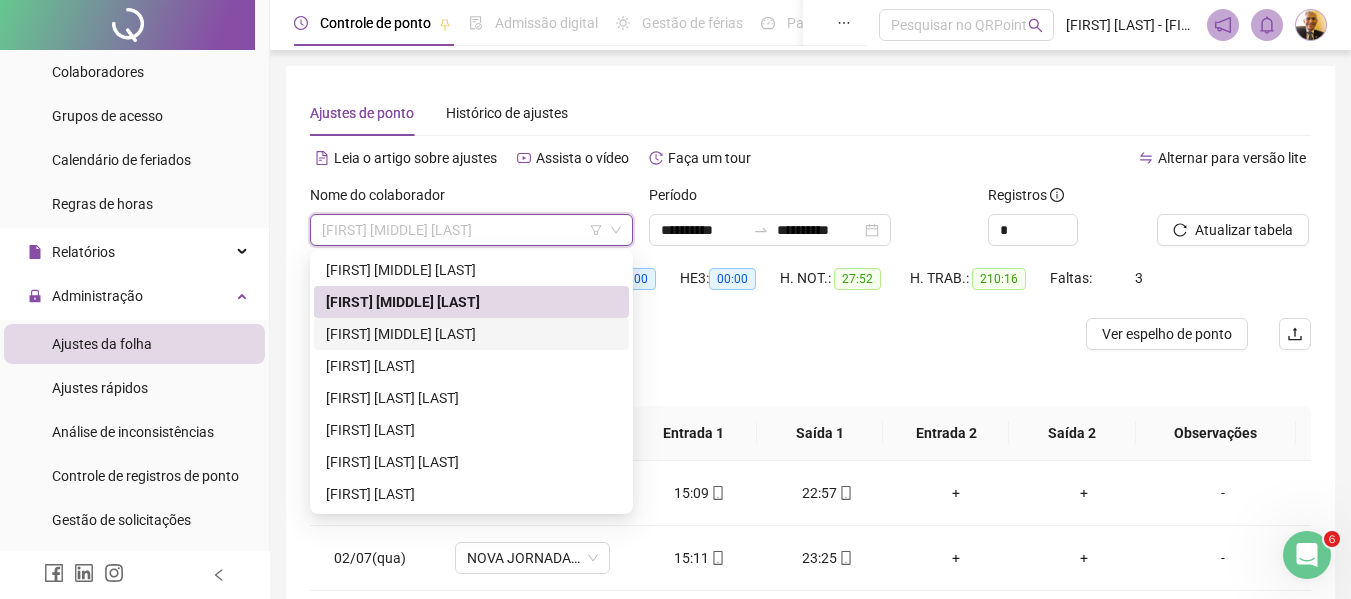 click on "[FIRST] [MIDDLE] [LAST]" at bounding box center [471, 334] 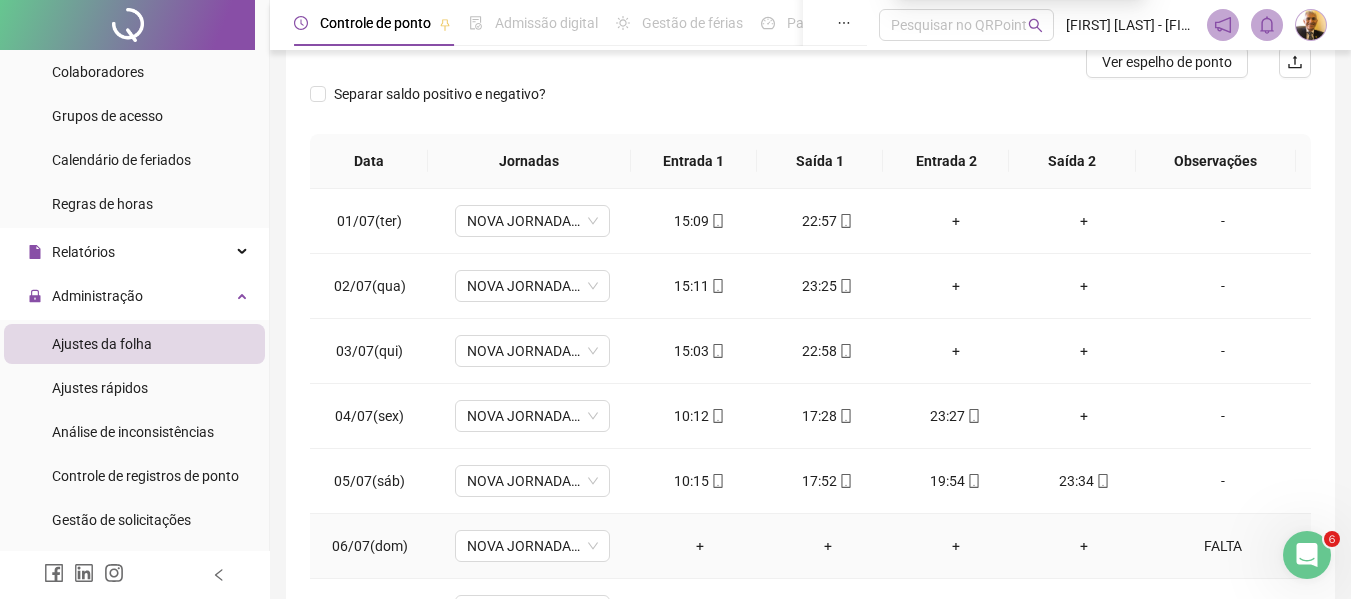 scroll, scrollTop: 399, scrollLeft: 0, axis: vertical 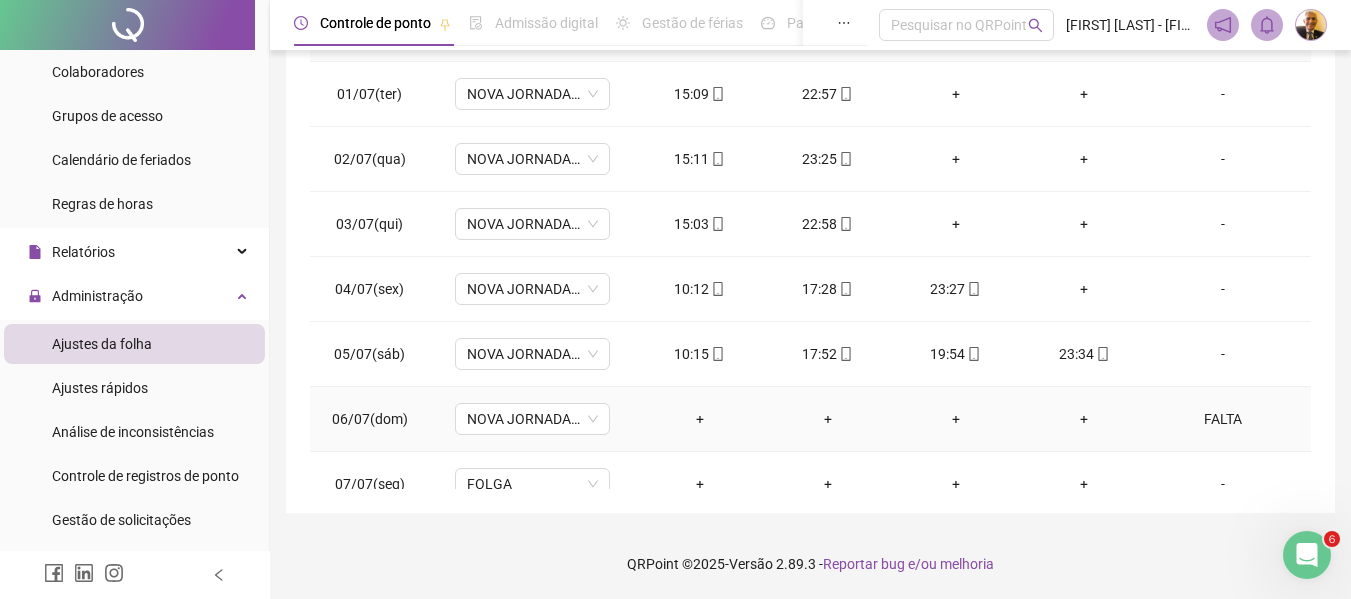 click on "FALTA" at bounding box center (1223, 419) 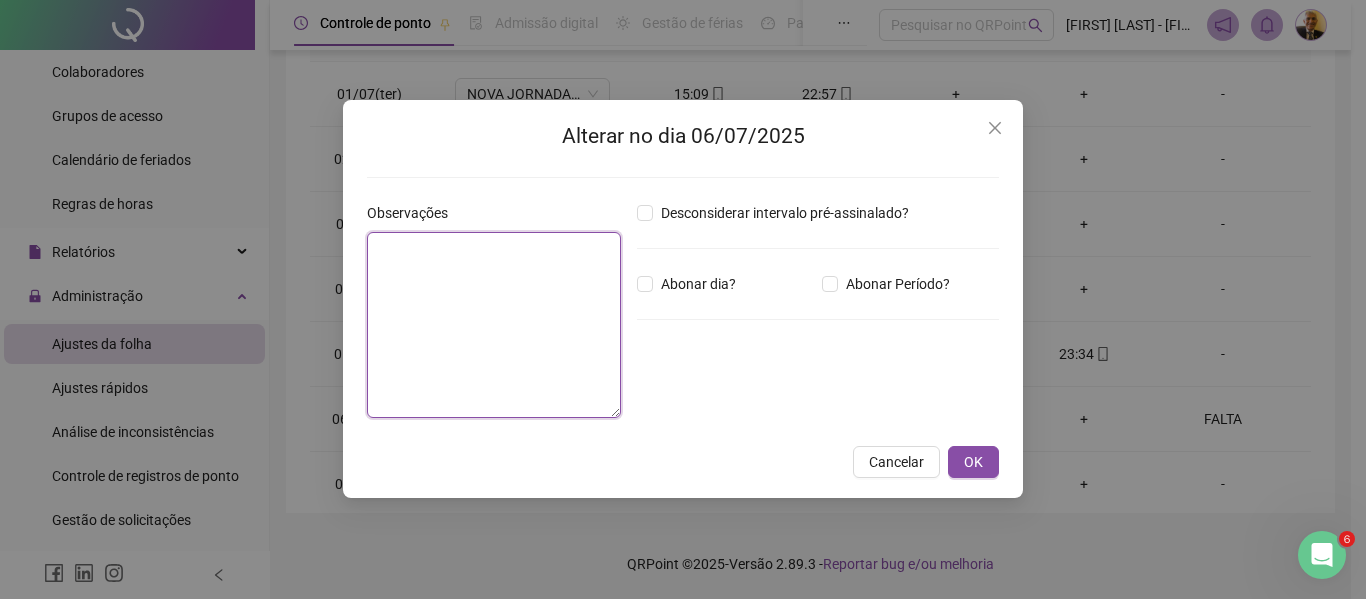 click at bounding box center [494, 325] 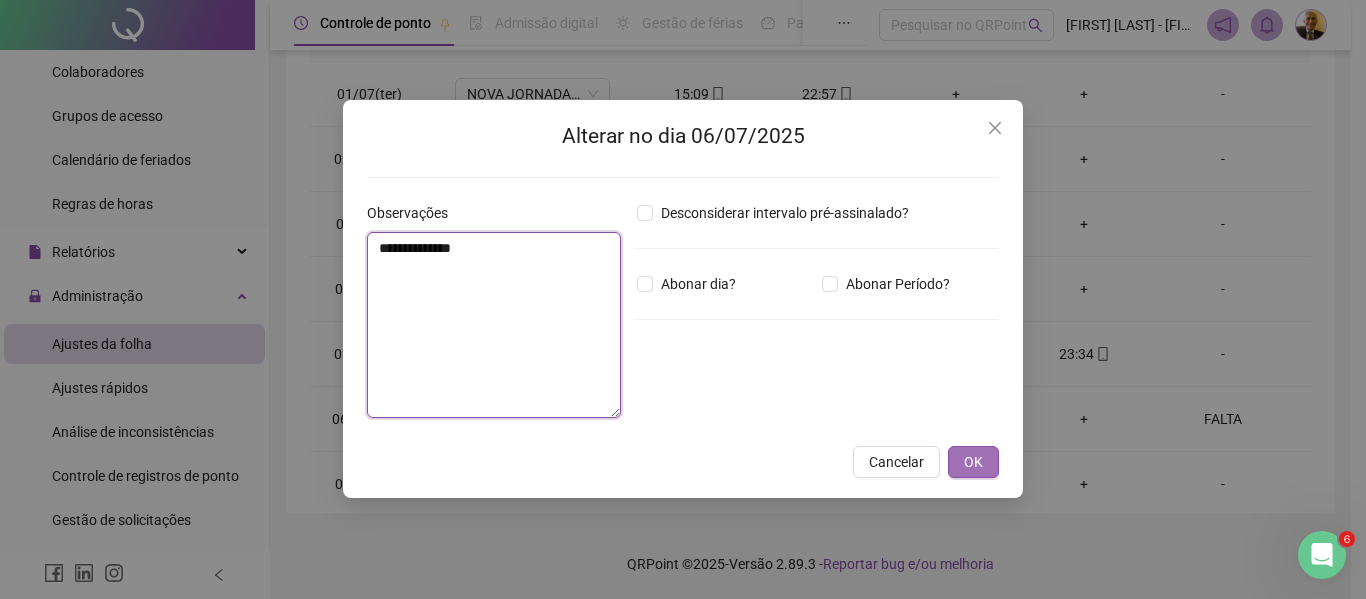type on "**********" 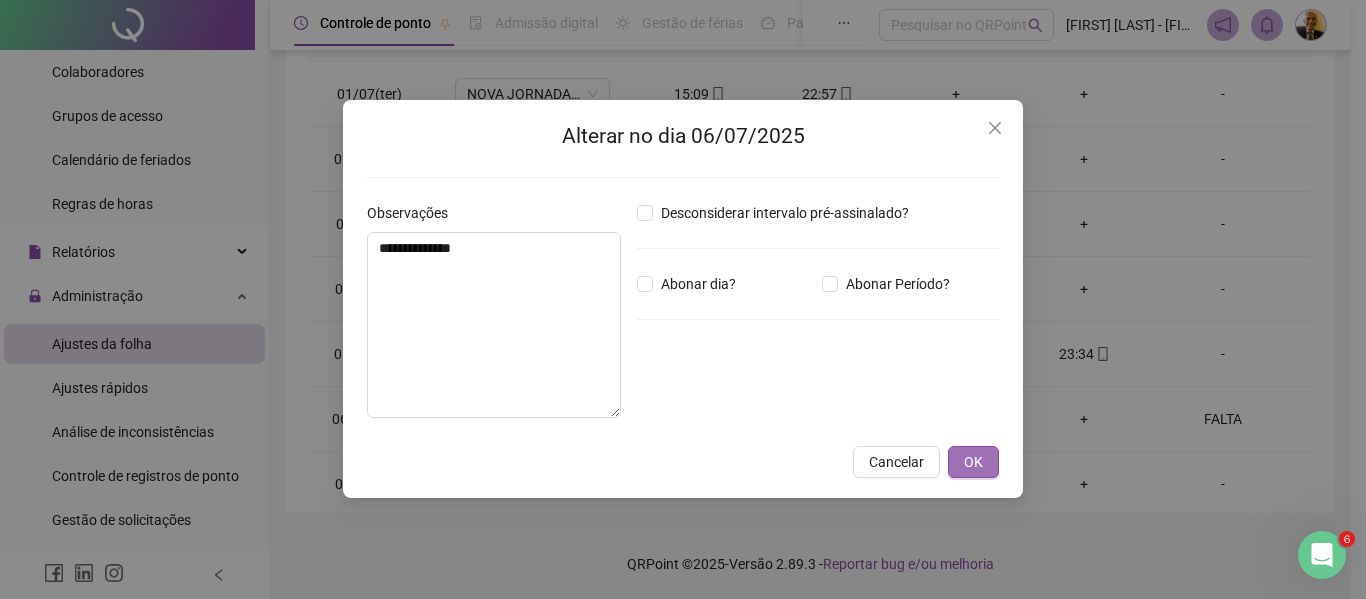 click on "OK" at bounding box center (973, 462) 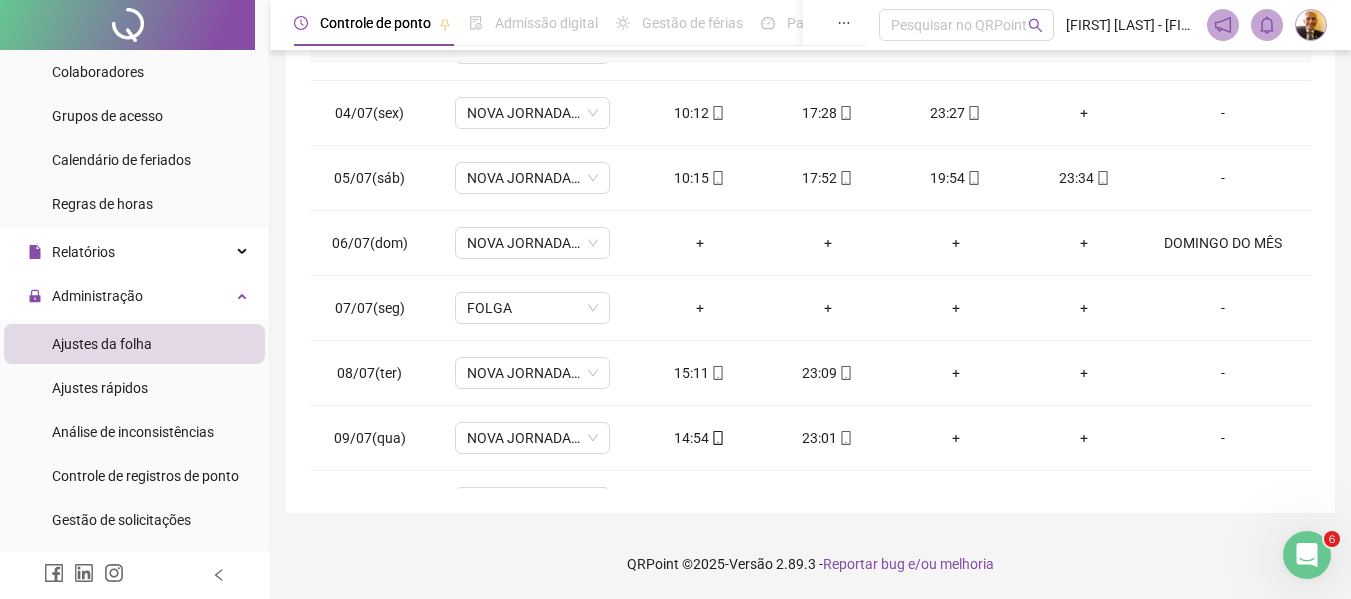 scroll, scrollTop: 88, scrollLeft: 0, axis: vertical 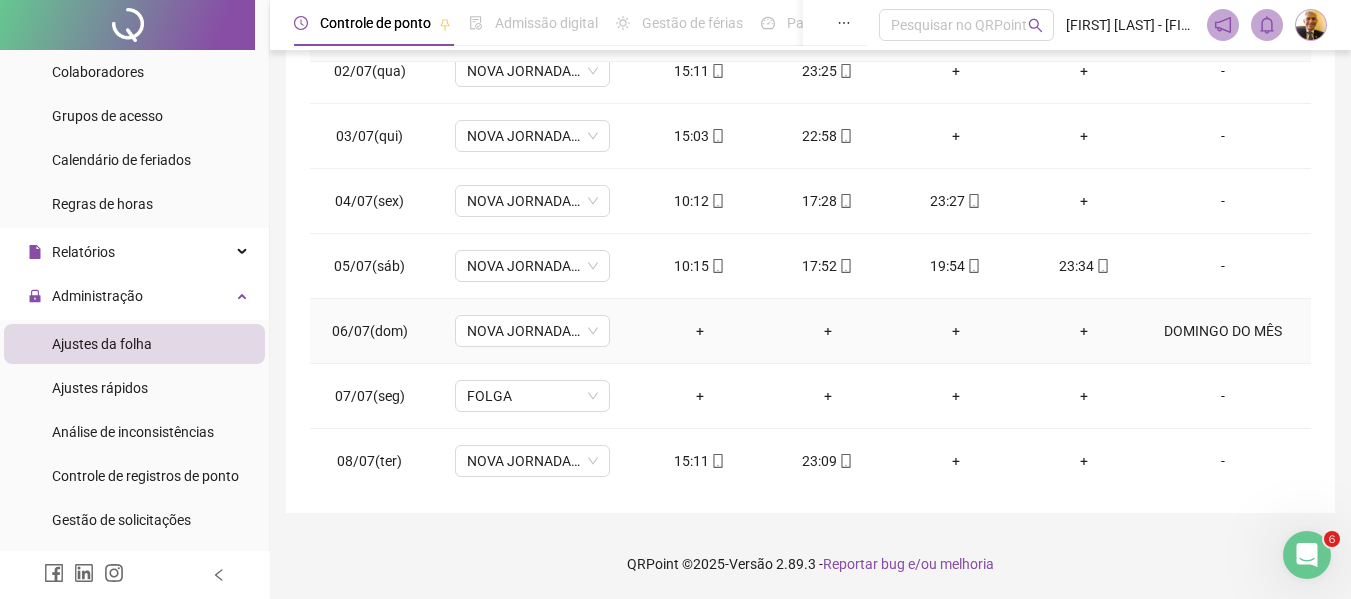 click on "DOMINGO DO MÊS" at bounding box center (1223, 331) 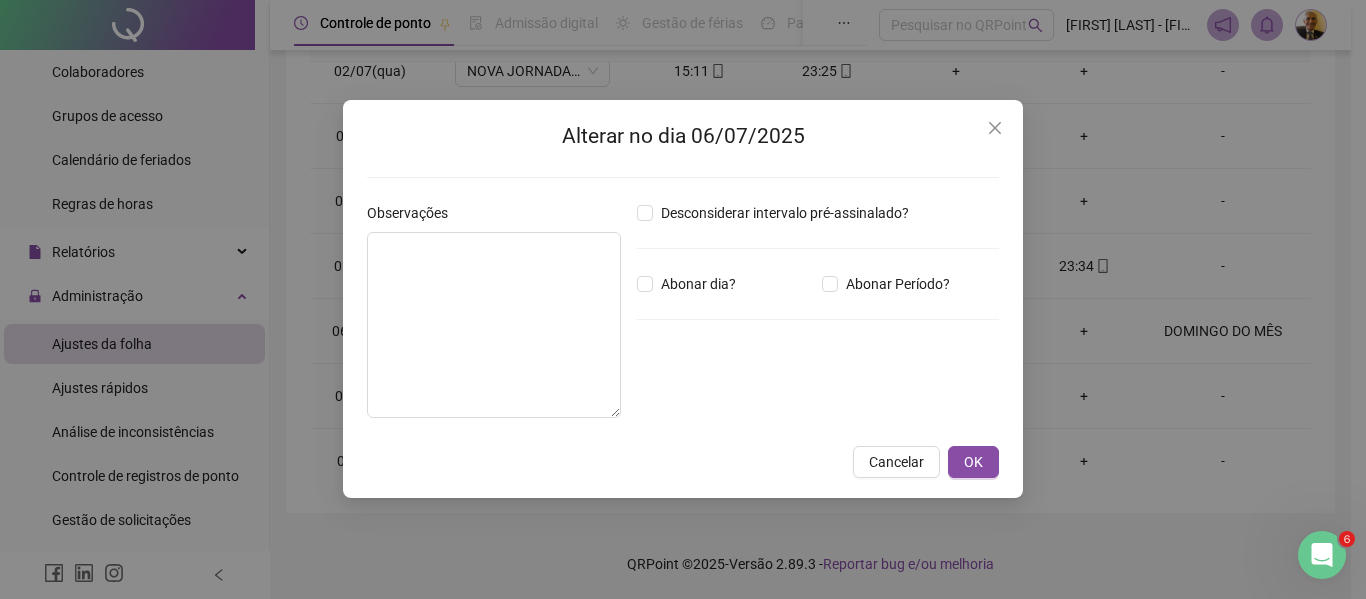type on "**********" 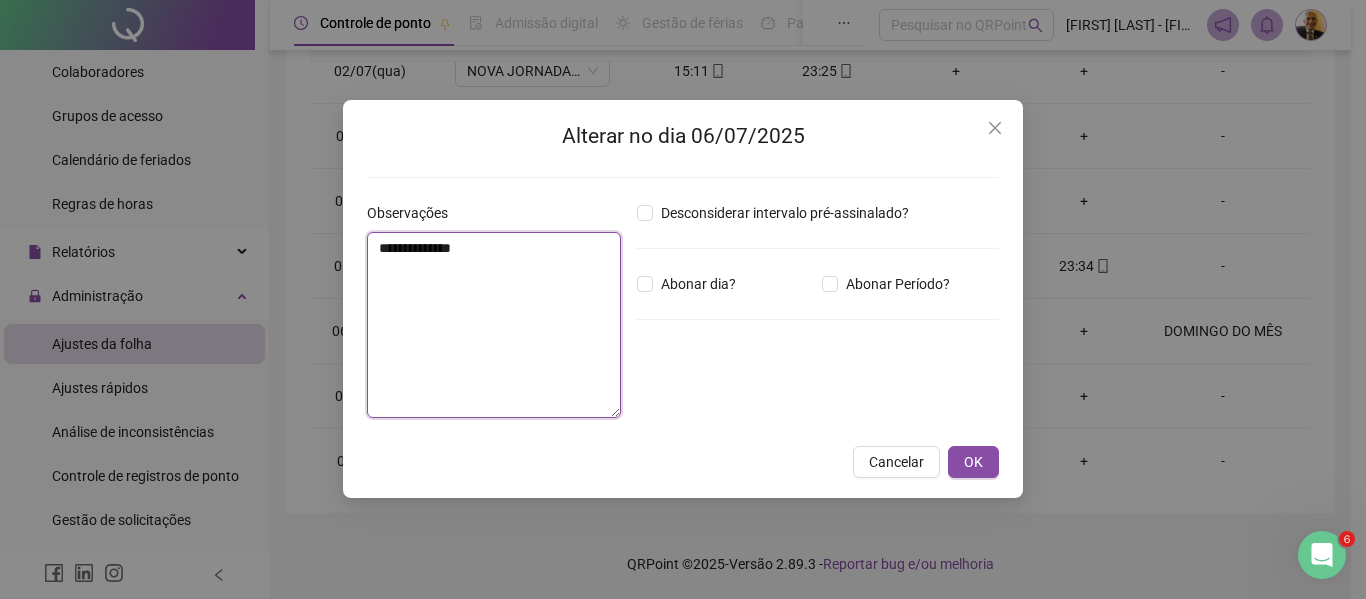 drag, startPoint x: 519, startPoint y: 257, endPoint x: 293, endPoint y: 255, distance: 226.00885 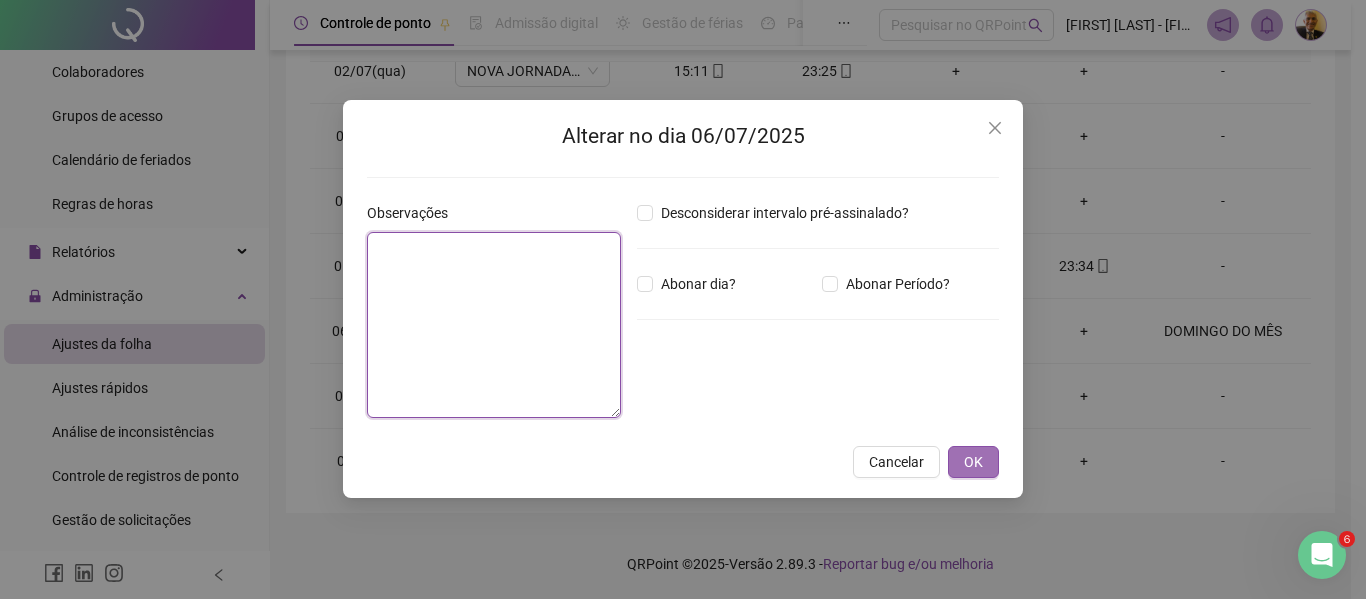type 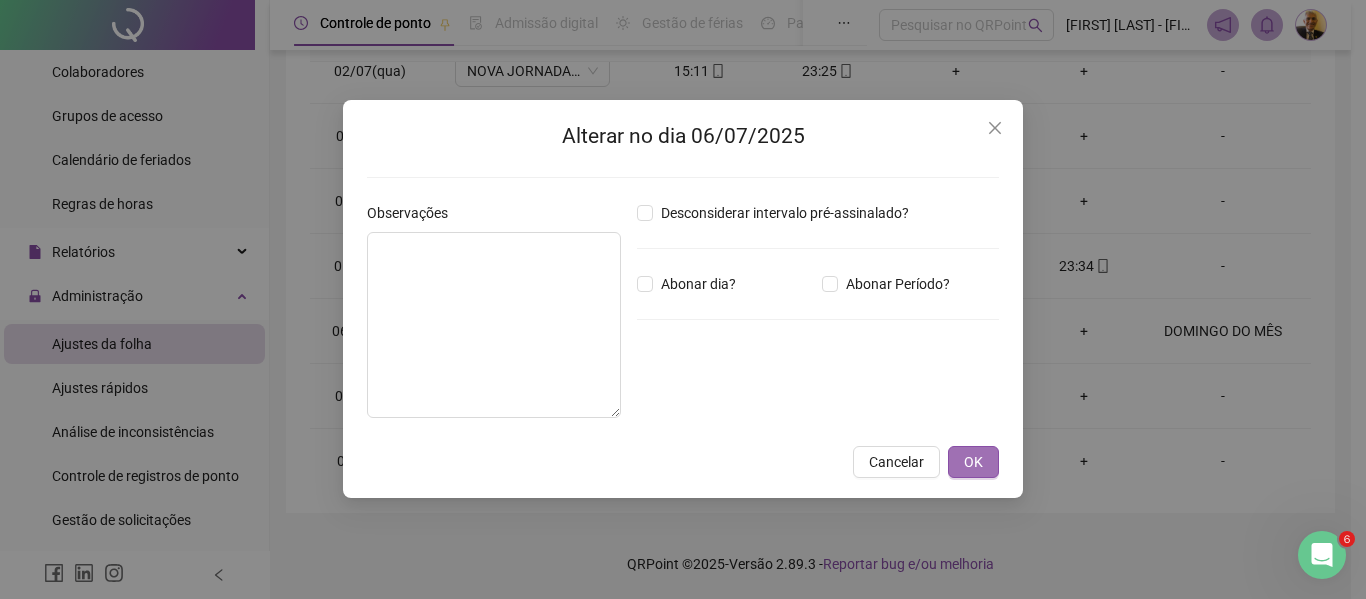 click on "OK" at bounding box center (973, 462) 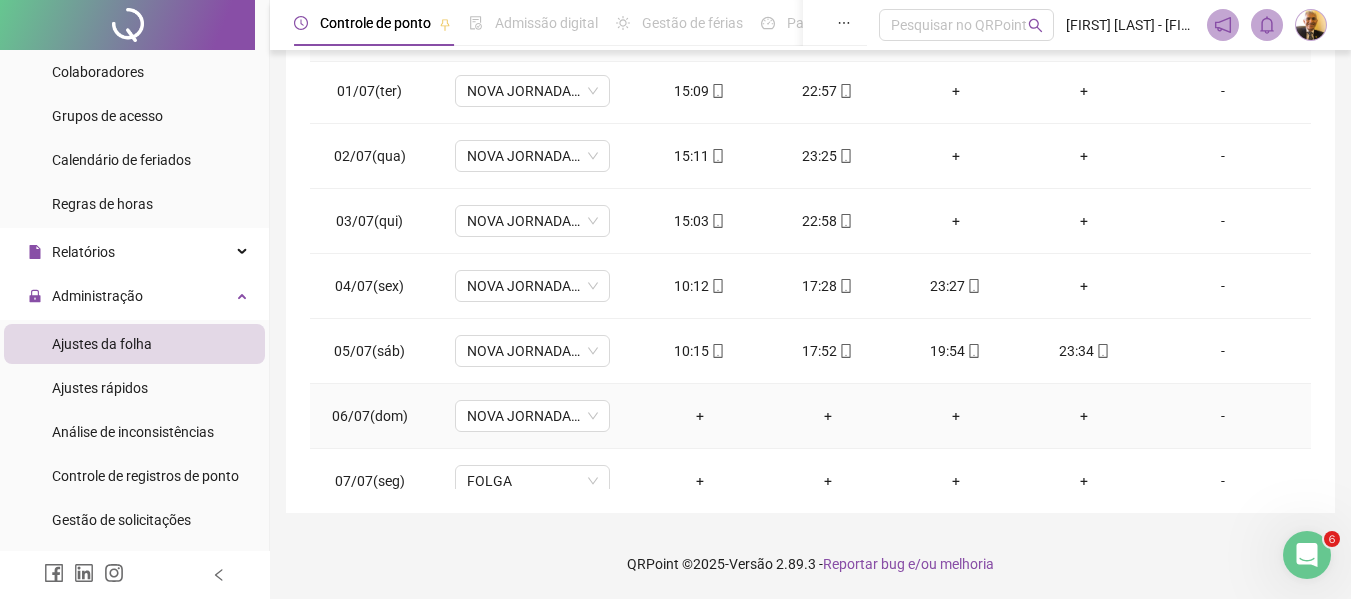 scroll, scrollTop: 0, scrollLeft: 0, axis: both 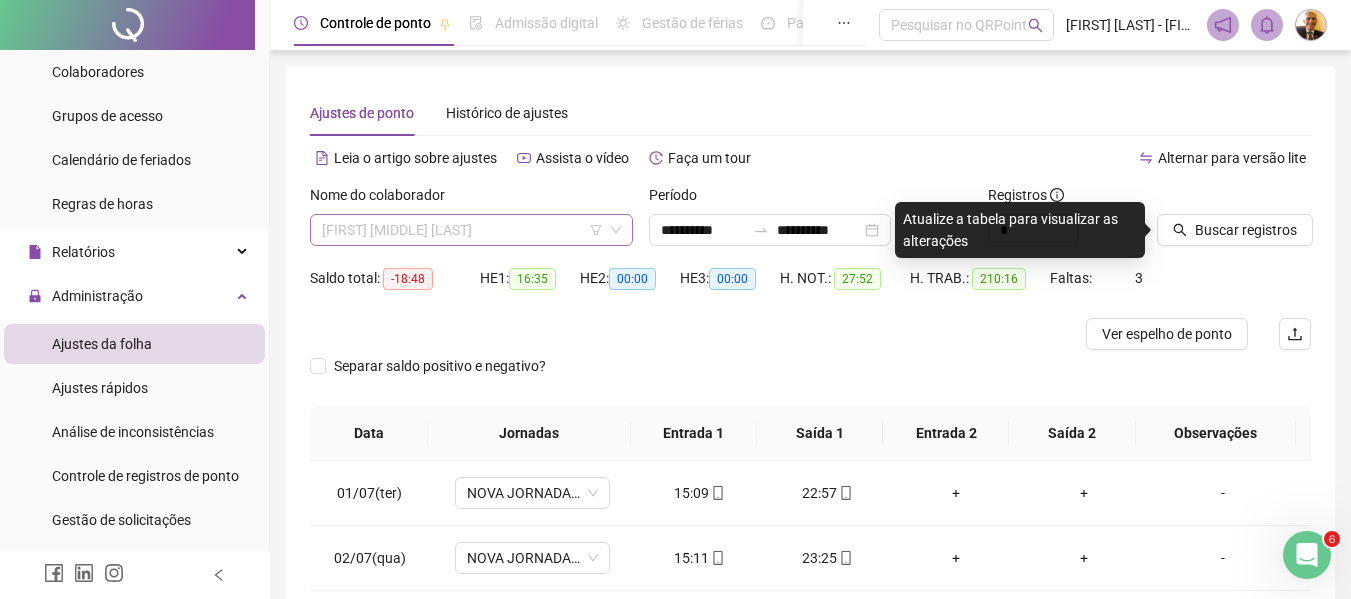 click on "[FIRST] [MIDDLE] [LAST]" at bounding box center (471, 230) 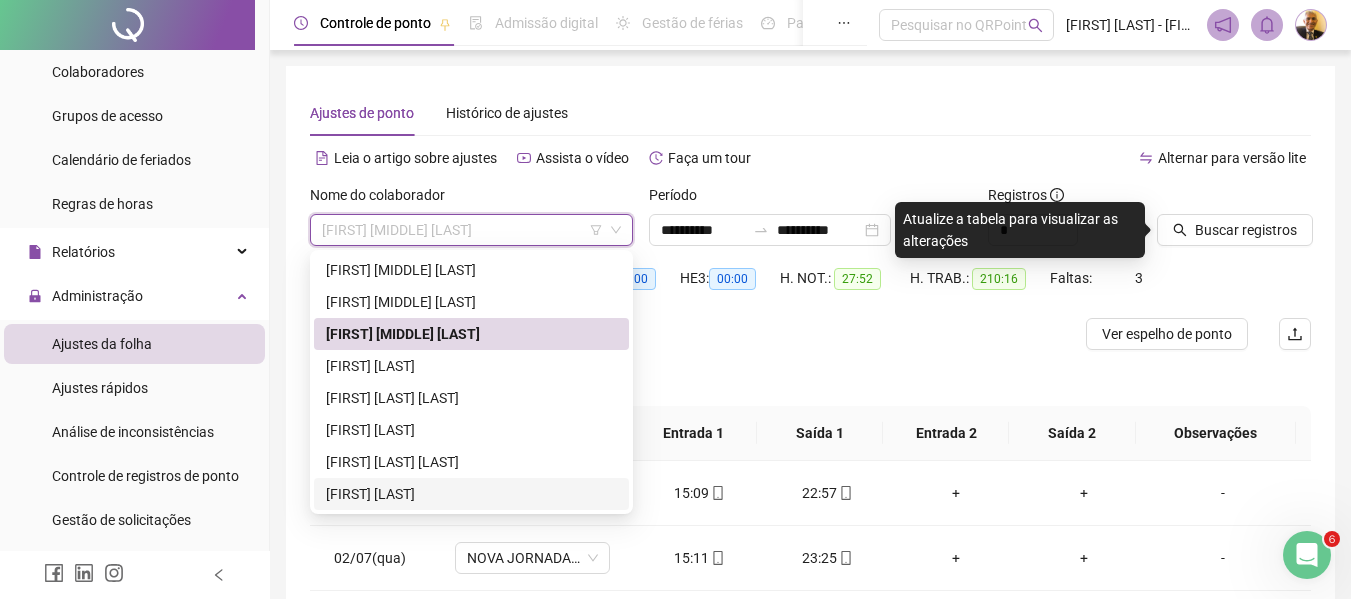 click on "[FIRST] [LAST]" at bounding box center [471, 494] 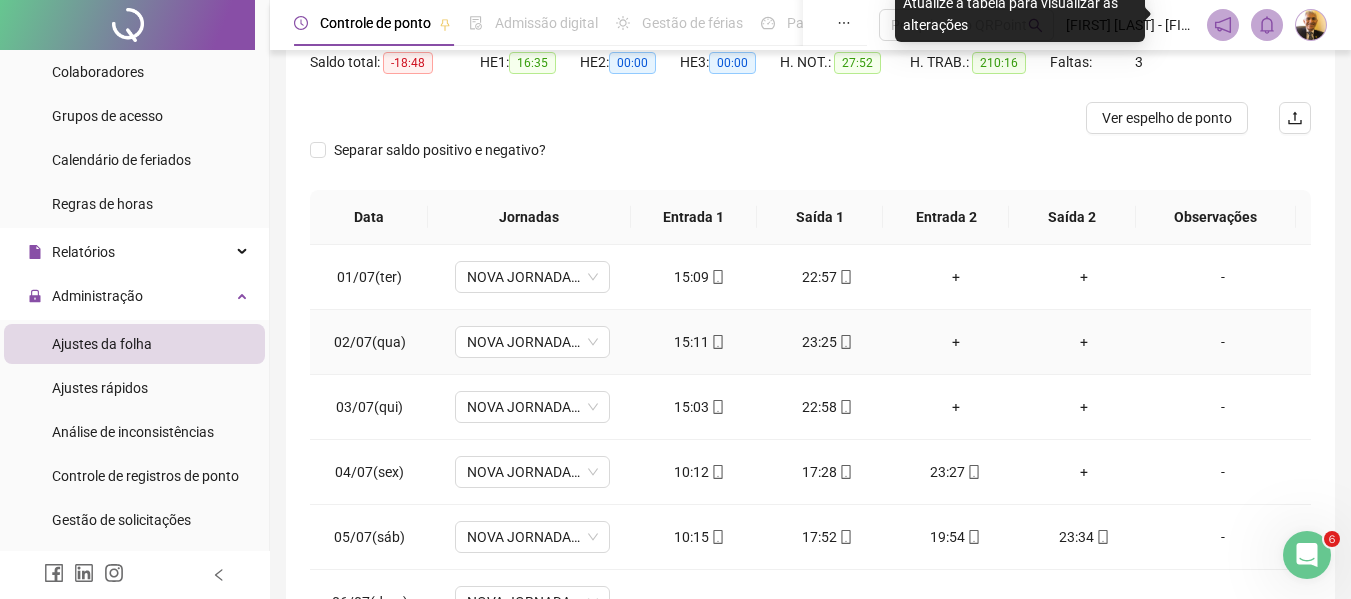 scroll, scrollTop: 233, scrollLeft: 0, axis: vertical 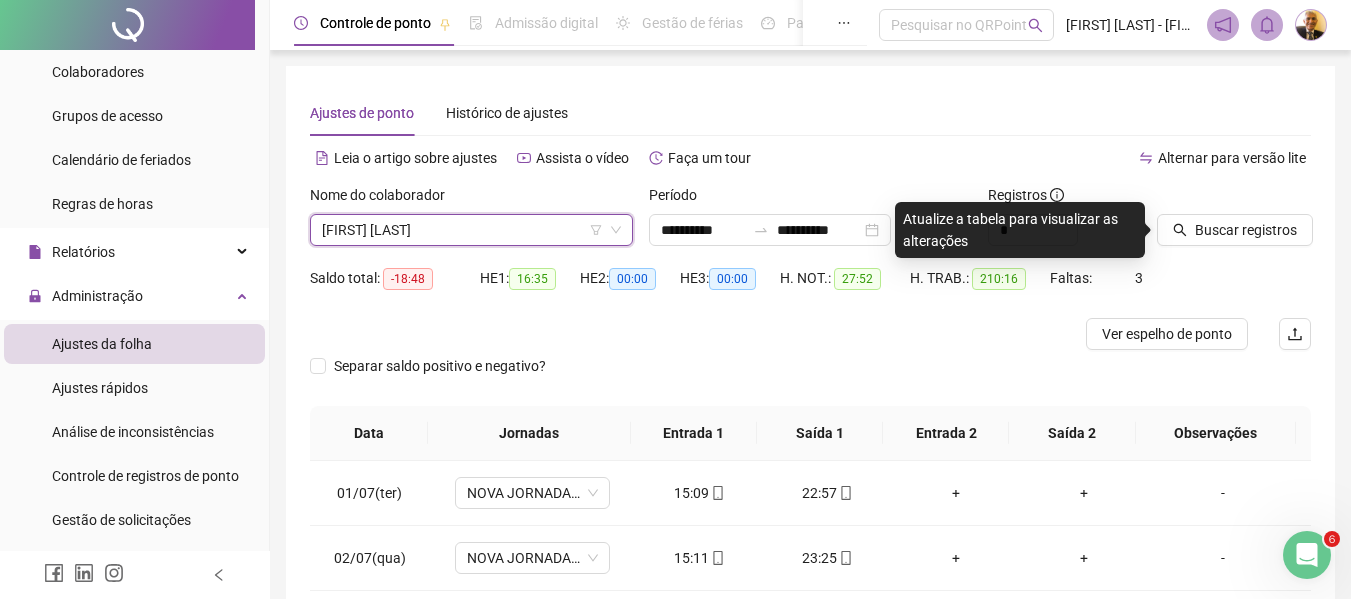 click on "[FIRST] [LAST]" at bounding box center [471, 230] 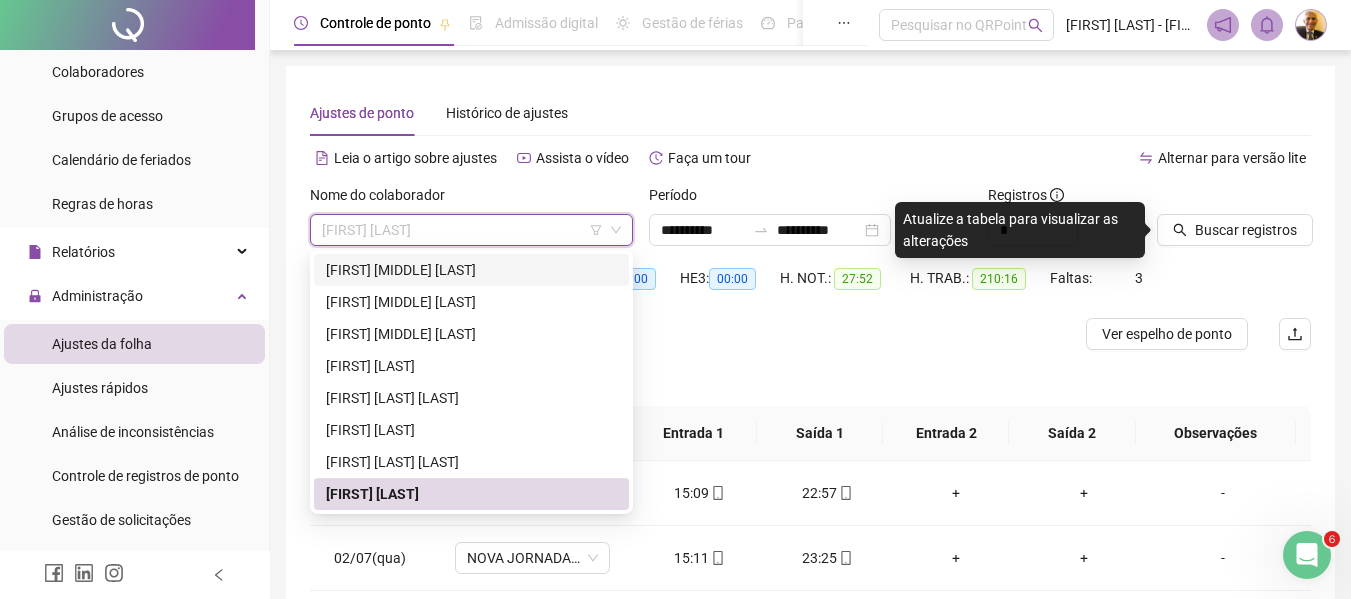 click on "[FIRST] [MIDDLE] [LAST]" at bounding box center (471, 270) 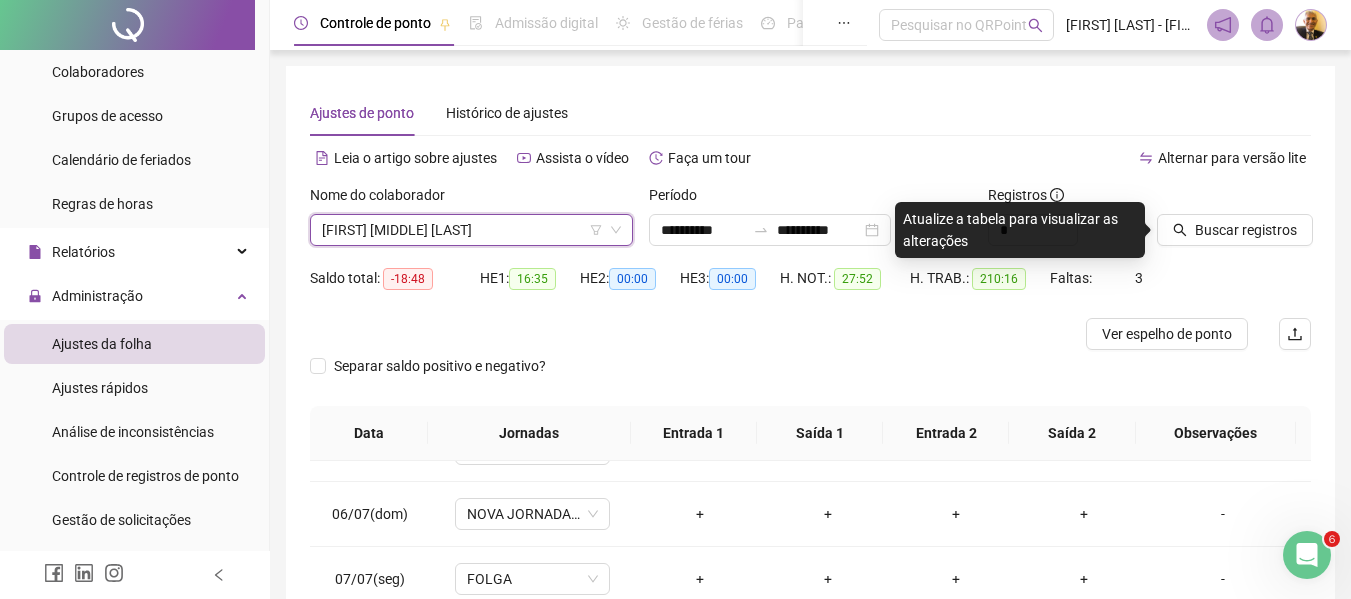 scroll, scrollTop: 267, scrollLeft: 0, axis: vertical 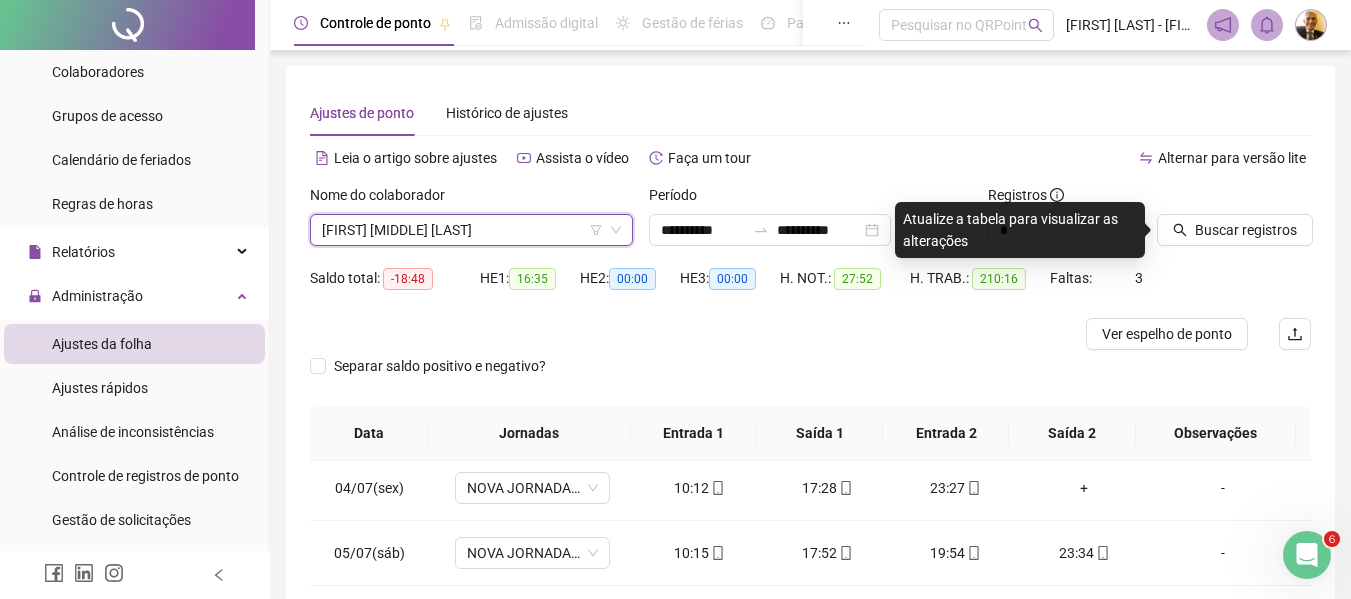 click 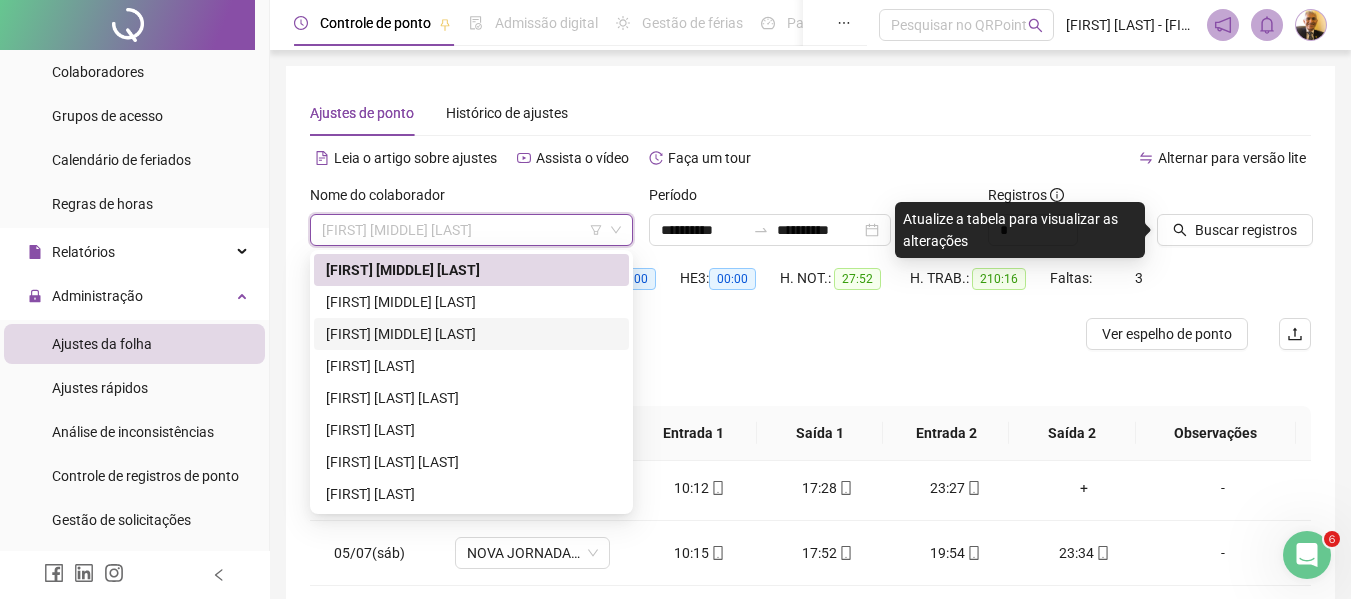 drag, startPoint x: 376, startPoint y: 333, endPoint x: 391, endPoint y: 332, distance: 15.033297 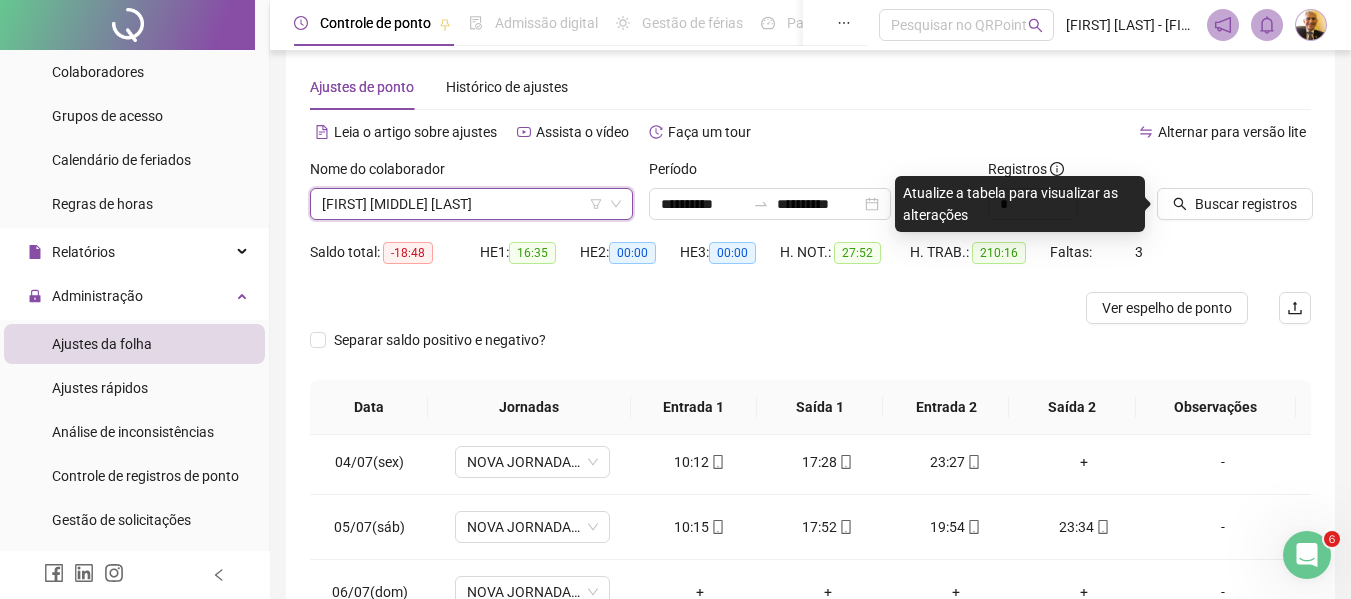 scroll, scrollTop: 33, scrollLeft: 0, axis: vertical 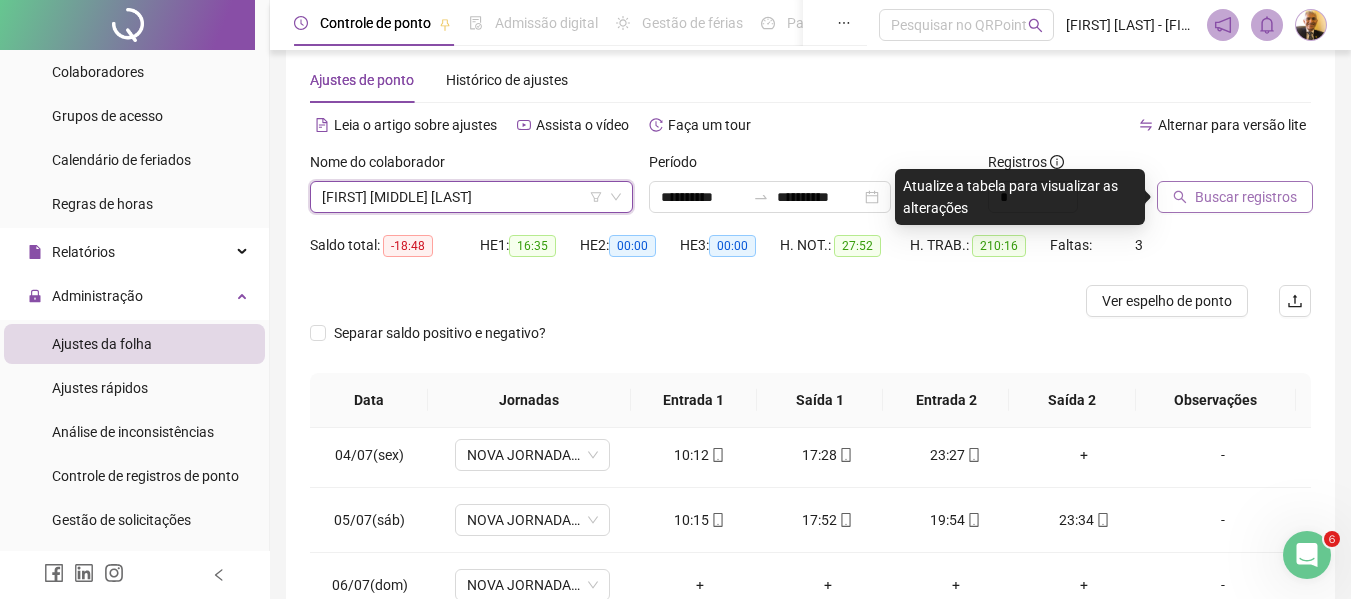 click on "Buscar registros" at bounding box center (1246, 197) 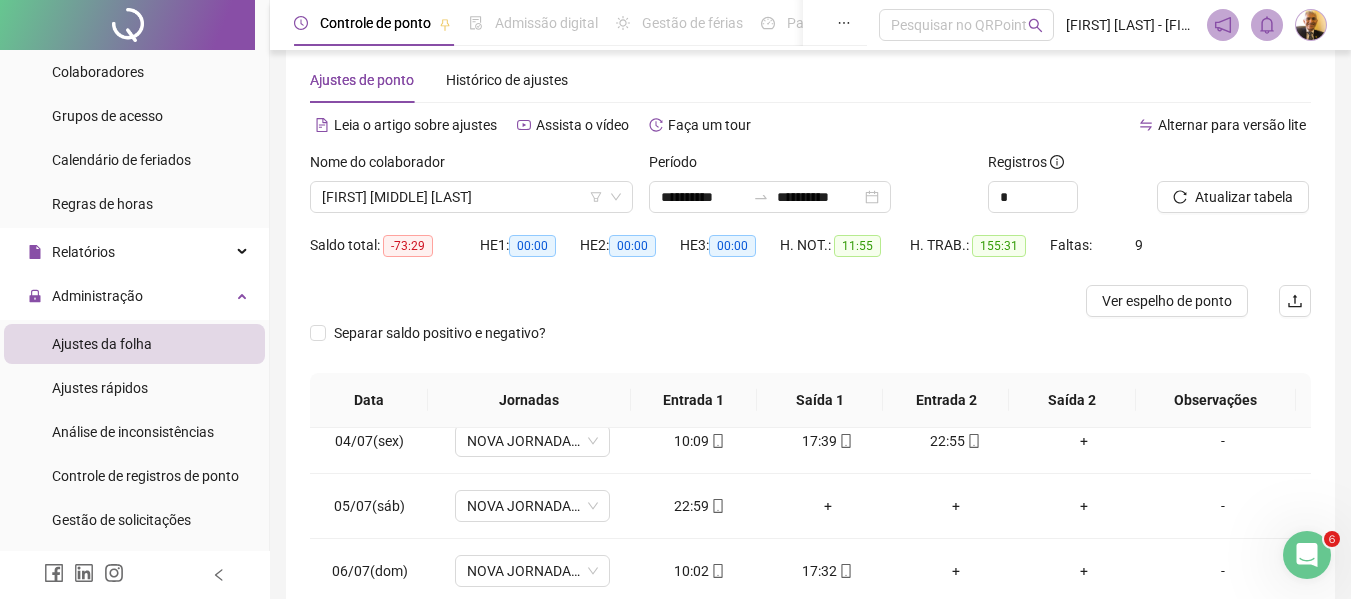 scroll, scrollTop: 167, scrollLeft: 0, axis: vertical 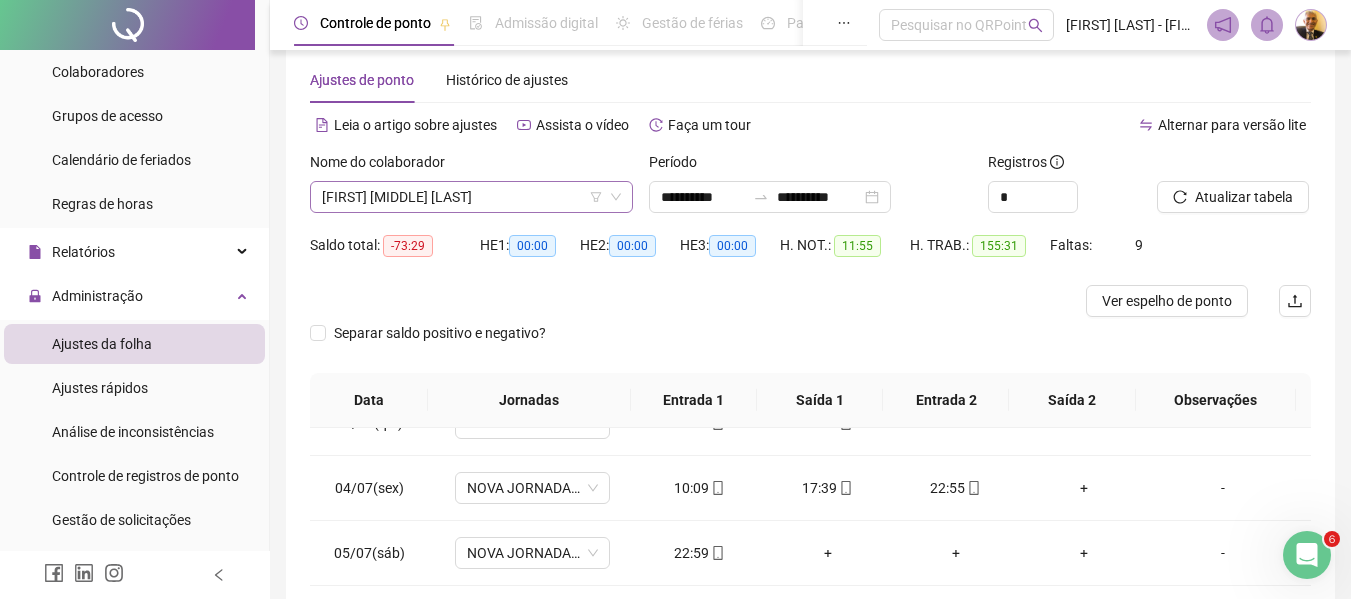 click on "[FIRST] [MIDDLE] [LAST]" at bounding box center [471, 197] 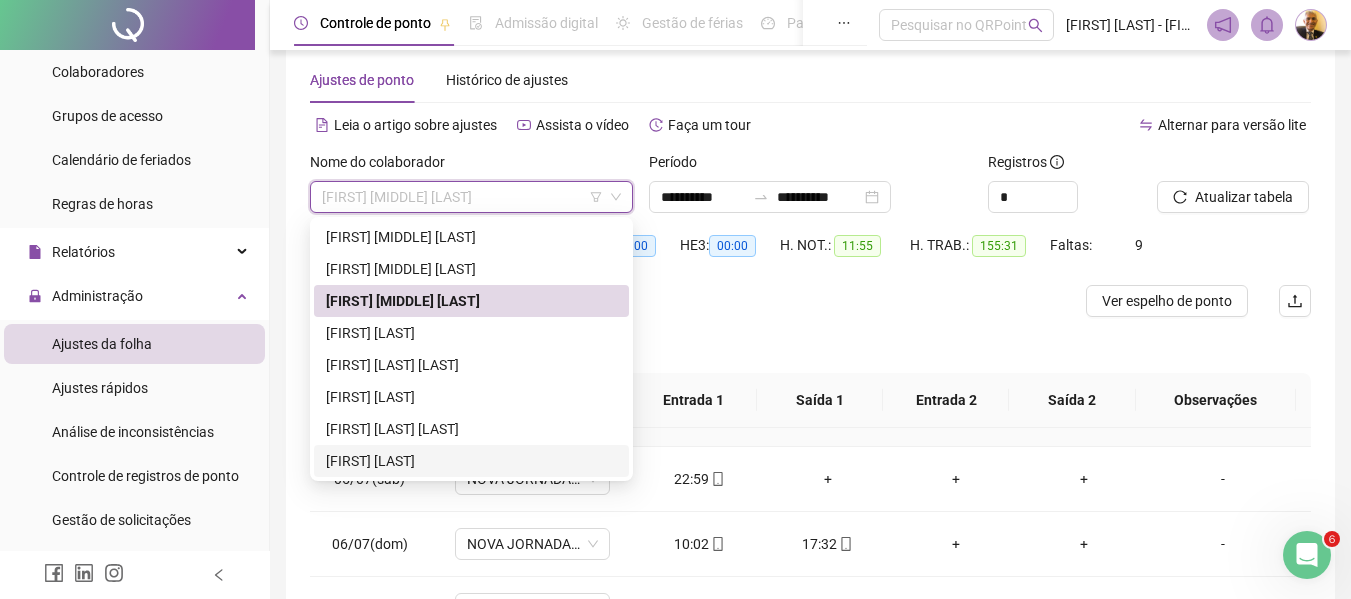 scroll, scrollTop: 267, scrollLeft: 0, axis: vertical 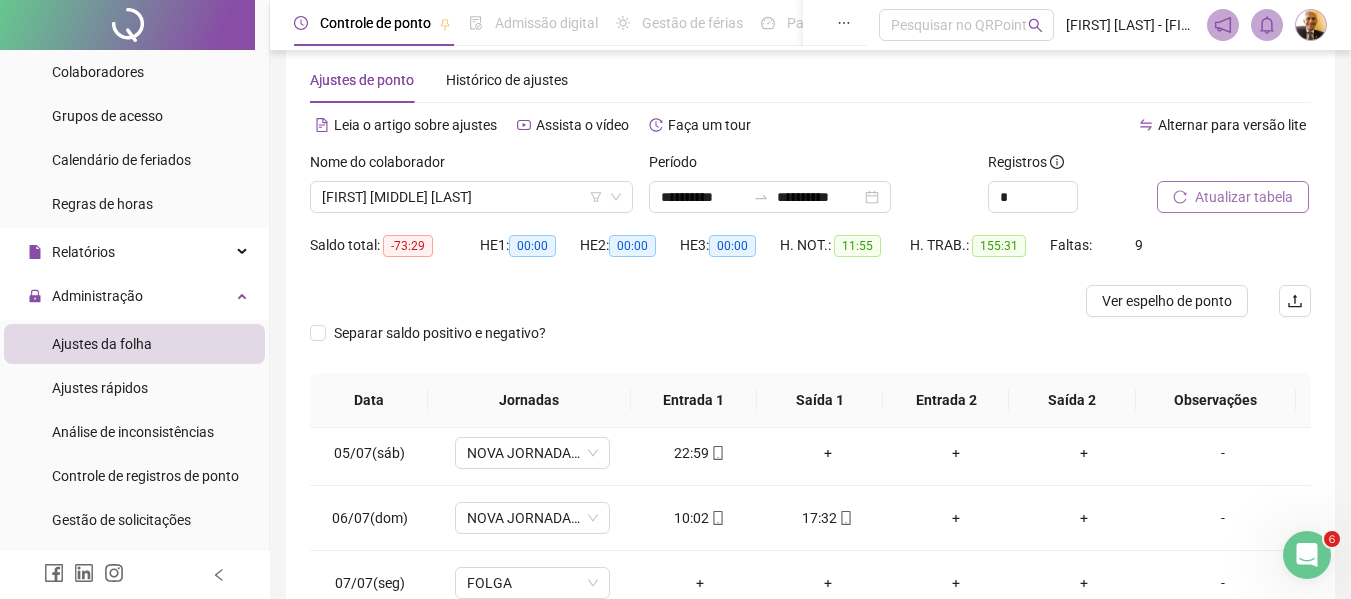 click on "Atualizar tabela" at bounding box center [1244, 197] 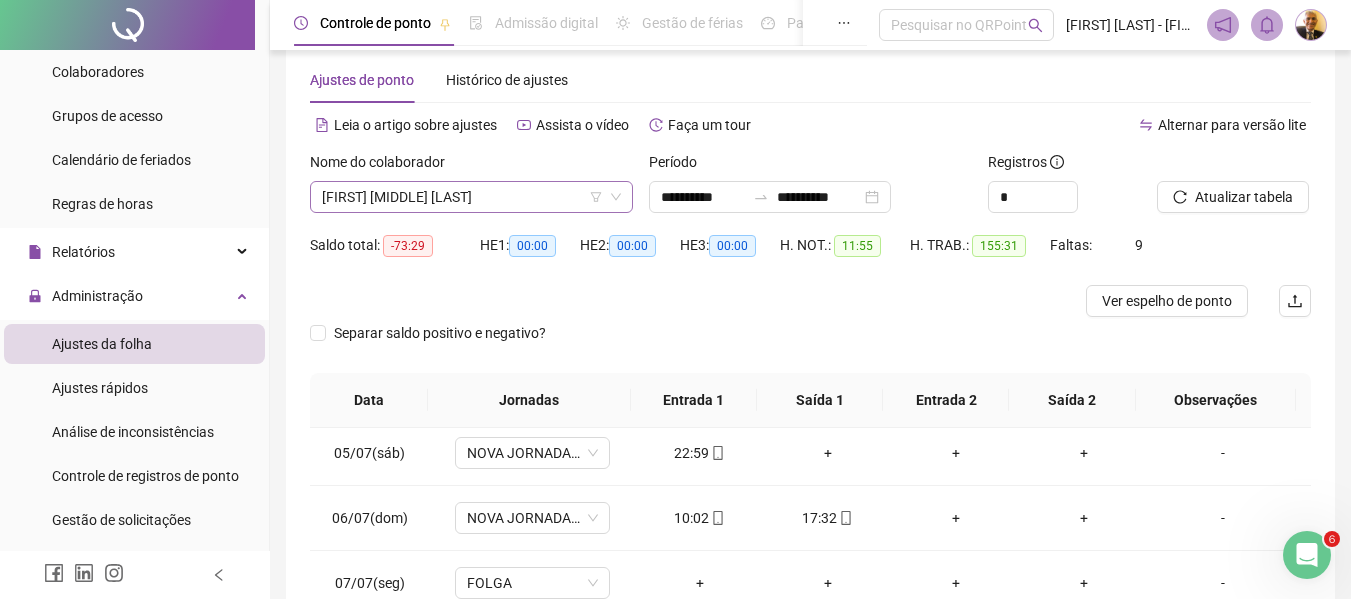 click on "[FIRST] [MIDDLE] [LAST]" at bounding box center [471, 197] 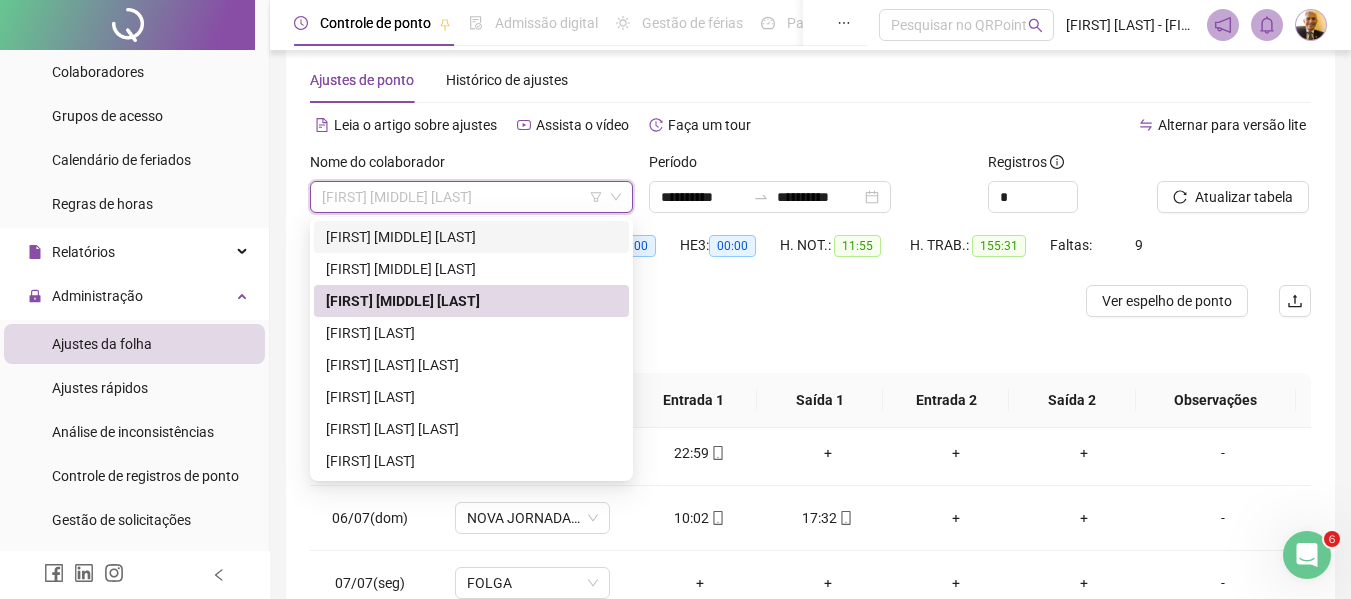click on "[FIRST] [MIDDLE] [LAST]" at bounding box center (471, 237) 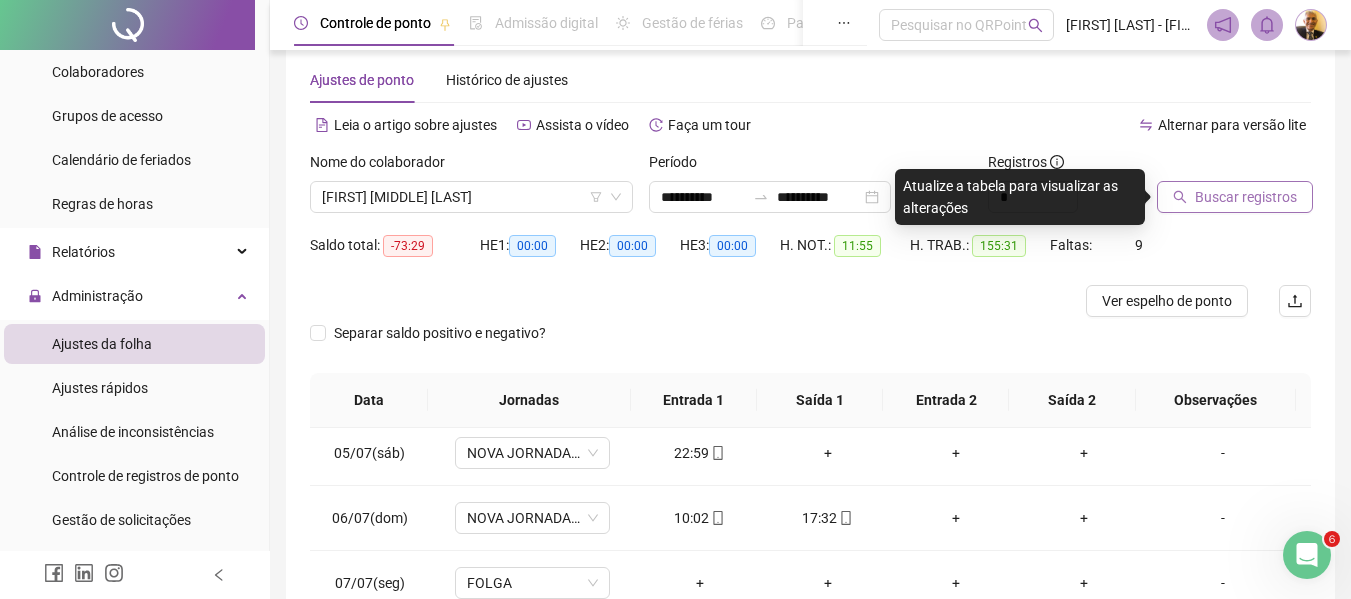 click on "Buscar registros" at bounding box center (1246, 197) 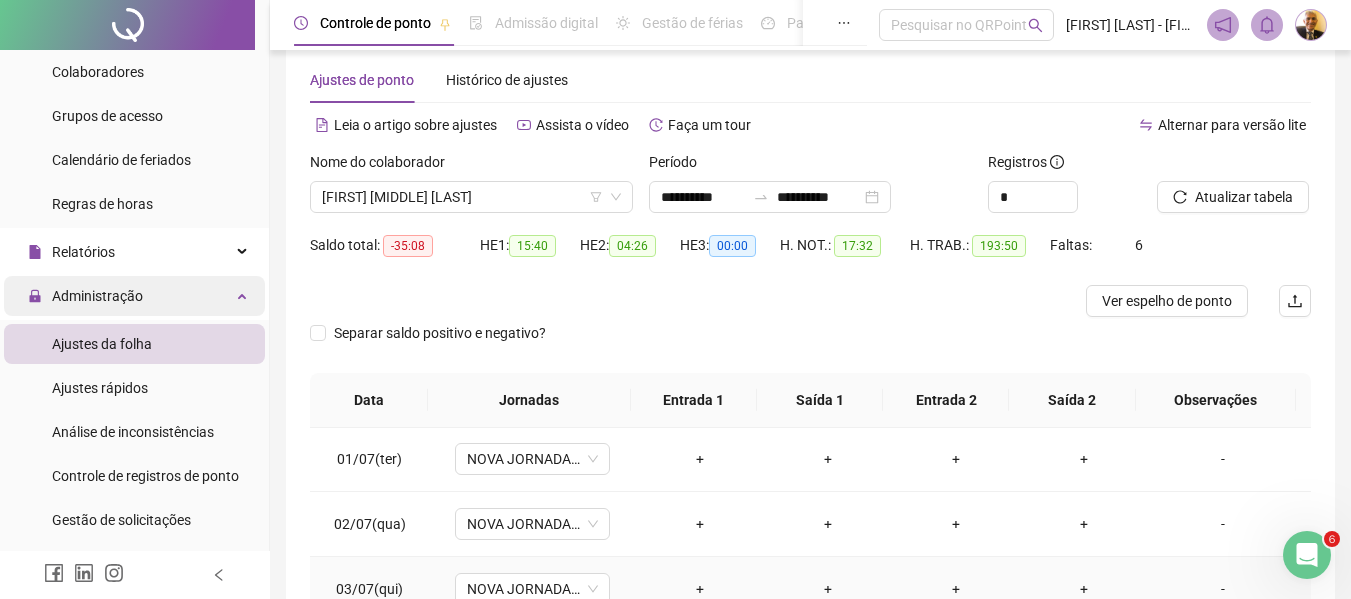 scroll, scrollTop: 0, scrollLeft: 0, axis: both 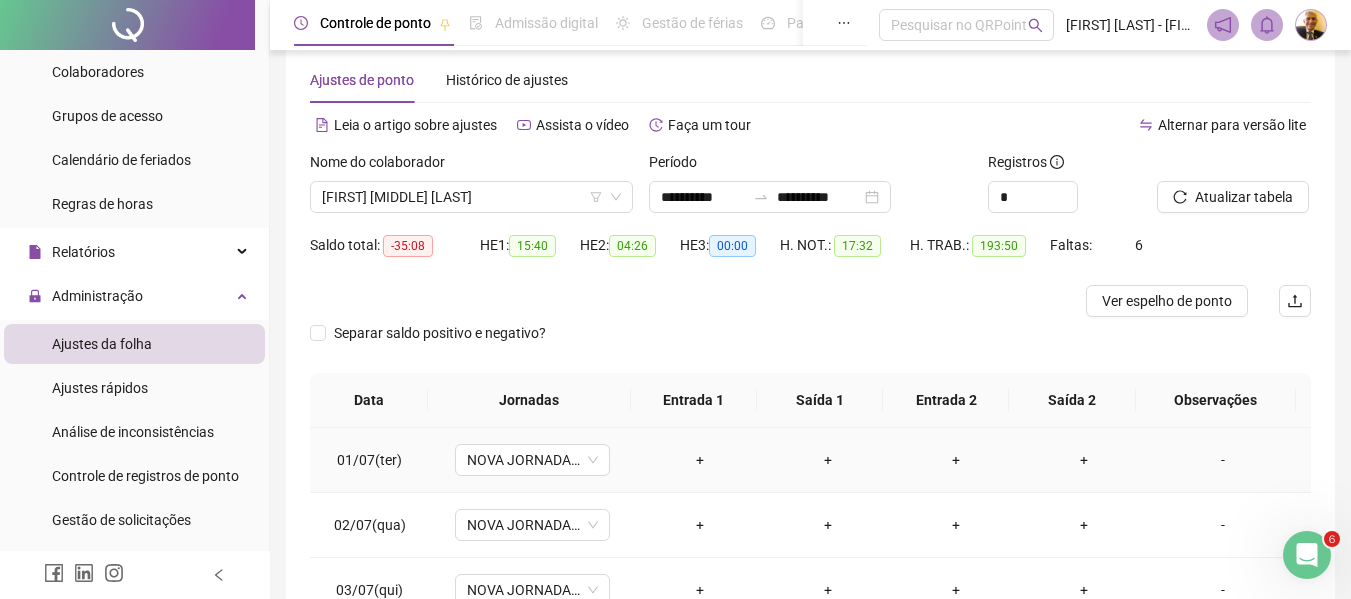 click on "+" at bounding box center (700, 460) 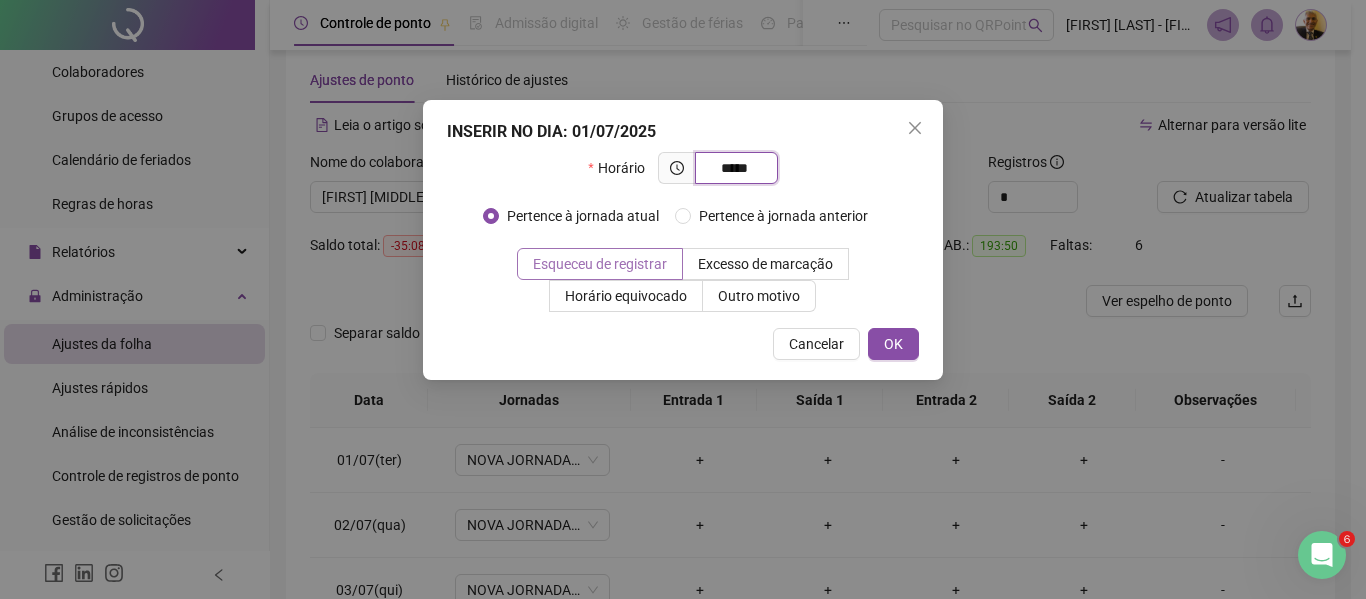 type on "*****" 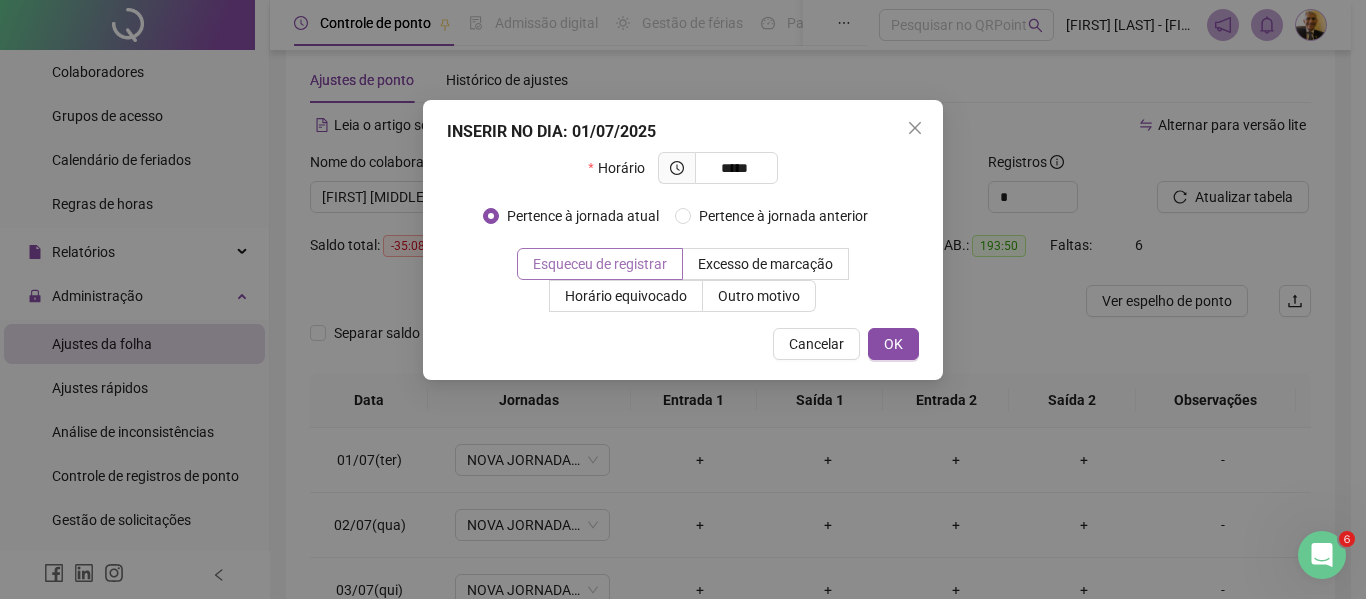 click on "Esqueceu de registrar" at bounding box center (600, 264) 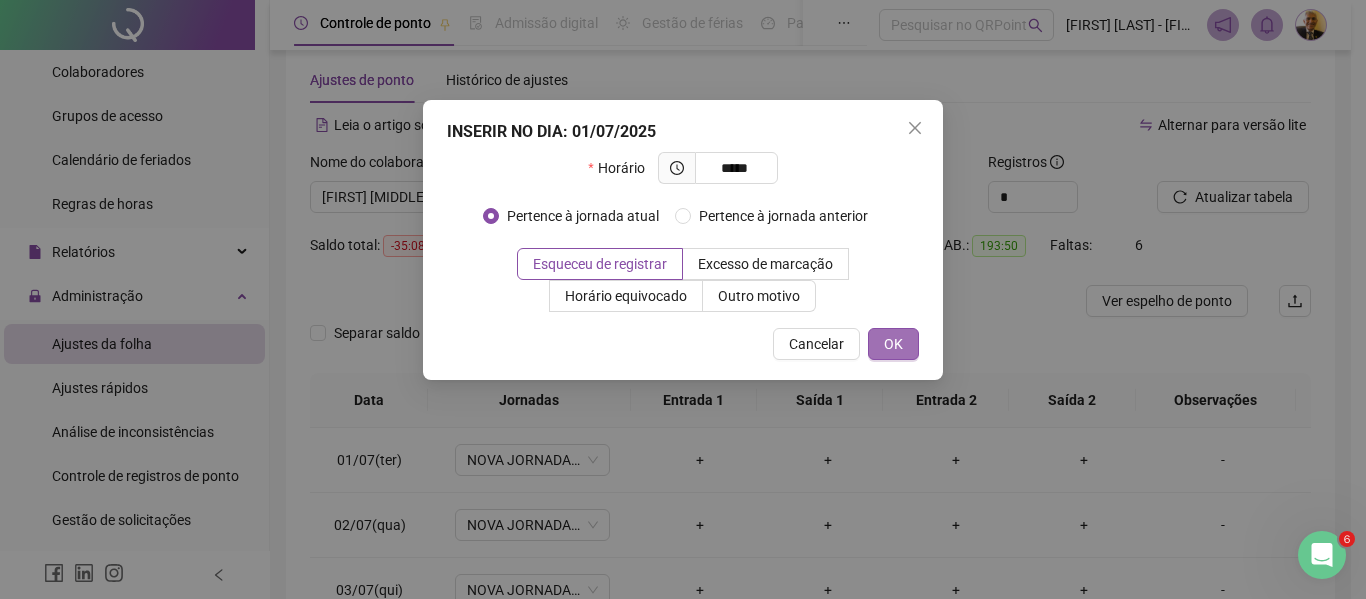 click on "OK" at bounding box center (893, 344) 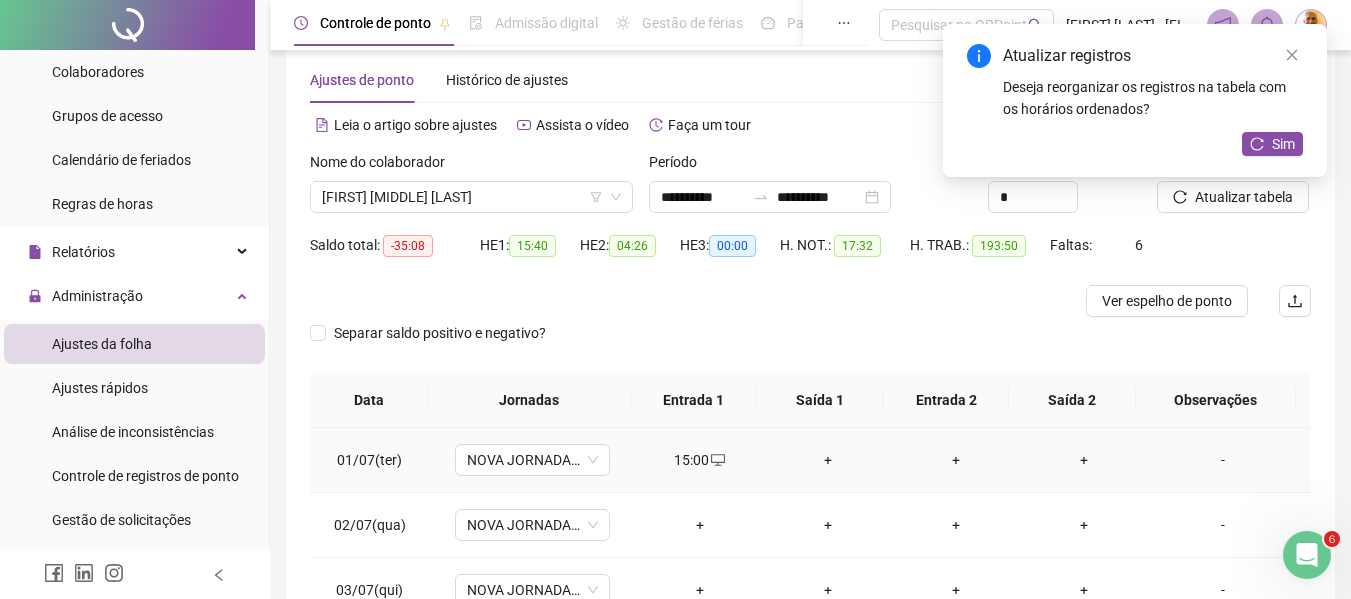 click on "+" at bounding box center [828, 460] 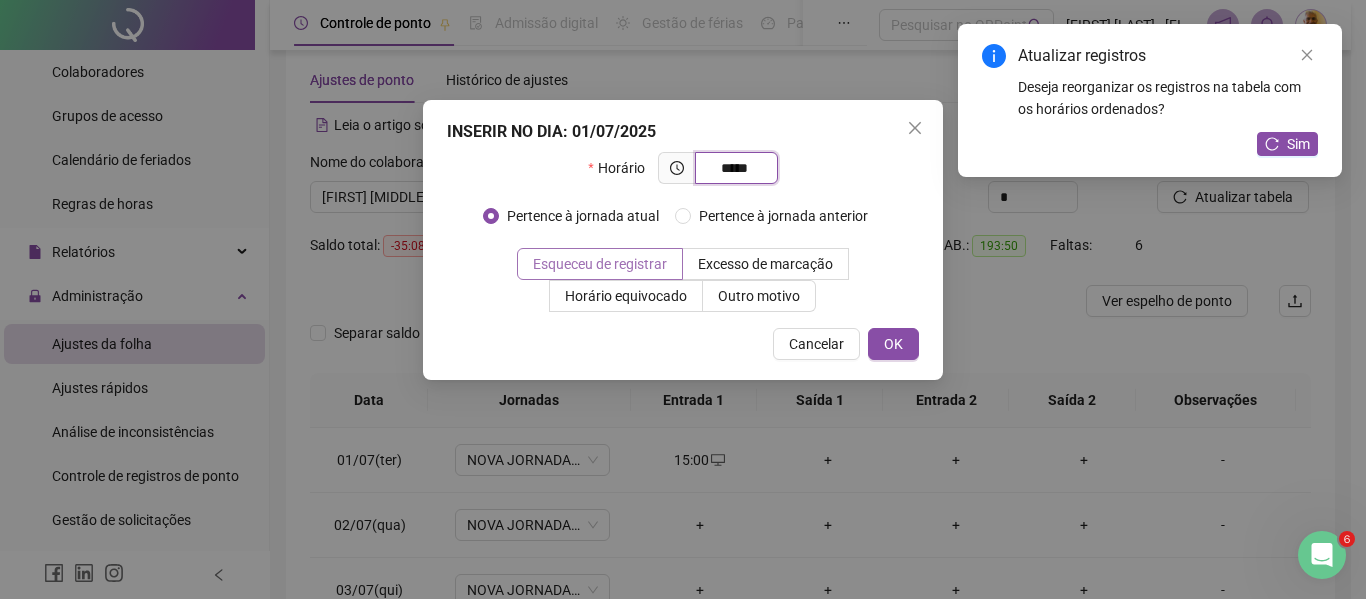 type on "*****" 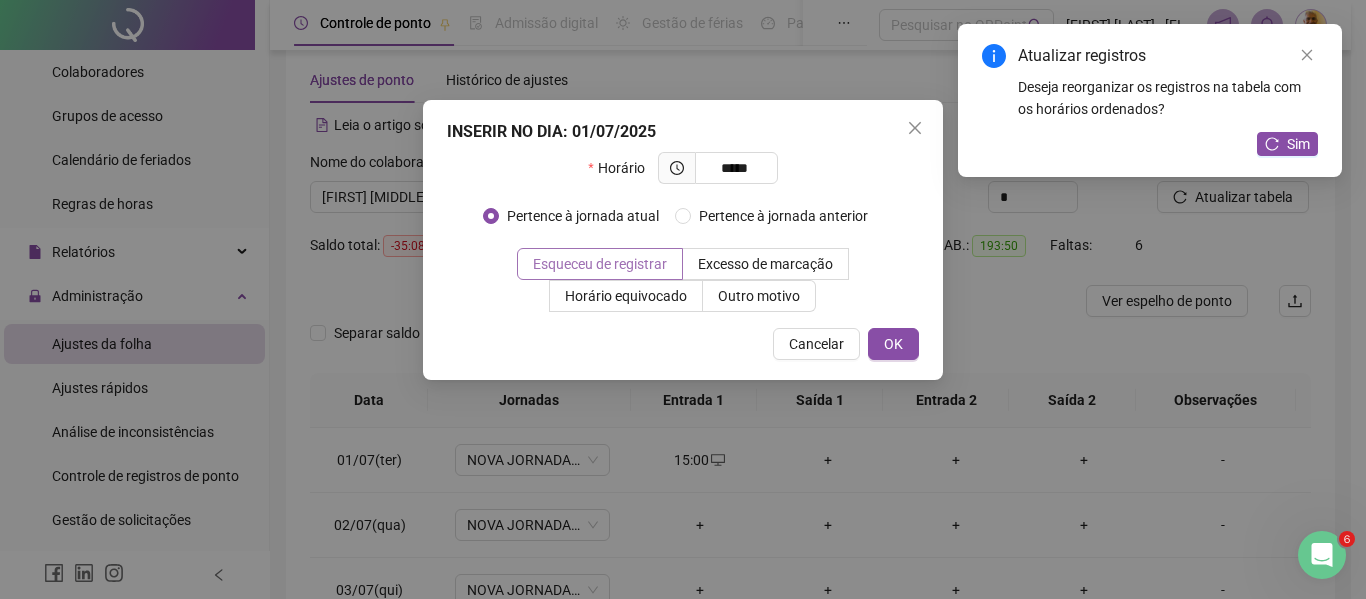 click on "Esqueceu de registrar" at bounding box center [600, 264] 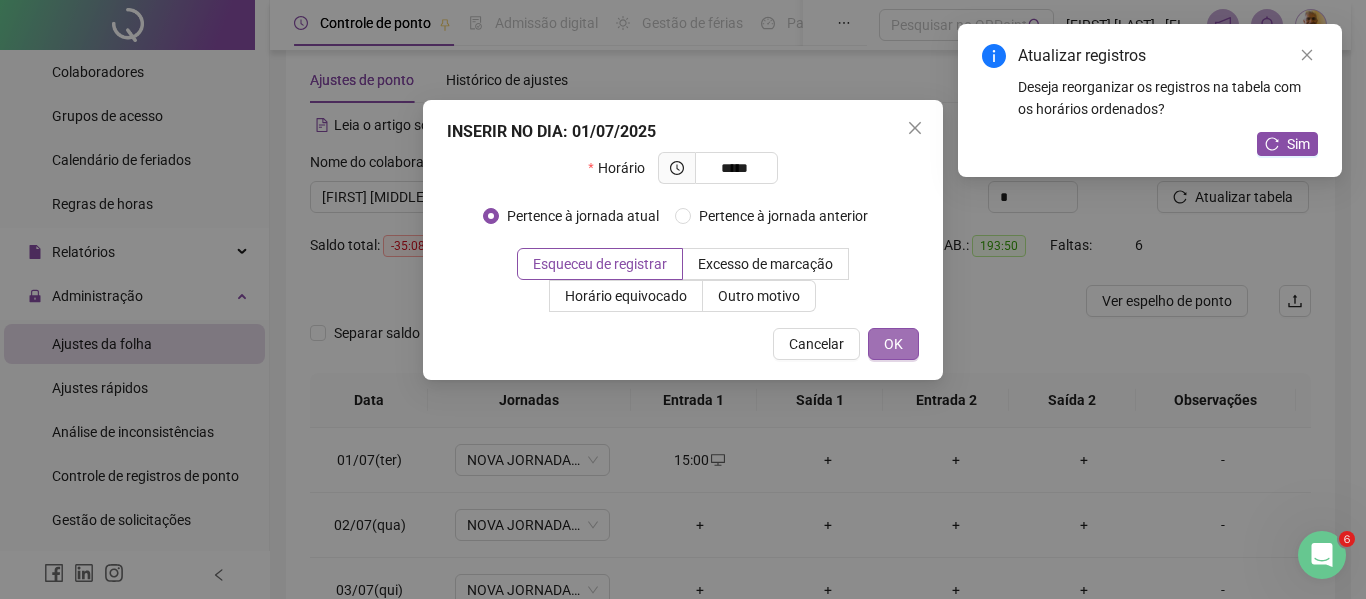 click on "OK" at bounding box center (893, 344) 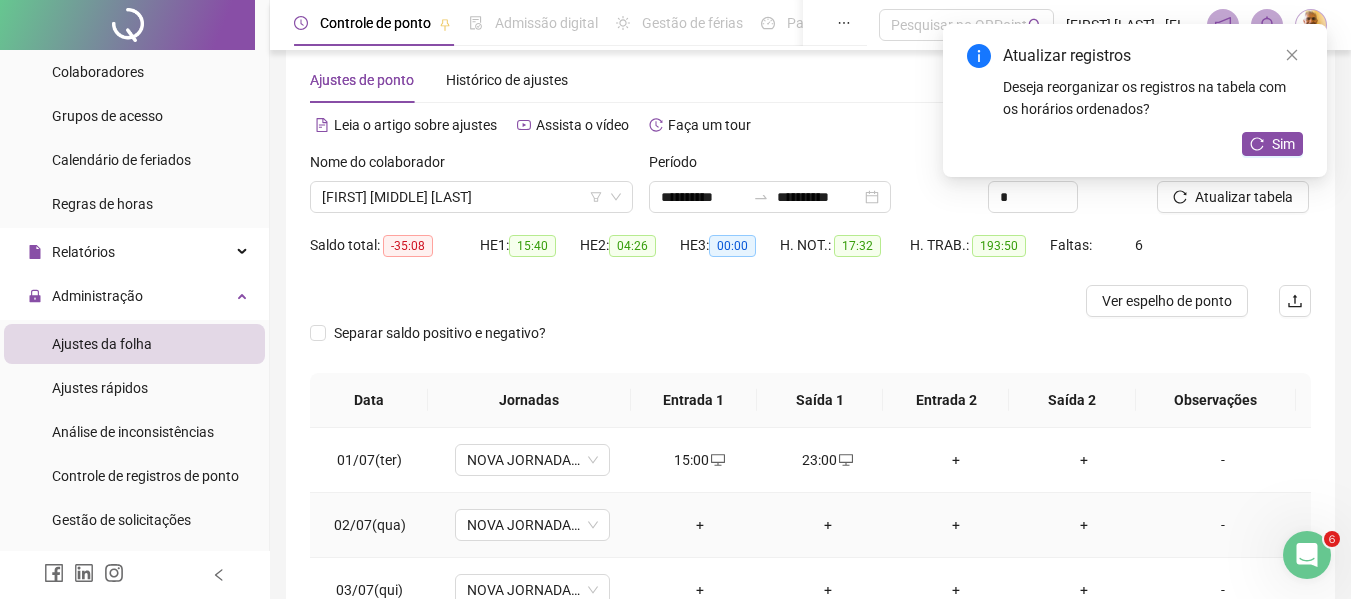 click on "+" at bounding box center (700, 525) 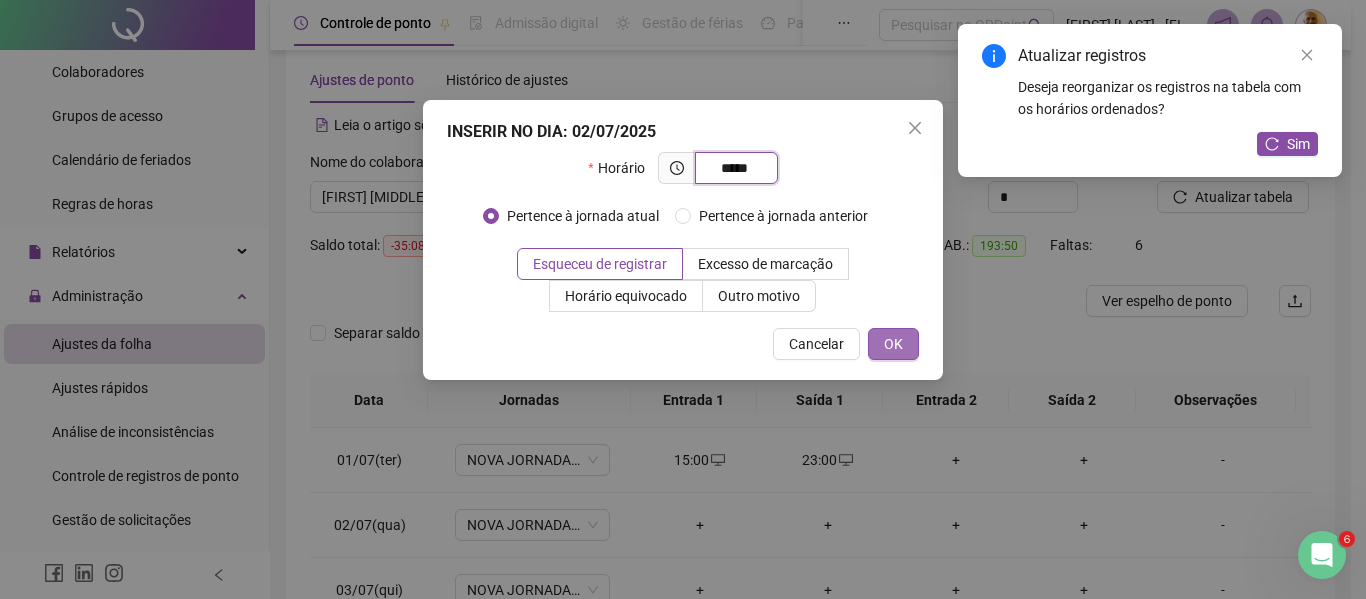 type on "*****" 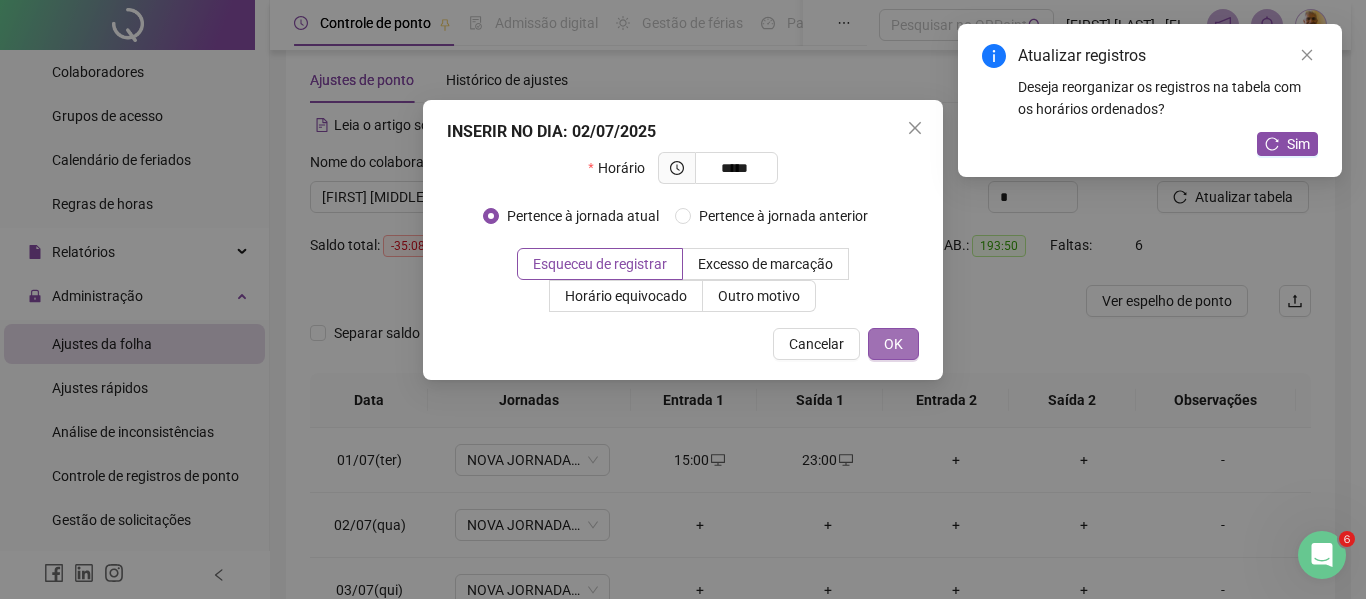 click on "OK" at bounding box center (893, 344) 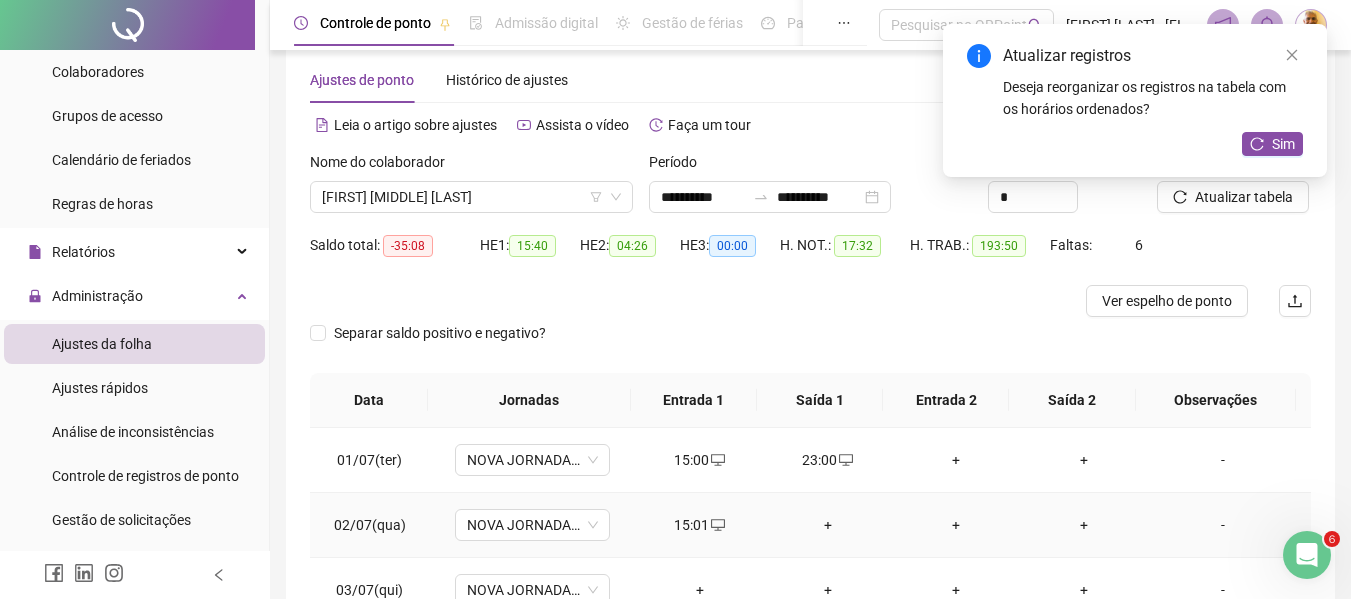 click on "+" at bounding box center (828, 525) 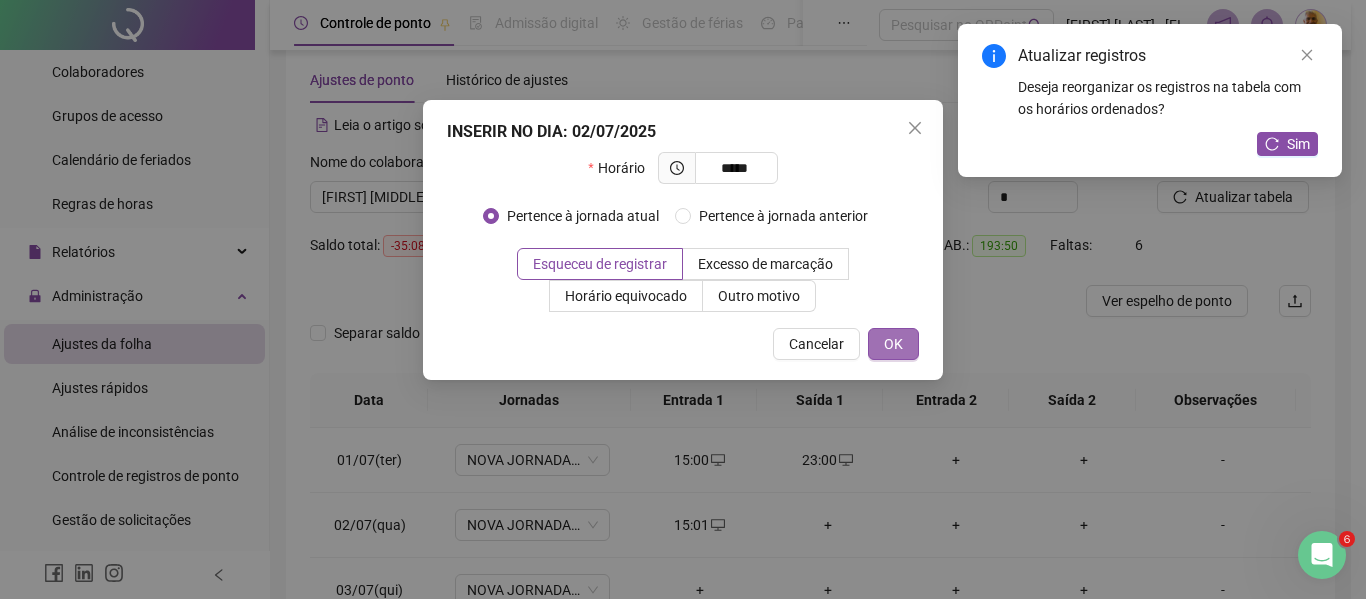 type on "*****" 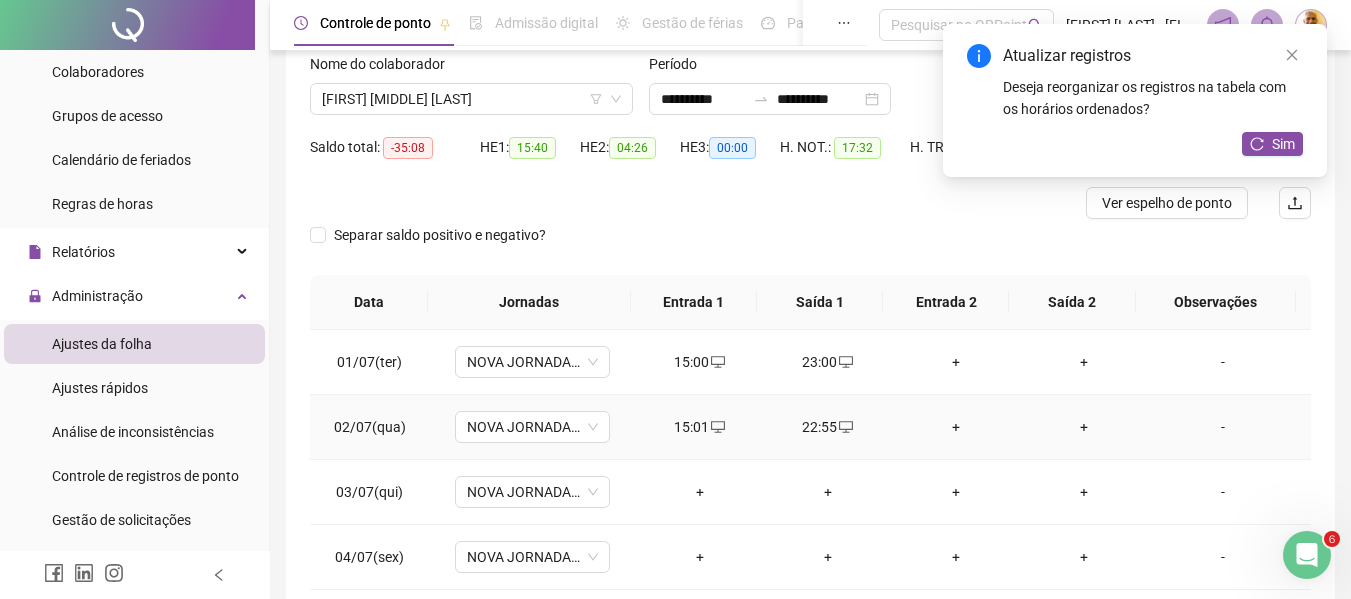 scroll, scrollTop: 133, scrollLeft: 0, axis: vertical 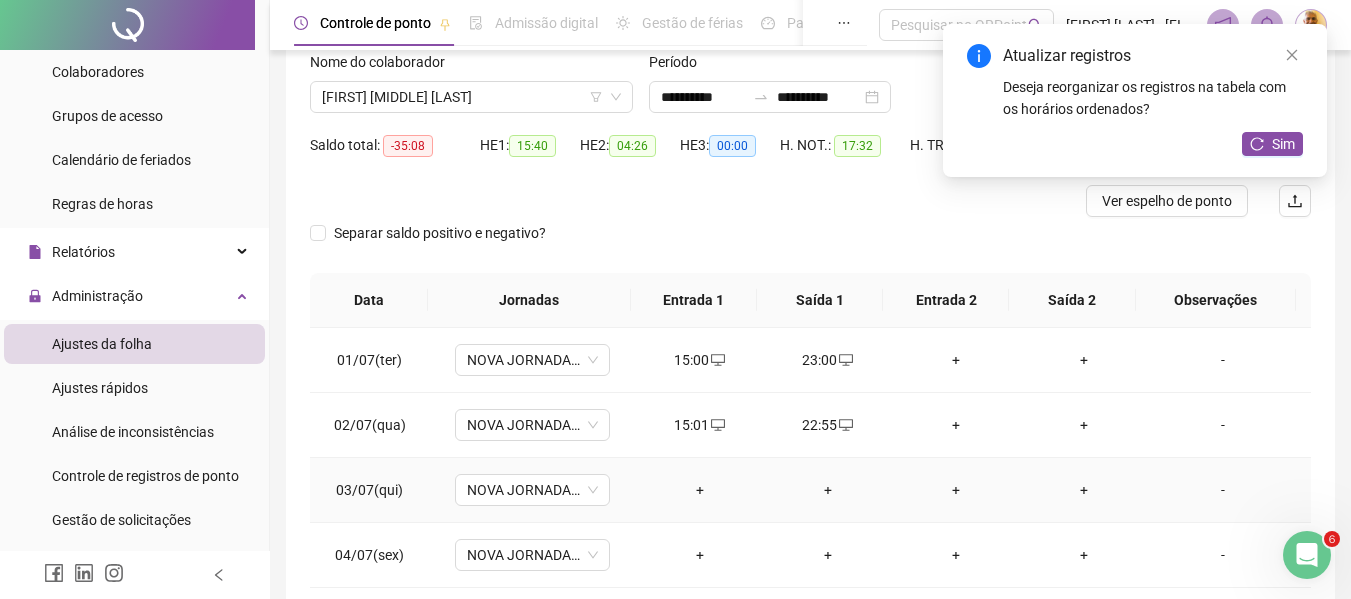 click on "+" at bounding box center [700, 490] 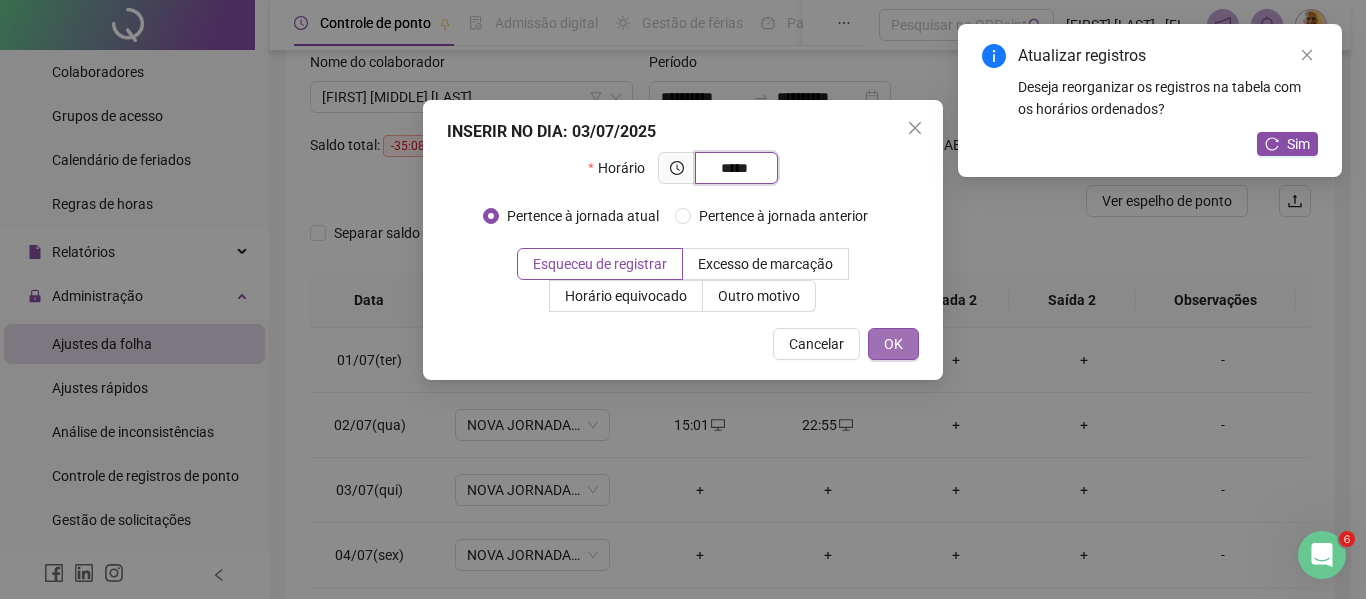 type on "*****" 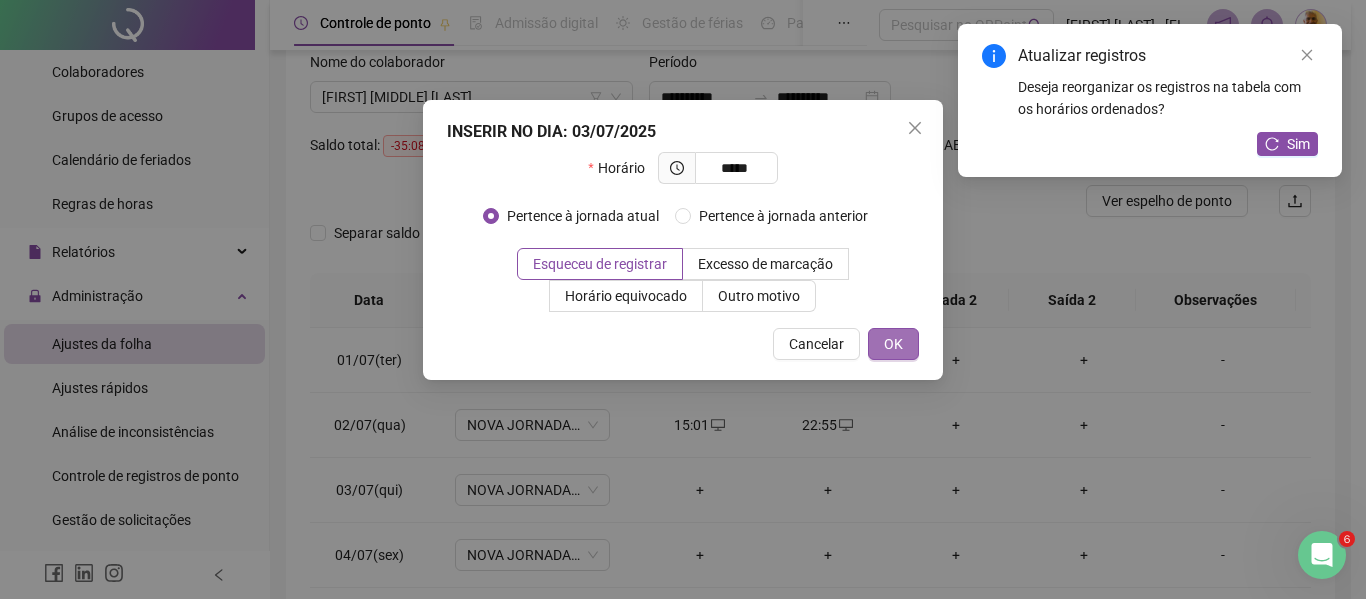 click on "OK" at bounding box center [893, 344] 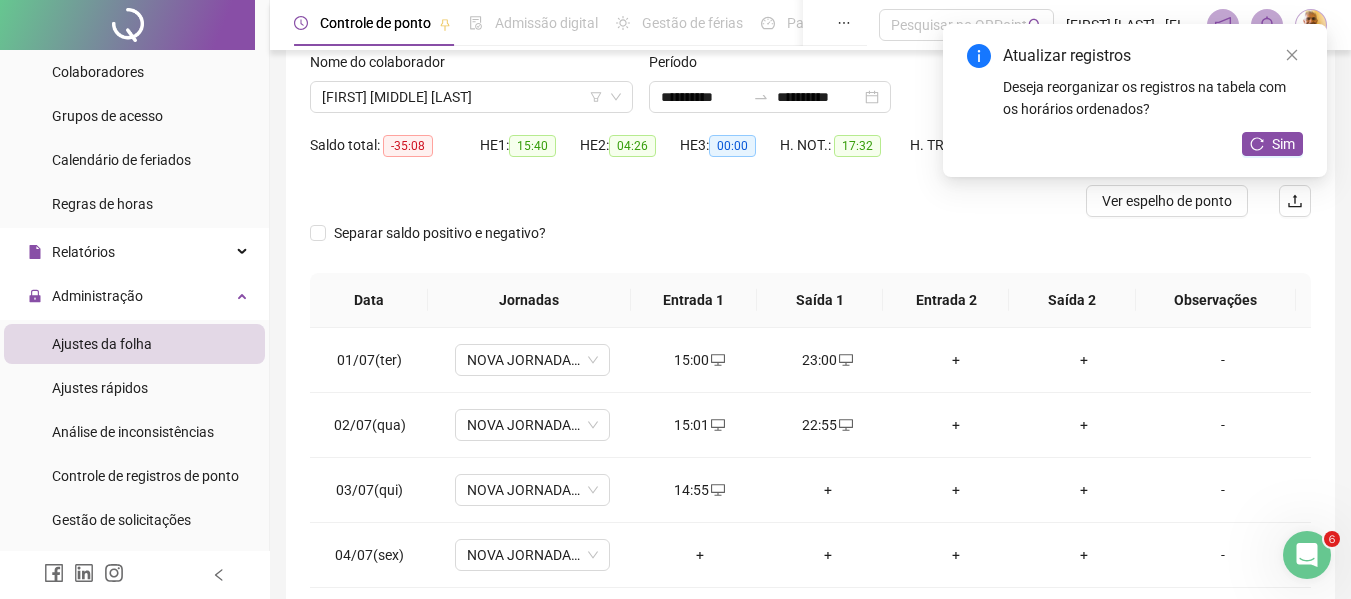 click on "+" at bounding box center [828, 490] 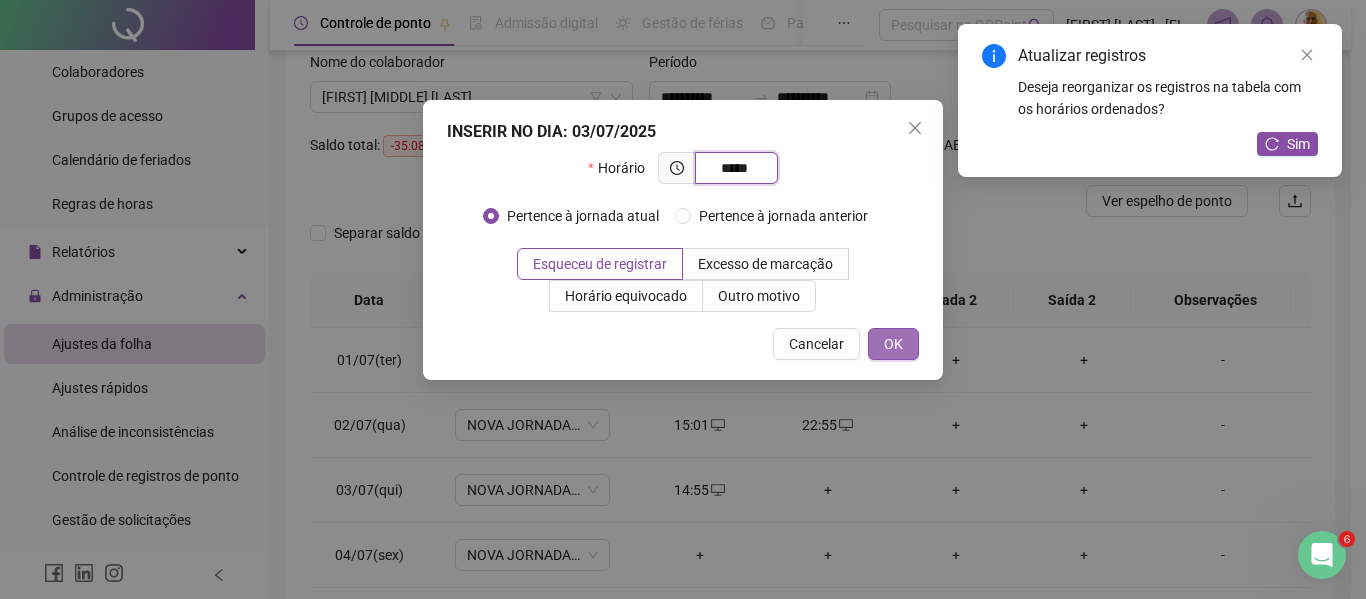 type on "*****" 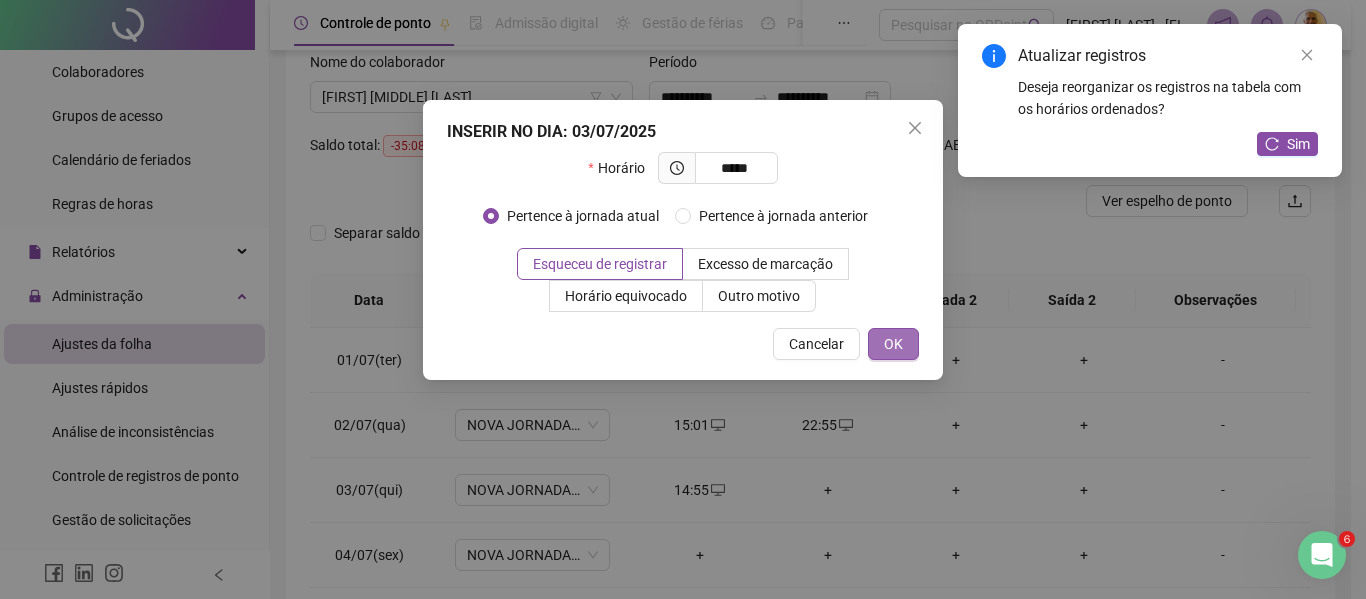 click on "OK" at bounding box center (893, 344) 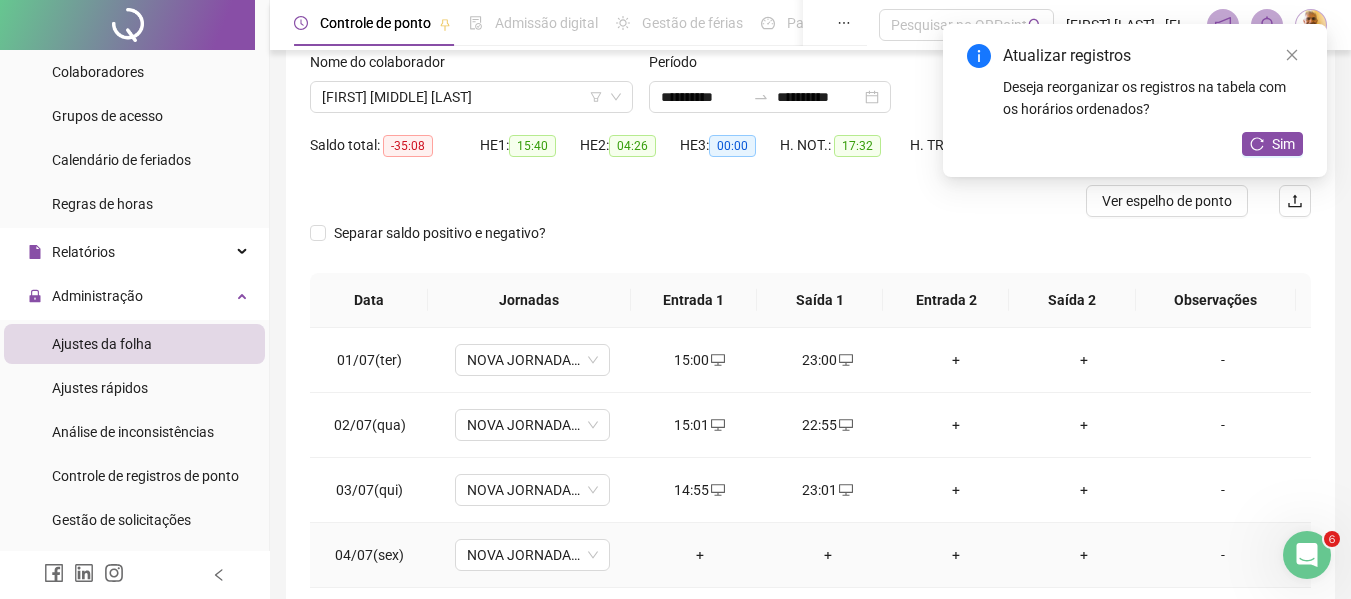 click on "+" at bounding box center (700, 555) 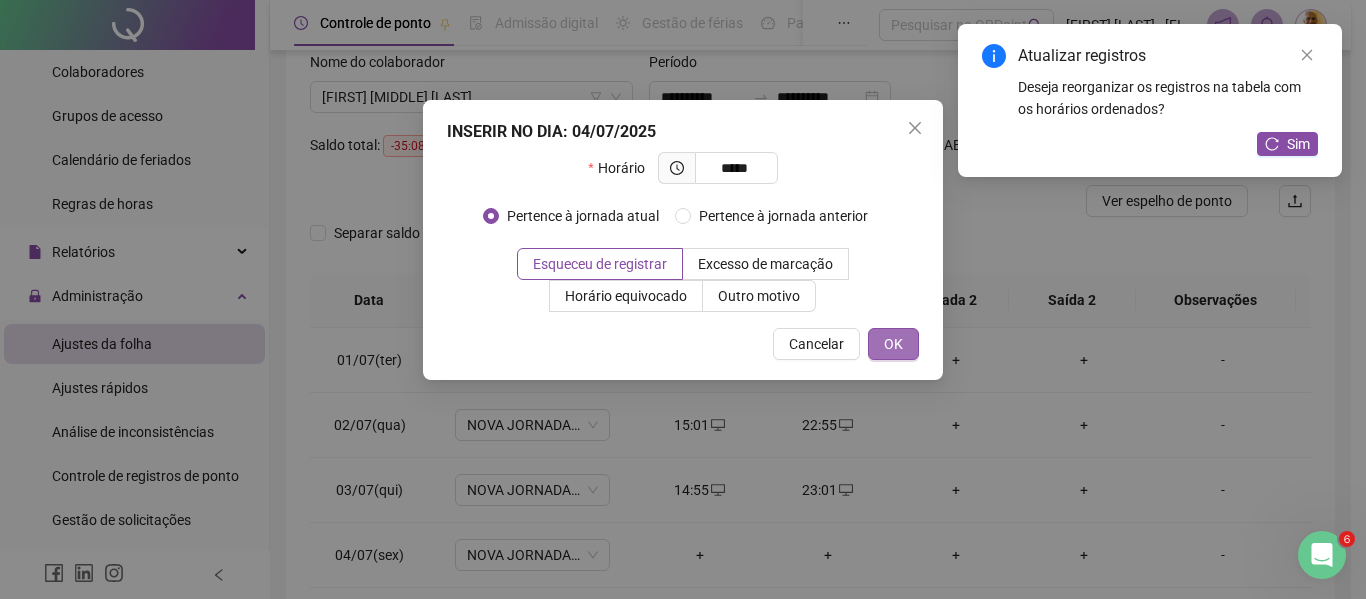 type on "*****" 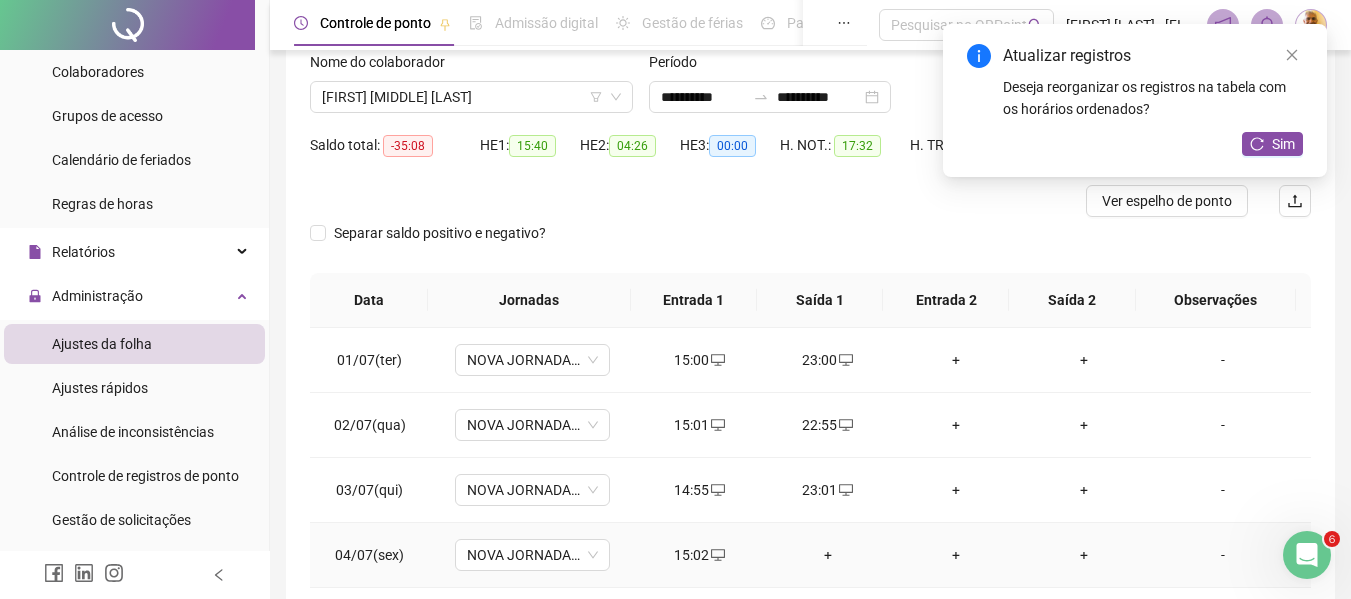 click on "+" at bounding box center (828, 555) 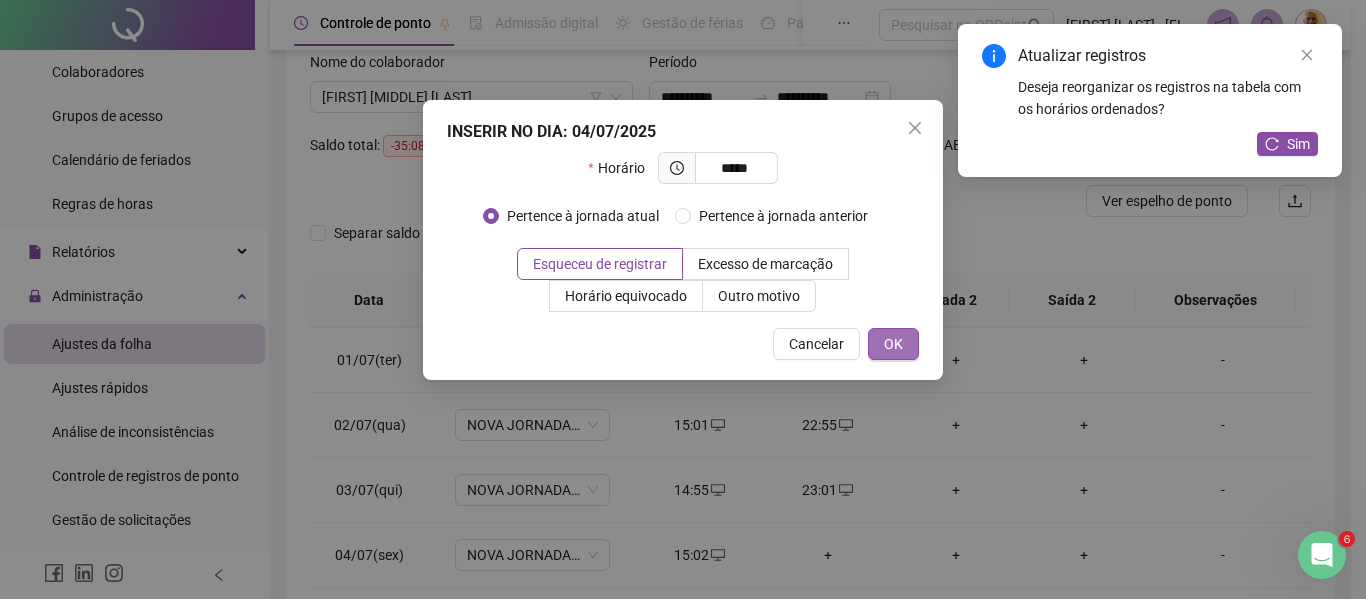 type on "*****" 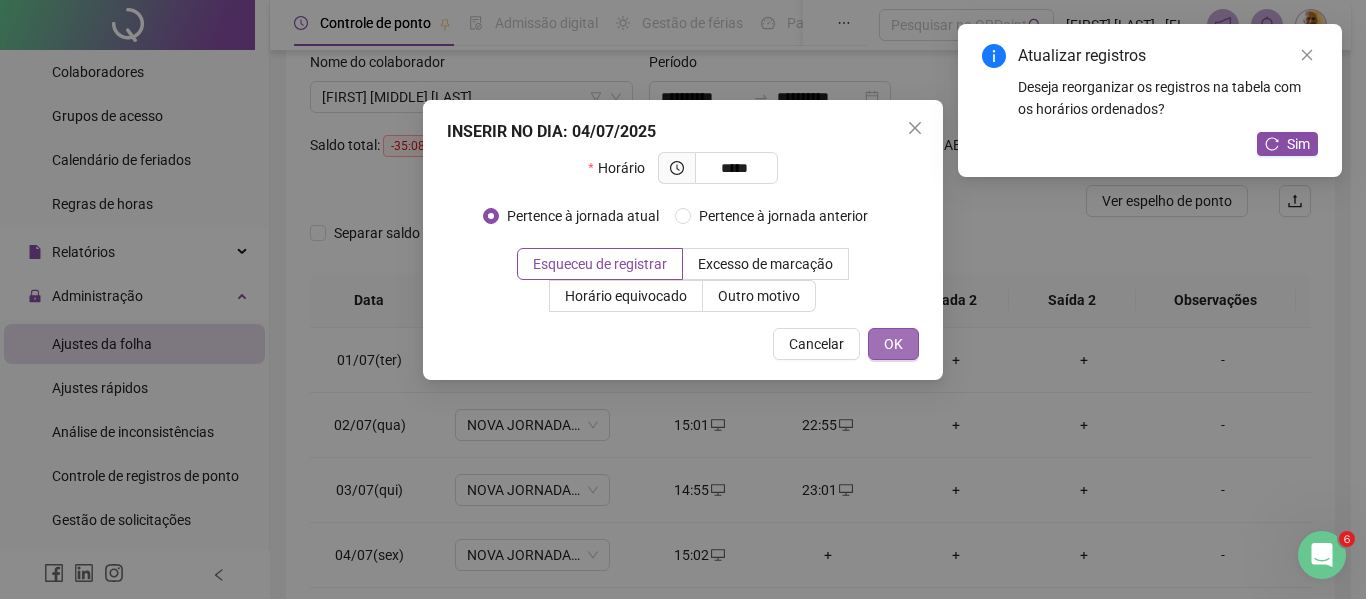 click on "OK" at bounding box center (893, 344) 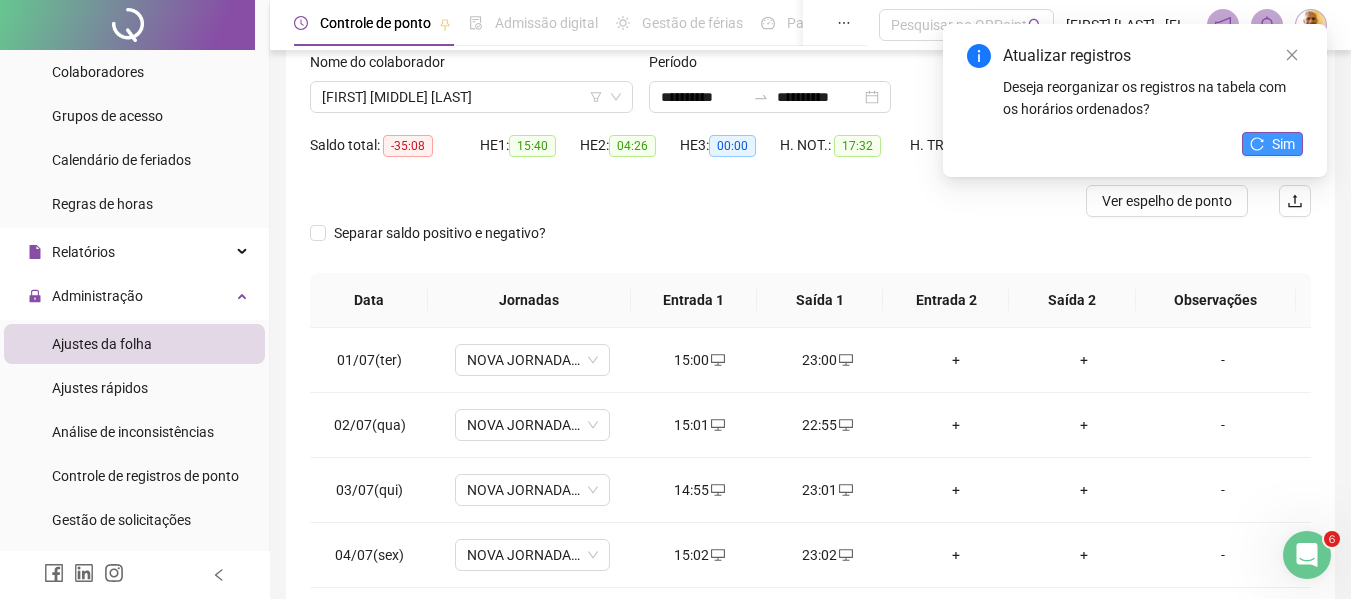click on "Sim" at bounding box center [1283, 144] 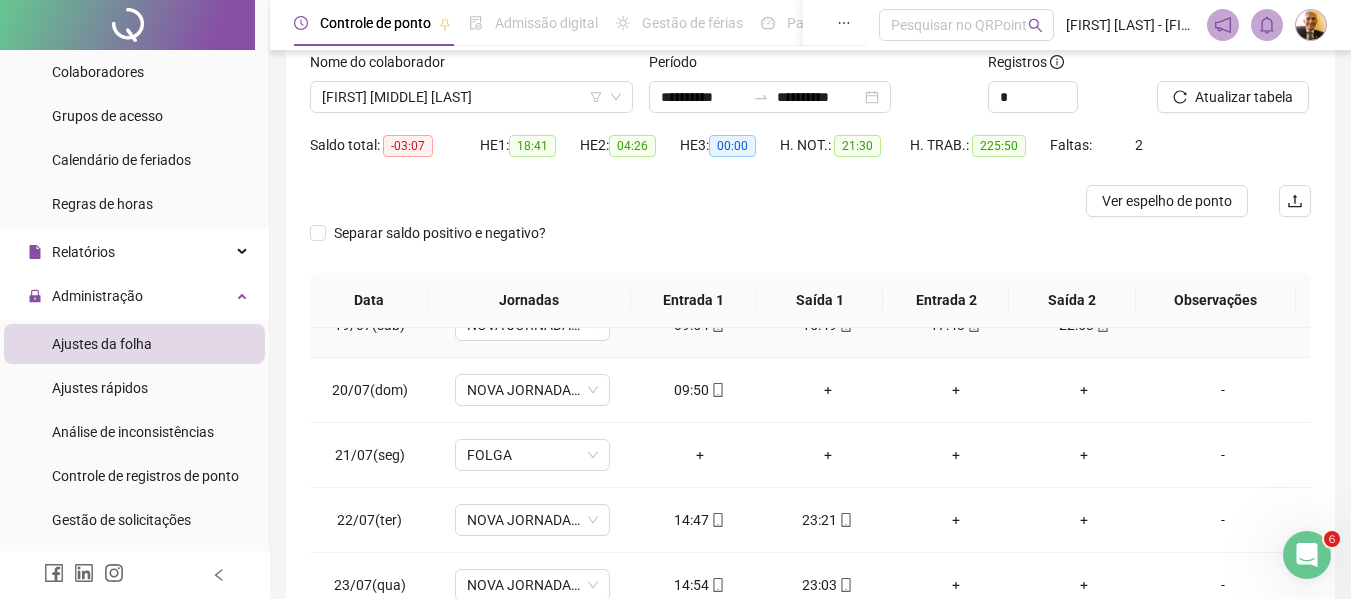 scroll, scrollTop: 1133, scrollLeft: 0, axis: vertical 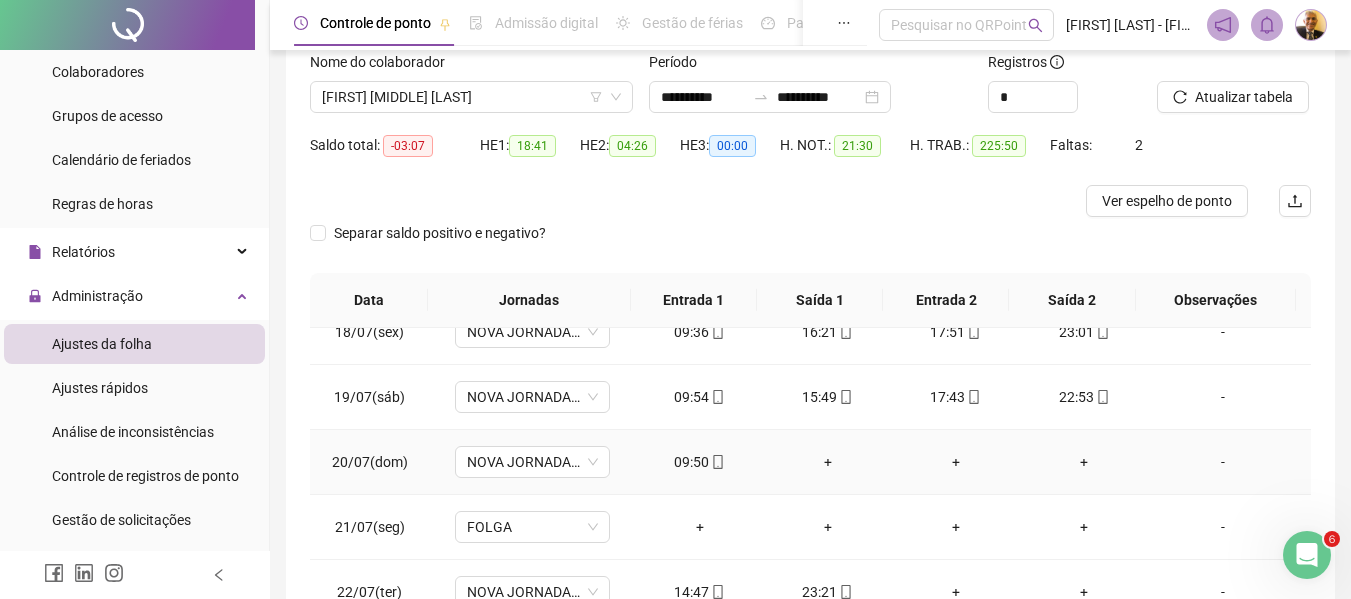 click on "+" at bounding box center [828, 462] 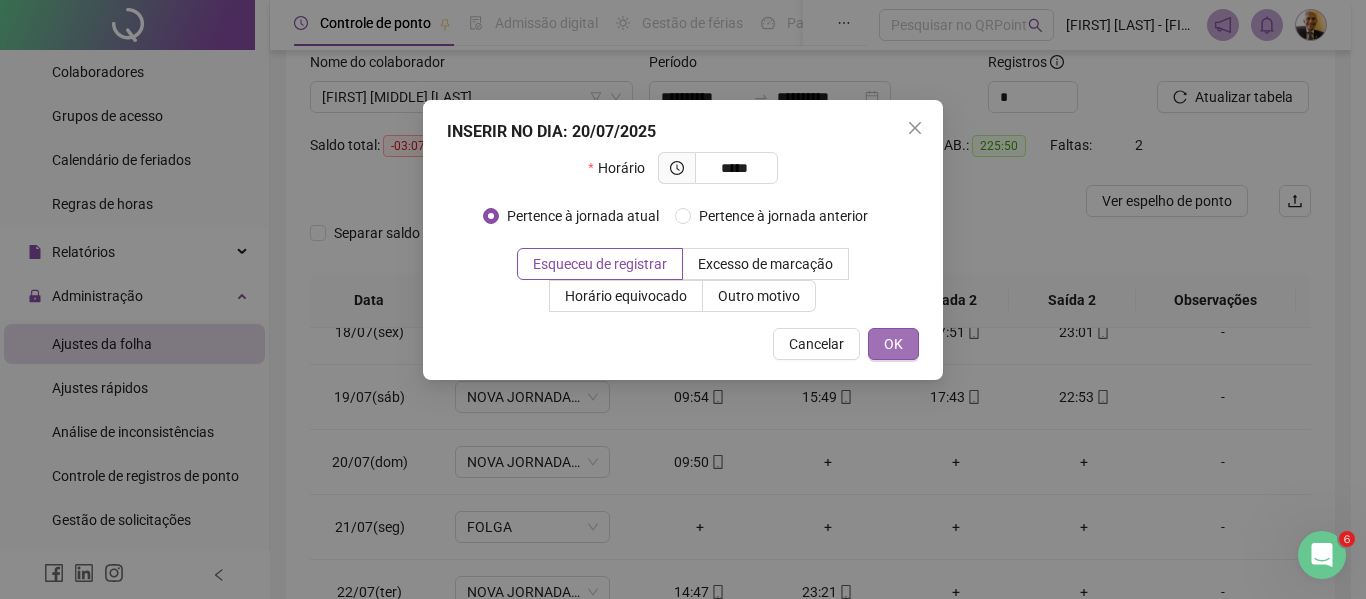 type on "*****" 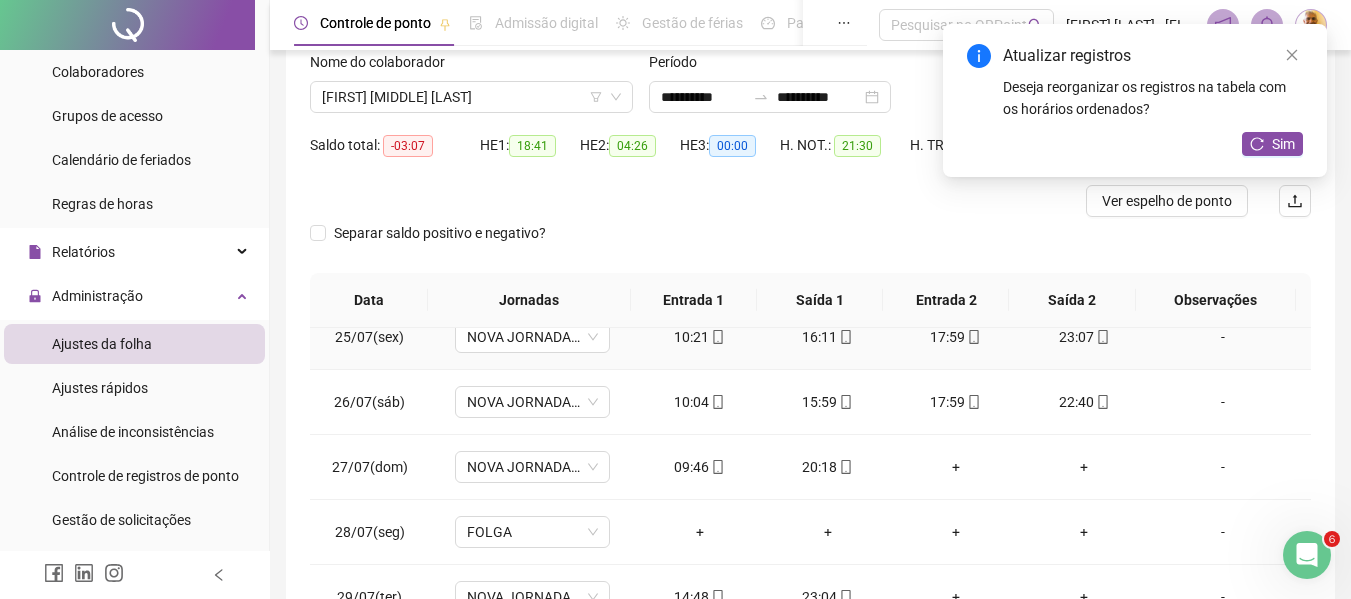 scroll, scrollTop: 1588, scrollLeft: 0, axis: vertical 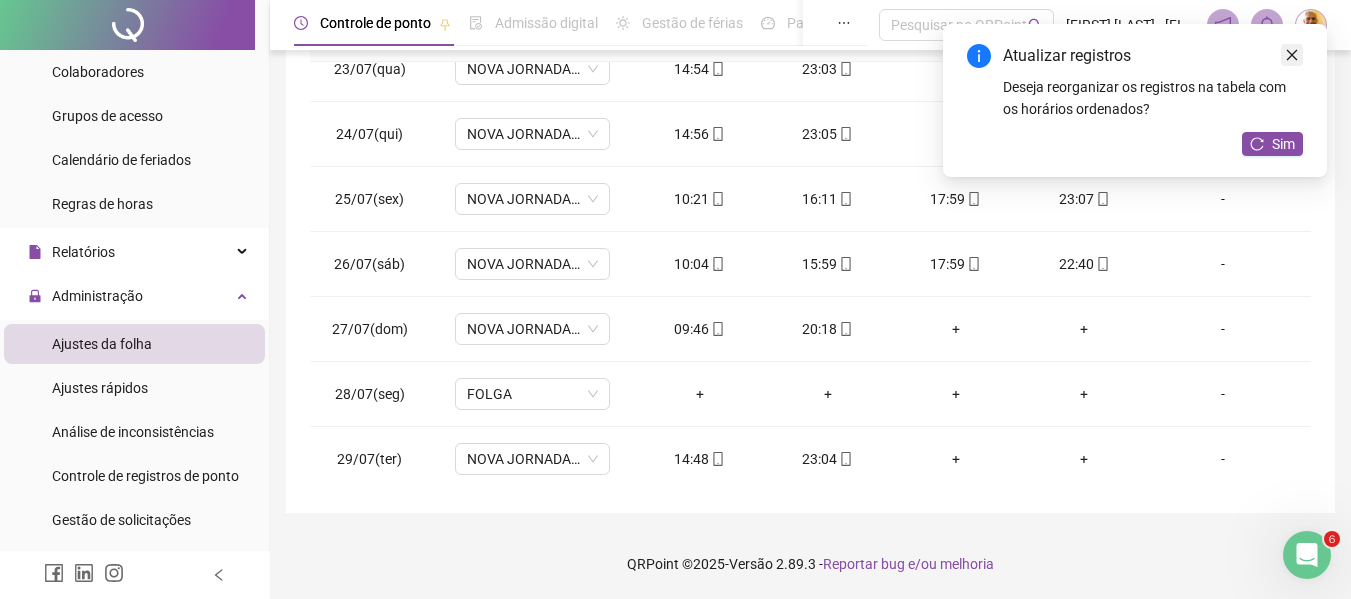 click 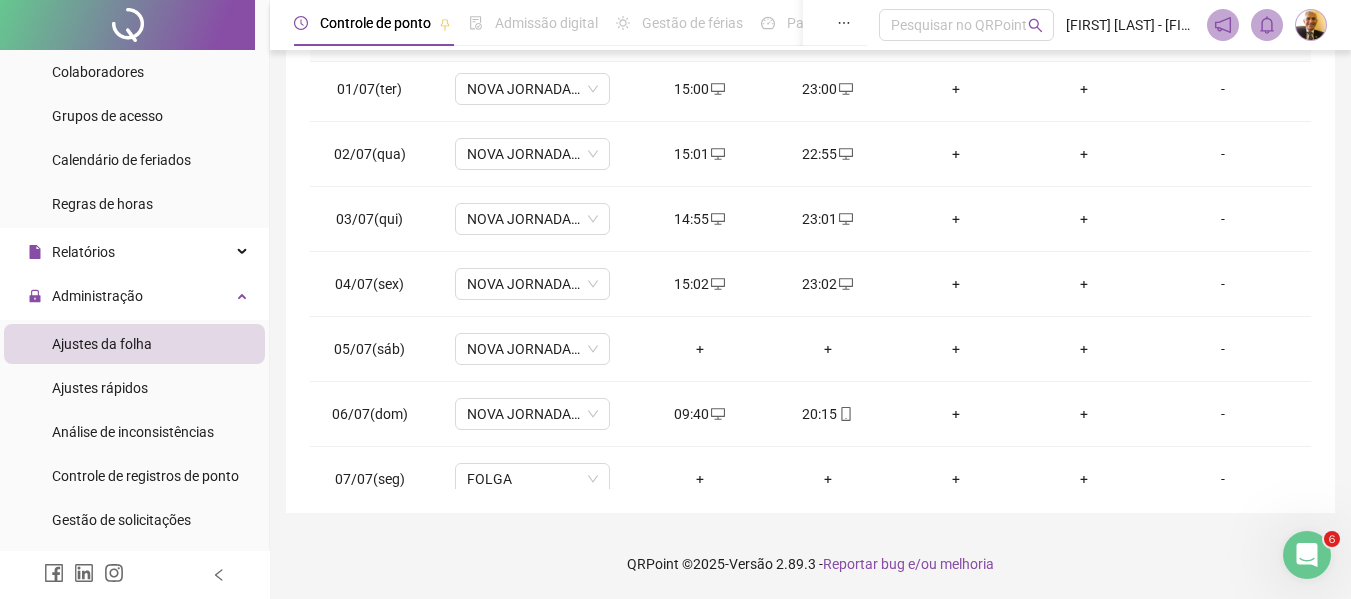 scroll, scrollTop: 0, scrollLeft: 0, axis: both 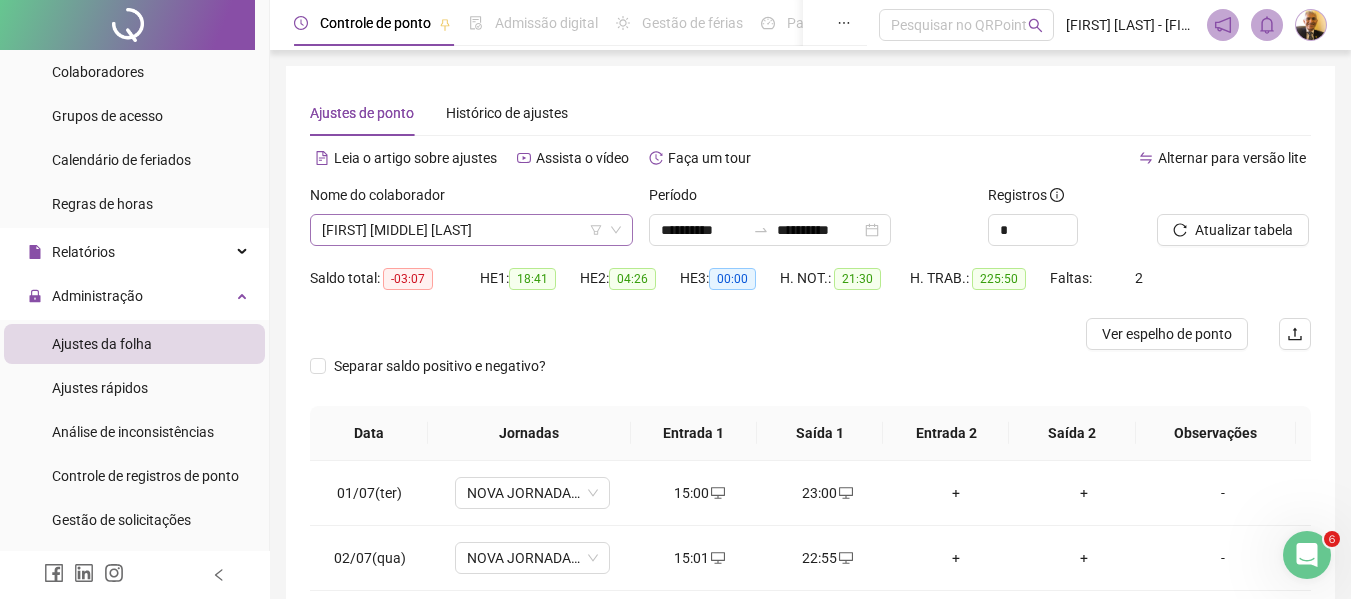 click on "[FIRST] [MIDDLE] [LAST]" at bounding box center [471, 230] 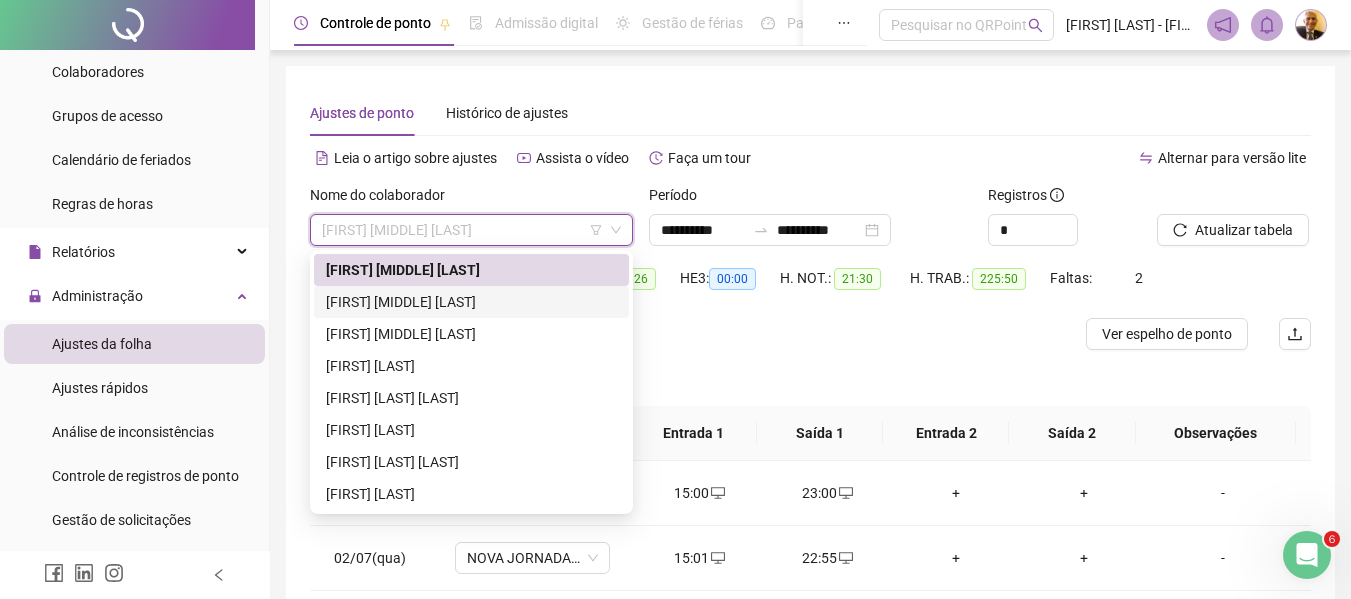 click on "[FIRST] [MIDDLE] [LAST]" at bounding box center [471, 302] 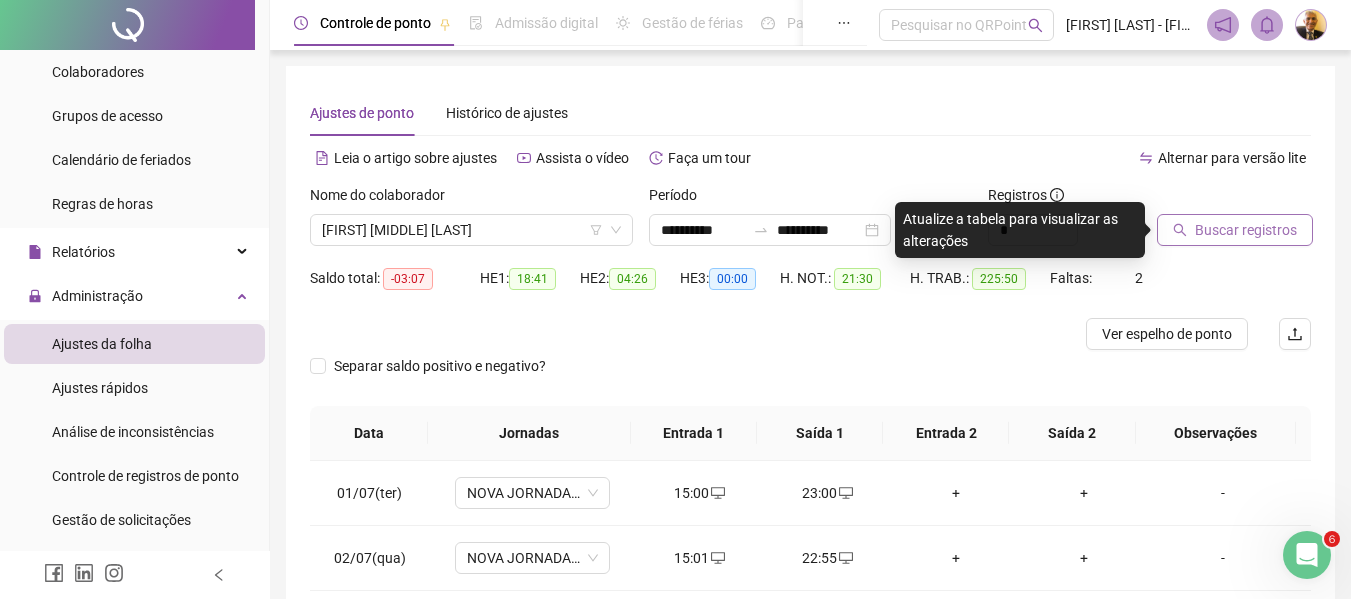 click on "Buscar registros" at bounding box center [1246, 230] 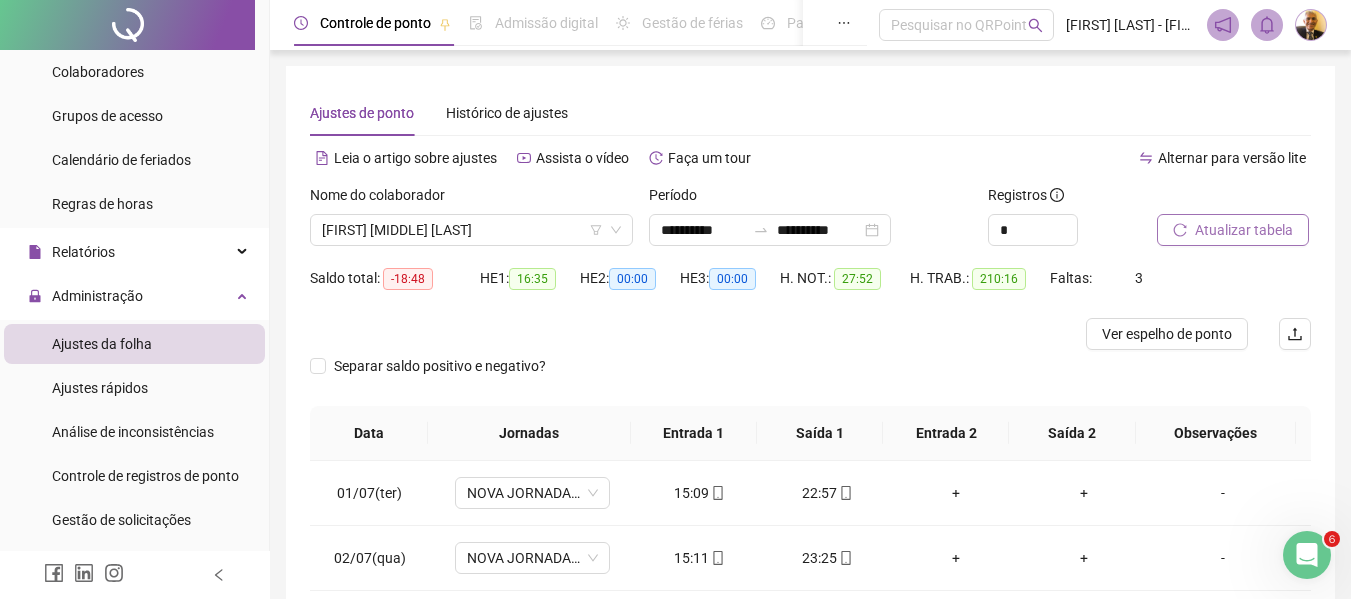 click on "Atualizar tabela" at bounding box center (1244, 230) 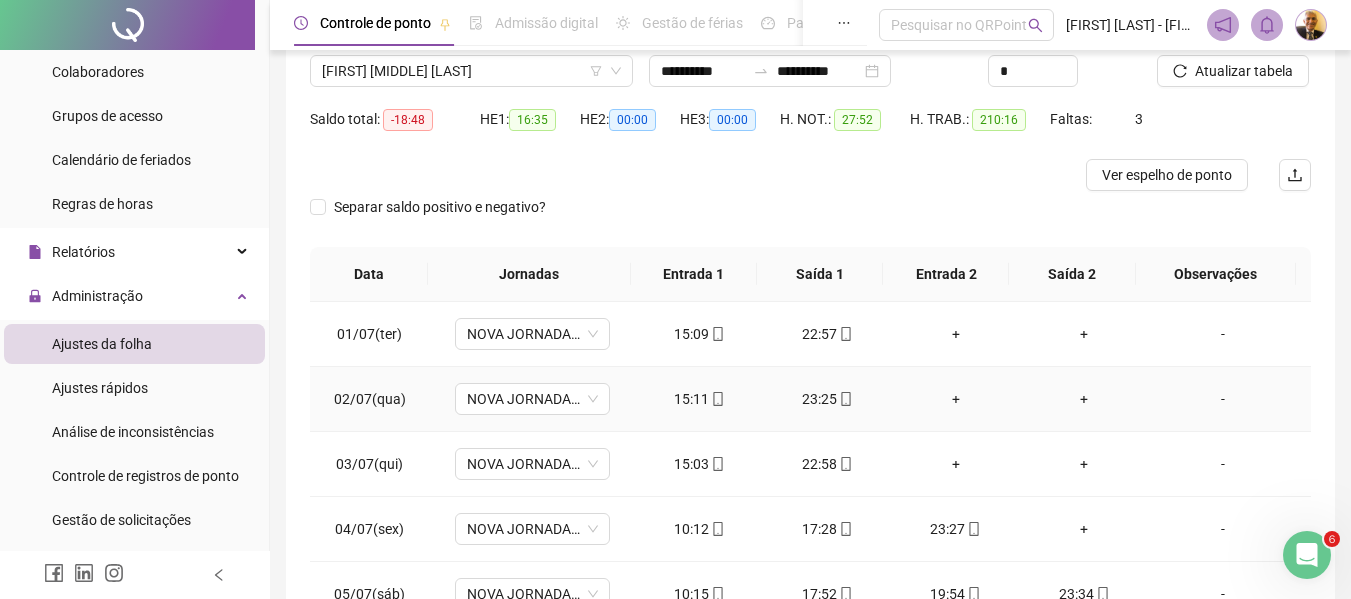 scroll, scrollTop: 200, scrollLeft: 0, axis: vertical 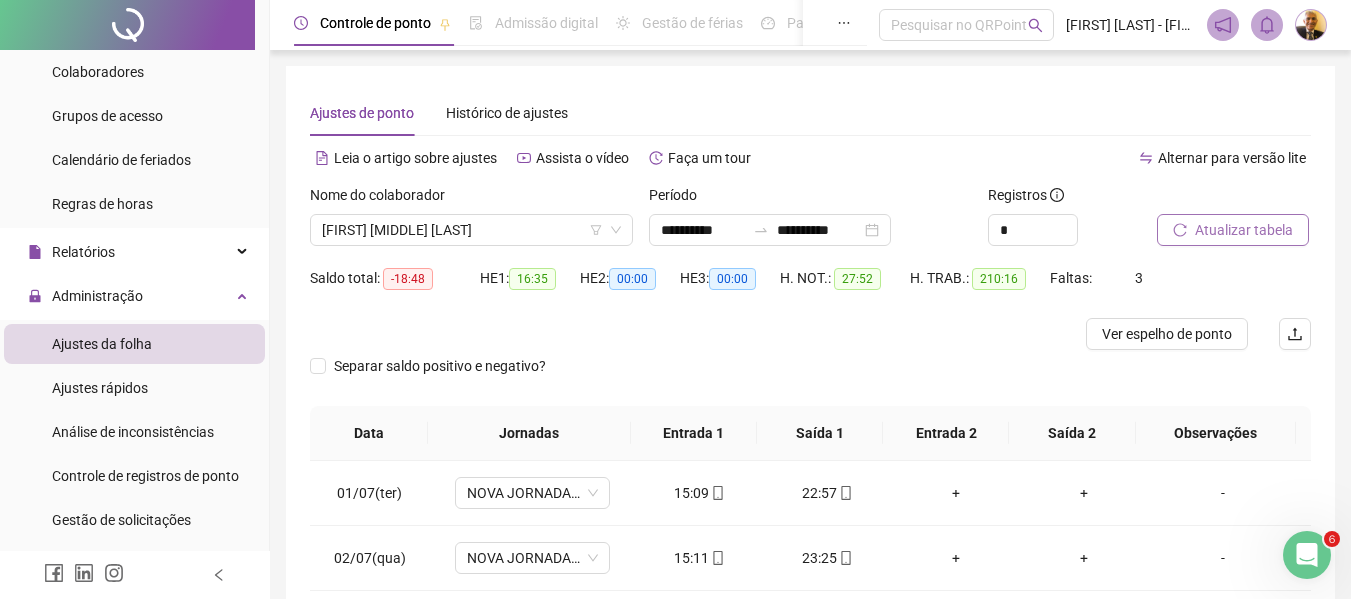click on "Atualizar tabela" at bounding box center [1244, 230] 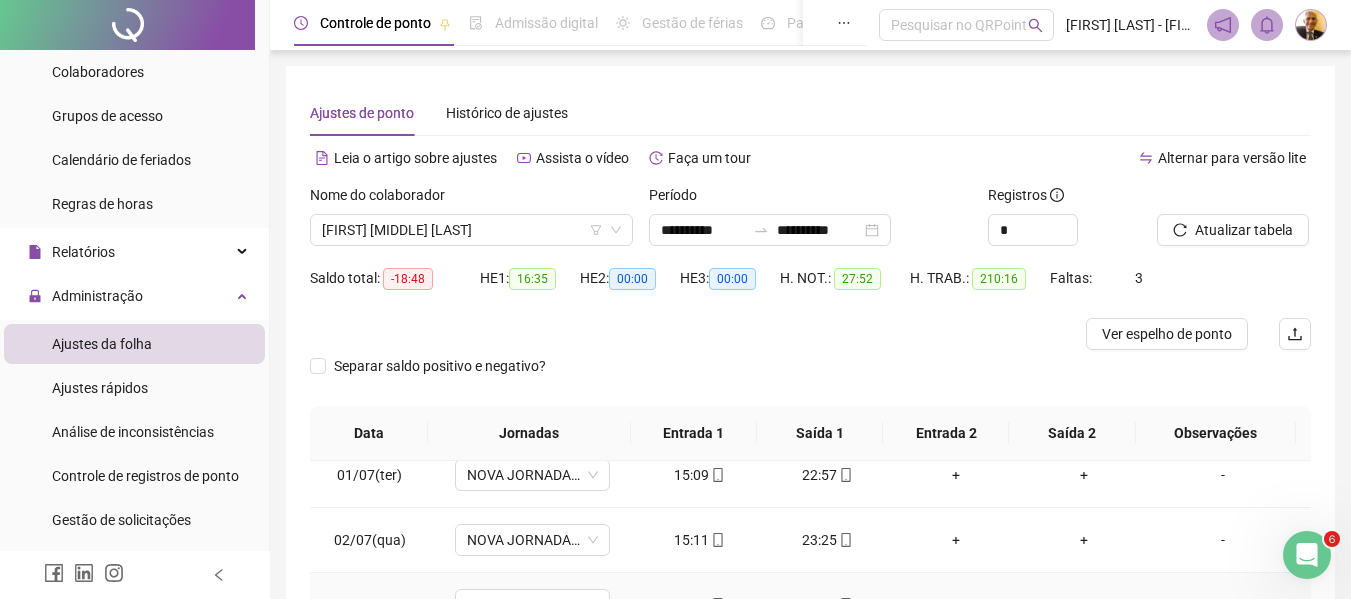 scroll, scrollTop: 0, scrollLeft: 0, axis: both 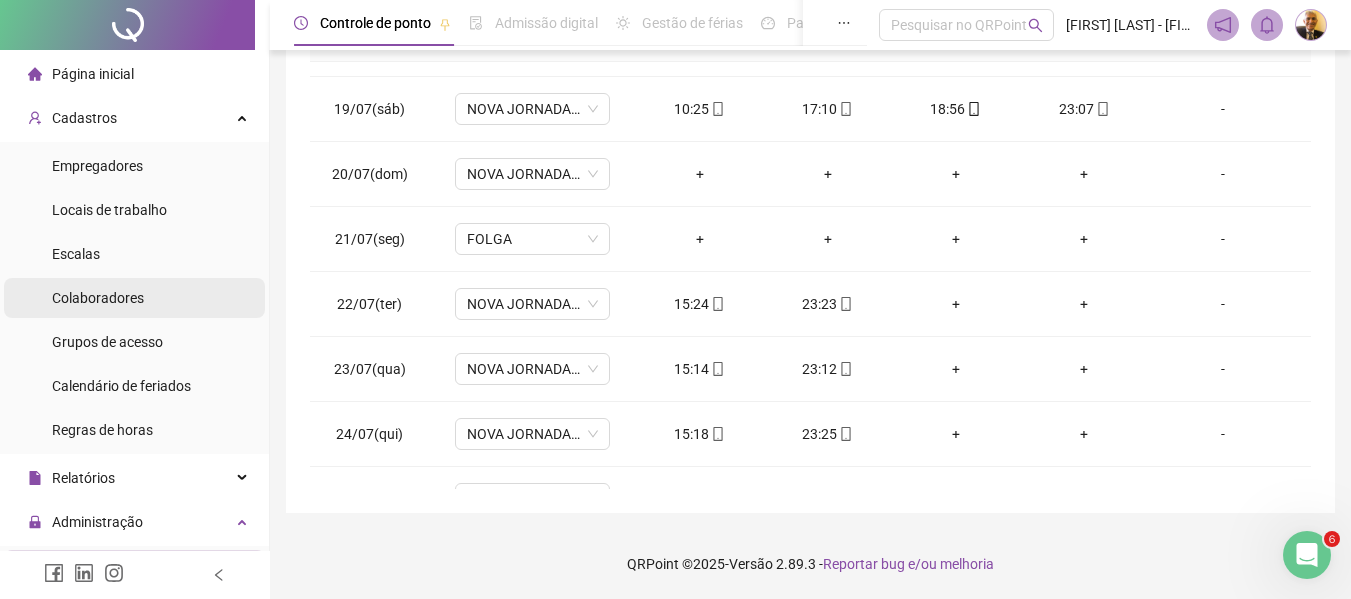 click on "Colaboradores" at bounding box center [98, 298] 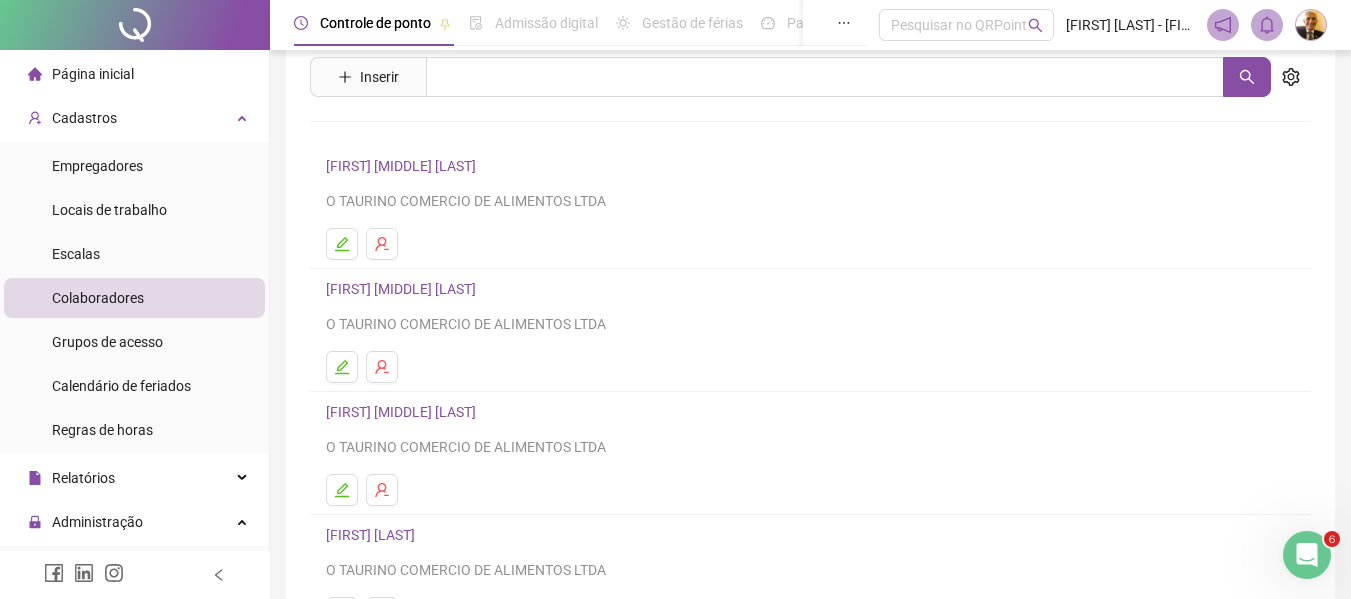 scroll, scrollTop: 0, scrollLeft: 0, axis: both 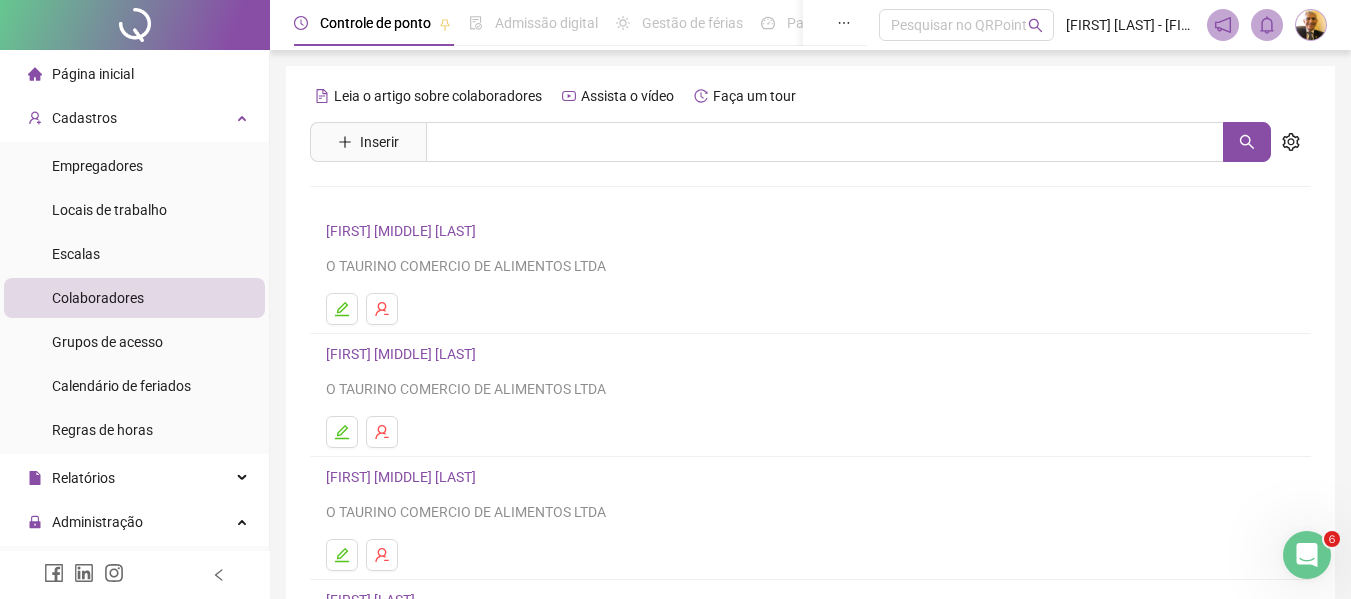 click on "[FIRST] [MIDDLE] [LAST]" at bounding box center [404, 354] 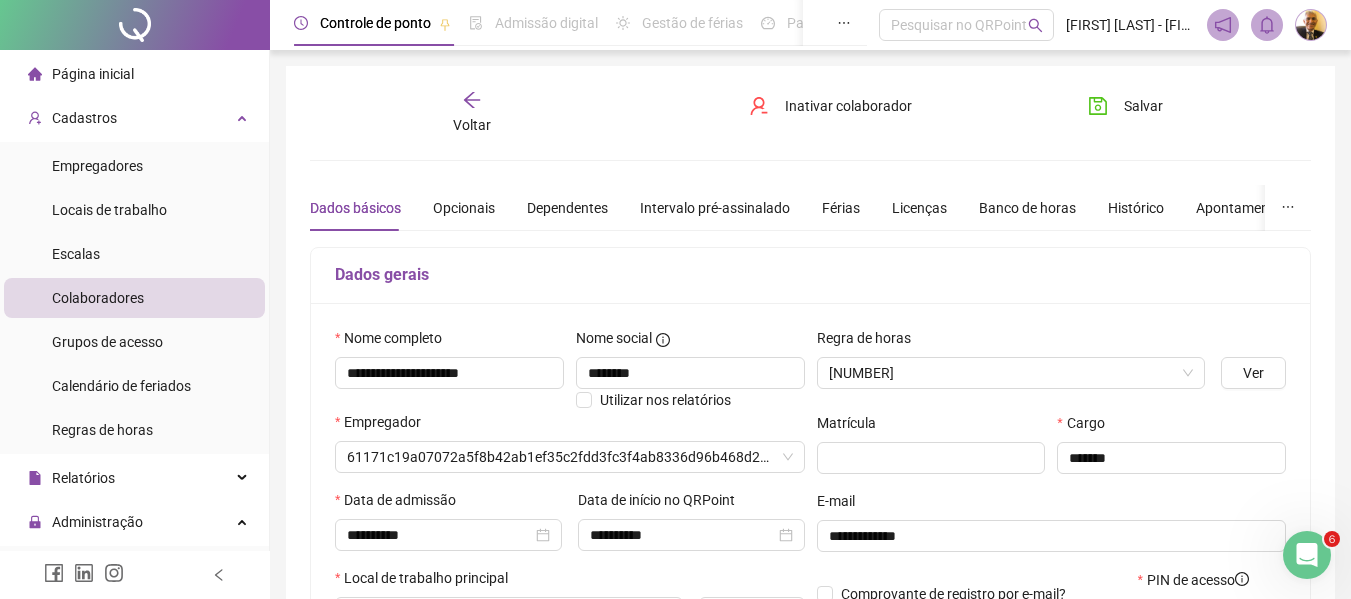 type on "**********" 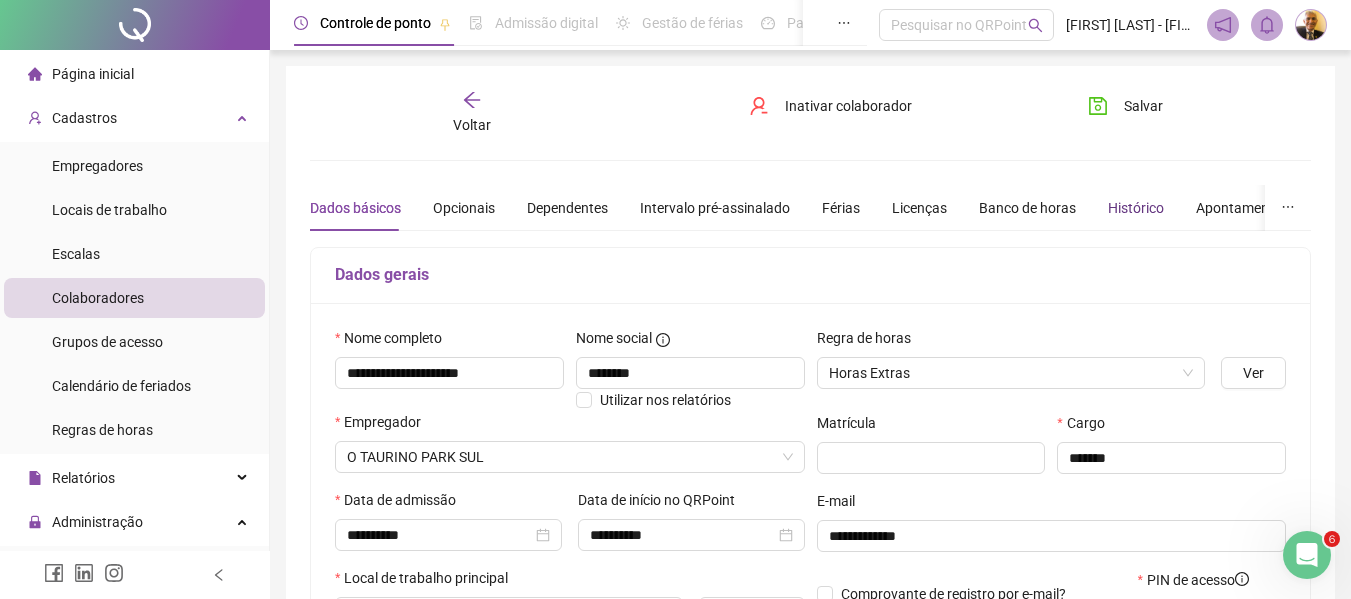 click on "Histórico" at bounding box center (1136, 208) 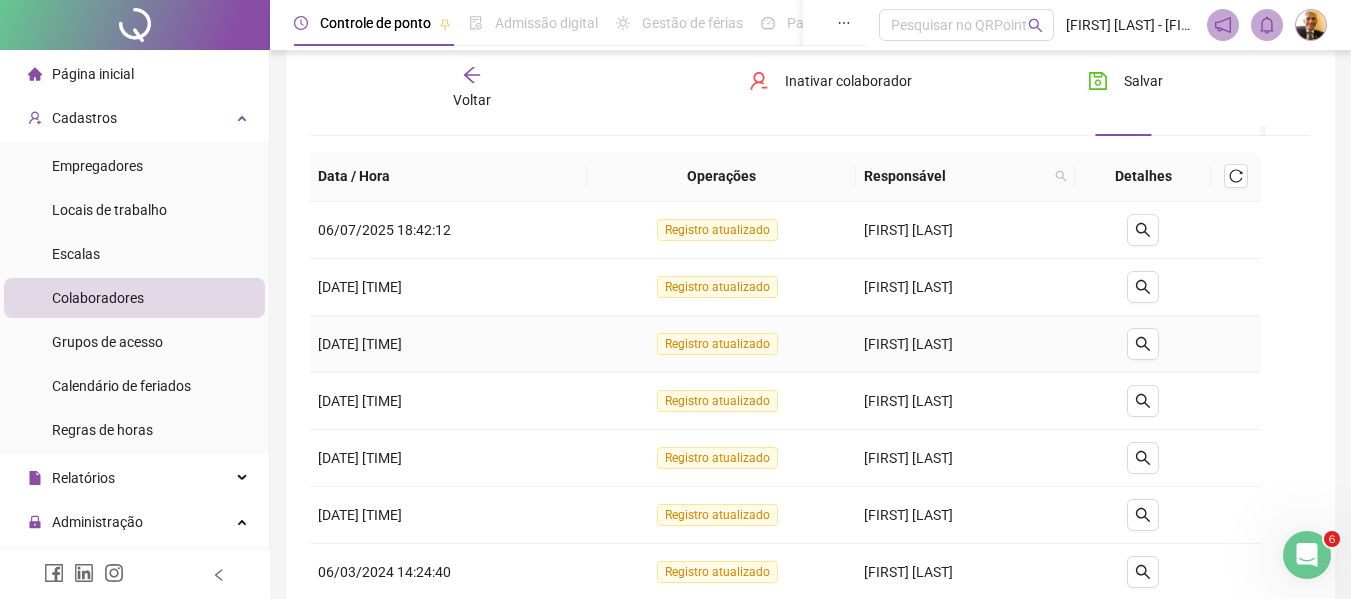 scroll, scrollTop: 100, scrollLeft: 0, axis: vertical 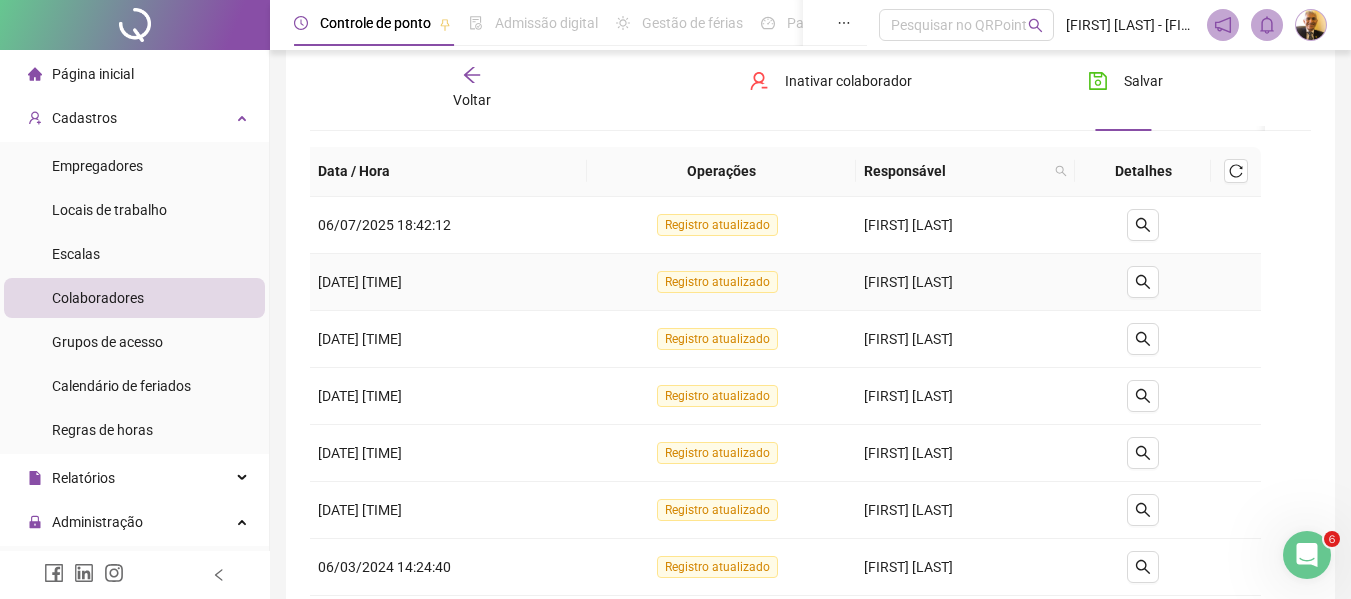 click on "Registro atualizado" at bounding box center (717, 282) 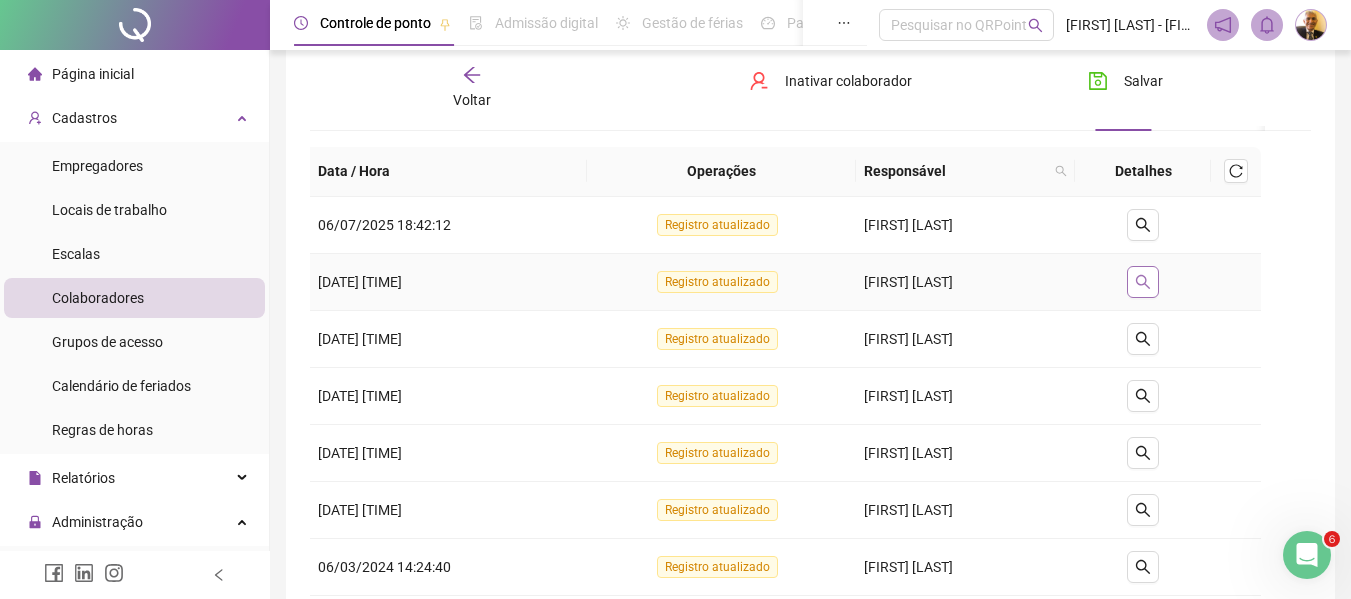 click 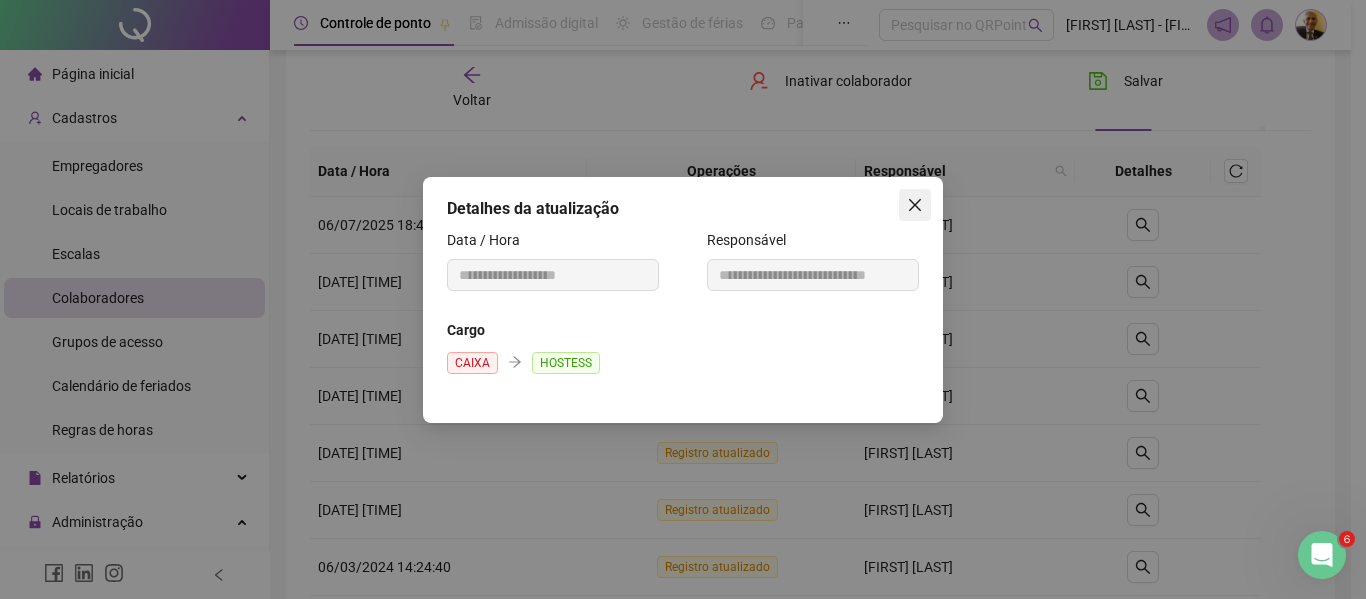 click 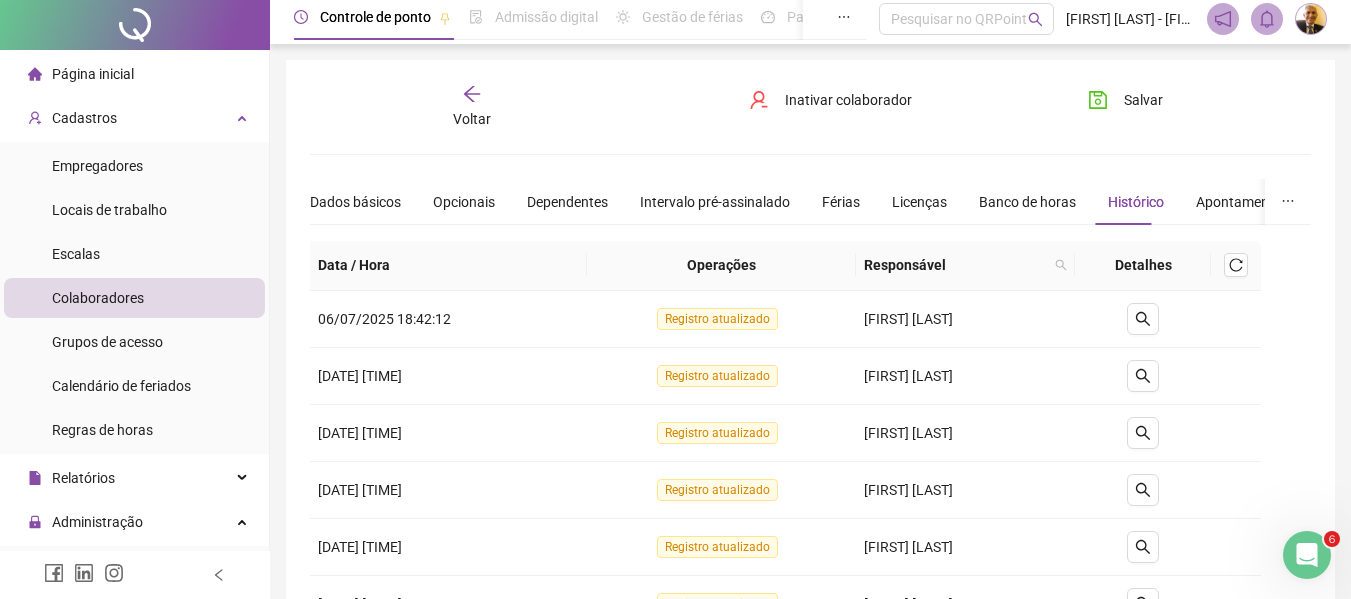 scroll, scrollTop: 0, scrollLeft: 0, axis: both 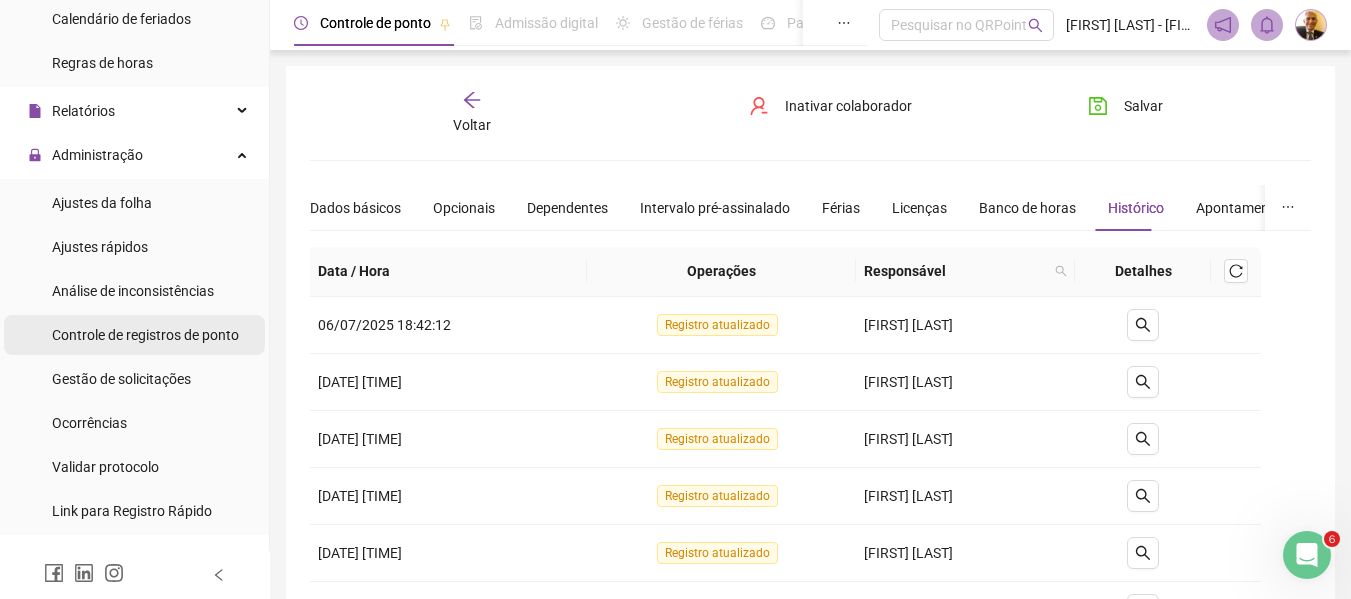 click on "Controle de registros de ponto" at bounding box center [145, 335] 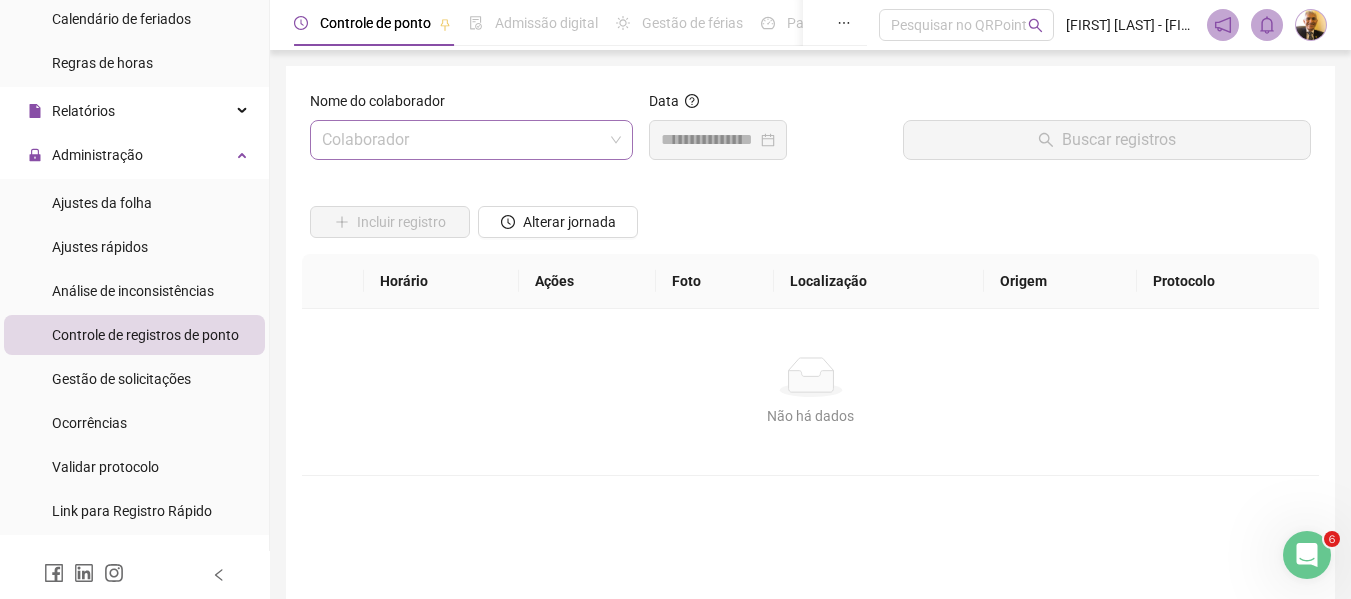 click at bounding box center [462, 140] 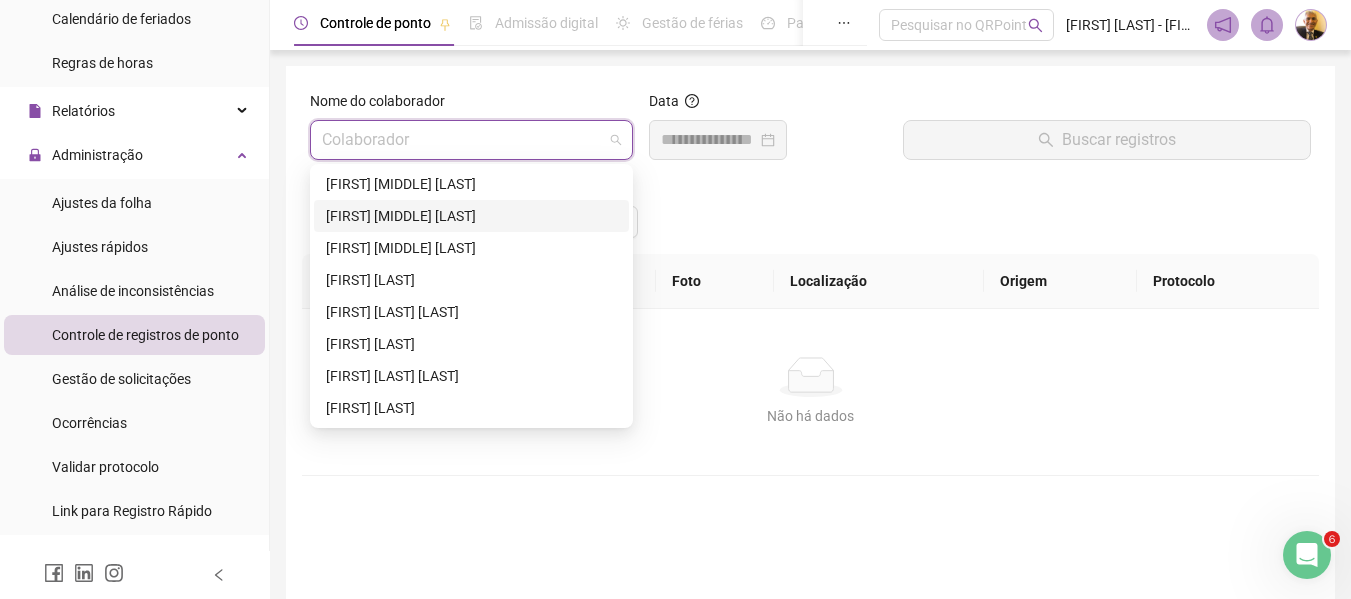 click on "[FIRST] [MIDDLE] [LAST]" at bounding box center [471, 216] 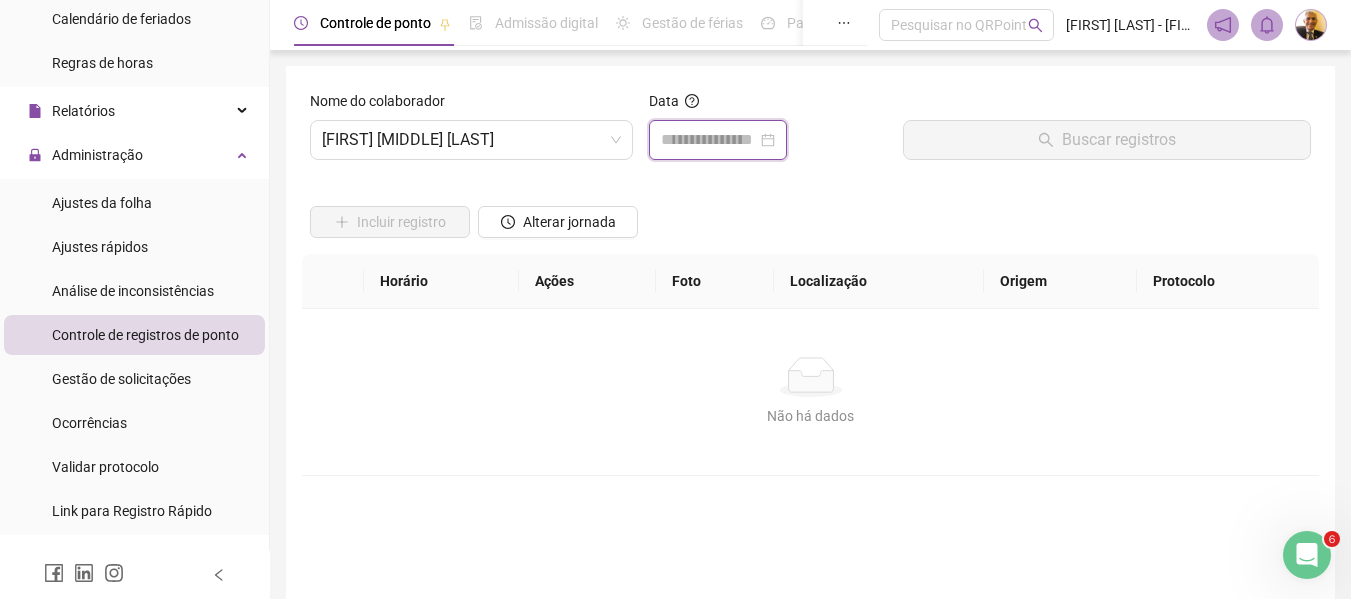 click at bounding box center [709, 140] 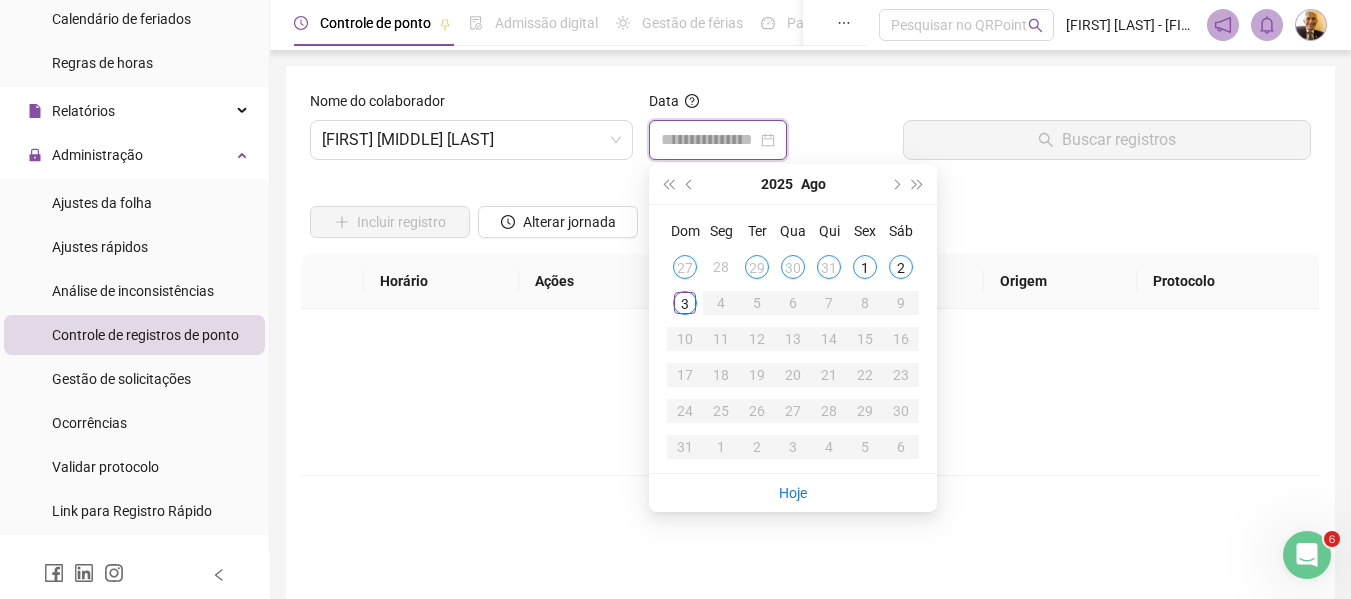 type on "**********" 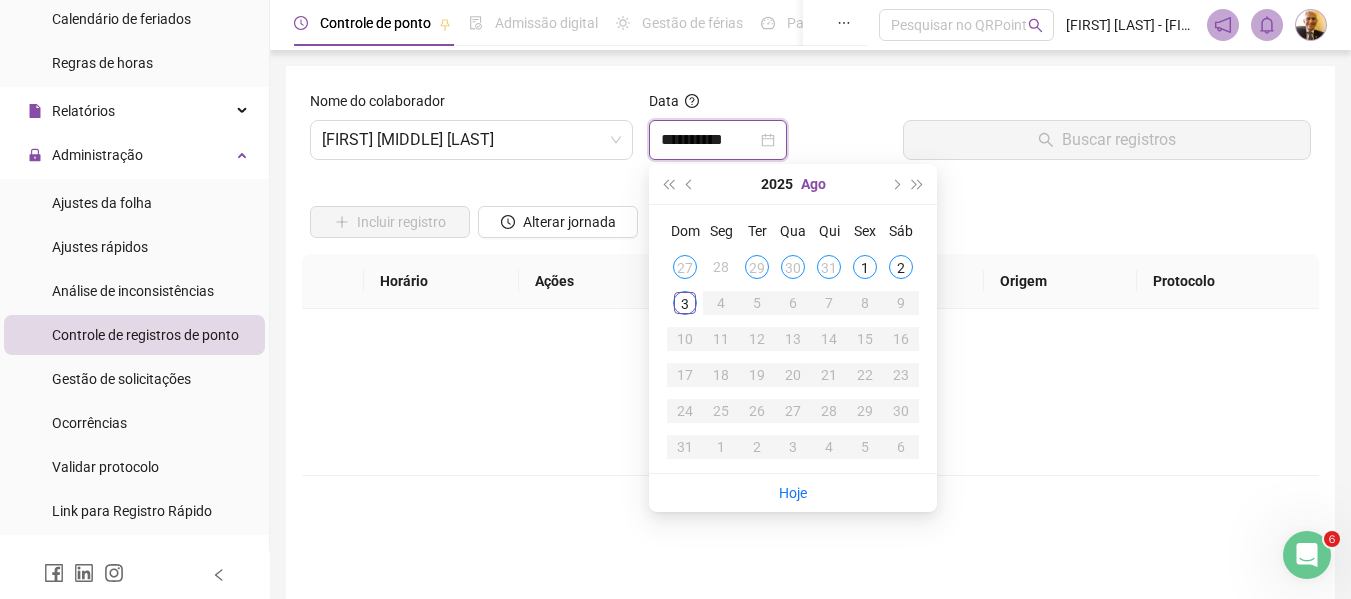 type on "**********" 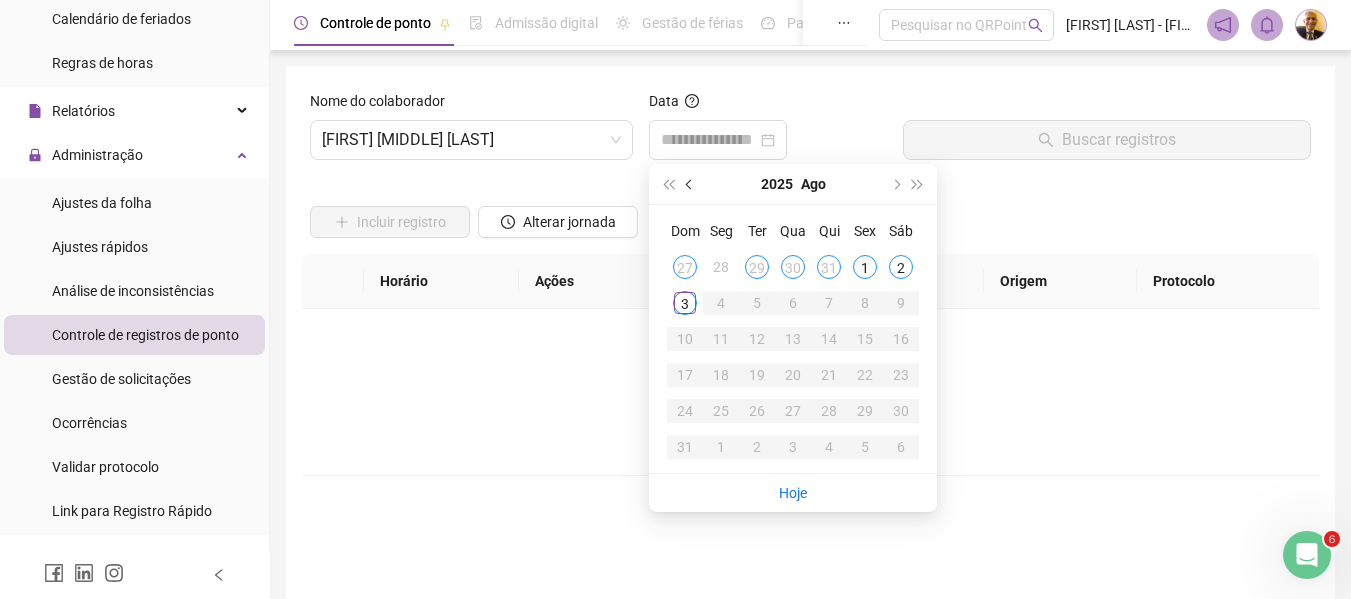 click at bounding box center (691, 184) 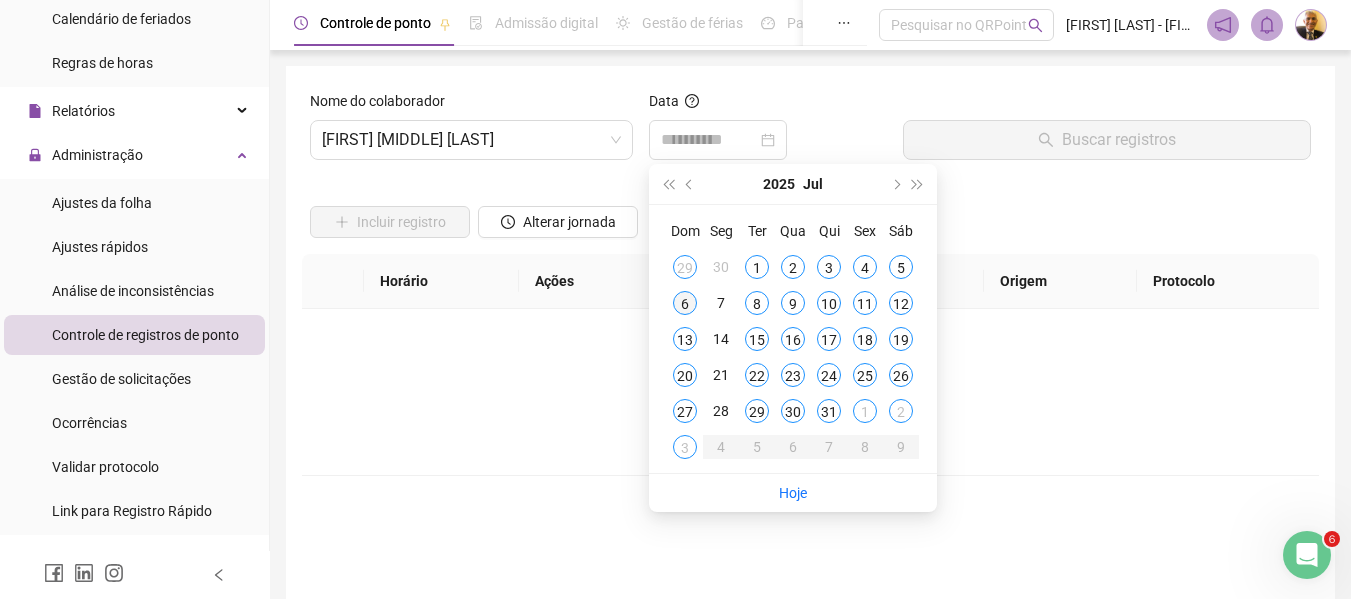 type on "**********" 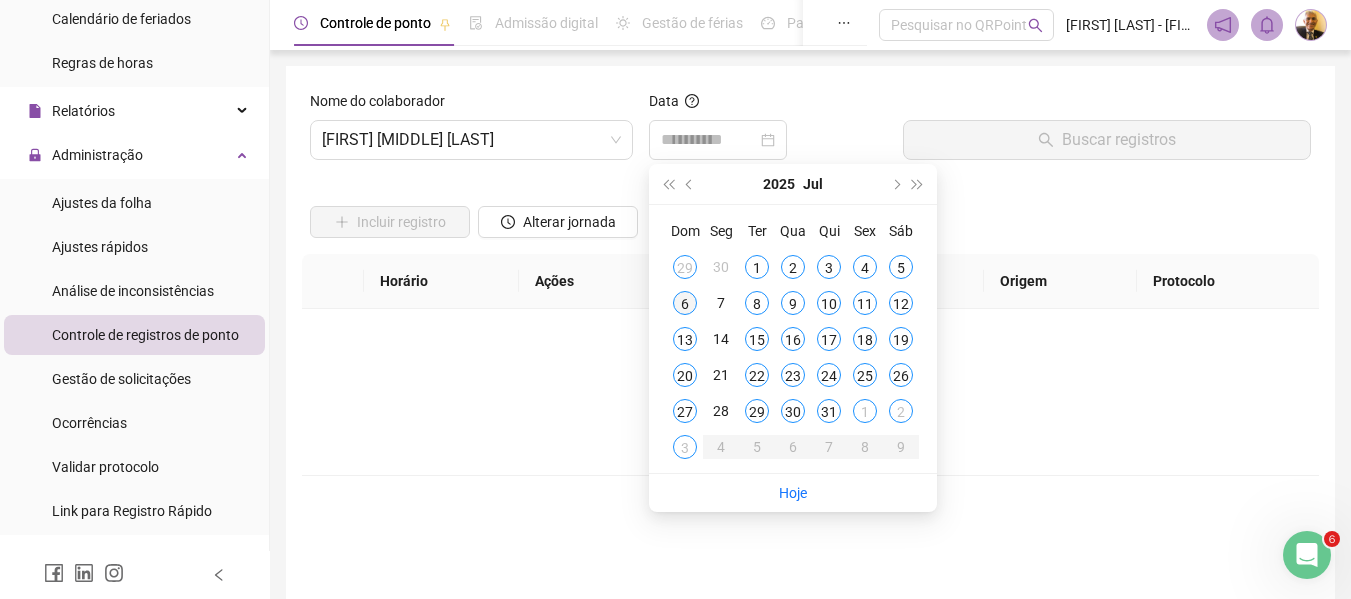 click on "6" at bounding box center (685, 303) 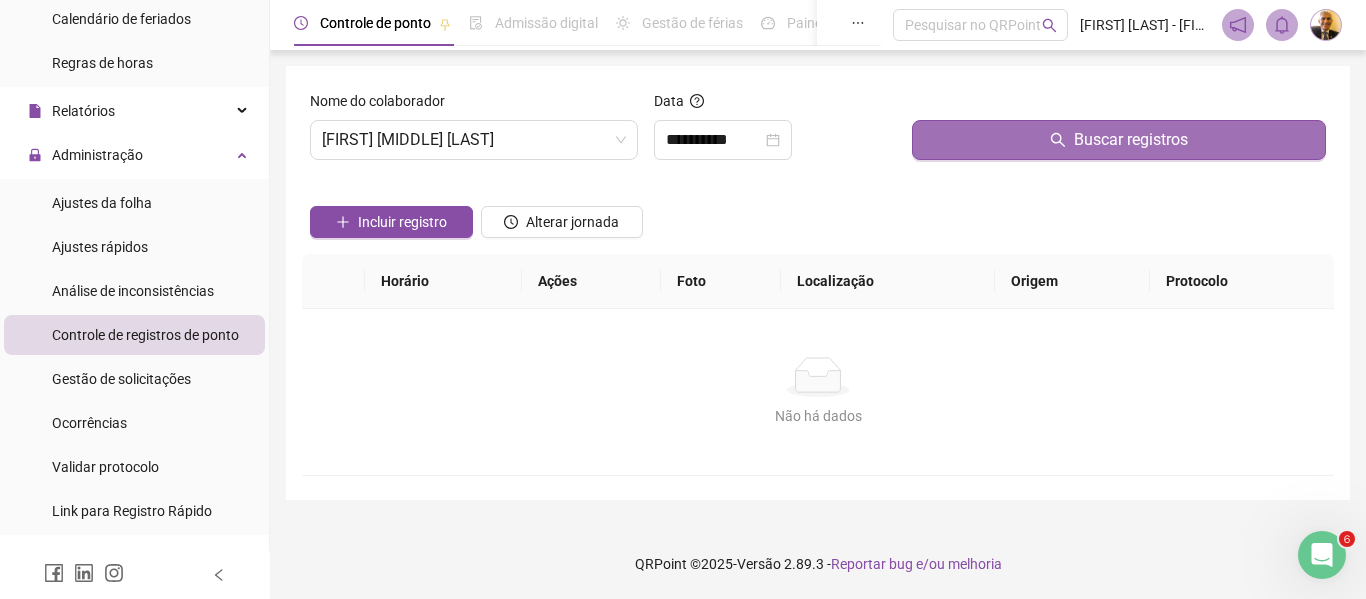 click 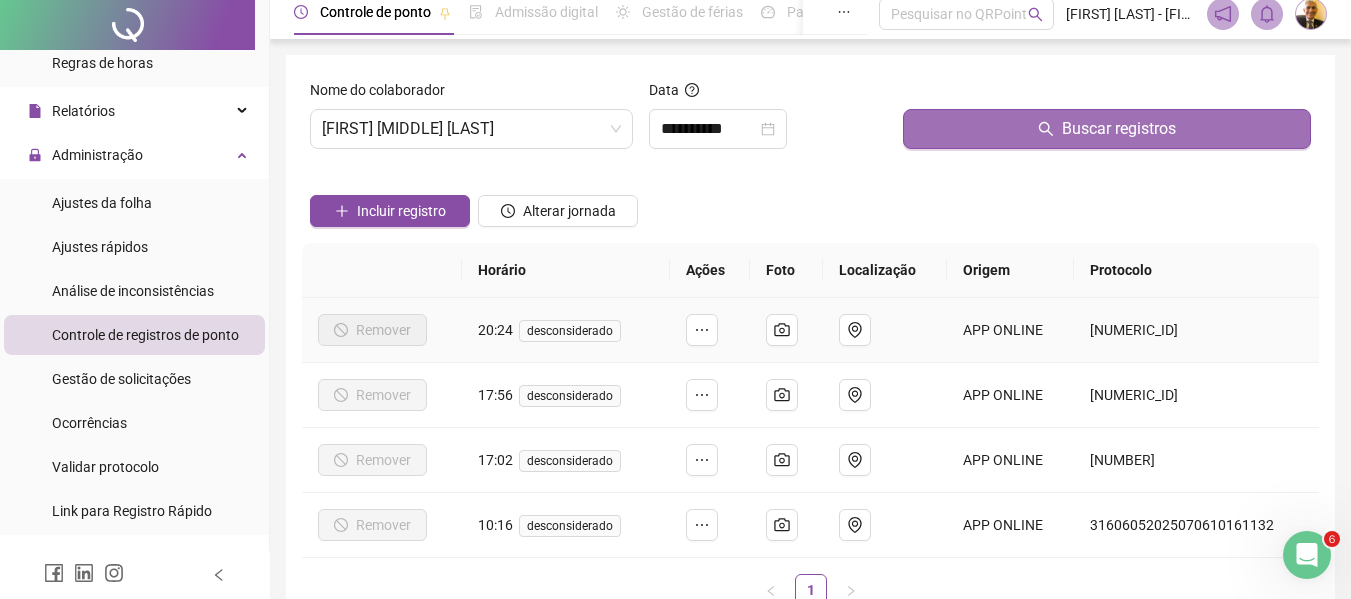scroll, scrollTop: 0, scrollLeft: 0, axis: both 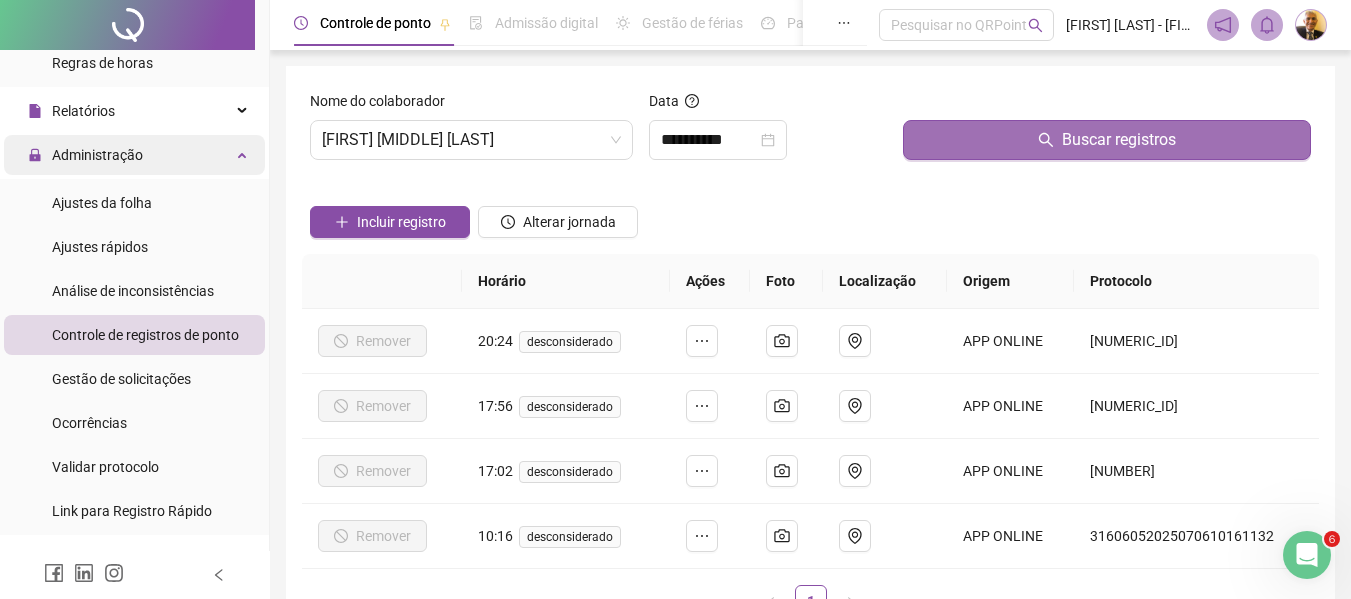 drag, startPoint x: 109, startPoint y: 157, endPoint x: 112, endPoint y: 144, distance: 13.341664 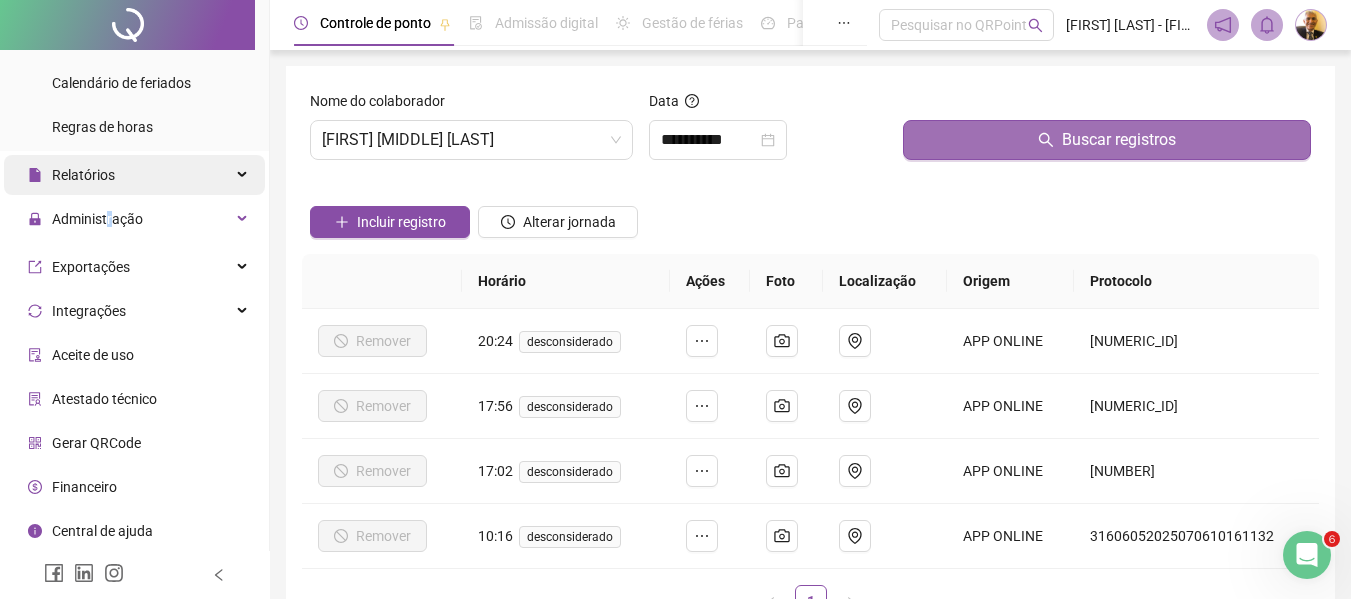 scroll, scrollTop: 299, scrollLeft: 0, axis: vertical 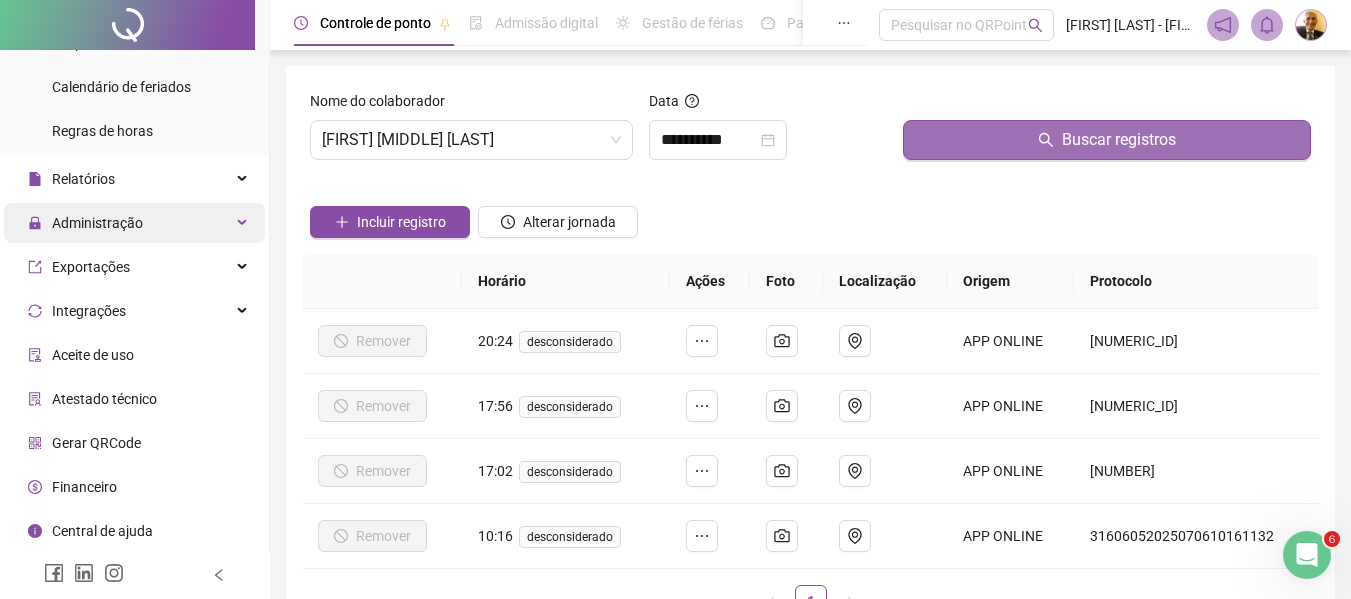 click on "Administração" at bounding box center (97, 223) 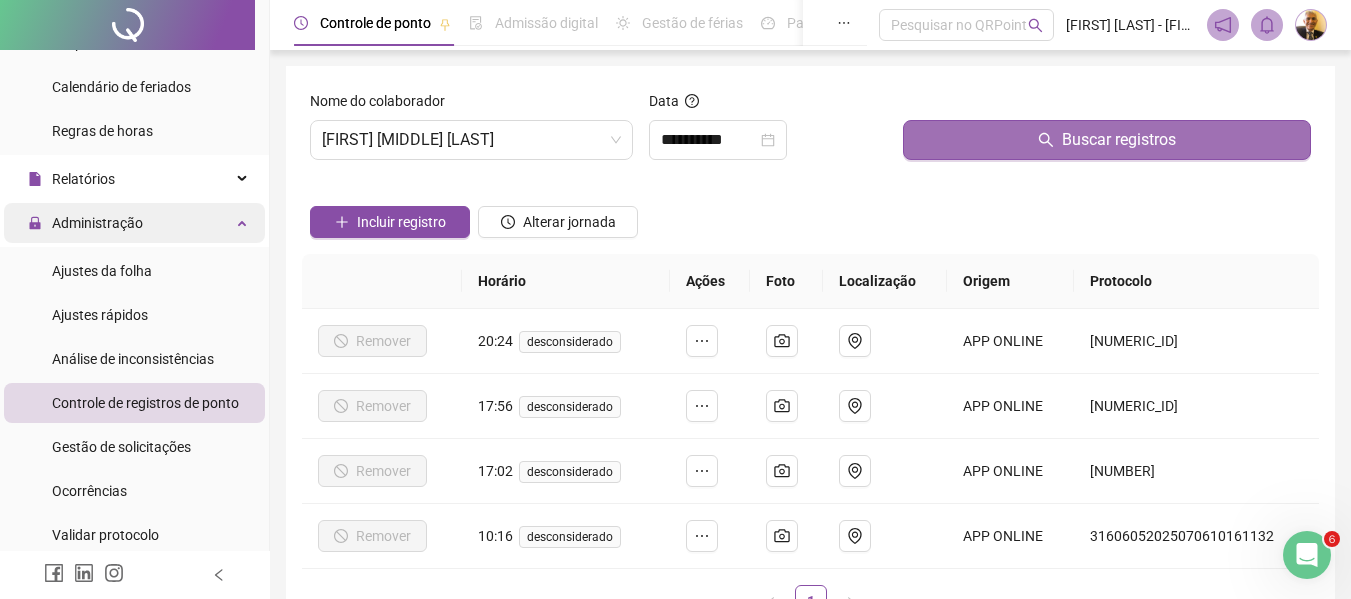 scroll, scrollTop: 367, scrollLeft: 0, axis: vertical 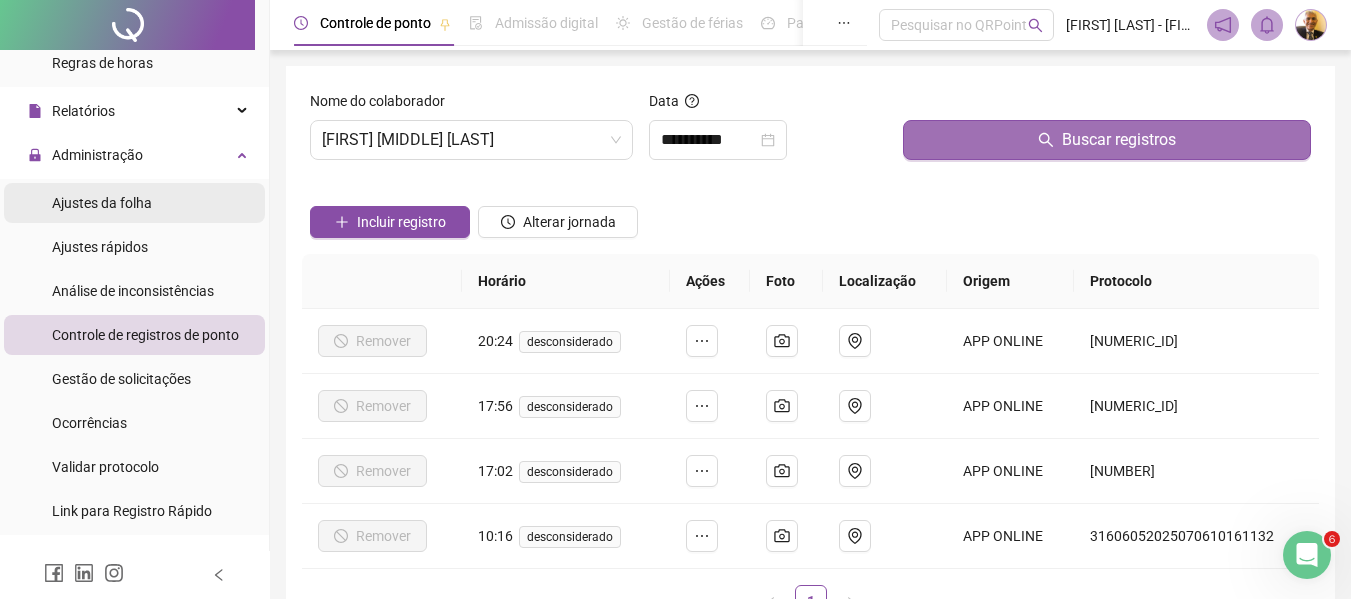 click on "Ajustes da folha" at bounding box center (102, 203) 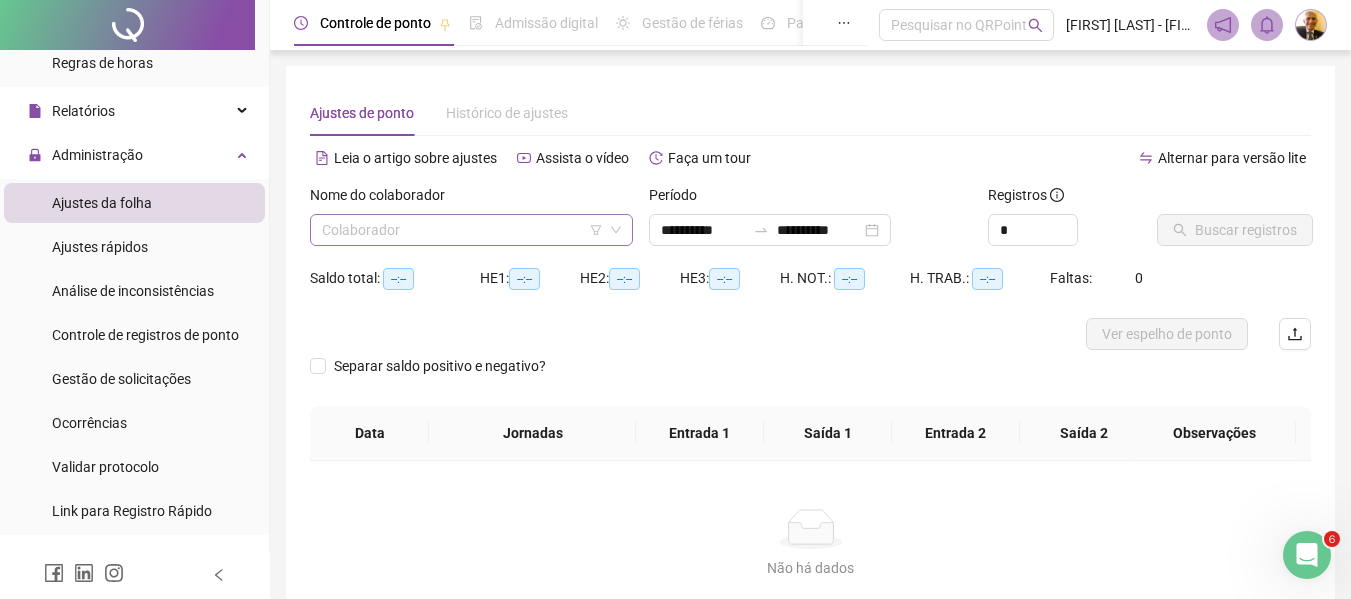 click at bounding box center (462, 230) 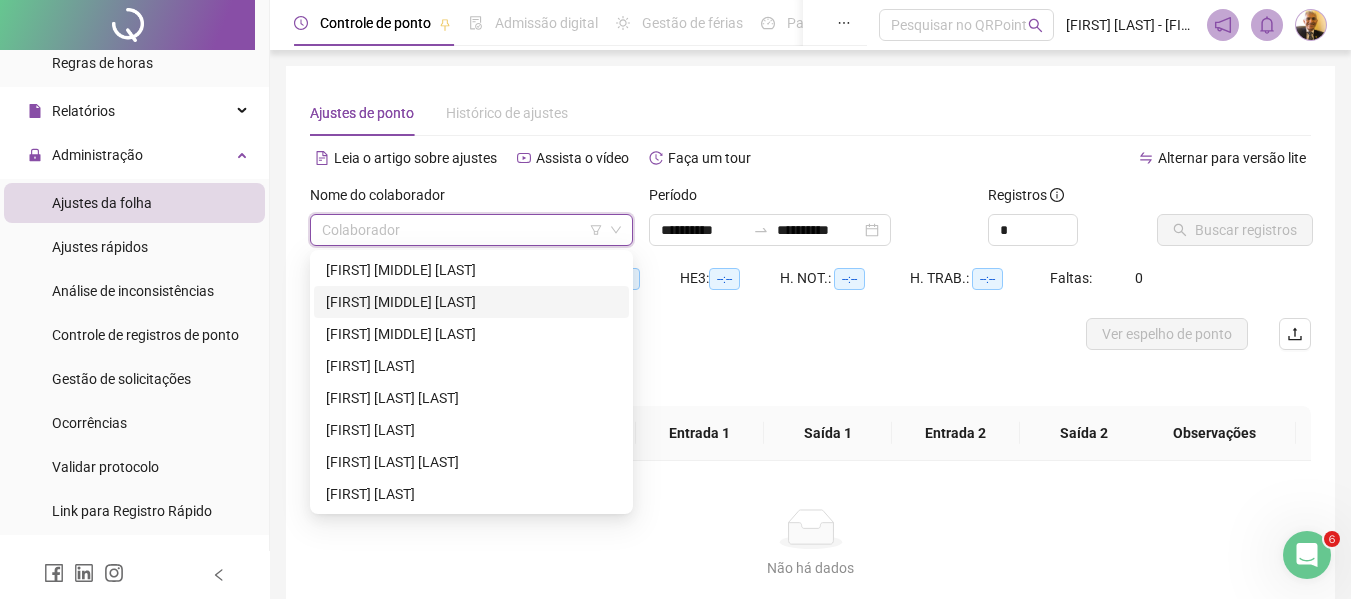 click on "[FIRST] [MIDDLE] [LAST]" at bounding box center [471, 302] 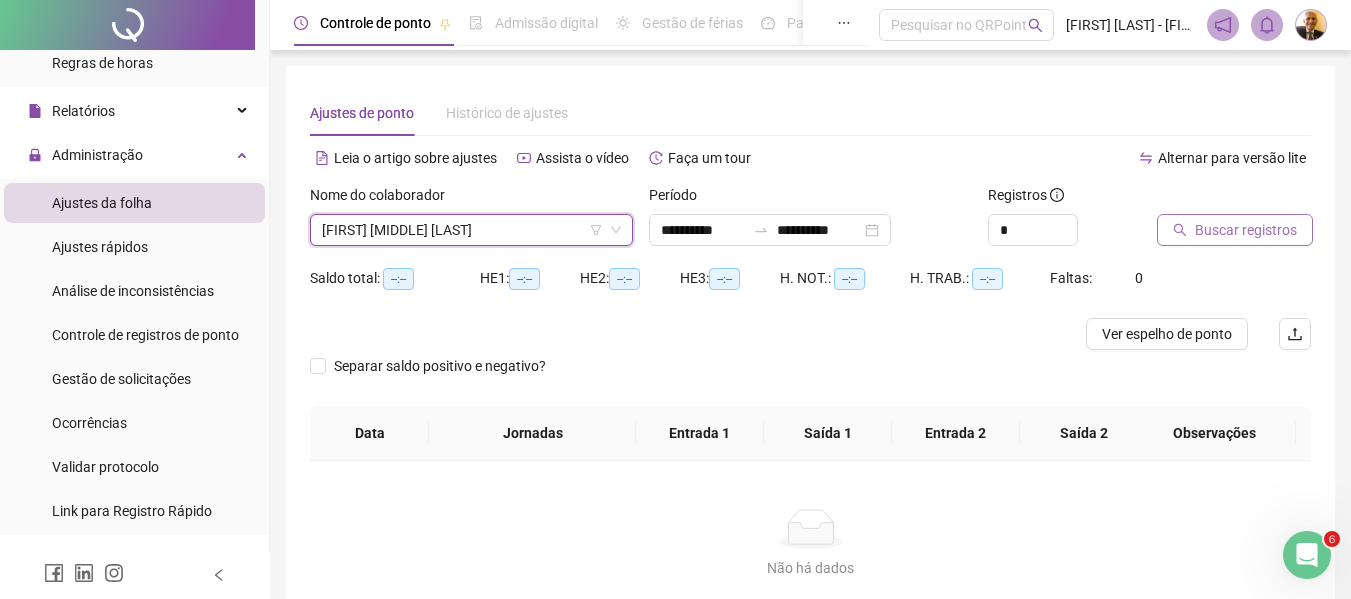 click on "Buscar registros" at bounding box center [1246, 230] 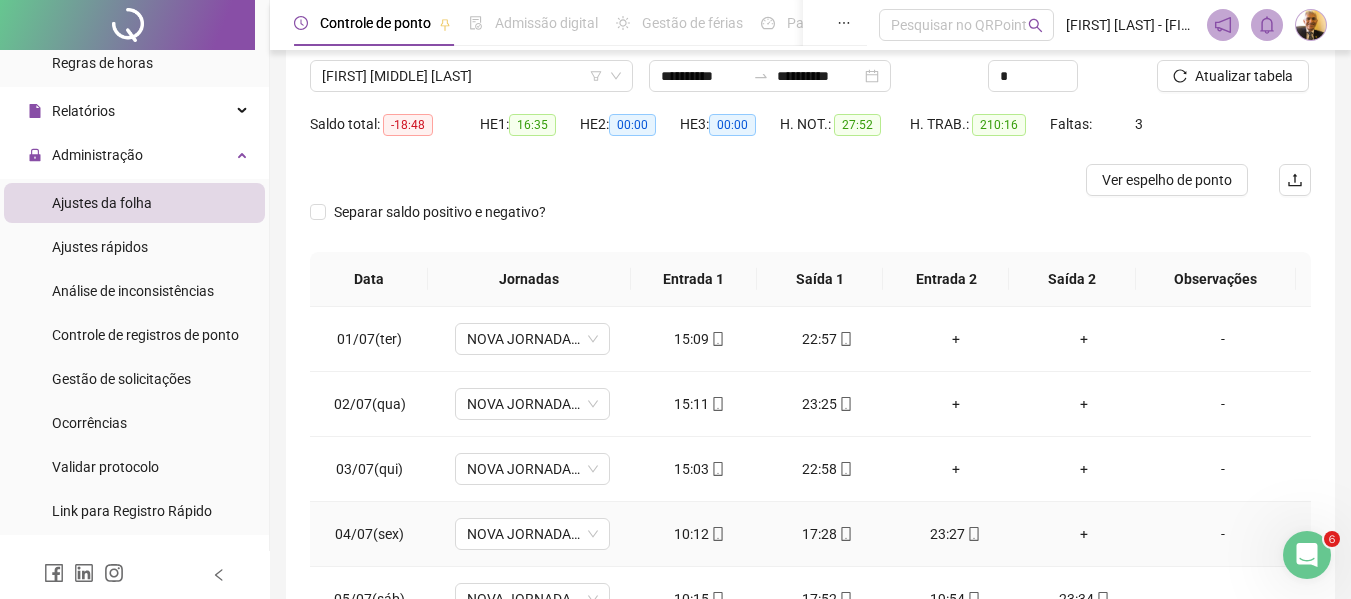 scroll, scrollTop: 233, scrollLeft: 0, axis: vertical 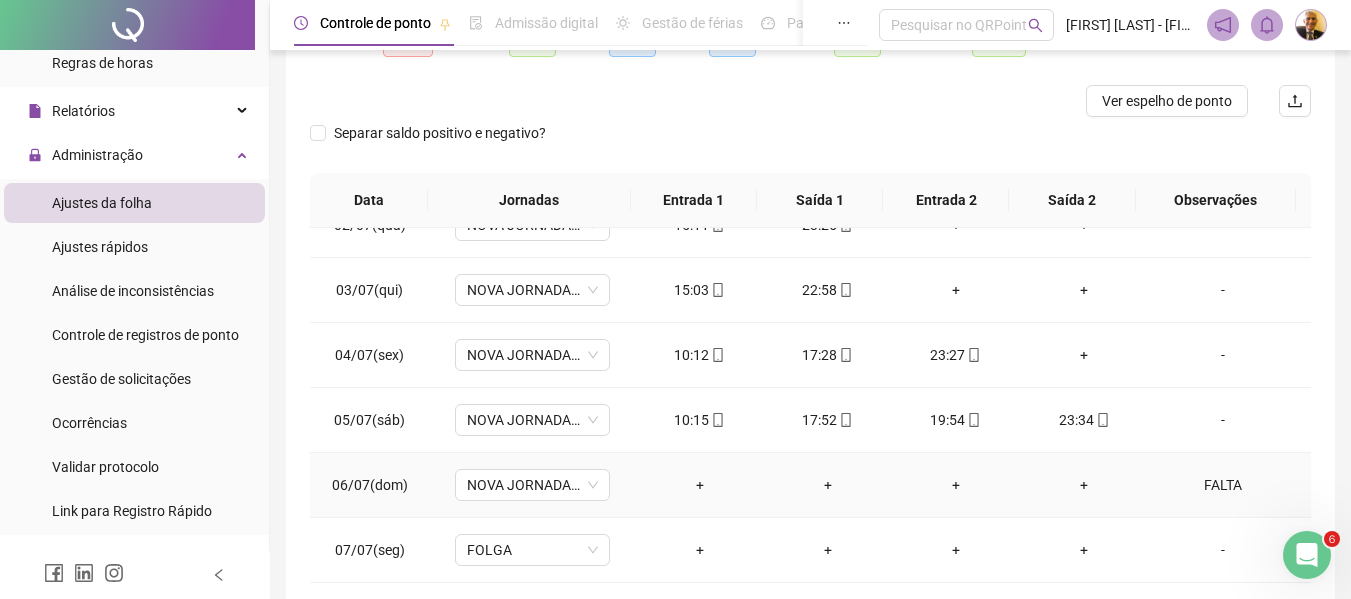 click on "+" at bounding box center (700, 485) 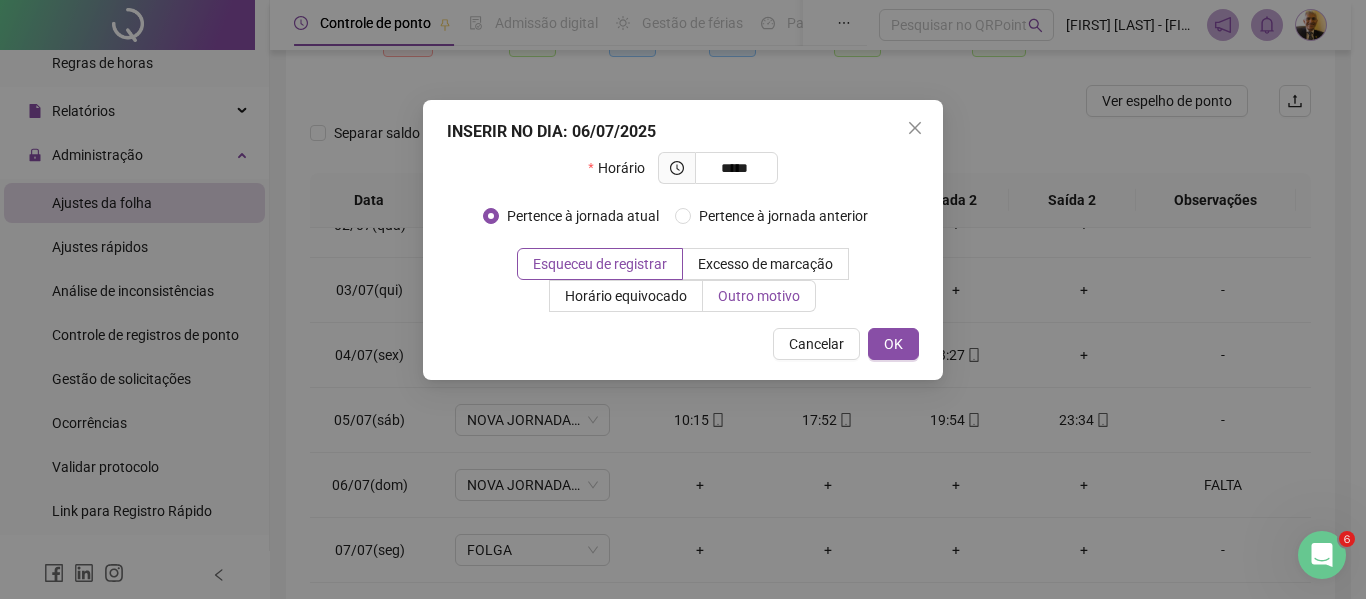 type on "*****" 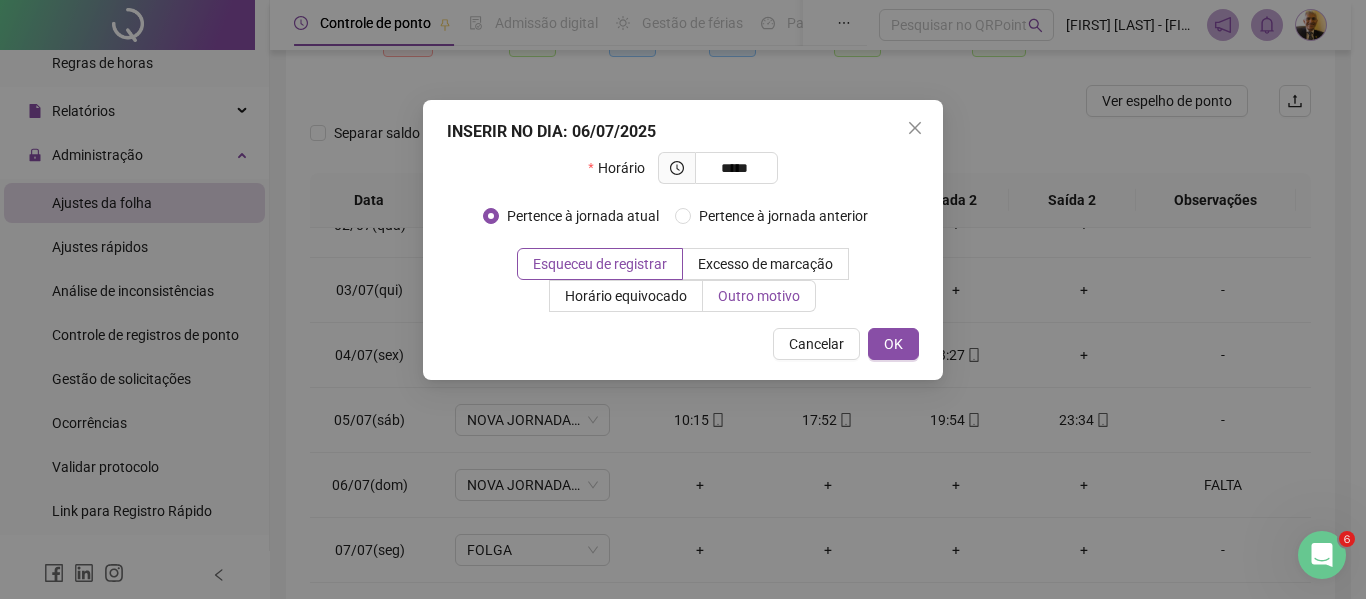 click on "Outro motivo" at bounding box center [759, 296] 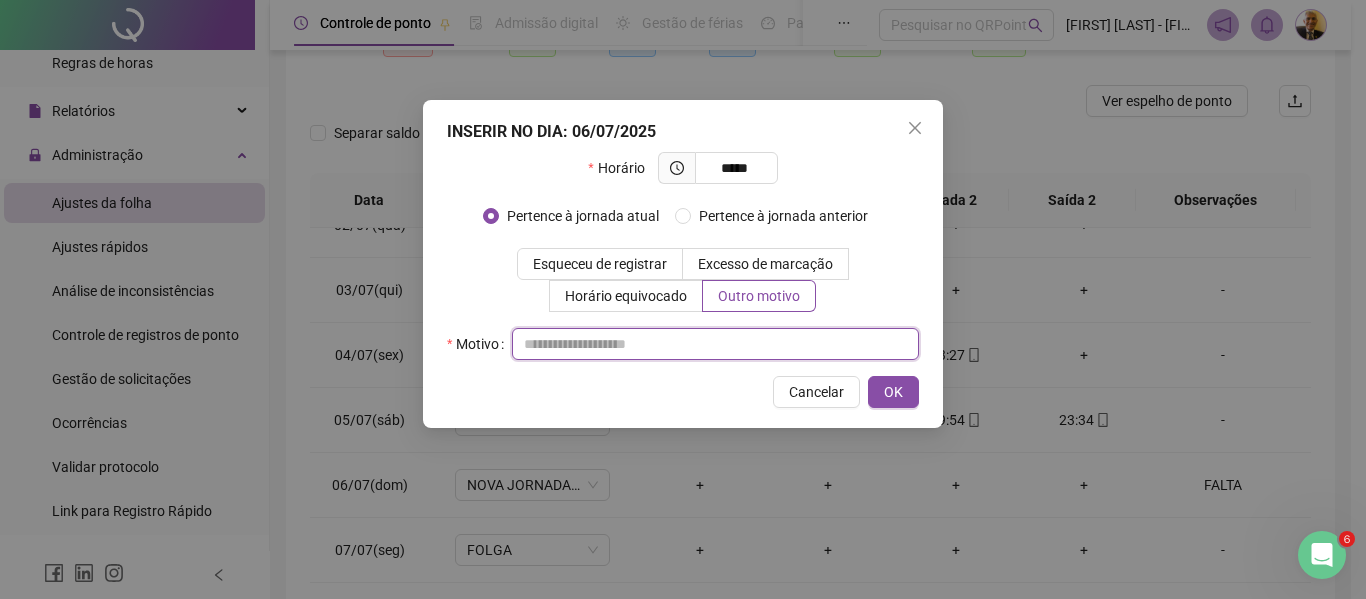 click at bounding box center (715, 344) 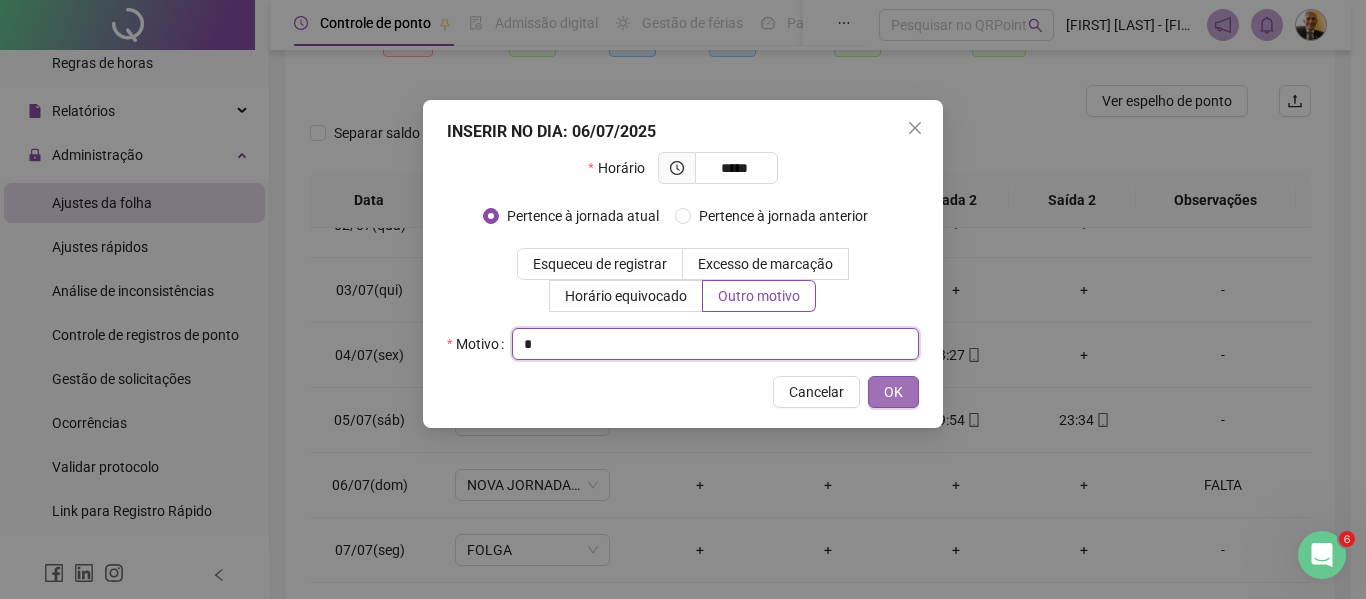type on "*" 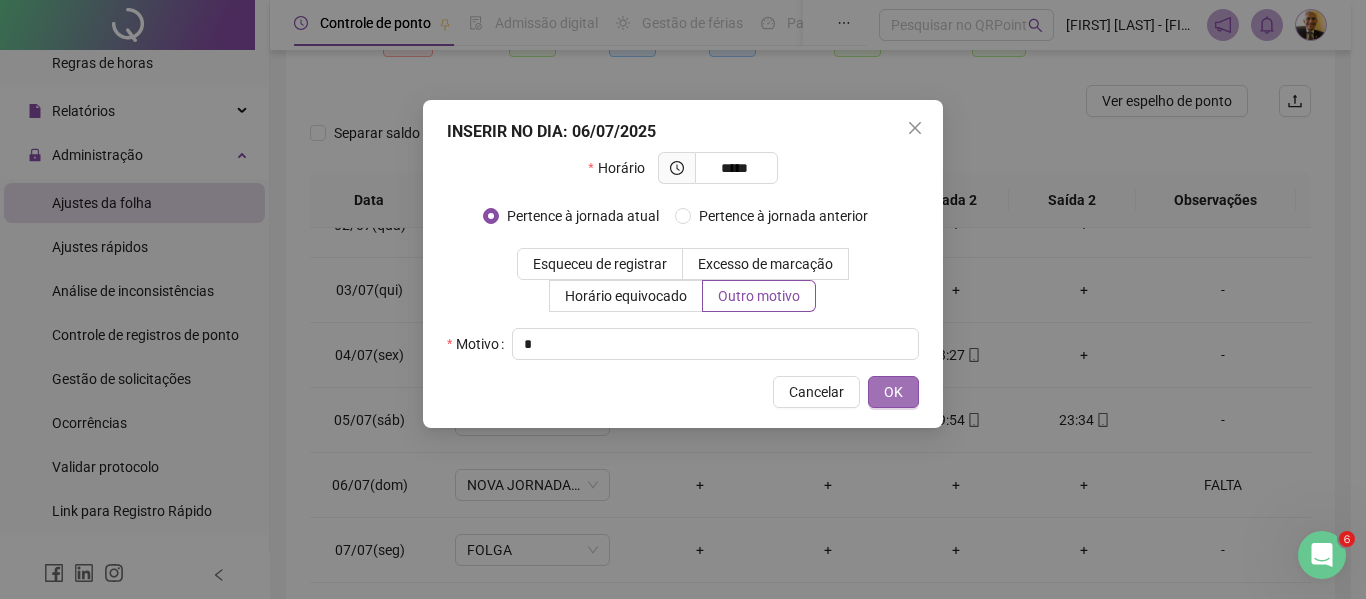click on "OK" at bounding box center (893, 392) 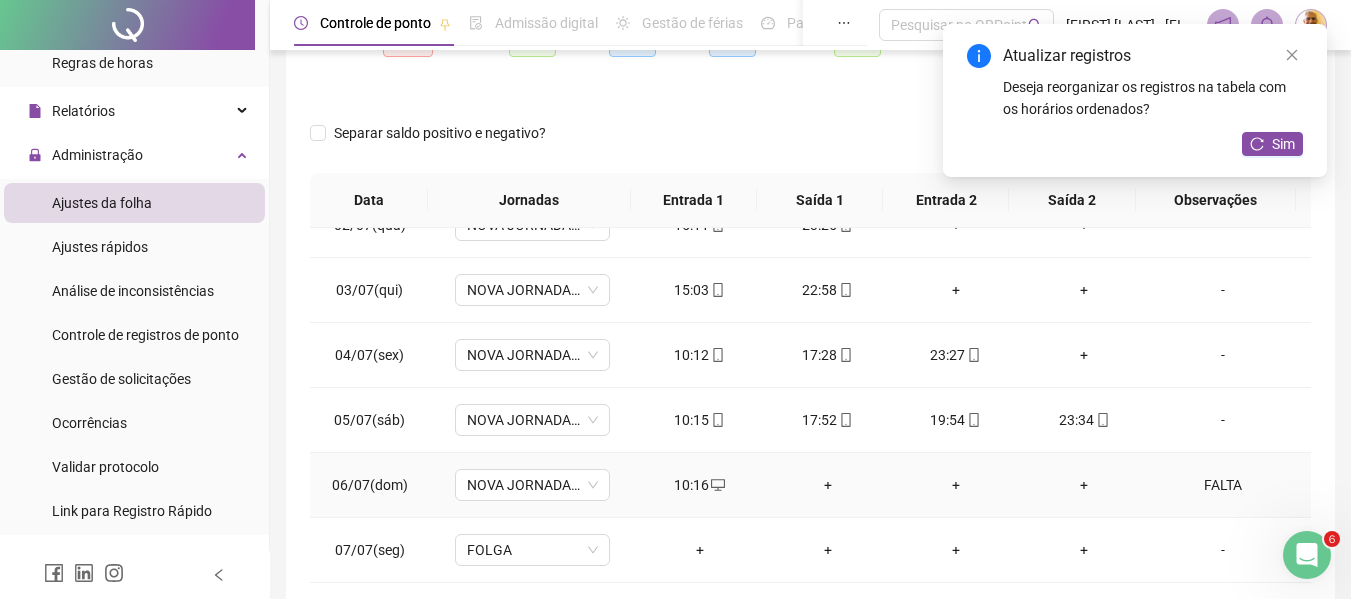 click on "+" at bounding box center [828, 485] 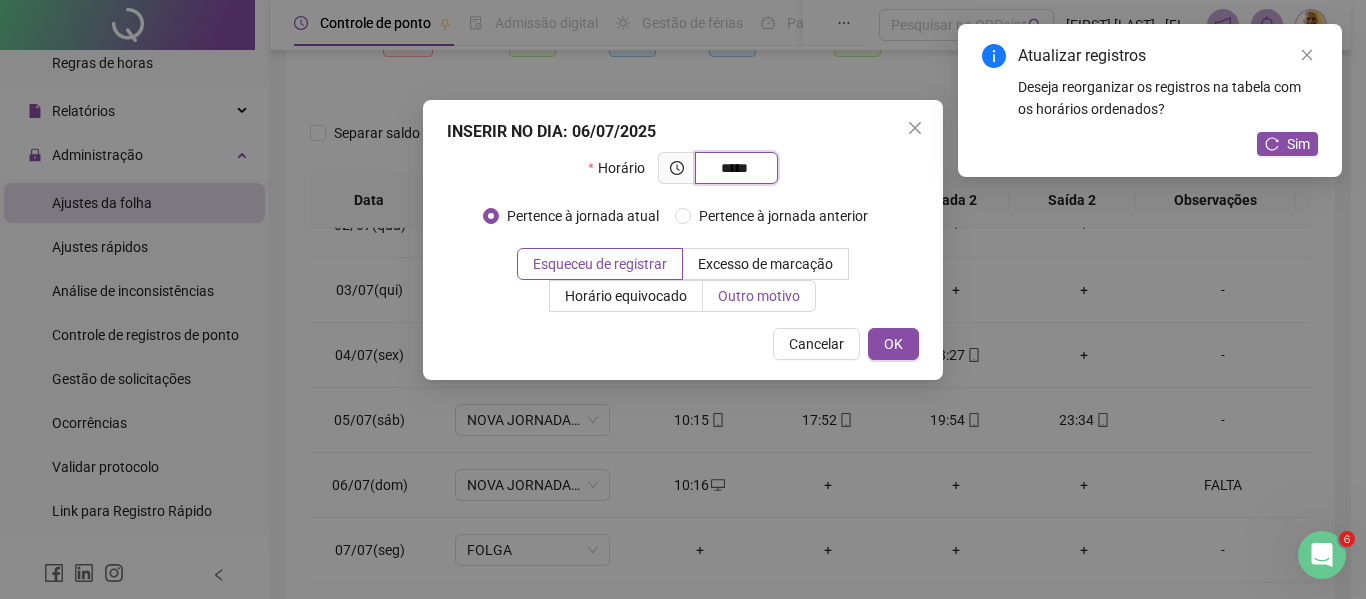 type on "*****" 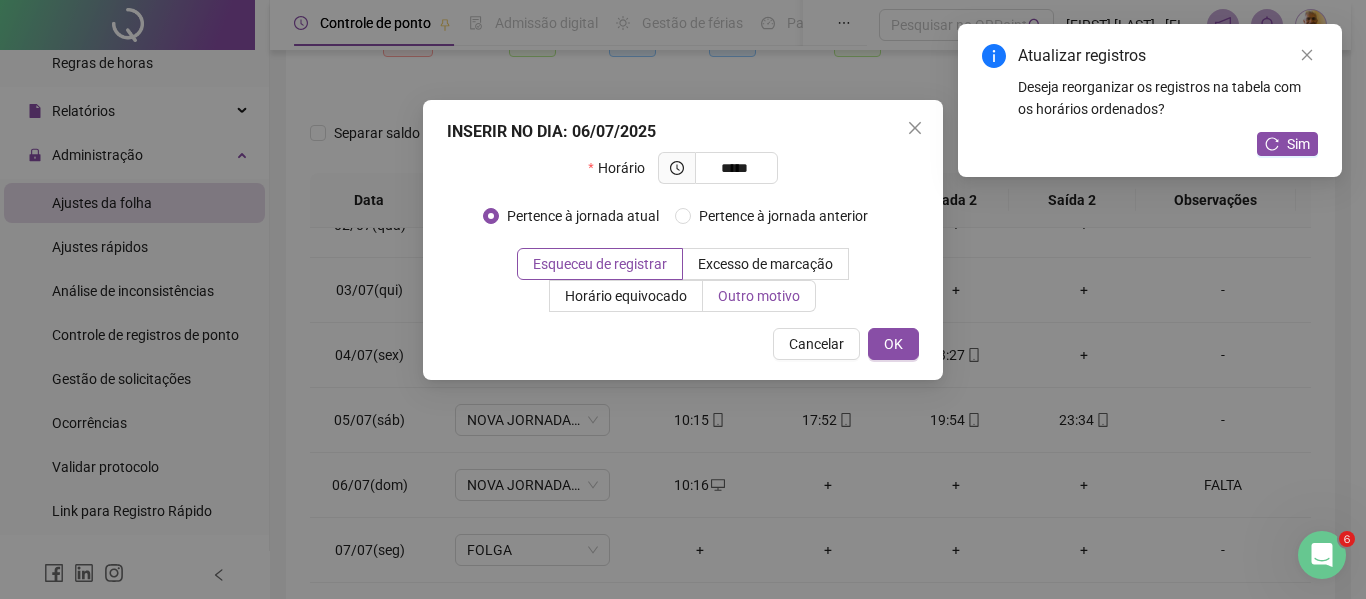 click on "Outro motivo" at bounding box center (759, 296) 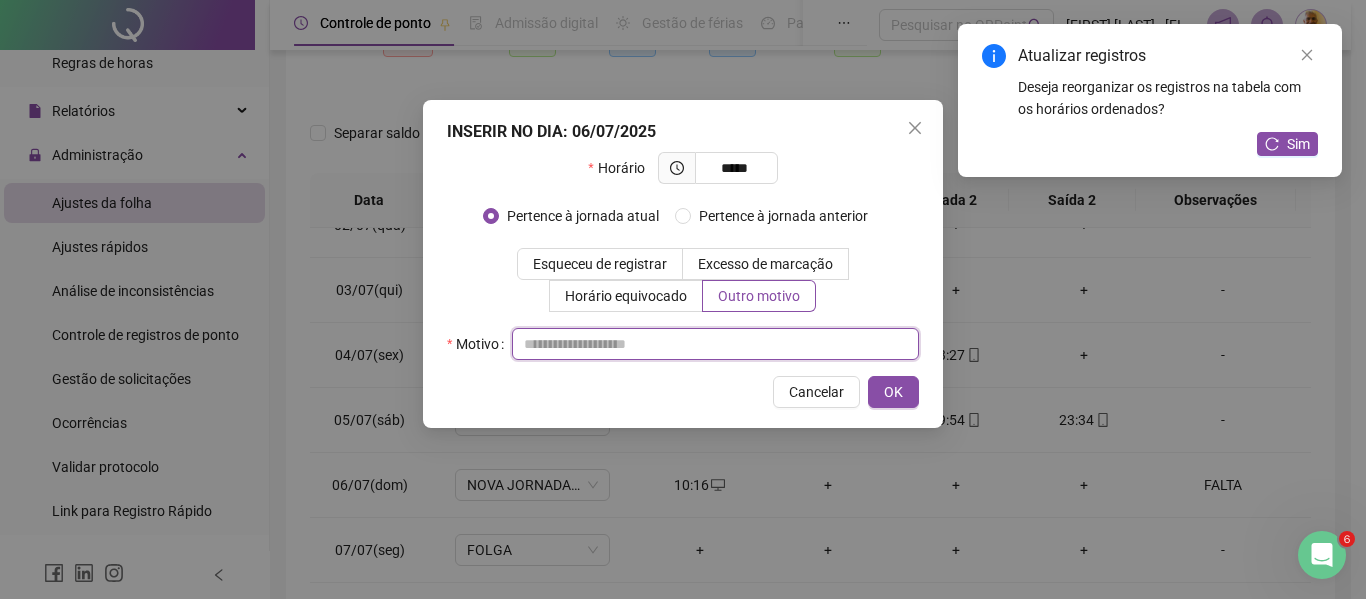 click at bounding box center (715, 344) 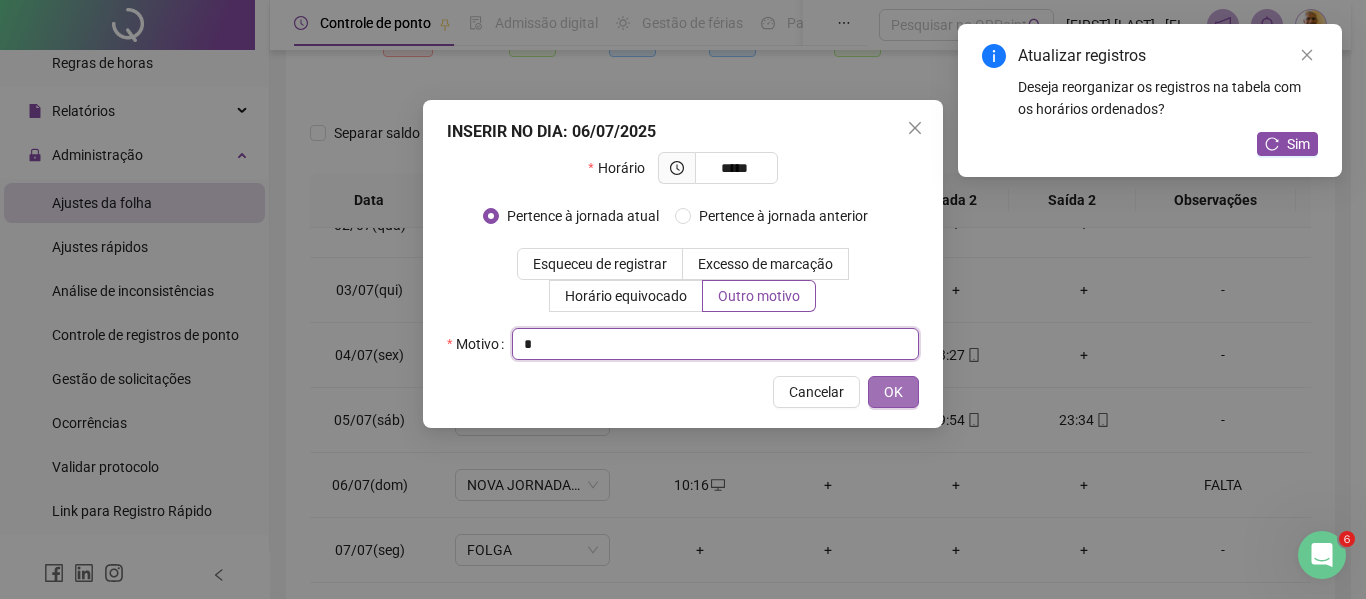 type on "*" 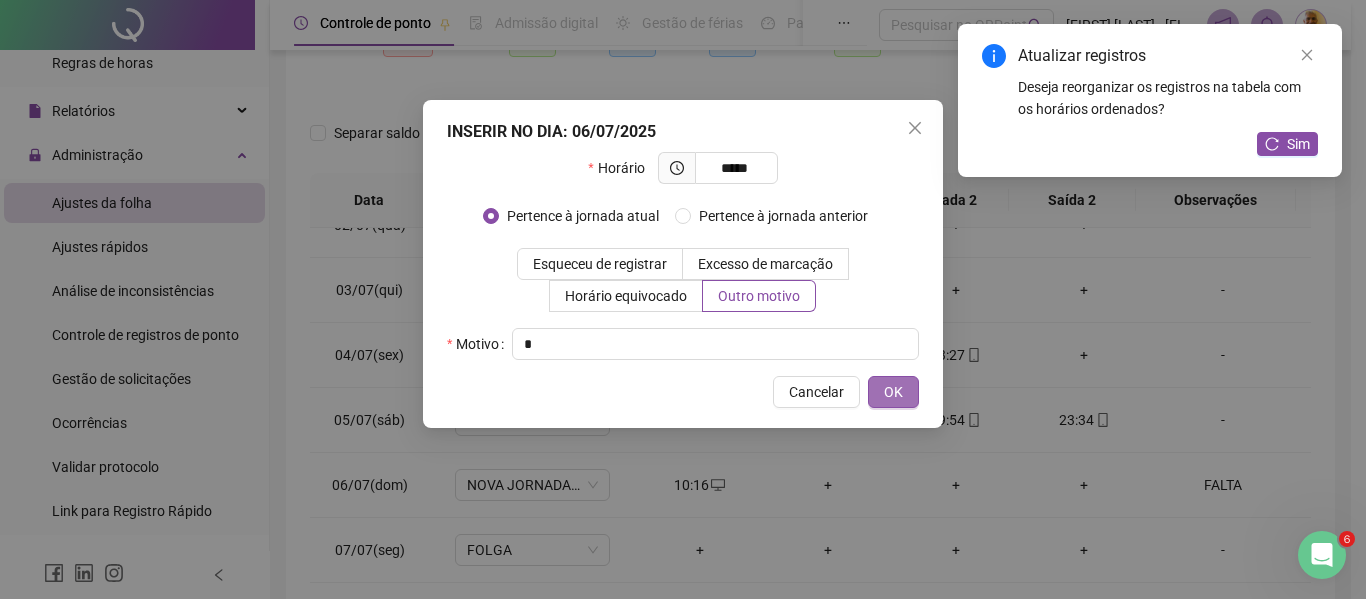 click on "OK" at bounding box center (893, 392) 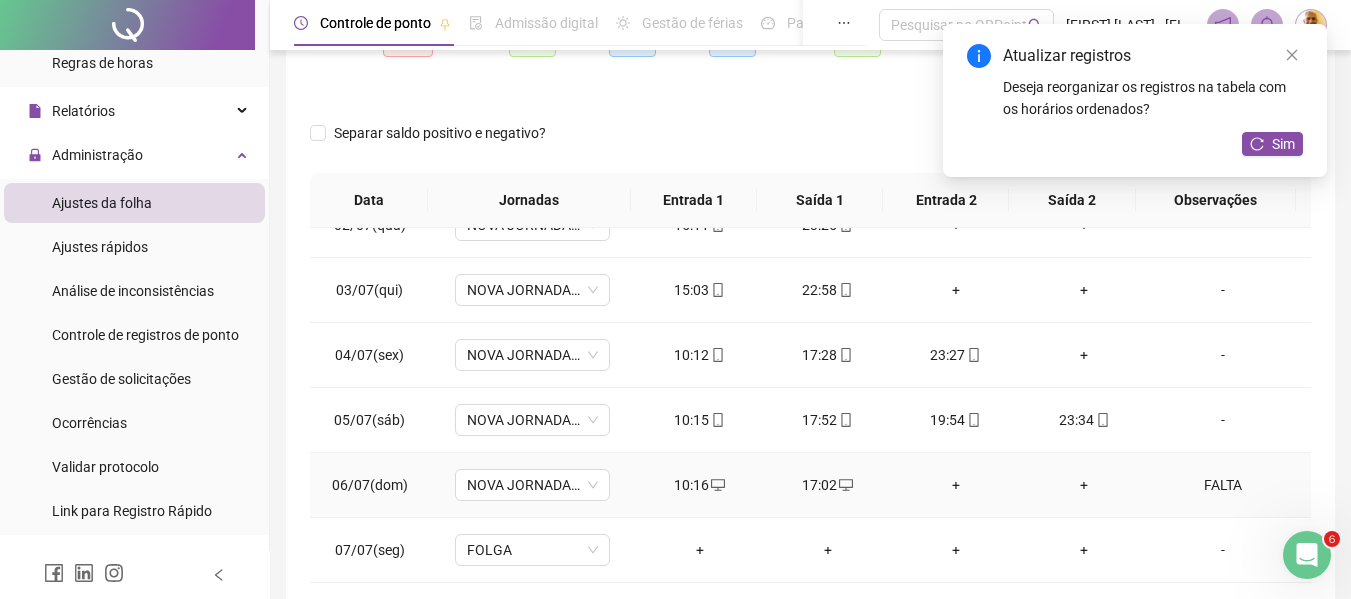 click on "+" at bounding box center [956, 485] 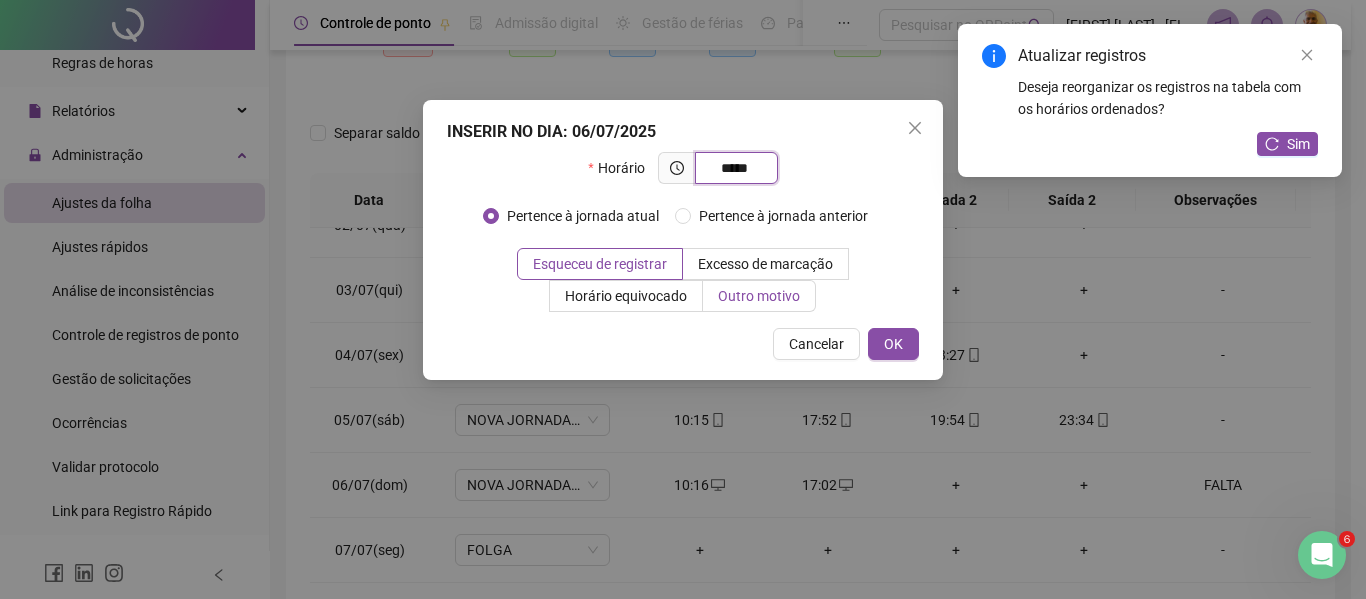type on "*****" 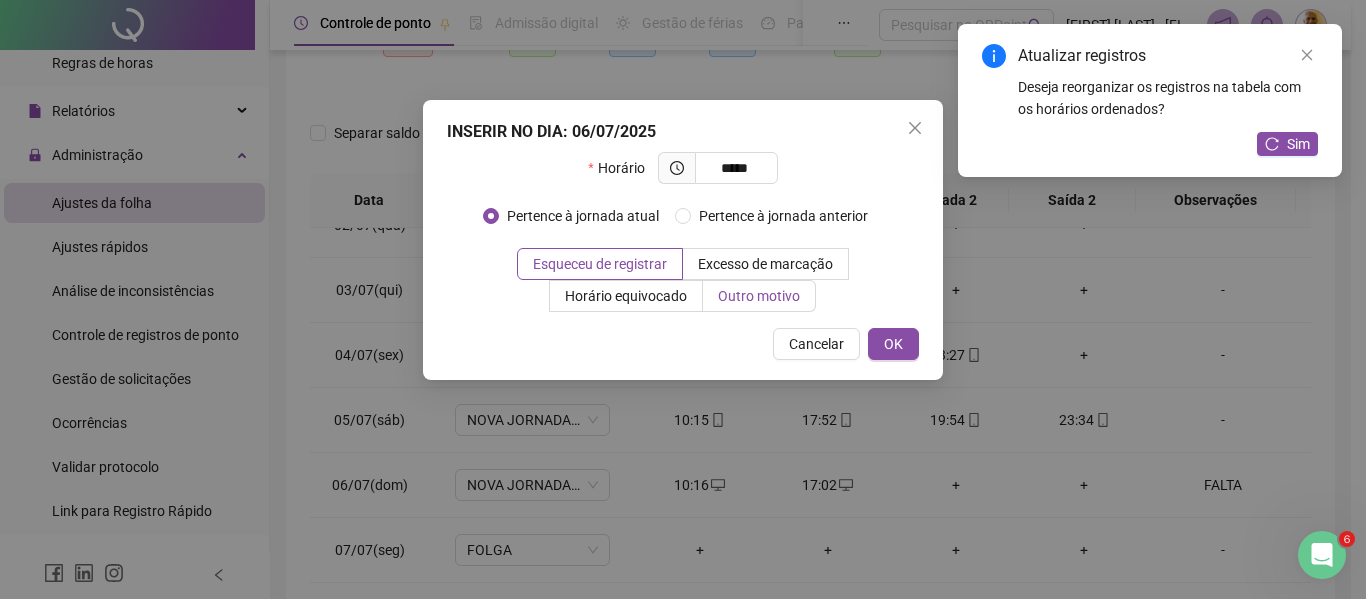 click on "Outro motivo" at bounding box center (759, 296) 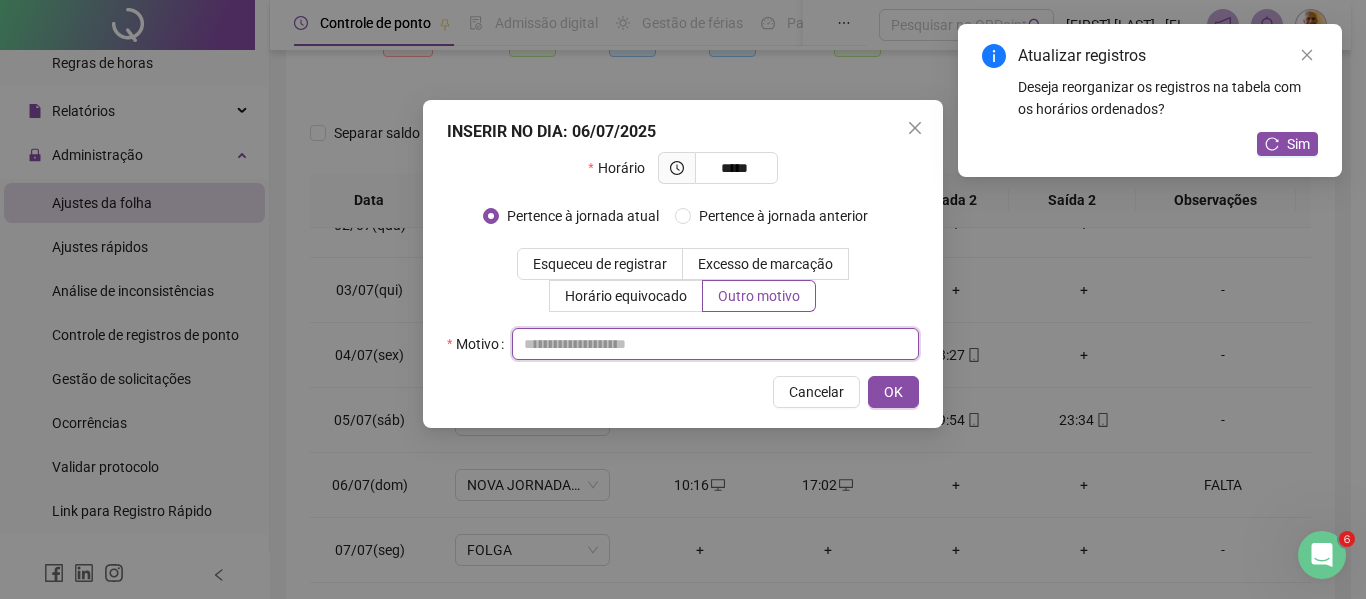 click at bounding box center (715, 344) 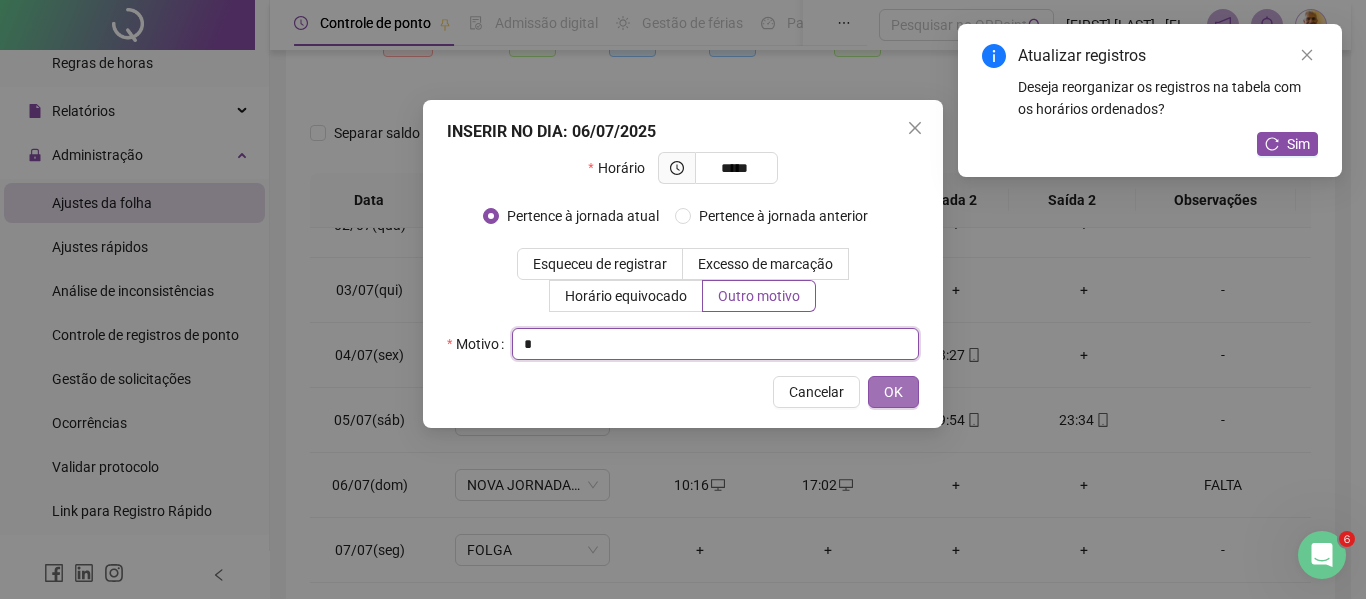 type on "*" 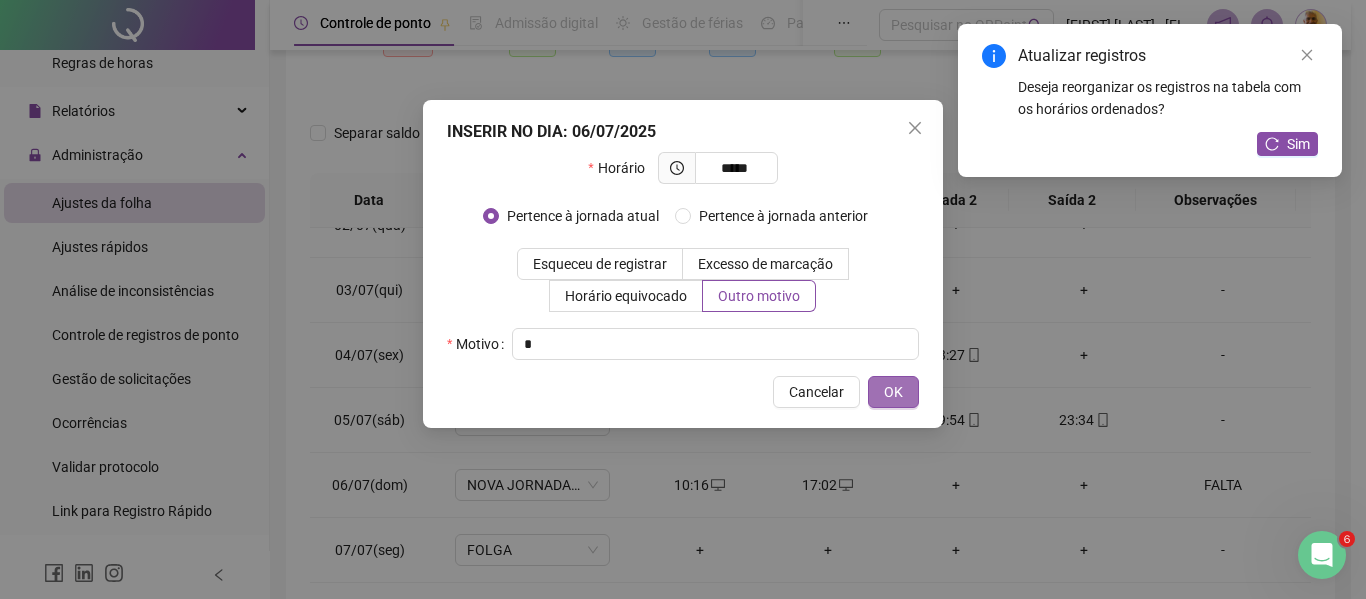 click on "OK" at bounding box center [893, 392] 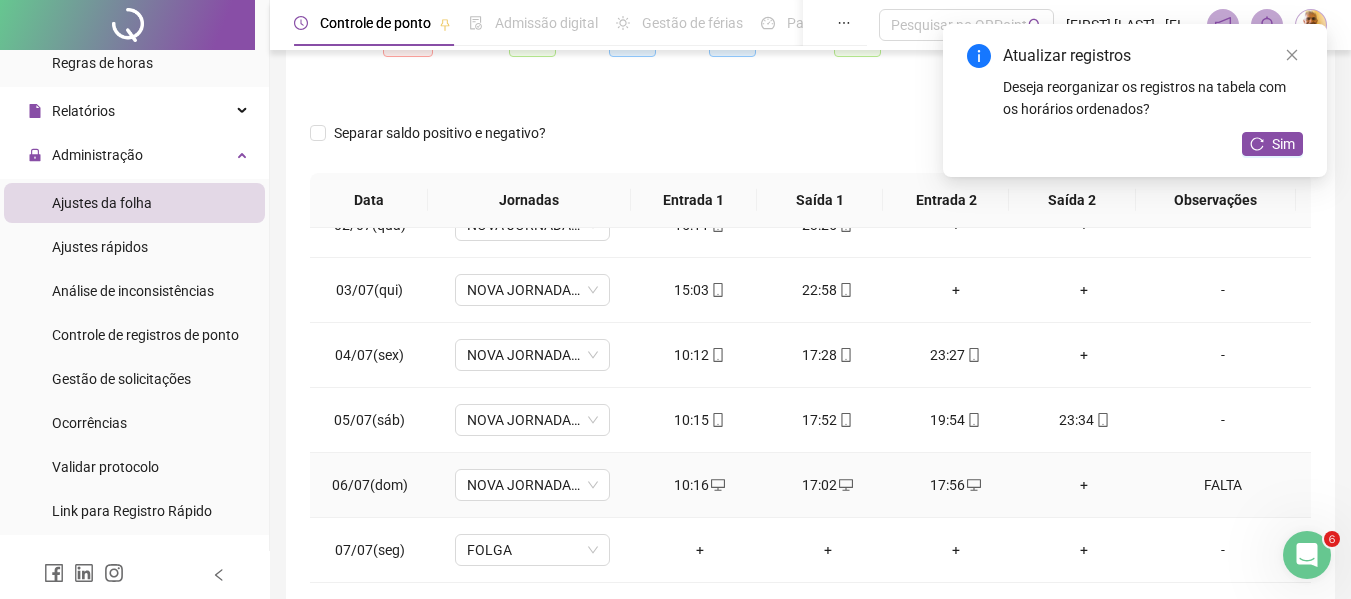 click on "+" at bounding box center (1084, 485) 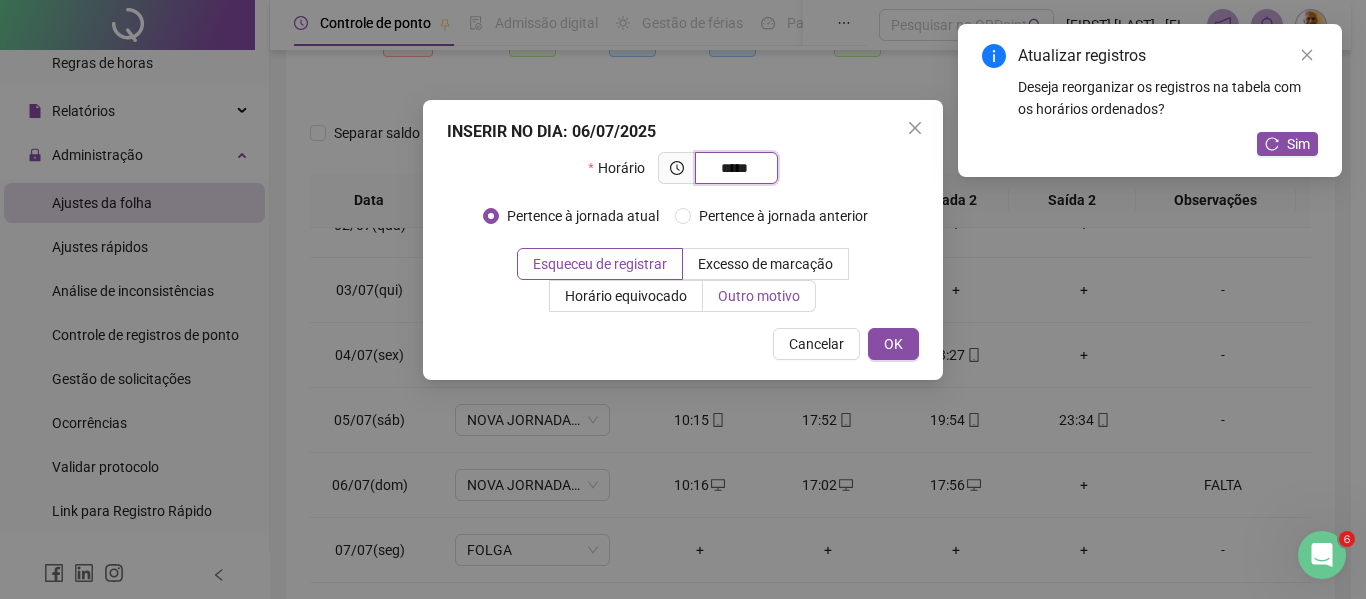 type on "*****" 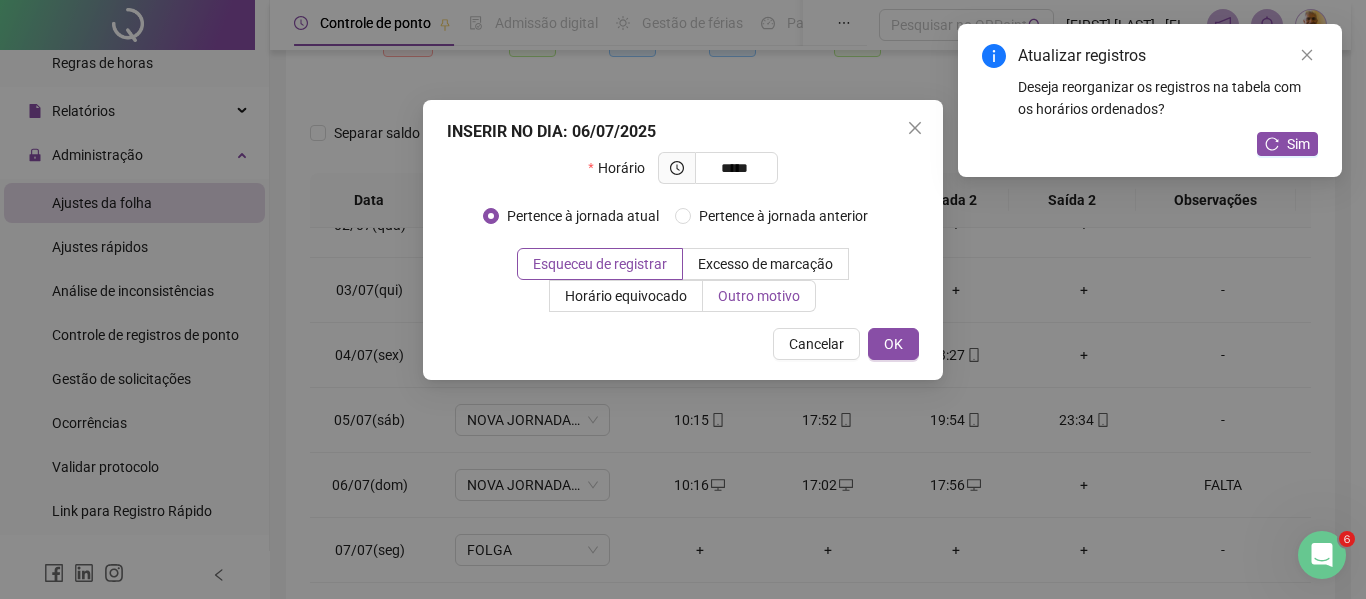 click on "Outro motivo" at bounding box center (759, 296) 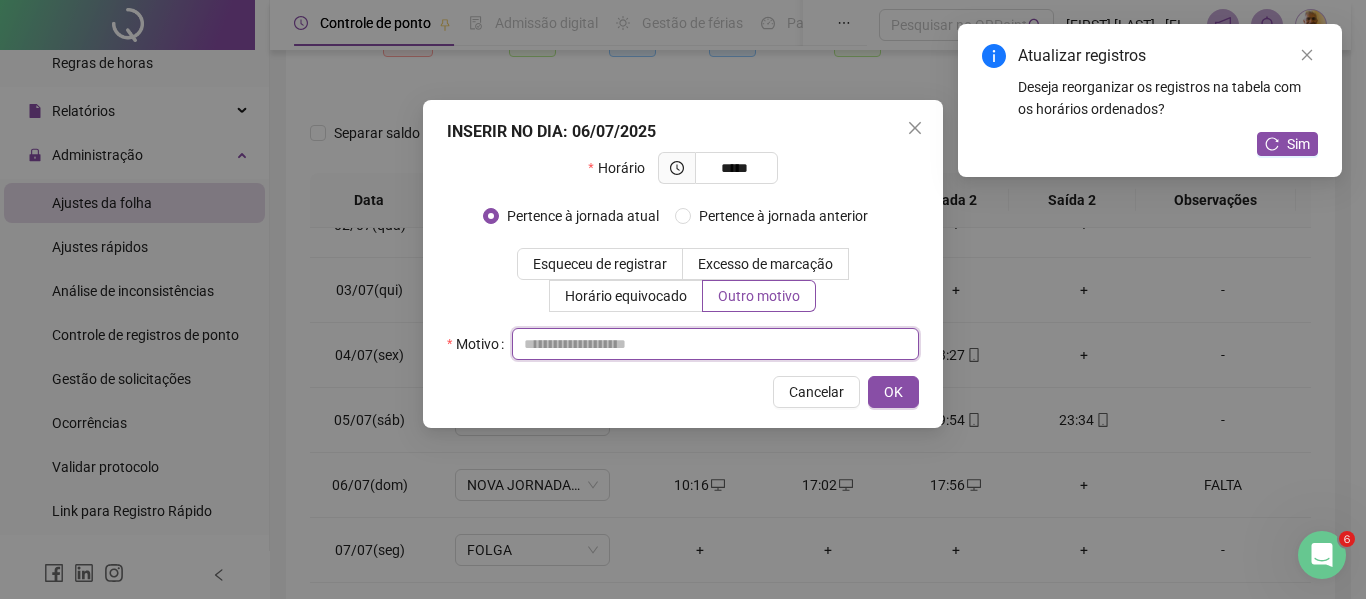 click at bounding box center (715, 344) 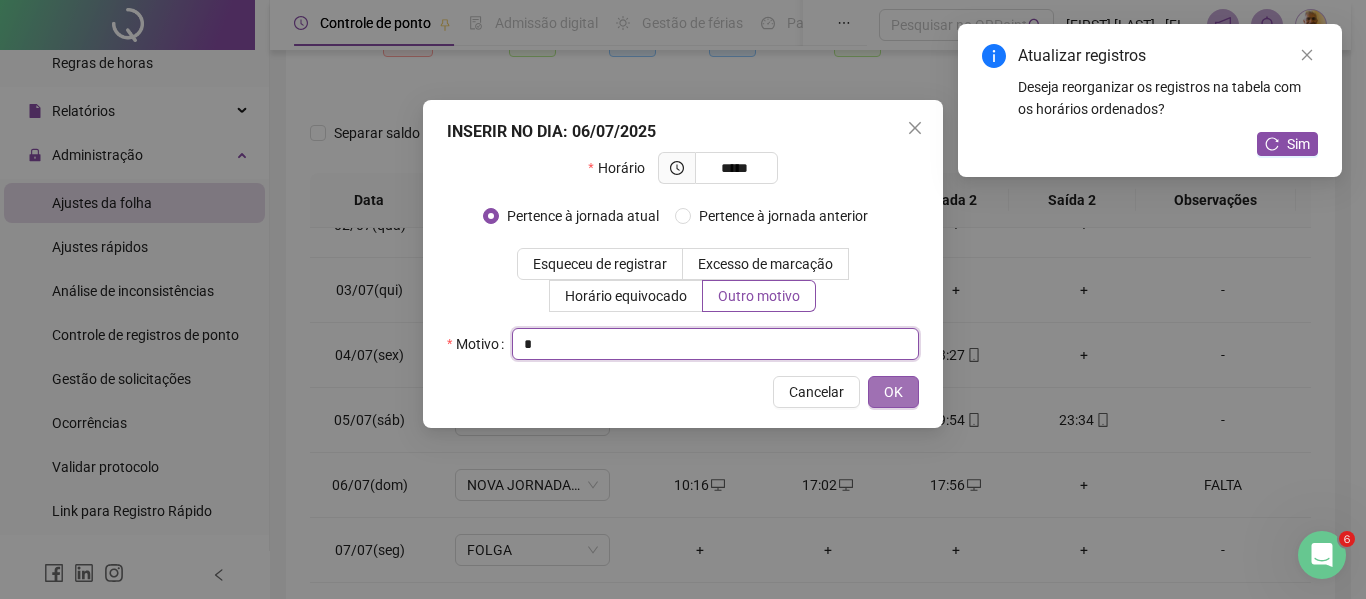 type on "*" 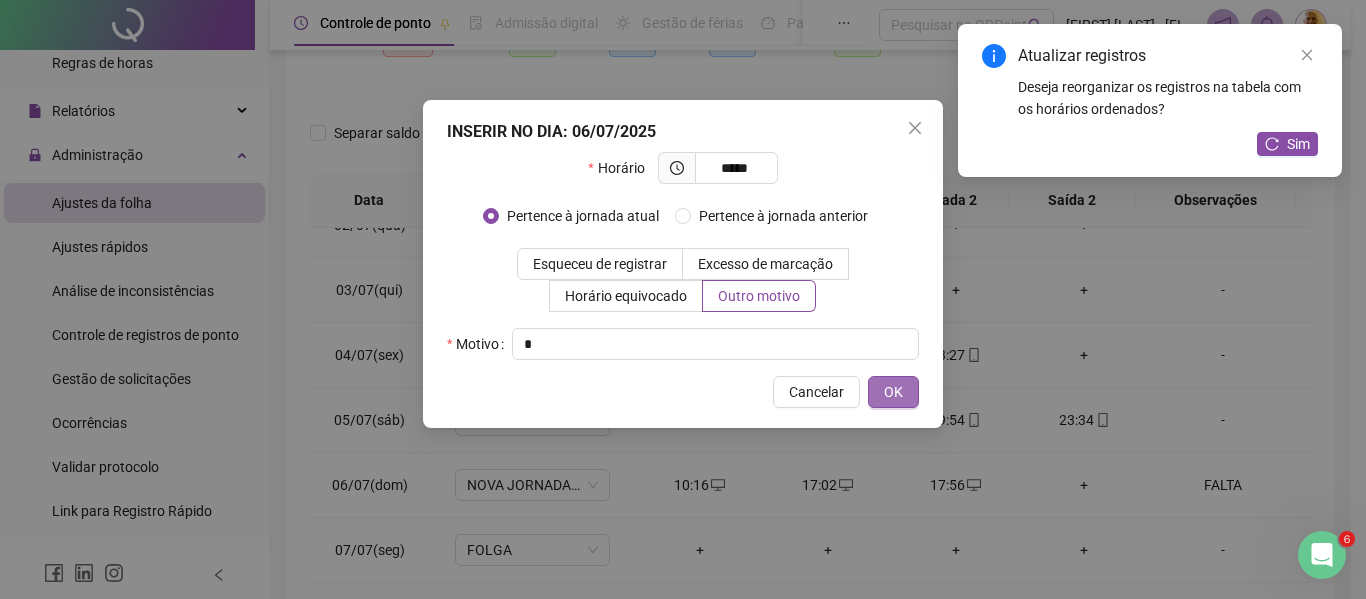 click on "OK" at bounding box center [893, 392] 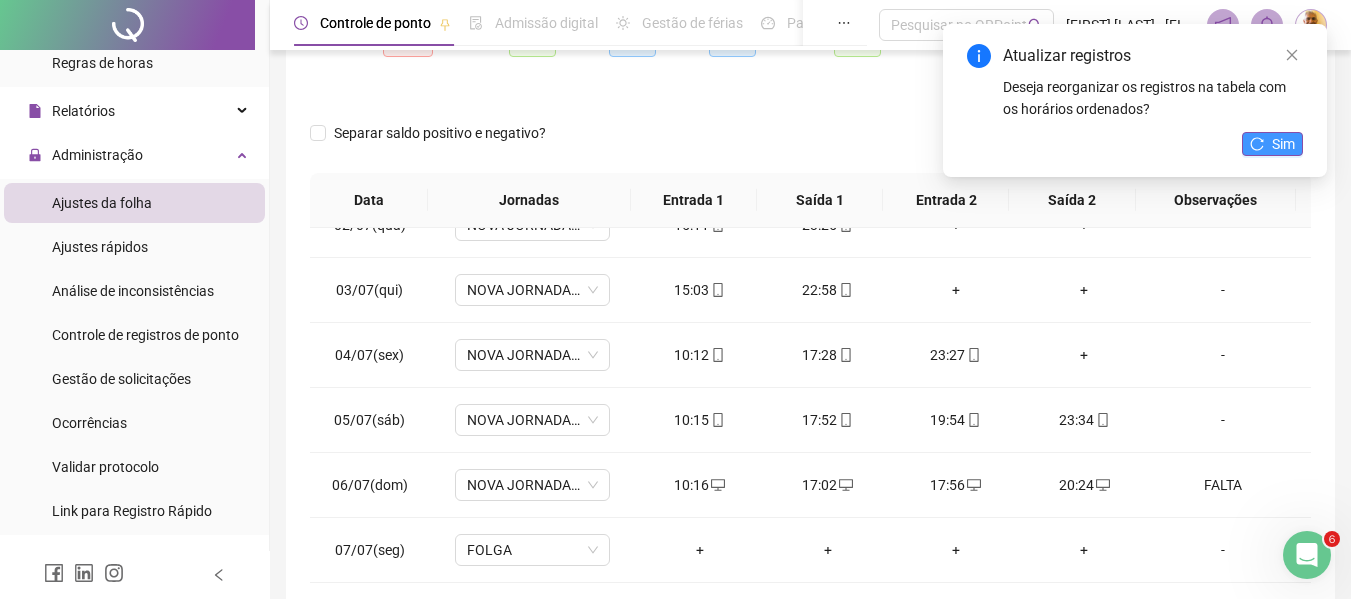 click on "Sim" at bounding box center [1272, 144] 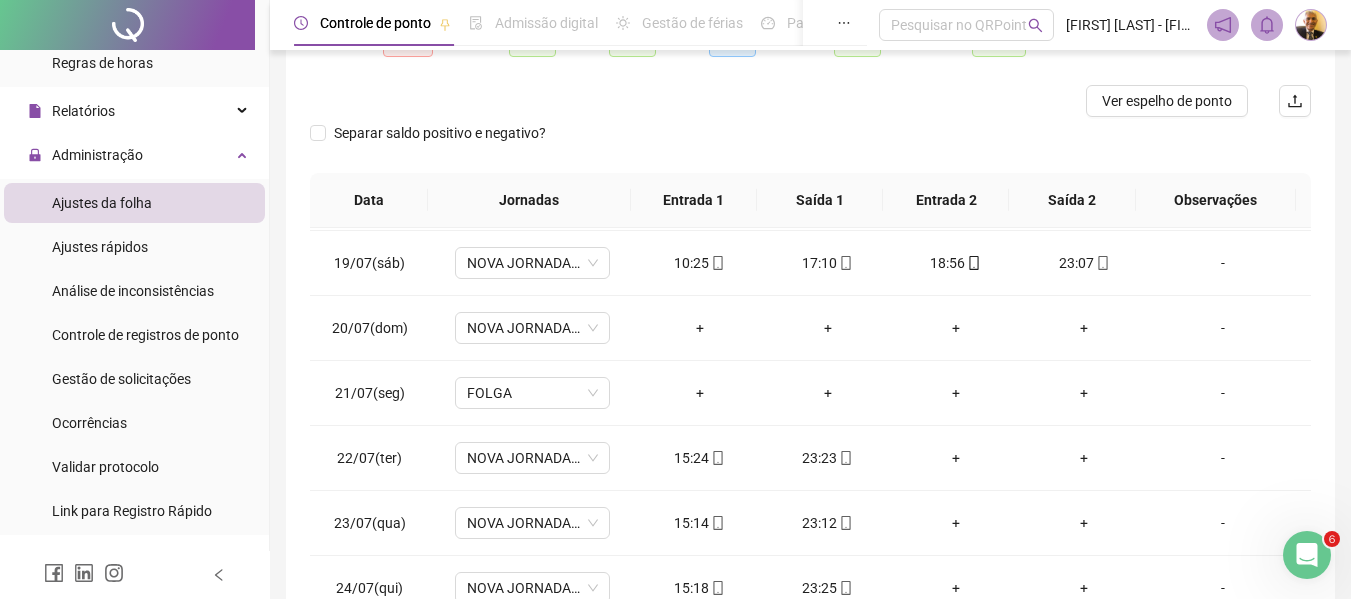 scroll, scrollTop: 1100, scrollLeft: 0, axis: vertical 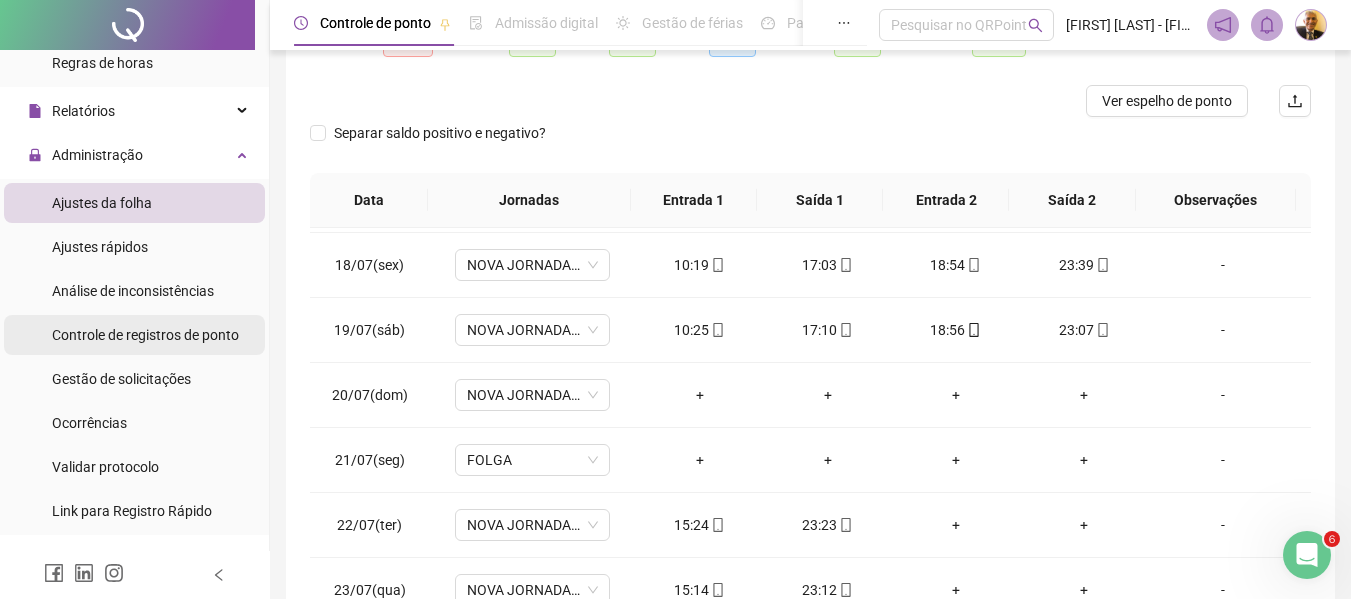 click on "Controle de registros de ponto" at bounding box center (145, 335) 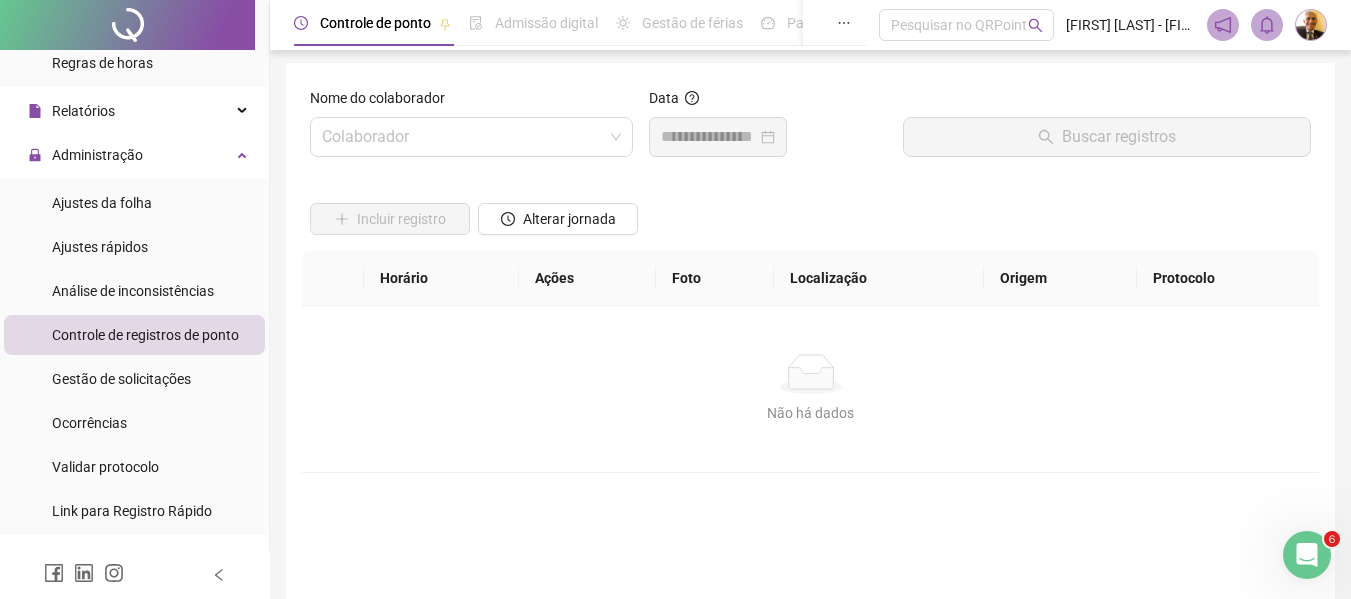 scroll, scrollTop: 0, scrollLeft: 0, axis: both 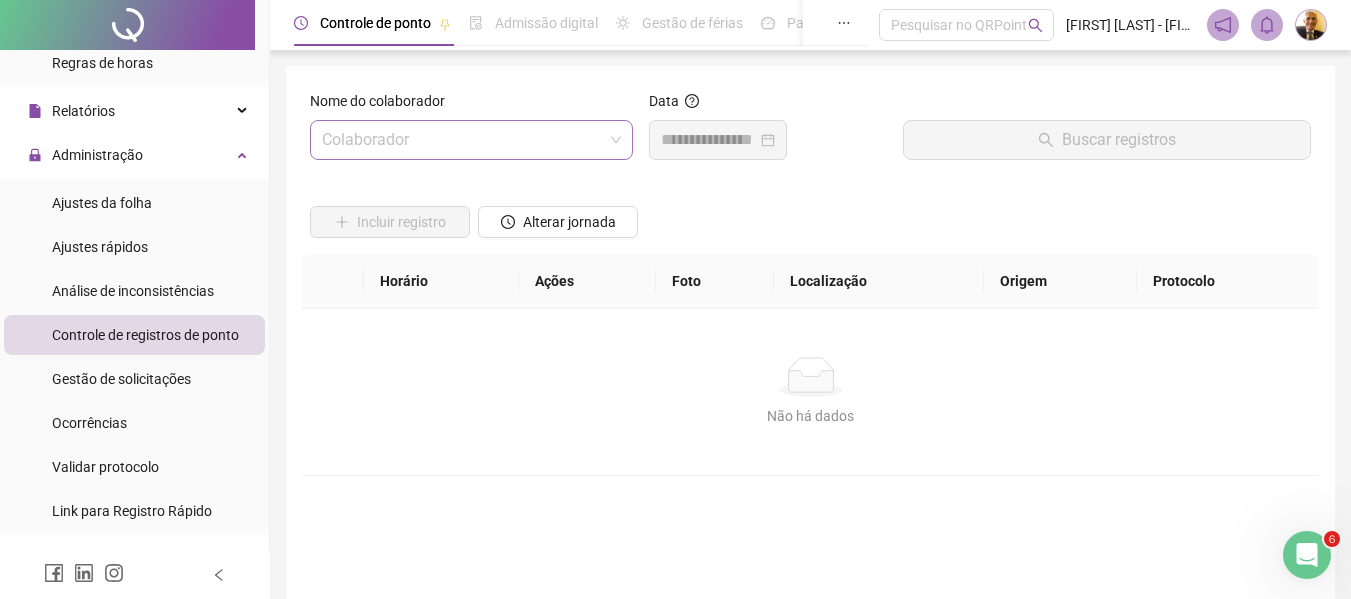 click at bounding box center (462, 140) 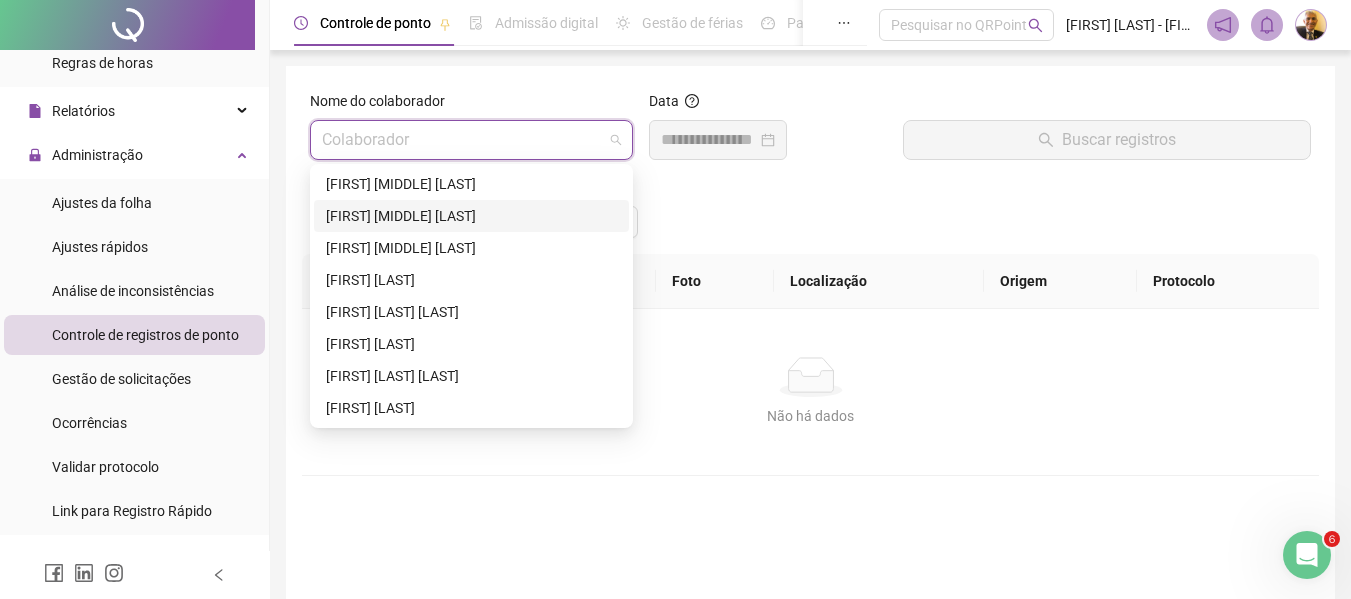 click on "[FIRST] [MIDDLE] [LAST]" at bounding box center (471, 216) 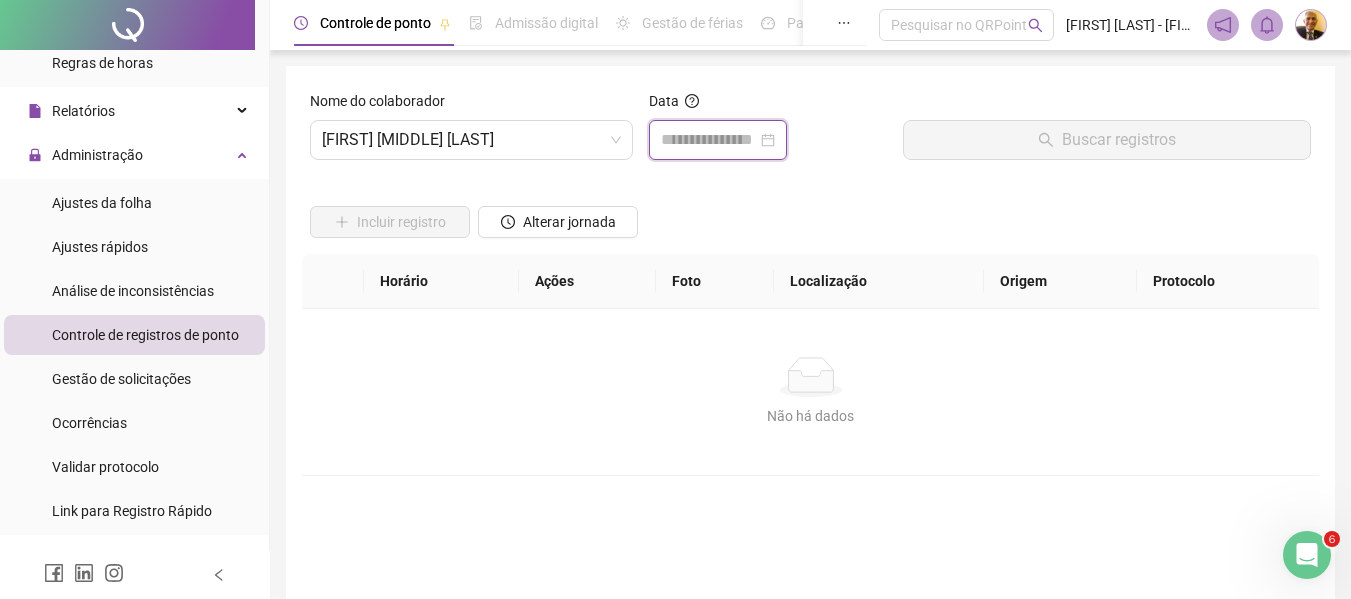 click at bounding box center [709, 140] 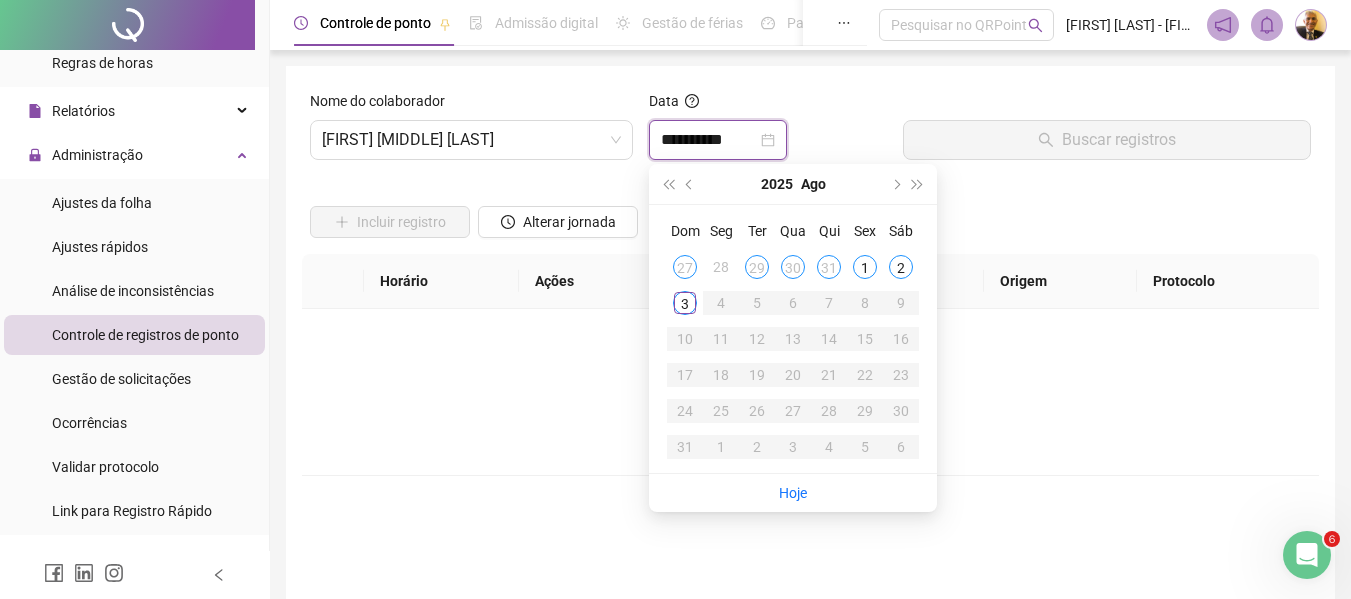 type on "**********" 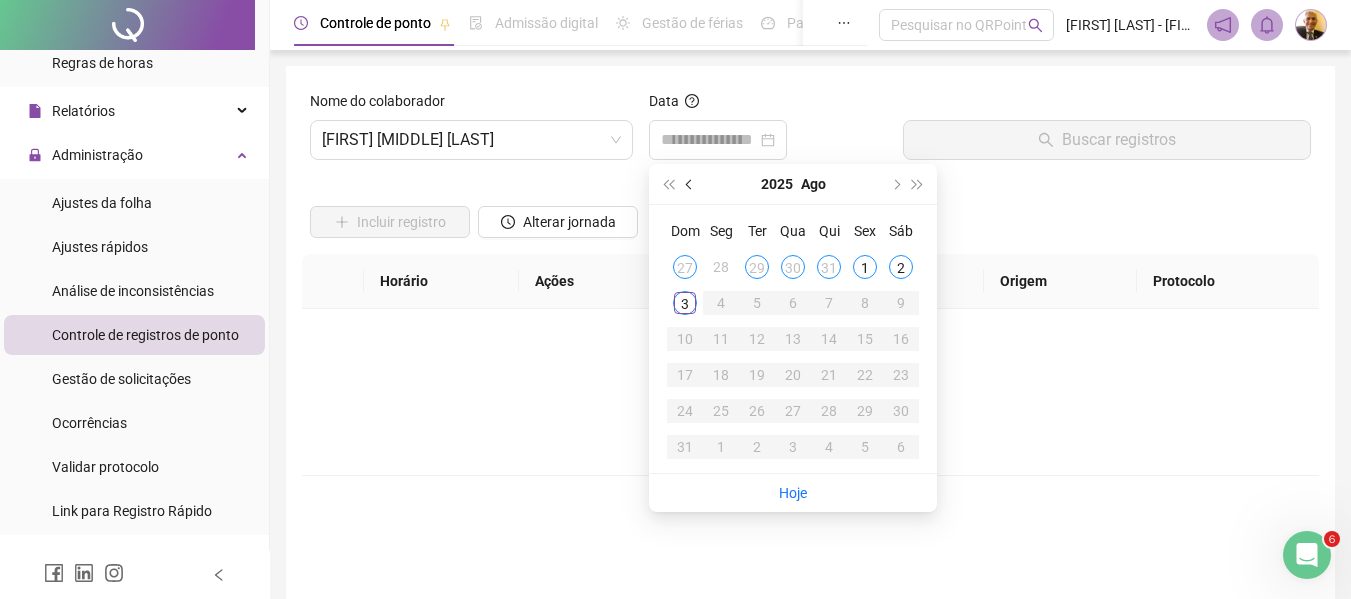 click at bounding box center (691, 184) 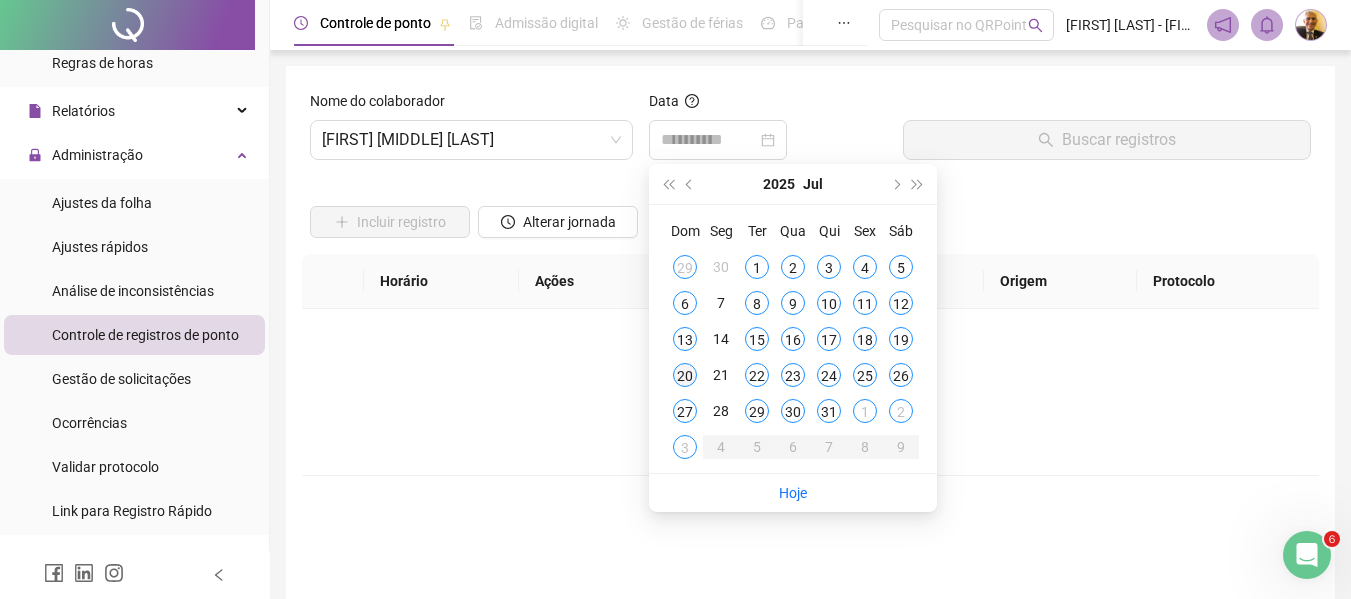 type on "**********" 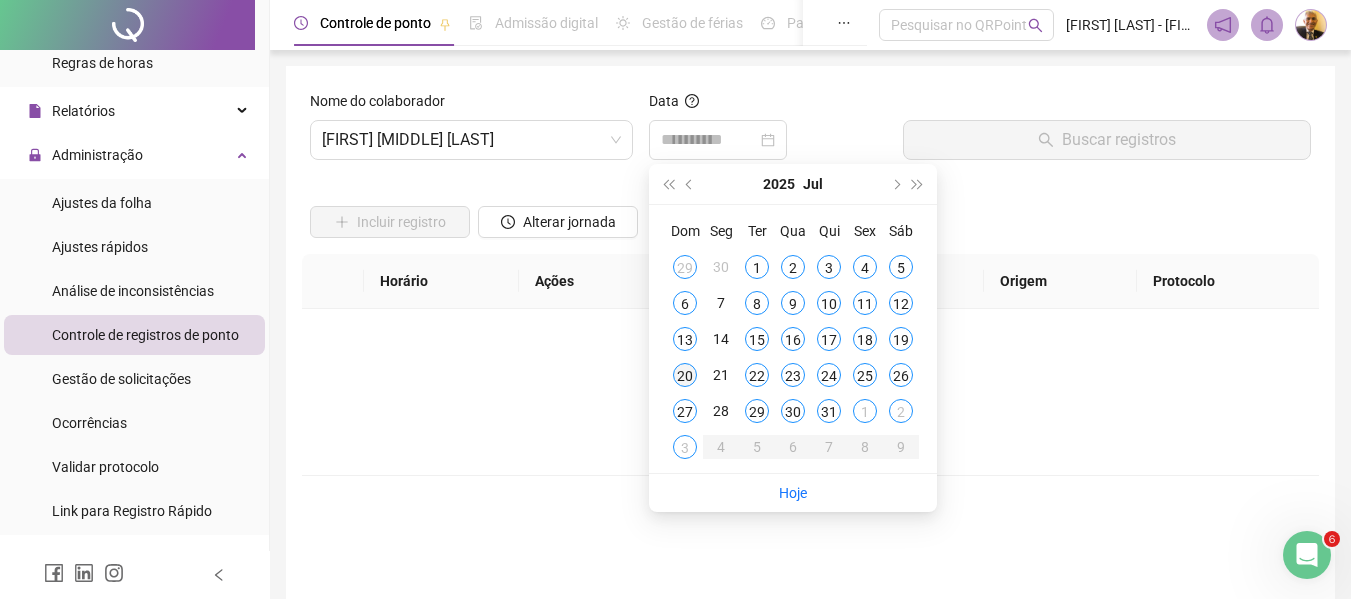 click on "20" at bounding box center (685, 375) 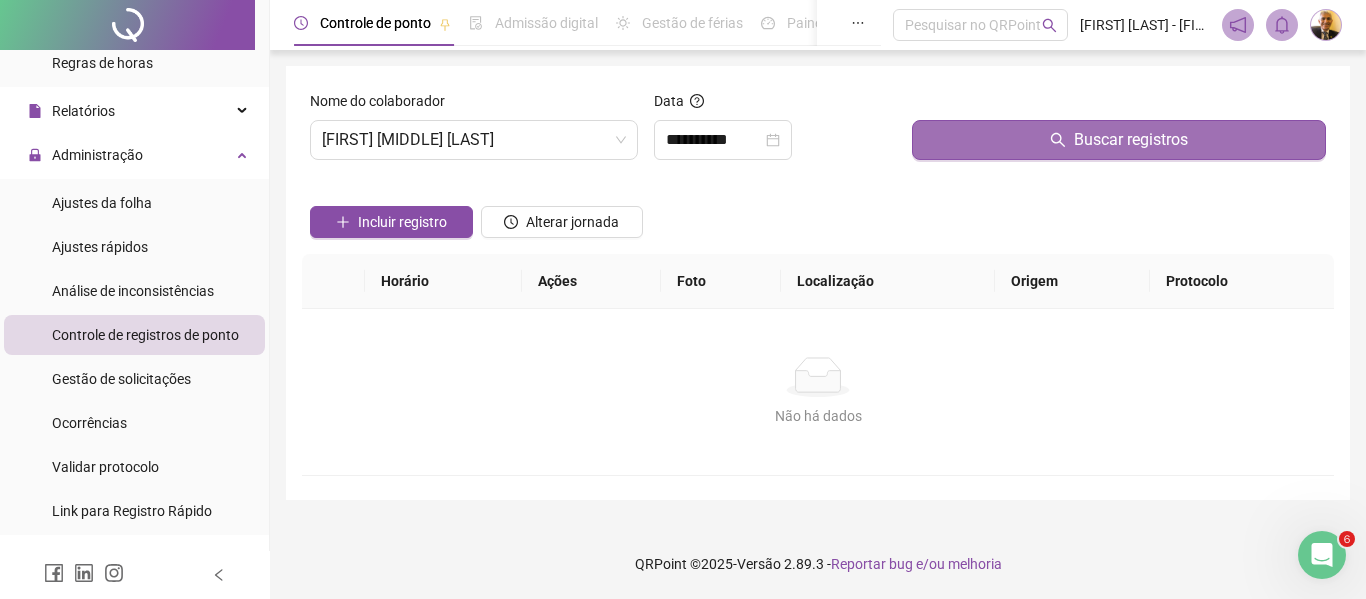 click on "Buscar registros" at bounding box center [1131, 140] 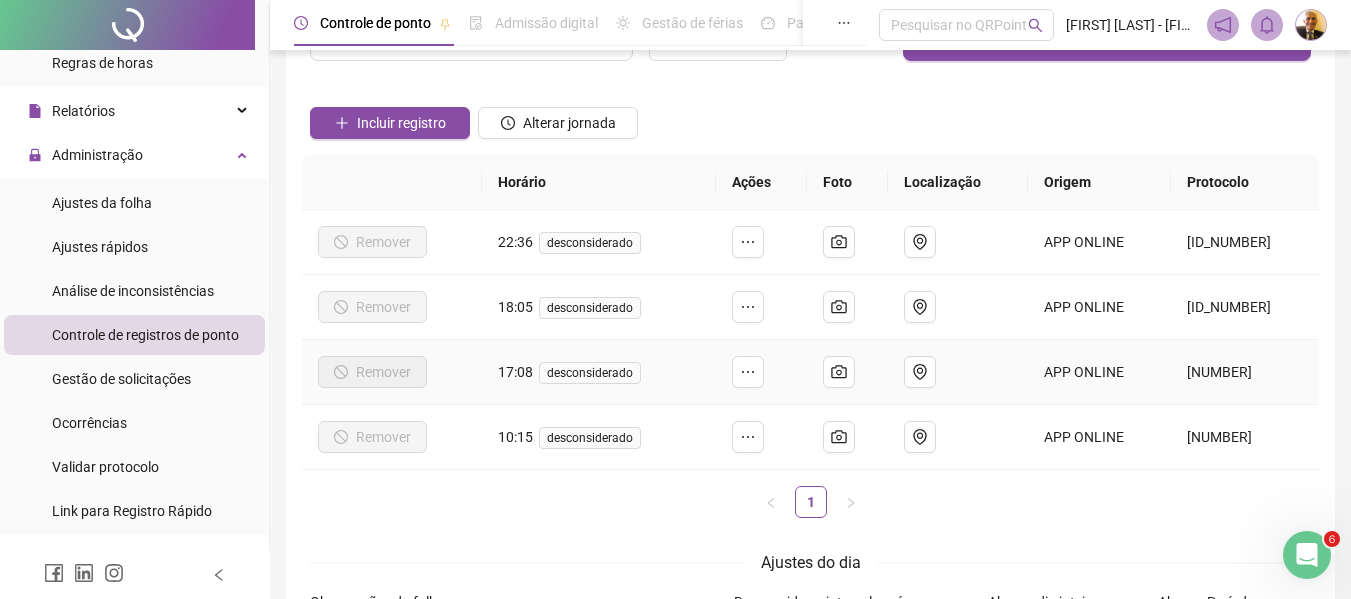 scroll, scrollTop: 100, scrollLeft: 0, axis: vertical 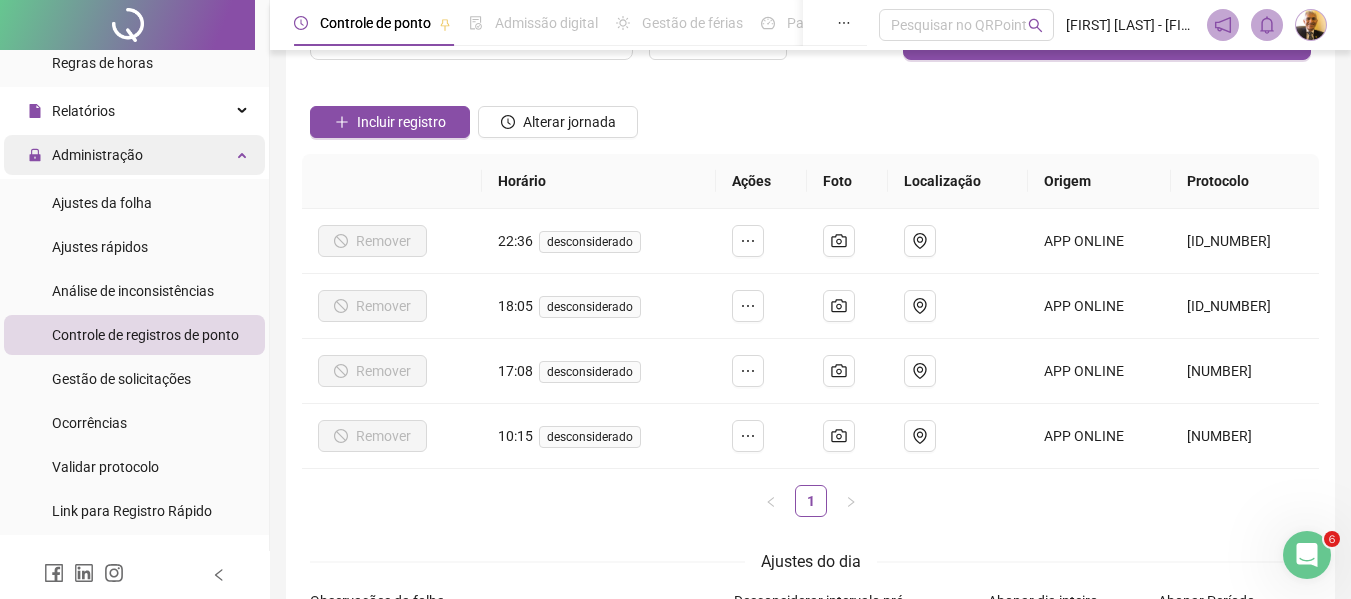 click on "Administração" at bounding box center (85, 155) 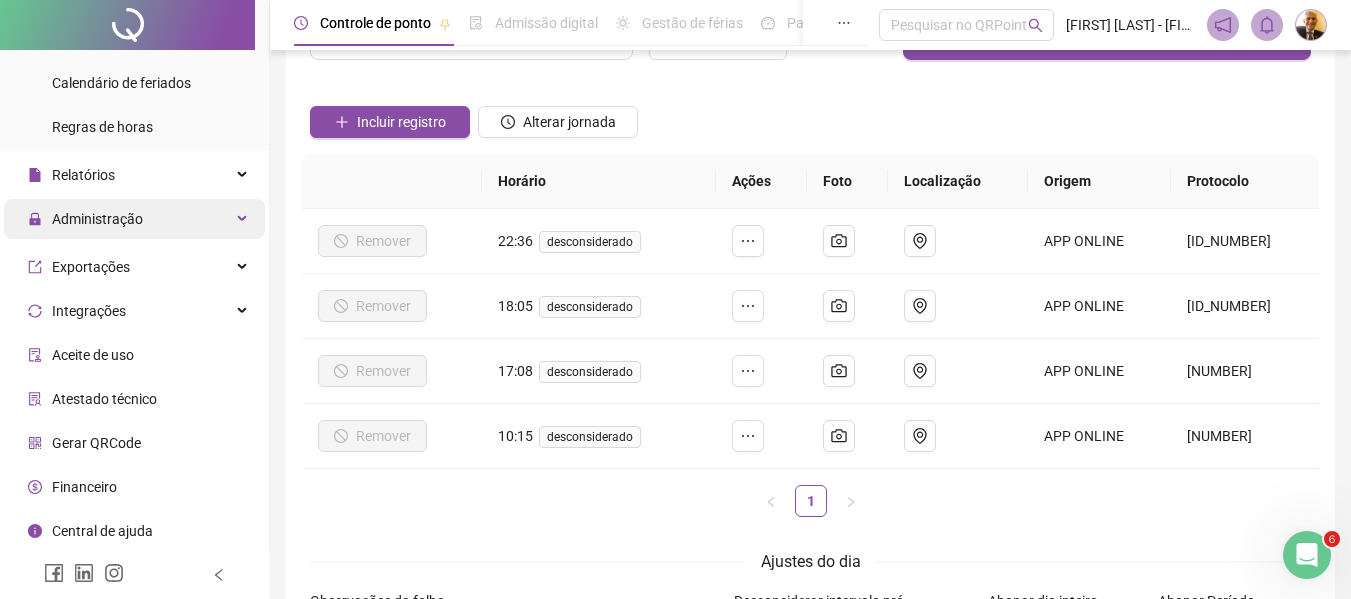 scroll, scrollTop: 299, scrollLeft: 0, axis: vertical 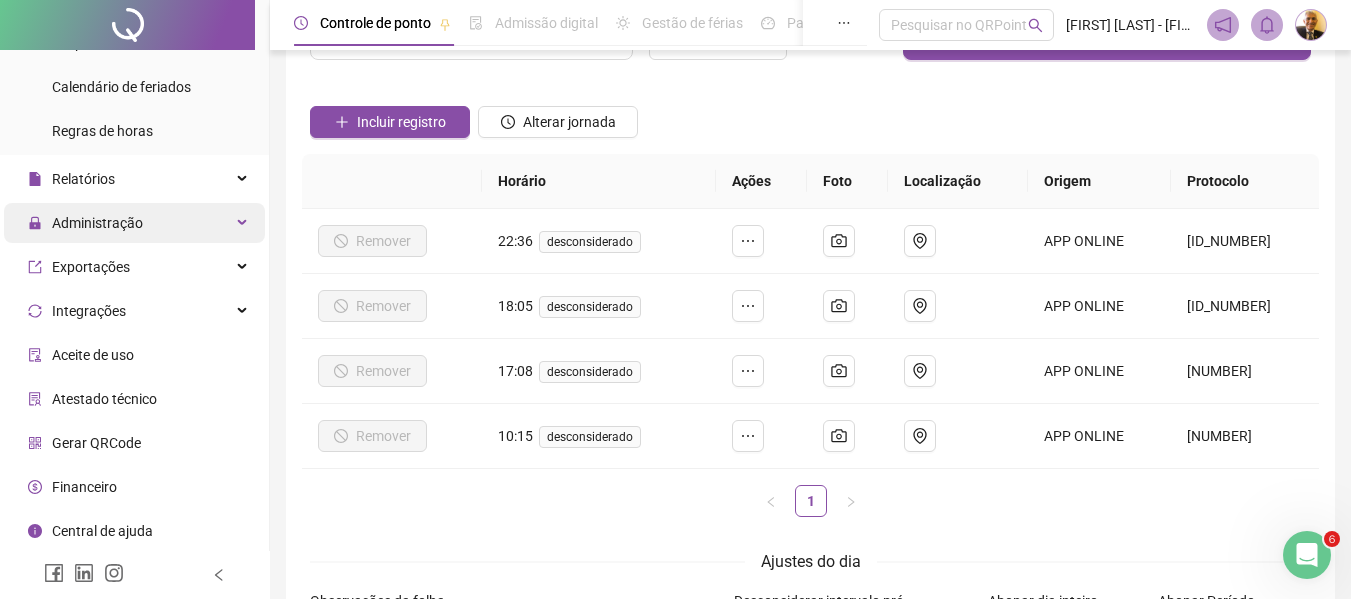 click on "Administração" at bounding box center (97, 223) 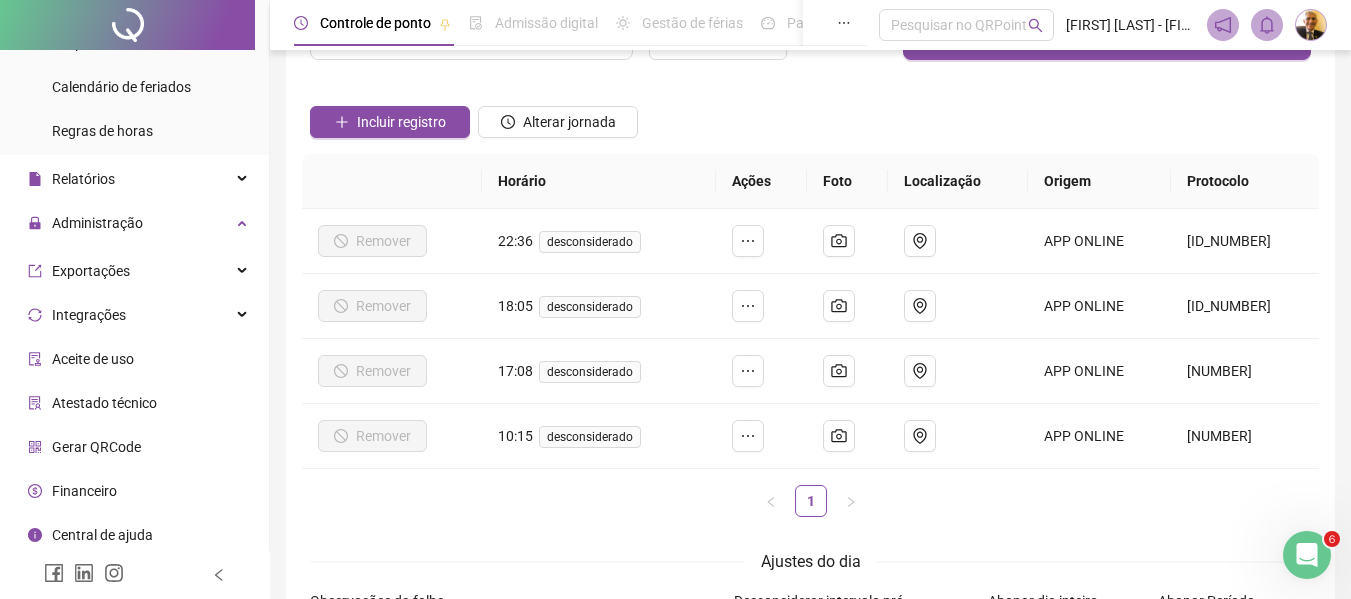 scroll, scrollTop: 367, scrollLeft: 0, axis: vertical 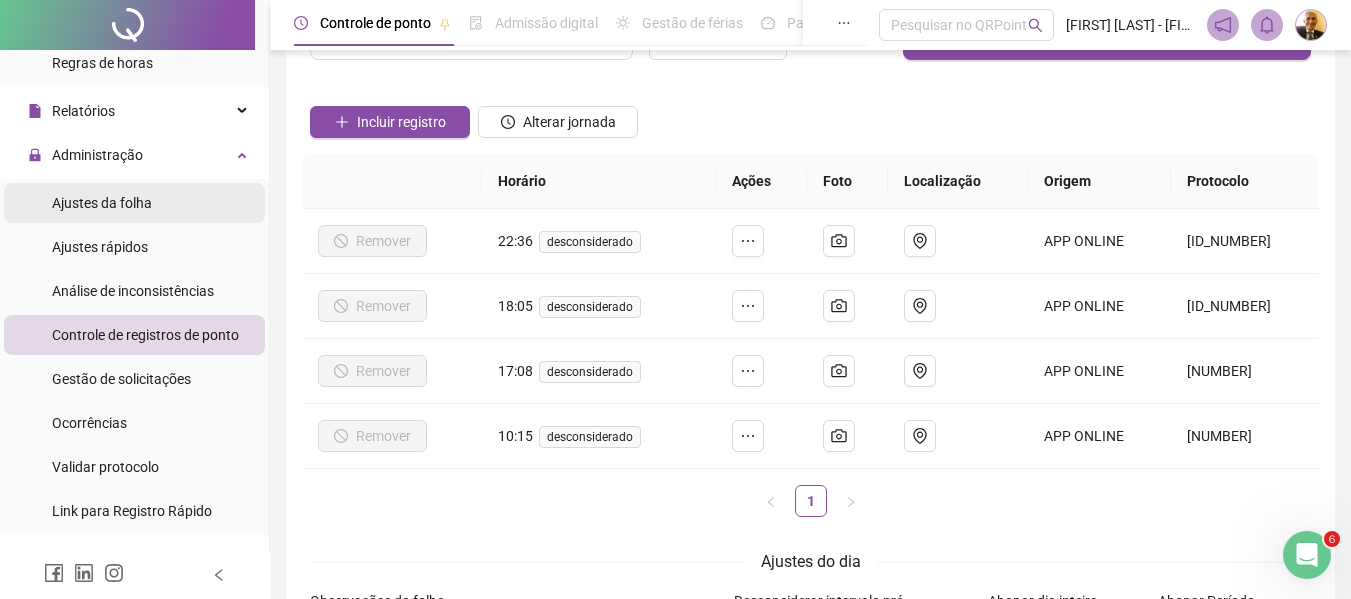 click on "Ajustes da folha" at bounding box center (102, 203) 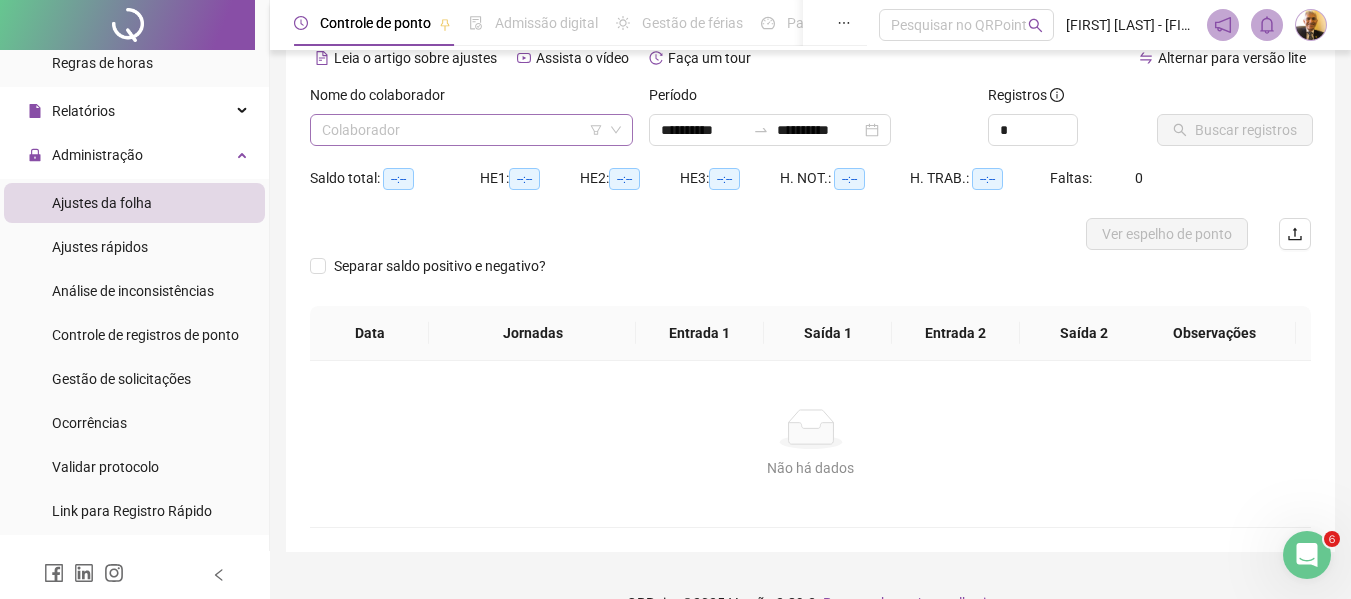 click at bounding box center (462, 130) 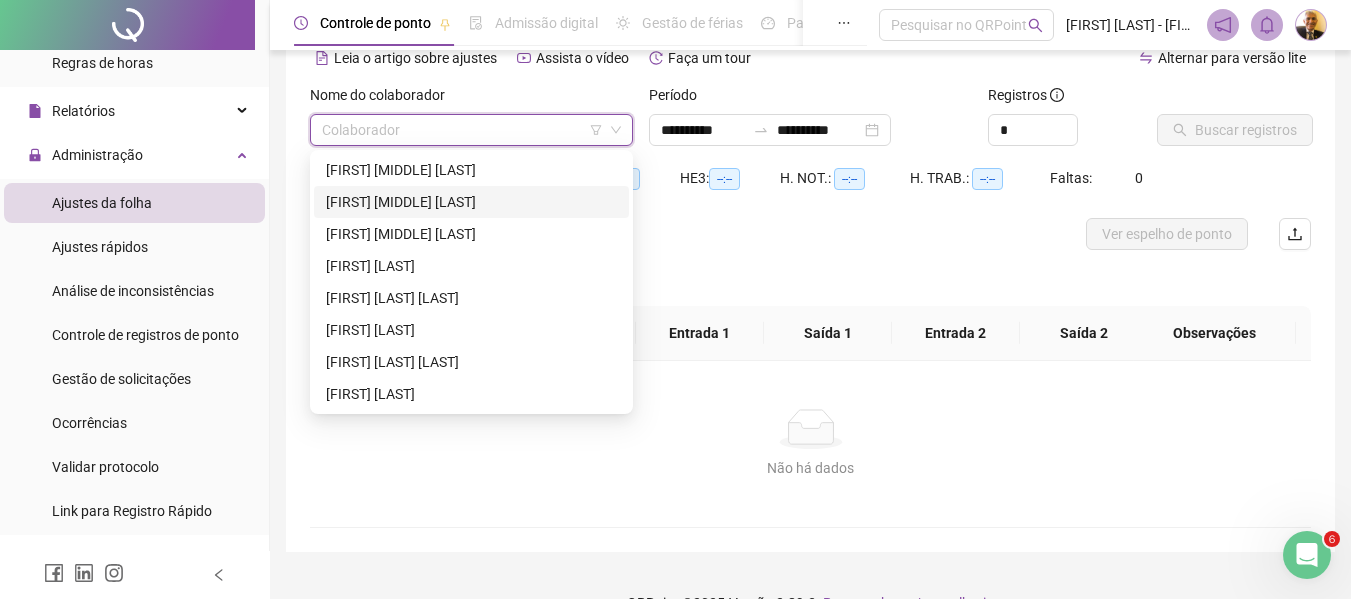 click on "[FIRST] [MIDDLE] [LAST]" at bounding box center [471, 202] 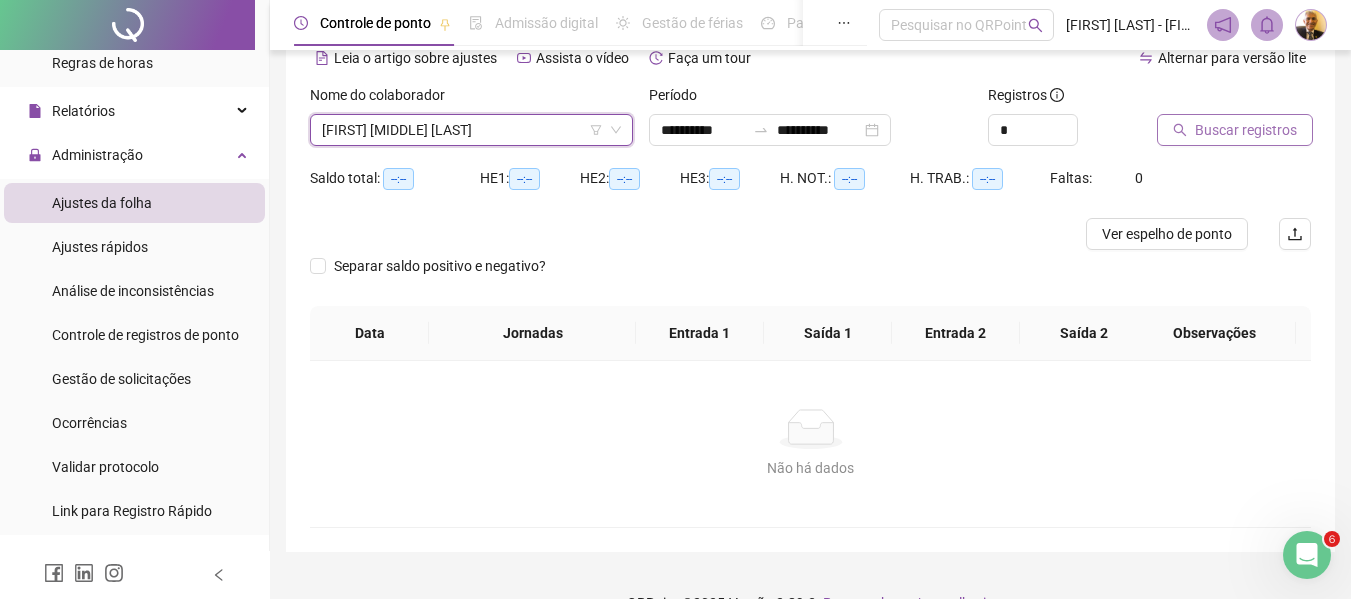 click on "Buscar registros" at bounding box center (1246, 130) 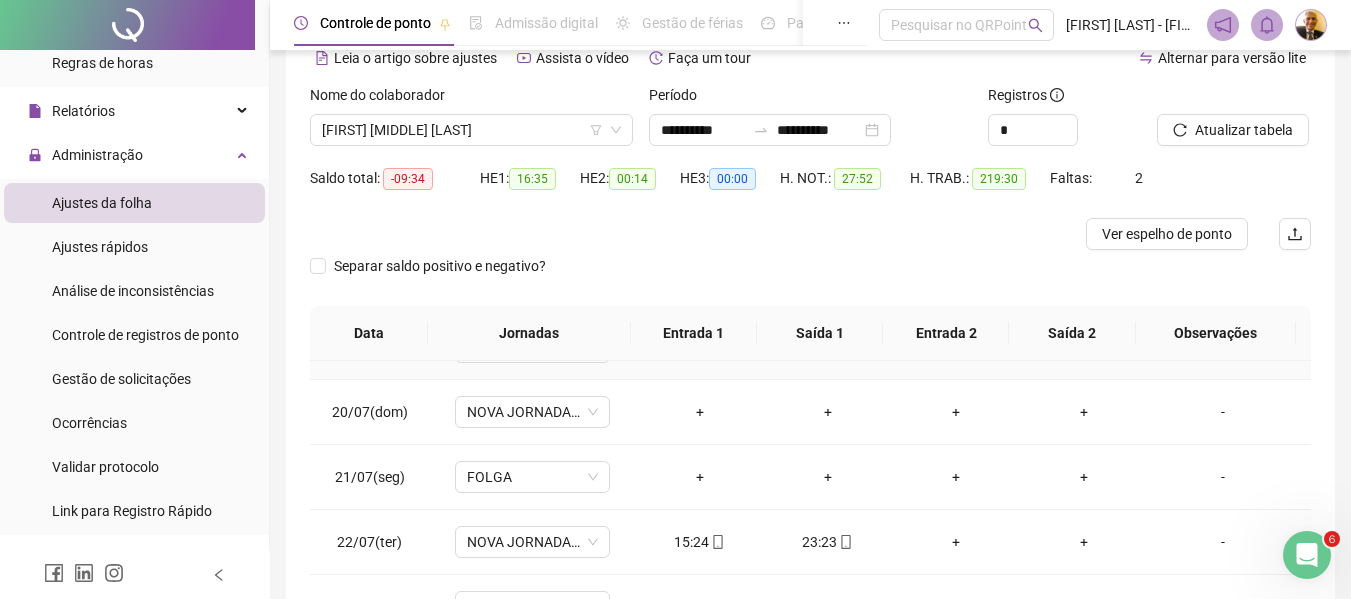scroll, scrollTop: 1233, scrollLeft: 0, axis: vertical 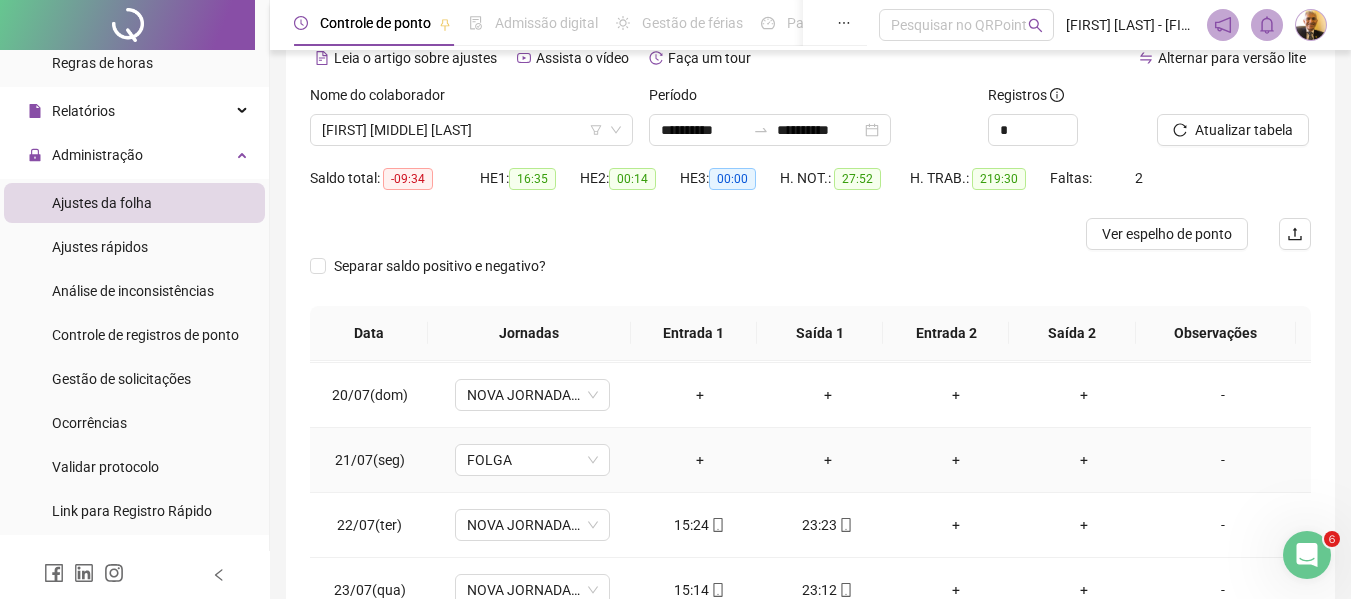 click on "+" at bounding box center (700, 460) 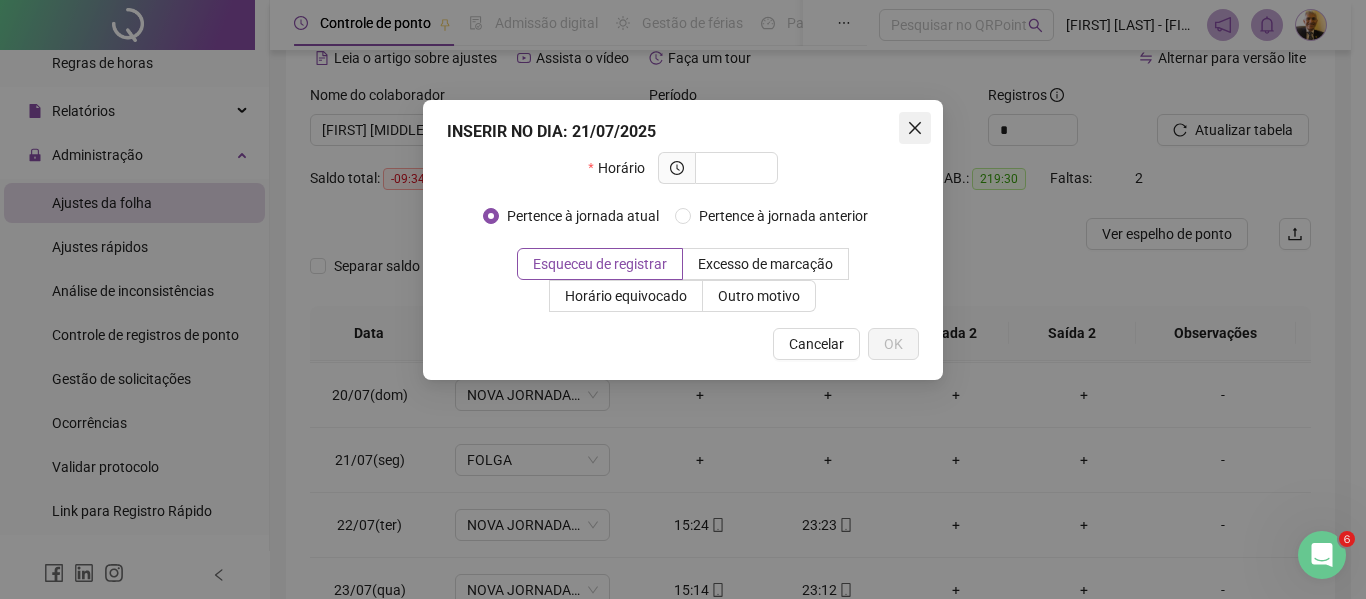 drag, startPoint x: 917, startPoint y: 125, endPoint x: 915, endPoint y: 136, distance: 11.18034 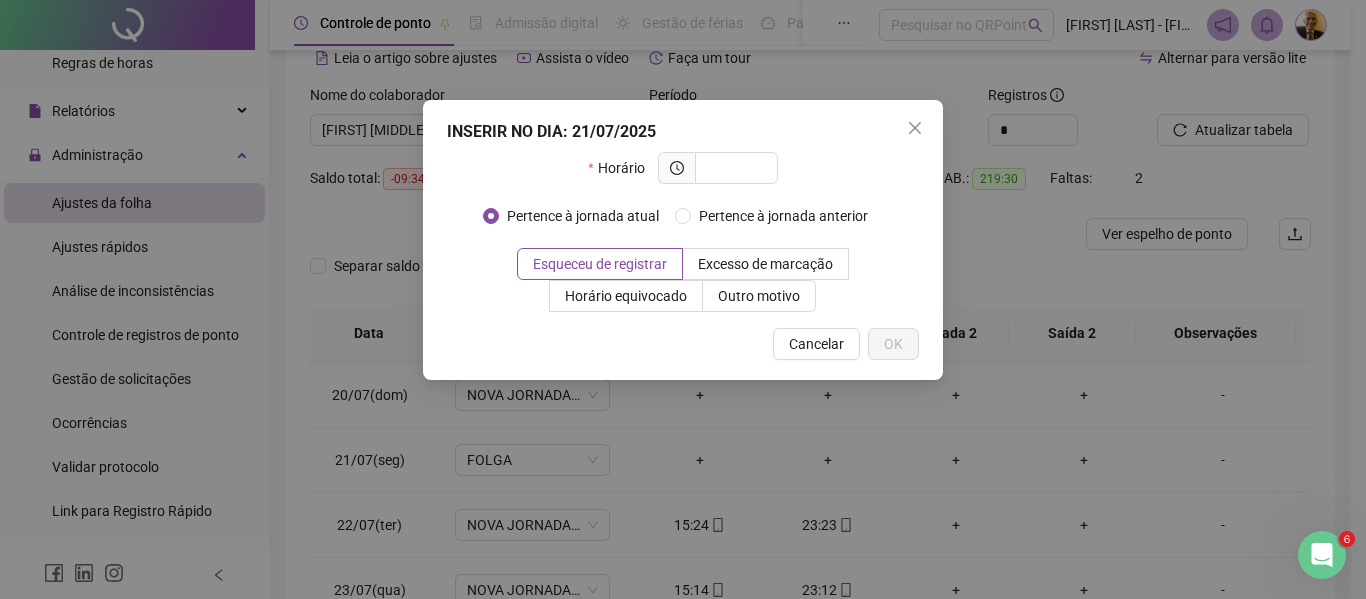 click 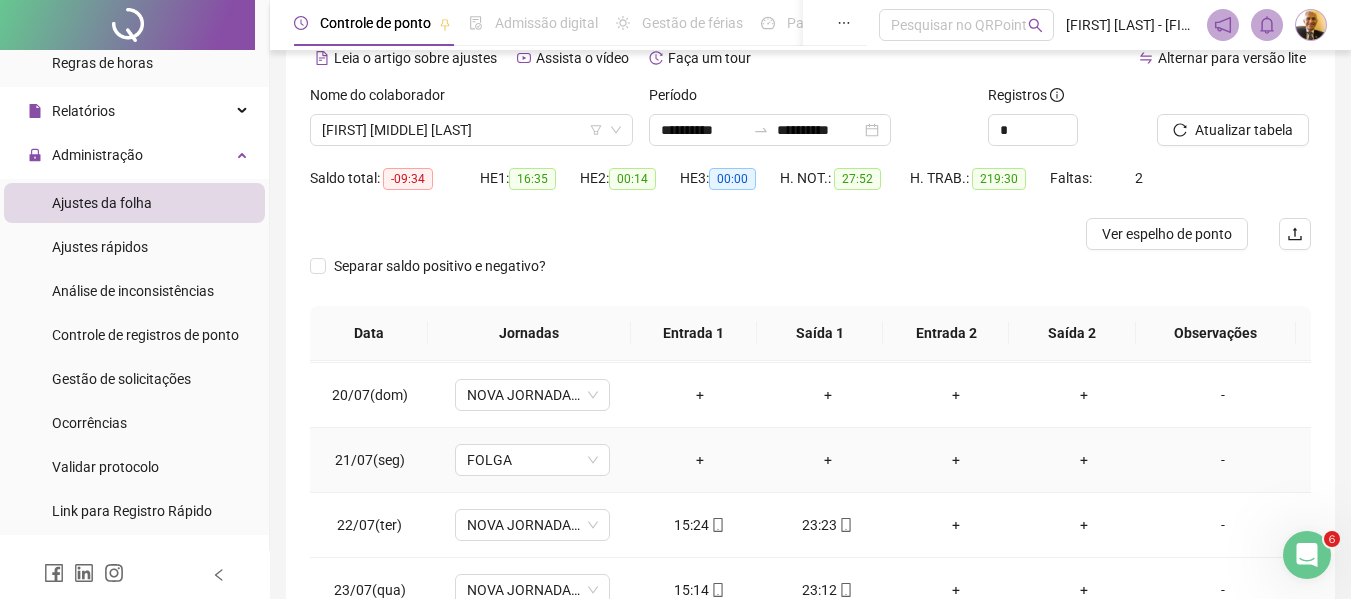 scroll, scrollTop: 1167, scrollLeft: 0, axis: vertical 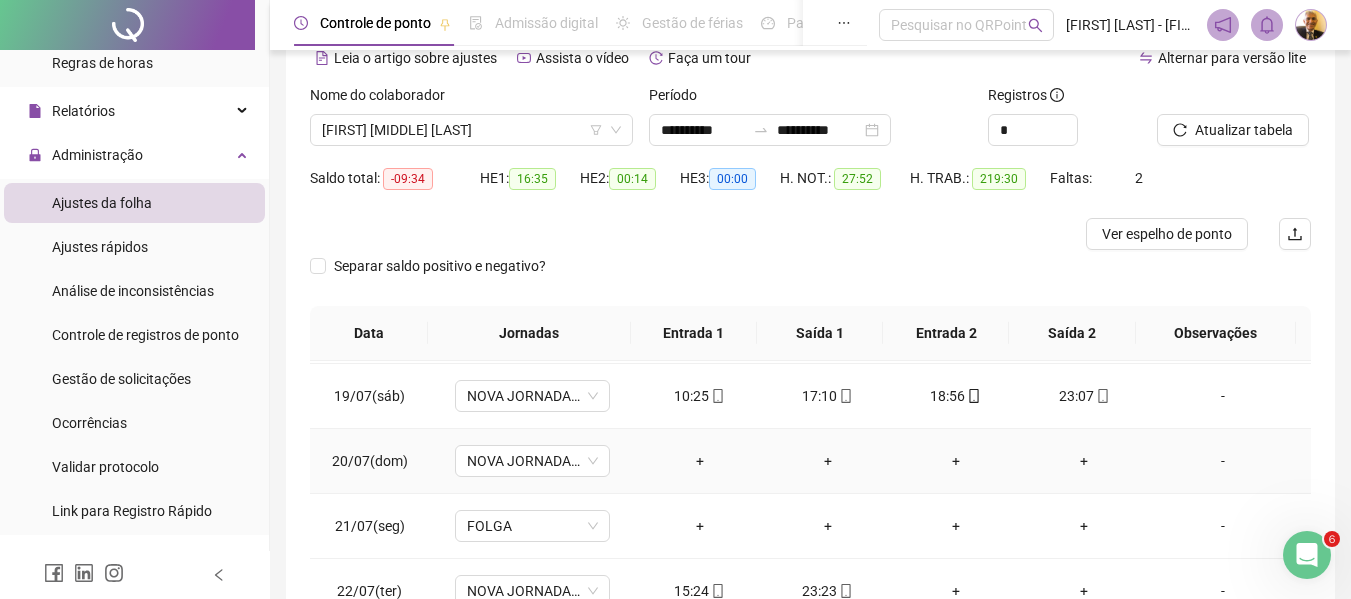 click on "+" at bounding box center [700, 461] 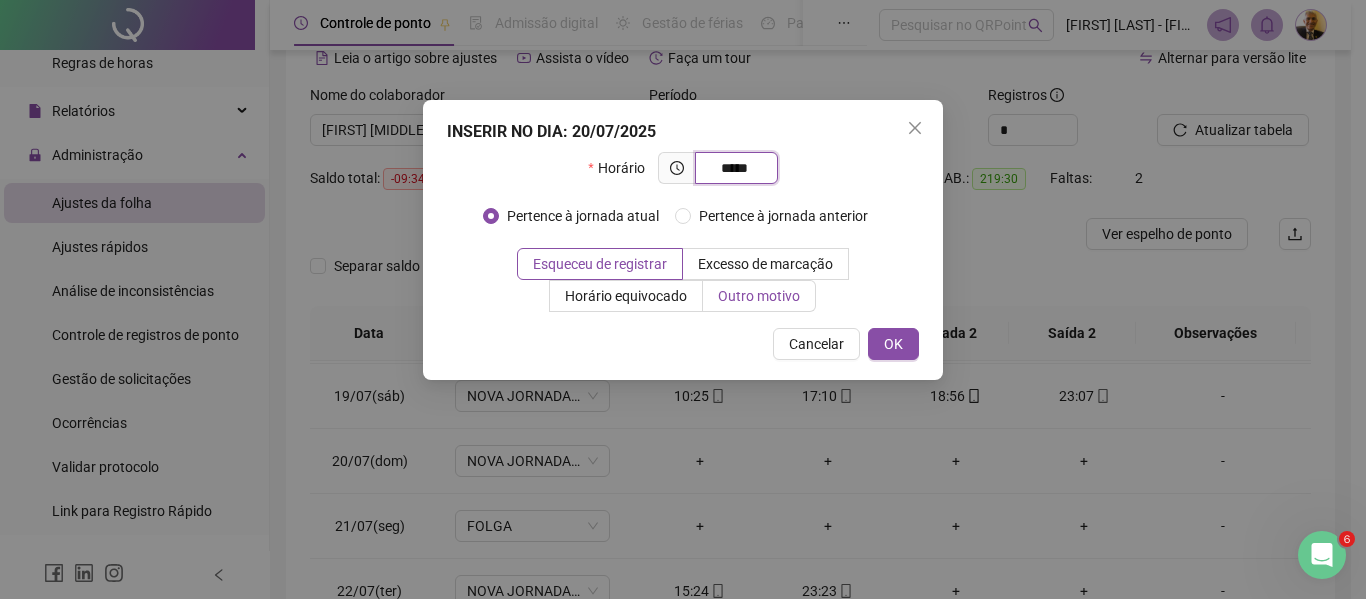 type on "*****" 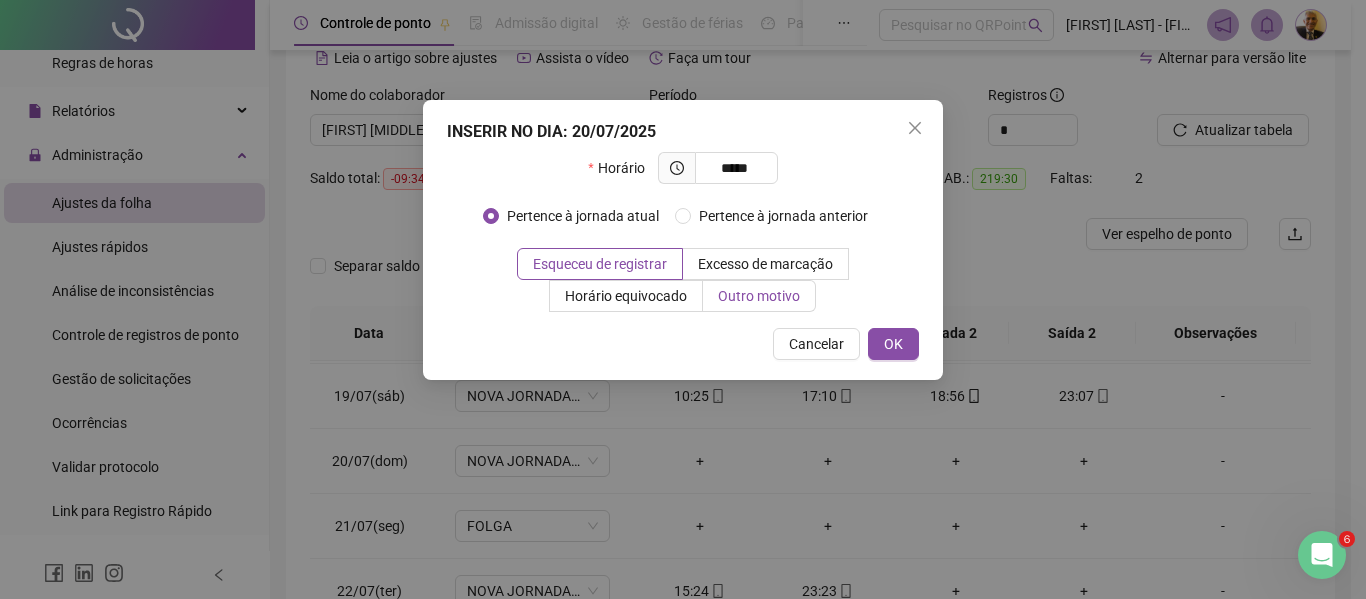 click on "Outro motivo" at bounding box center (759, 296) 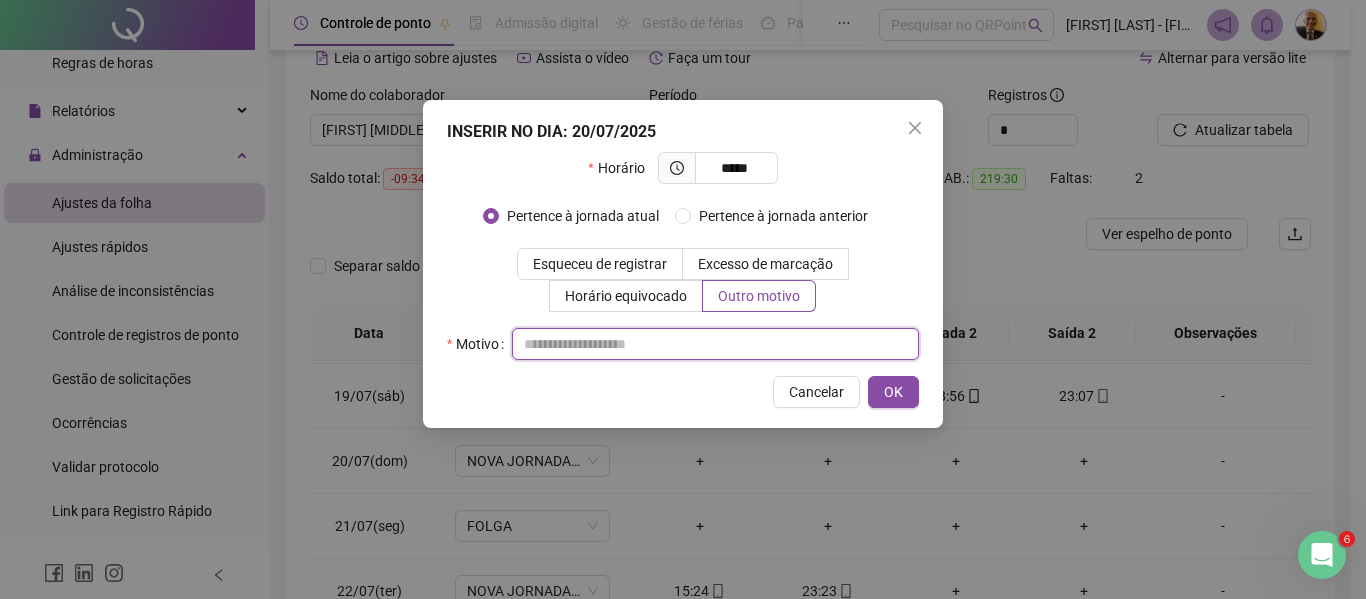click at bounding box center (715, 344) 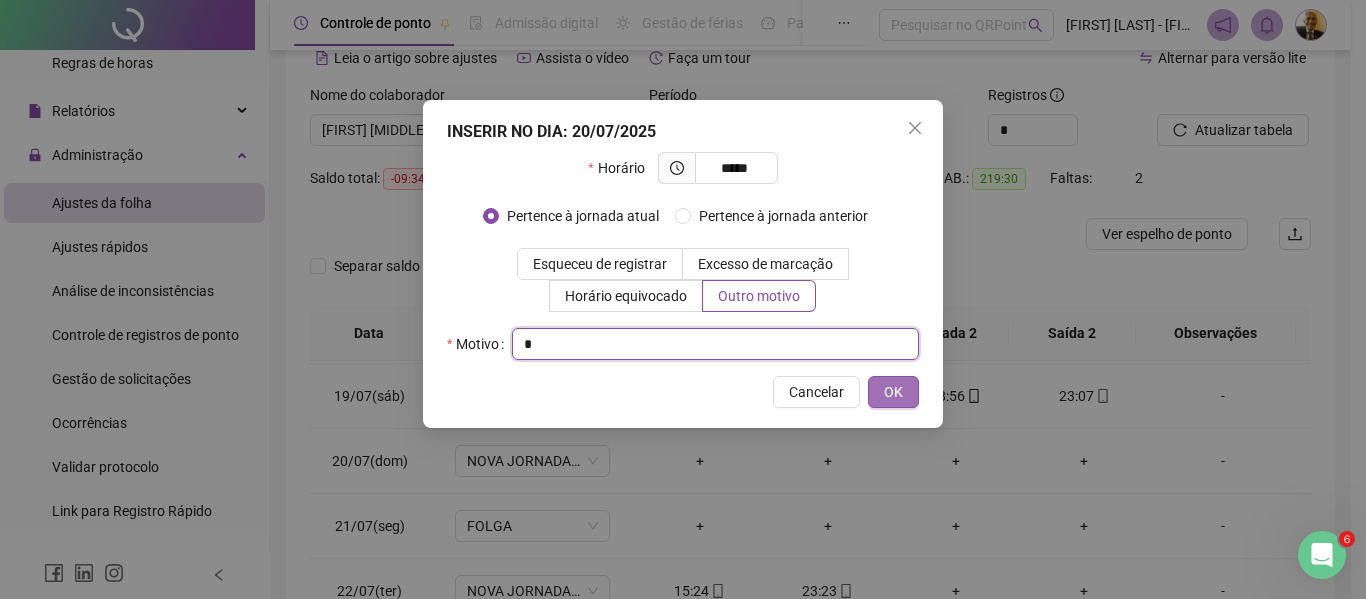 type on "*" 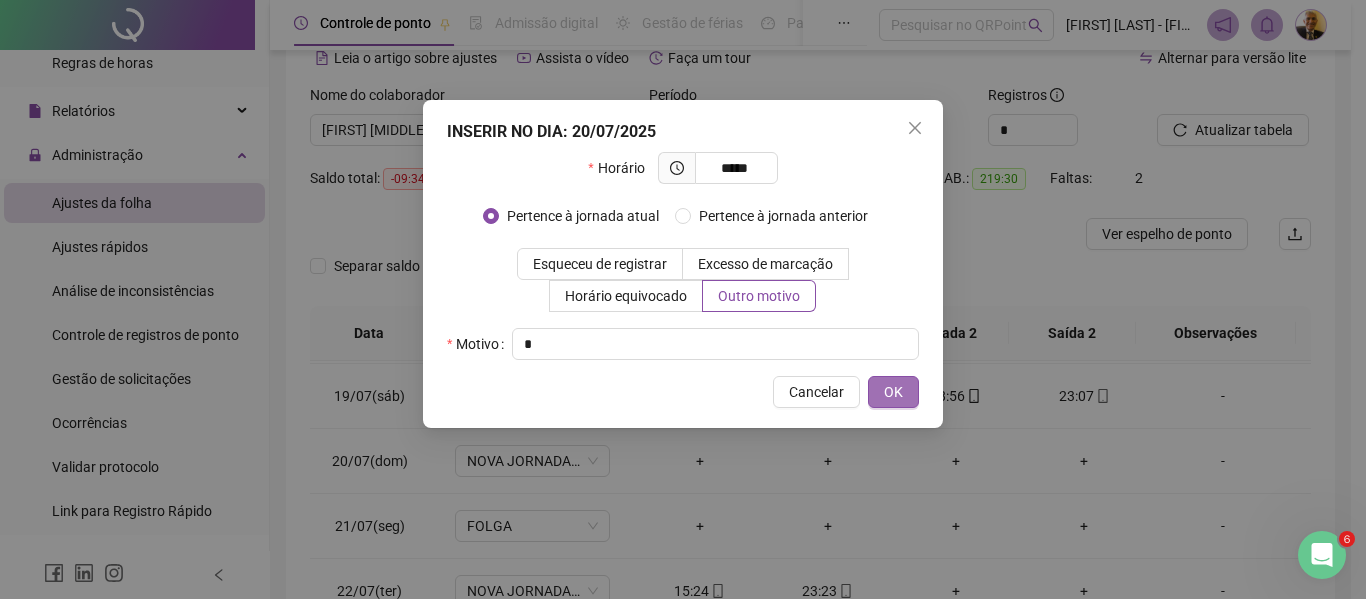 click on "OK" at bounding box center (893, 392) 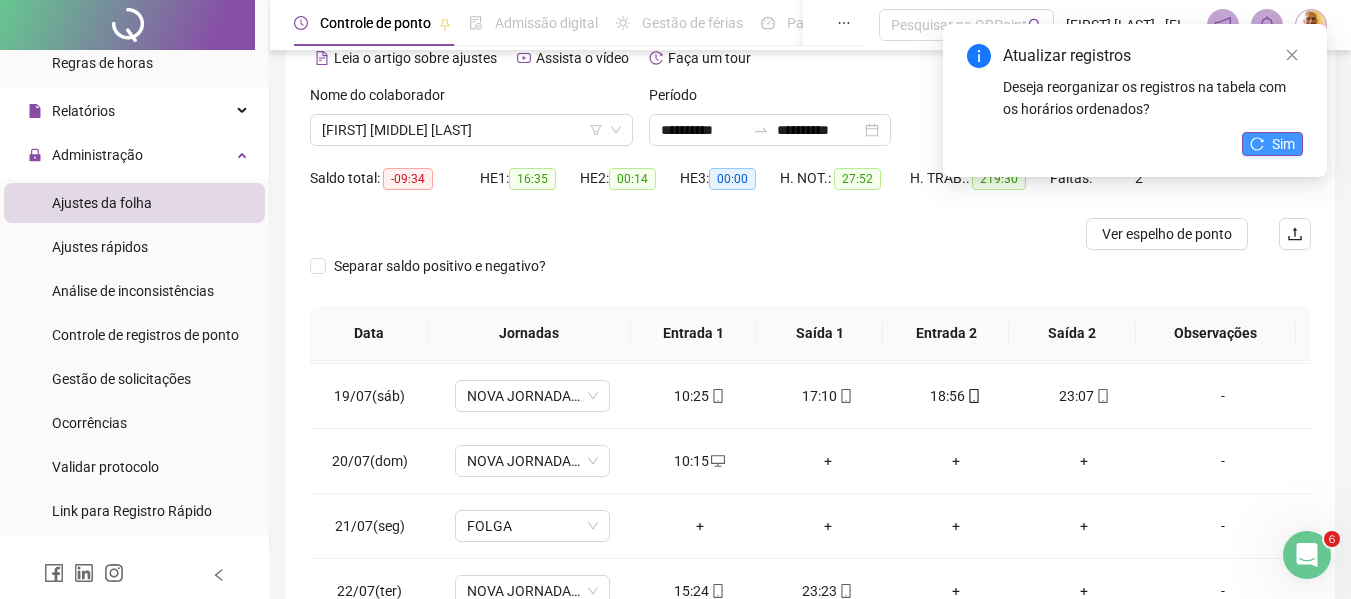 click on "Sim" at bounding box center [1272, 144] 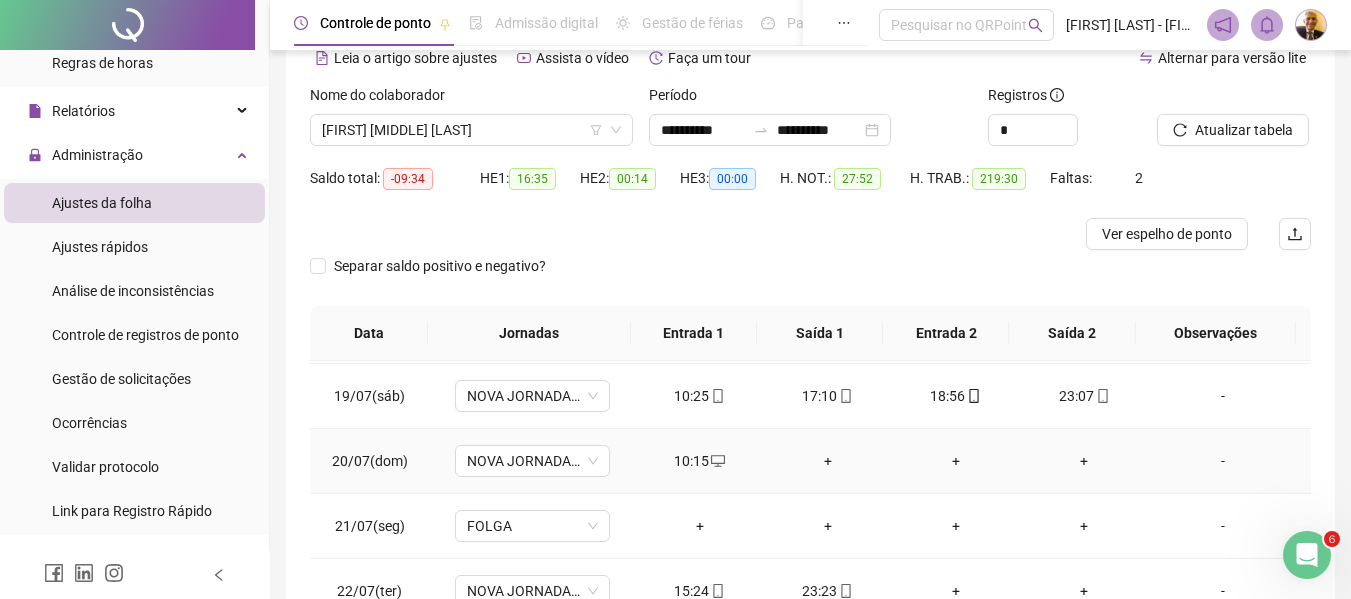 click on "+" at bounding box center [828, 461] 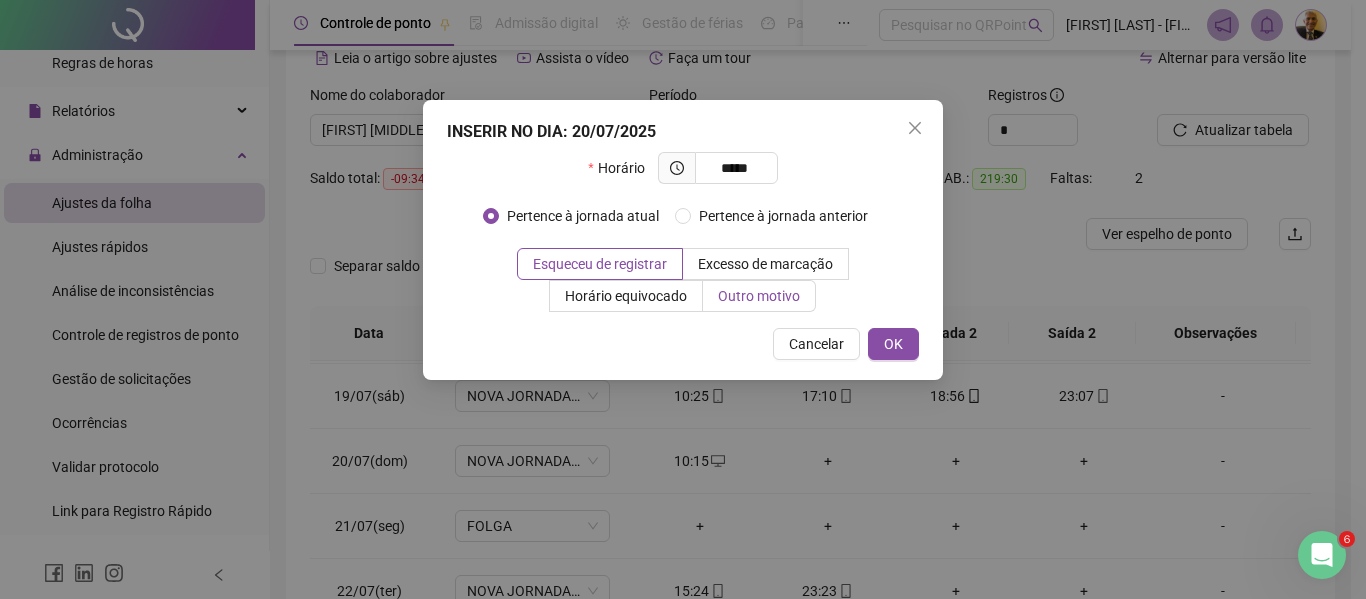 type on "*****" 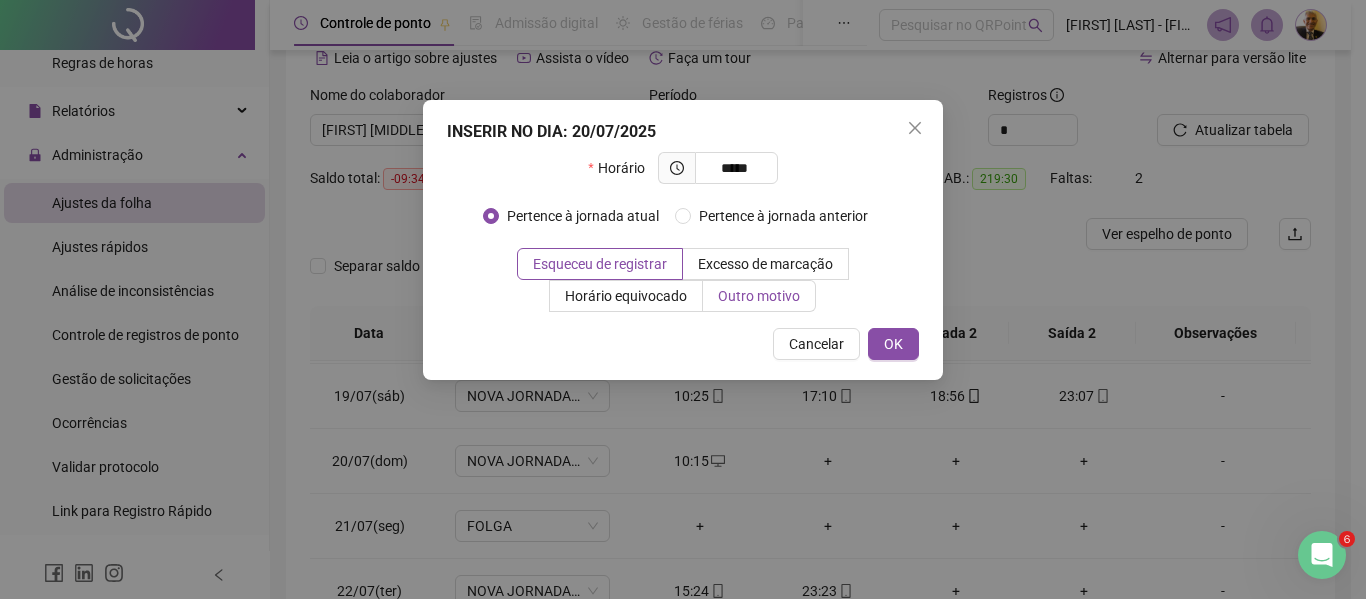 click on "Outro motivo" at bounding box center (759, 296) 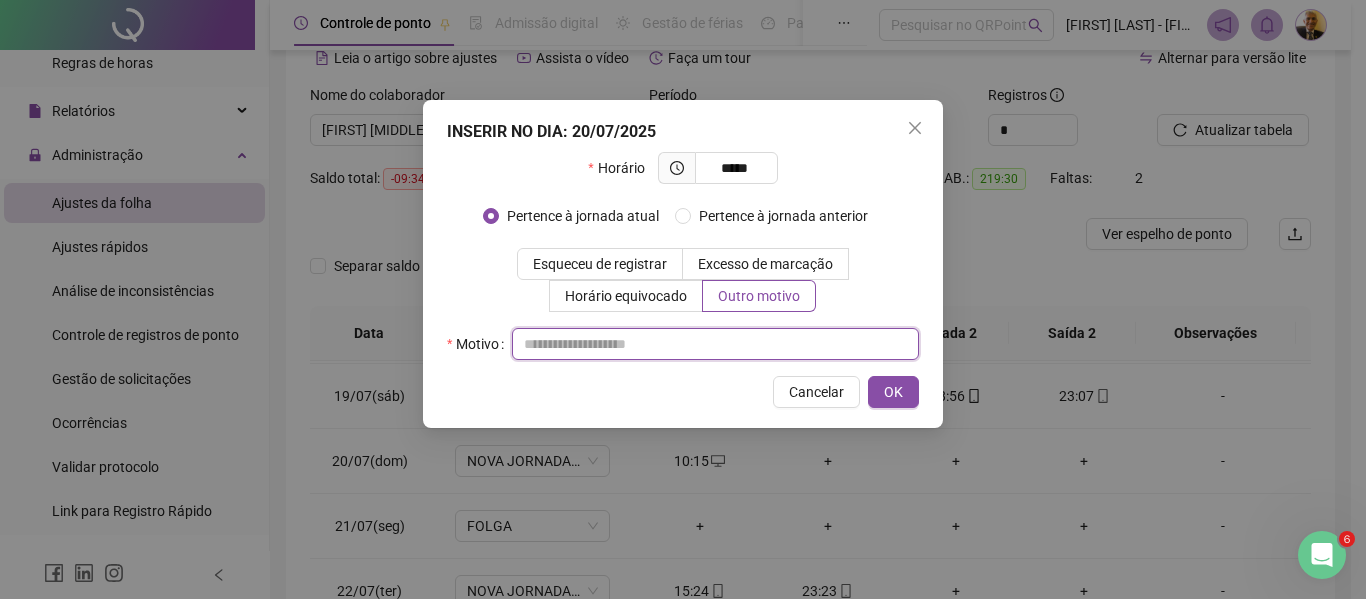 drag, startPoint x: 553, startPoint y: 347, endPoint x: 543, endPoint y: 348, distance: 10.049875 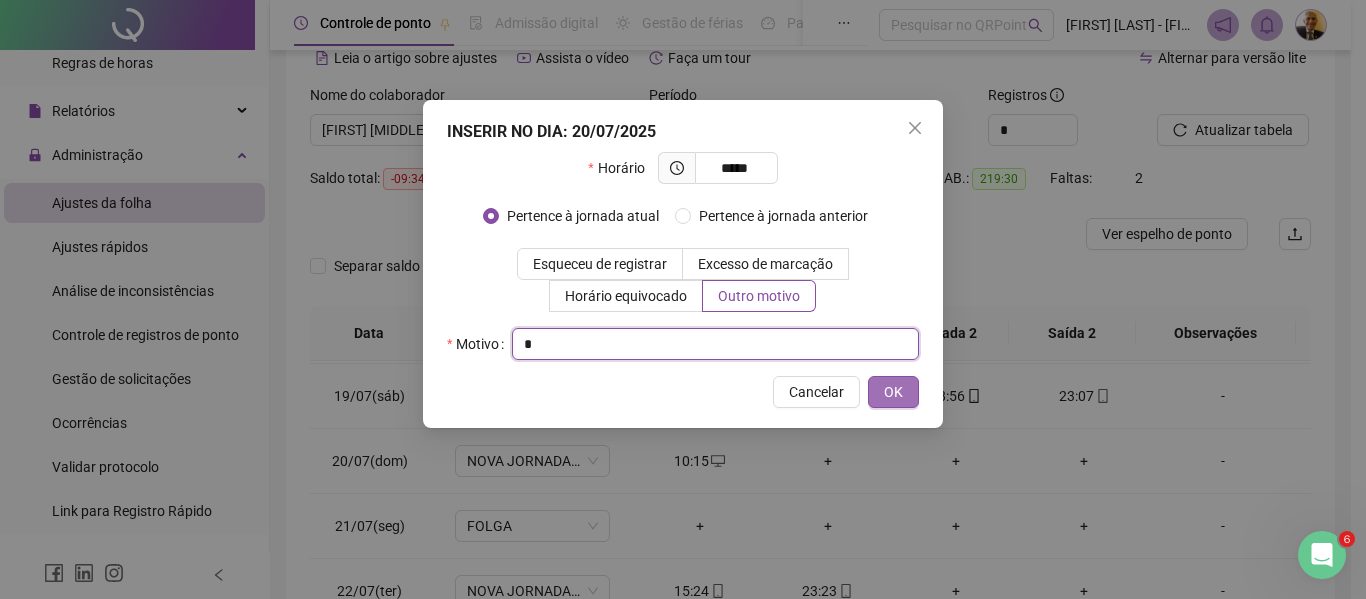 type on "*" 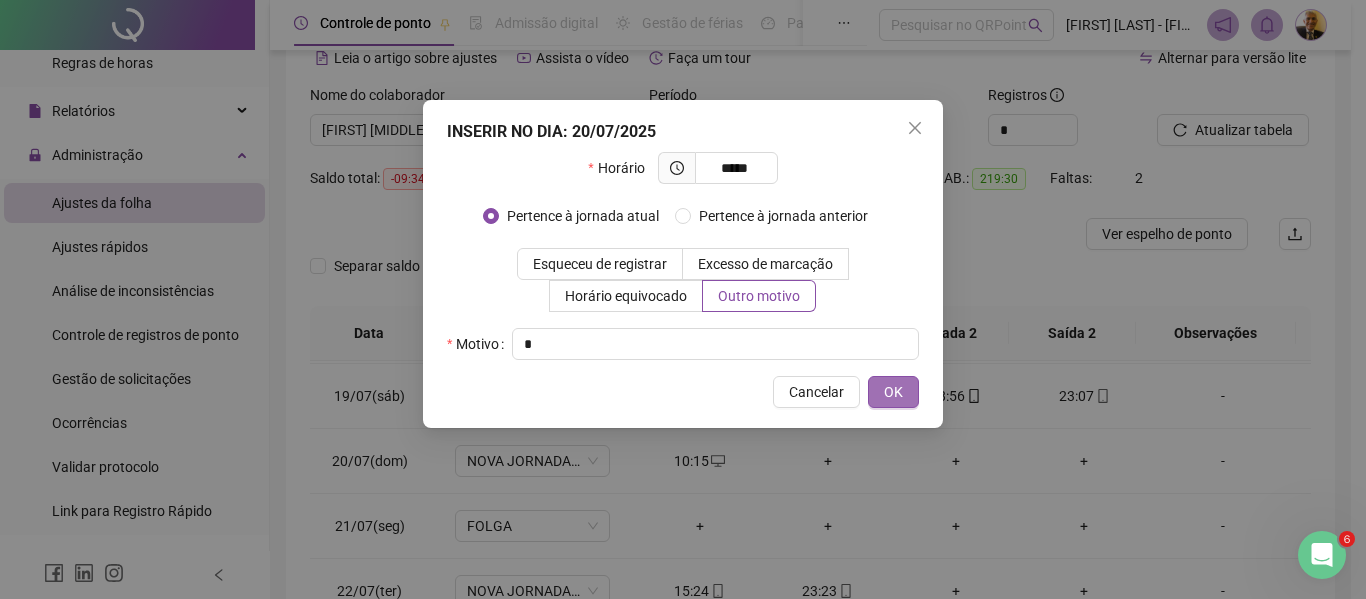 click on "OK" at bounding box center [893, 392] 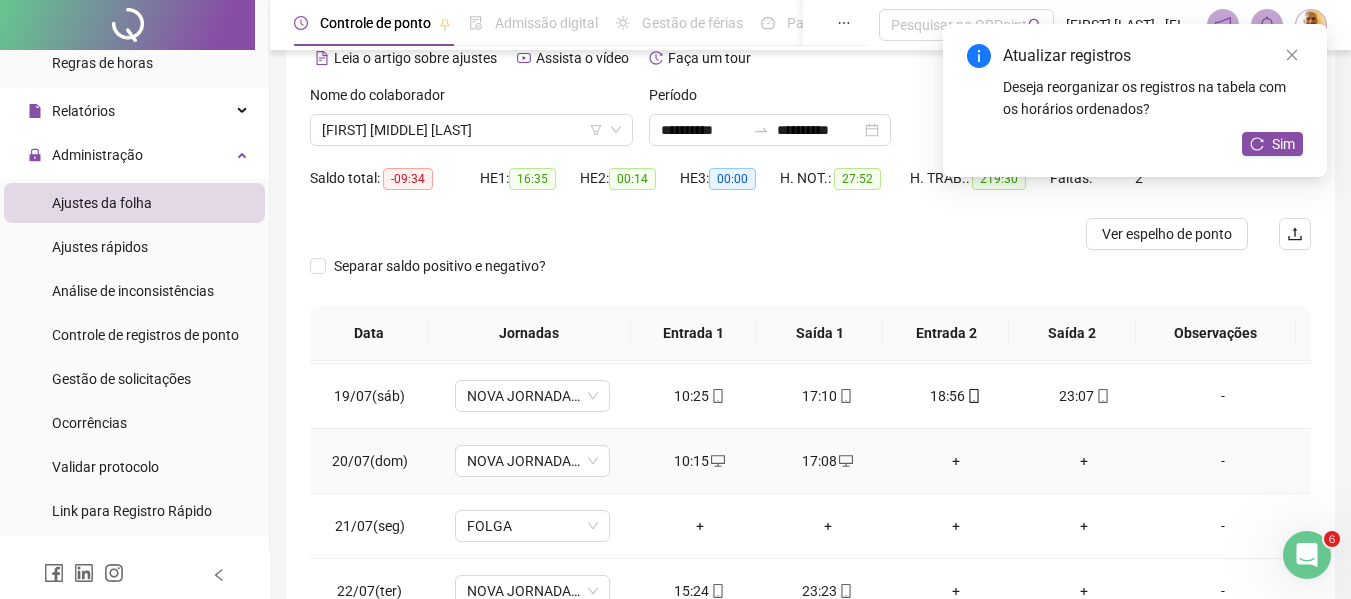 click on "+" at bounding box center [956, 461] 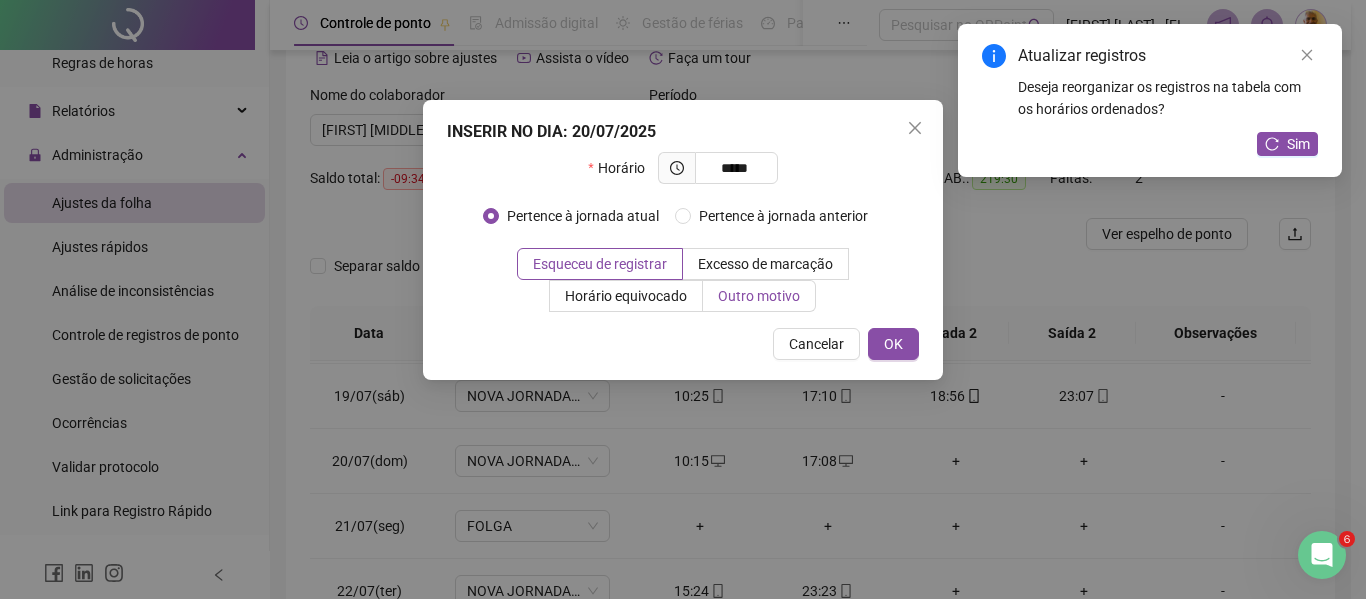 type on "*****" 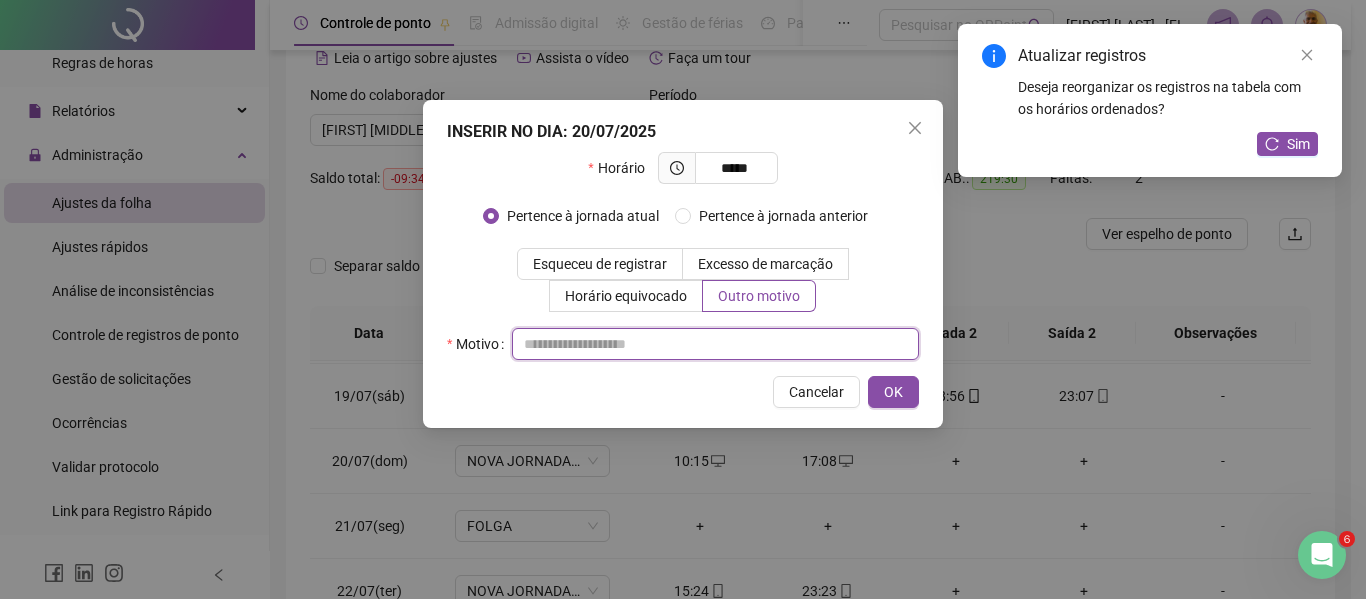 click at bounding box center [715, 344] 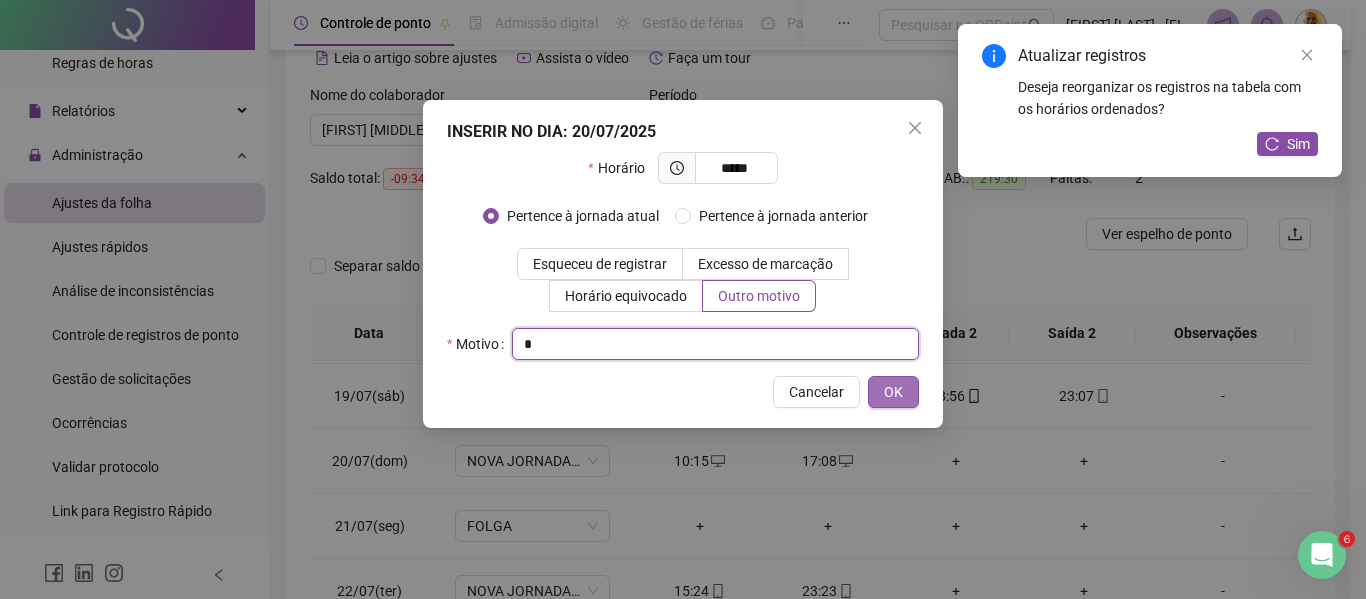 type on "*" 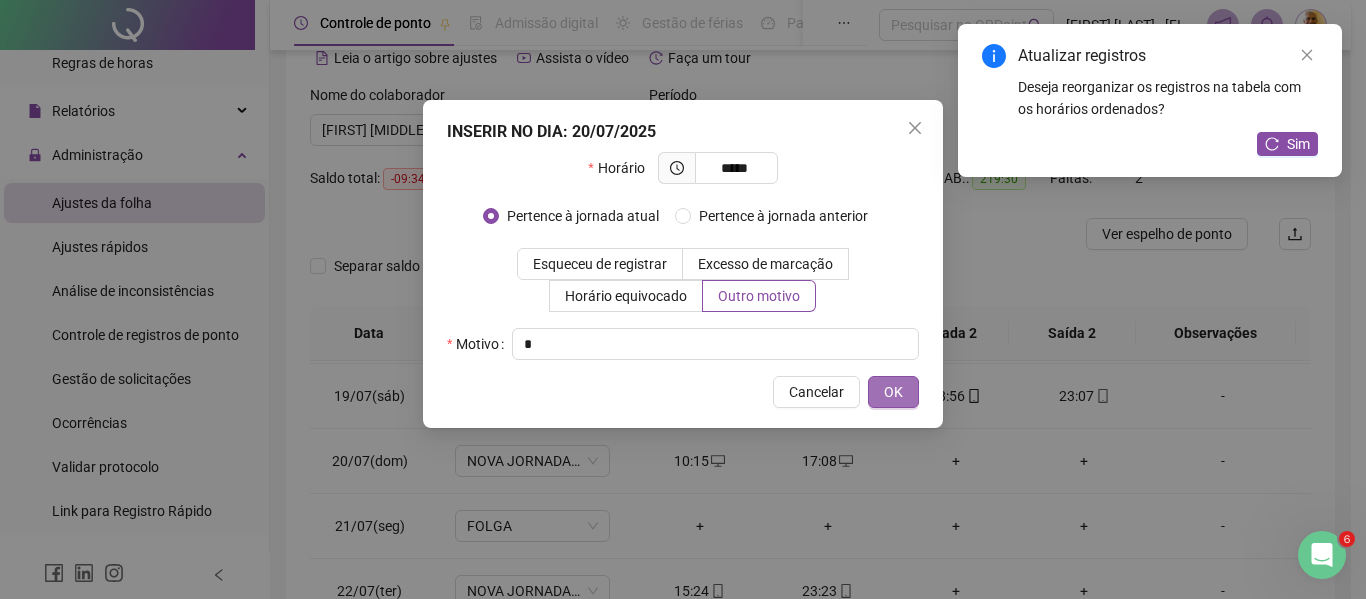 click on "OK" at bounding box center [893, 392] 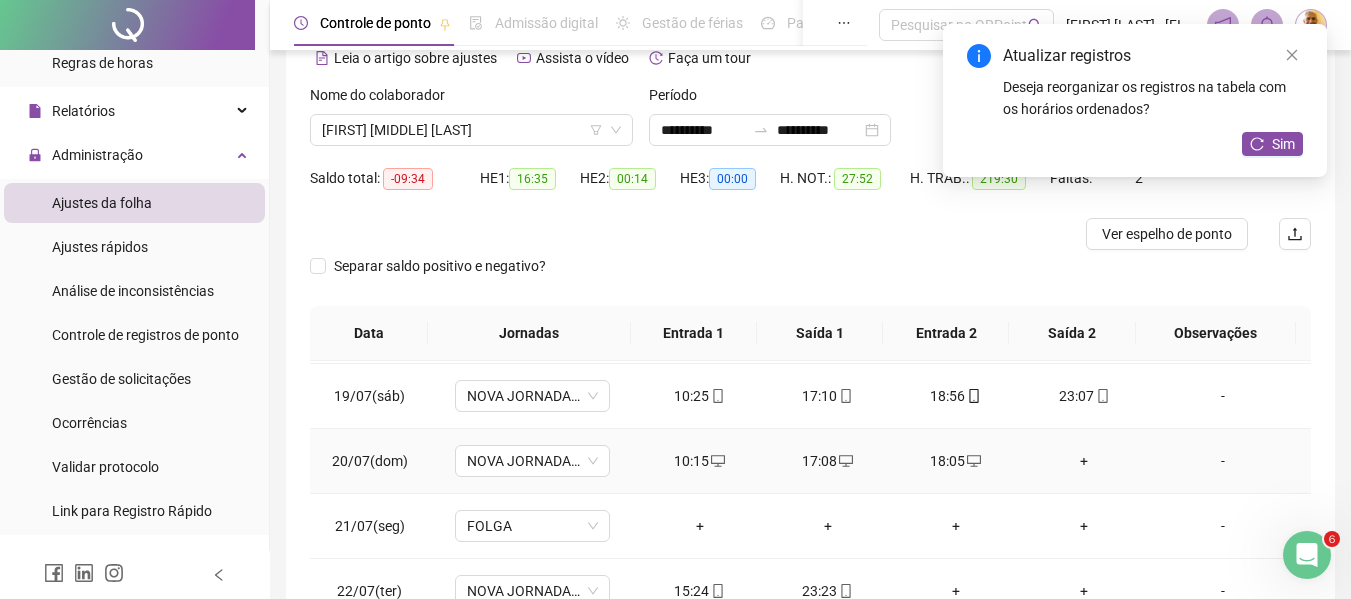 click on "+" at bounding box center (1084, 461) 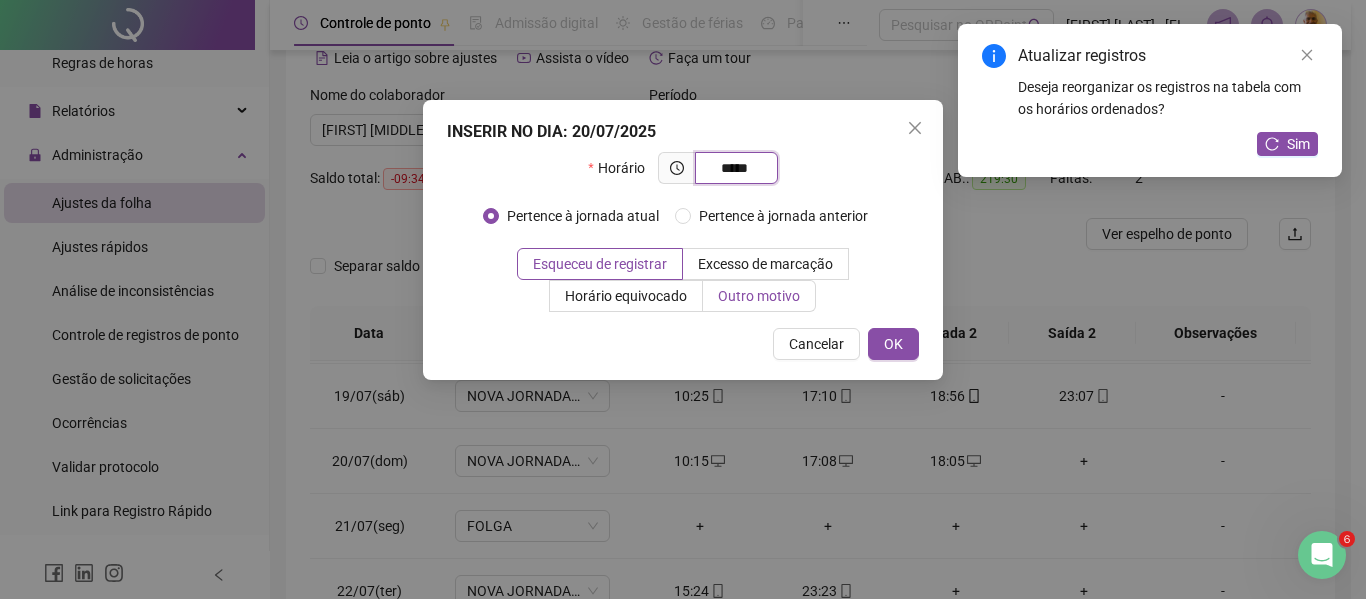 type on "*****" 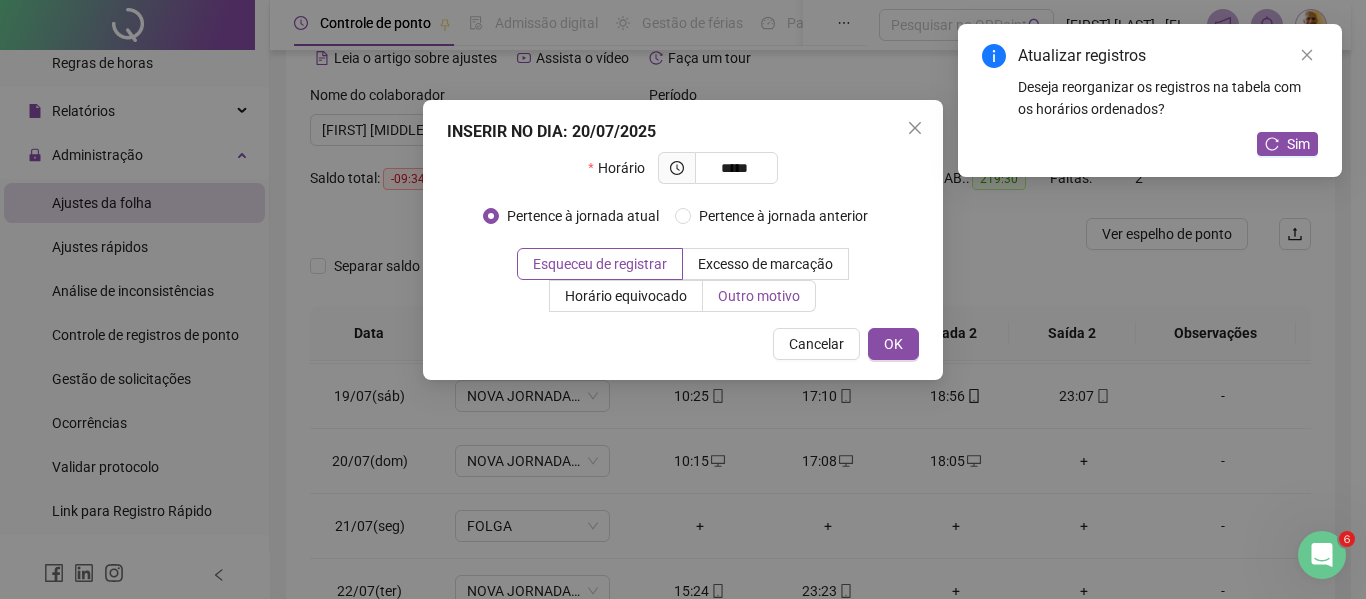 click on "Outro motivo" at bounding box center [759, 296] 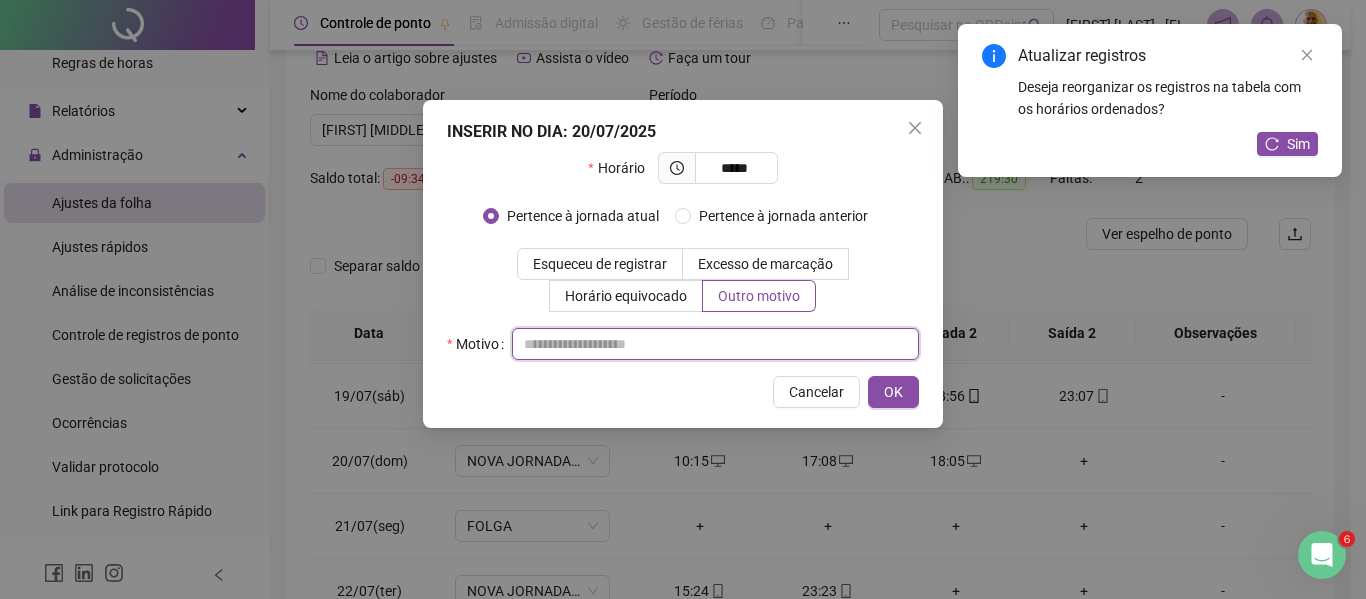 click at bounding box center (715, 344) 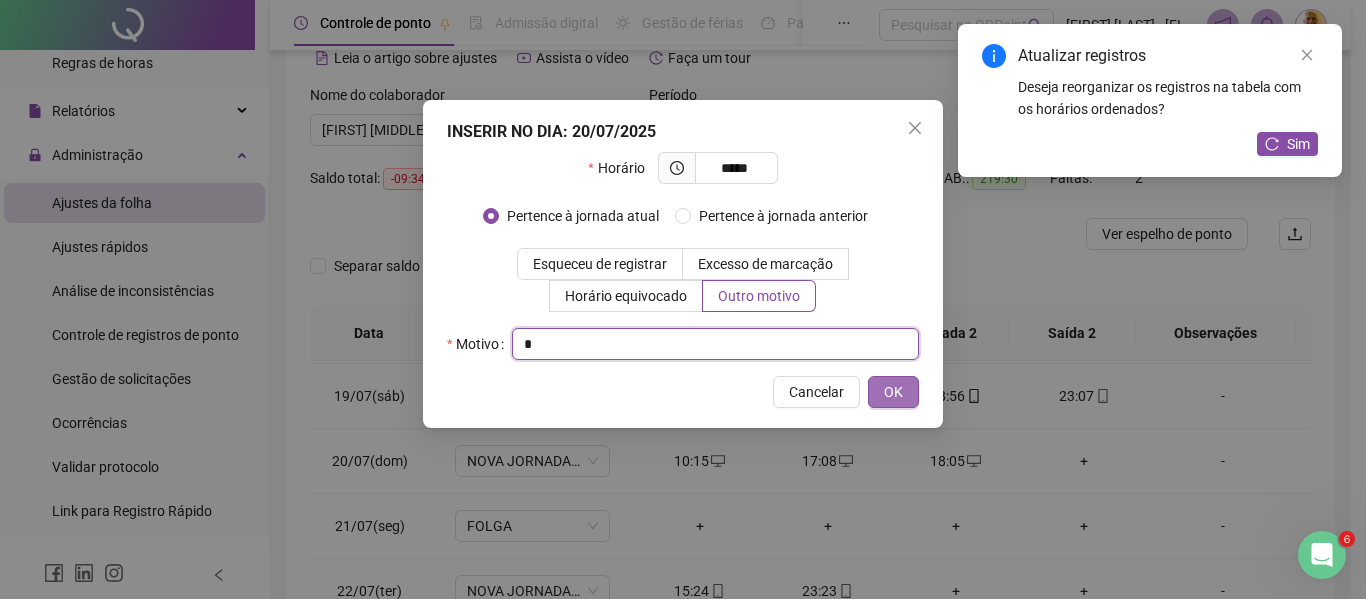 type on "*" 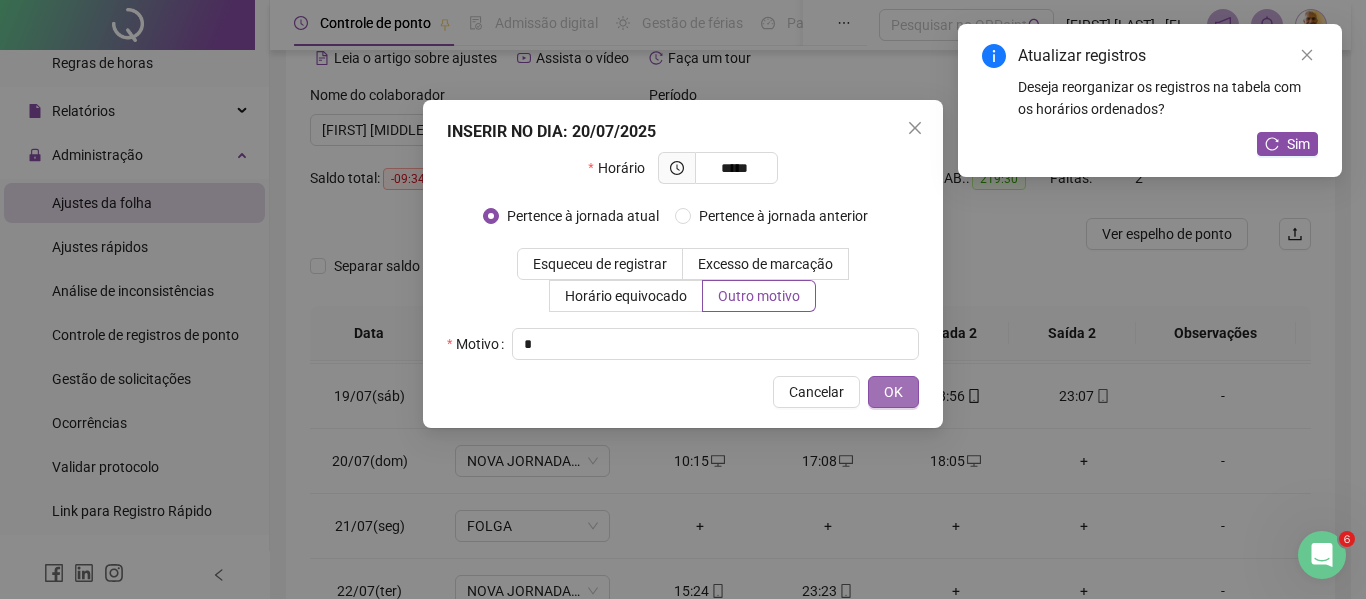 click on "OK" at bounding box center (893, 392) 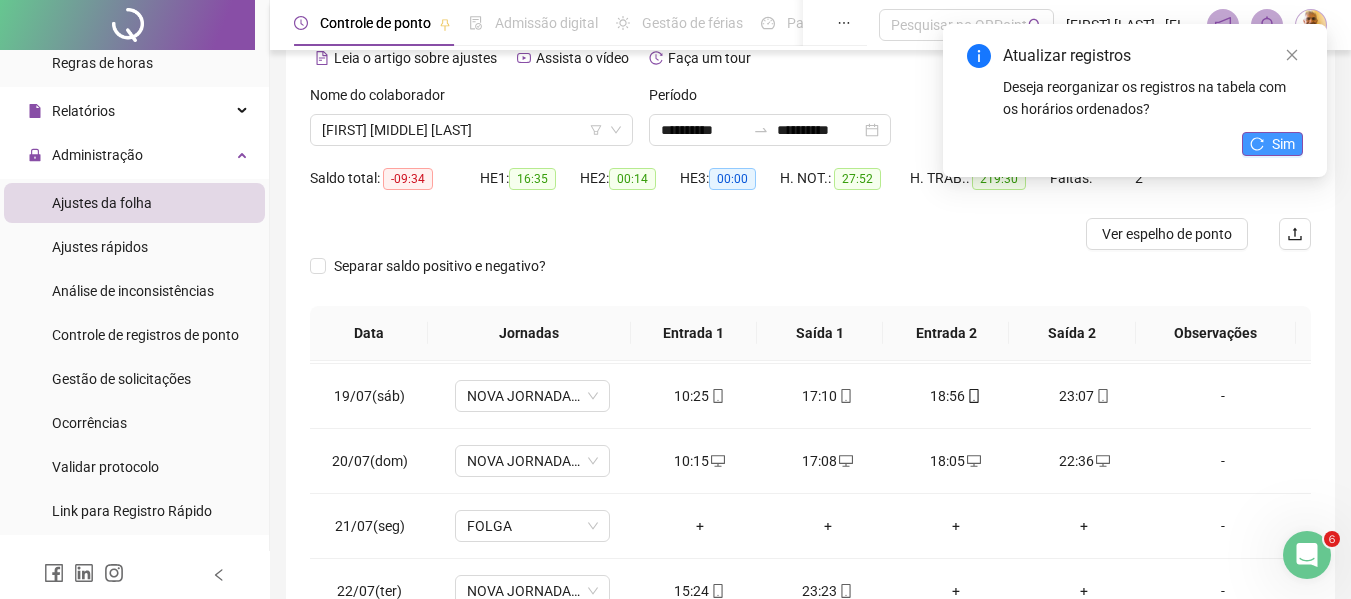 click on "Sim" at bounding box center [1283, 144] 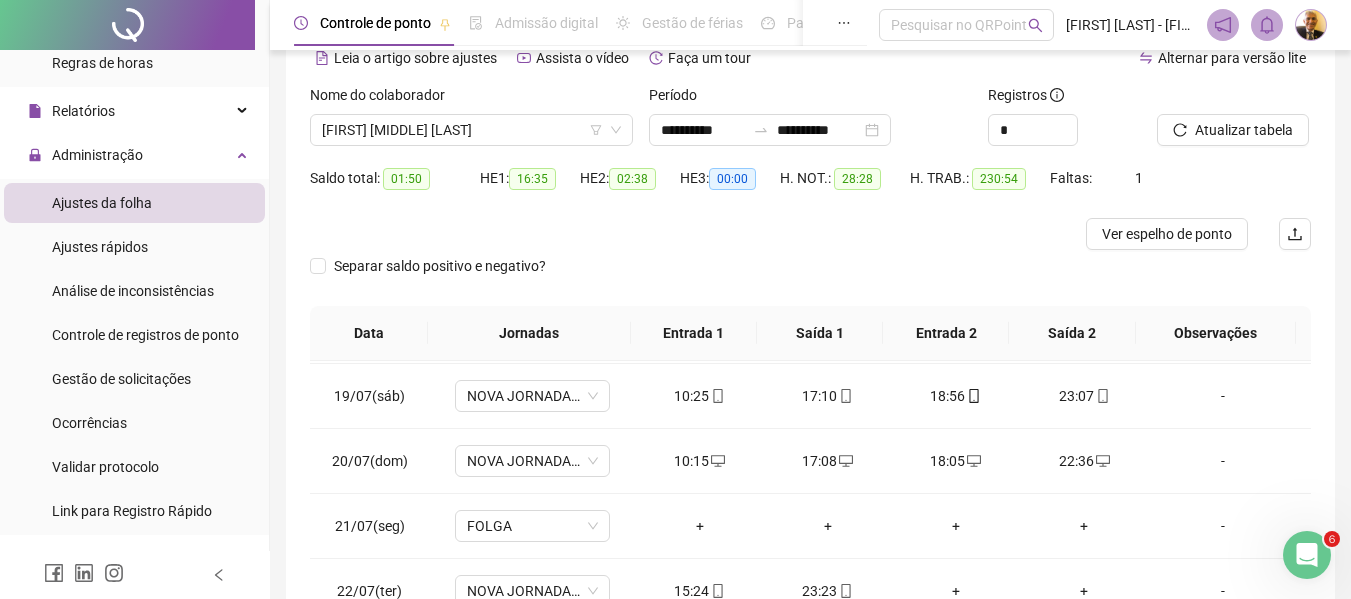 click on "Atualizar tabela" at bounding box center (1244, 130) 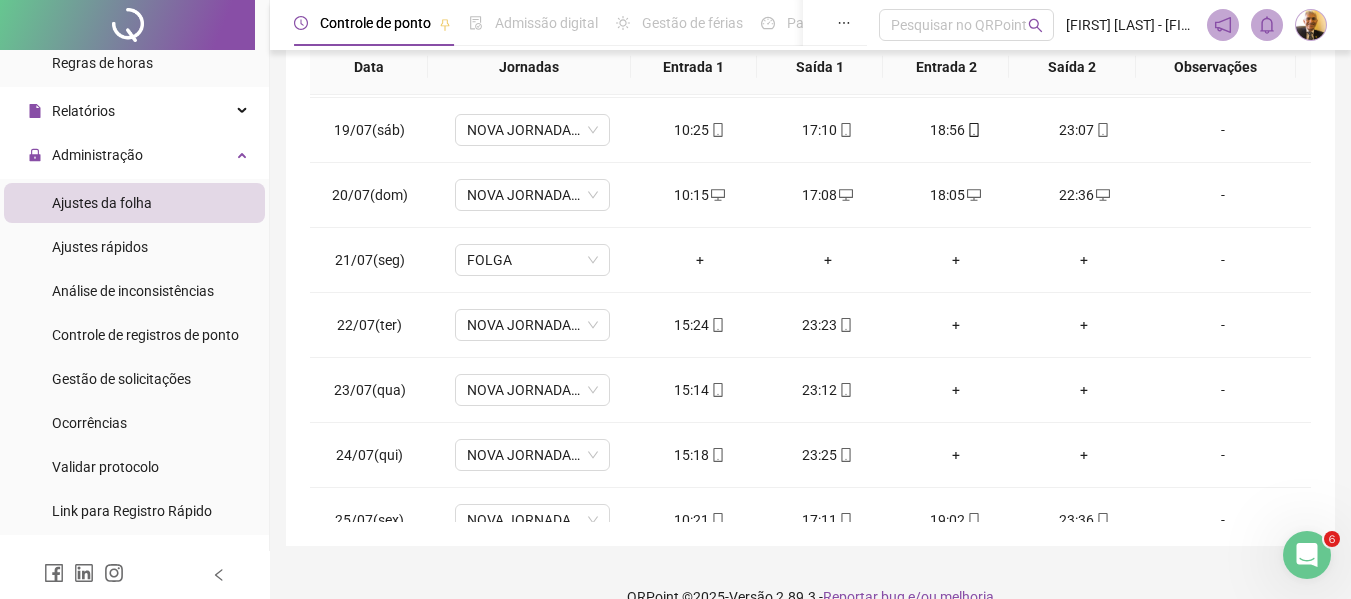 scroll, scrollTop: 370, scrollLeft: 0, axis: vertical 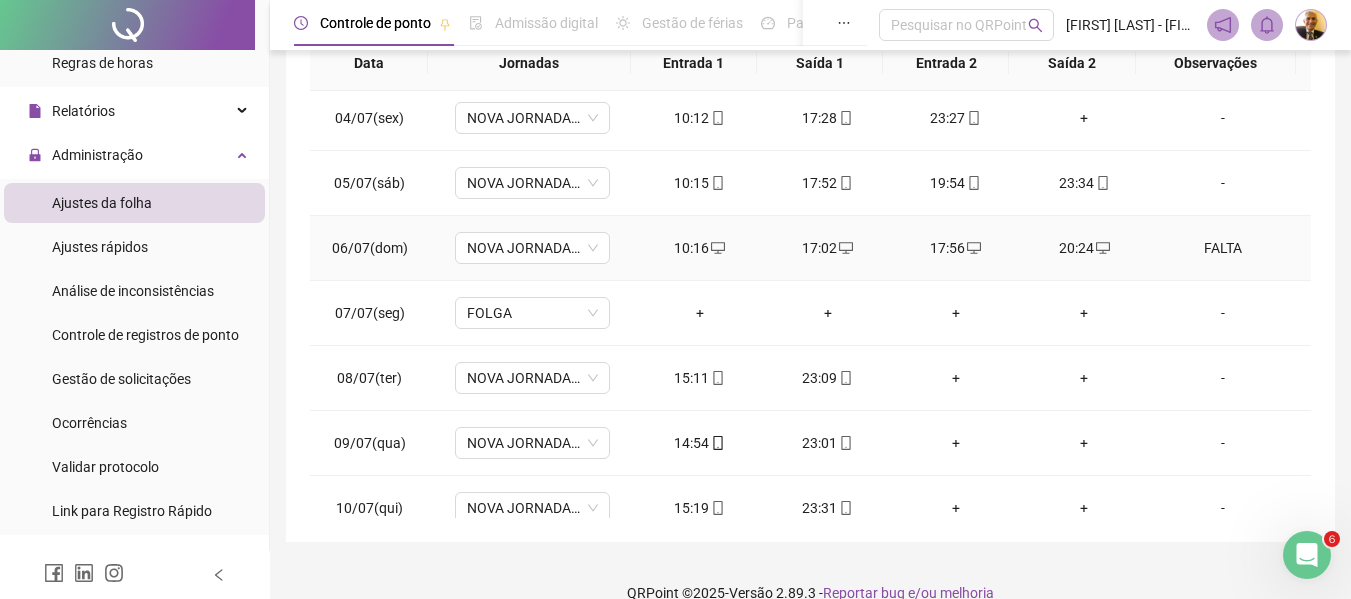 click on "FALTA" at bounding box center (1223, 248) 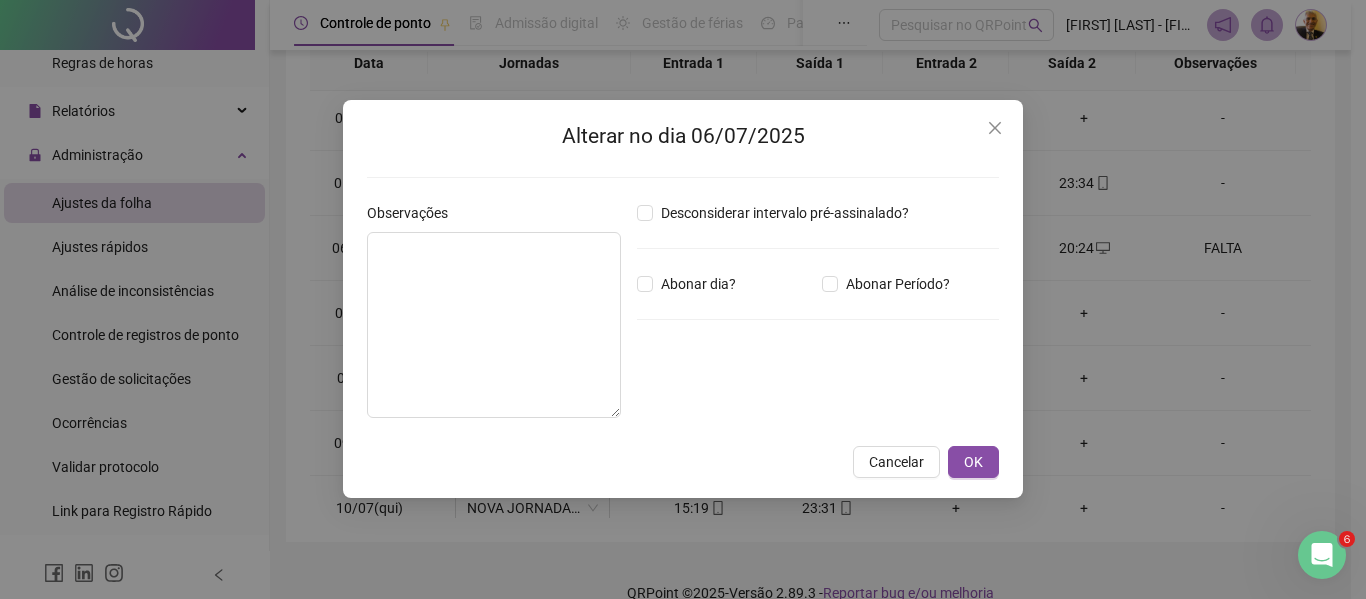 type on "*****" 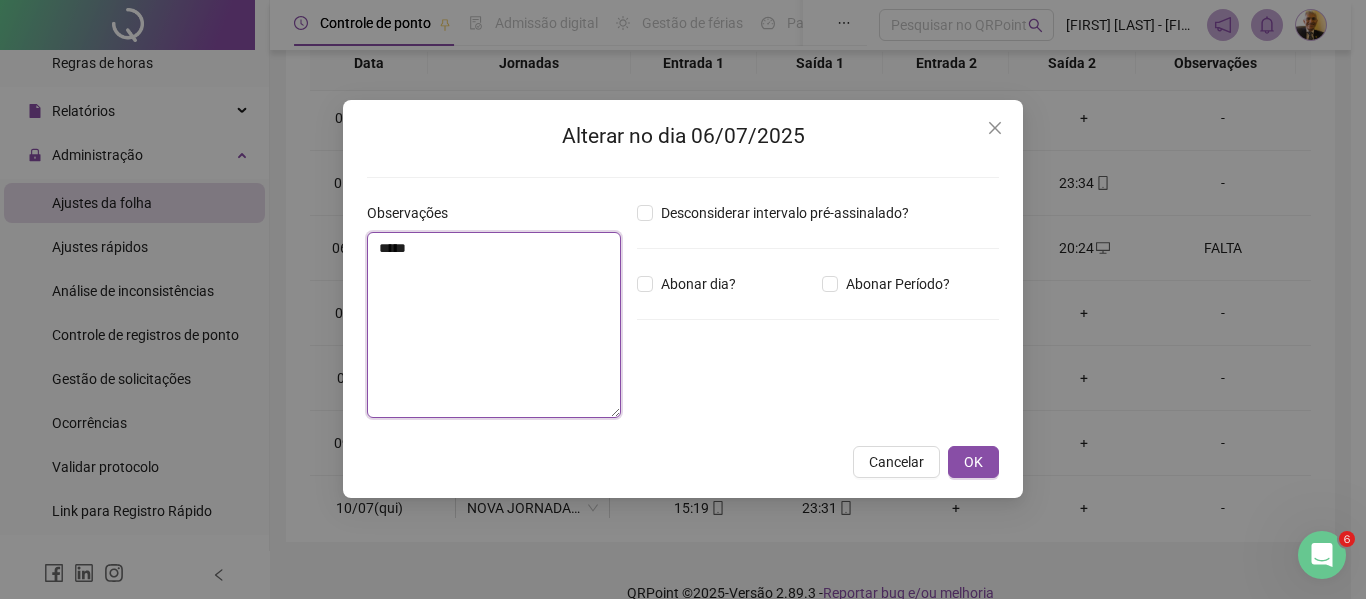 drag, startPoint x: 477, startPoint y: 243, endPoint x: 302, endPoint y: 248, distance: 175.07141 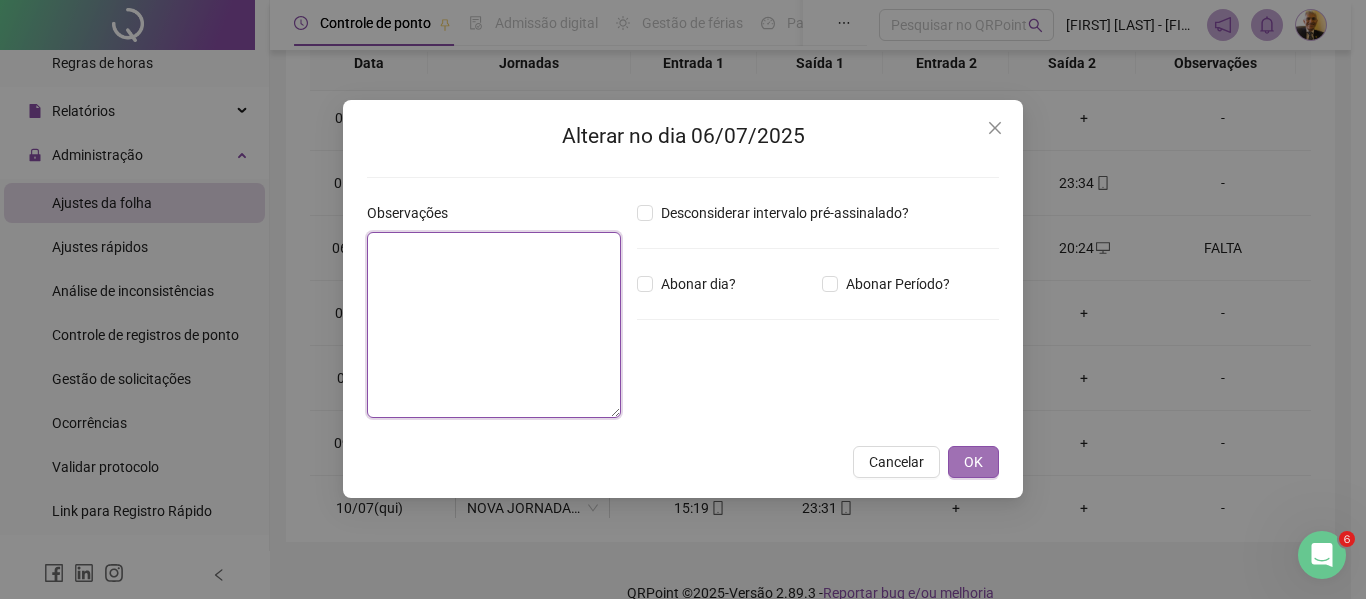 type 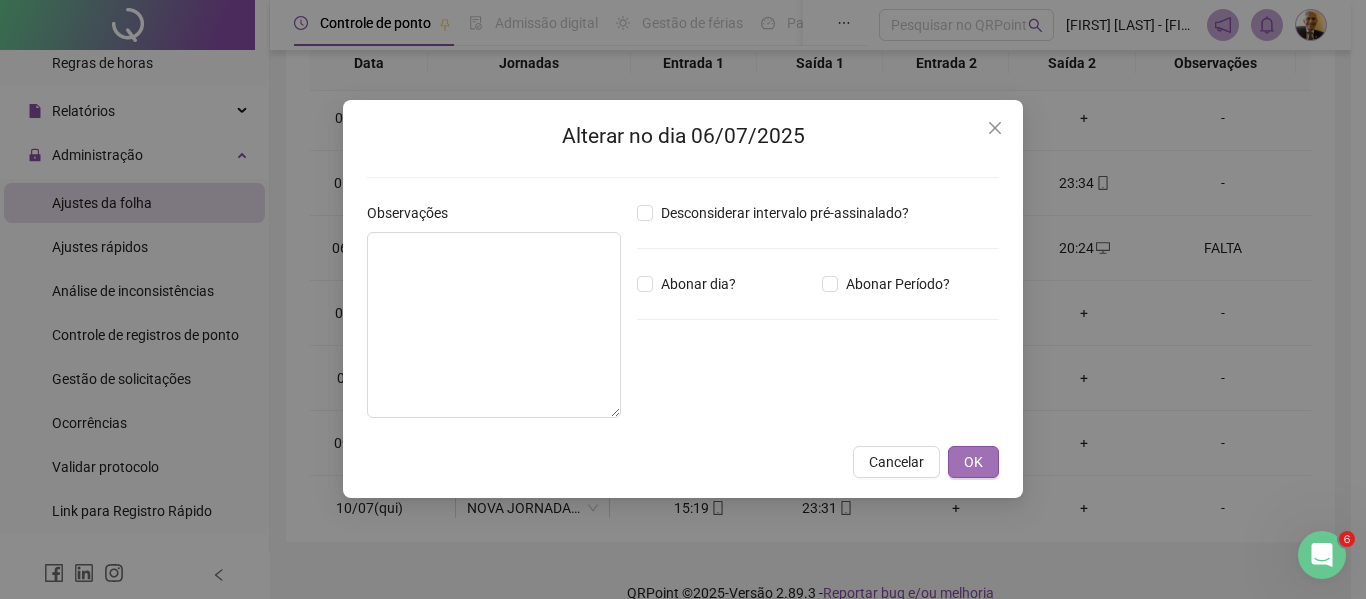 click on "OK" at bounding box center (973, 462) 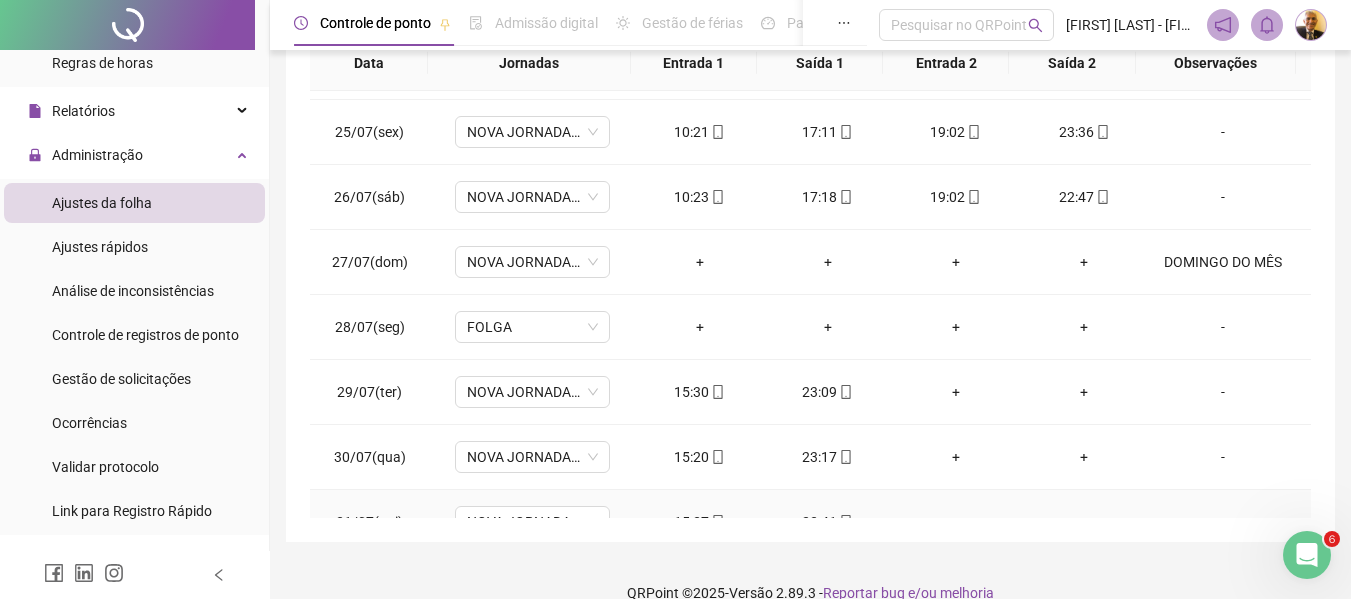 scroll, scrollTop: 1588, scrollLeft: 0, axis: vertical 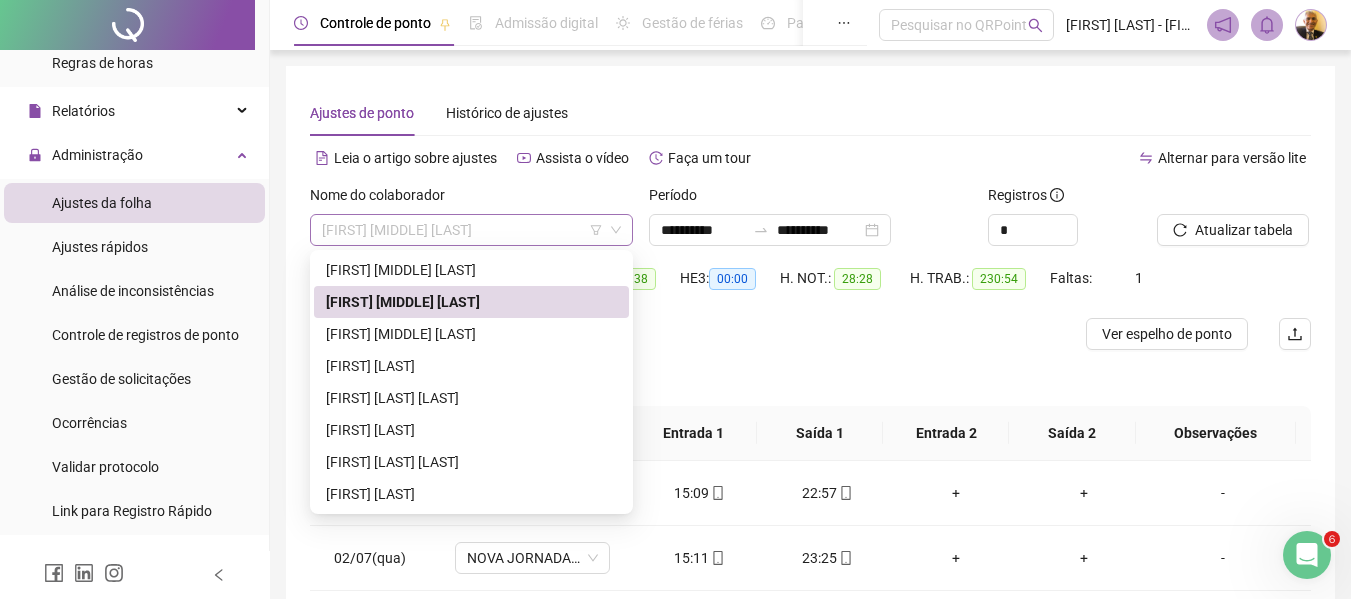click on "[FIRST] [MIDDLE] [LAST]" at bounding box center (471, 230) 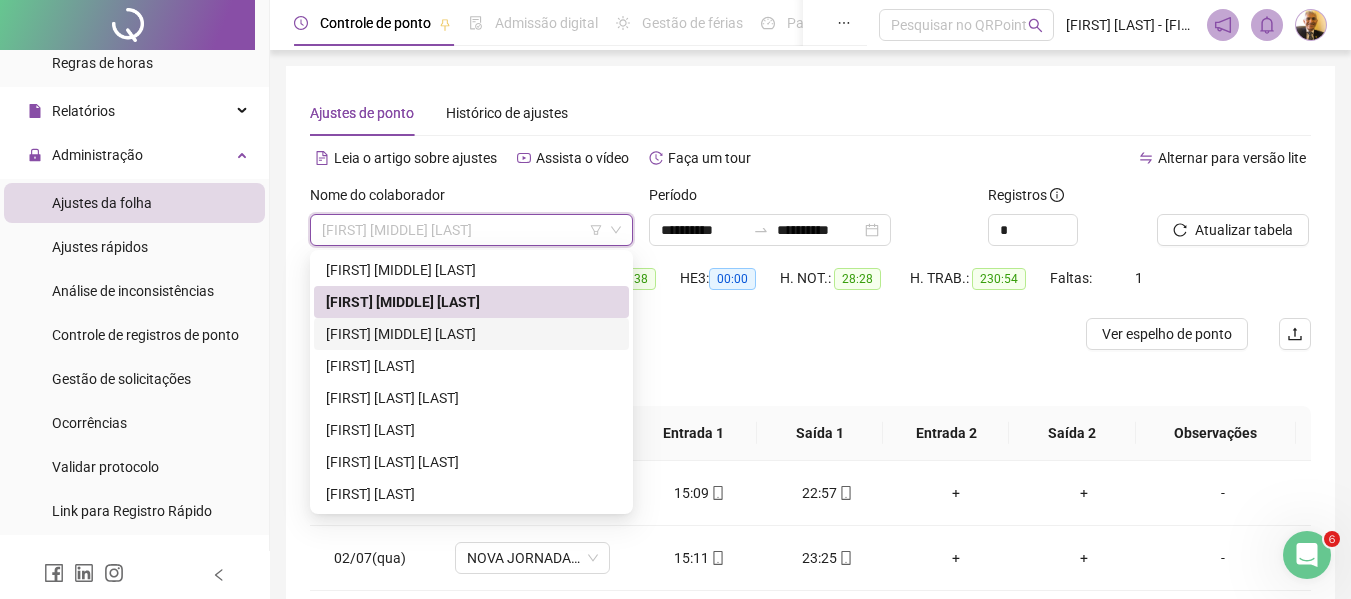 click on "[FIRST] [MIDDLE] [LAST]" at bounding box center [471, 334] 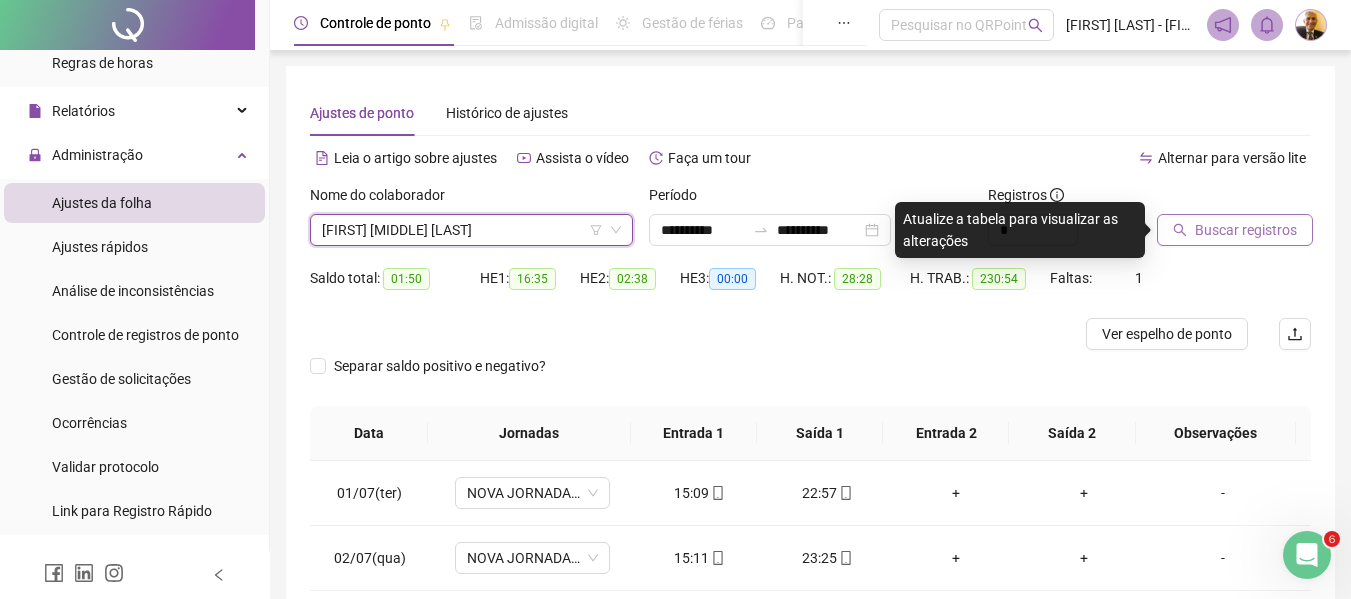 click on "Buscar registros" at bounding box center (1246, 230) 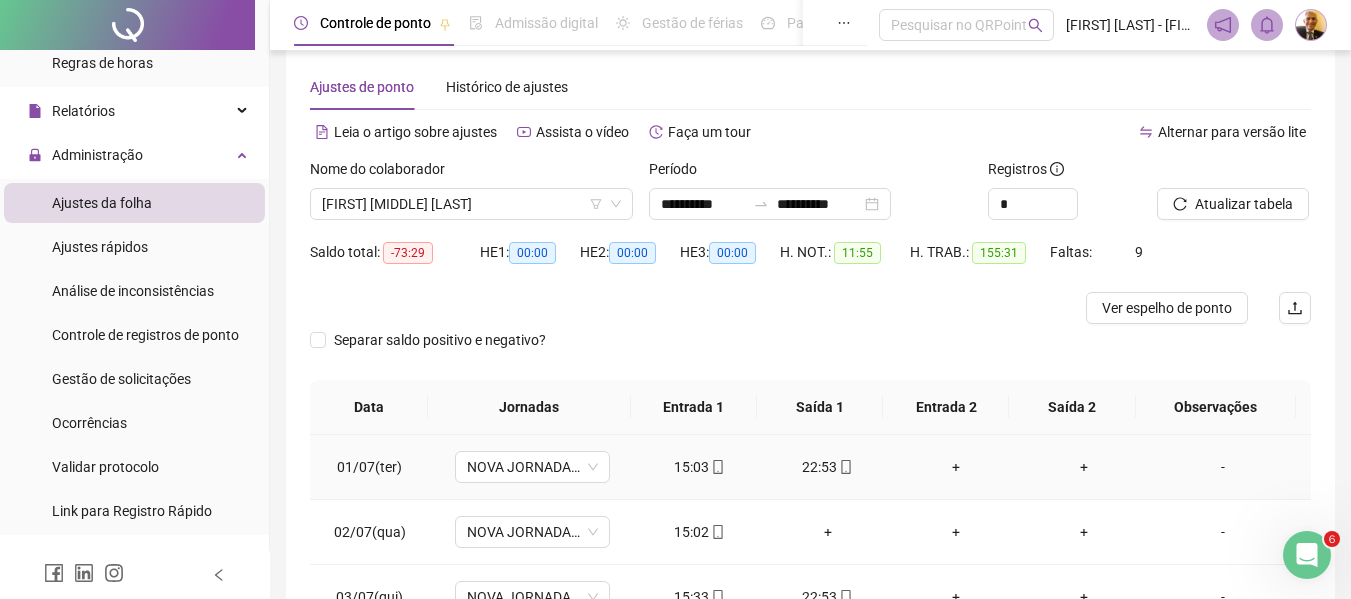 scroll, scrollTop: 33, scrollLeft: 0, axis: vertical 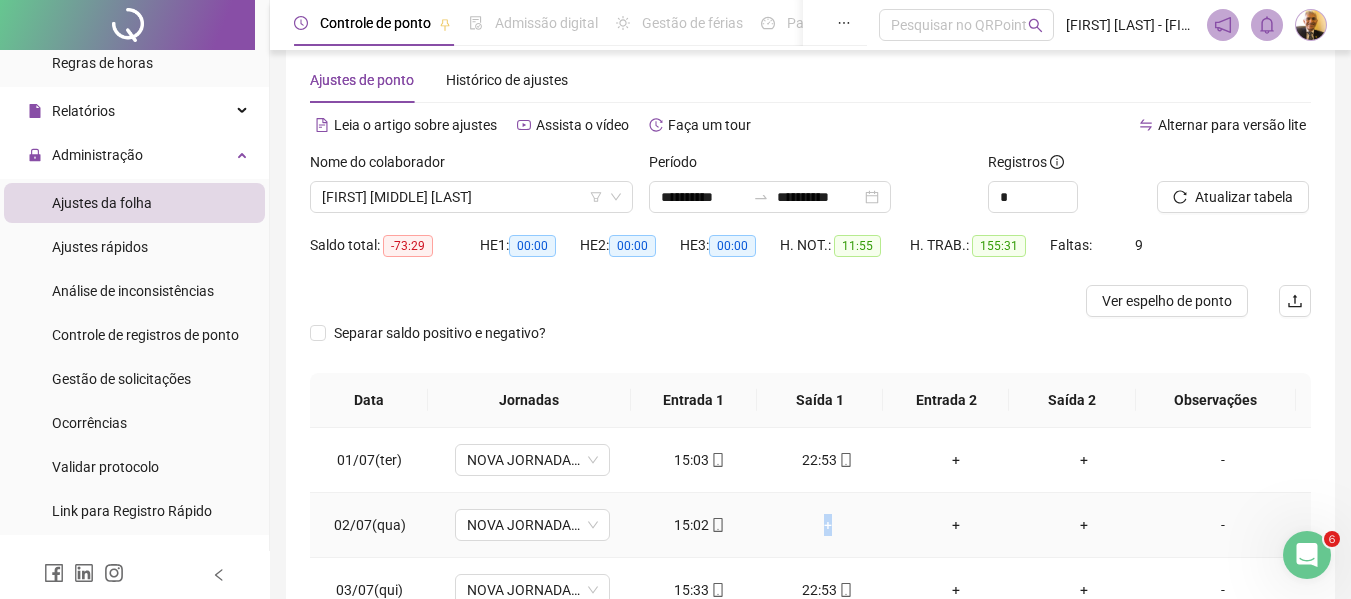 click on "+" at bounding box center (828, 525) 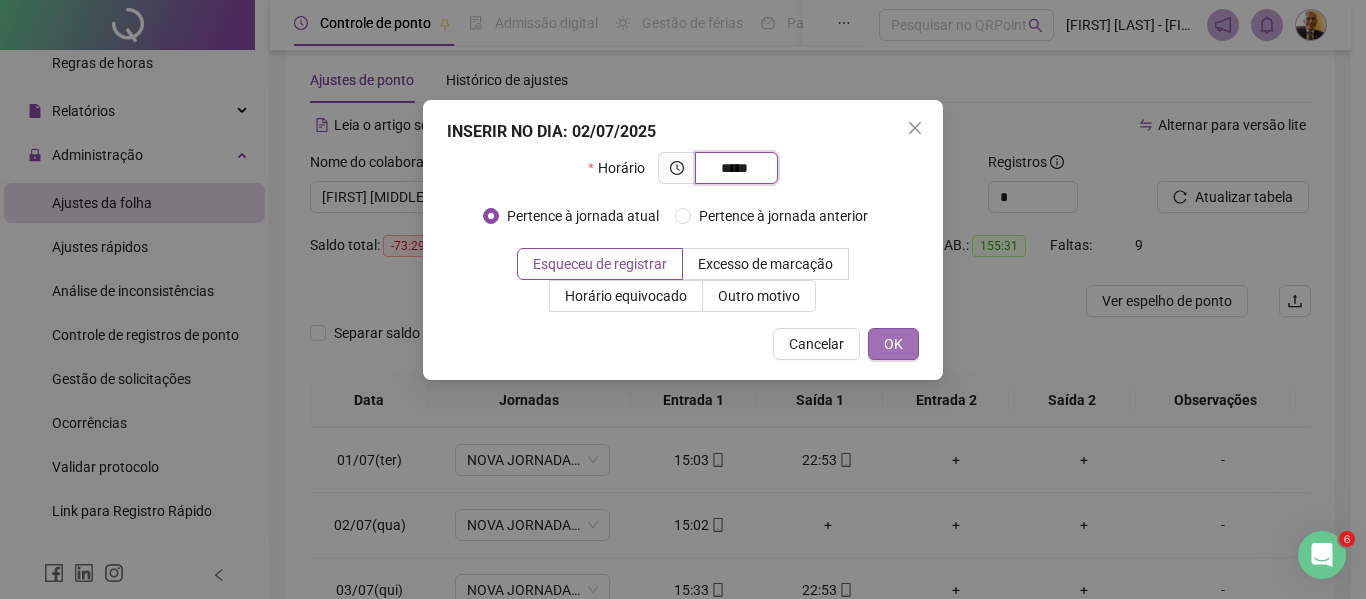 type on "*****" 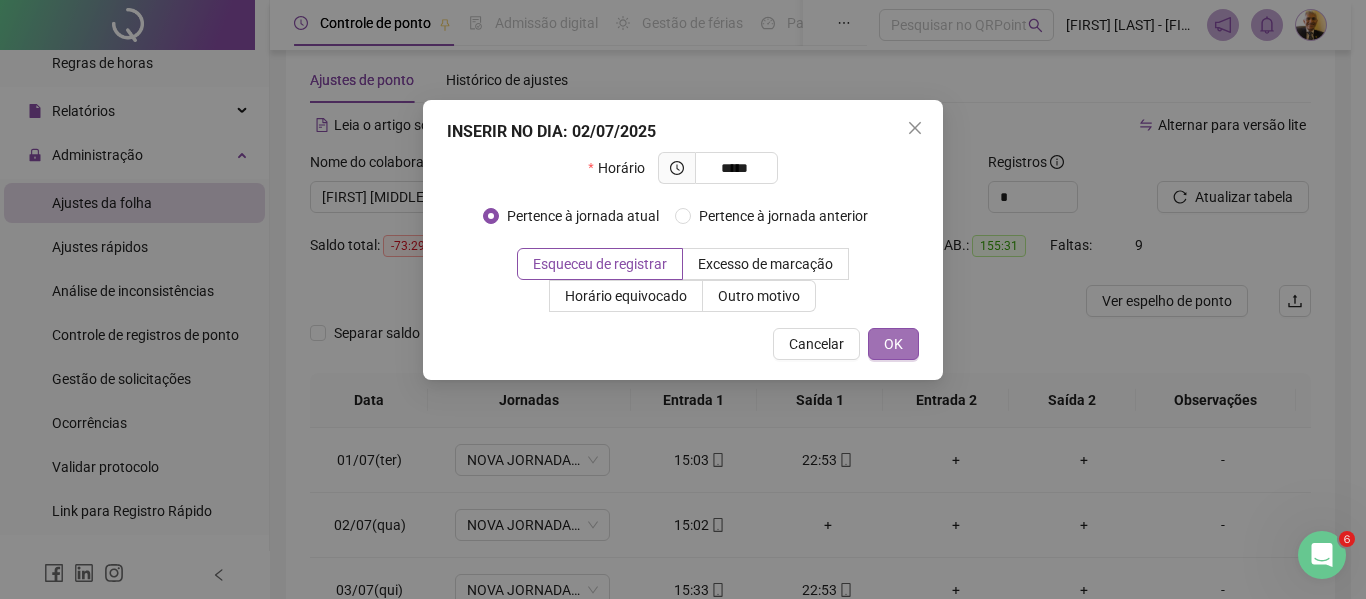 click on "OK" at bounding box center [893, 344] 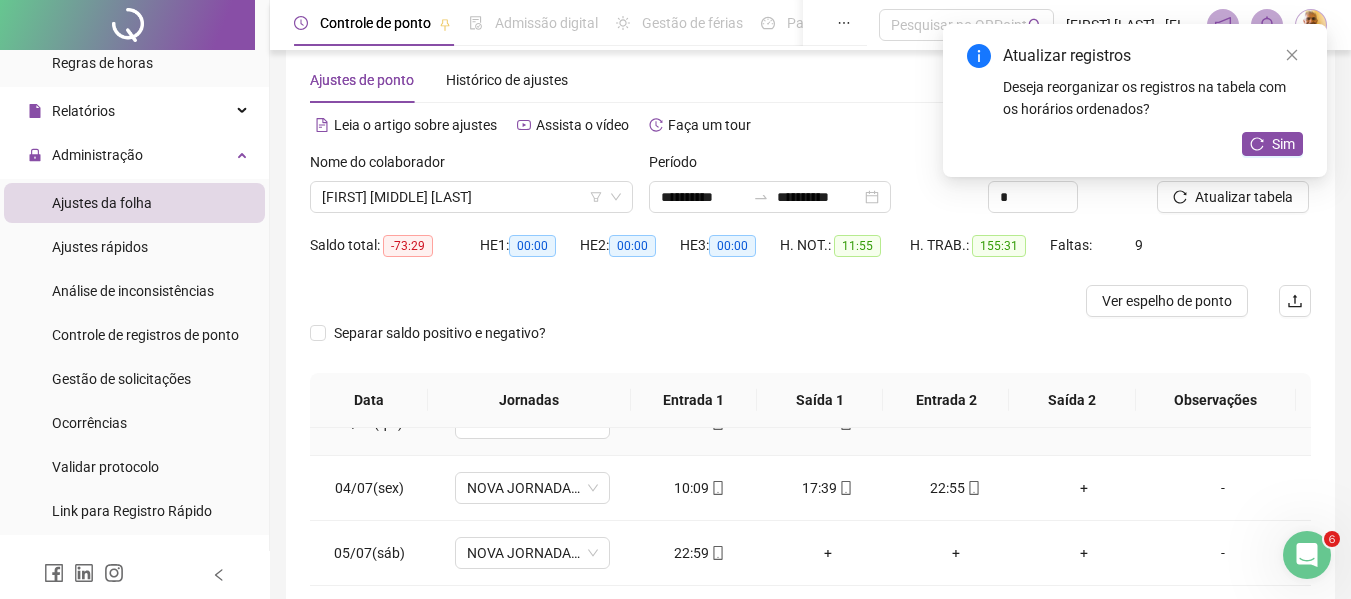 scroll, scrollTop: 200, scrollLeft: 0, axis: vertical 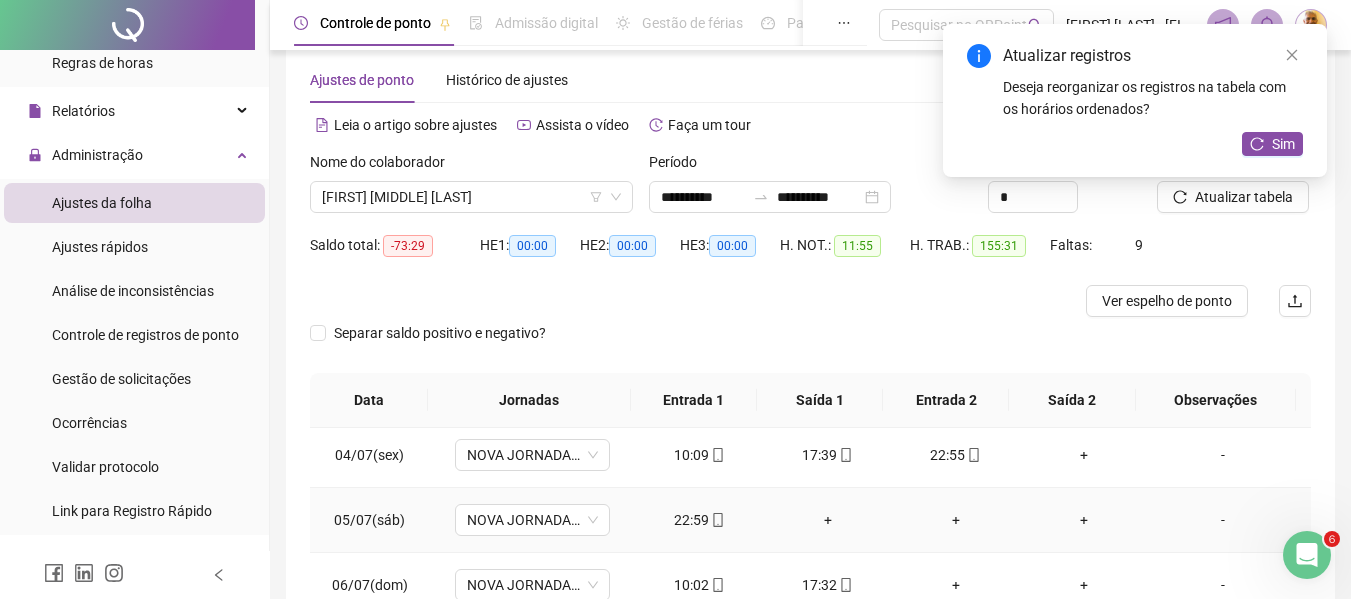 click on "22:59" at bounding box center (700, 520) 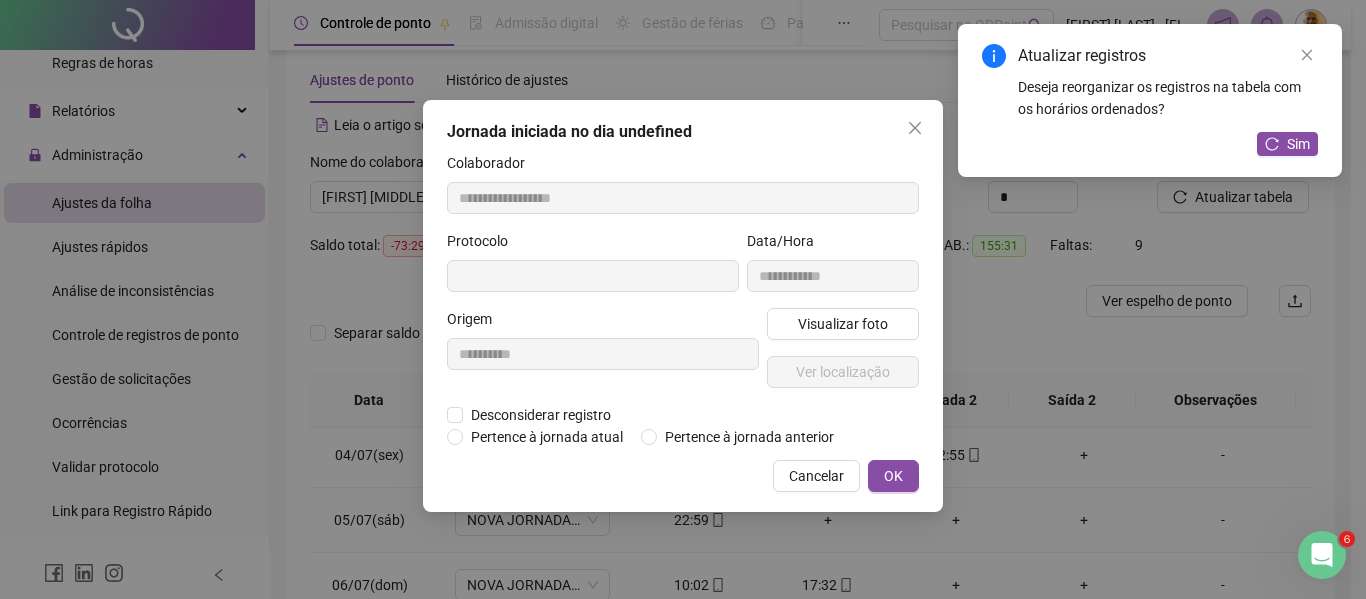 type on "**********" 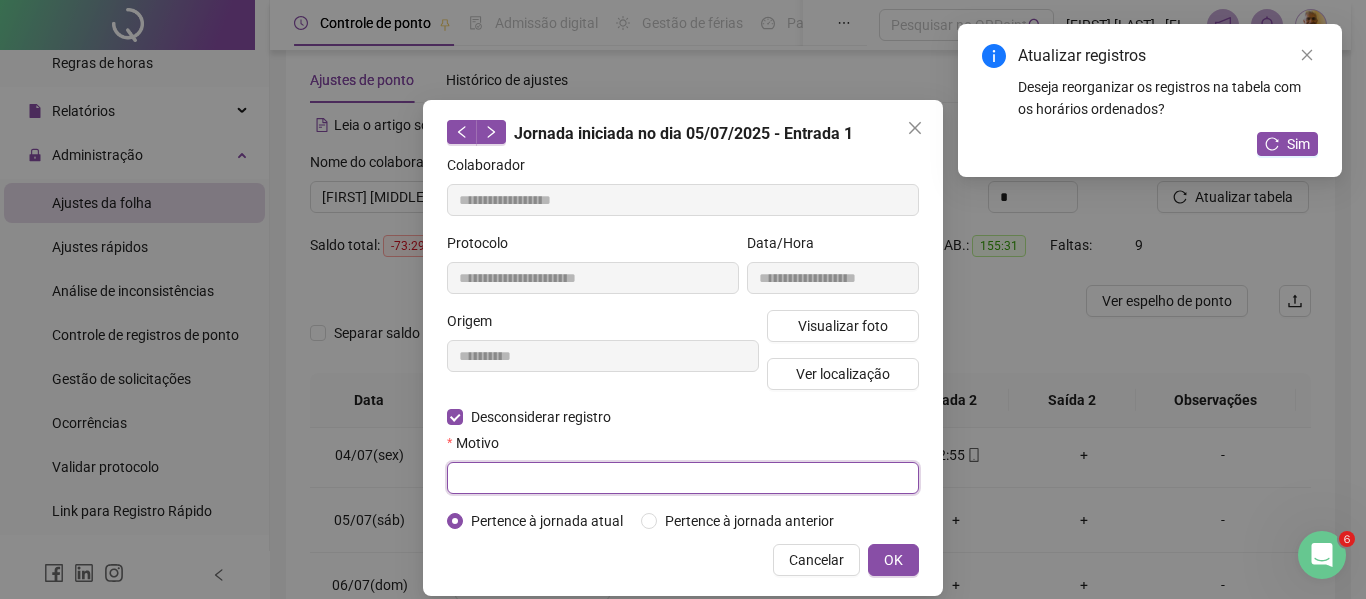 click at bounding box center [683, 478] 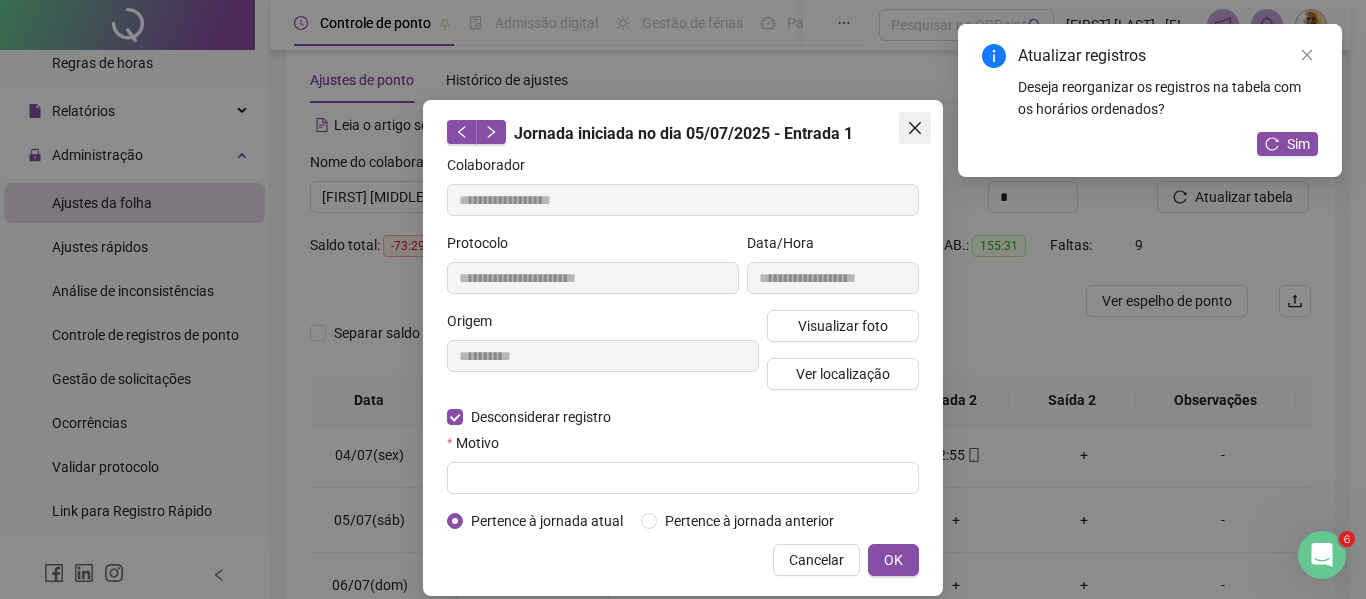 click 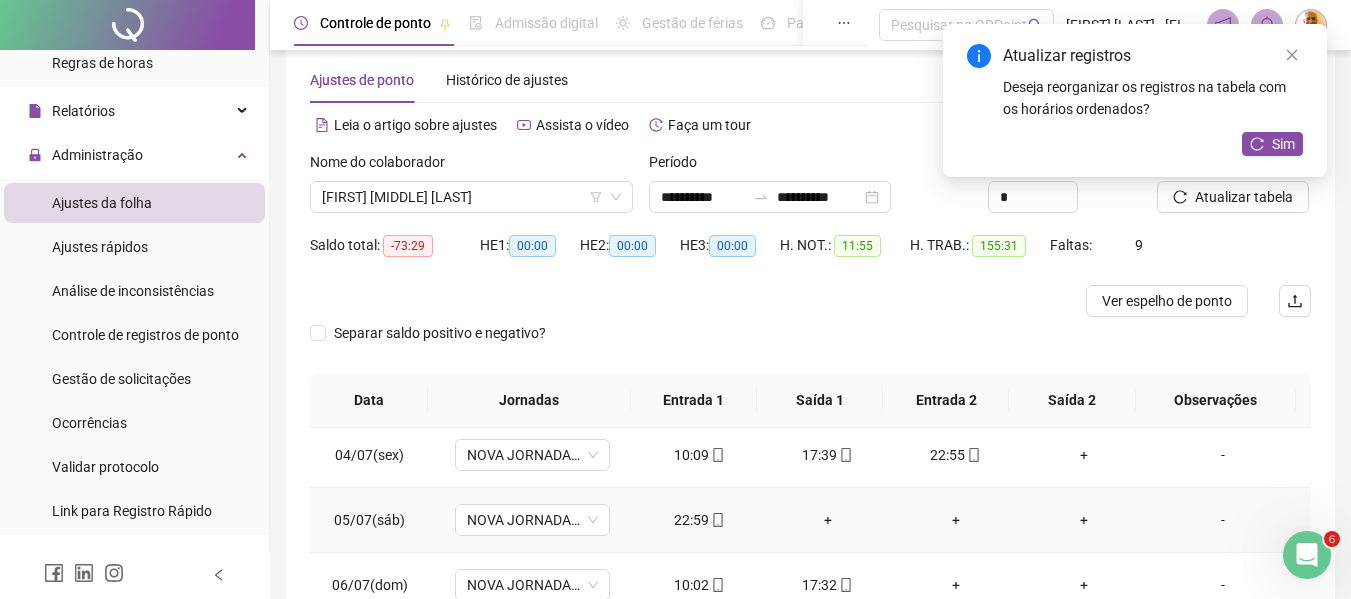 click on "+" at bounding box center [828, 520] 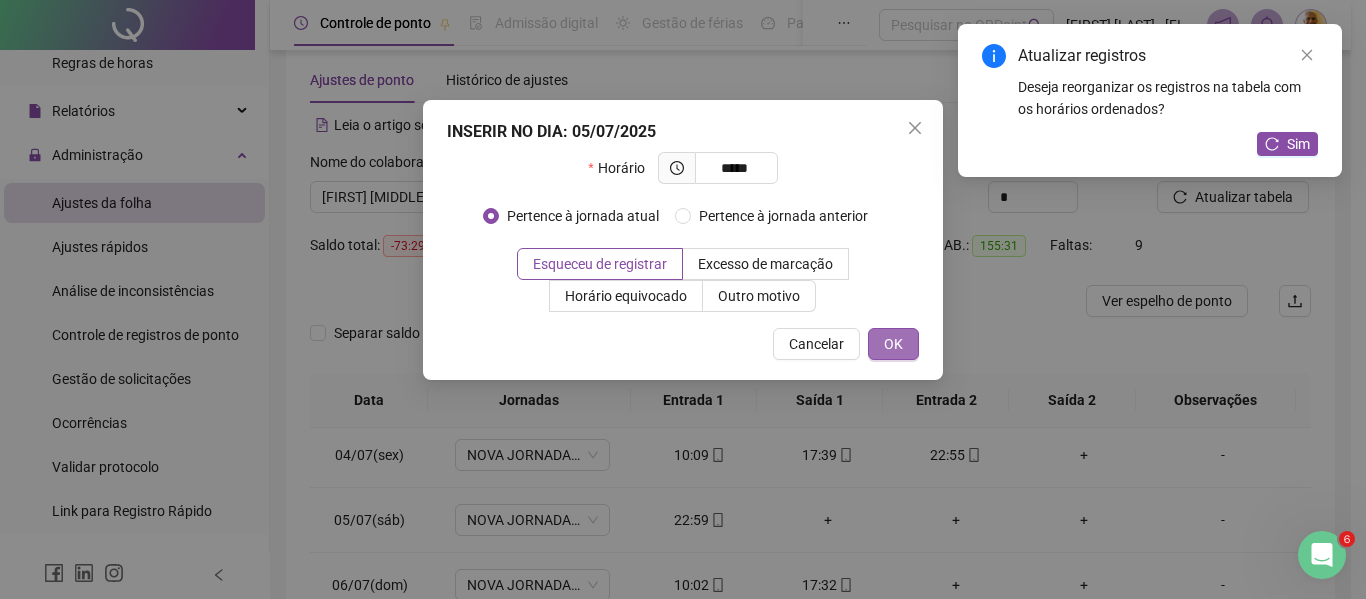 type on "*****" 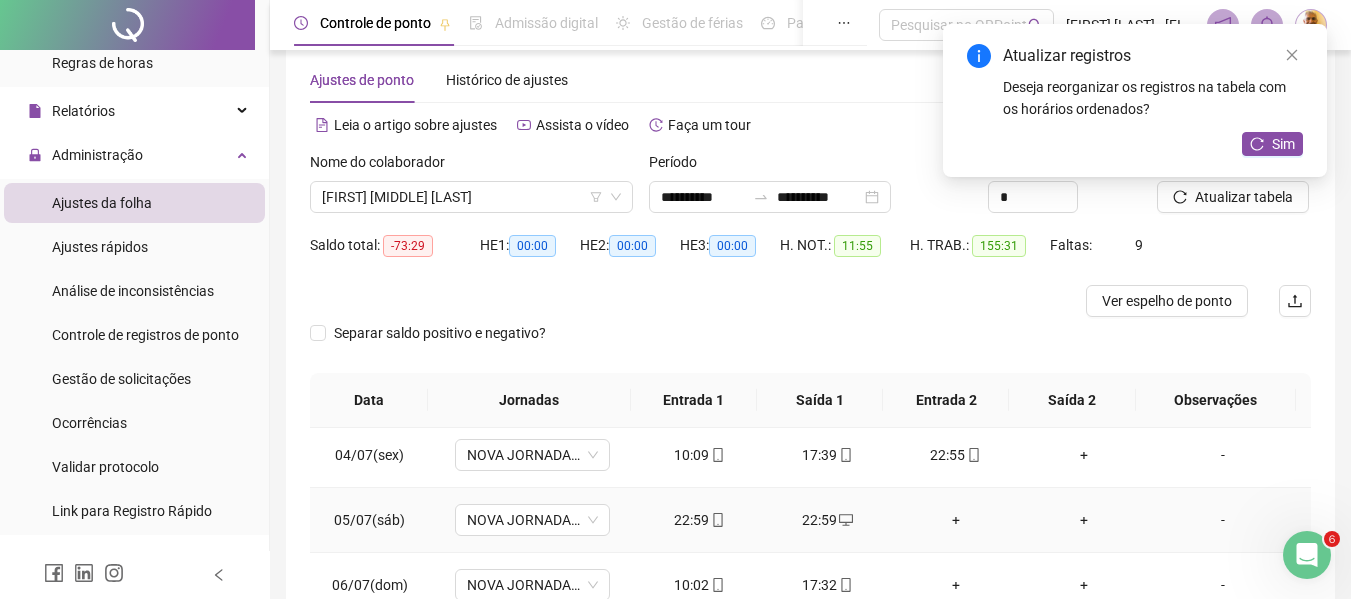 click on "22:59" at bounding box center (700, 520) 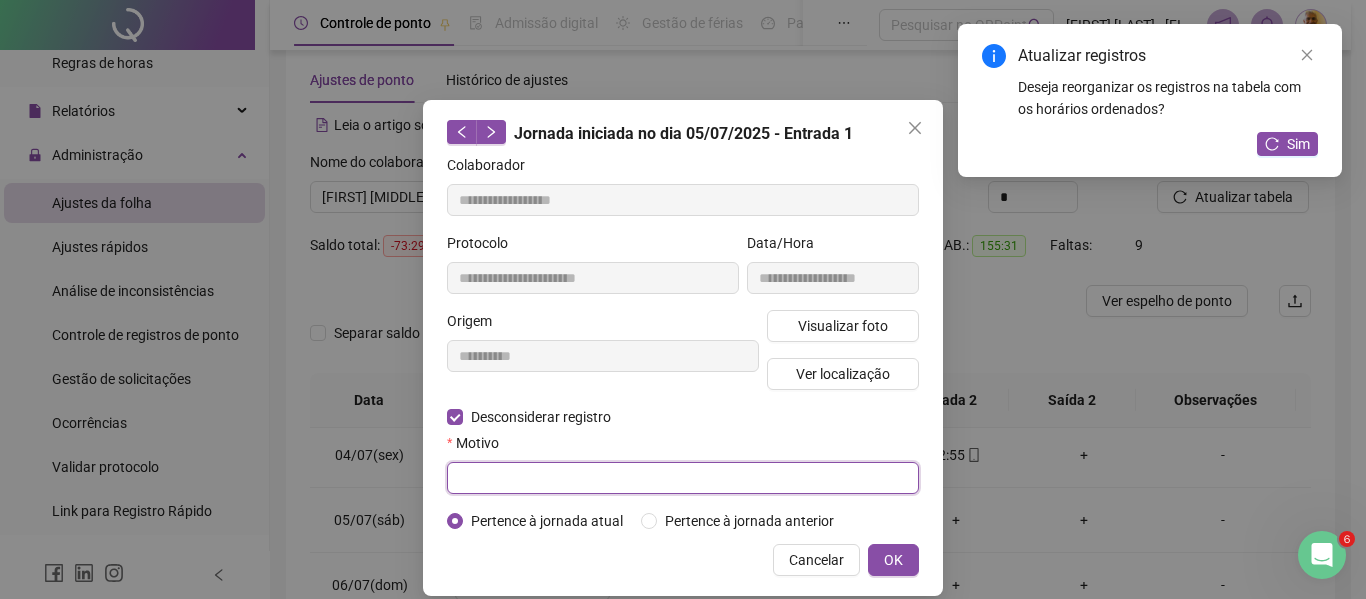 click at bounding box center (683, 478) 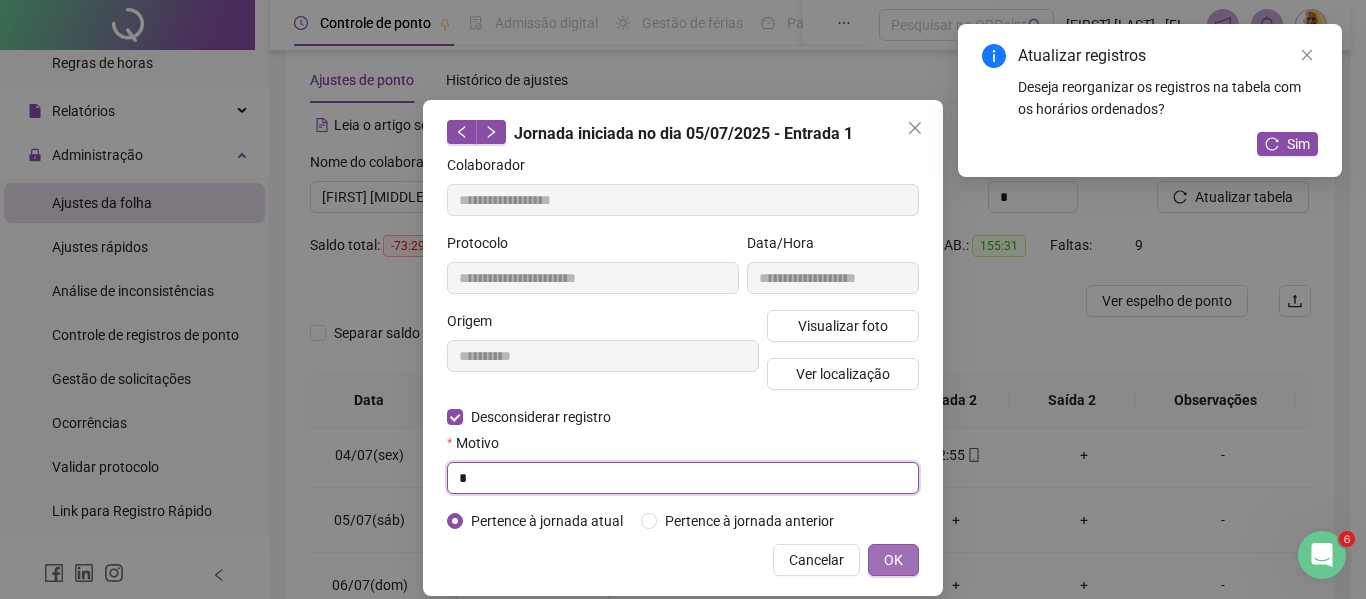 type on "*" 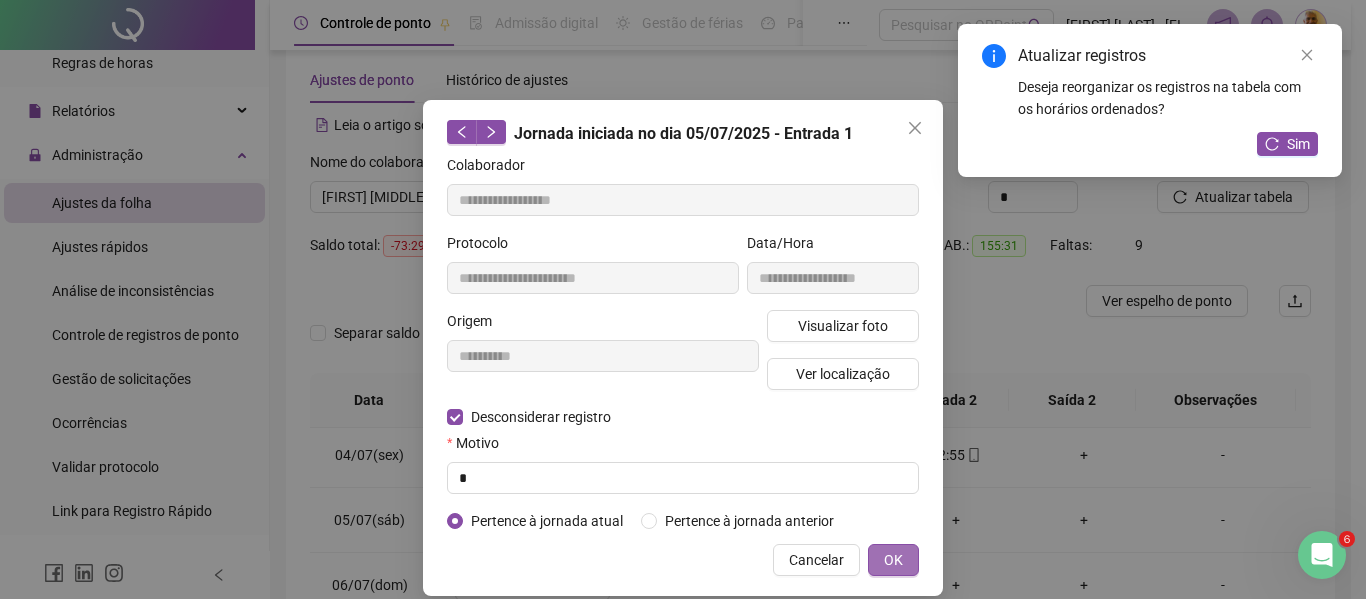 click on "OK" at bounding box center [893, 560] 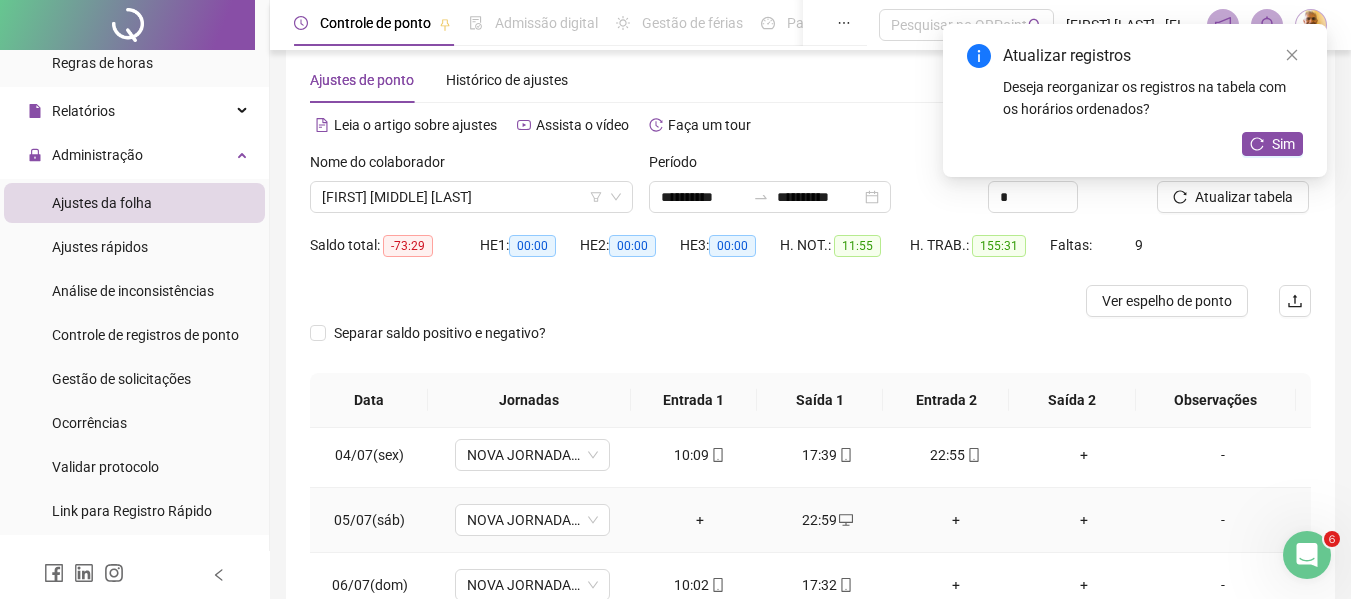 click on "+" at bounding box center (700, 520) 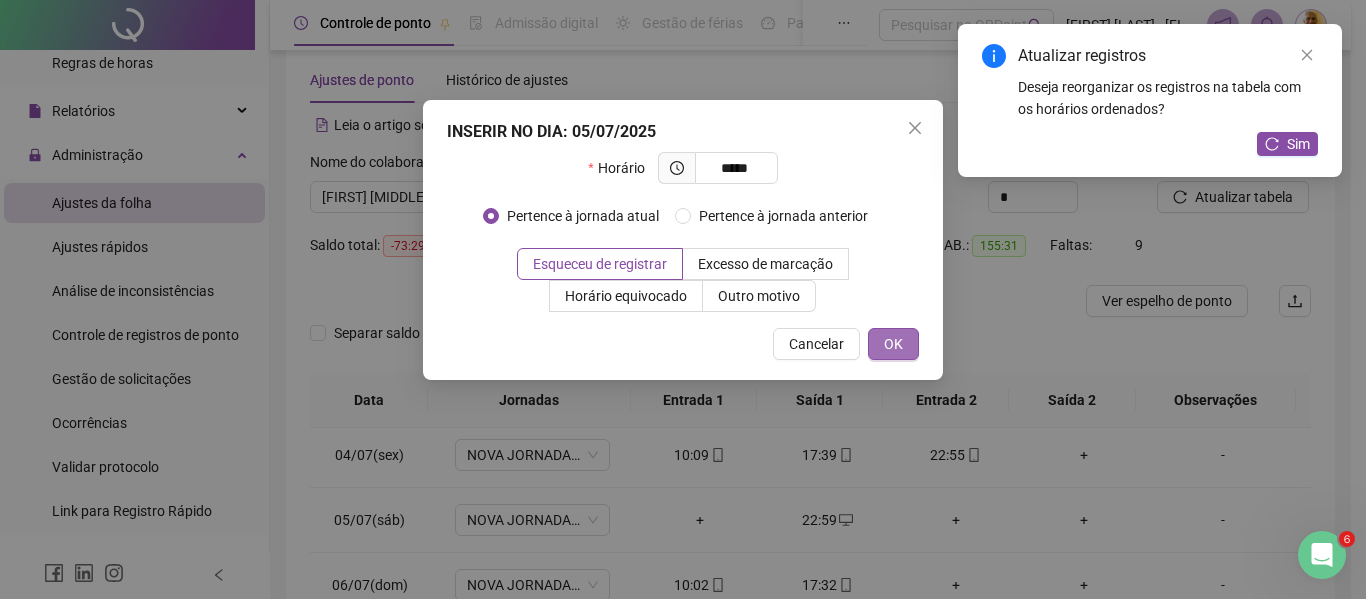 type on "*****" 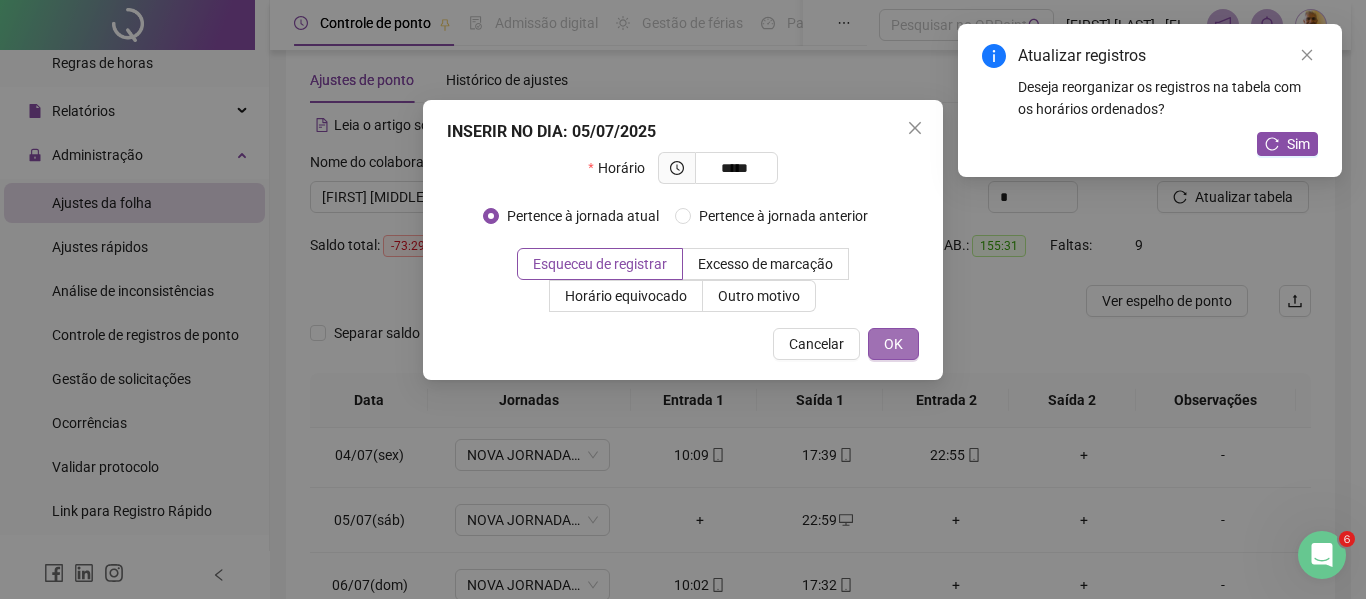 click on "OK" at bounding box center [893, 344] 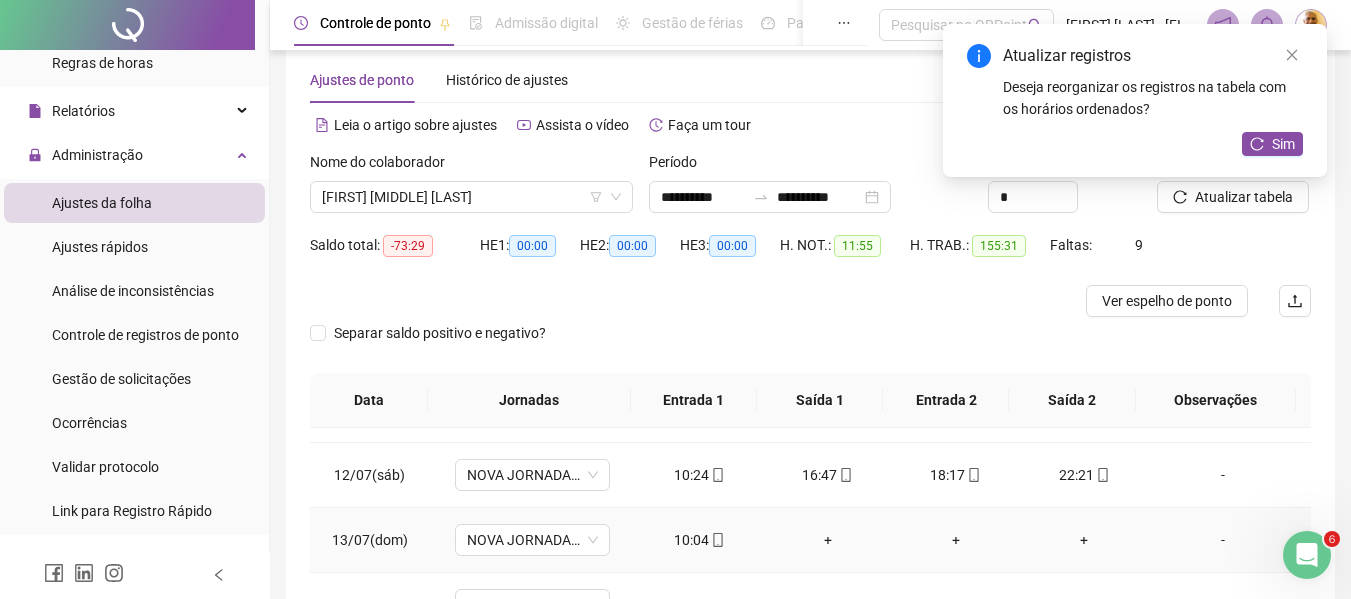 scroll, scrollTop: 733, scrollLeft: 0, axis: vertical 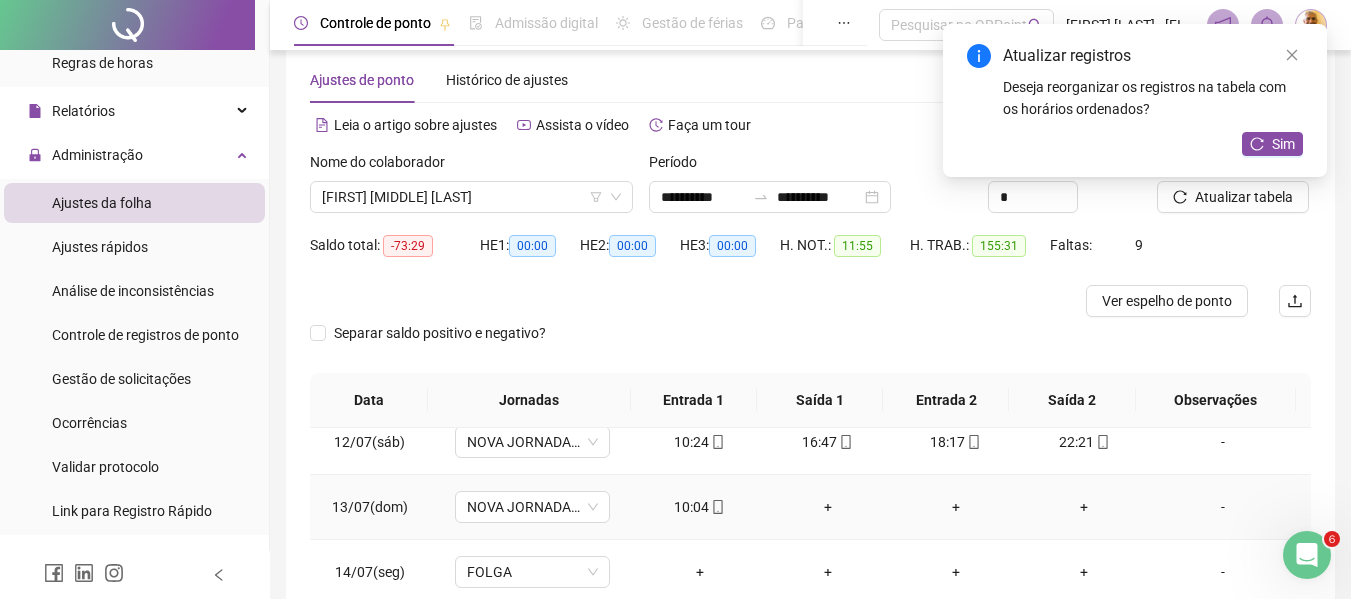 click on "+" at bounding box center (828, 507) 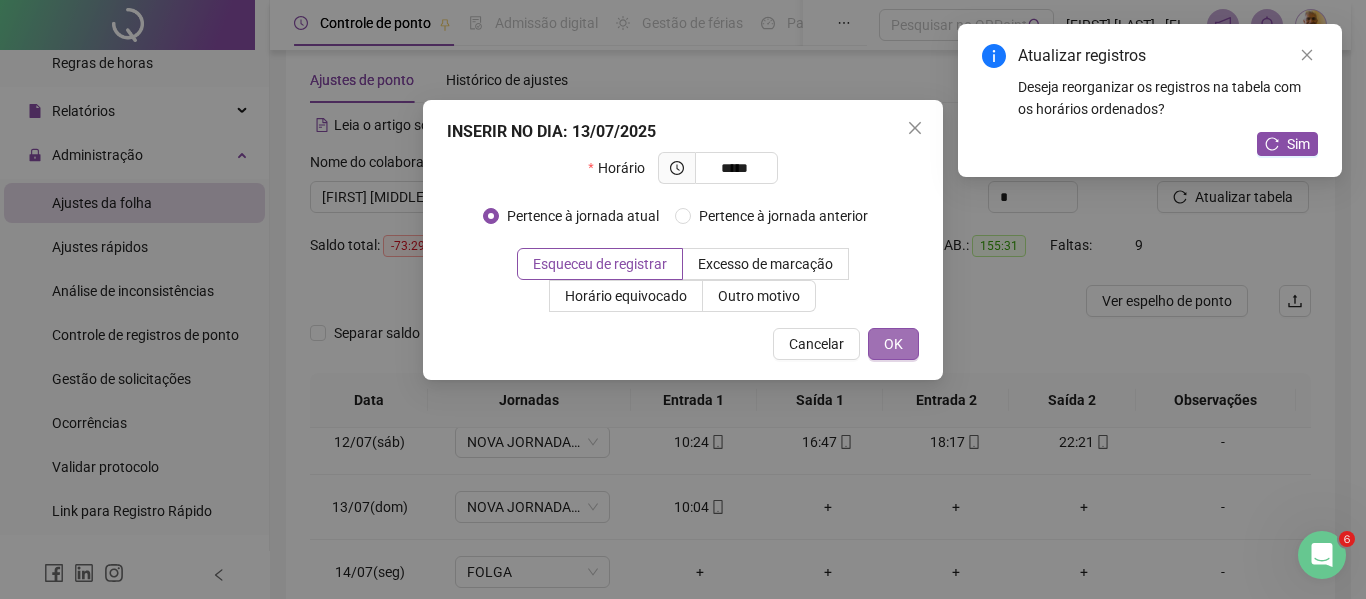 type on "*****" 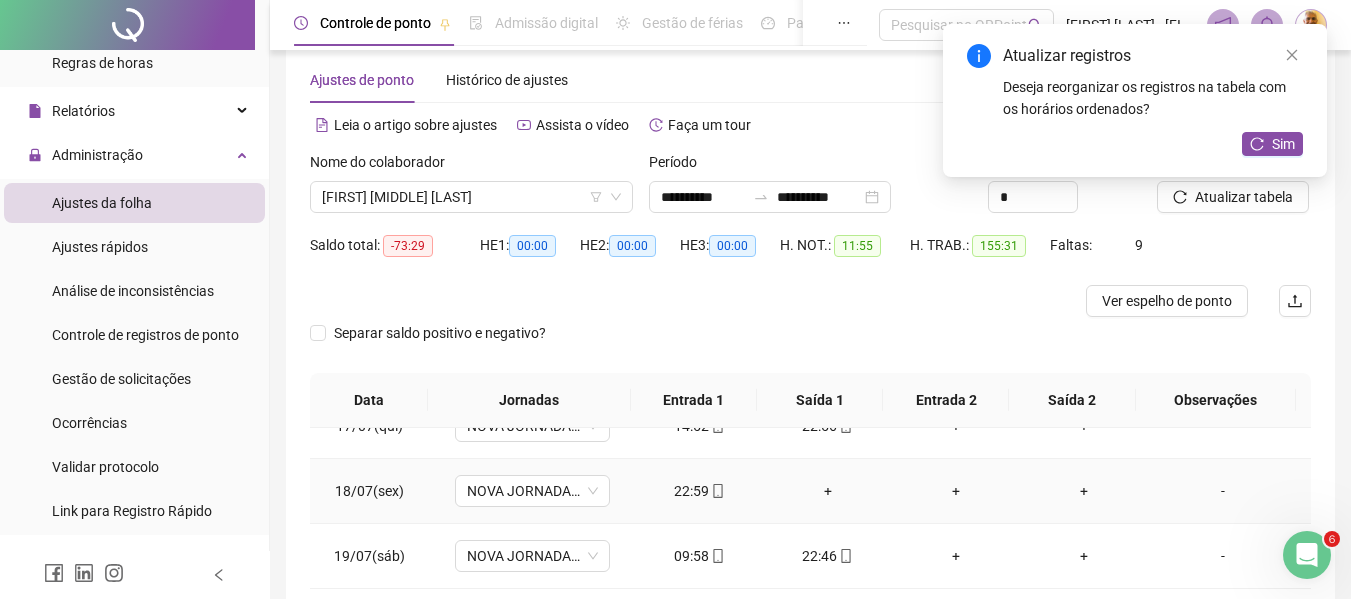 scroll, scrollTop: 1067, scrollLeft: 0, axis: vertical 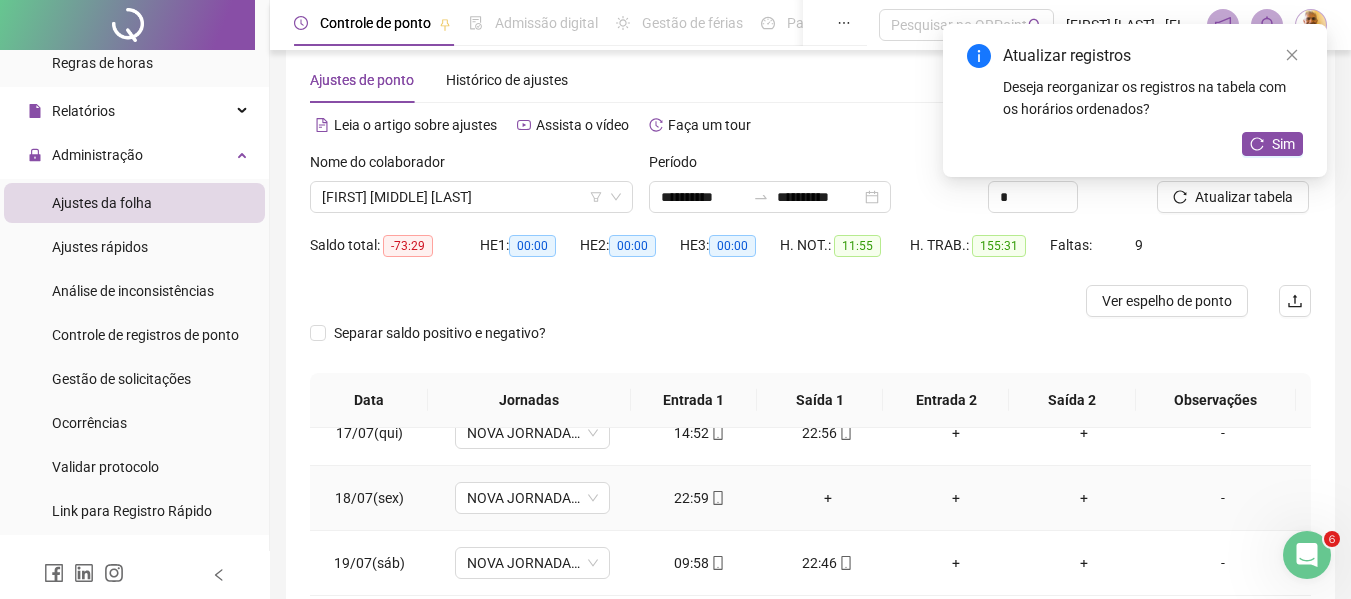 click on "+" at bounding box center (828, 498) 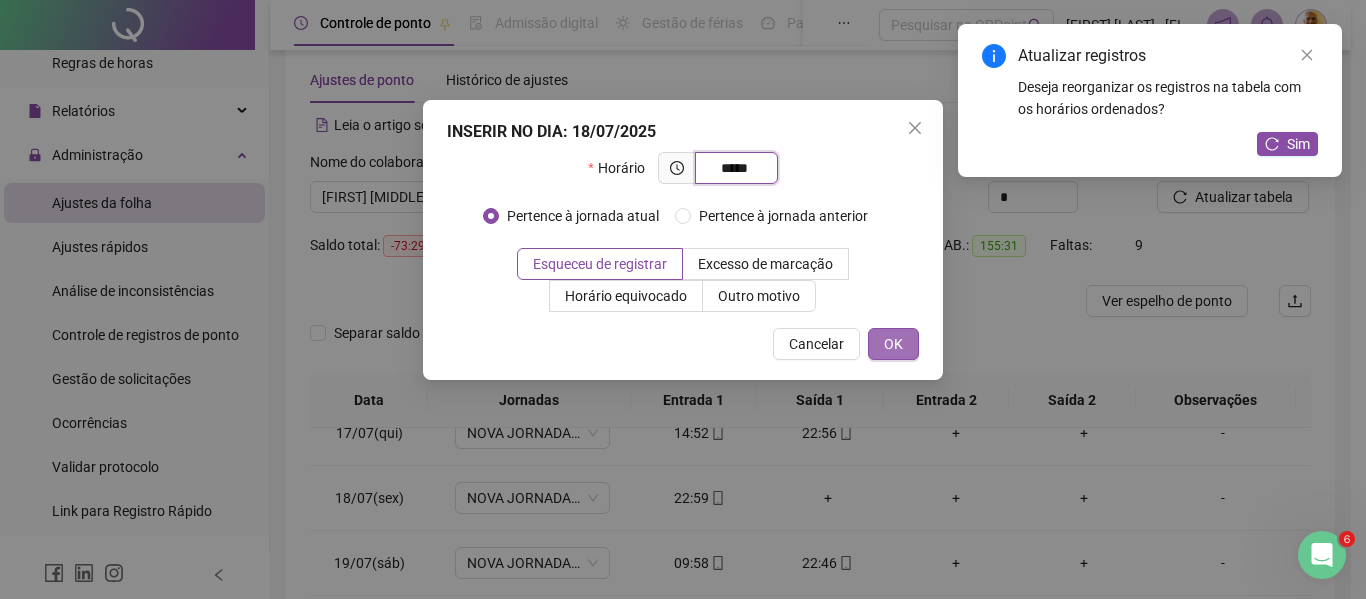 type on "*****" 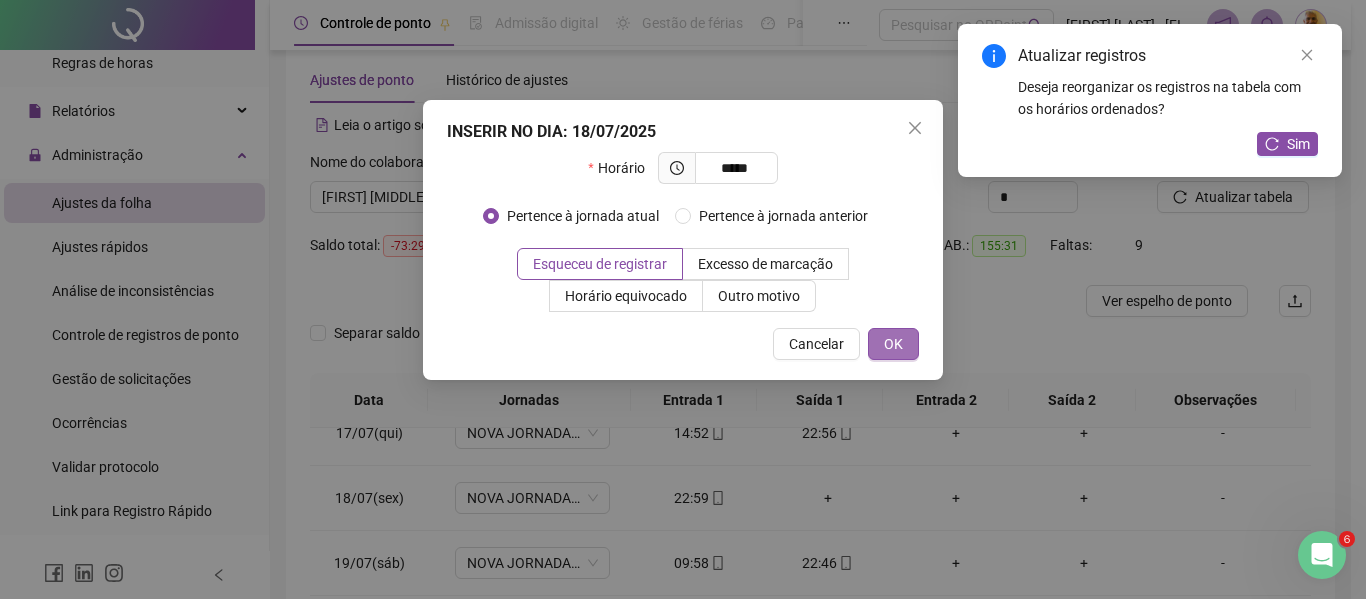 click on "OK" at bounding box center [893, 344] 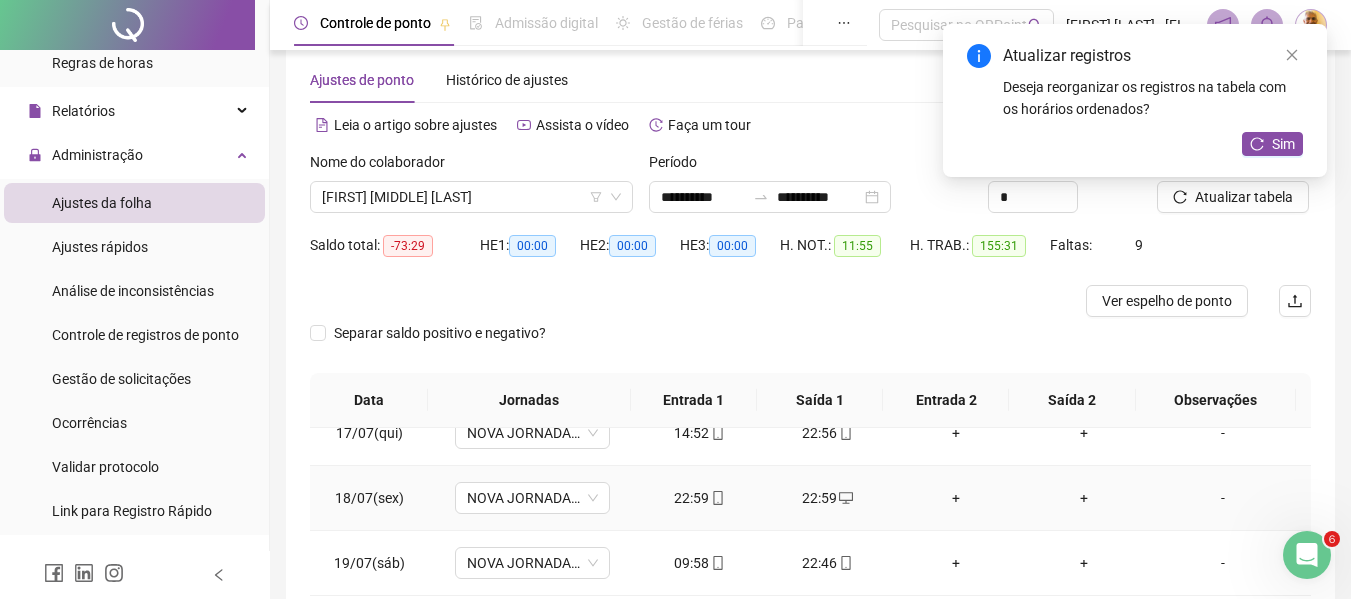 click on "22:59" at bounding box center (700, 498) 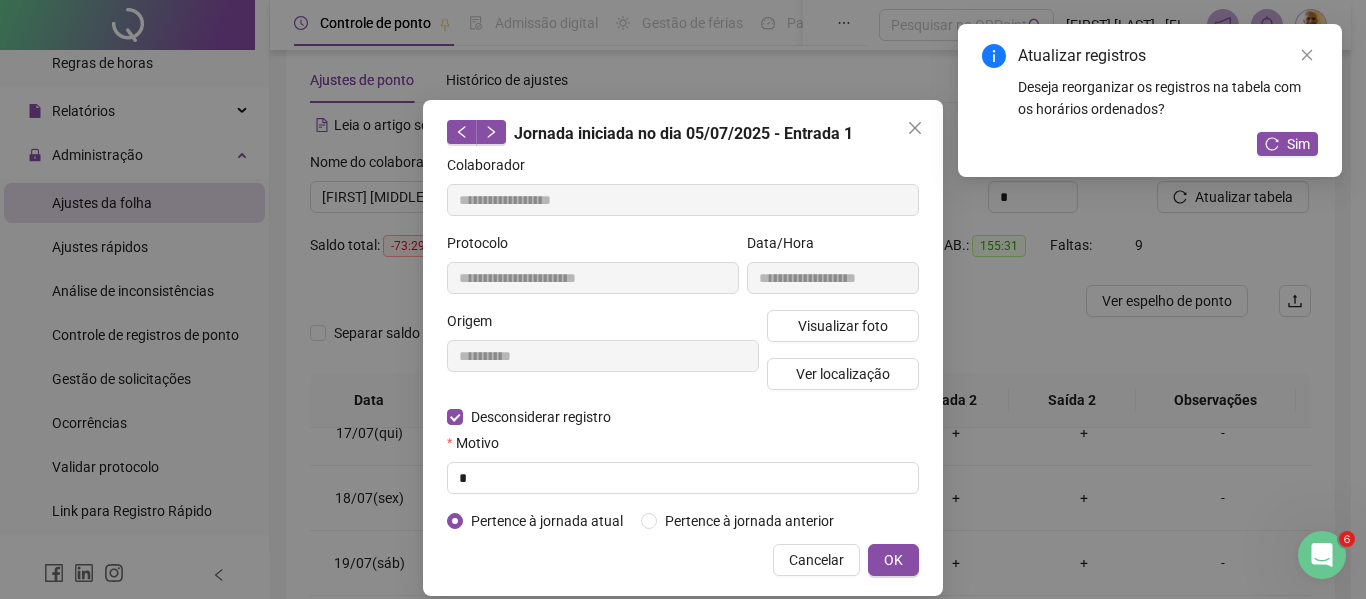 type on "**********" 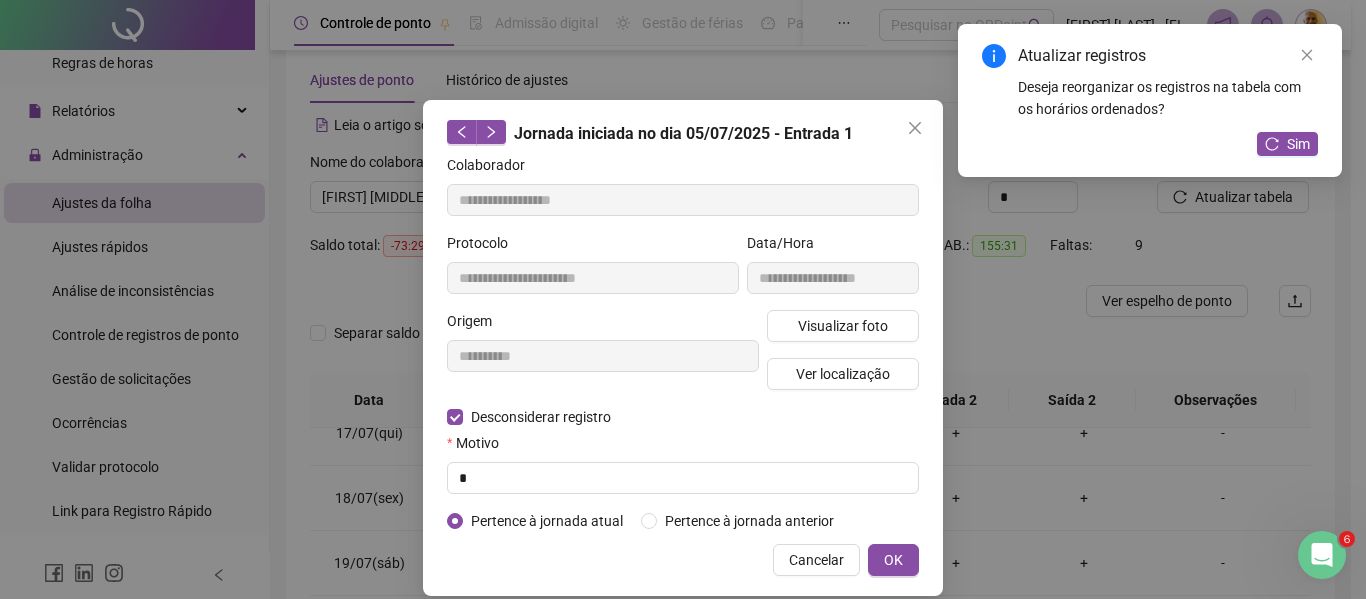 type on "**********" 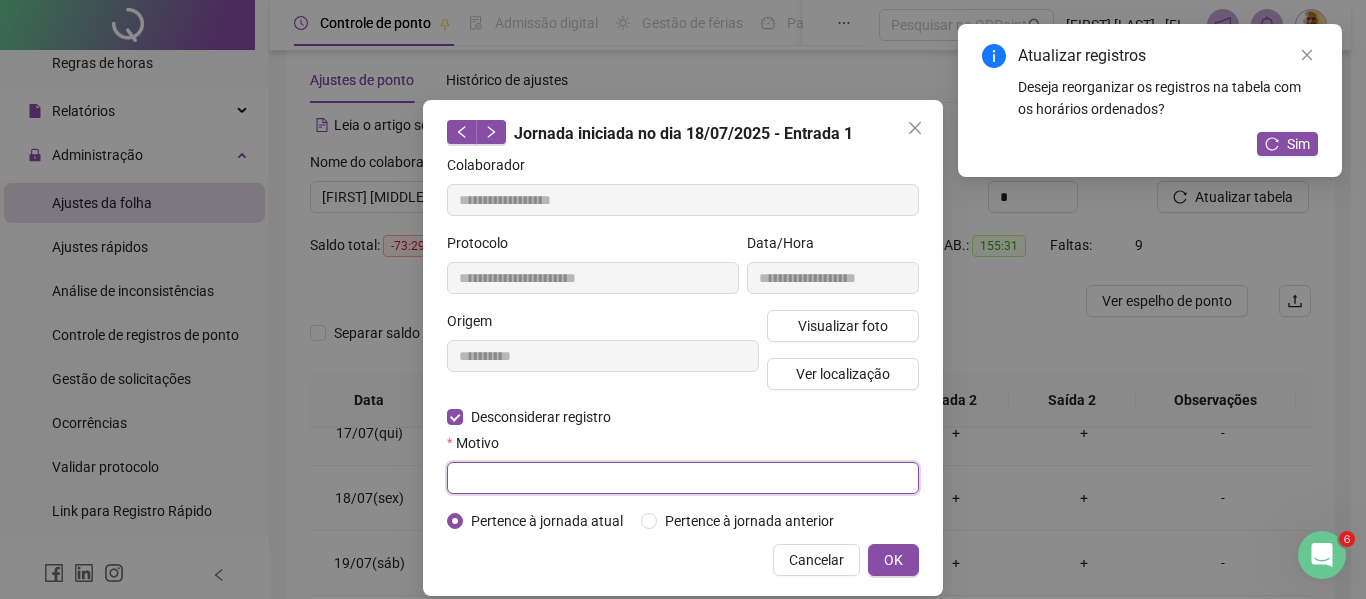 click at bounding box center (683, 478) 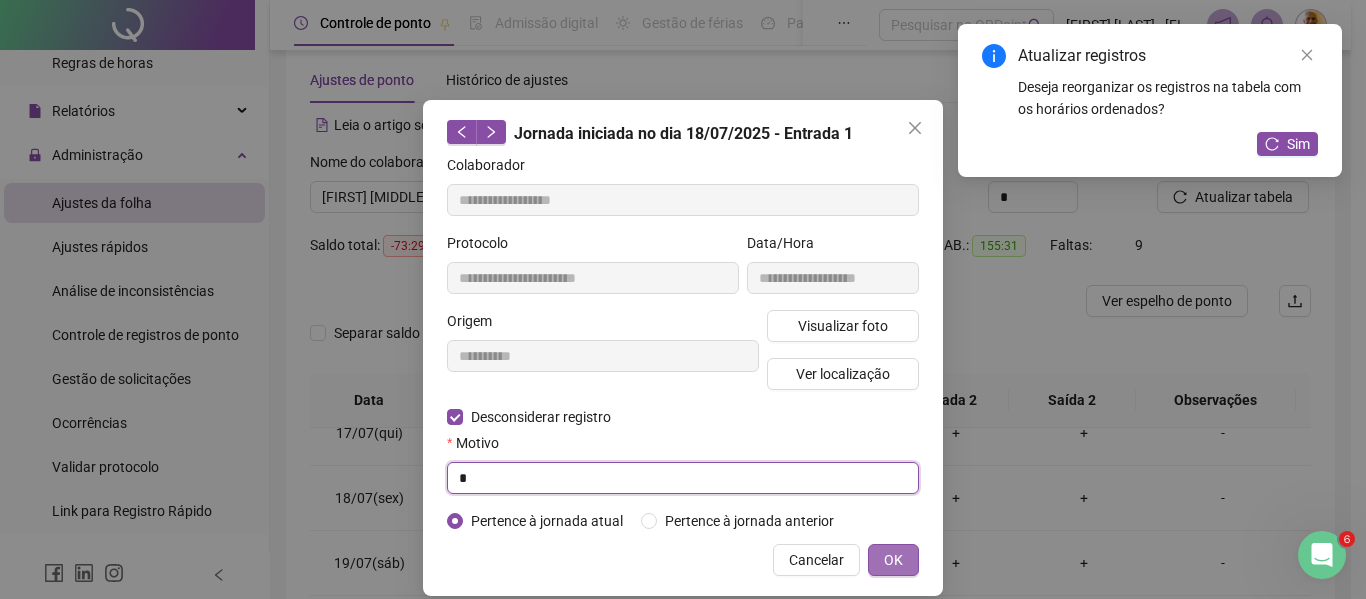 type on "*" 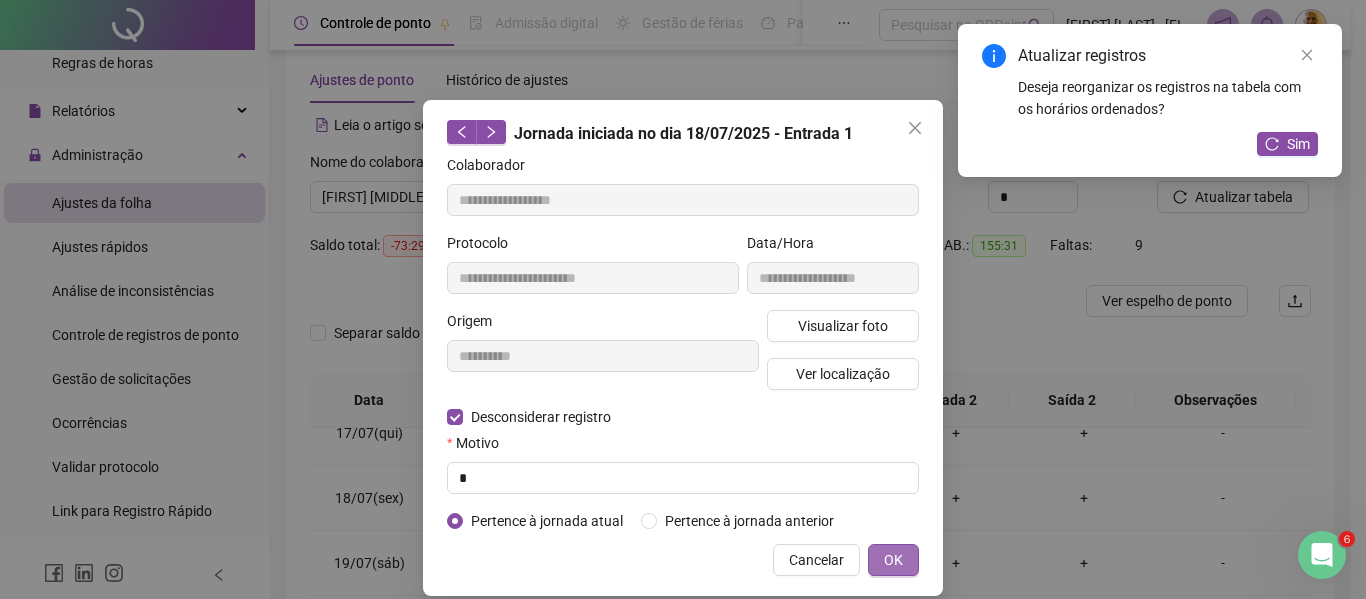 click on "OK" at bounding box center [893, 560] 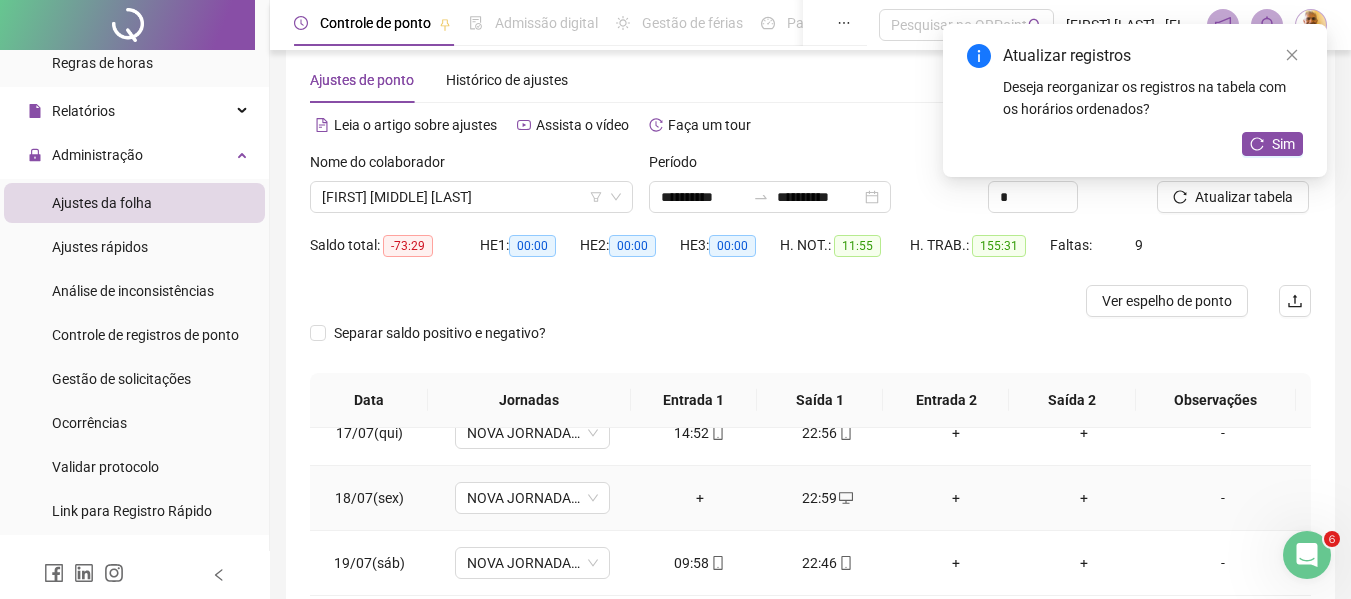click on "+" at bounding box center (700, 498) 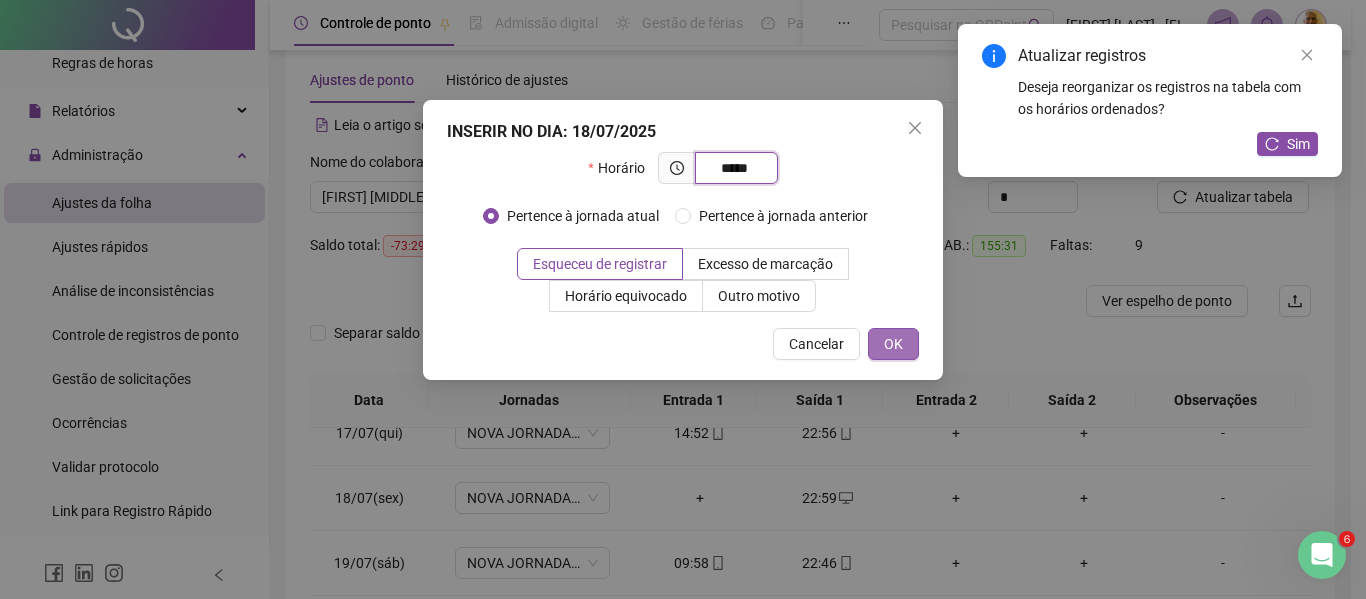 type on "*****" 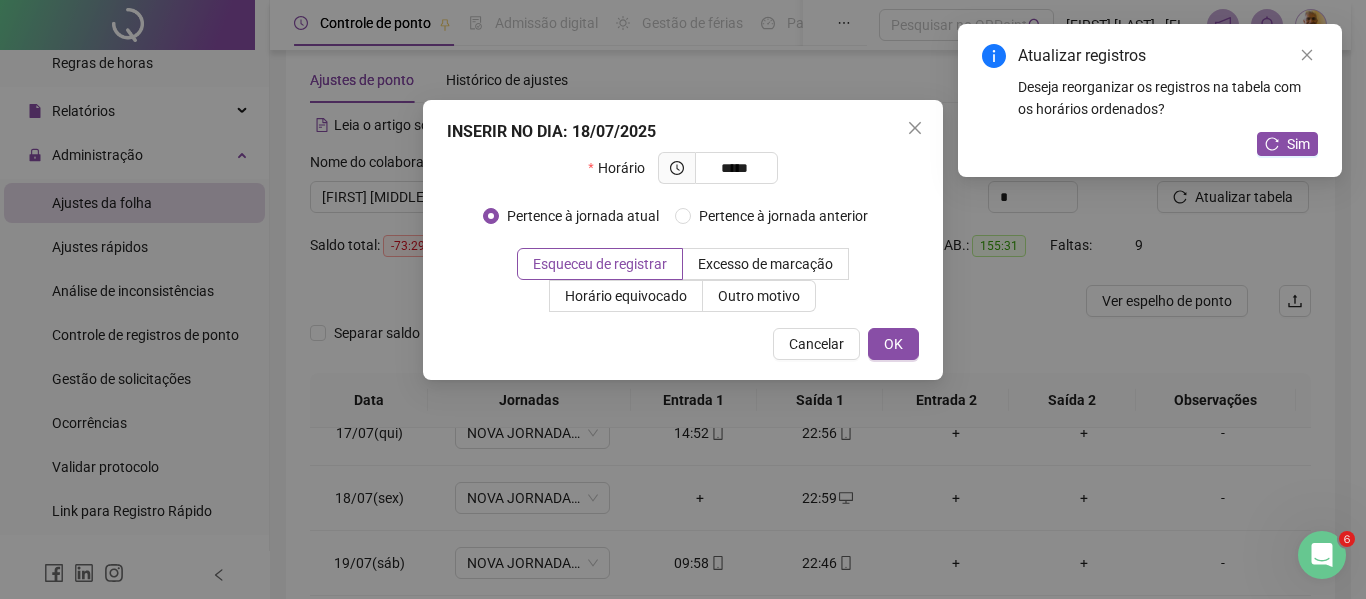 click on "OK" at bounding box center (893, 344) 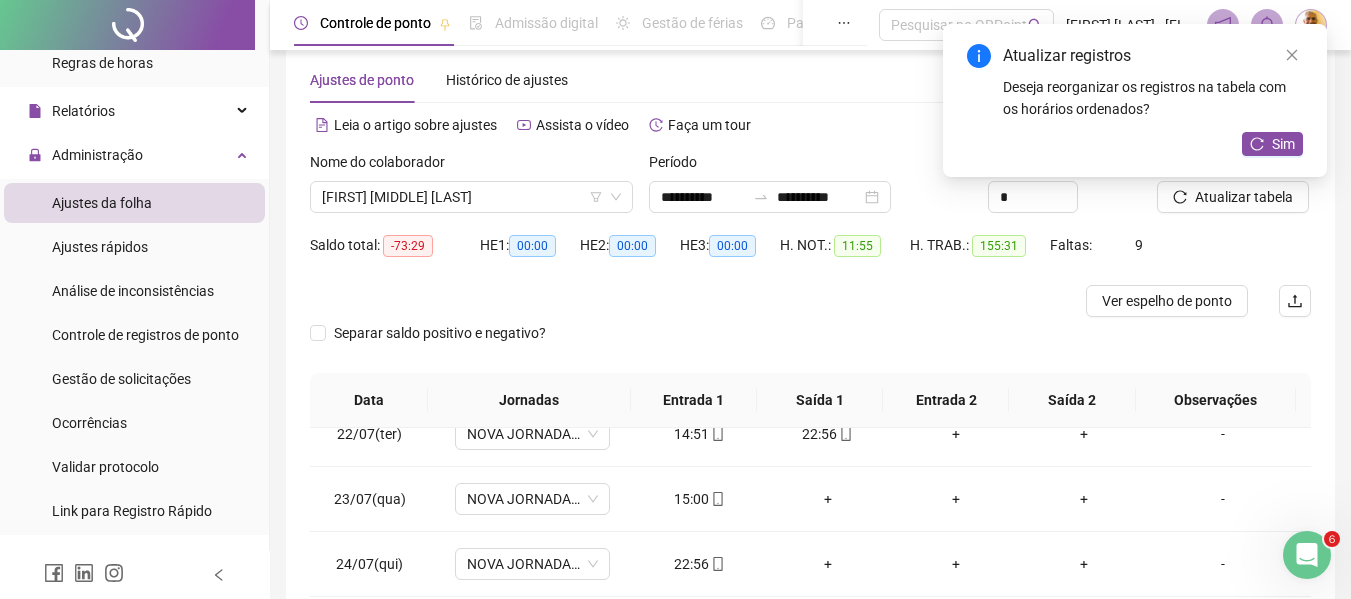 scroll, scrollTop: 1400, scrollLeft: 0, axis: vertical 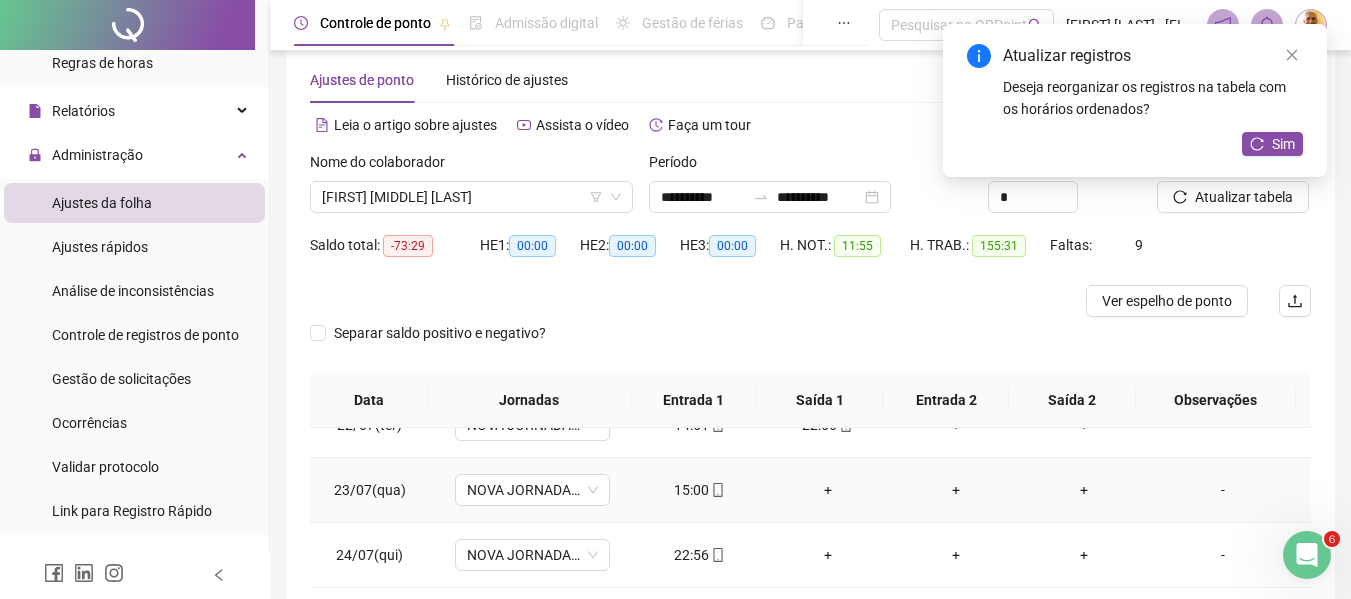 click on "+" at bounding box center [828, 490] 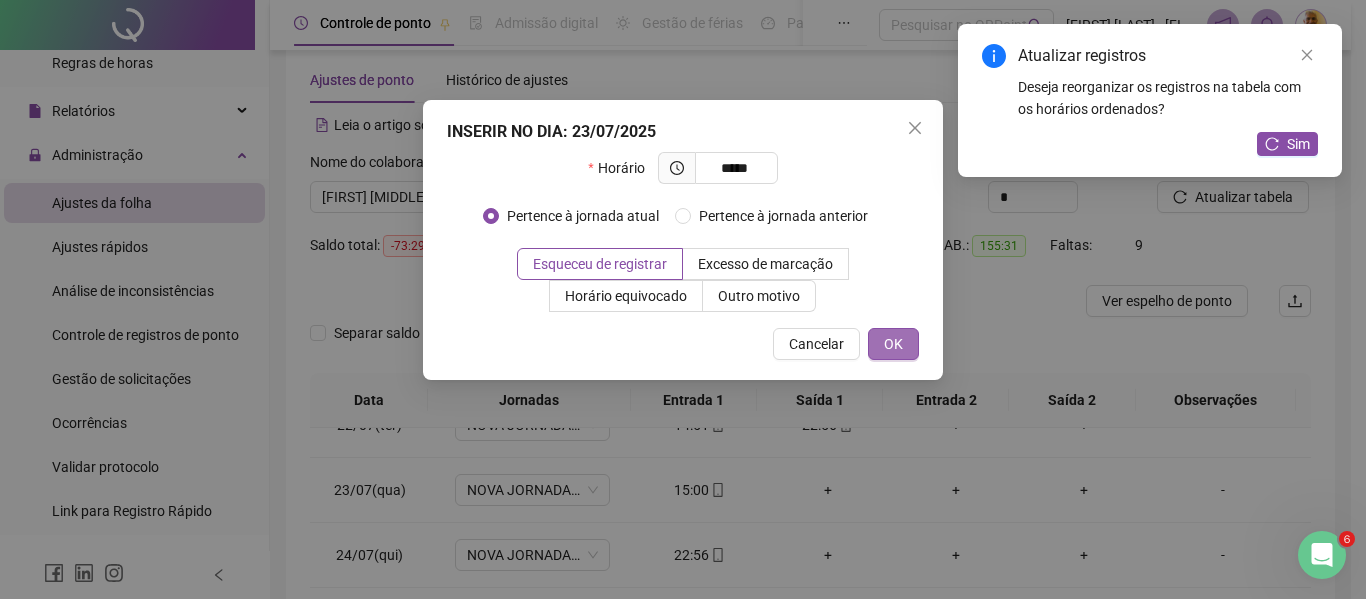 type on "*****" 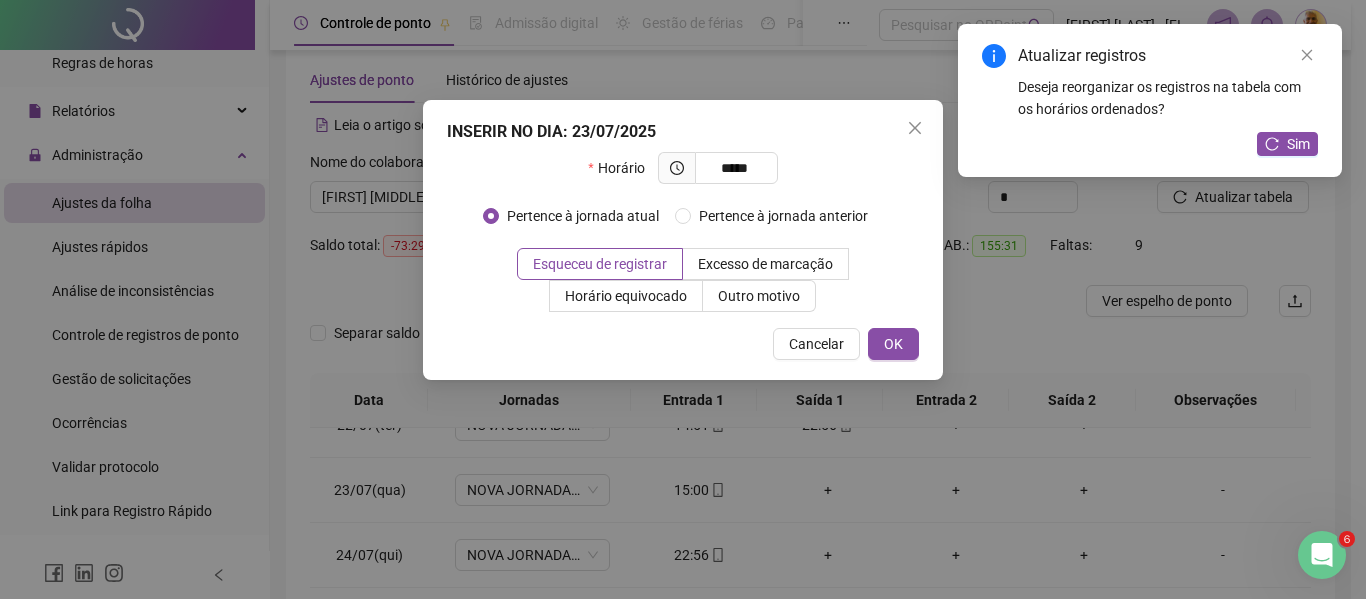 drag, startPoint x: 915, startPoint y: 349, endPoint x: 912, endPoint y: 419, distance: 70.064255 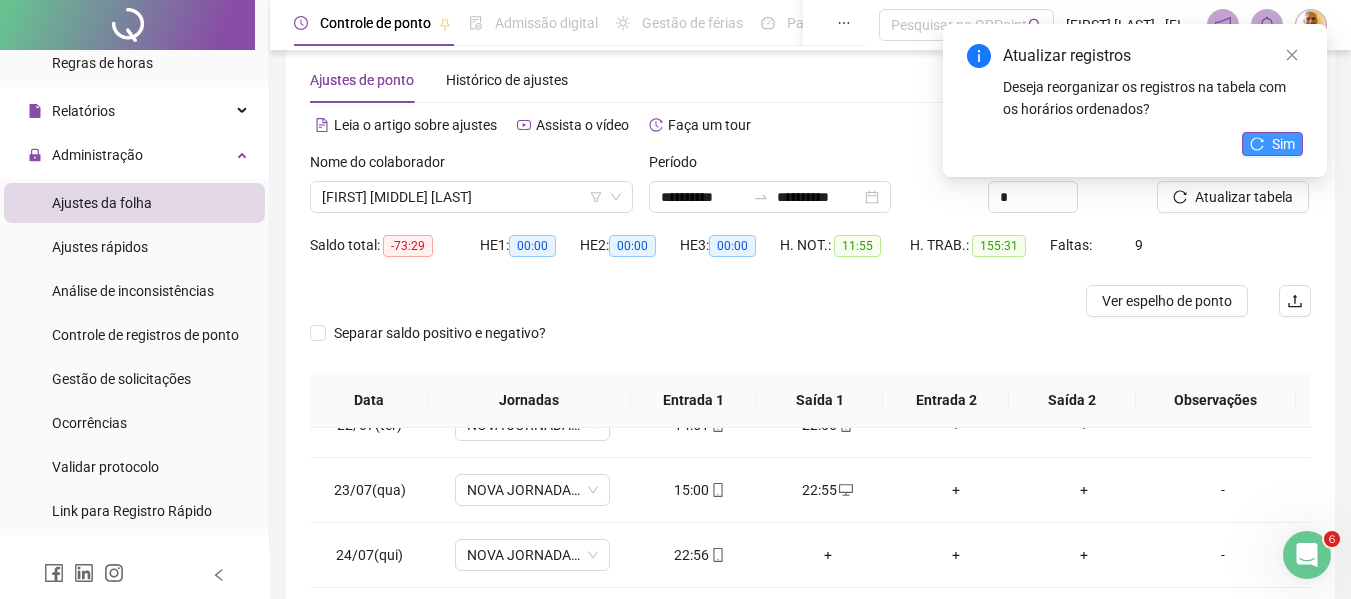 click on "Sim" at bounding box center [1283, 144] 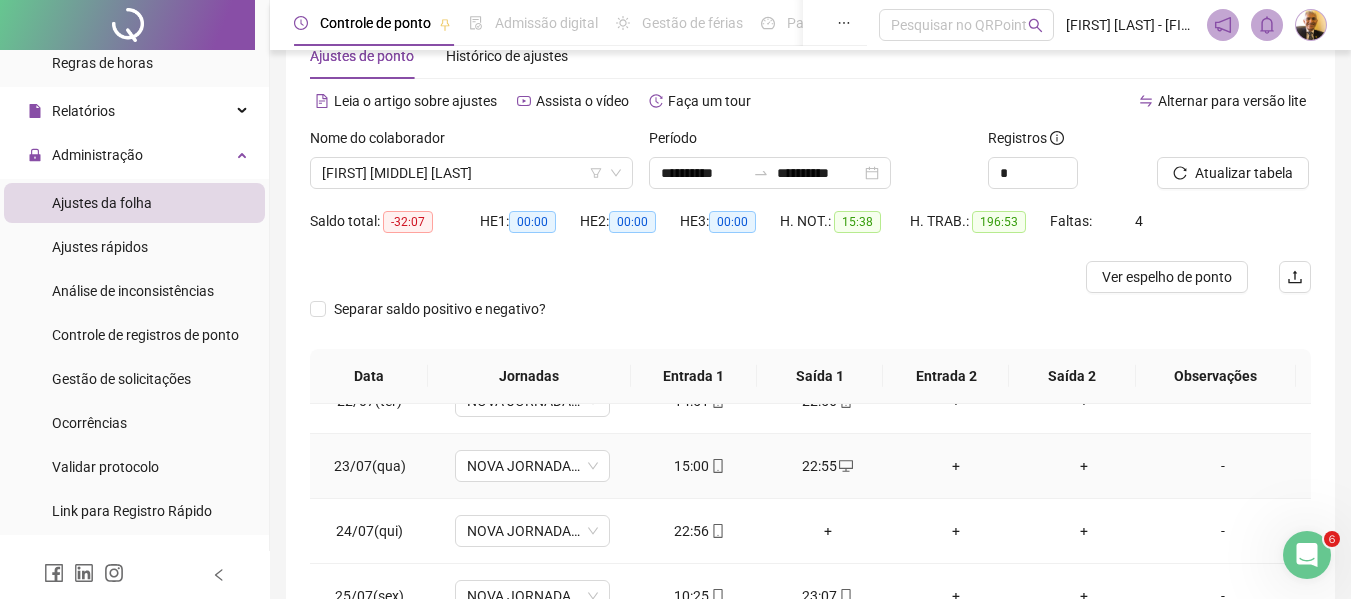 scroll, scrollTop: 67, scrollLeft: 0, axis: vertical 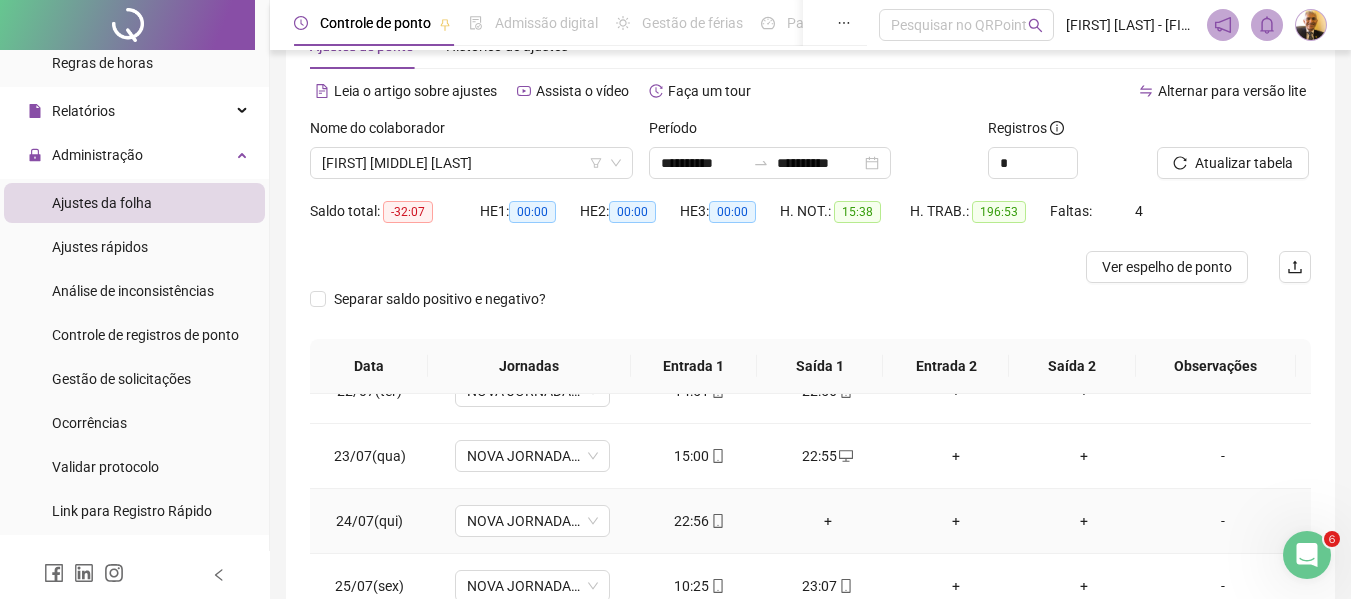 click on "22:56" at bounding box center [700, 521] 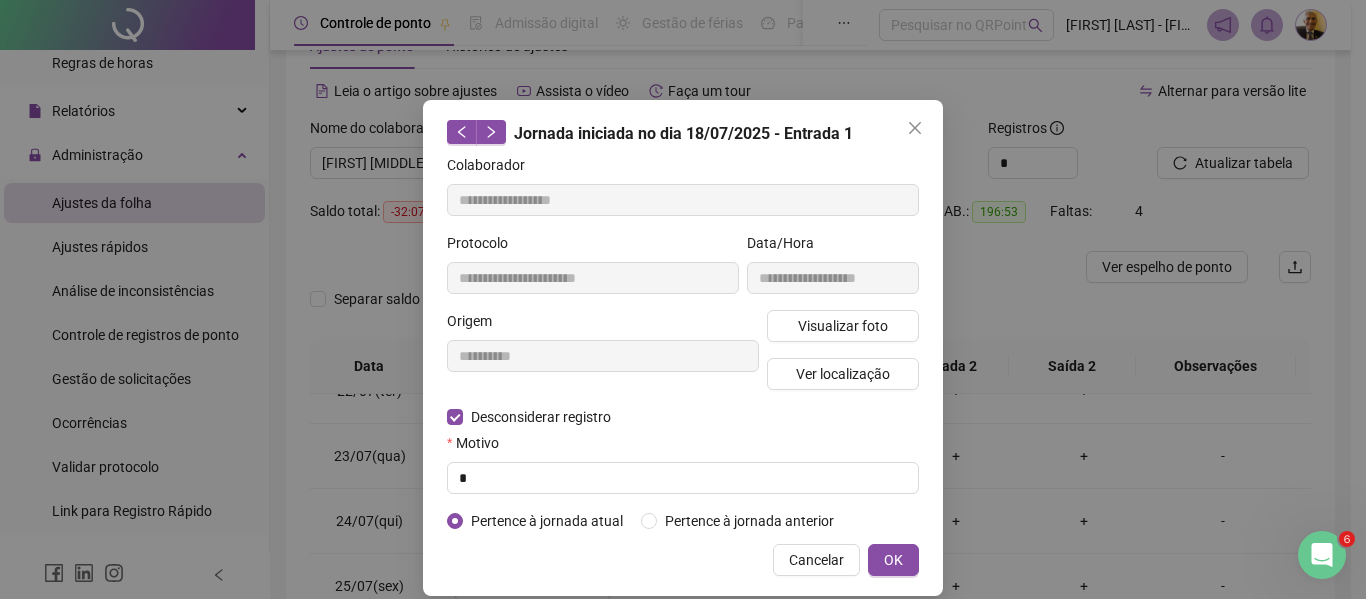 type on "**********" 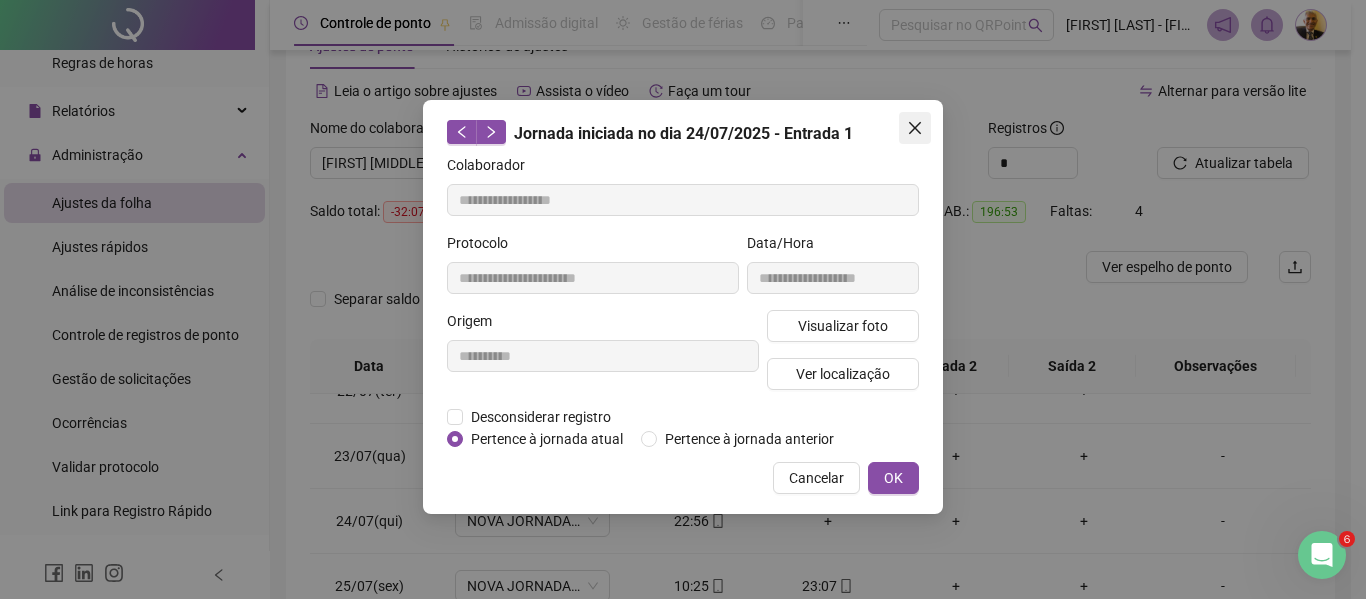 click 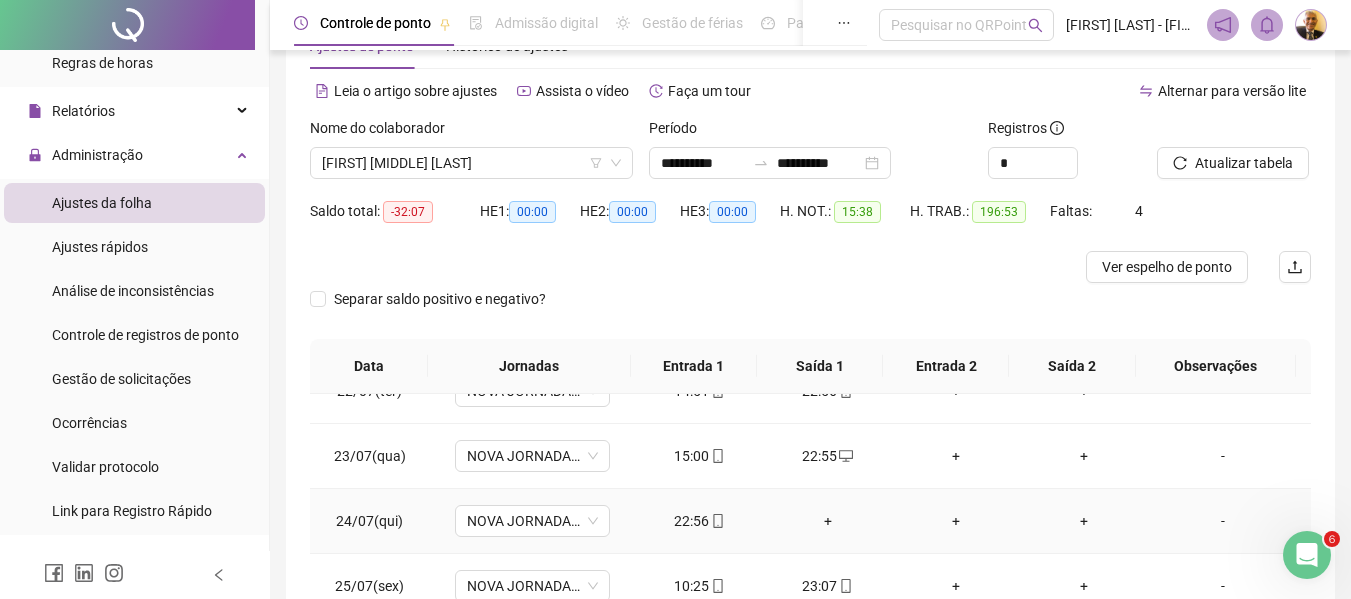 click on "+" at bounding box center (828, 521) 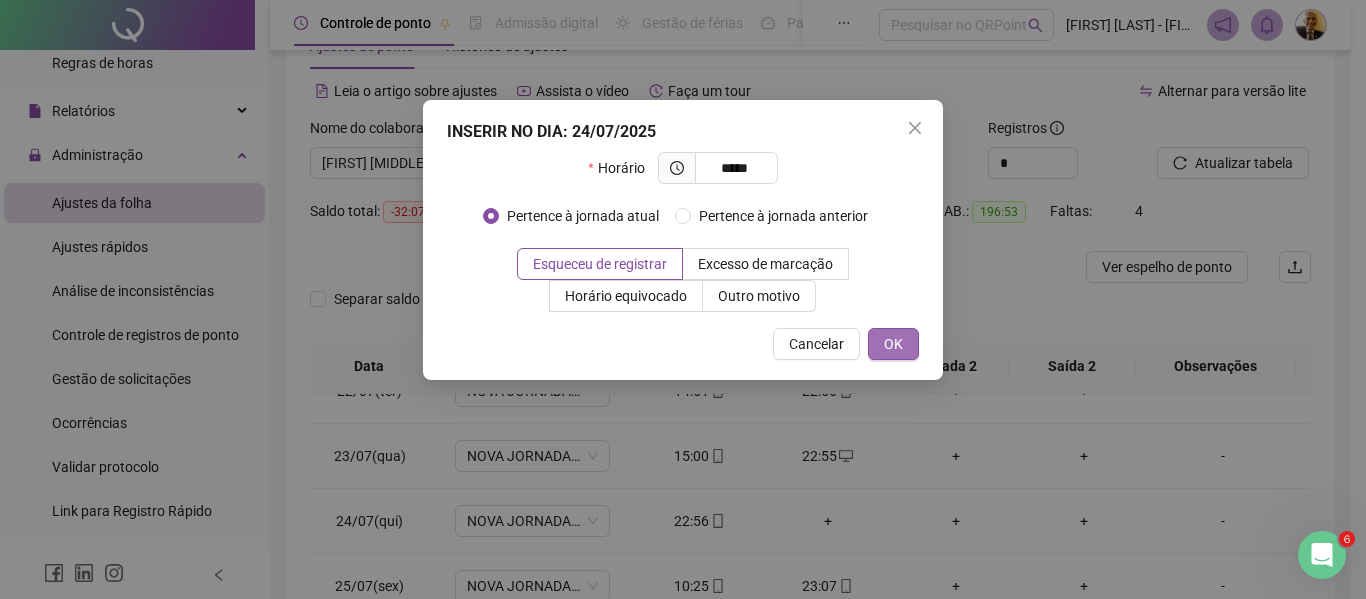 type on "*****" 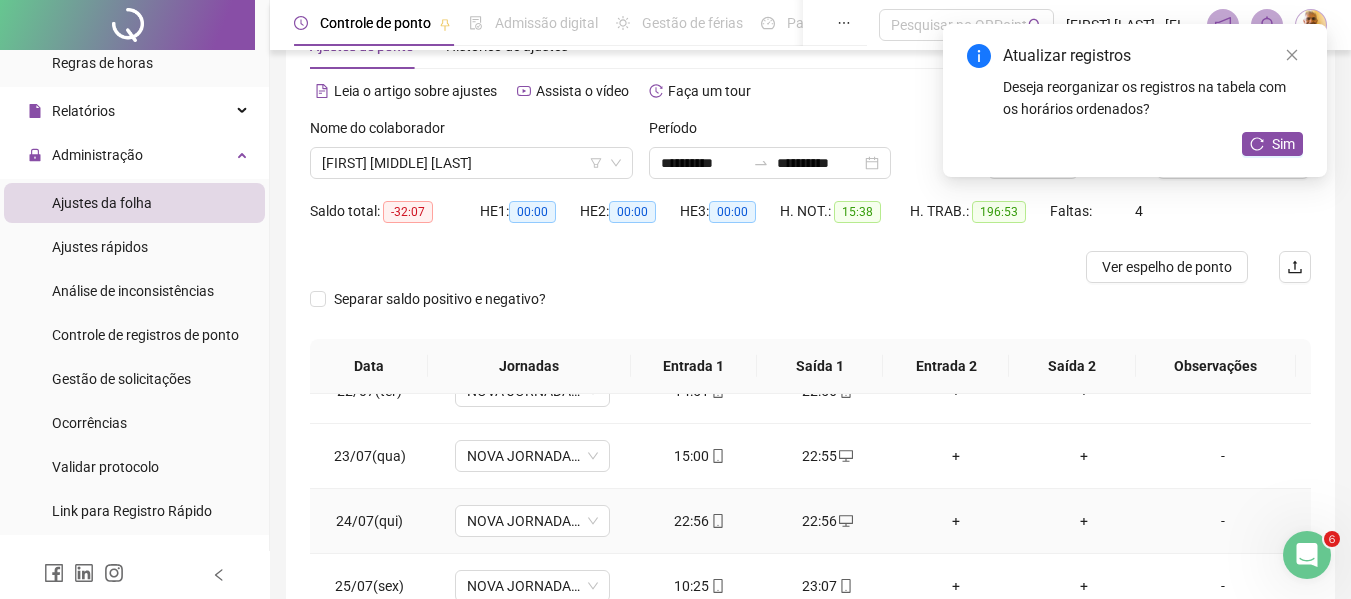click on "22:56" at bounding box center (700, 521) 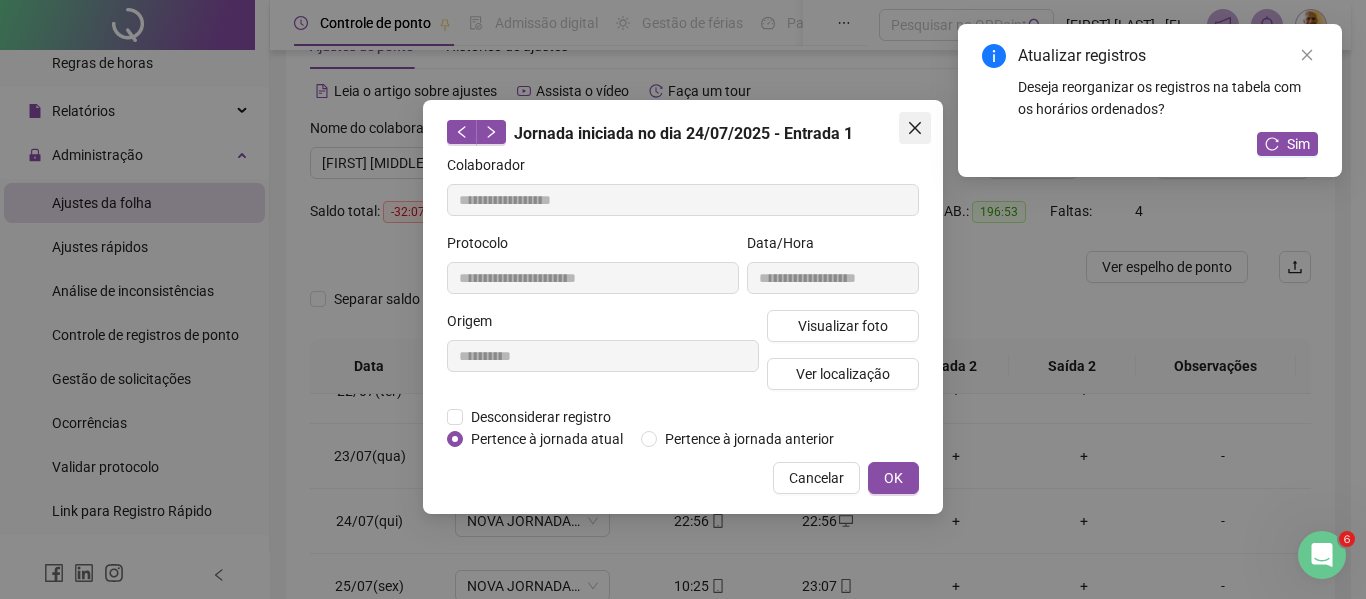 click at bounding box center (915, 128) 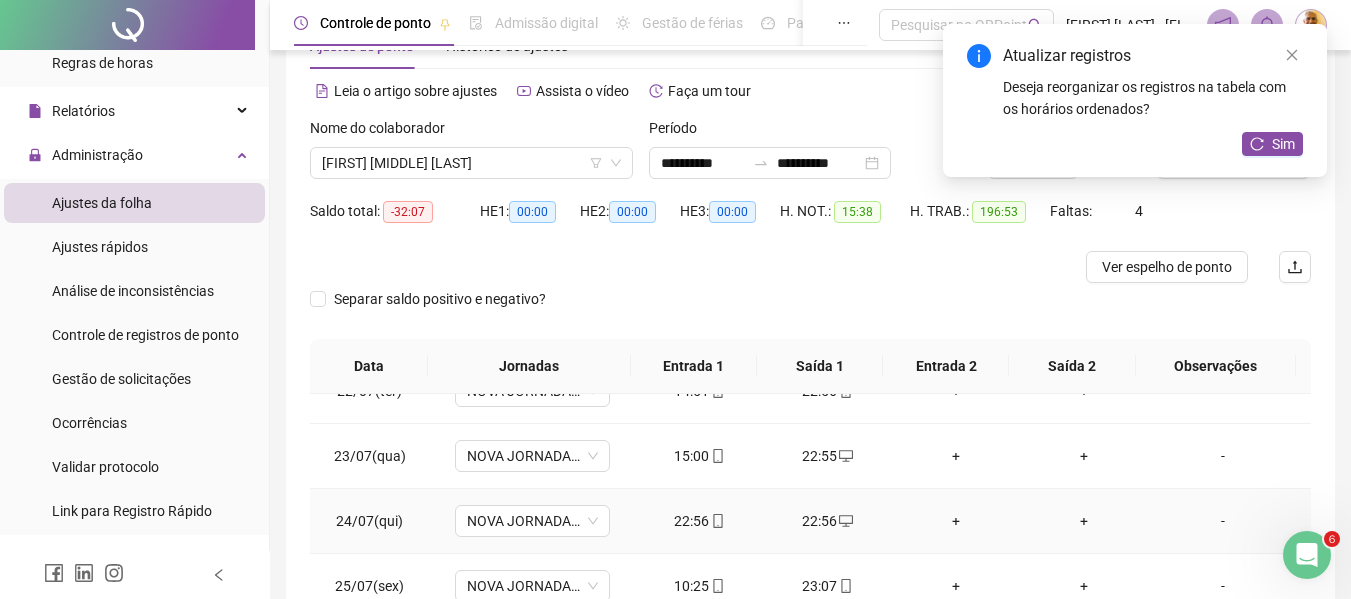 click on "22:56" at bounding box center (700, 521) 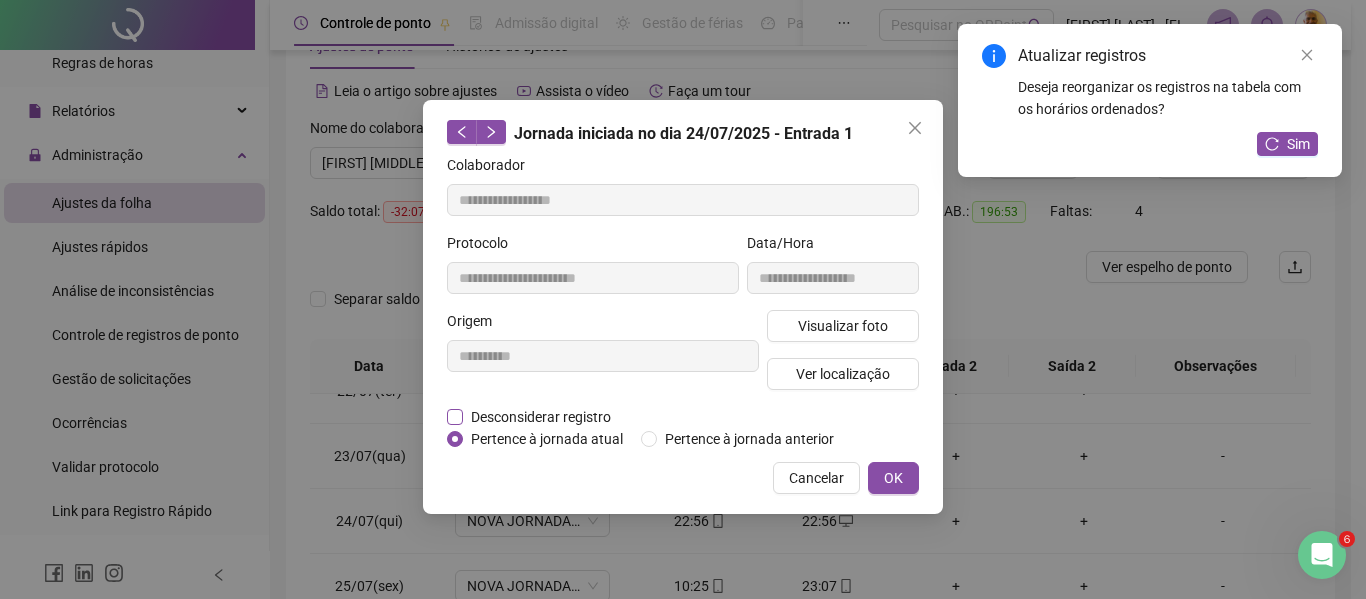 click on "Desconsiderar registro" at bounding box center (541, 417) 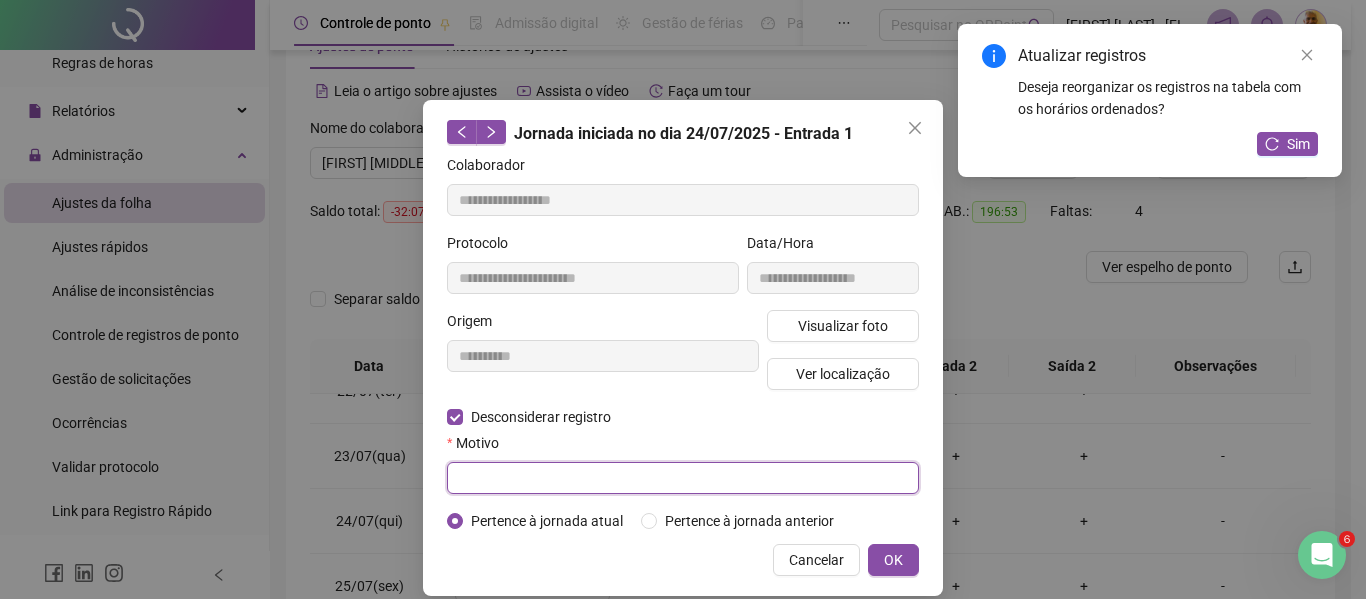 click at bounding box center (683, 478) 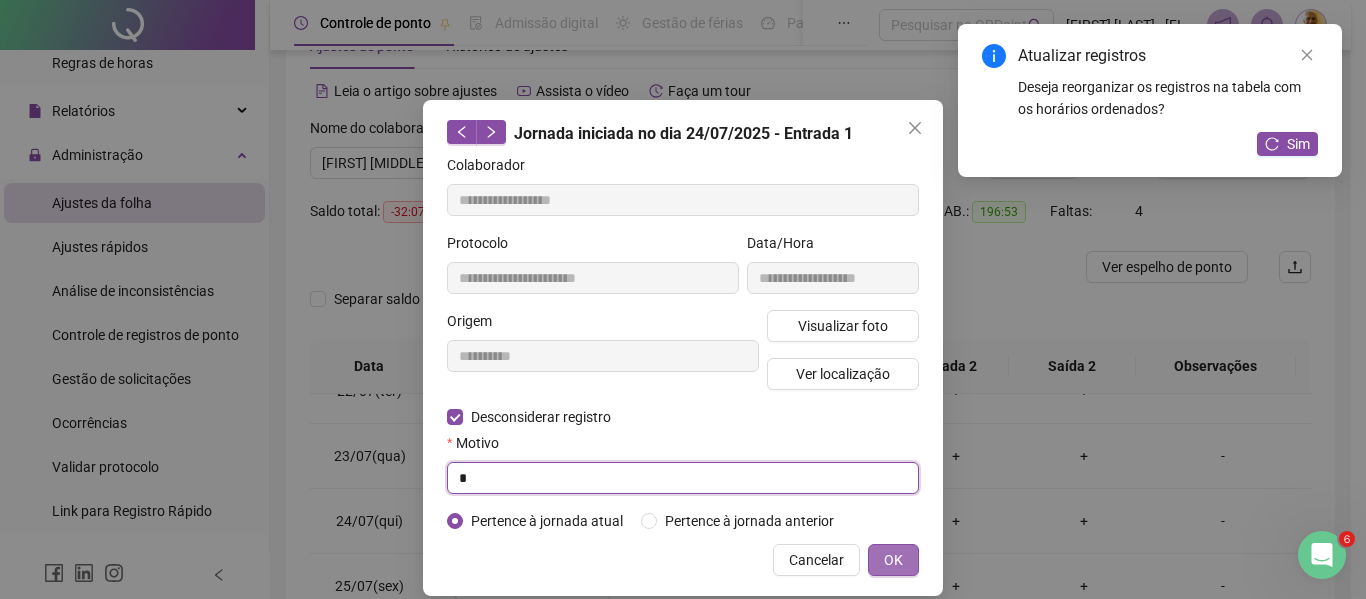 type on "*" 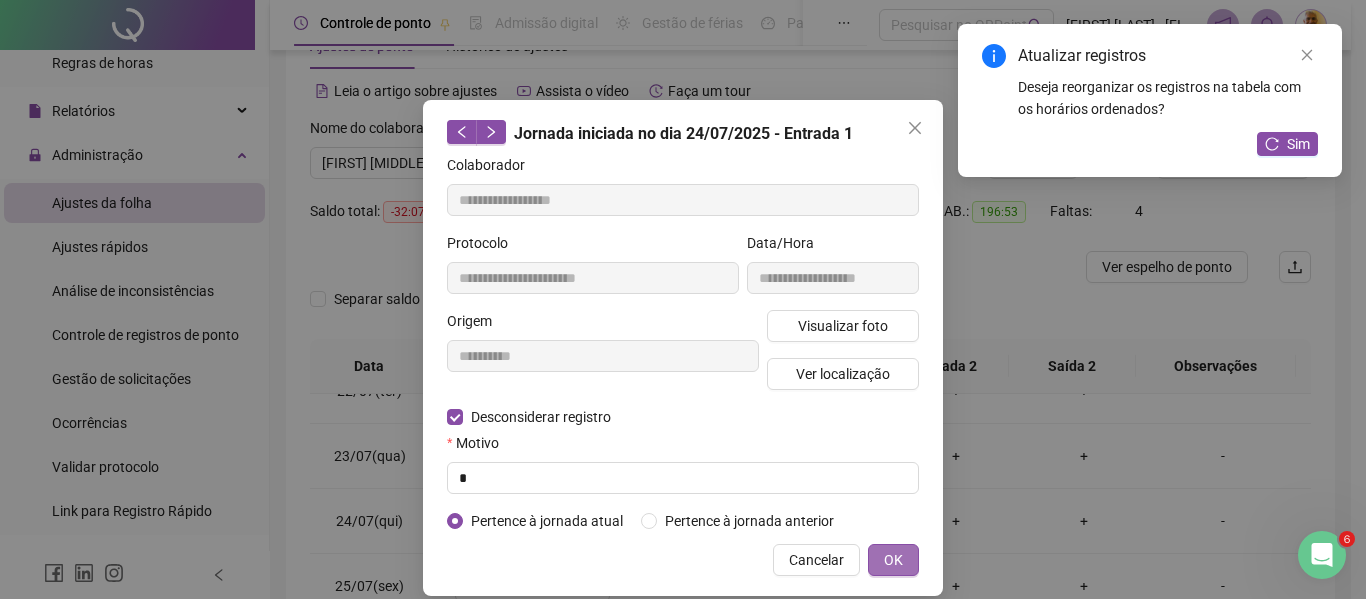 click on "OK" at bounding box center [893, 560] 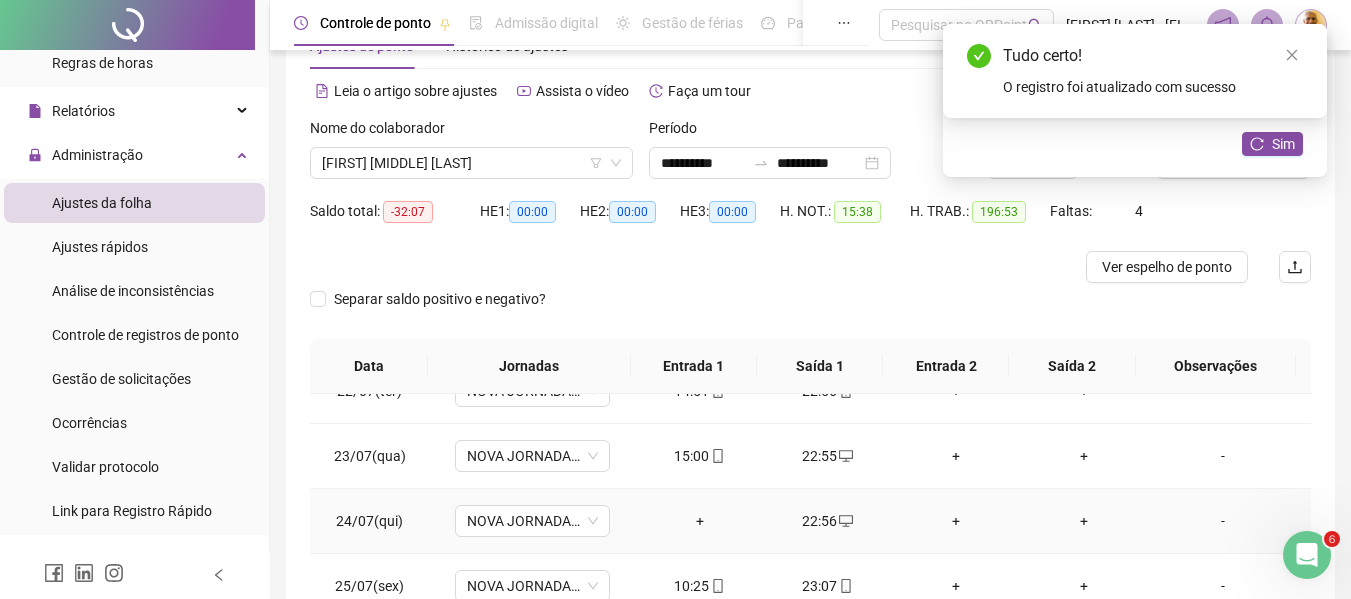 click on "+" at bounding box center (700, 521) 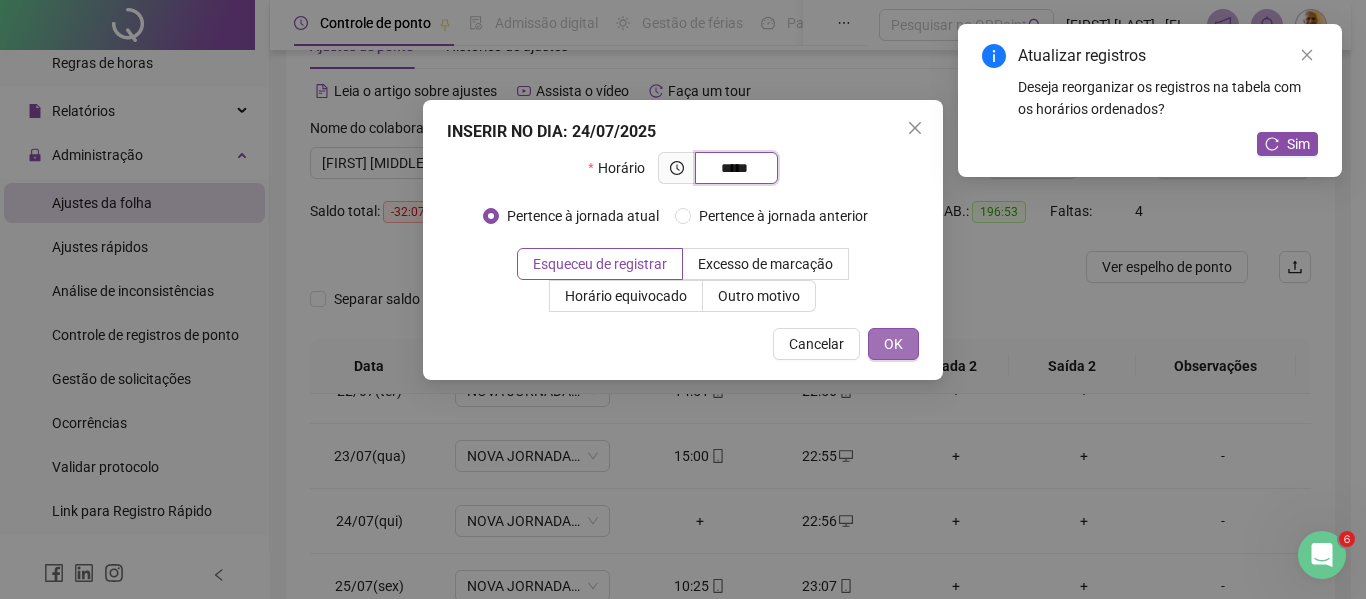 type on "*****" 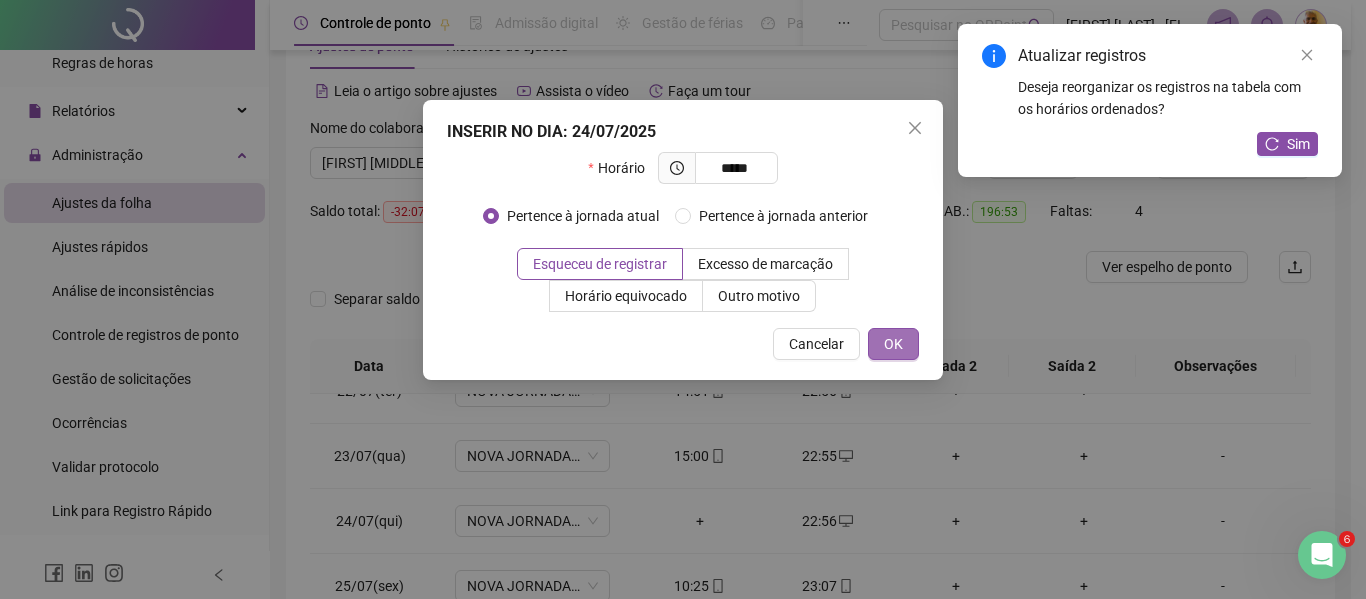 click on "OK" at bounding box center (893, 344) 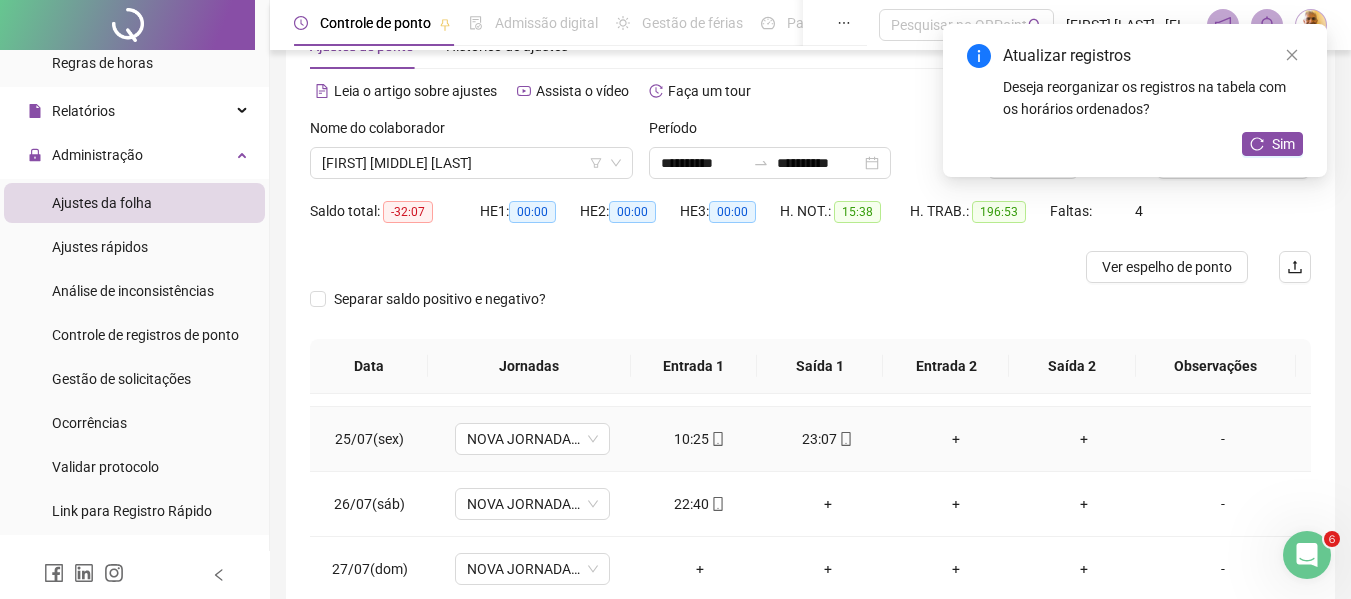 scroll, scrollTop: 1588, scrollLeft: 0, axis: vertical 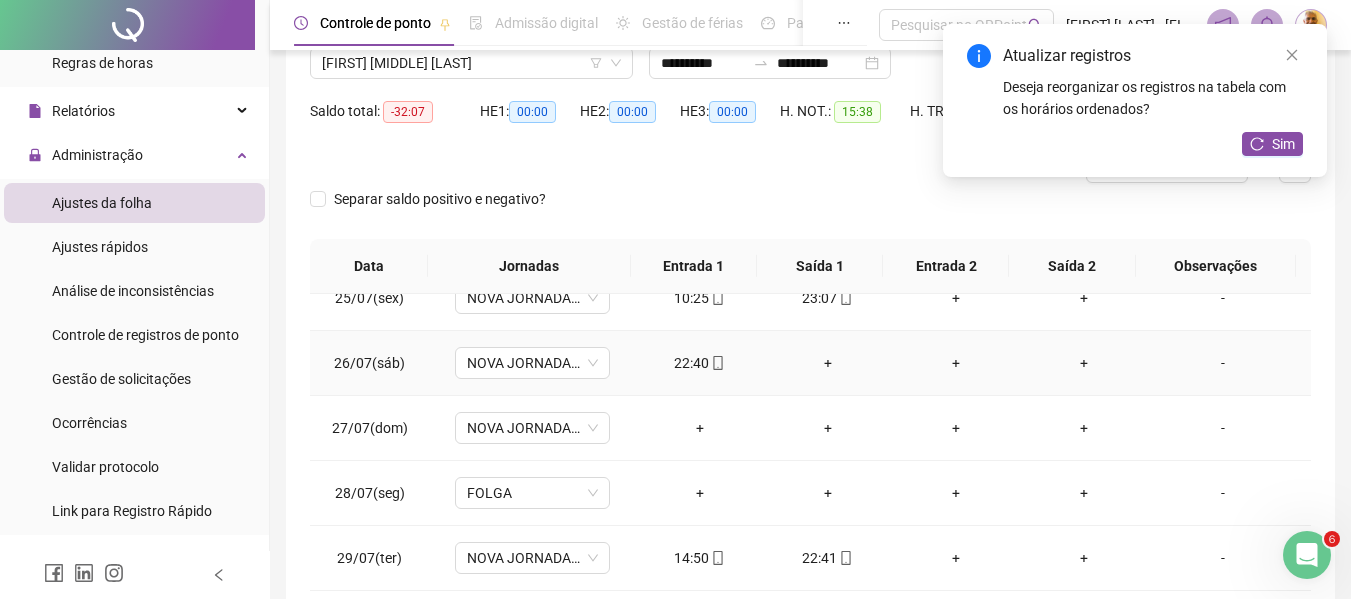 click on "+" at bounding box center [828, 363] 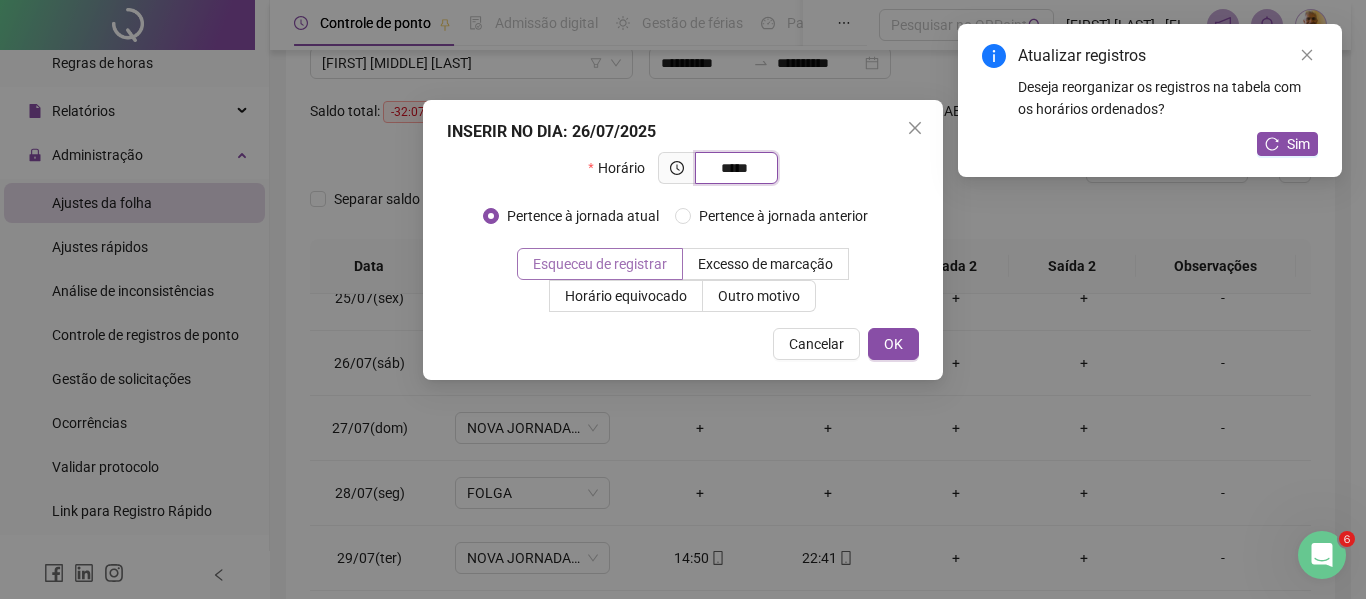 type on "*****" 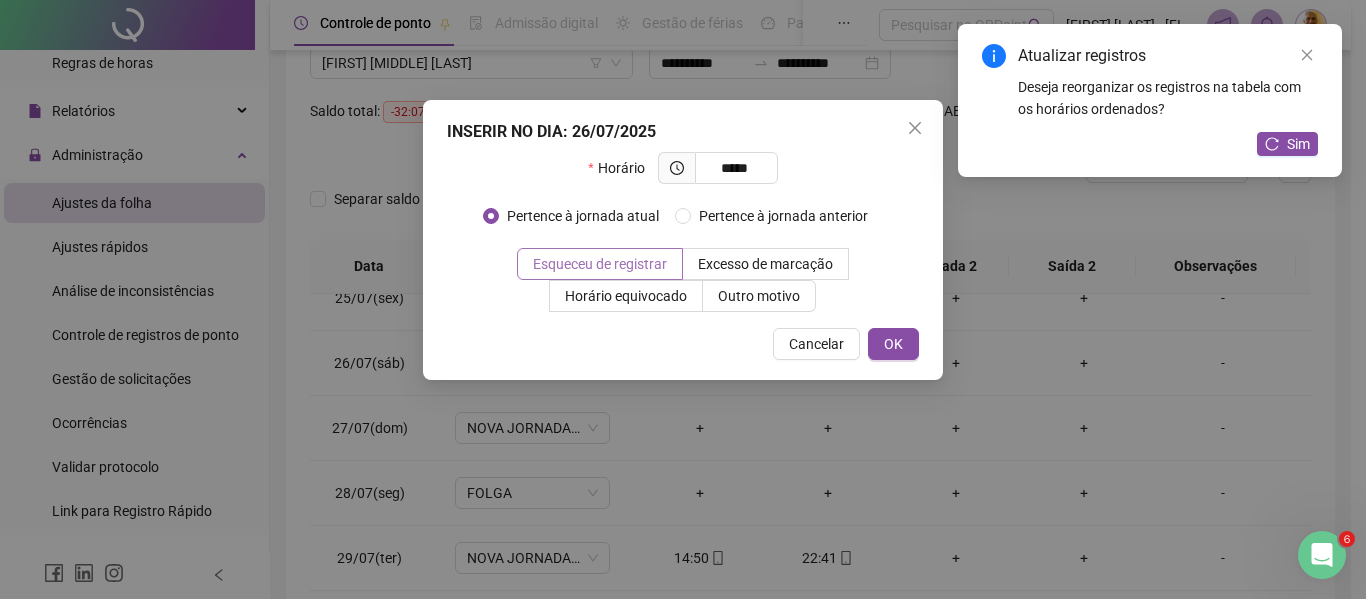 click on "Esqueceu de registrar" at bounding box center (600, 264) 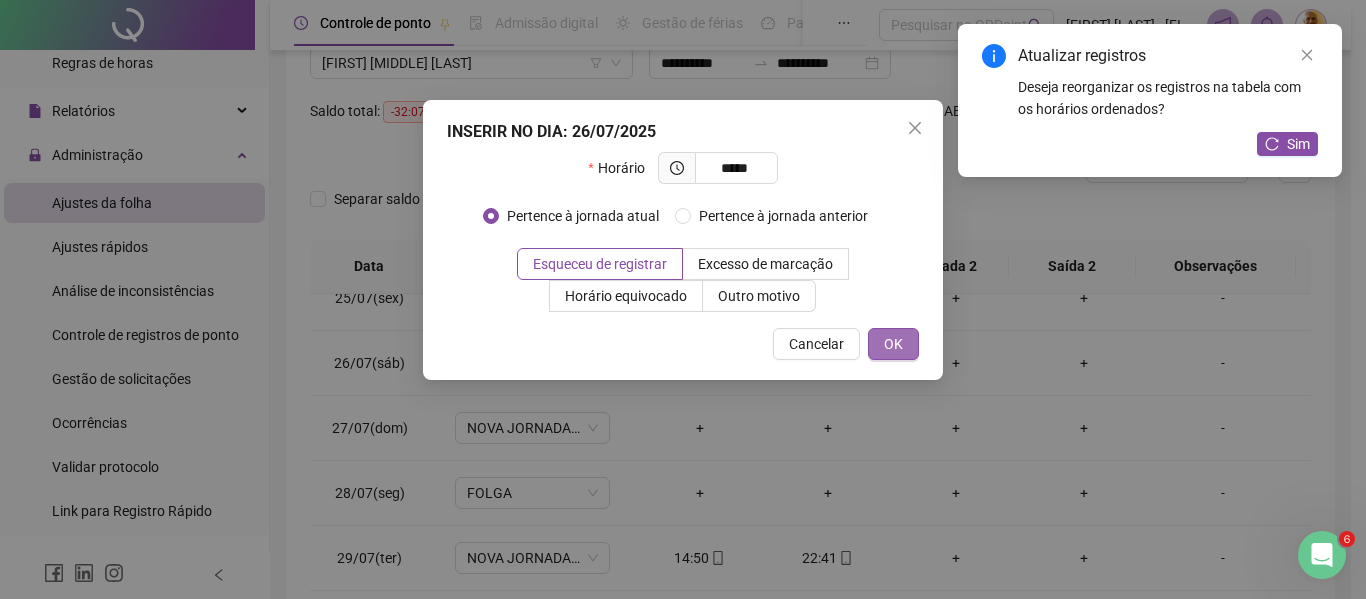 click on "OK" at bounding box center (893, 344) 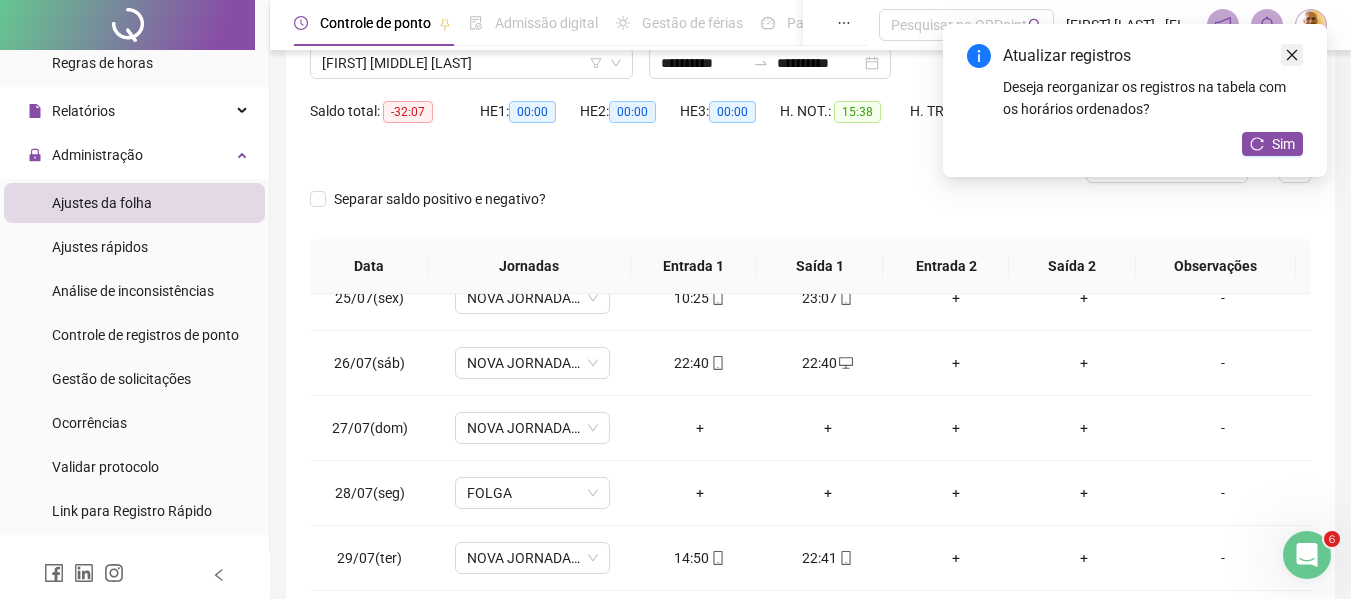 click 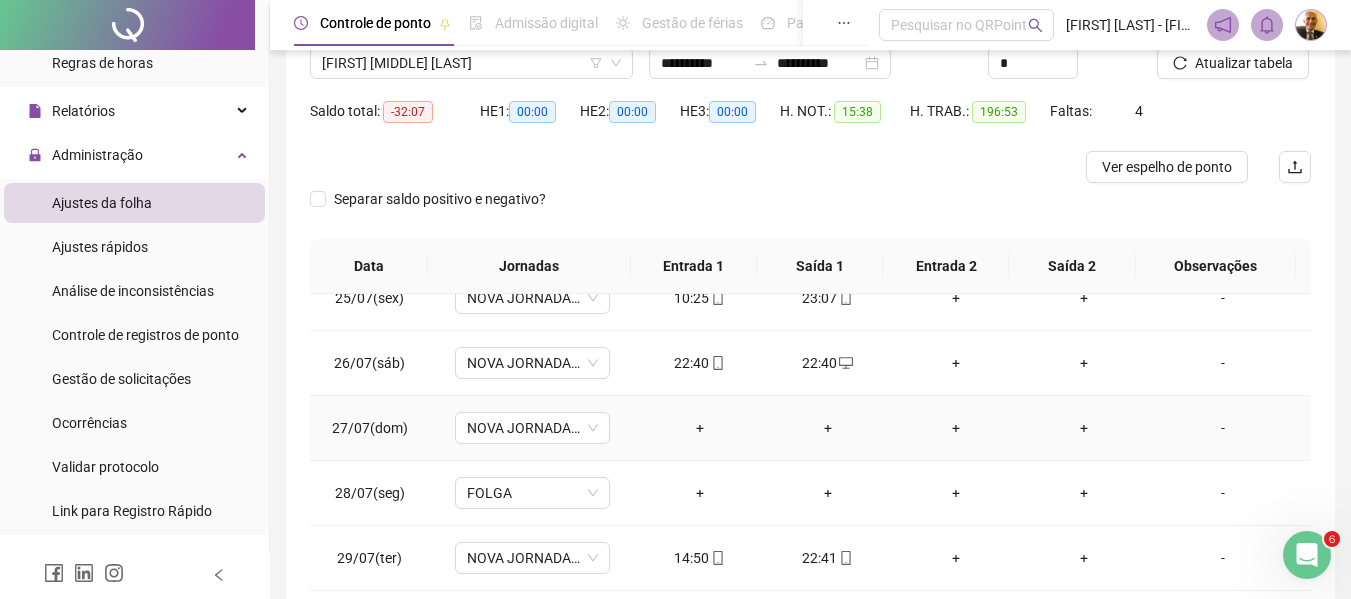 click on "-" at bounding box center (1223, 428) 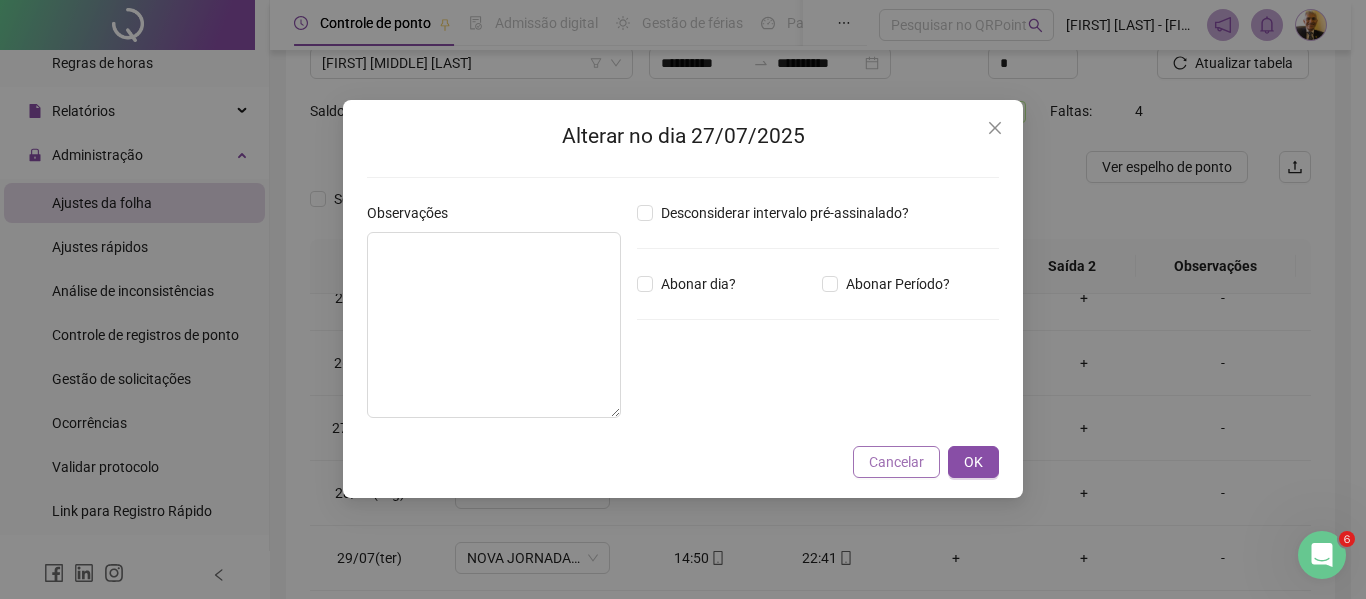 click on "Cancelar" at bounding box center [896, 462] 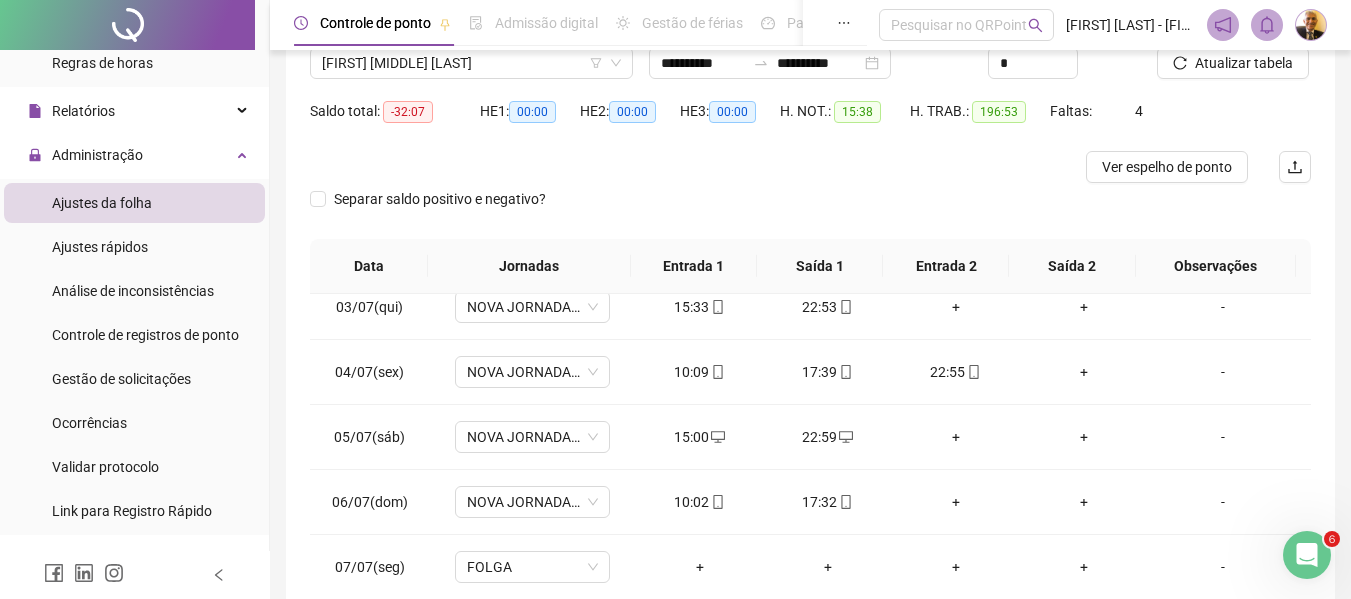 scroll, scrollTop: 0, scrollLeft: 0, axis: both 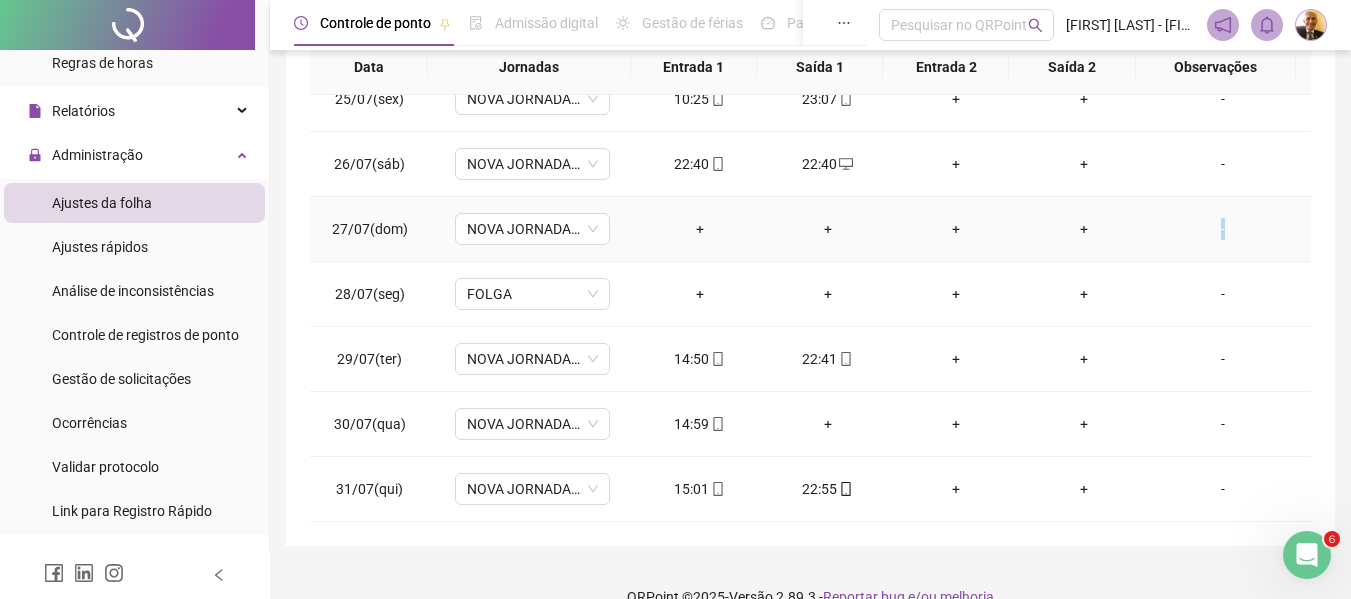 click on "-" at bounding box center [1223, 229] 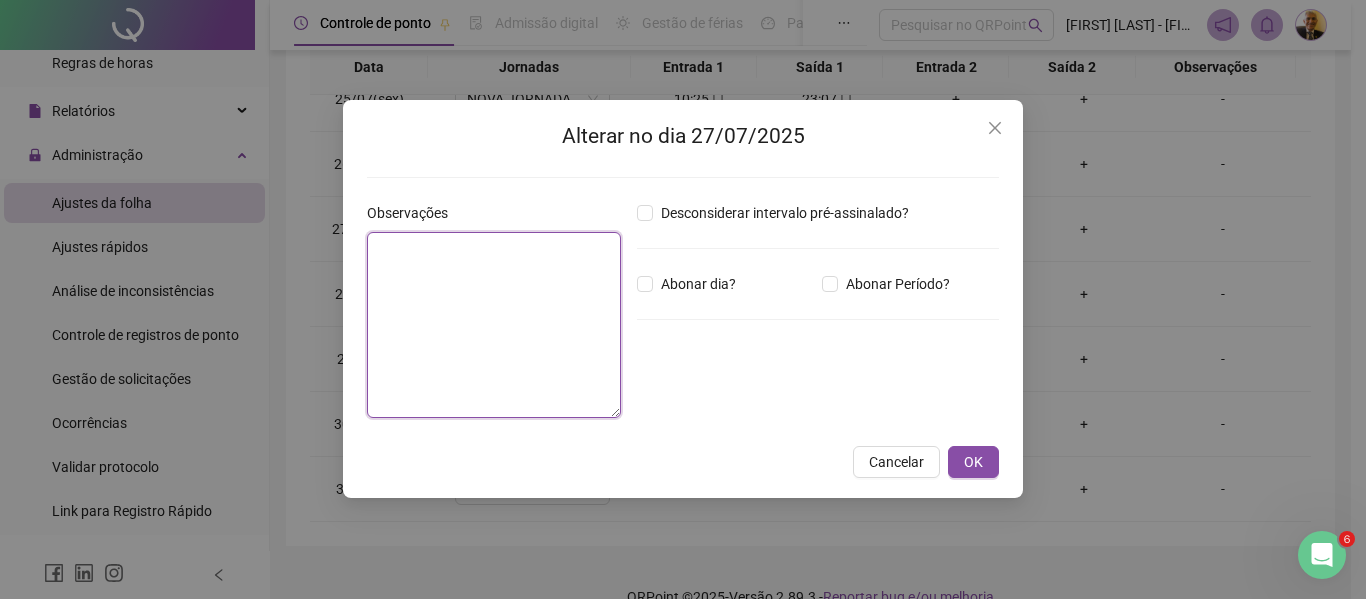click at bounding box center [494, 325] 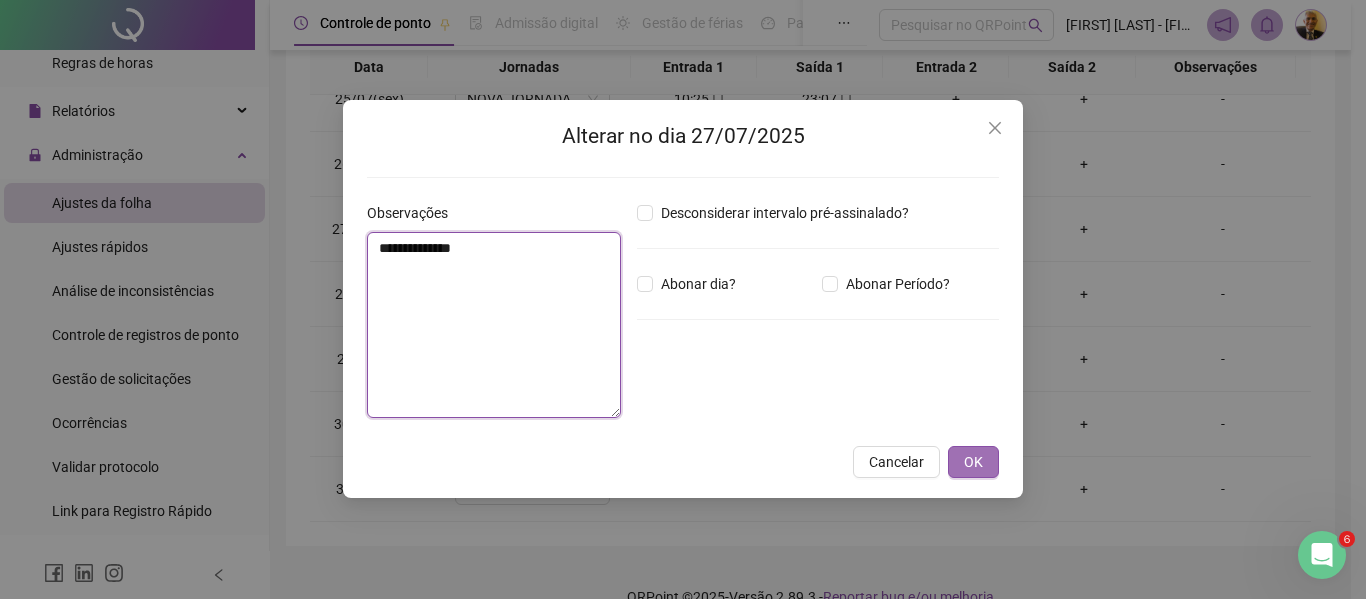 type on "**********" 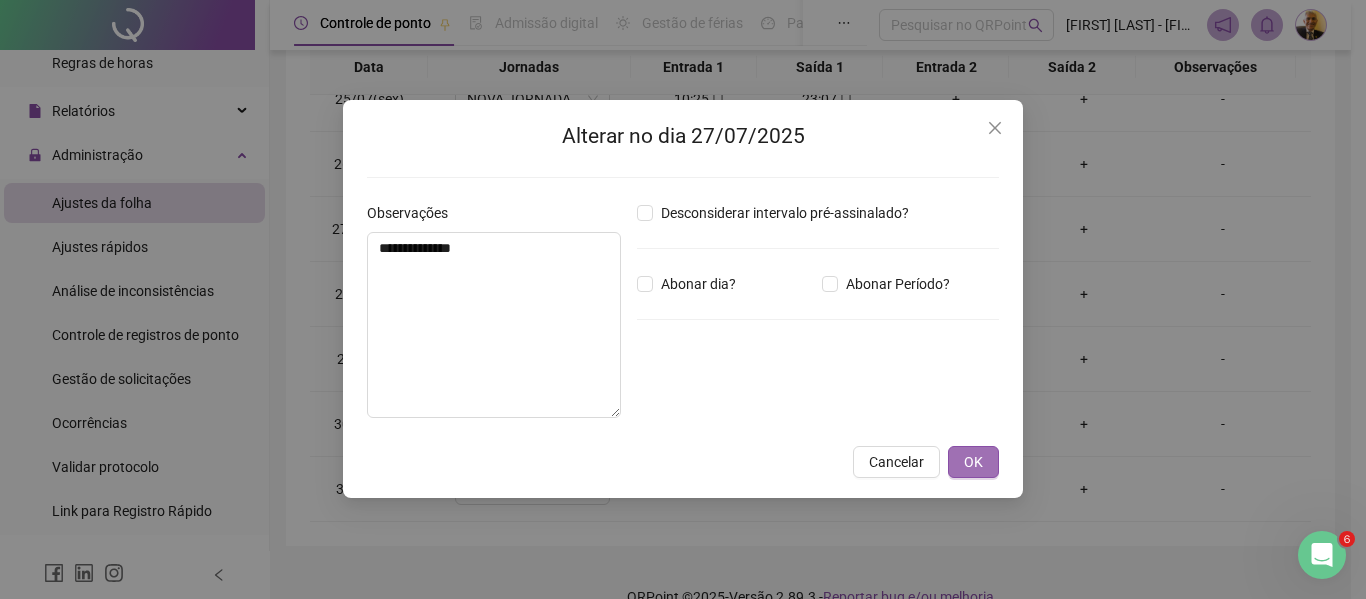 click on "OK" at bounding box center [973, 462] 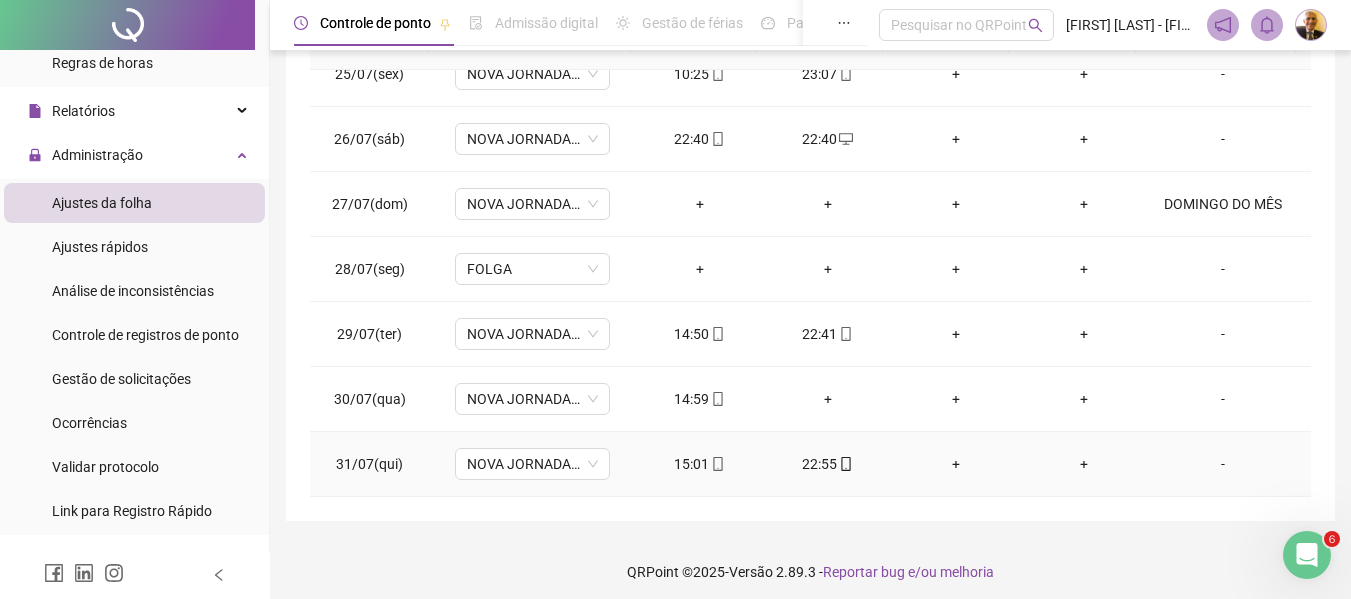 scroll, scrollTop: 399, scrollLeft: 0, axis: vertical 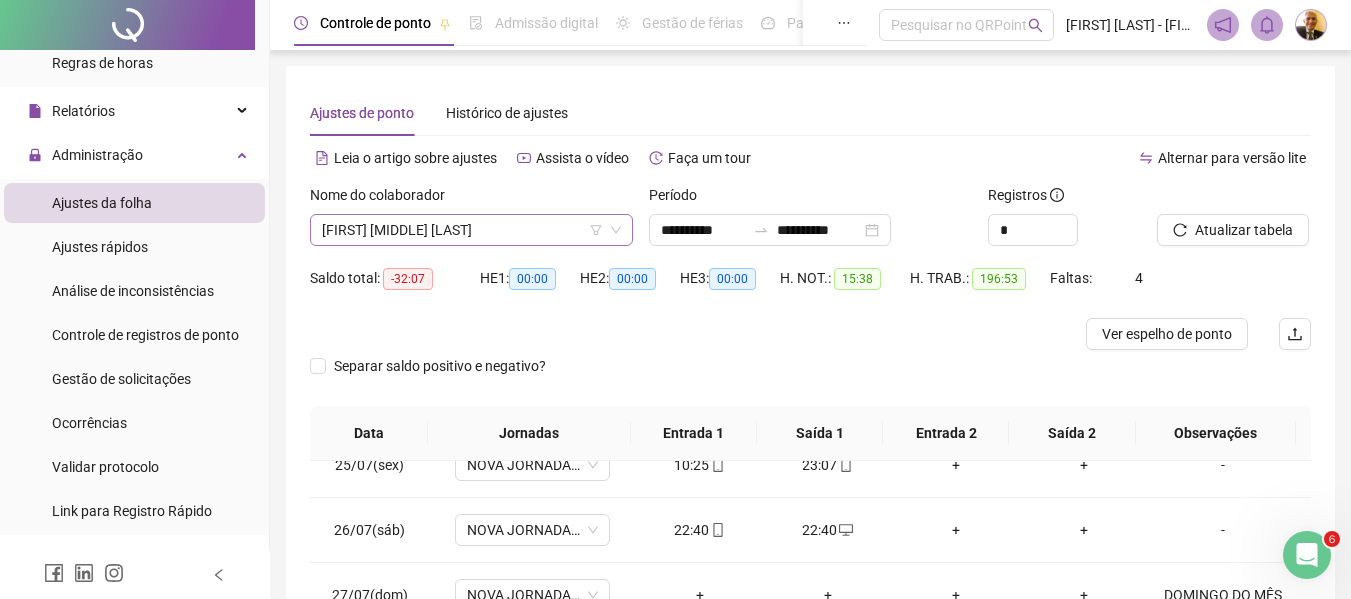 click on "[FIRST] [MIDDLE] [LAST]" at bounding box center [471, 230] 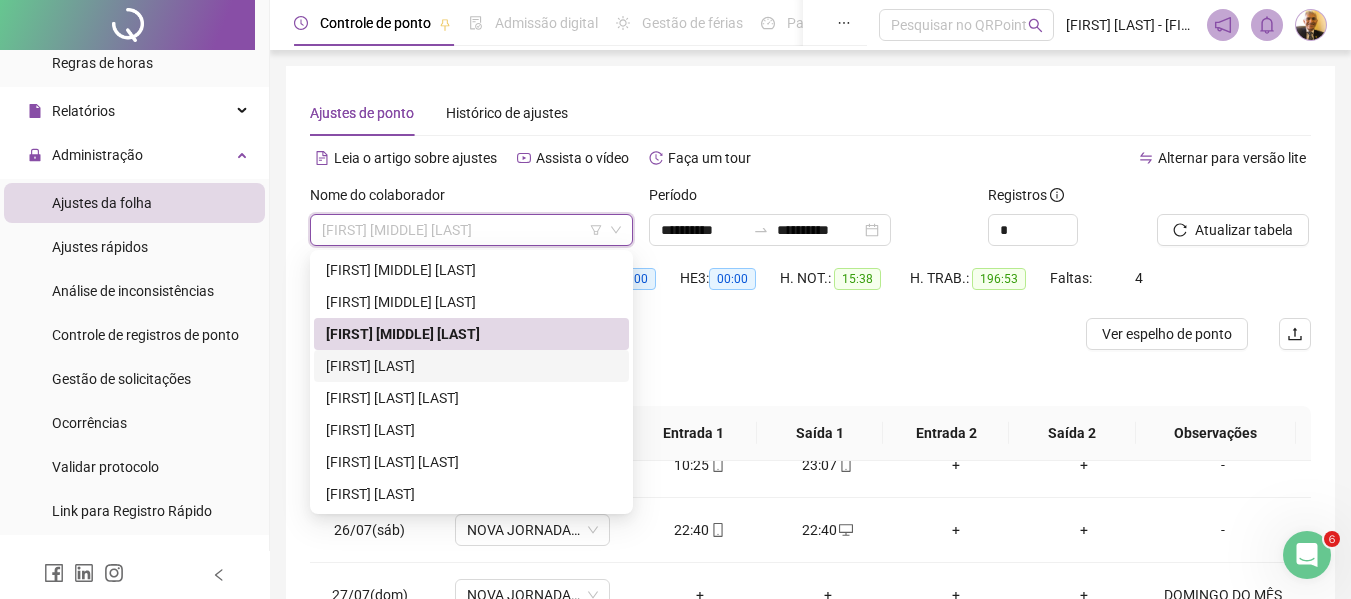 click on "[FIRST] [LAST]" at bounding box center [471, 366] 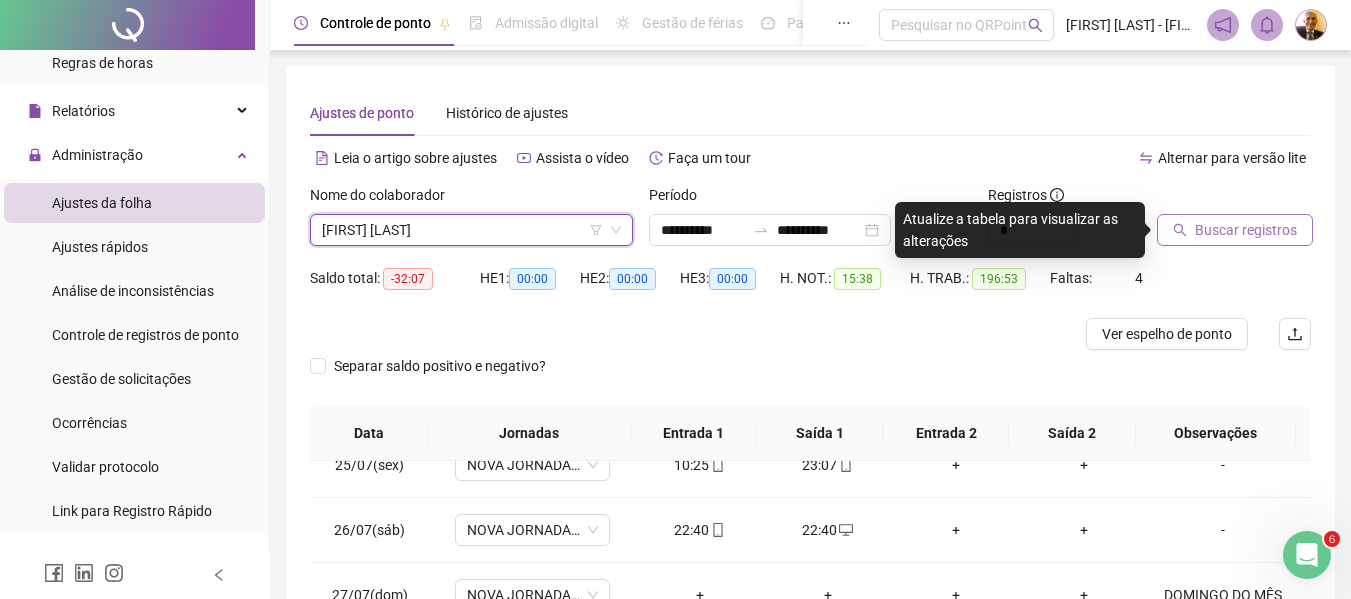click on "Buscar registros" at bounding box center (1246, 230) 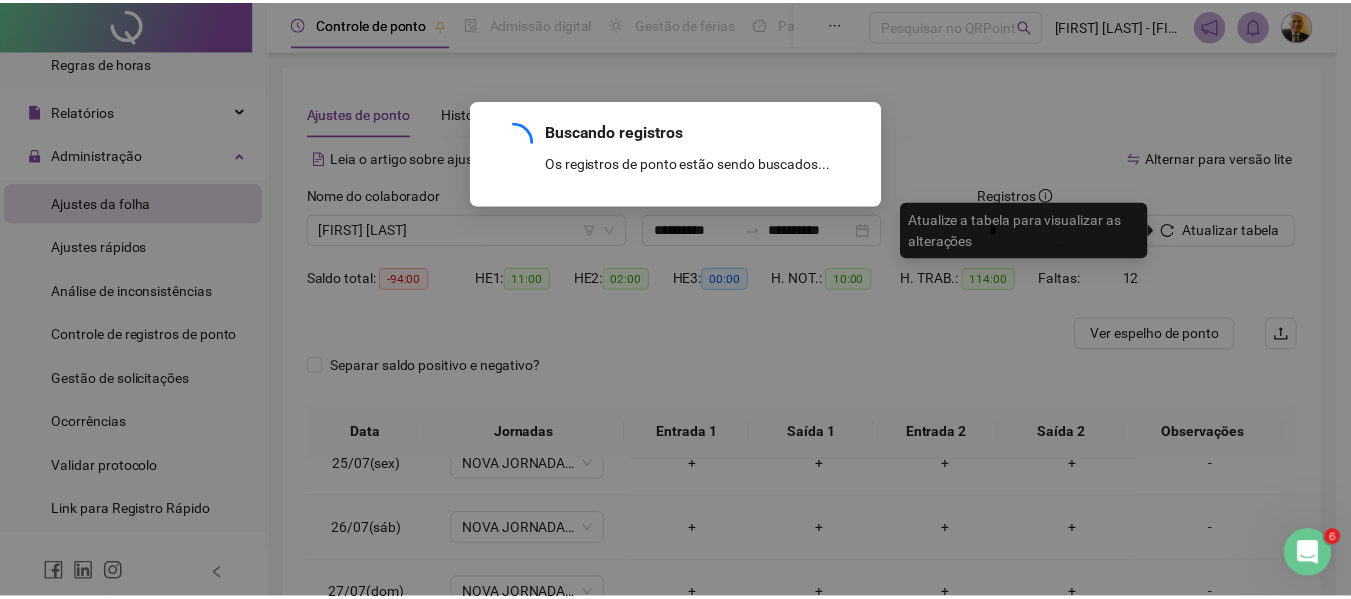scroll, scrollTop: 1393, scrollLeft: 0, axis: vertical 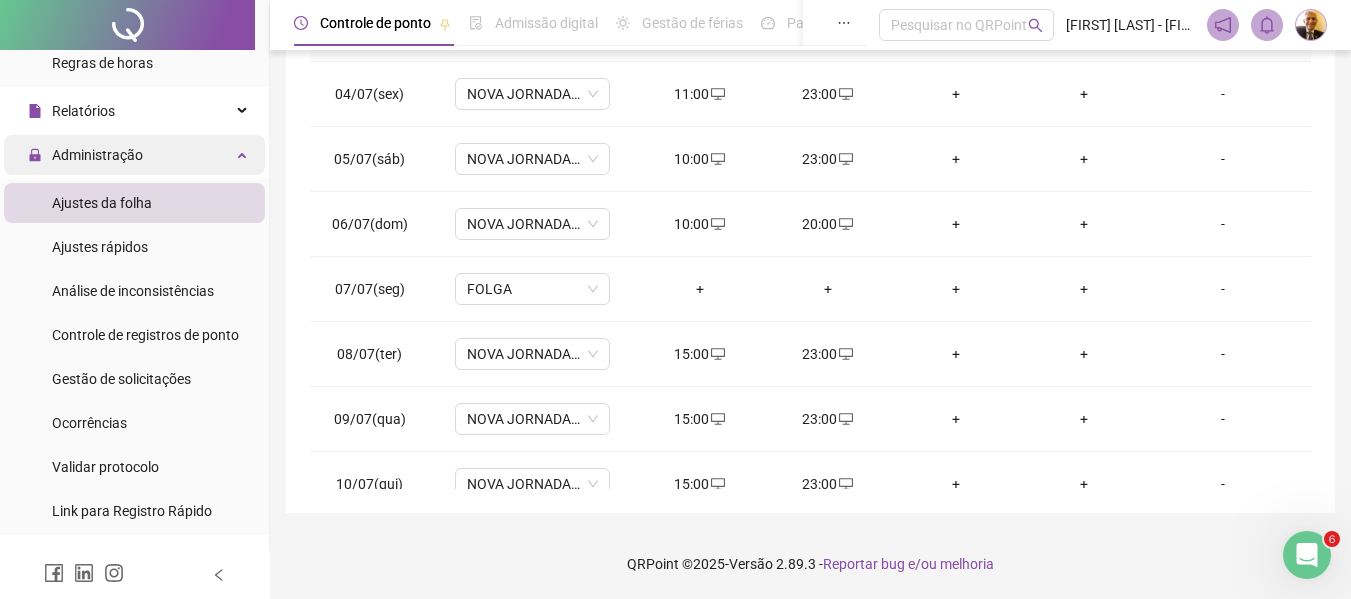 click on "Administração" at bounding box center (97, 155) 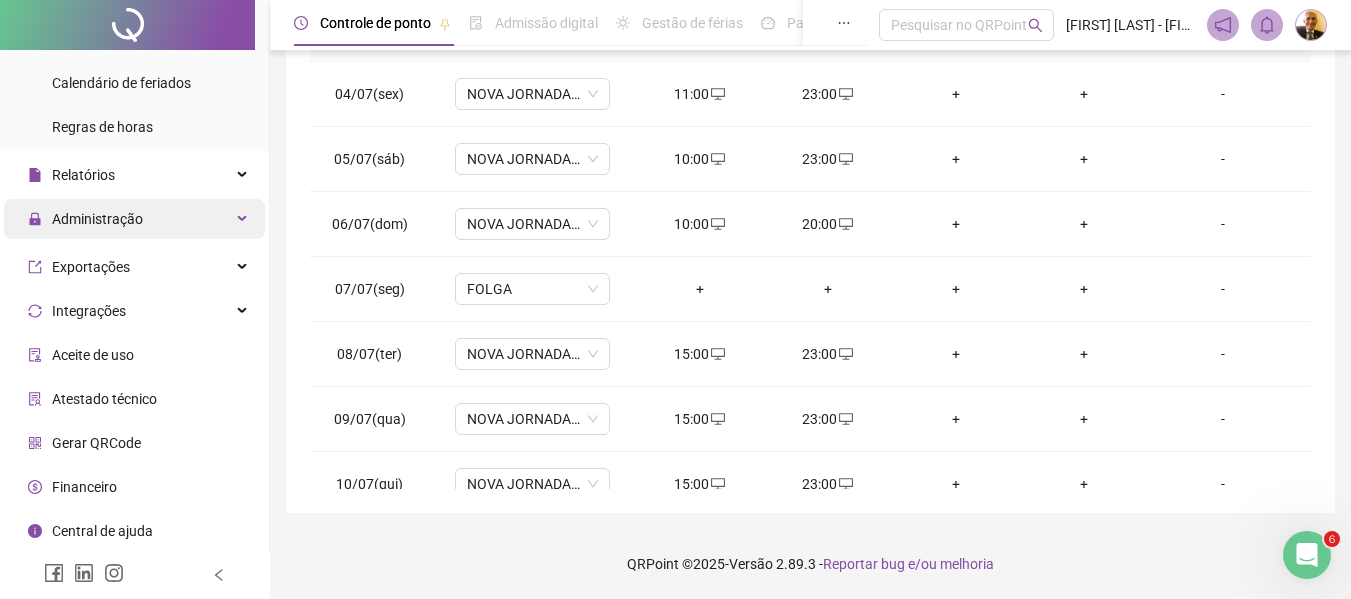 scroll, scrollTop: 299, scrollLeft: 0, axis: vertical 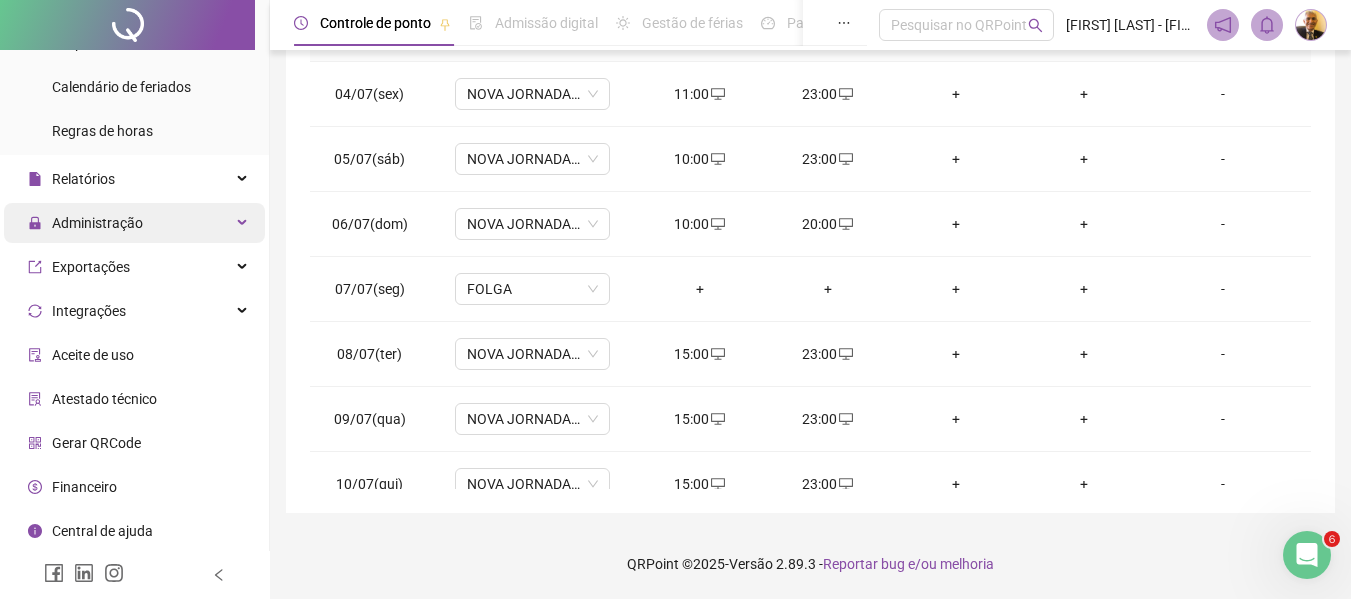 click on "Administração" at bounding box center (97, 223) 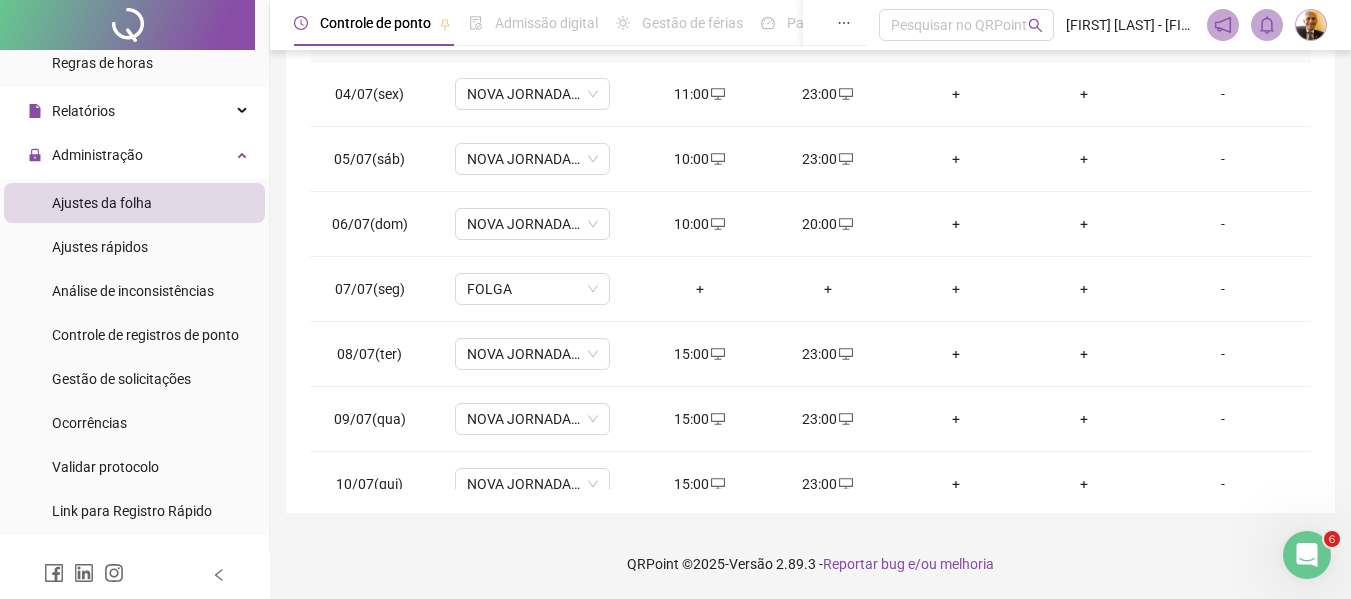 scroll, scrollTop: 367, scrollLeft: 0, axis: vertical 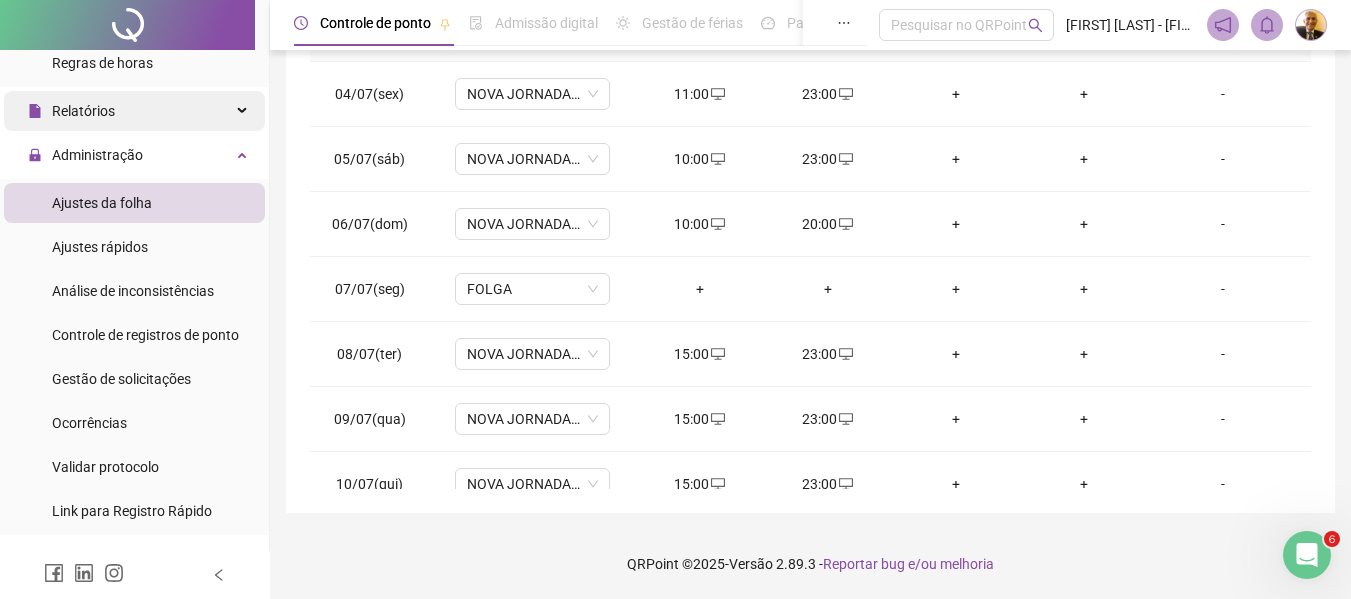 click on "Relatórios" at bounding box center [71, 111] 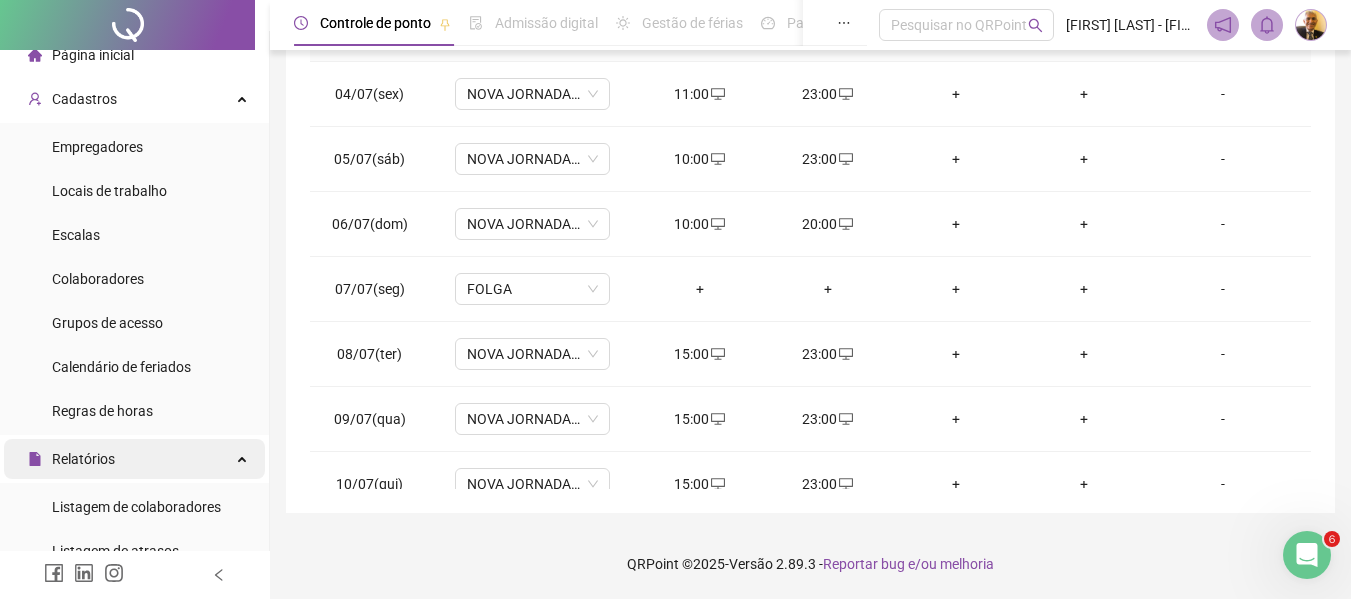 scroll, scrollTop: 0, scrollLeft: 0, axis: both 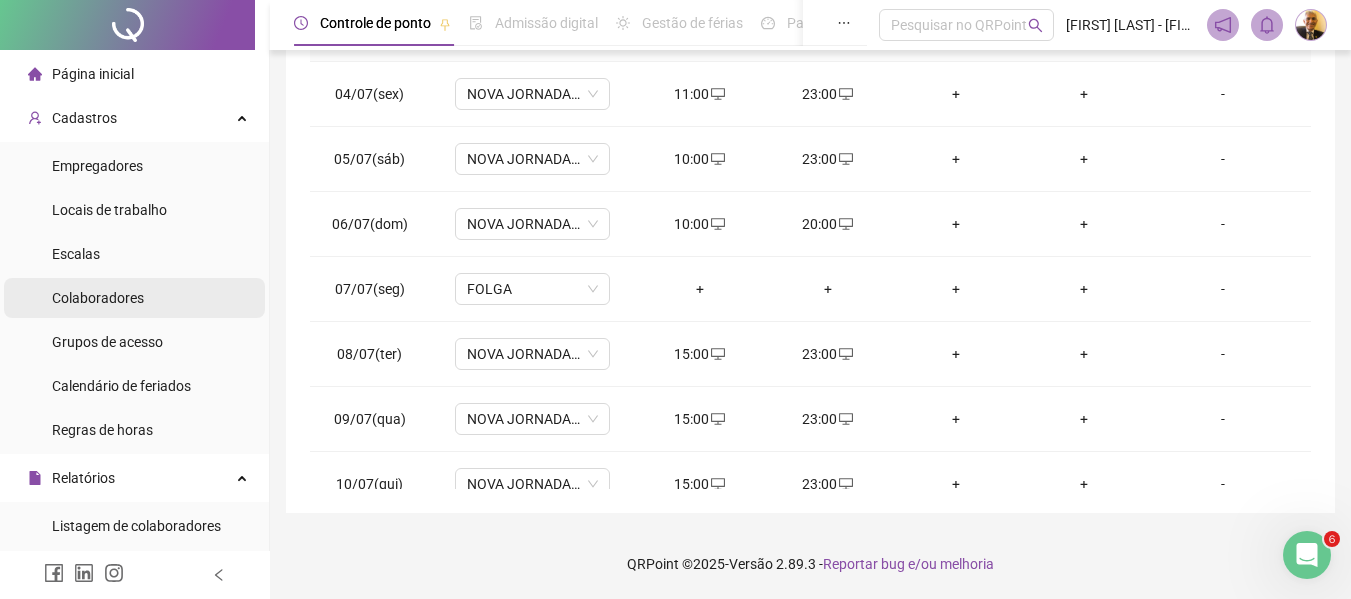 click on "Colaboradores" at bounding box center (98, 298) 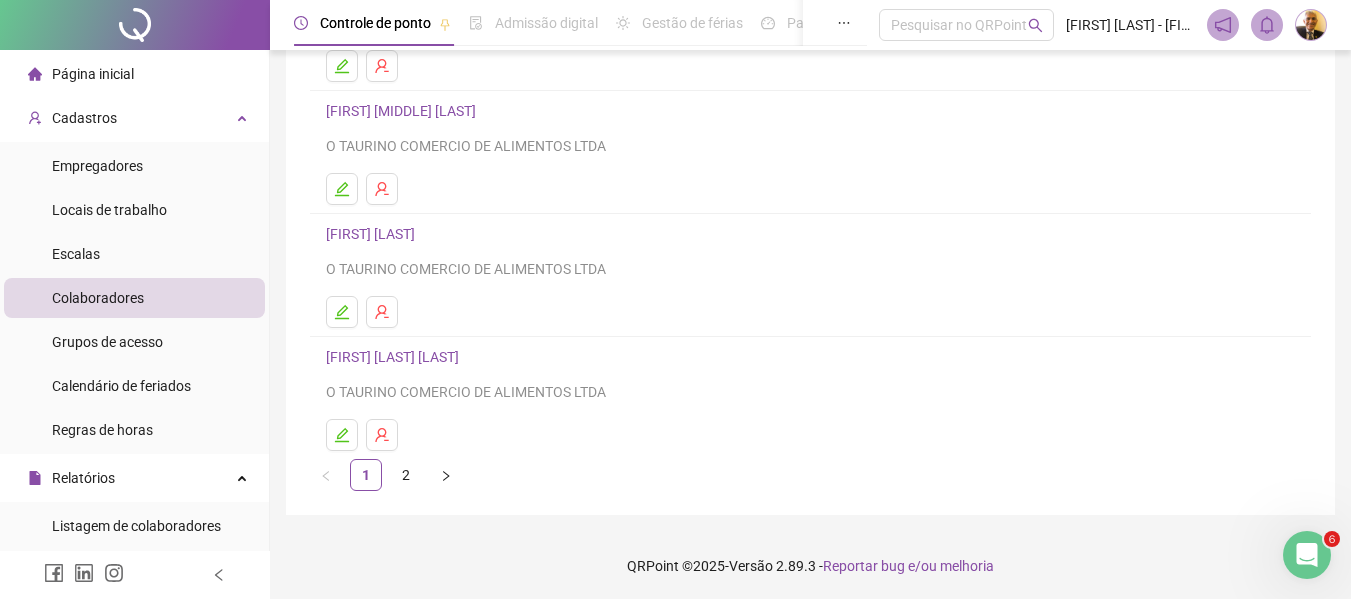 scroll, scrollTop: 367, scrollLeft: 0, axis: vertical 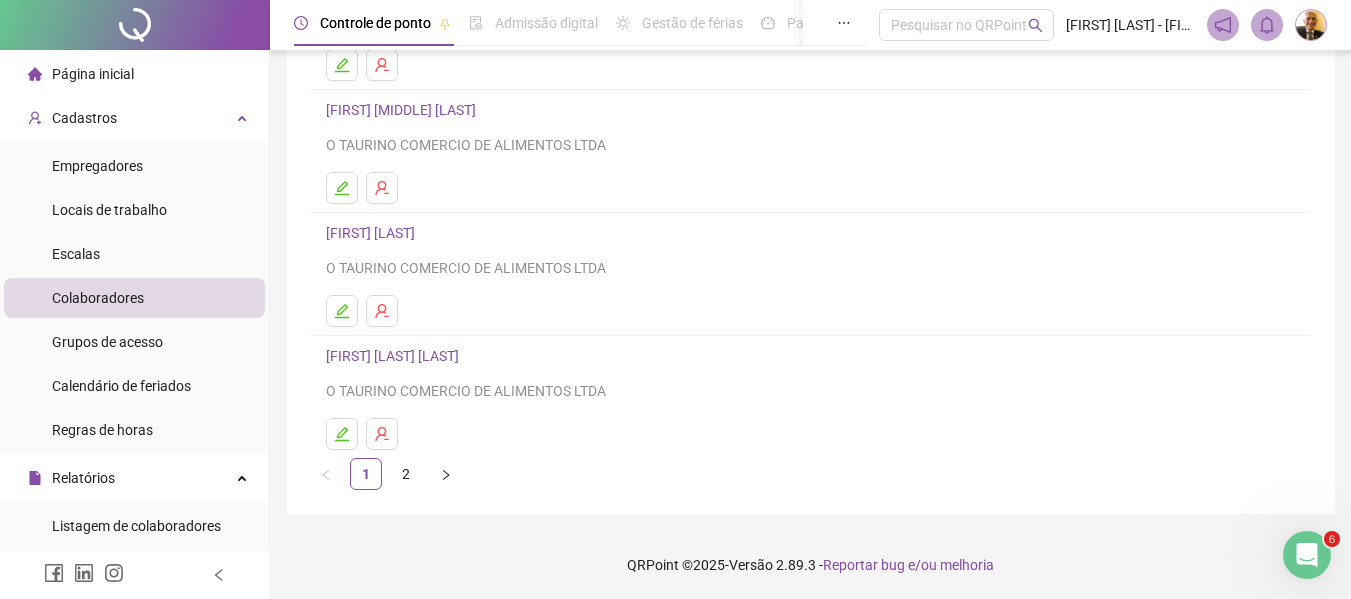 click on "[FIRST] [LAST]" at bounding box center [373, 233] 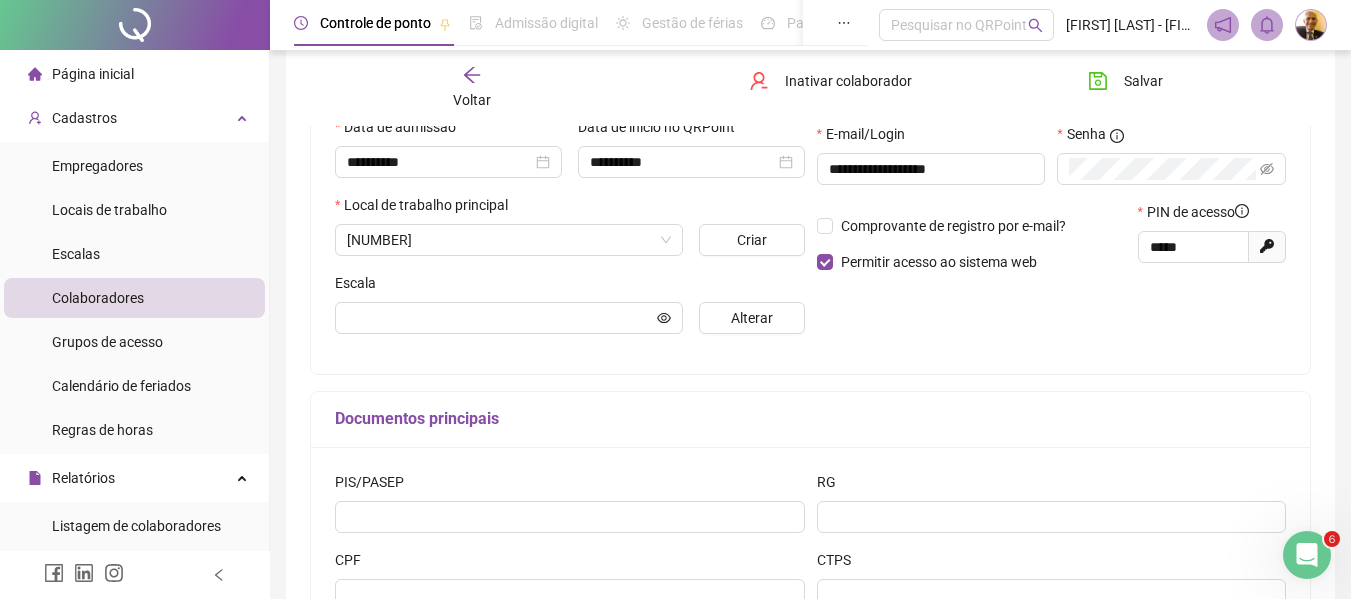 scroll, scrollTop: 377, scrollLeft: 0, axis: vertical 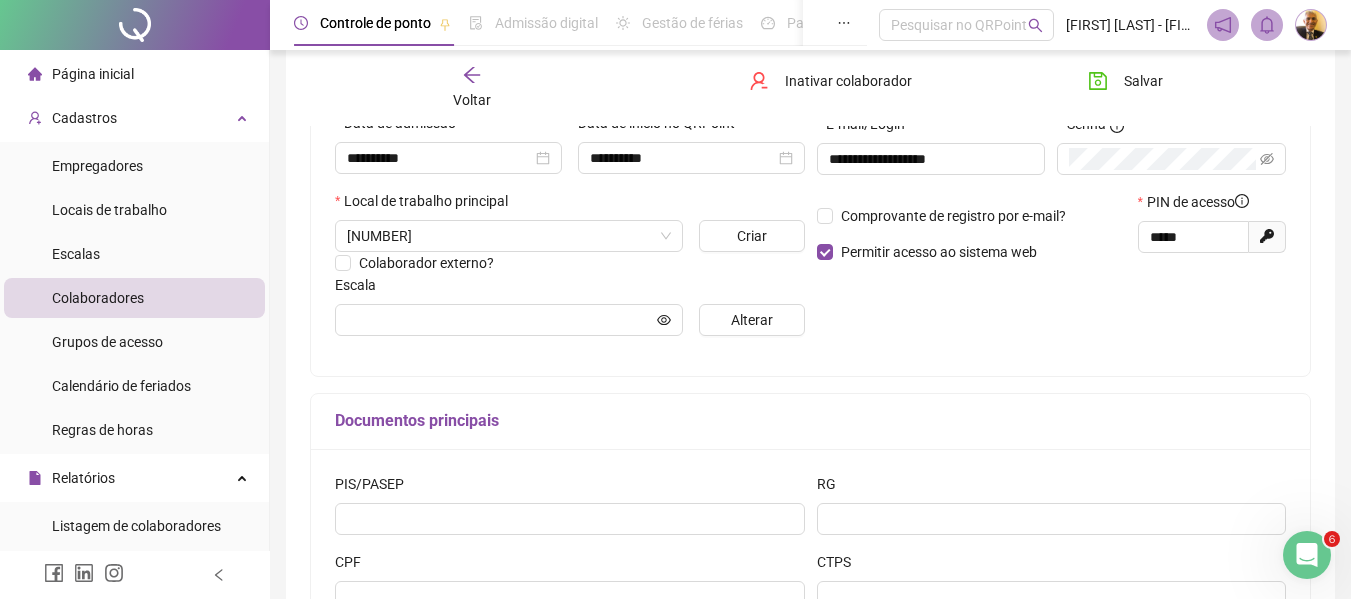 type on "**********" 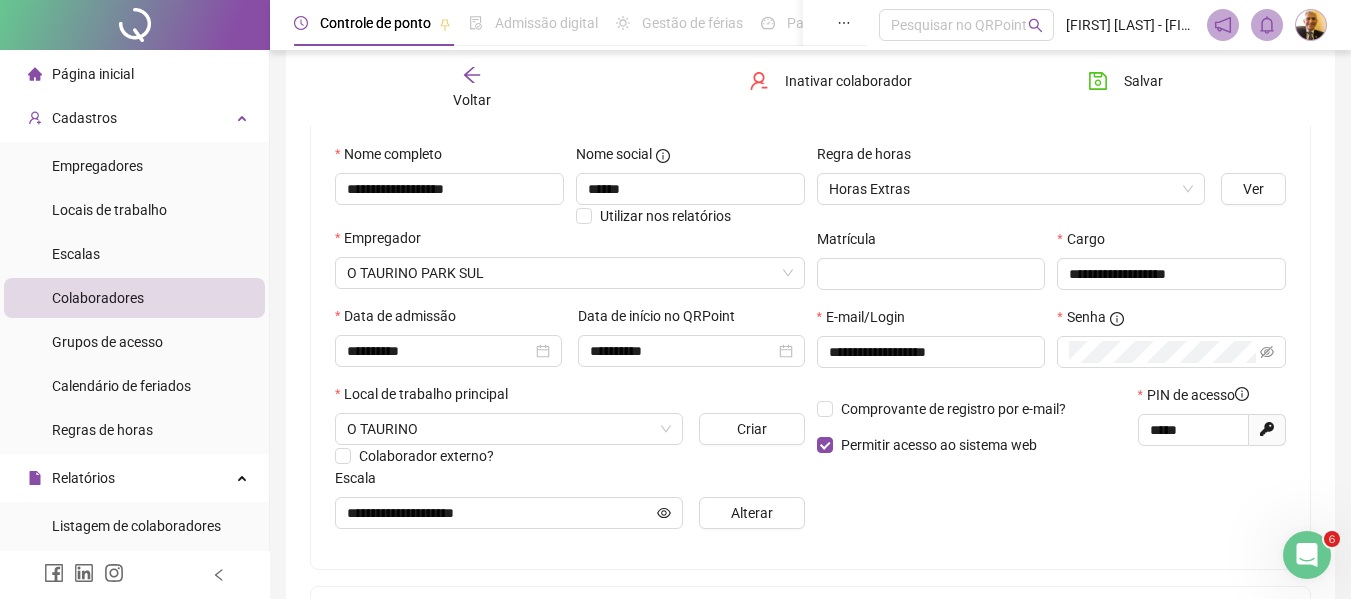 scroll, scrollTop: 177, scrollLeft: 0, axis: vertical 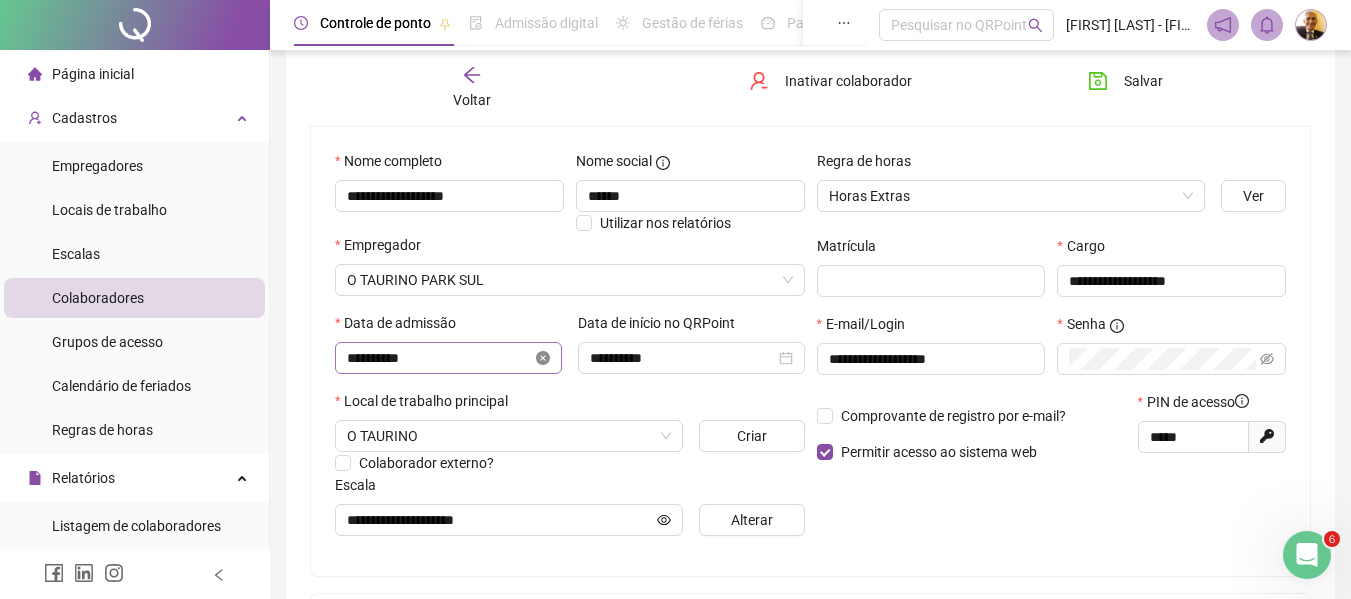 click 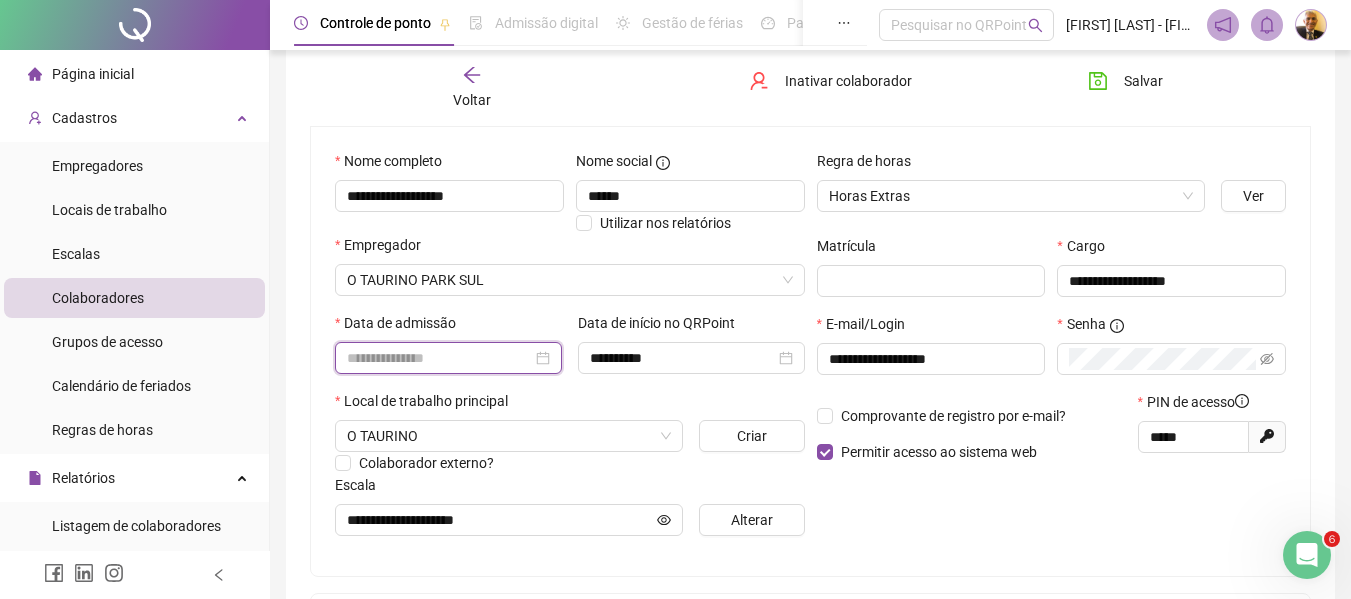 click at bounding box center (439, 358) 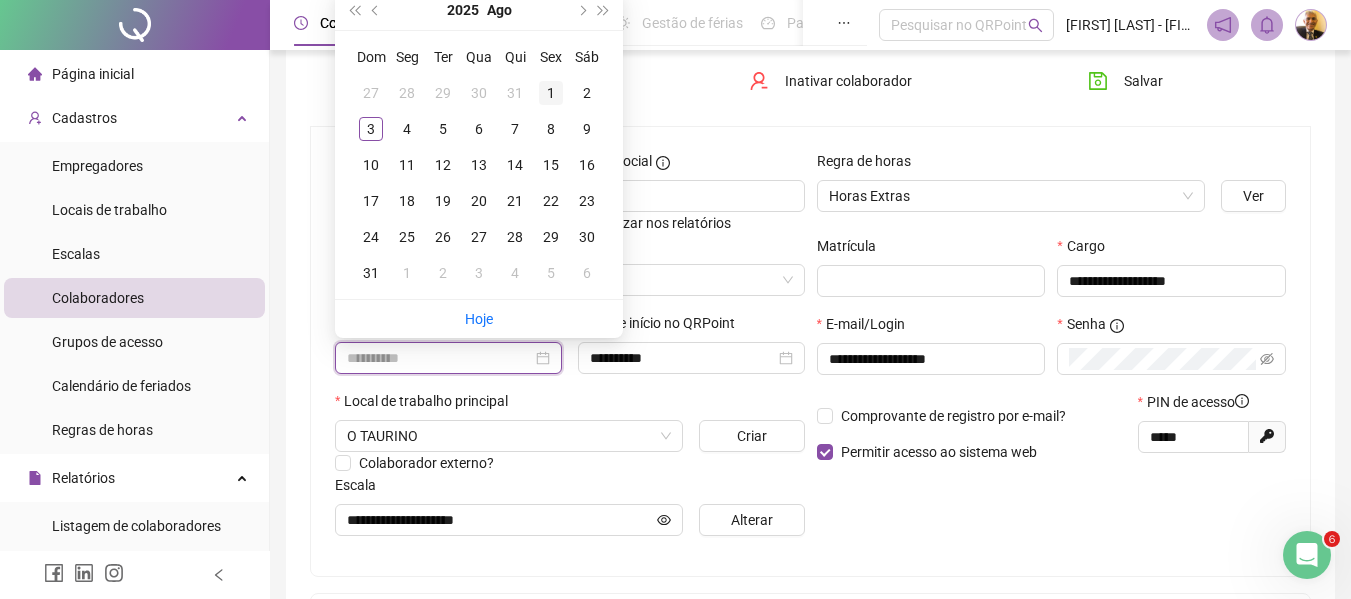 type on "**********" 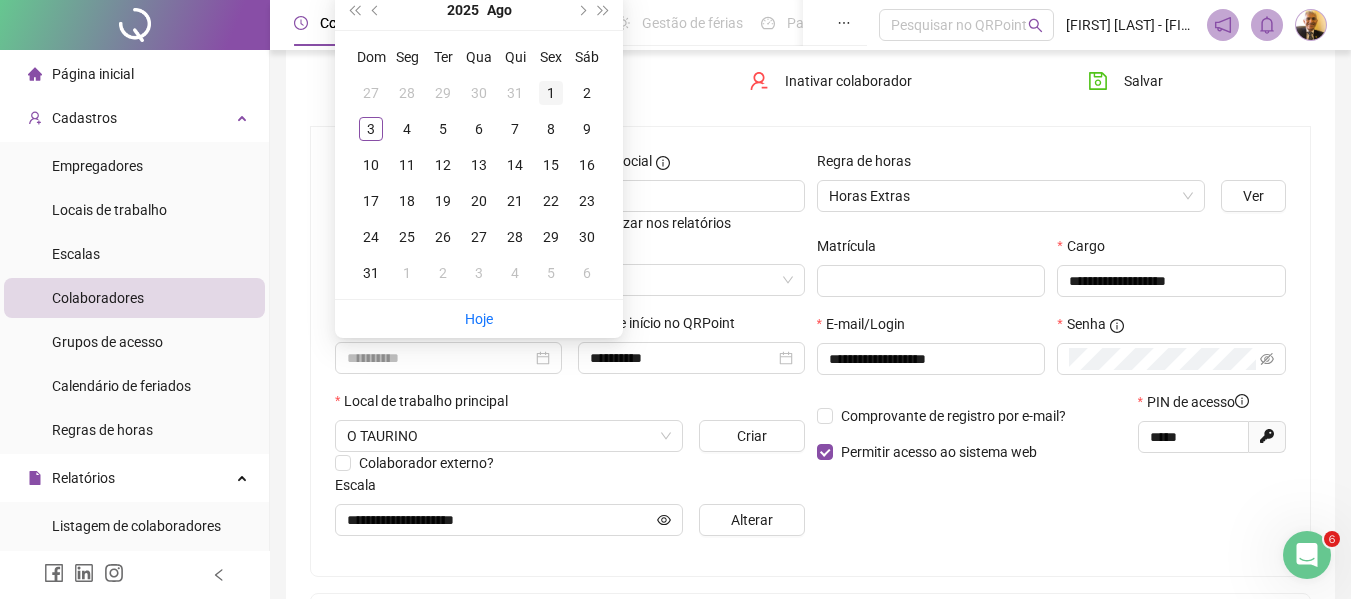 click on "1" at bounding box center [551, 93] 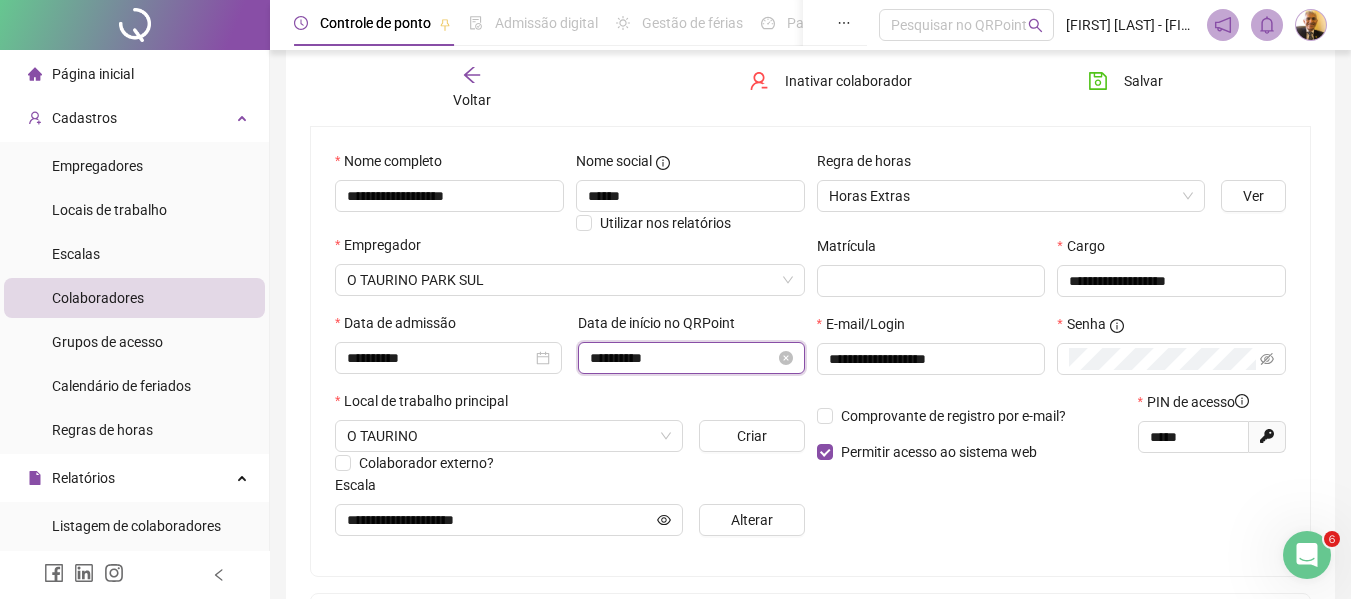 click on "**********" at bounding box center [682, 358] 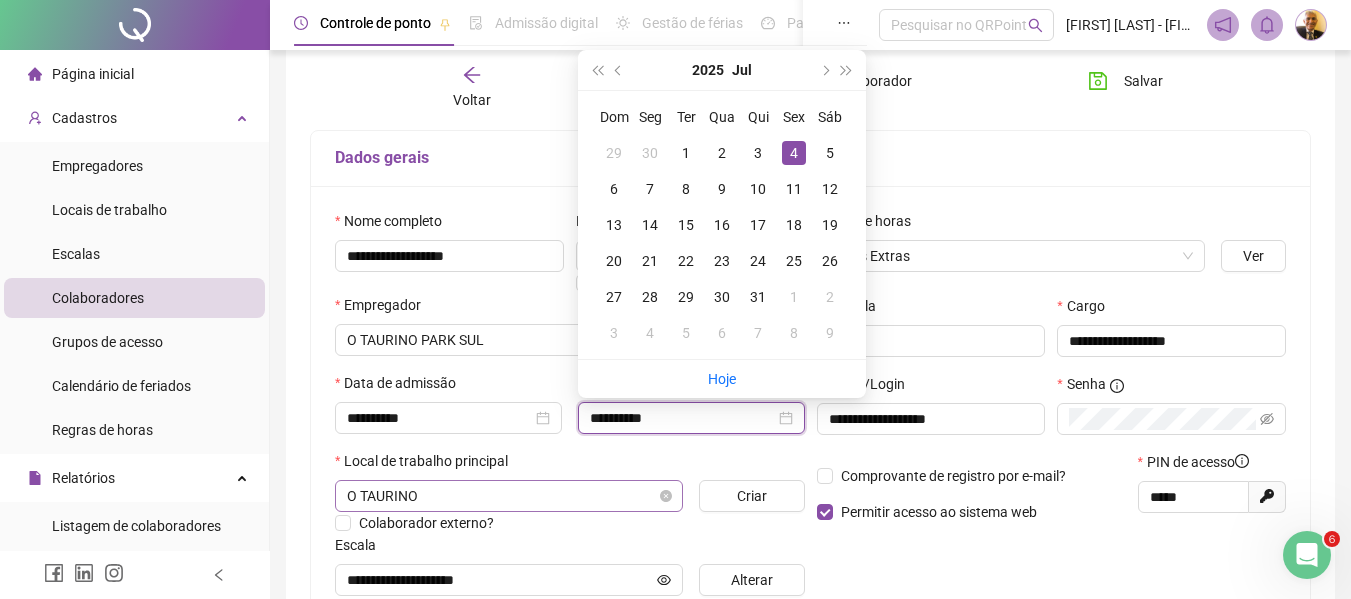 scroll, scrollTop: 110, scrollLeft: 0, axis: vertical 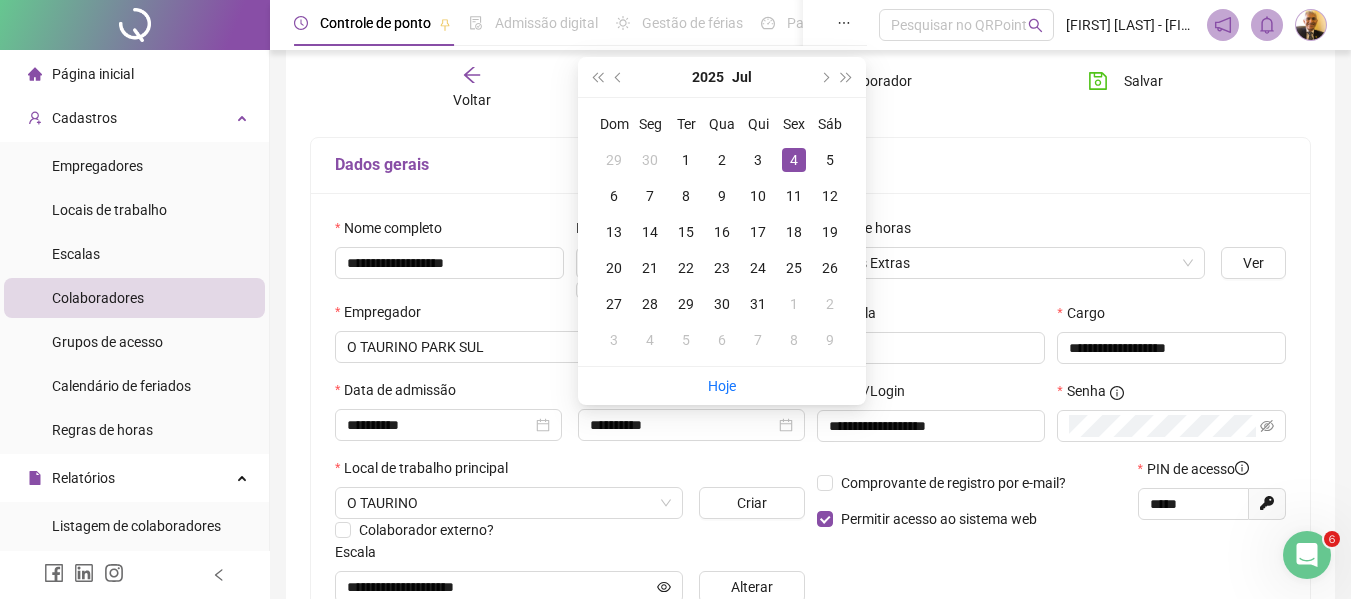 click on "Regra de horas" at bounding box center [1011, 232] 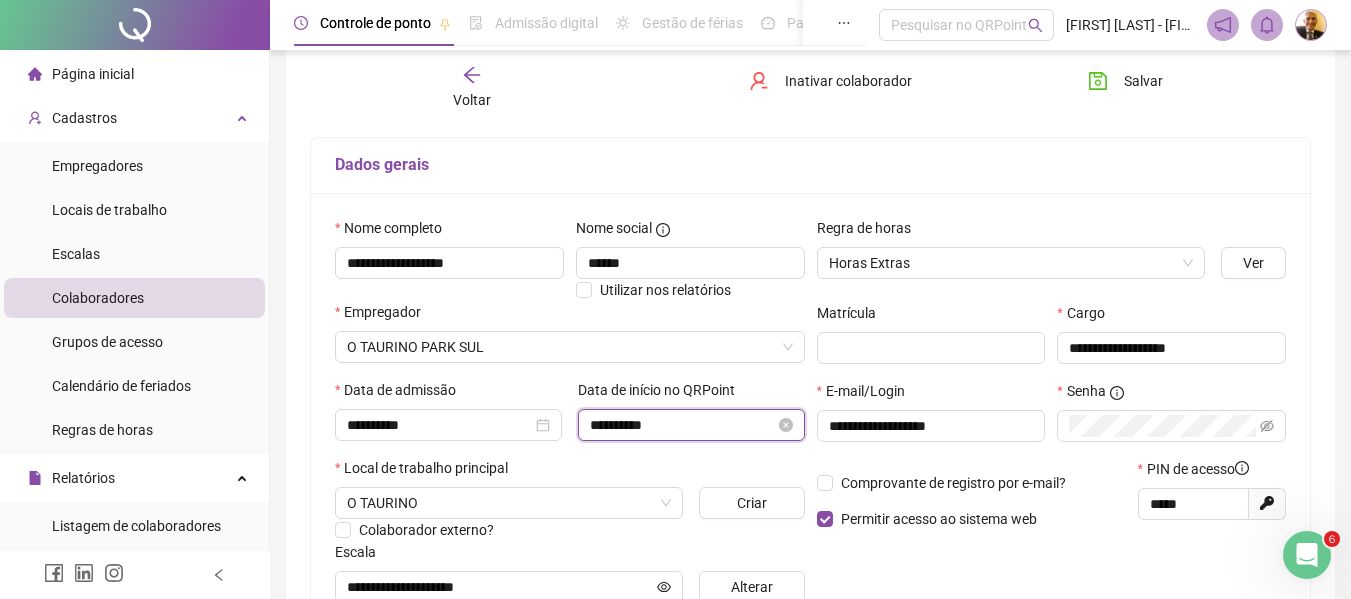 click on "**********" at bounding box center (682, 425) 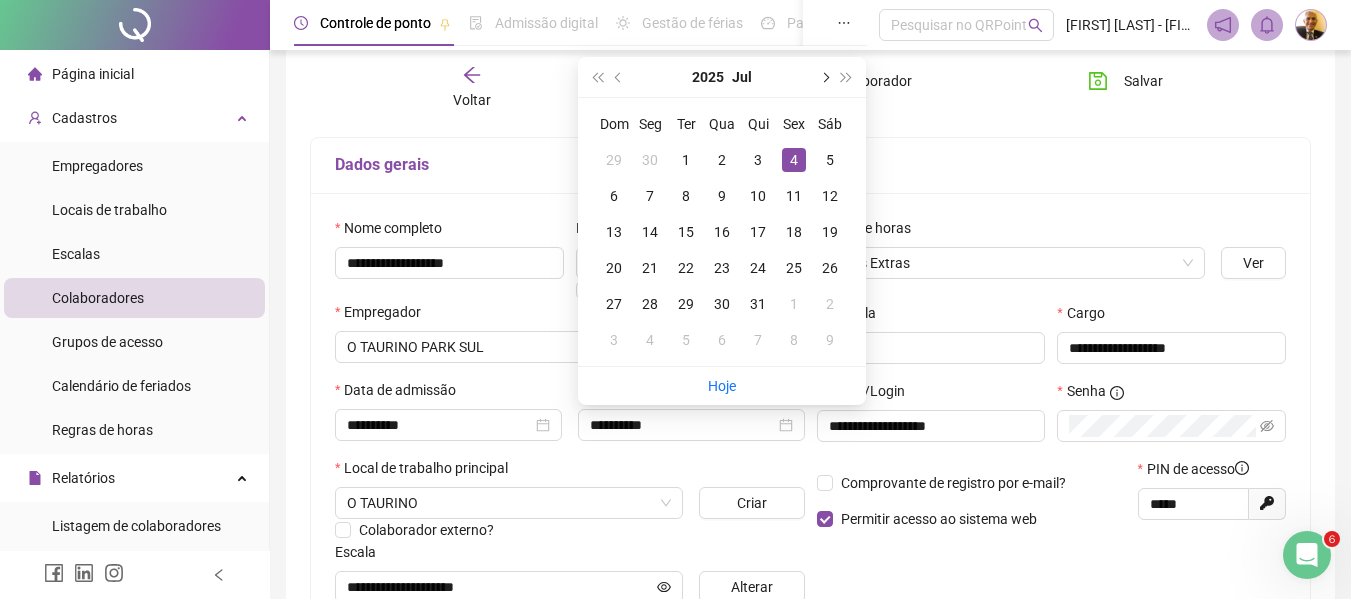 click at bounding box center (824, 77) 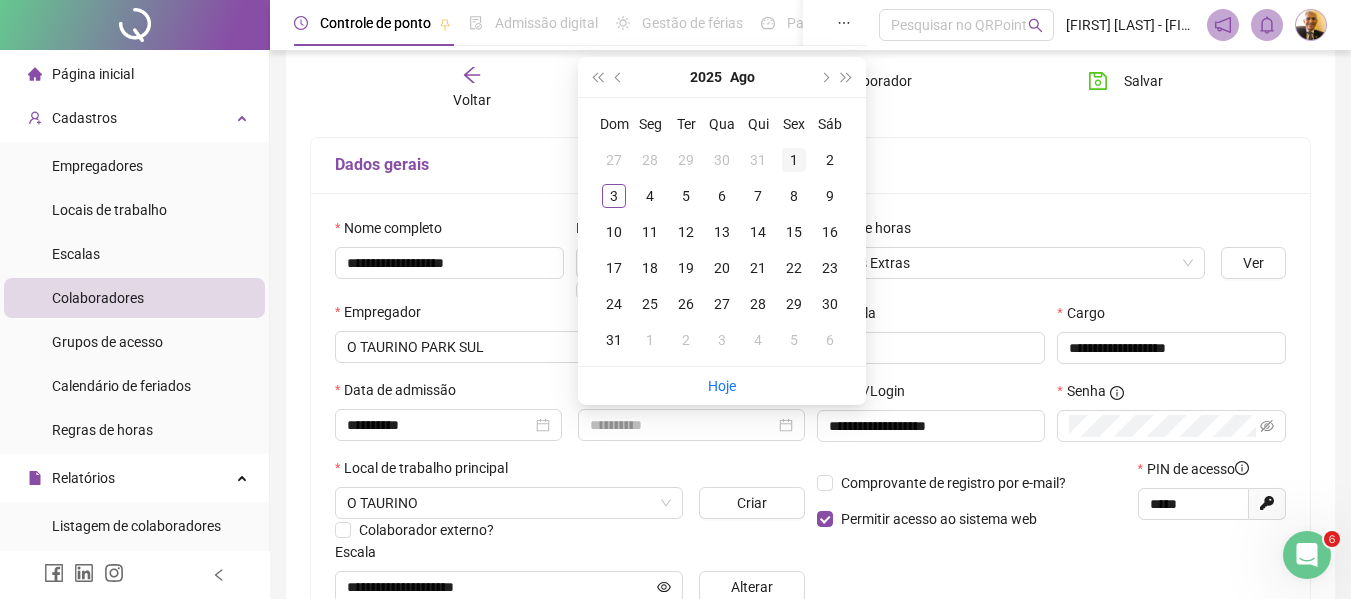 type on "**********" 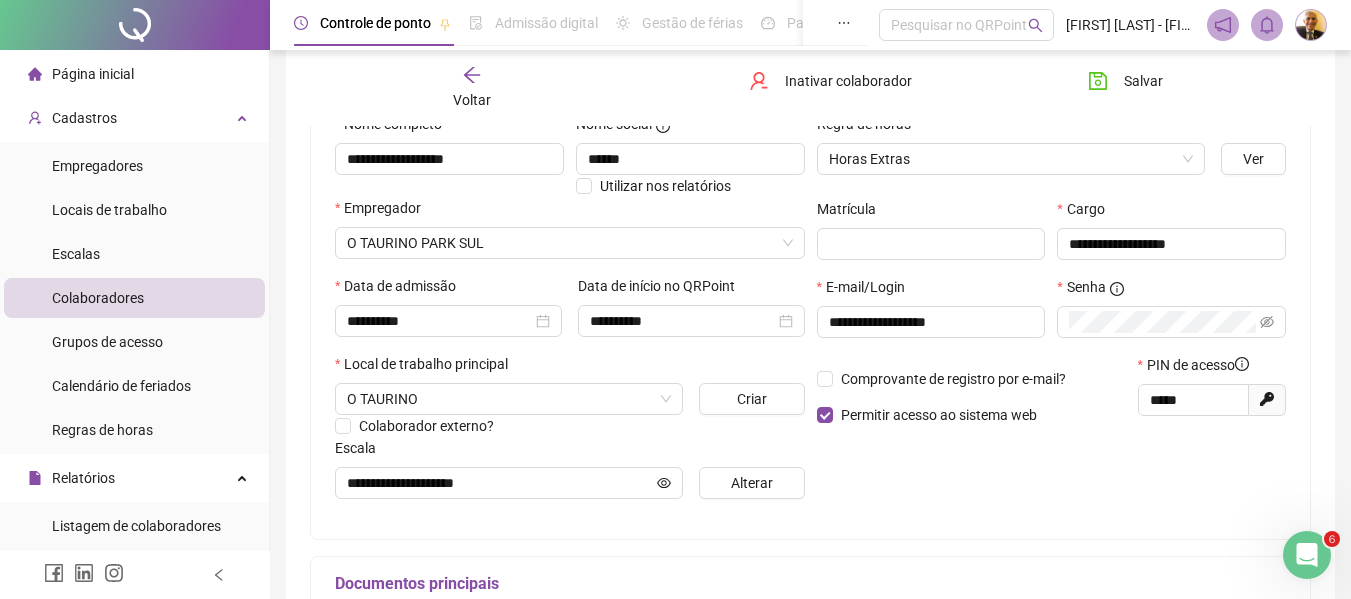 scroll, scrollTop: 243, scrollLeft: 0, axis: vertical 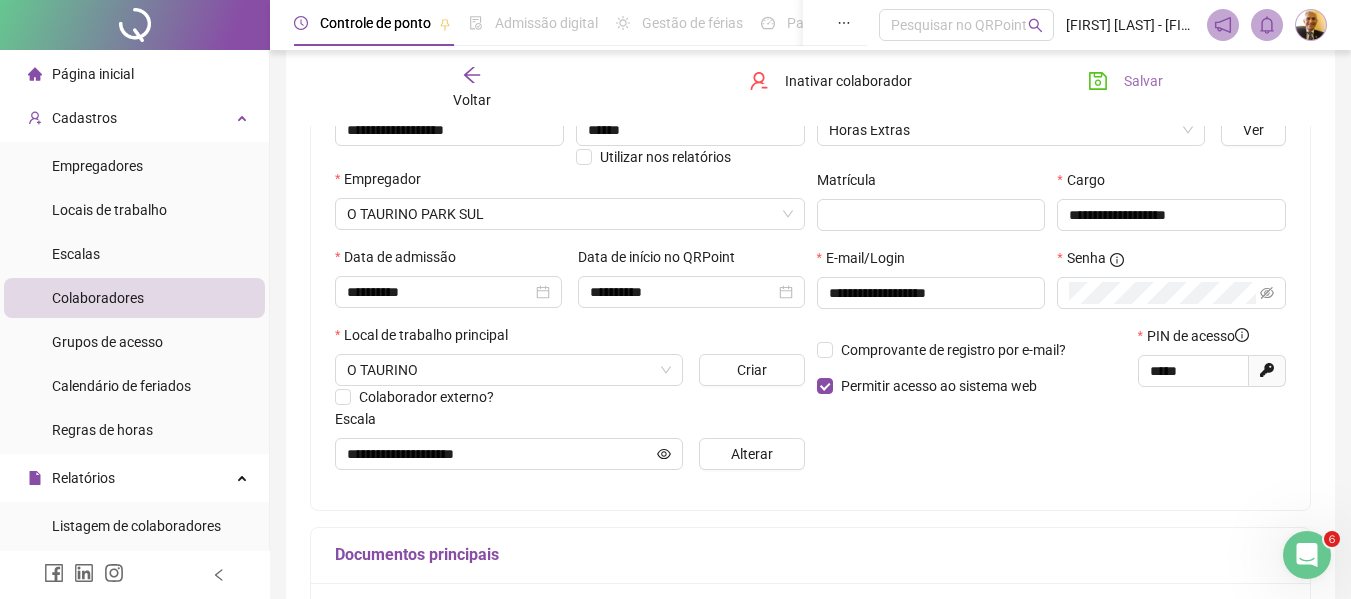 click on "Salvar" at bounding box center (1143, 81) 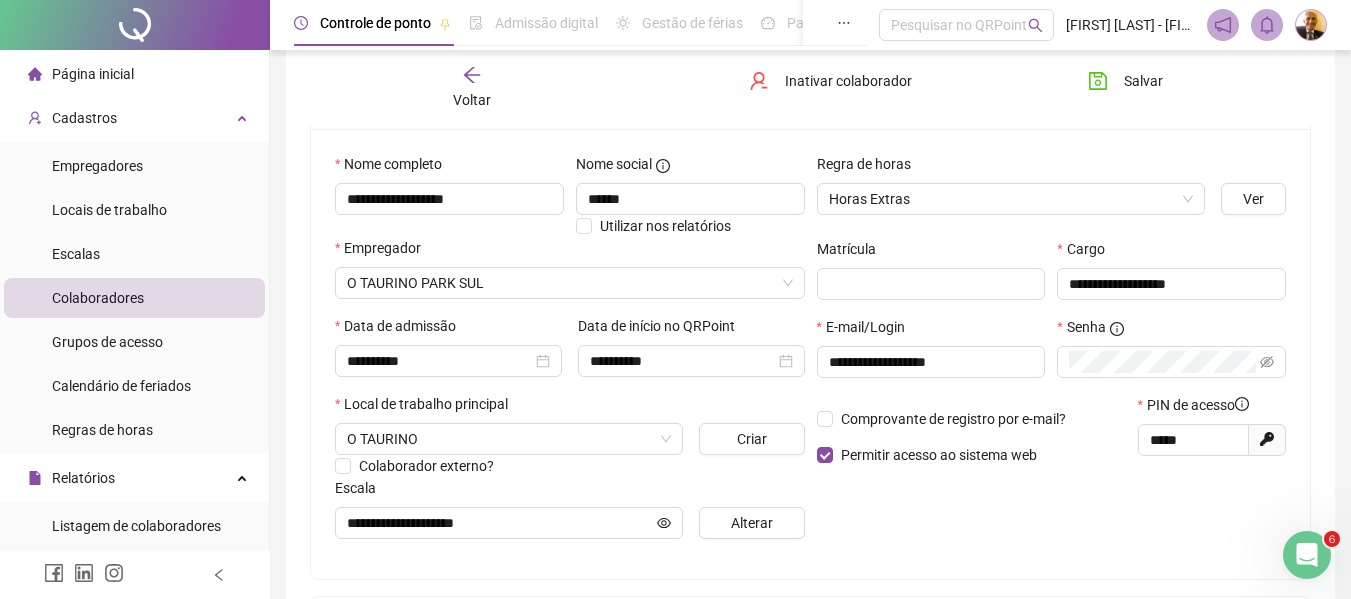 scroll, scrollTop: 167, scrollLeft: 0, axis: vertical 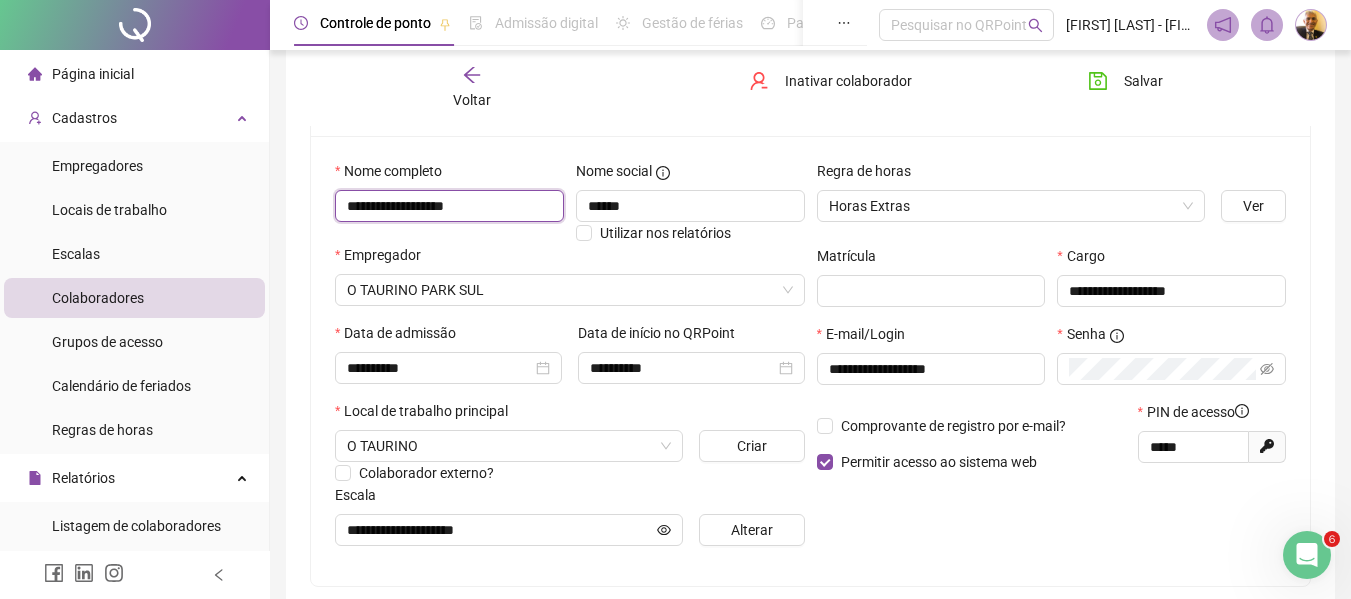 drag, startPoint x: 525, startPoint y: 203, endPoint x: 313, endPoint y: 208, distance: 212.05896 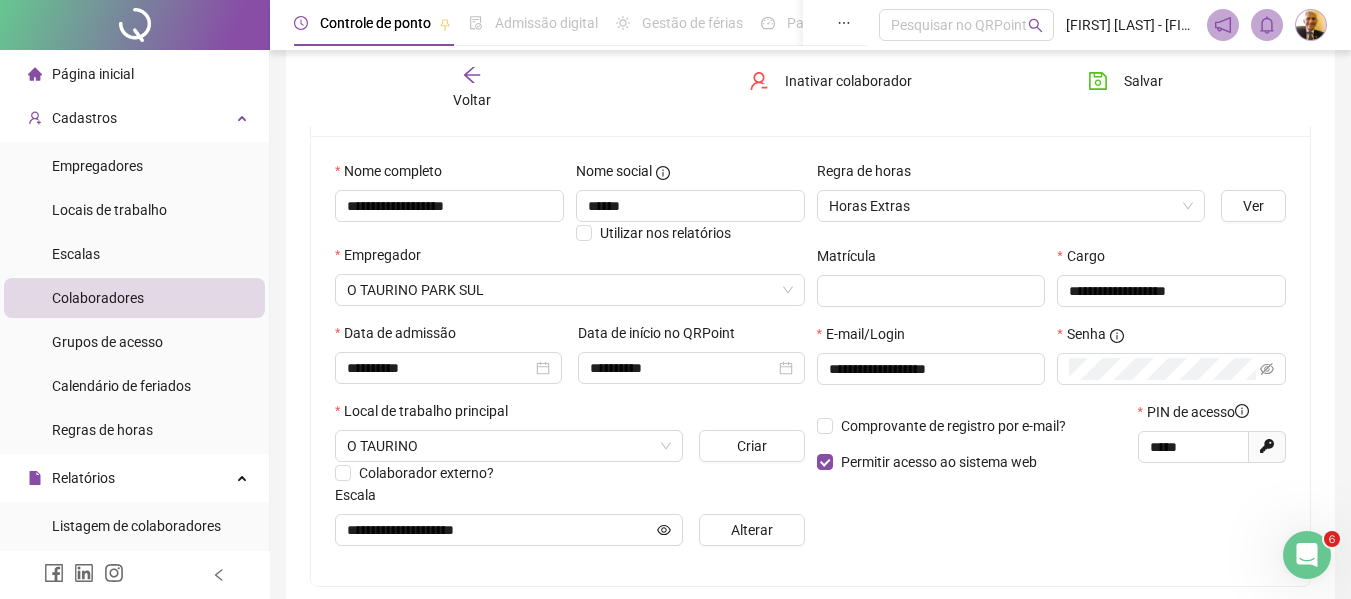 click on "Voltar Inativar colaborador Salvar" at bounding box center [810, 88] 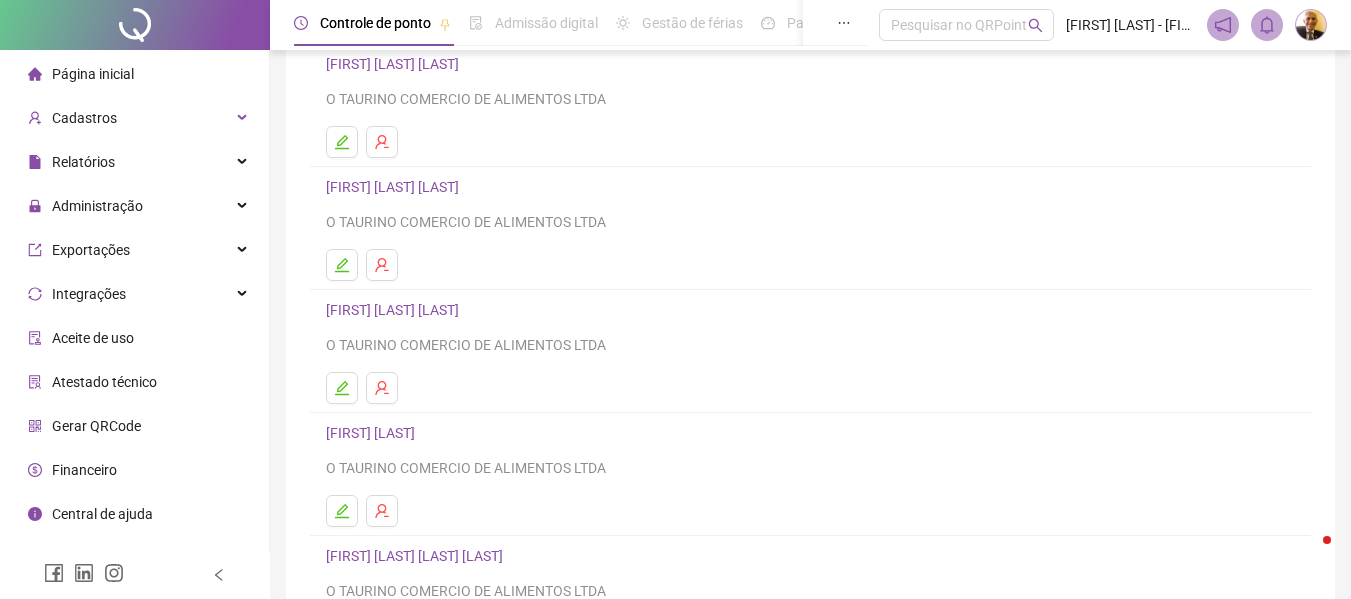 scroll, scrollTop: 167, scrollLeft: 0, axis: vertical 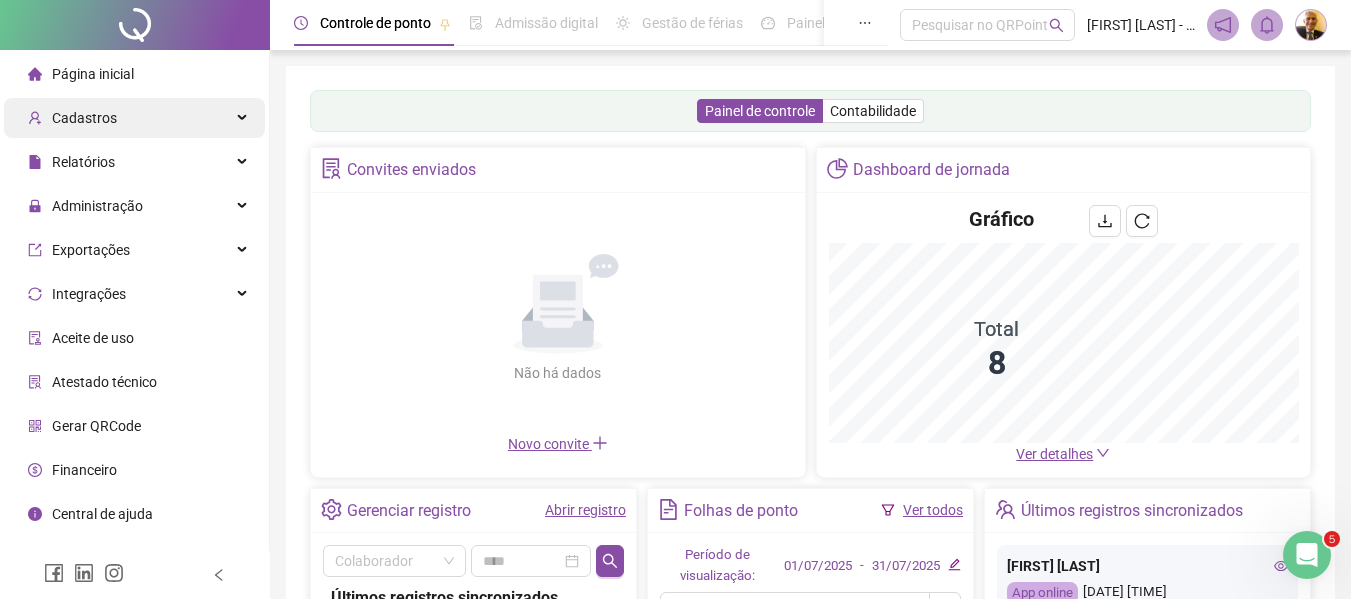 click on "Cadastros" at bounding box center (84, 118) 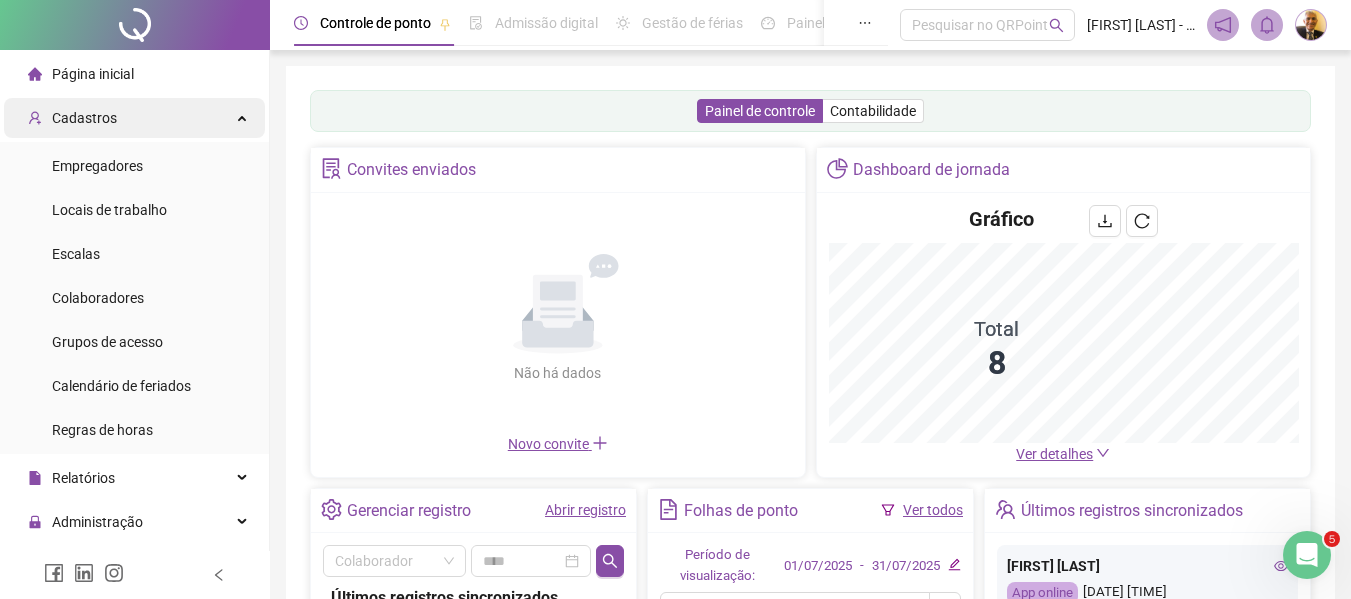 click on "Cadastros" at bounding box center [84, 118] 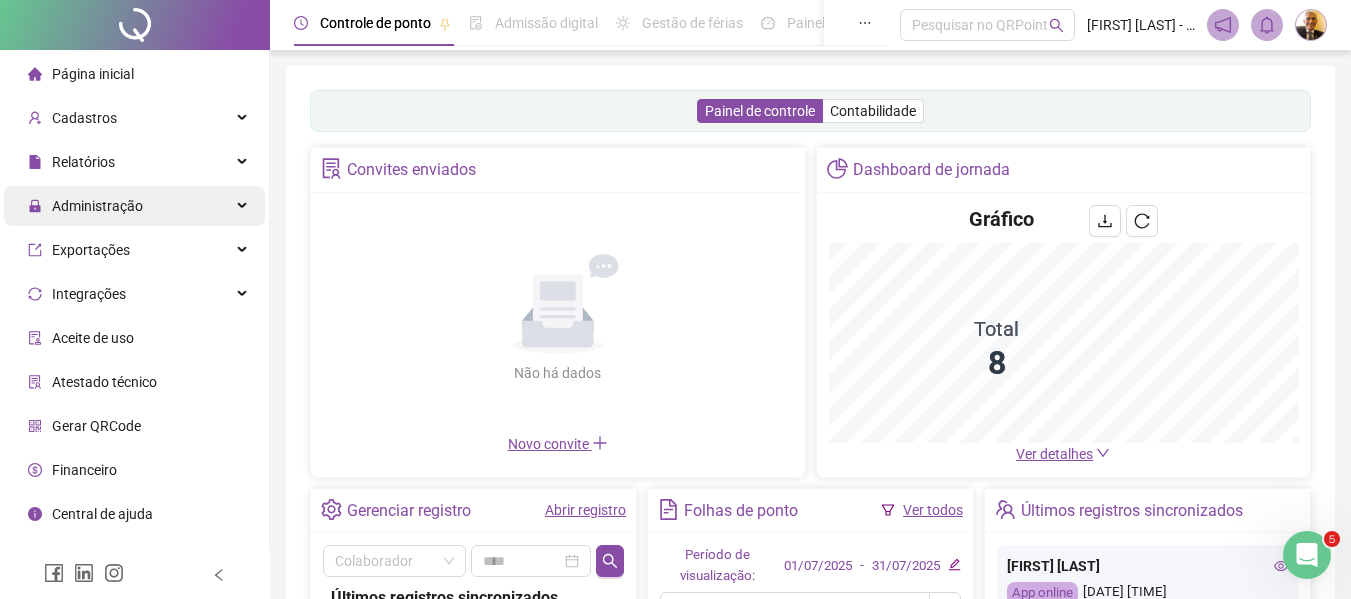 click on "Administração" at bounding box center [97, 206] 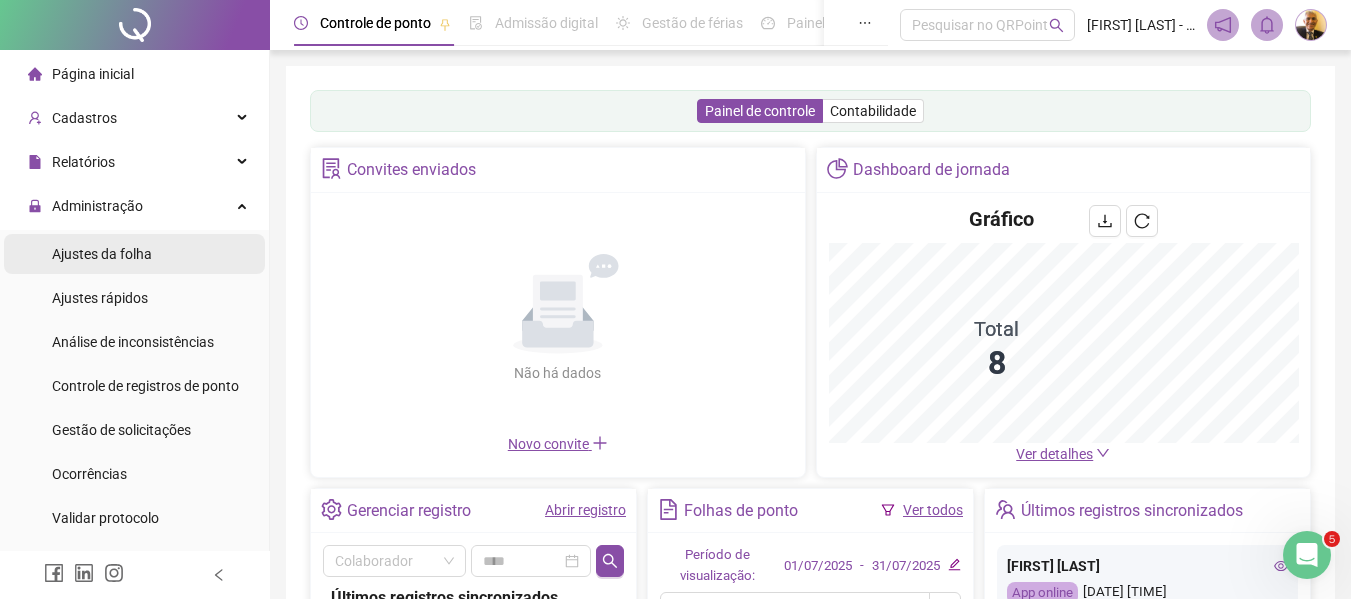 click on "Ajustes da folha" at bounding box center [102, 254] 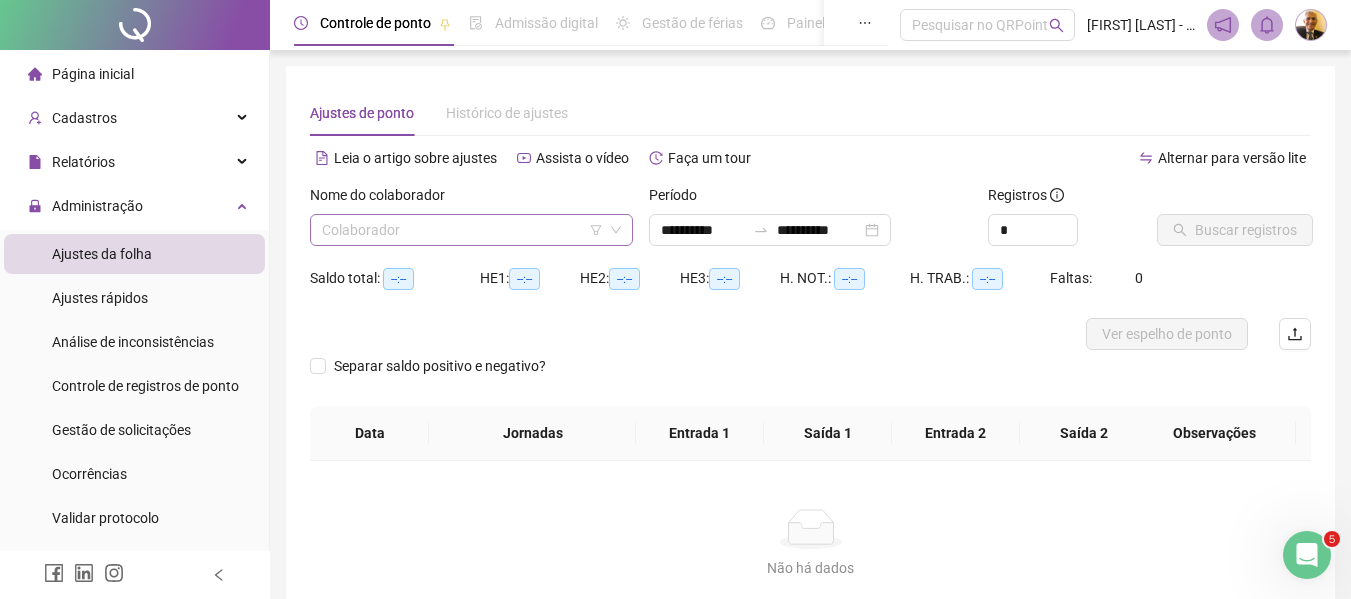 click at bounding box center (462, 230) 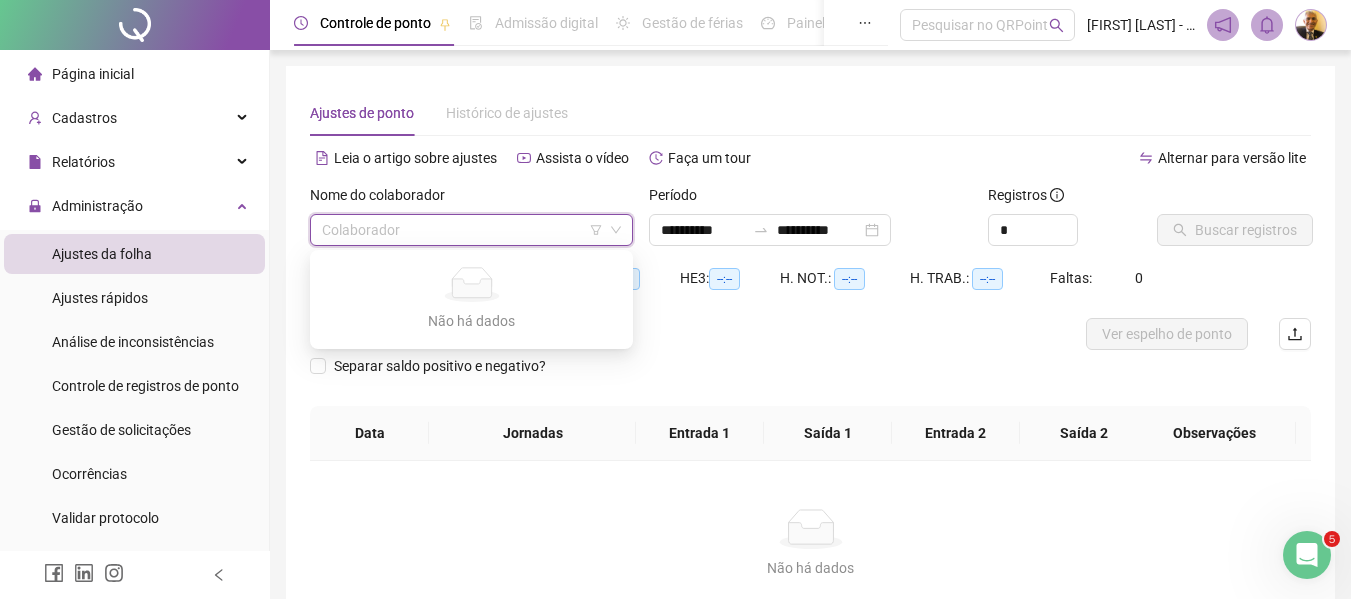 click at bounding box center (462, 230) 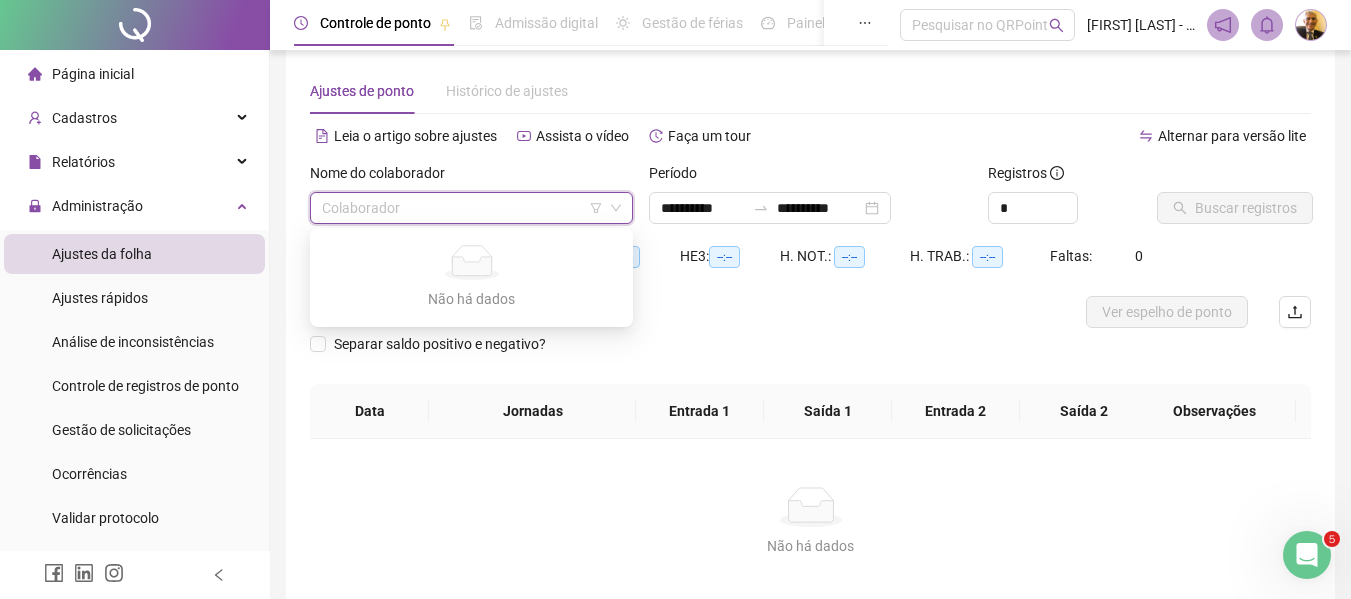 scroll, scrollTop: 0, scrollLeft: 0, axis: both 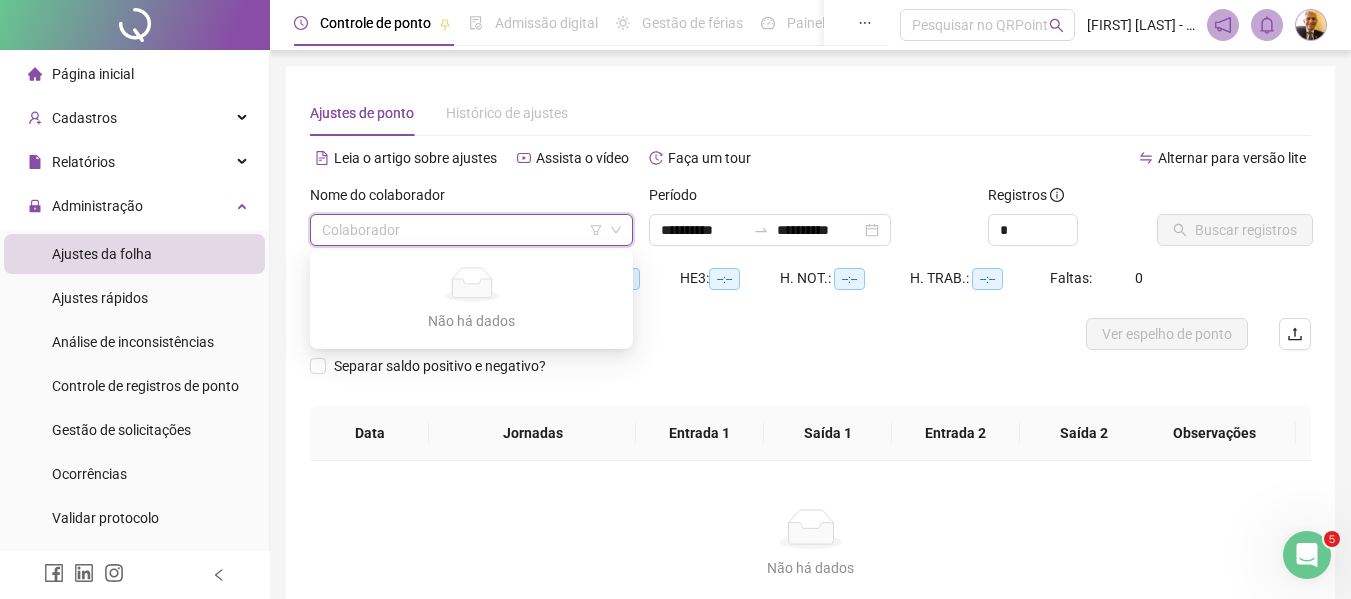 click at bounding box center [462, 230] 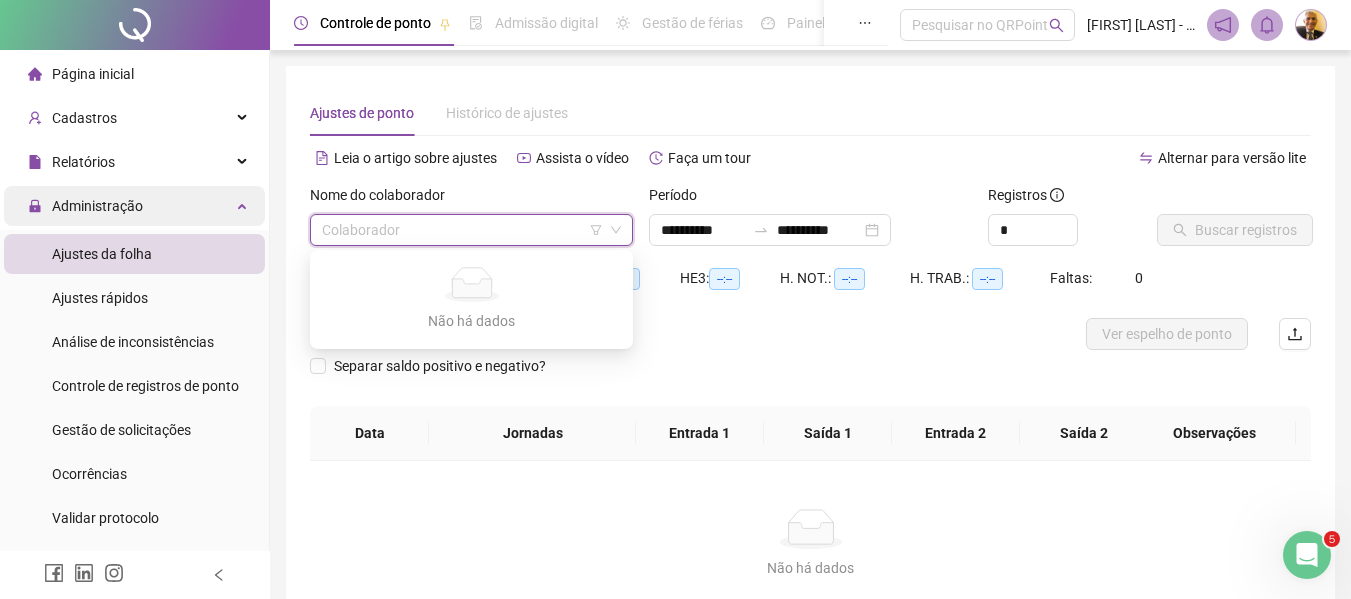 click on "Administração" at bounding box center [97, 206] 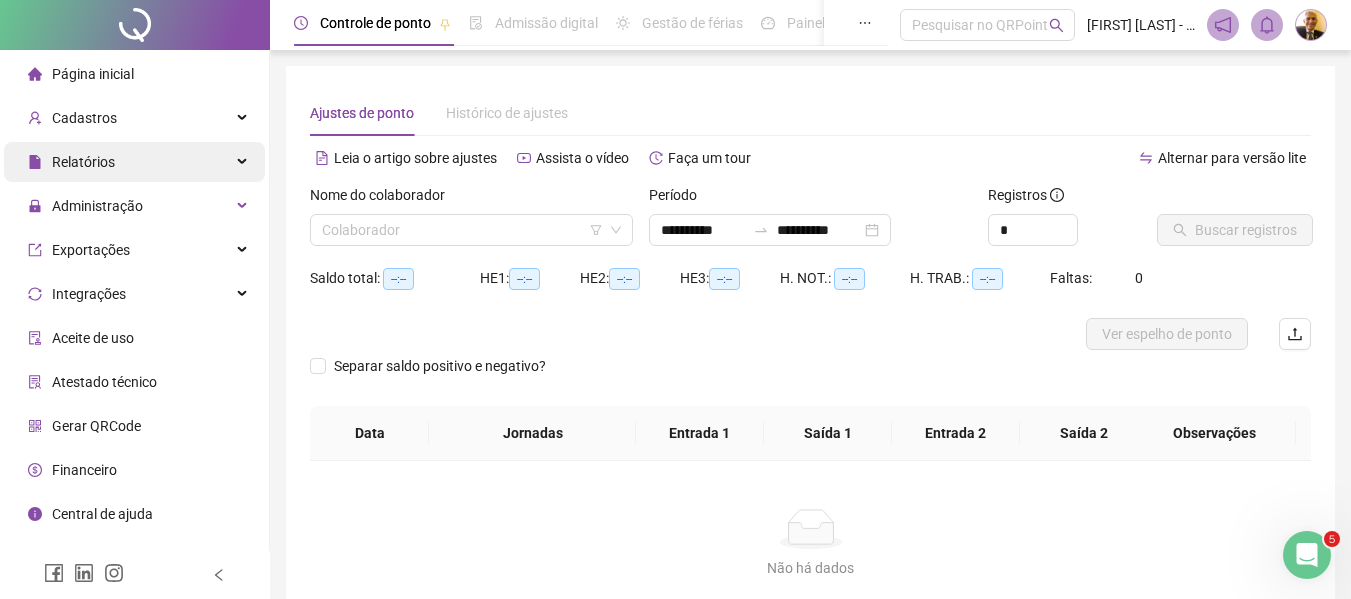 click on "Relatórios" at bounding box center (71, 162) 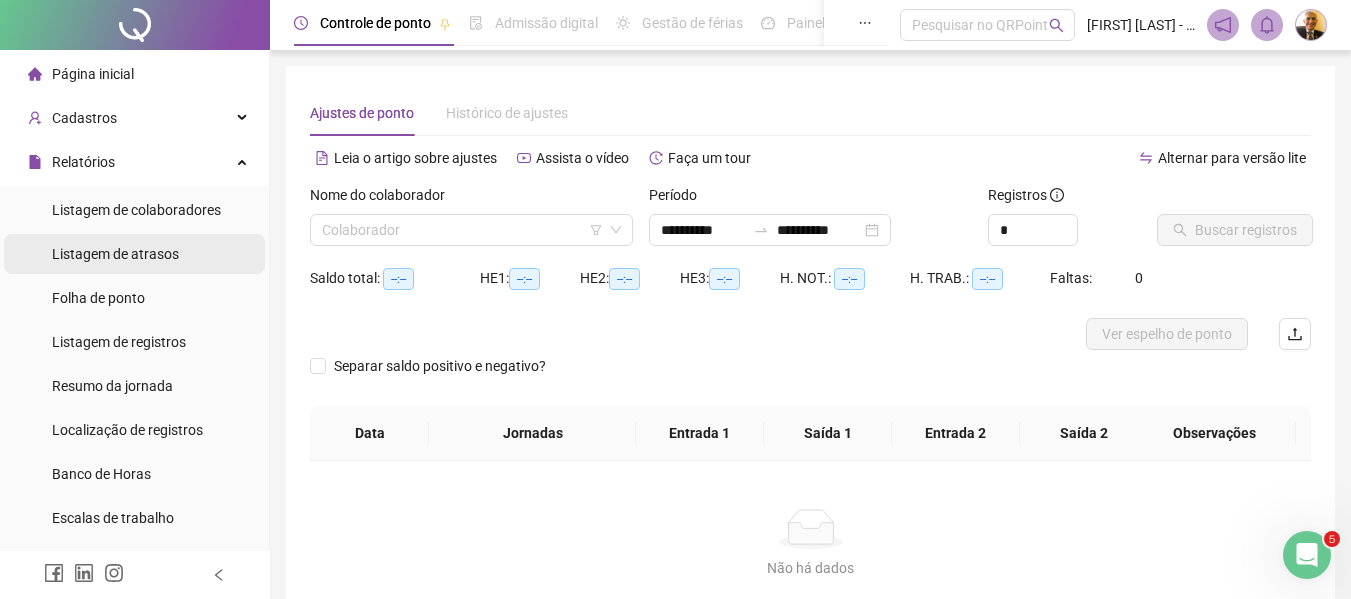 click on "Listagem de atrasos" at bounding box center [115, 254] 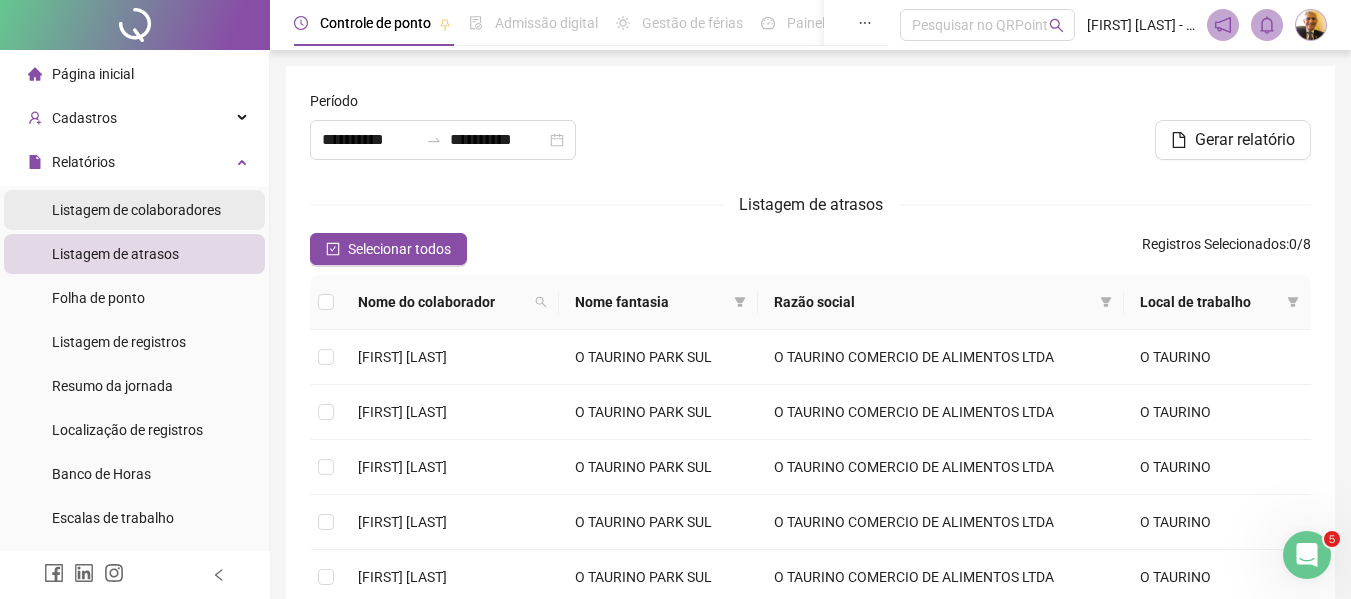 click on "Listagem de colaboradores" at bounding box center [136, 210] 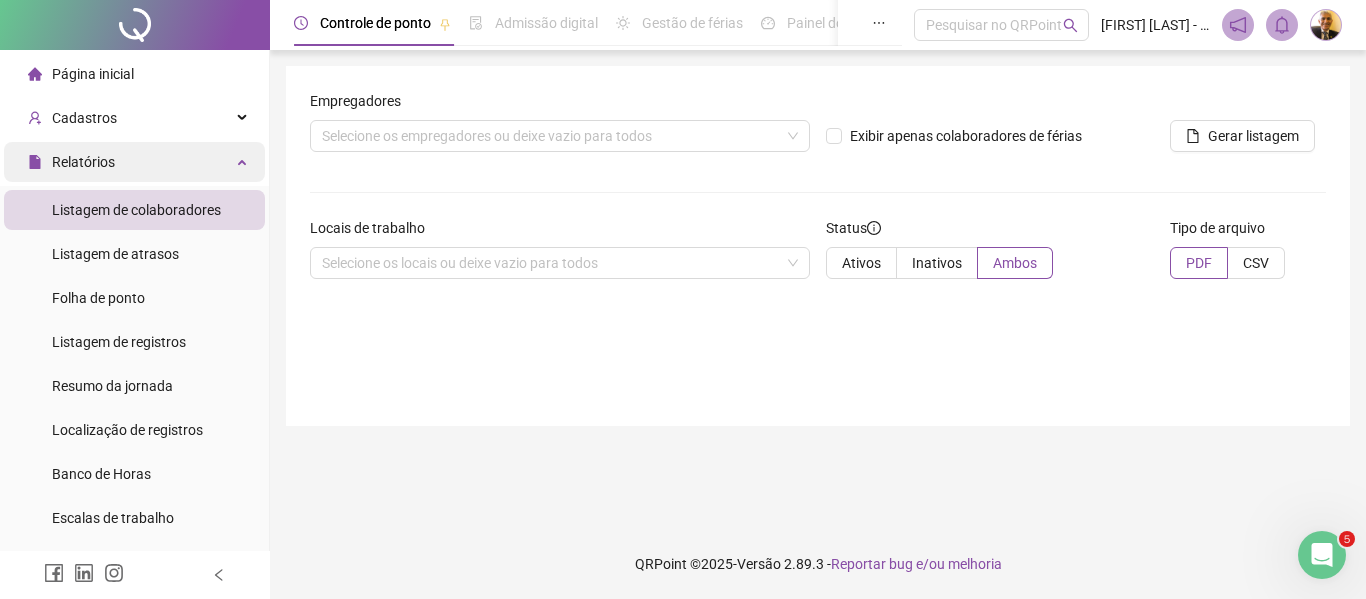 click on "Relatórios" at bounding box center (83, 162) 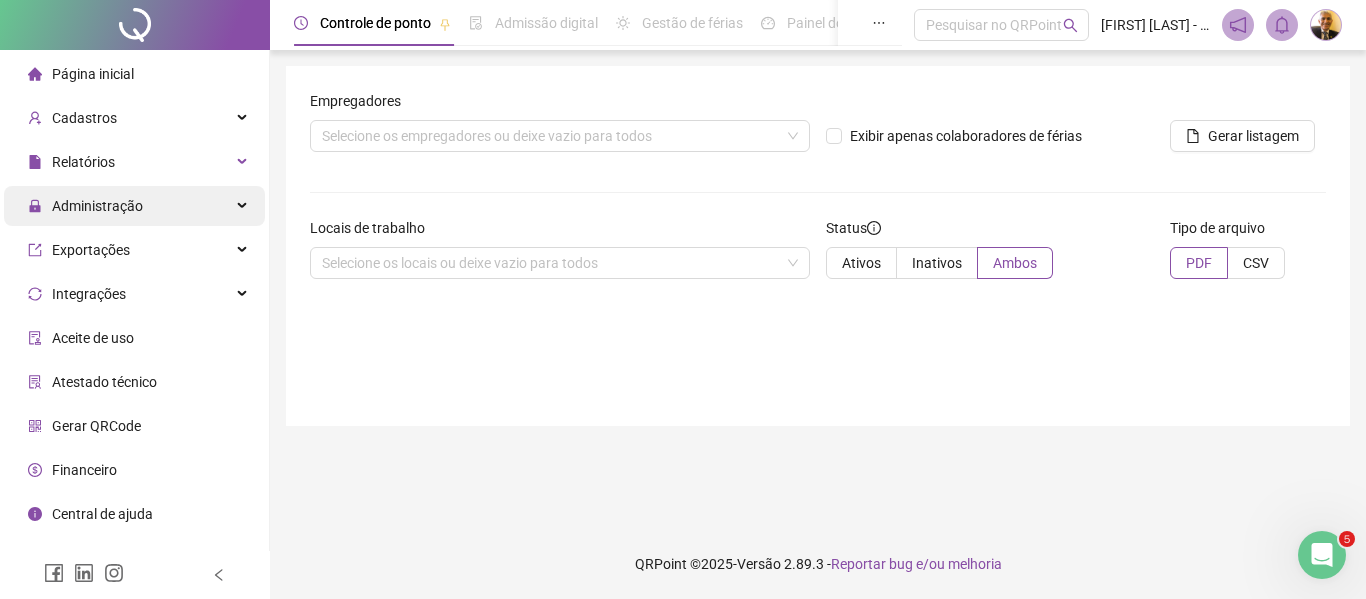 click on "Administração" at bounding box center [97, 206] 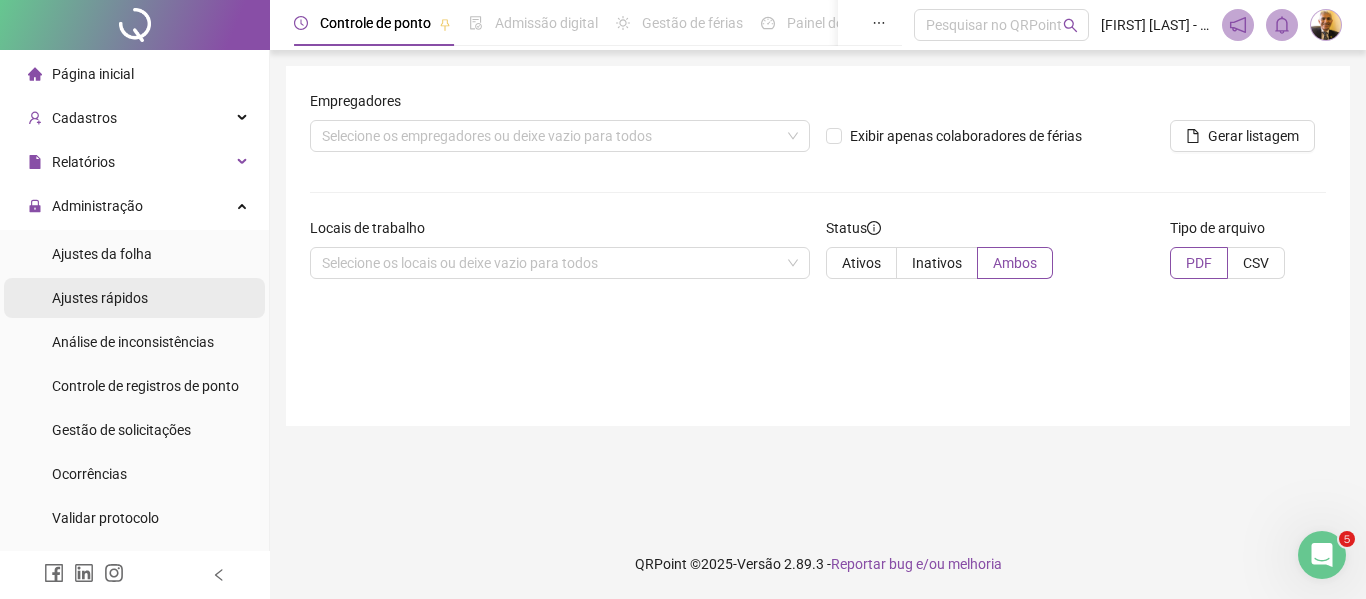 click on "Ajustes rápidos" at bounding box center (100, 298) 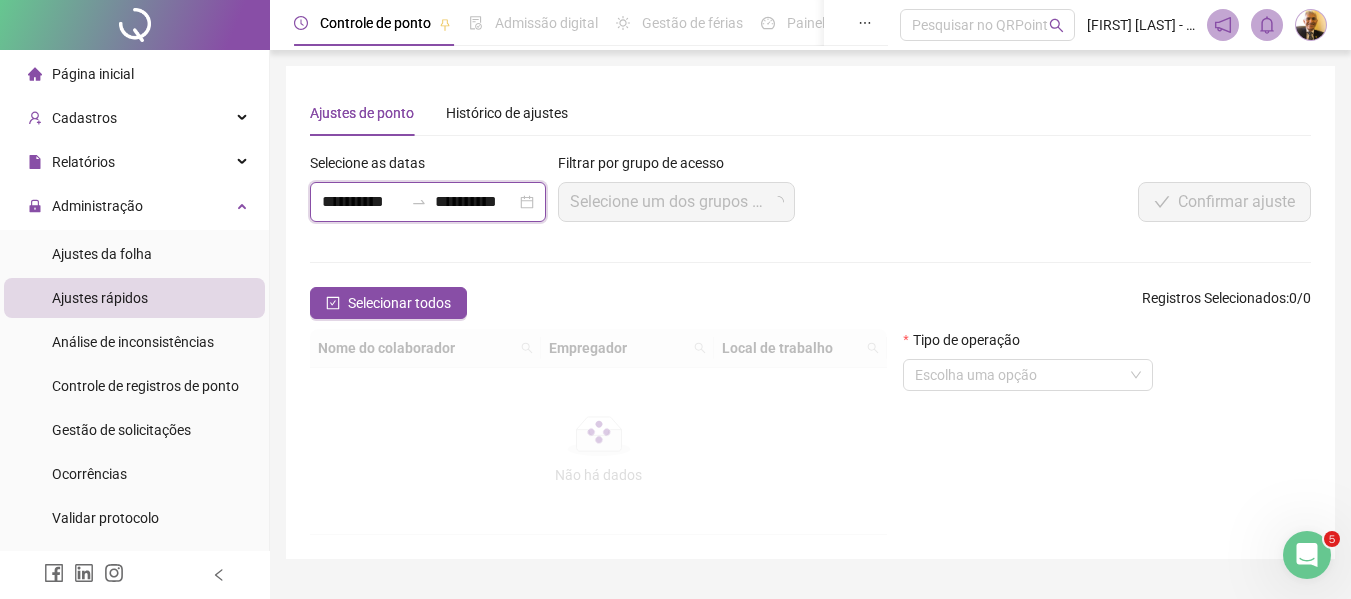 click on "**********" at bounding box center [362, 202] 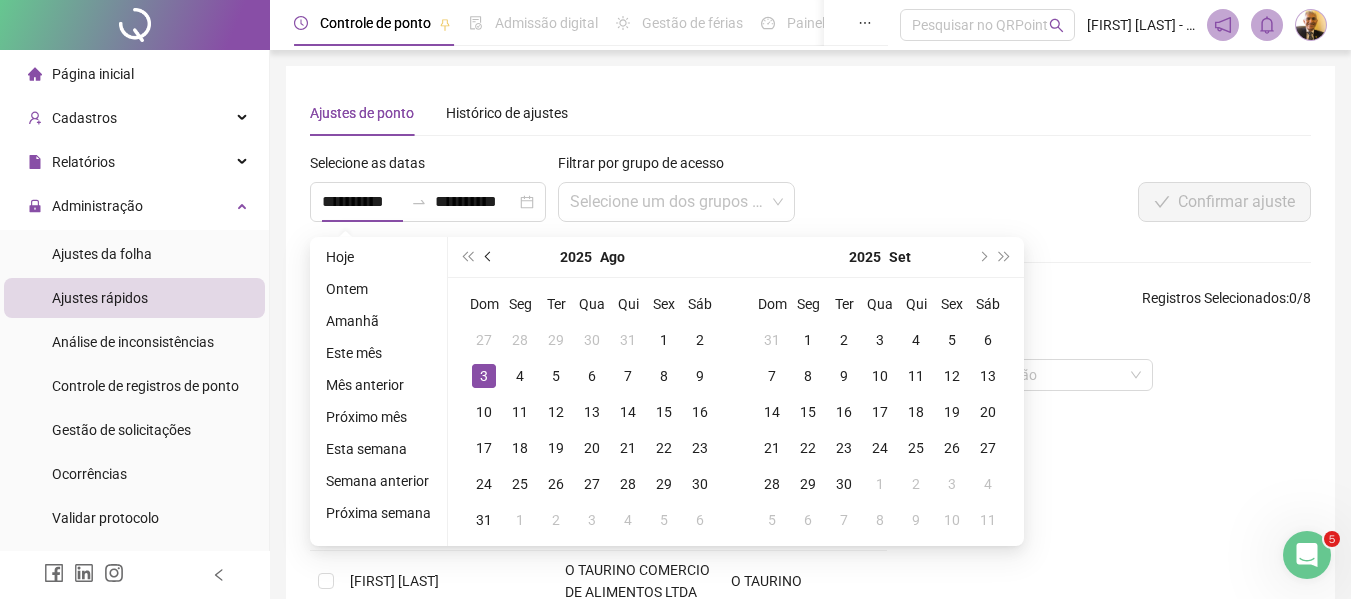 click at bounding box center [489, 257] 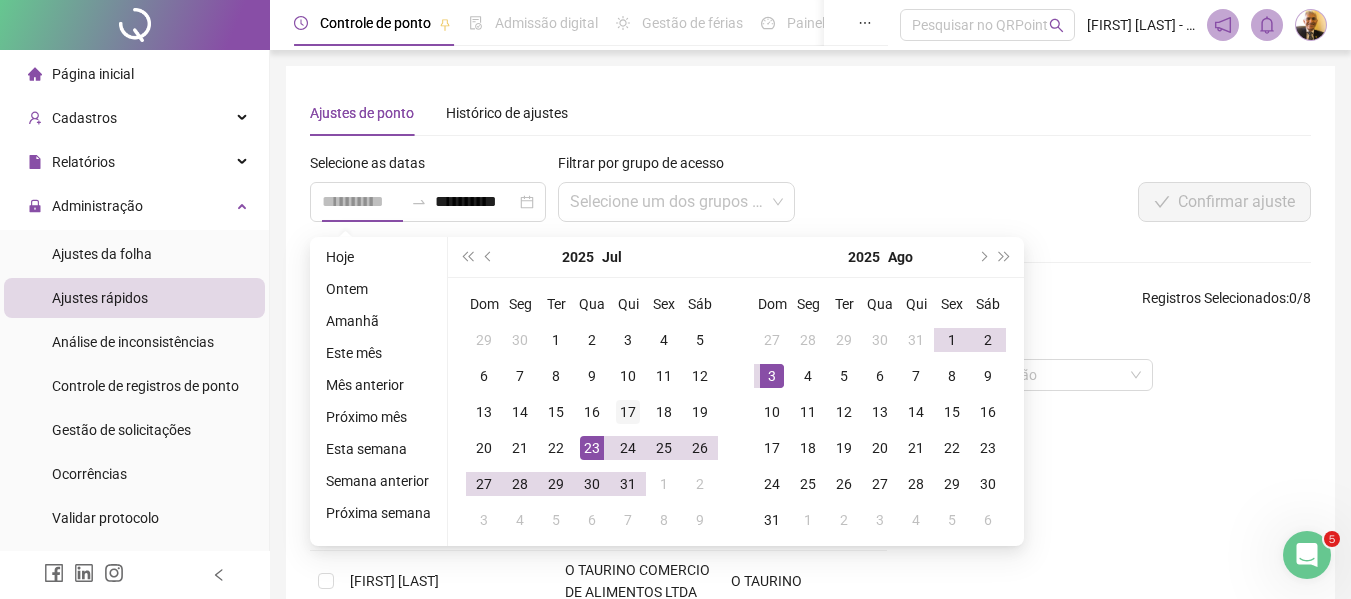 type on "**********" 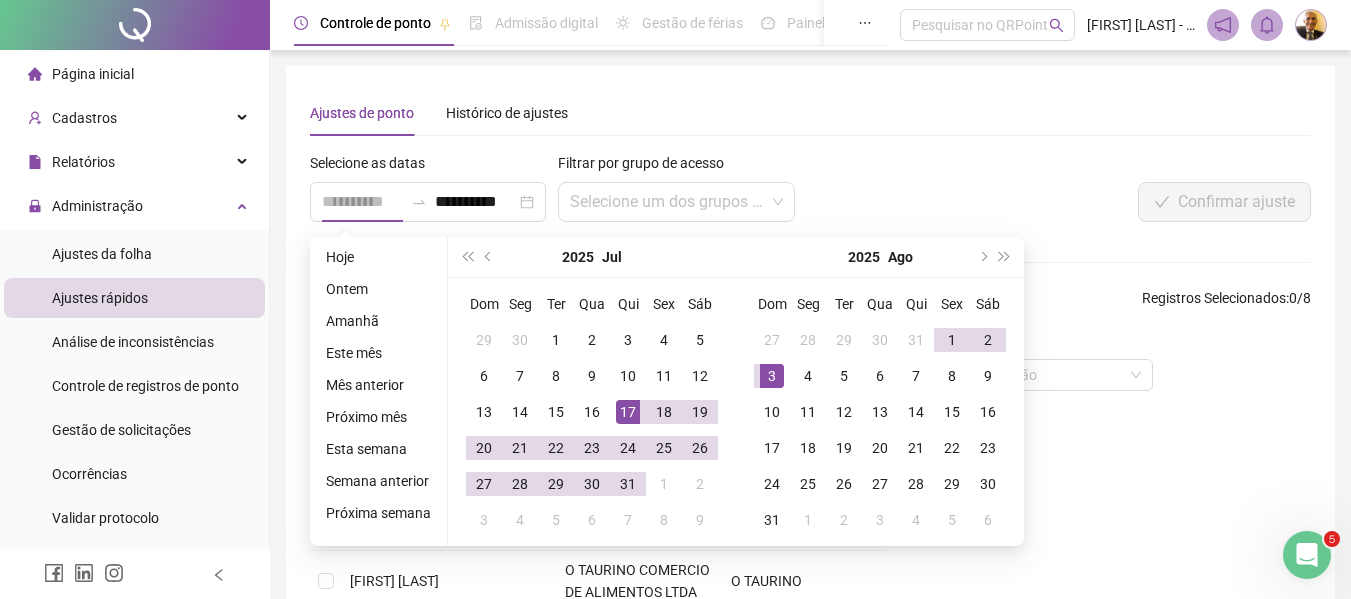 click on "17" at bounding box center (628, 412) 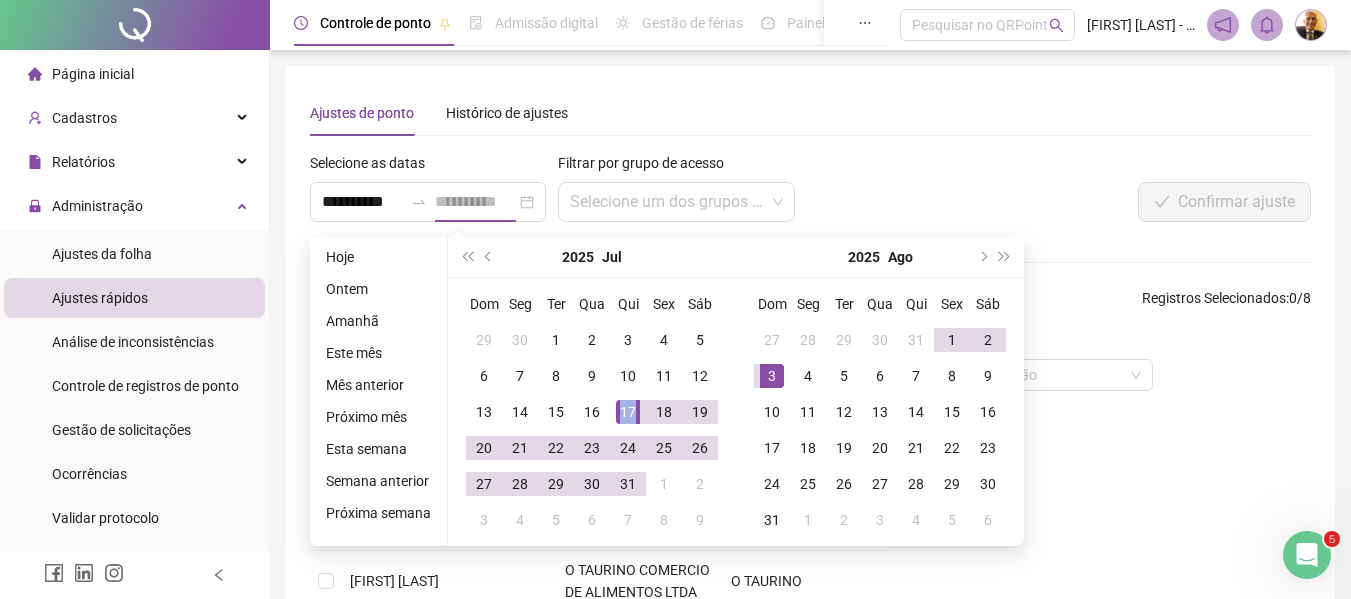 click on "17" at bounding box center (628, 412) 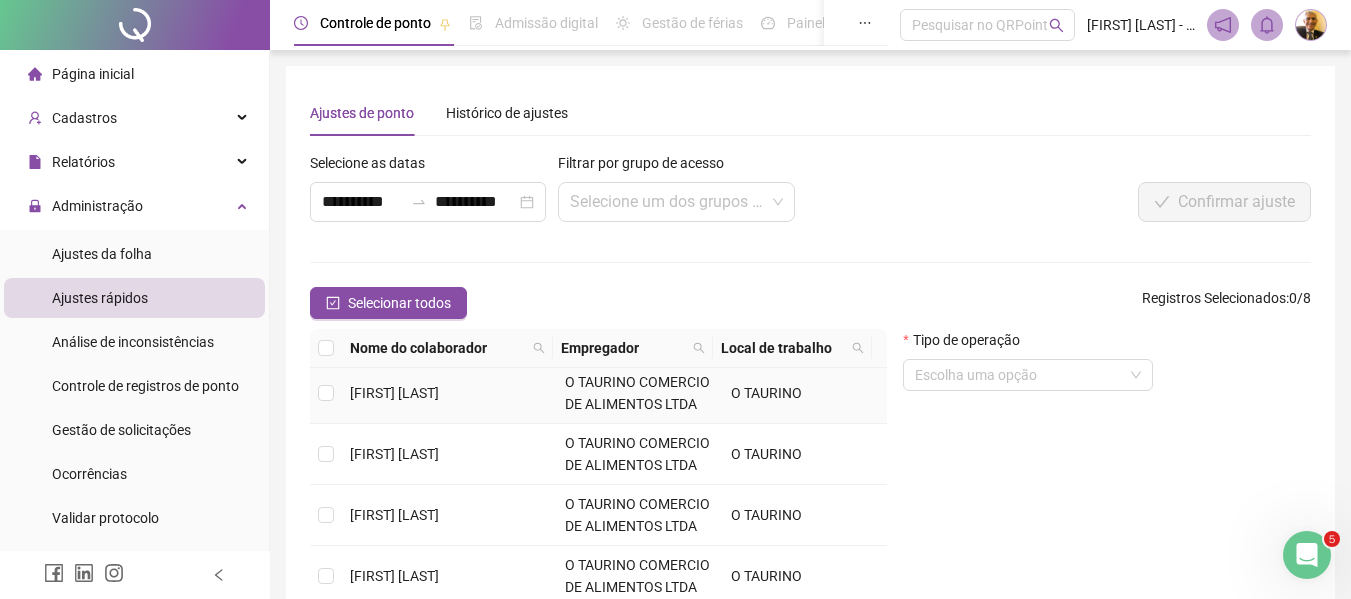 scroll, scrollTop: 333, scrollLeft: 0, axis: vertical 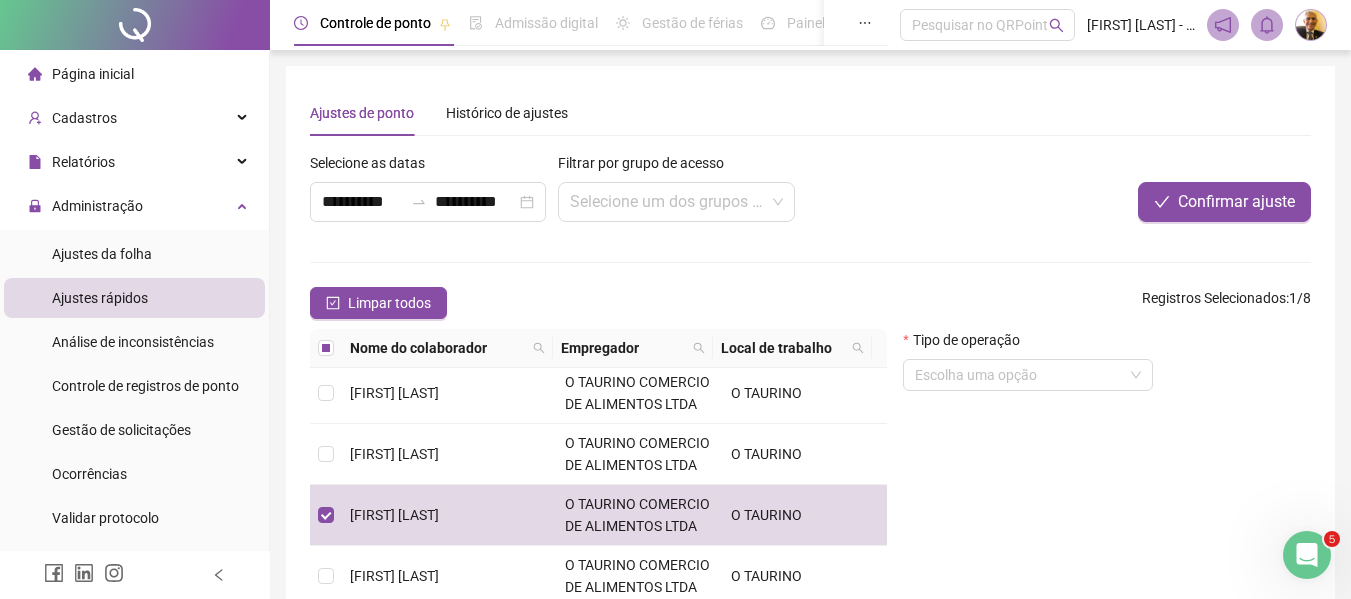 drag, startPoint x: 1229, startPoint y: 207, endPoint x: 940, endPoint y: 155, distance: 293.64093 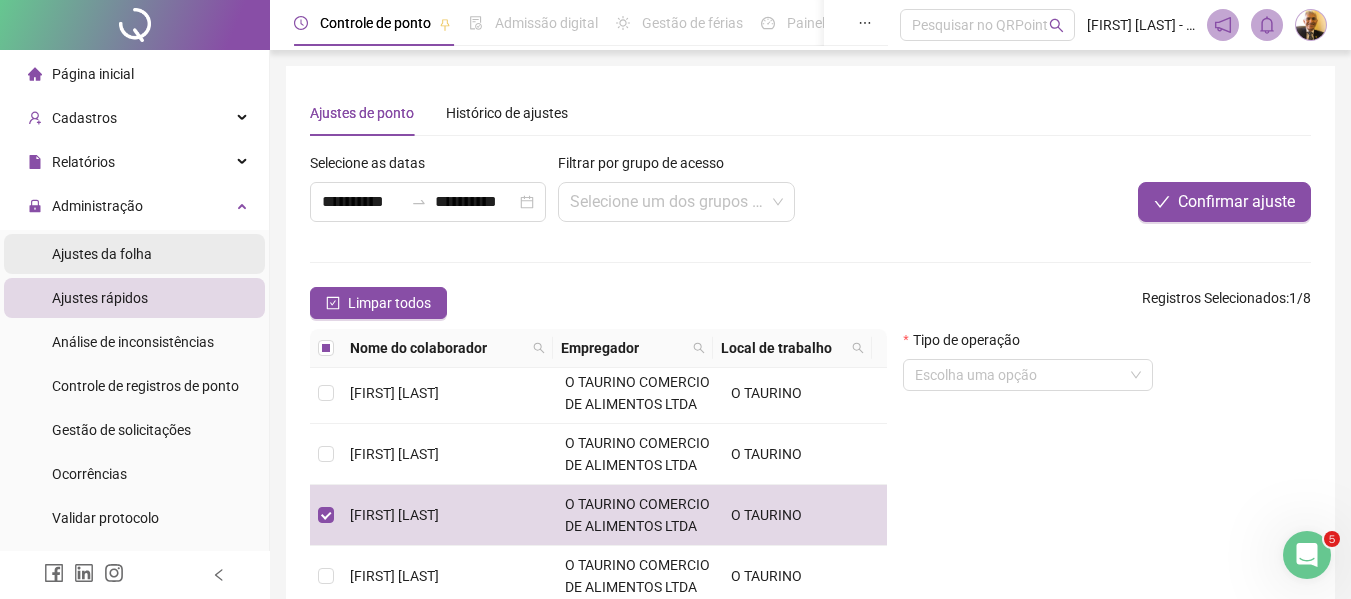 click on "Ajustes da folha" at bounding box center (102, 254) 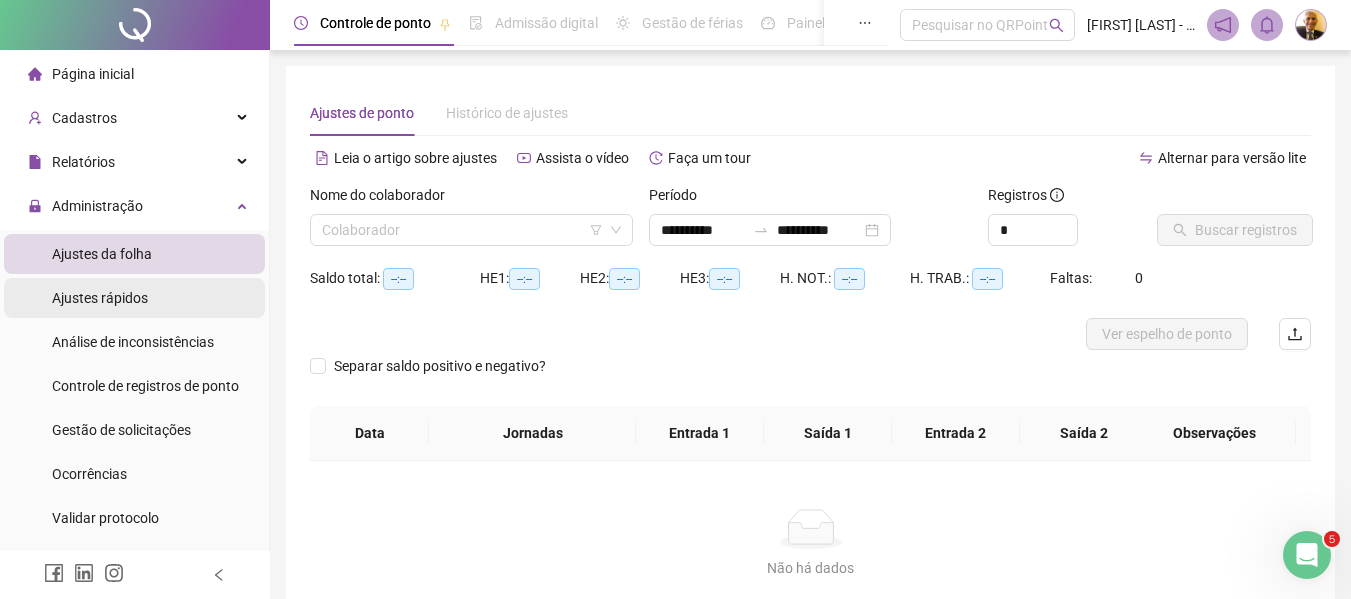 click on "Ajustes rápidos" at bounding box center (100, 298) 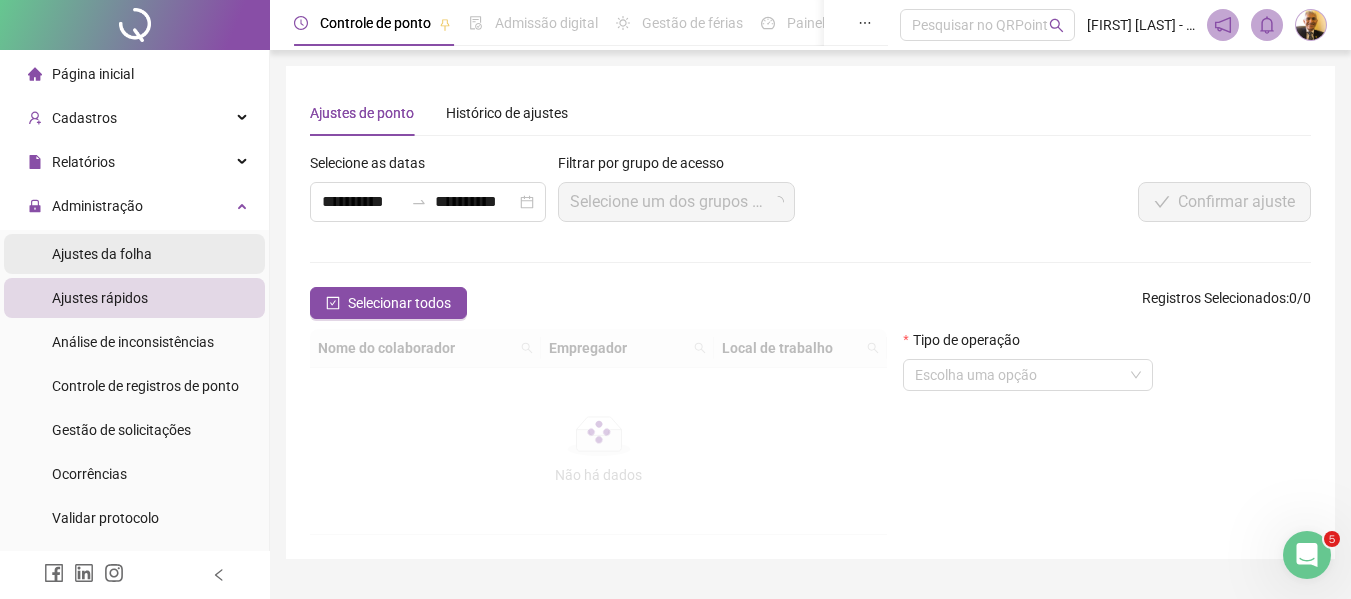 click on "Ajustes da folha" at bounding box center [102, 254] 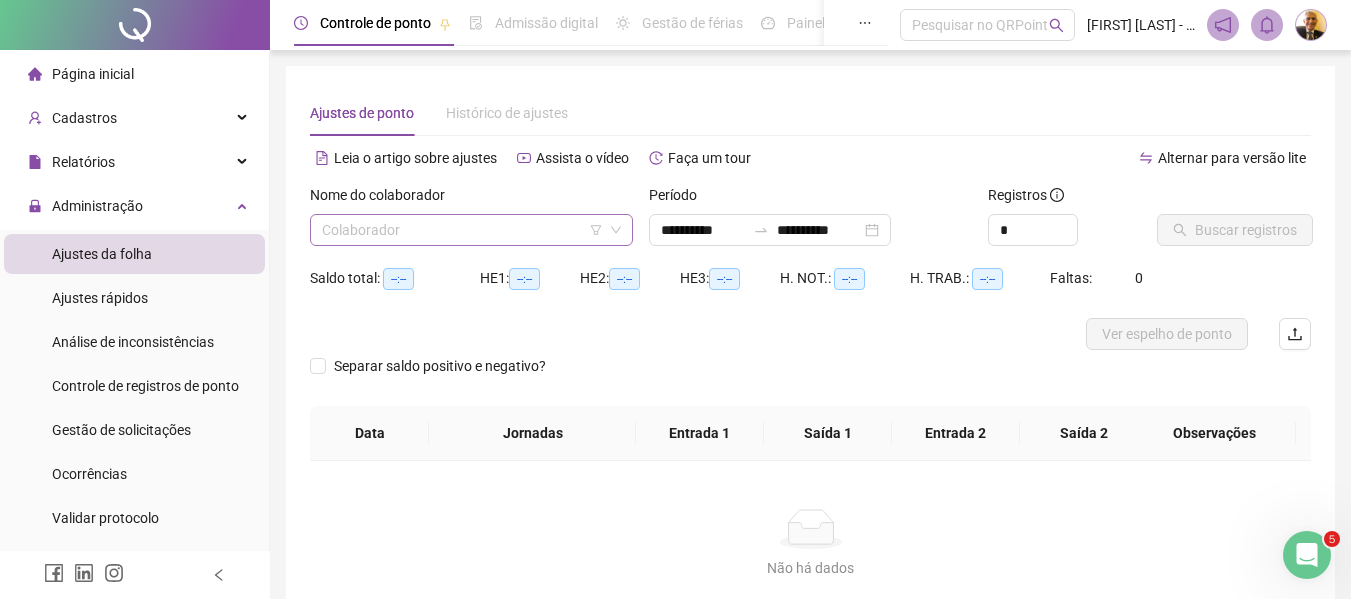 click at bounding box center [462, 230] 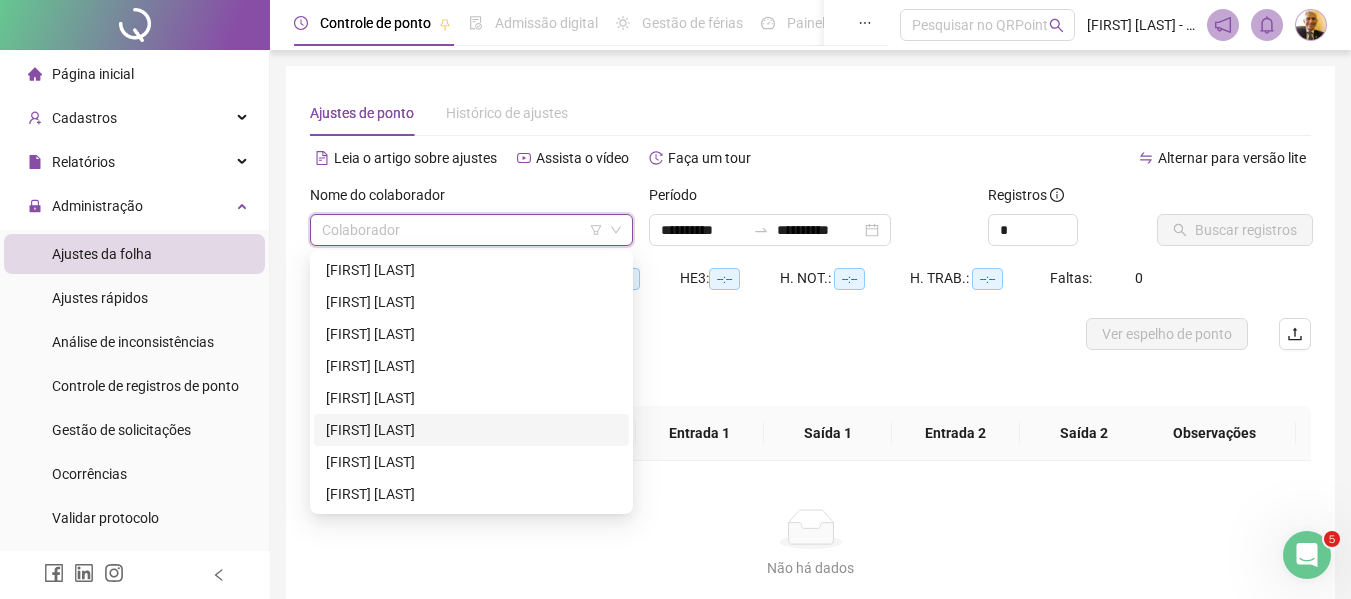 click on "SAIRANA LIMA AIRES" at bounding box center (471, 430) 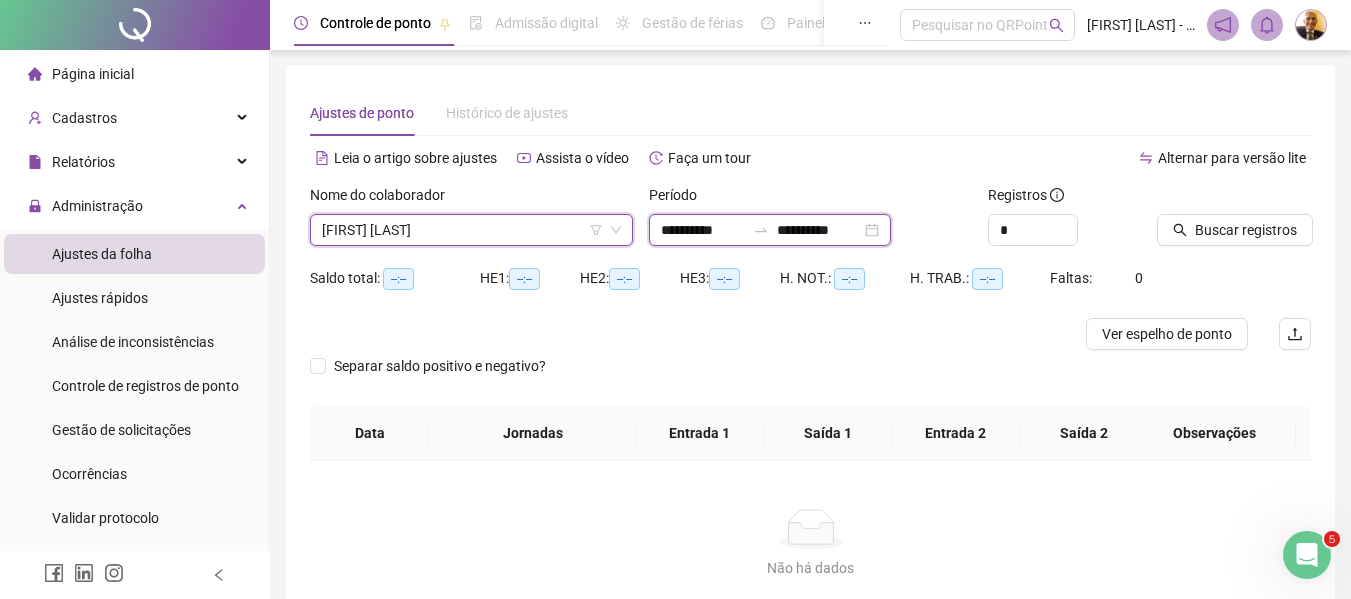 click on "**********" at bounding box center [703, 230] 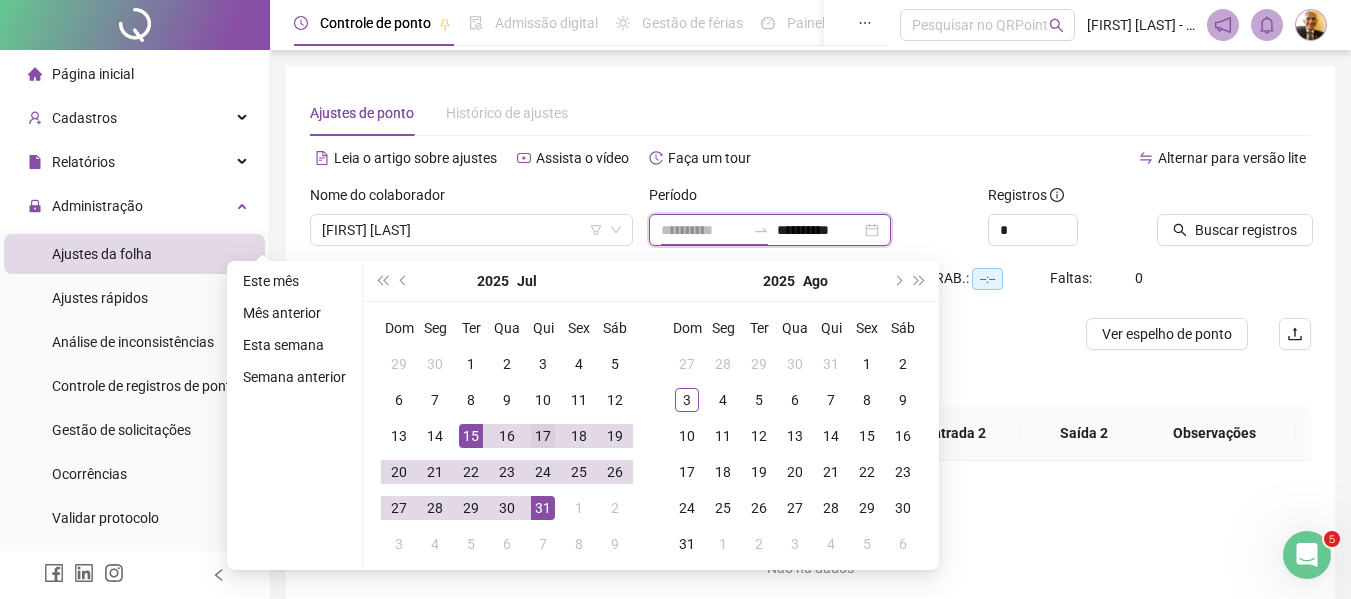type on "**********" 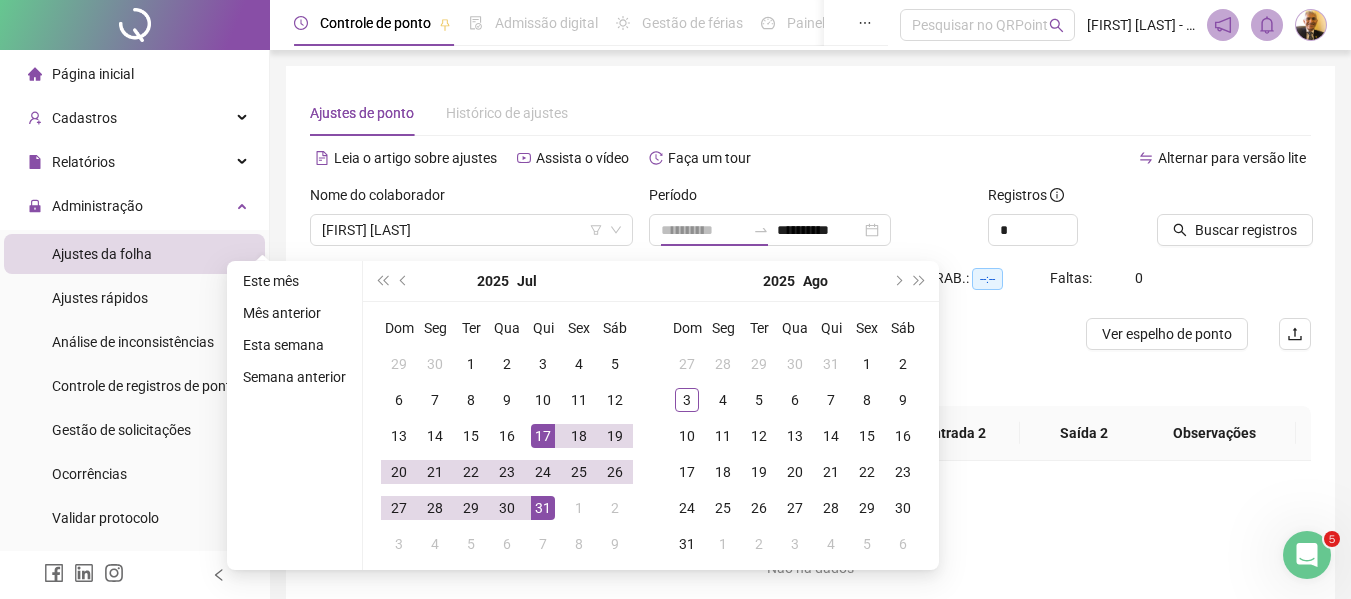 click on "17" at bounding box center (543, 436) 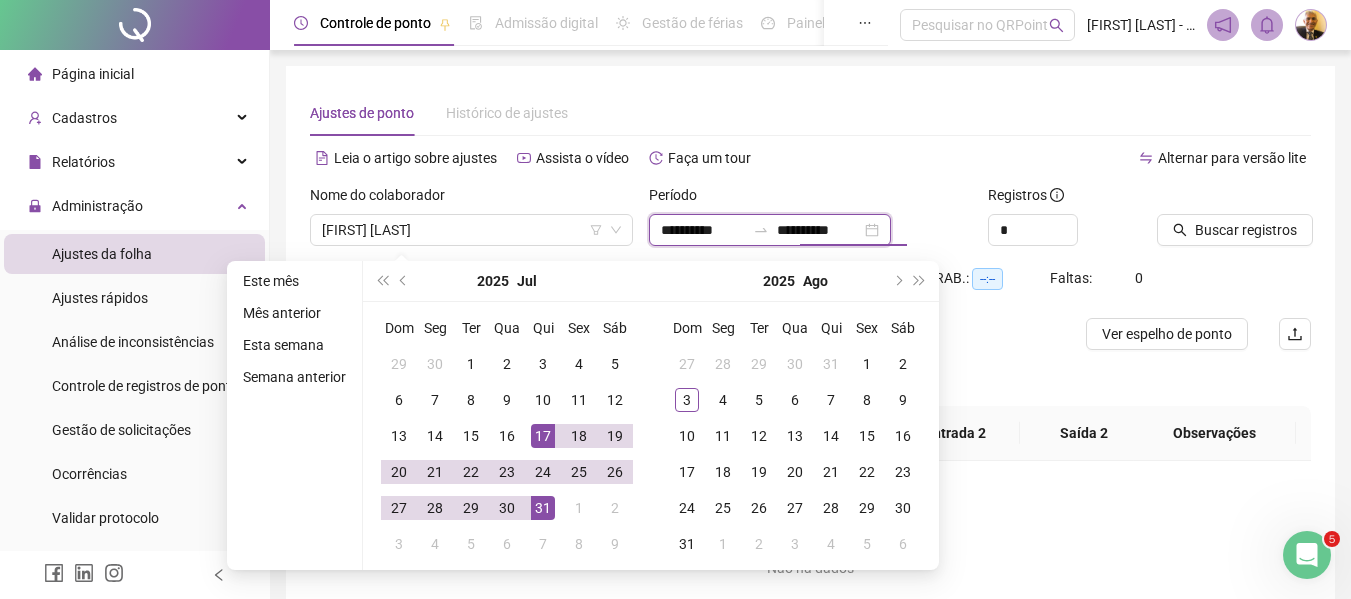 click on "**********" at bounding box center (819, 230) 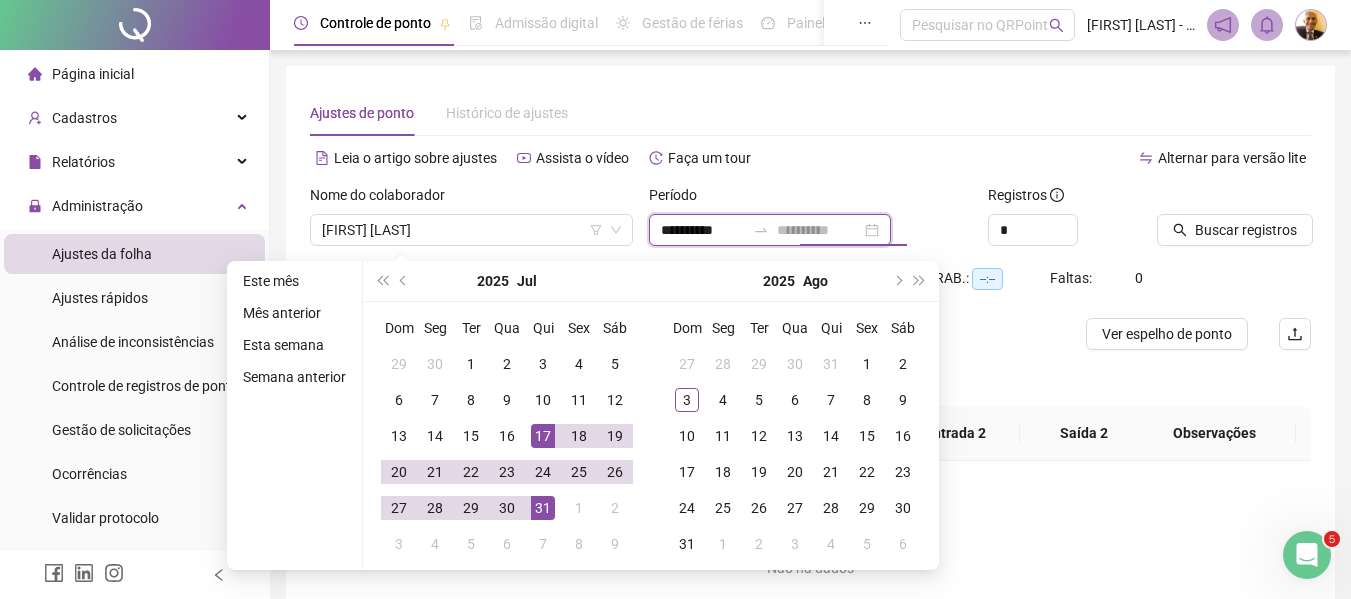 type on "**********" 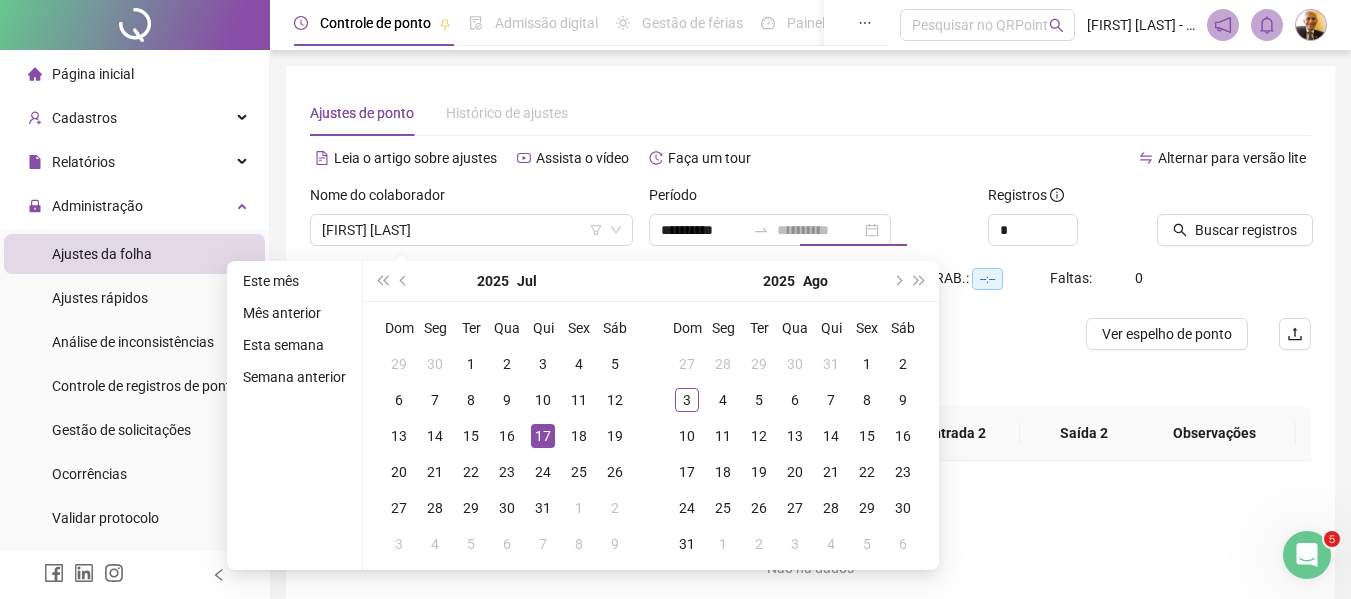 click on "17" at bounding box center (543, 436) 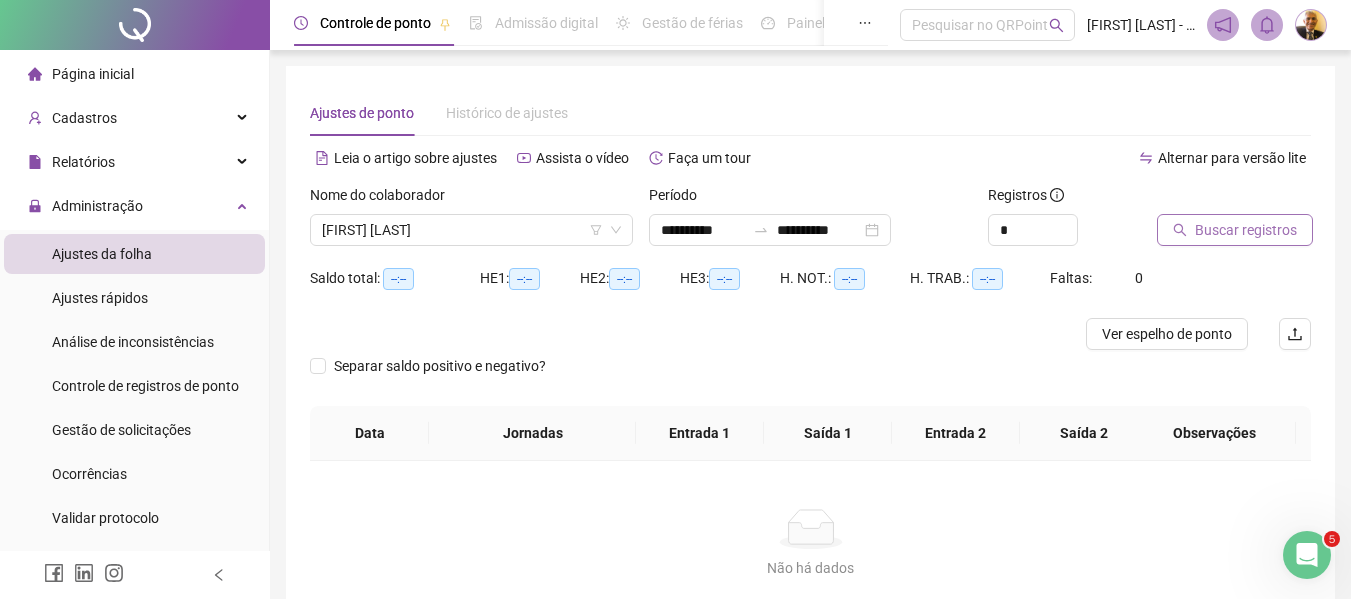 click on "Buscar registros" at bounding box center (1246, 230) 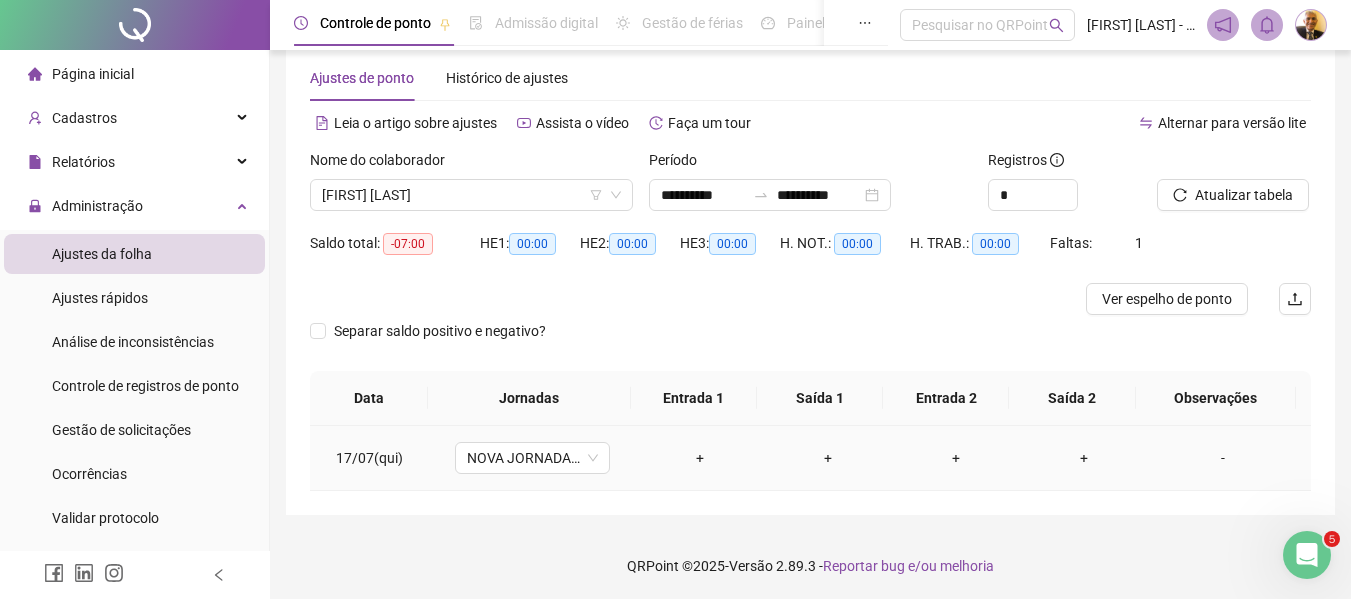scroll, scrollTop: 37, scrollLeft: 0, axis: vertical 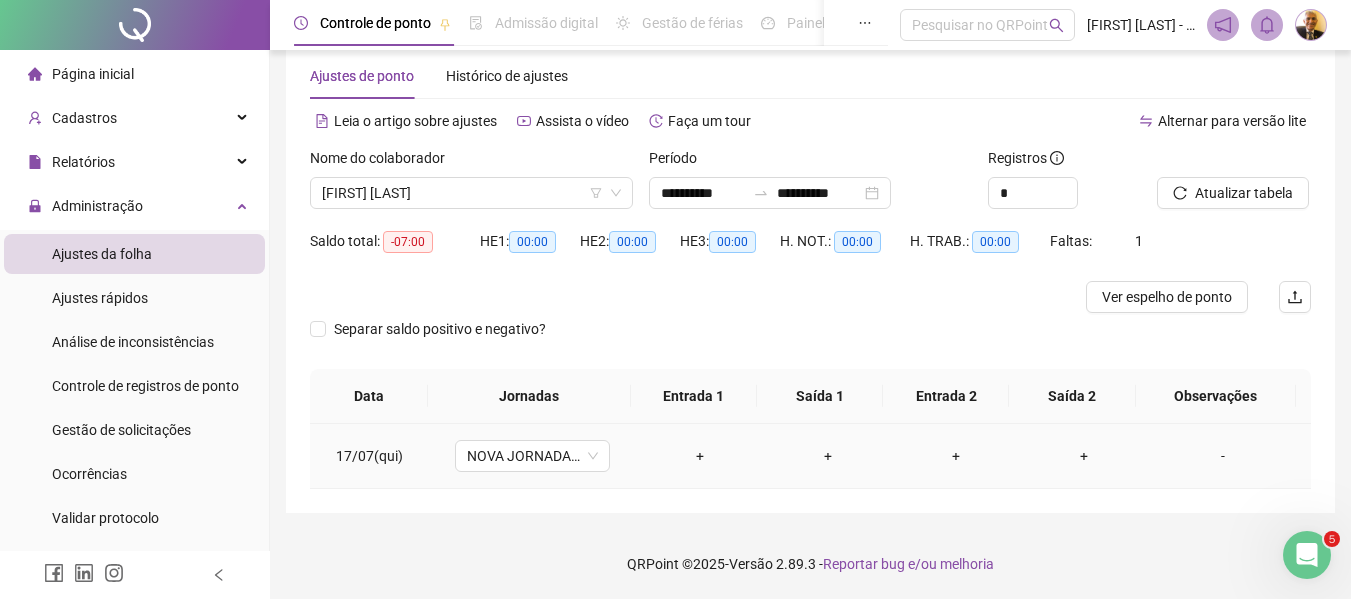 click on "-" at bounding box center (1223, 456) 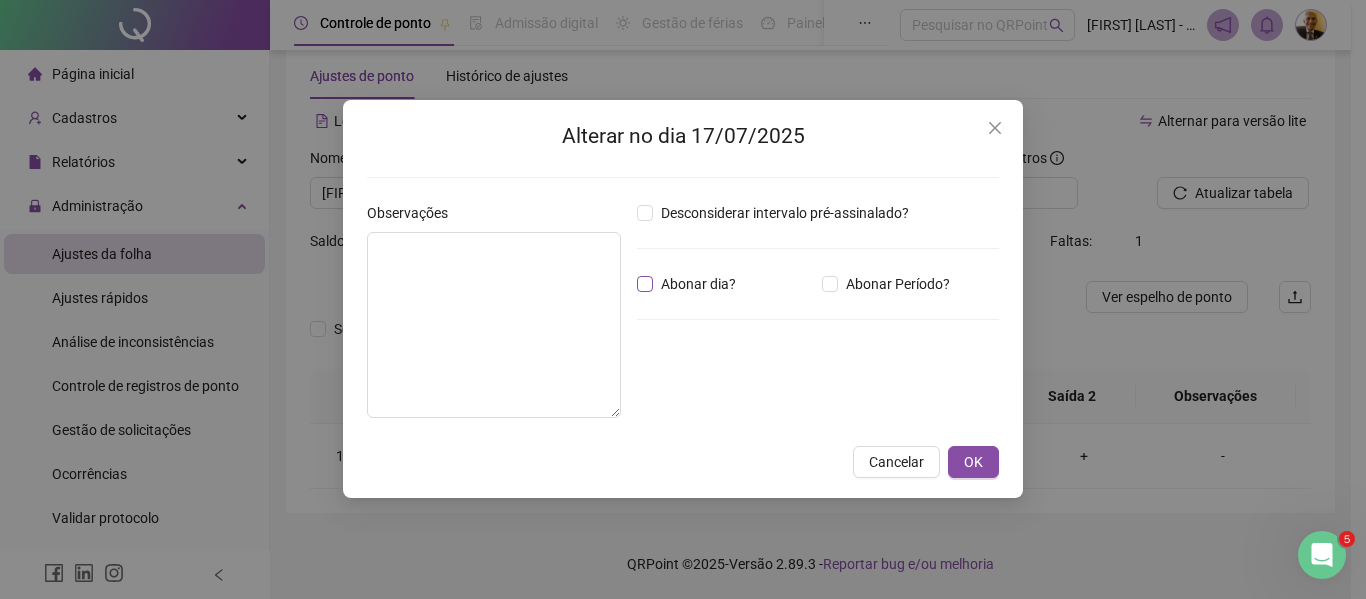click on "Abonar dia?" at bounding box center (698, 284) 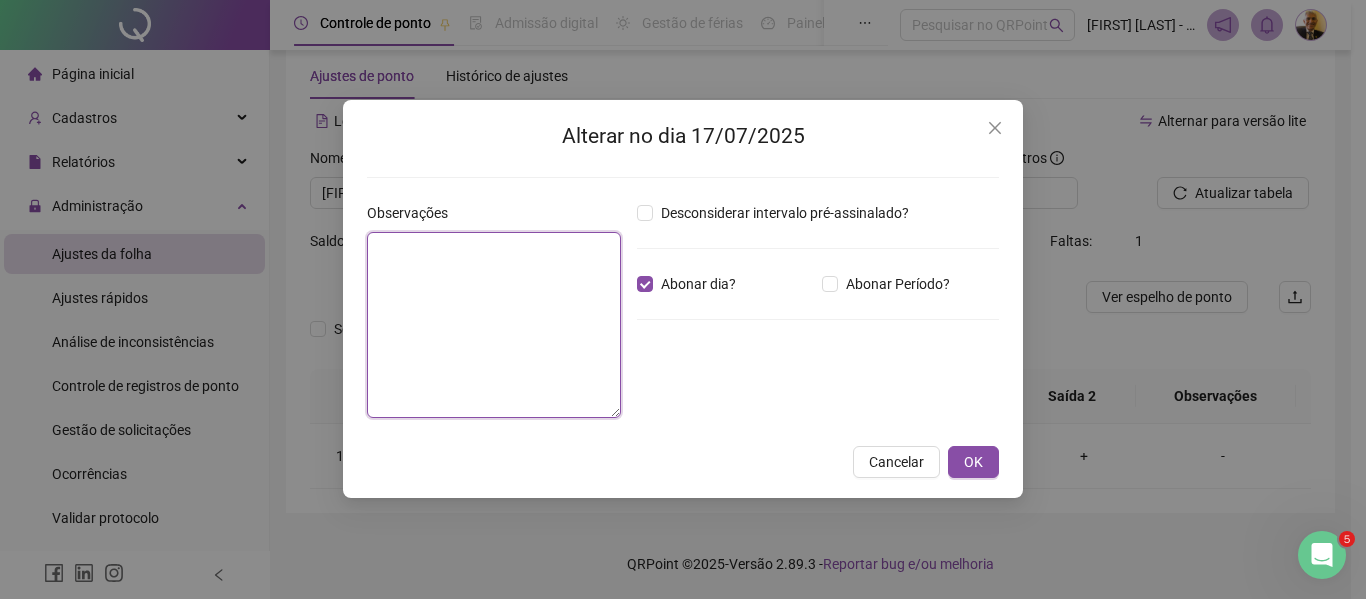 click at bounding box center (494, 325) 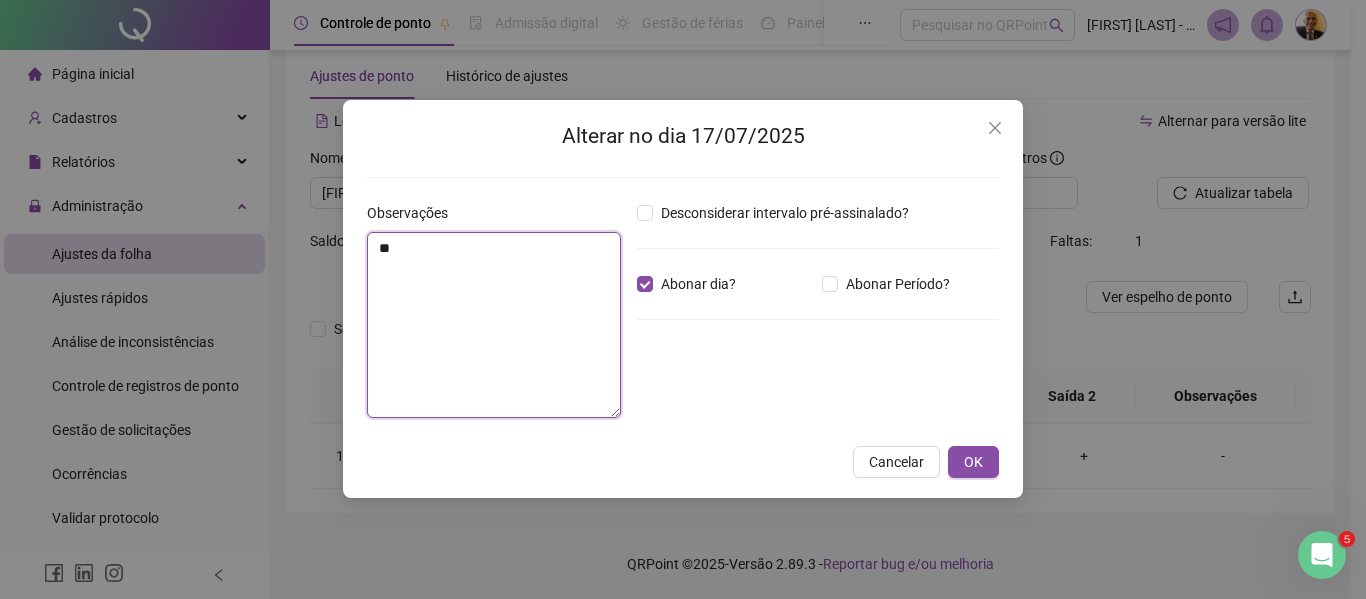 type on "*" 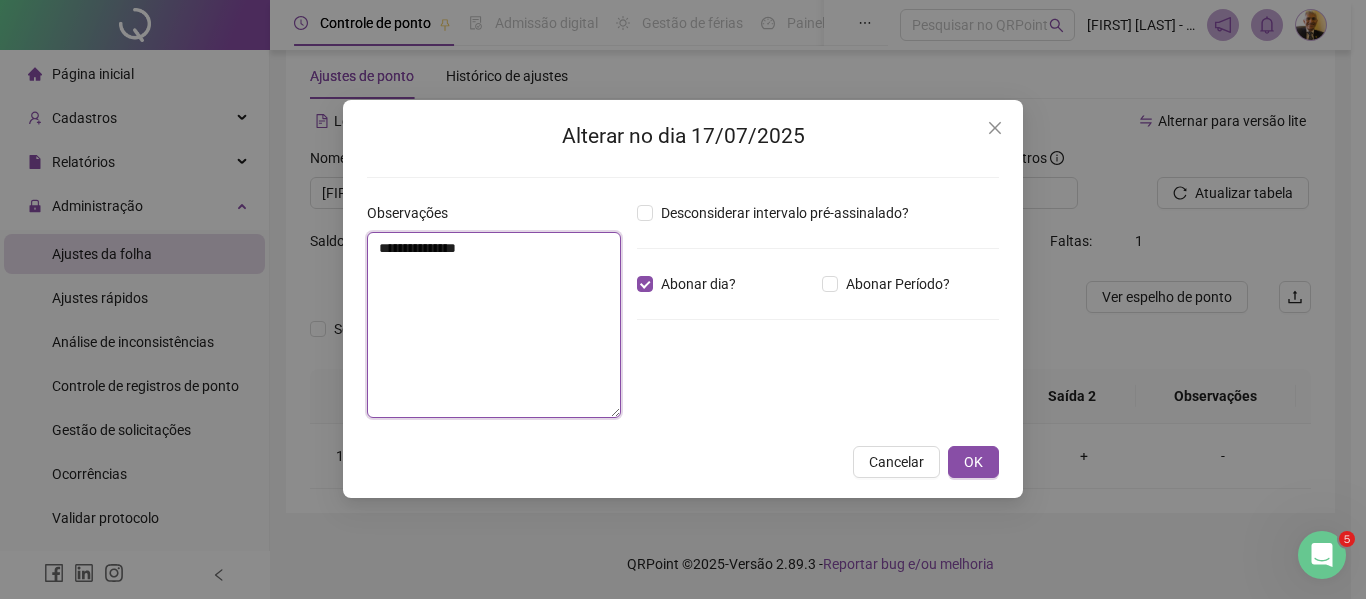 click on "**********" at bounding box center [494, 325] 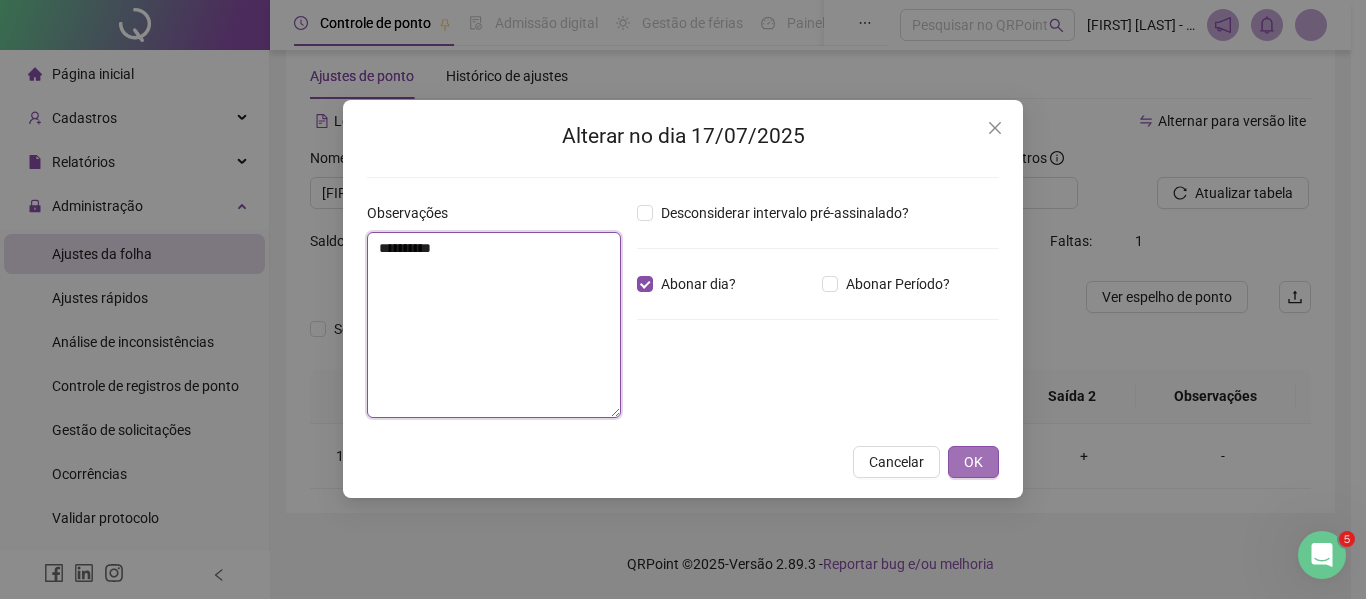 type on "********" 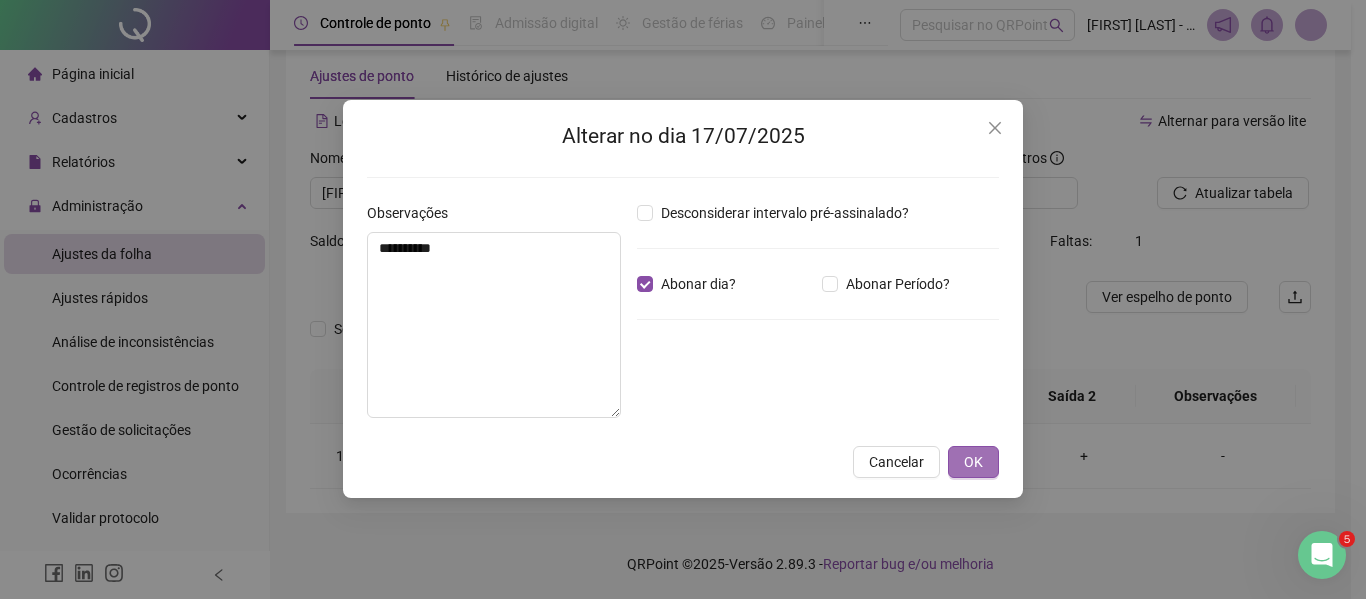 click on "OK" at bounding box center [973, 462] 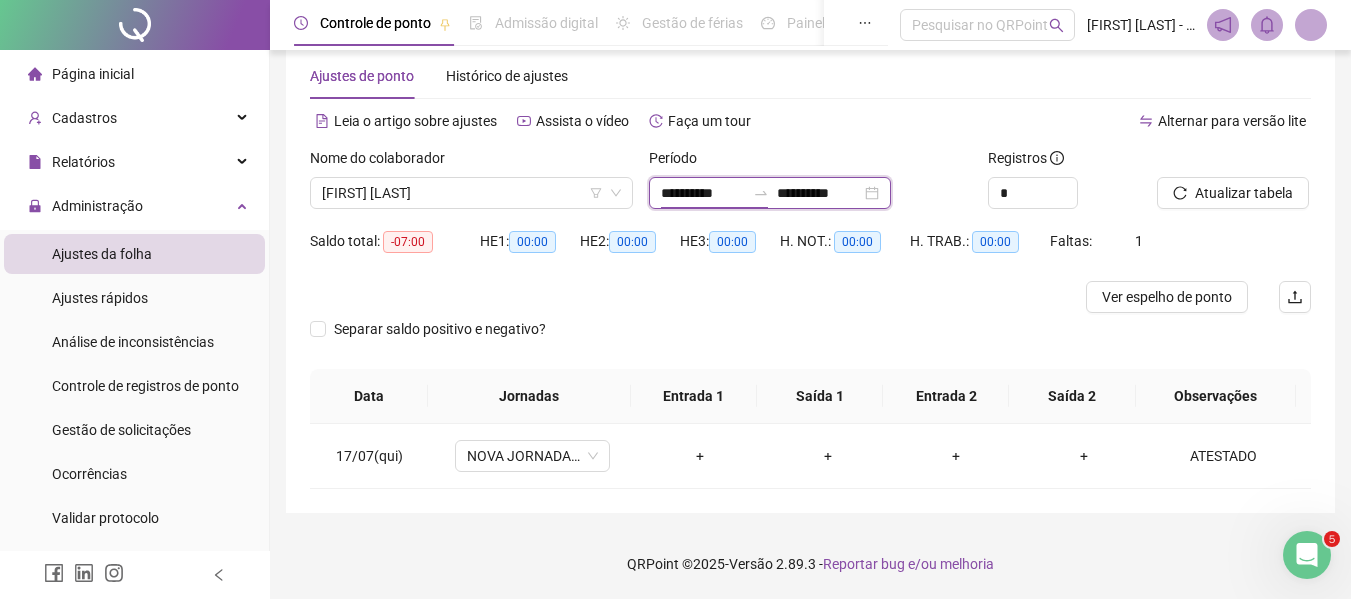 click on "**********" at bounding box center (703, 193) 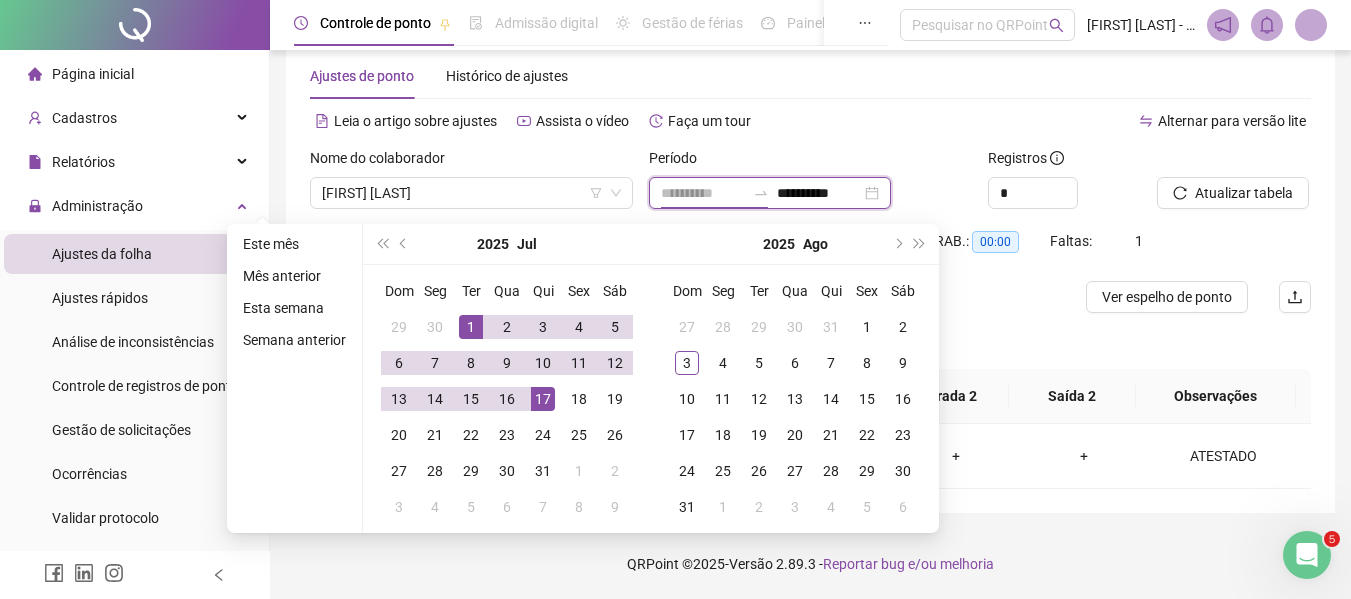 type on "**********" 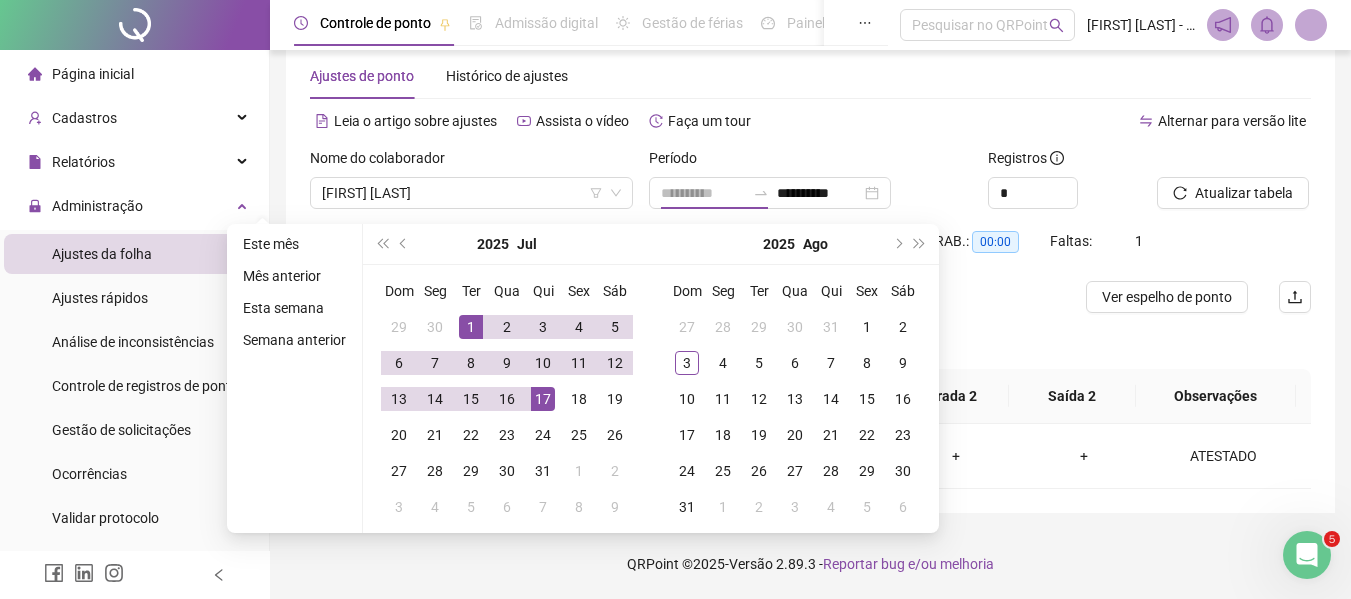 click on "1" at bounding box center [471, 327] 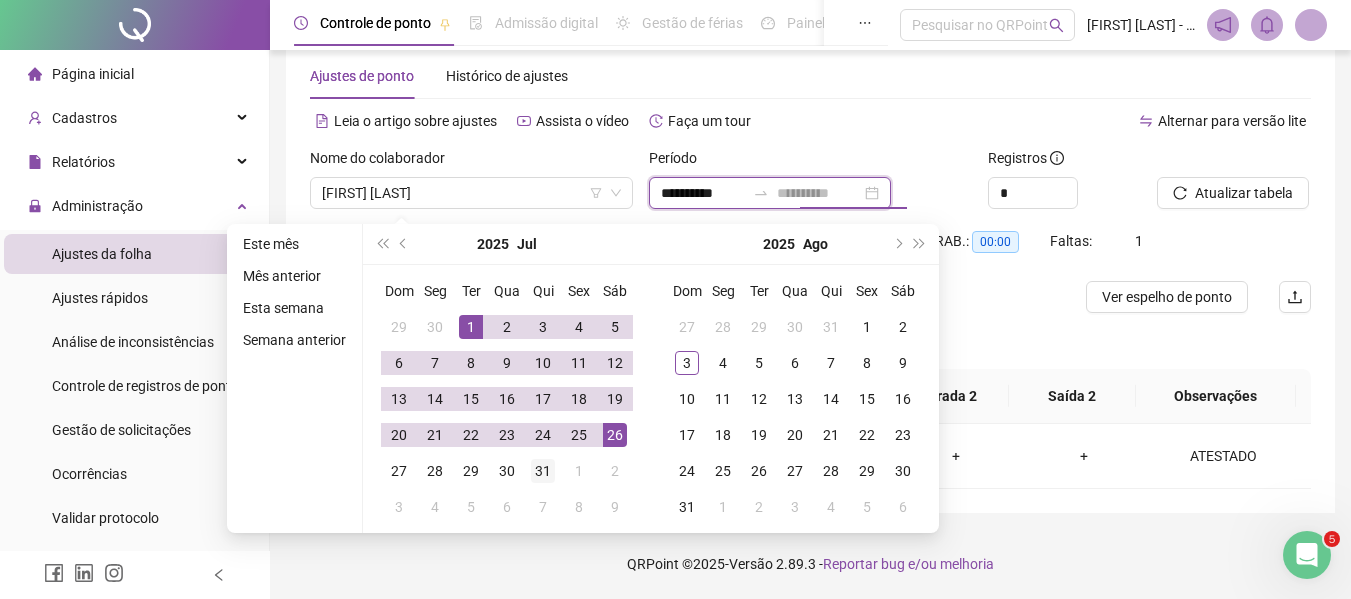 type on "**********" 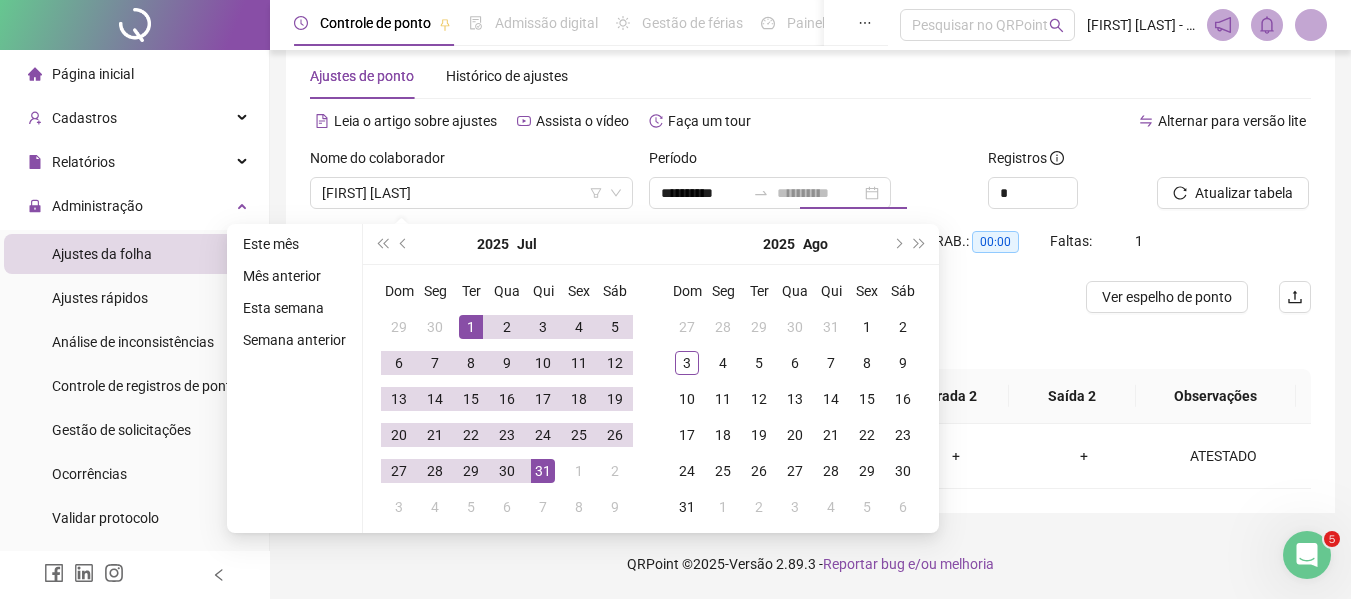 click on "31" at bounding box center (543, 471) 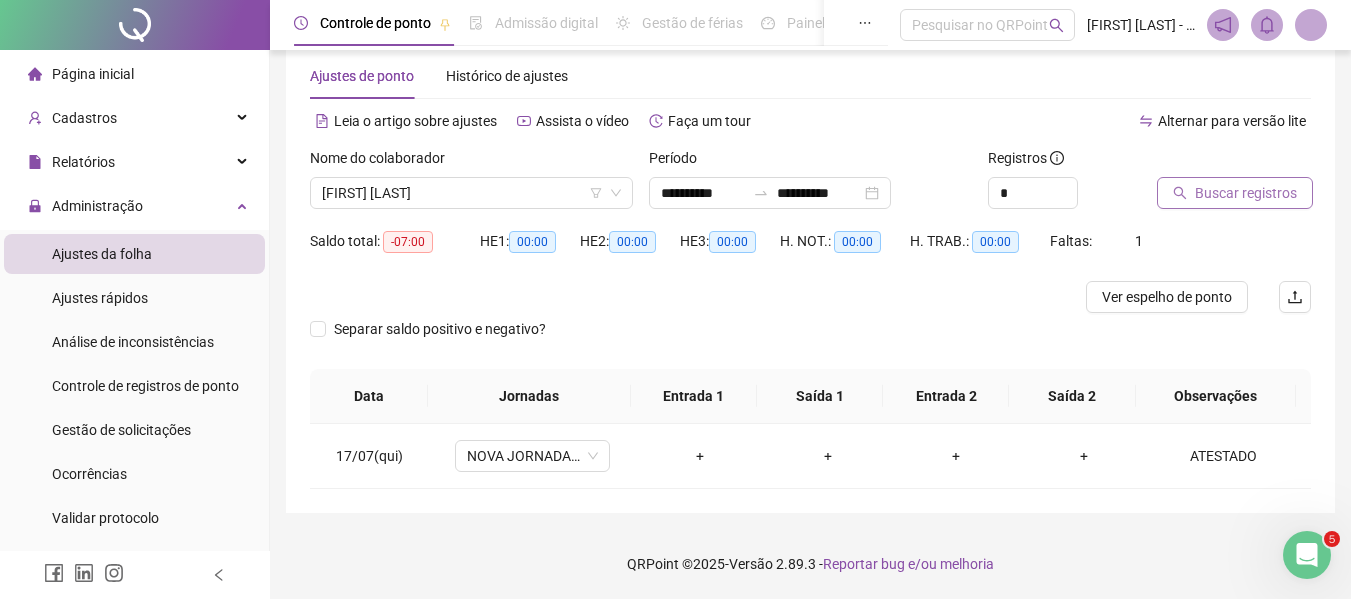 click on "Buscar registros" at bounding box center [1246, 193] 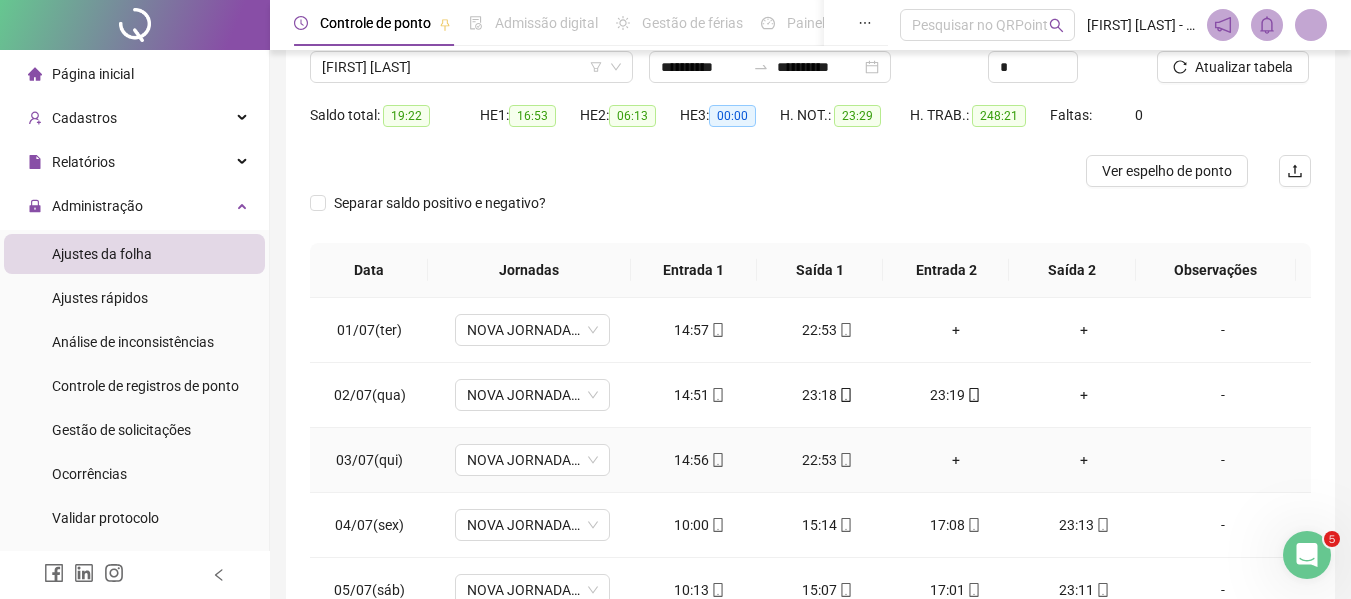scroll, scrollTop: 204, scrollLeft: 0, axis: vertical 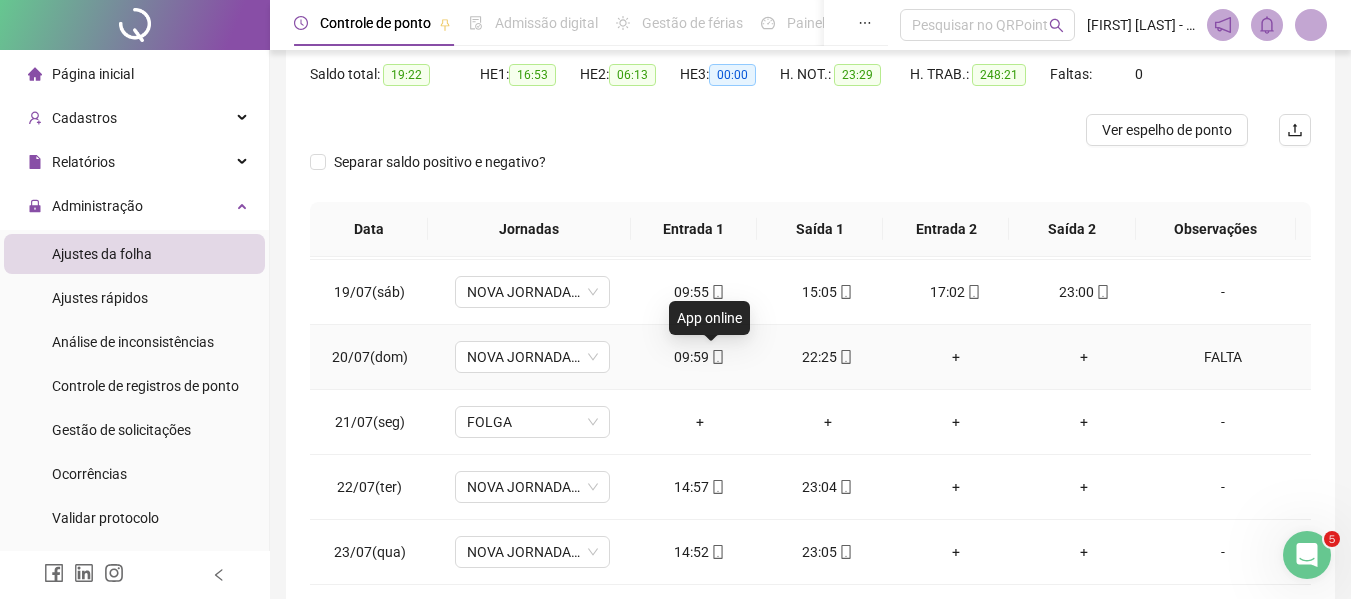 click 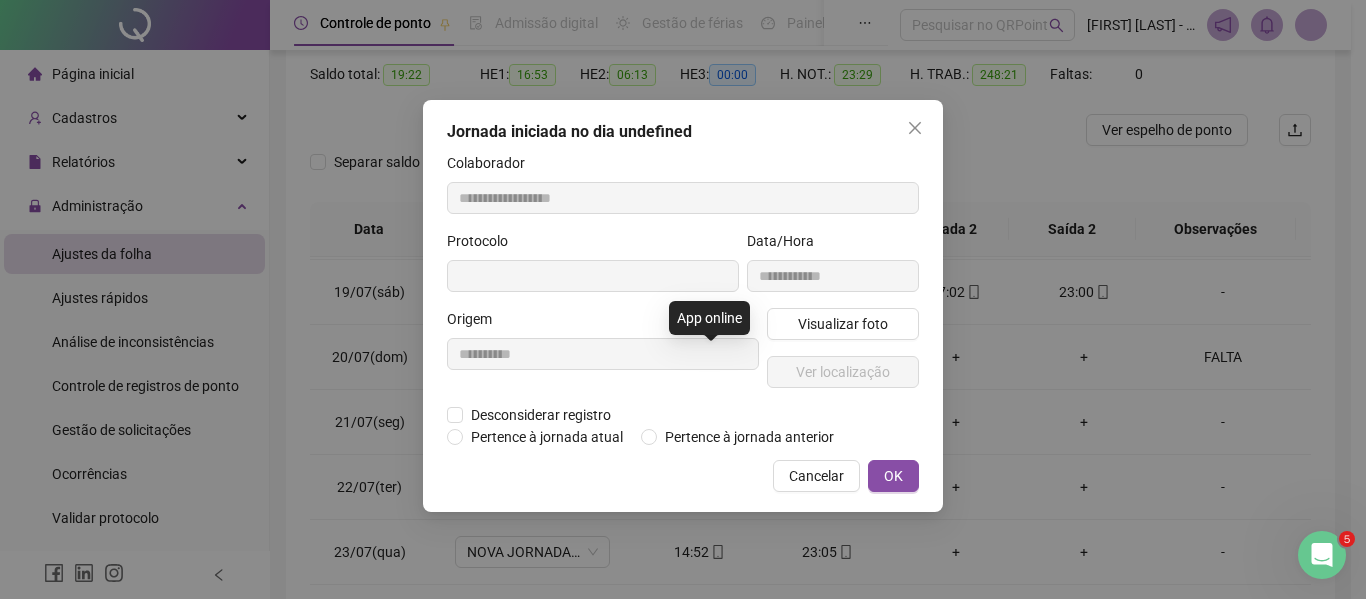 type on "**********" 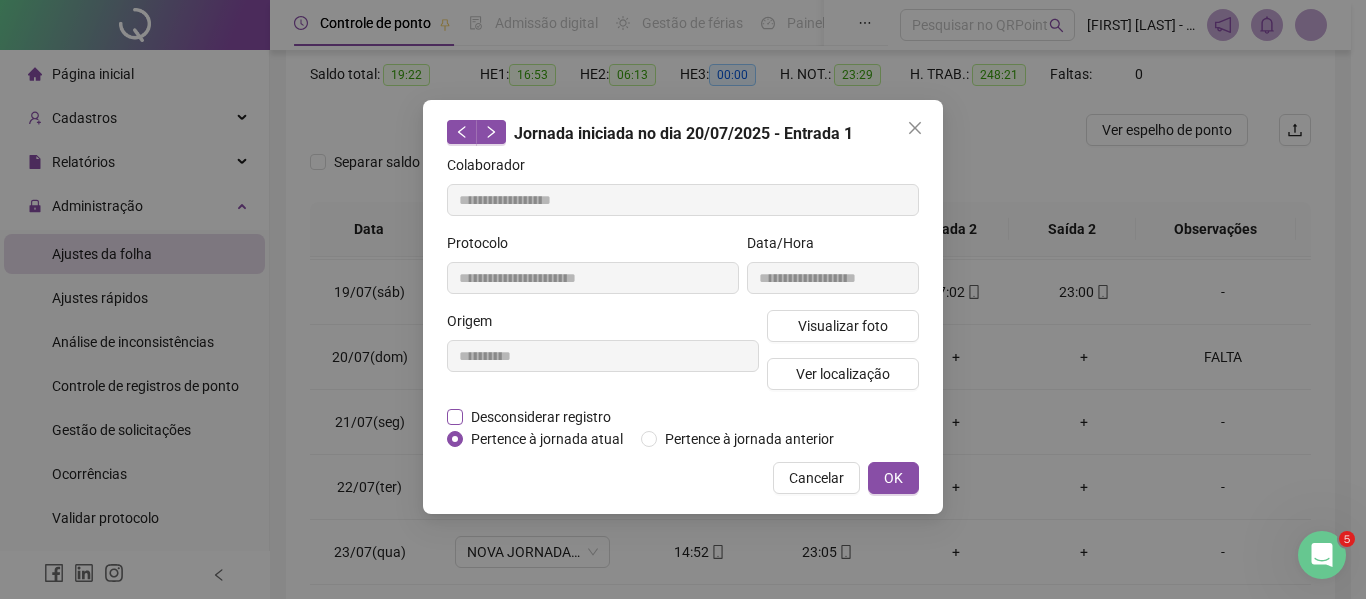 click on "Desconsiderar registro" at bounding box center [541, 417] 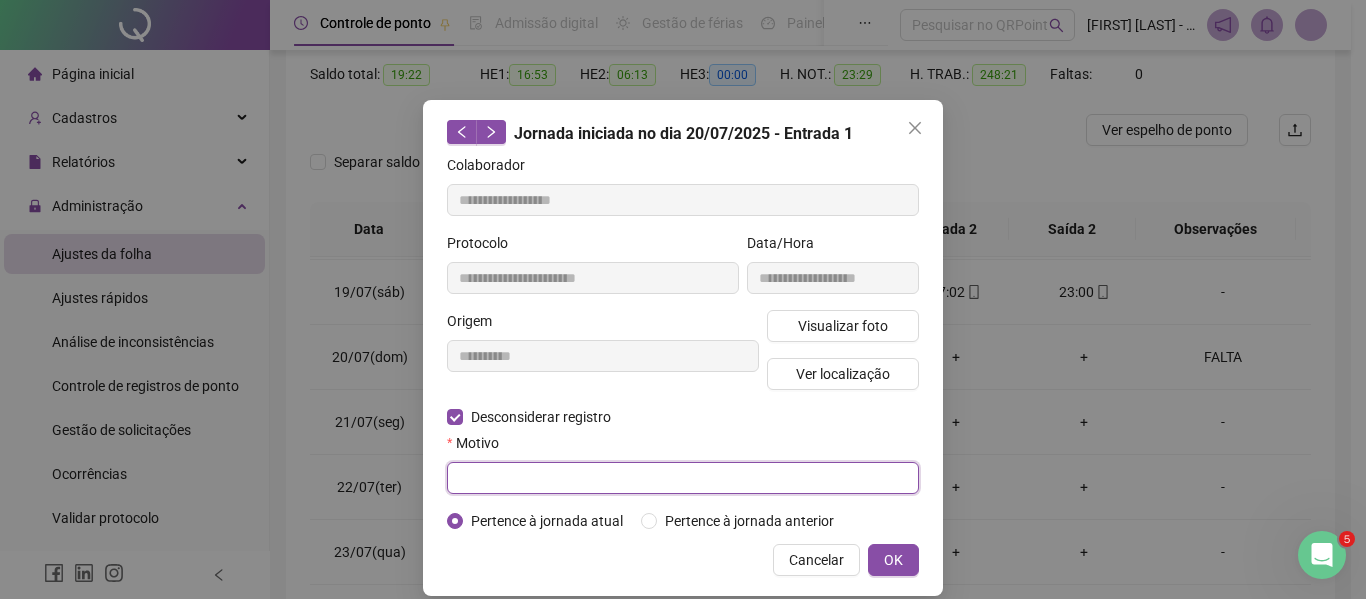 click at bounding box center [683, 478] 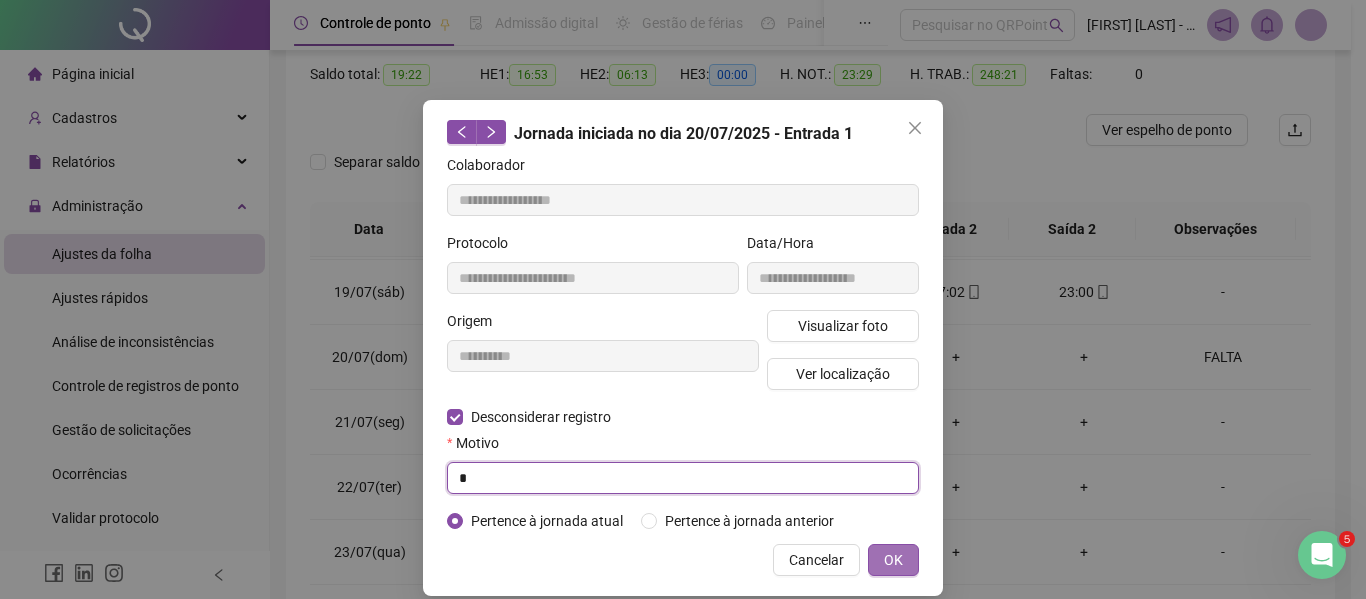 type on "*" 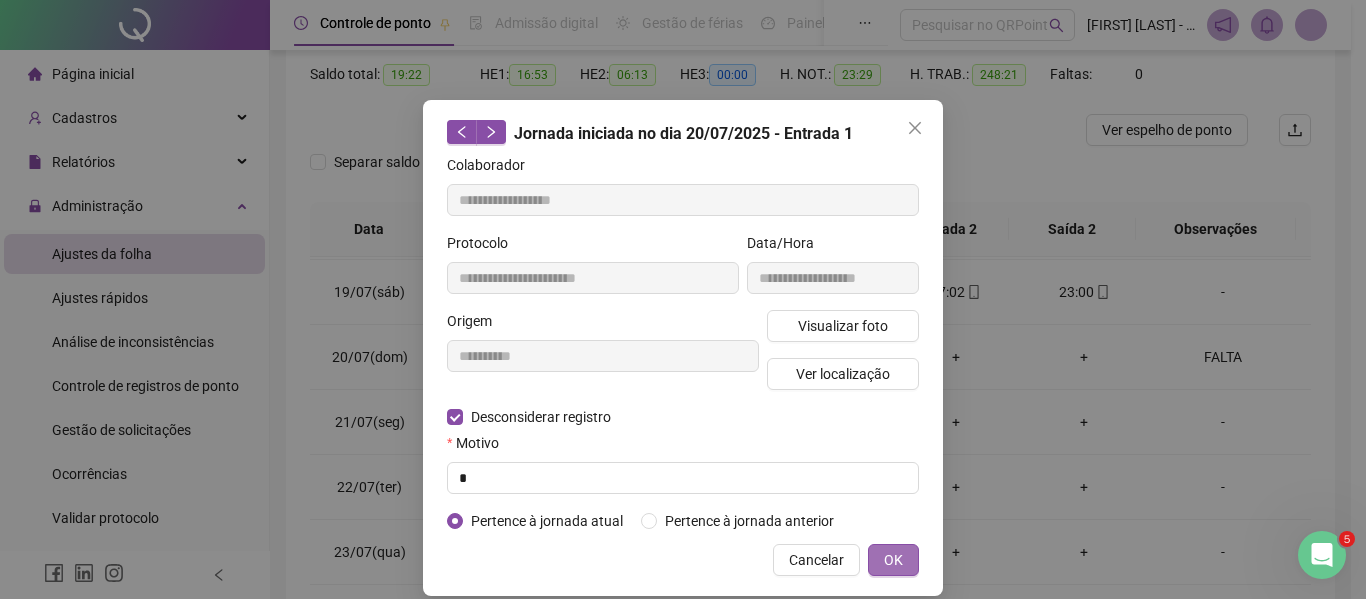 click on "OK" at bounding box center [893, 560] 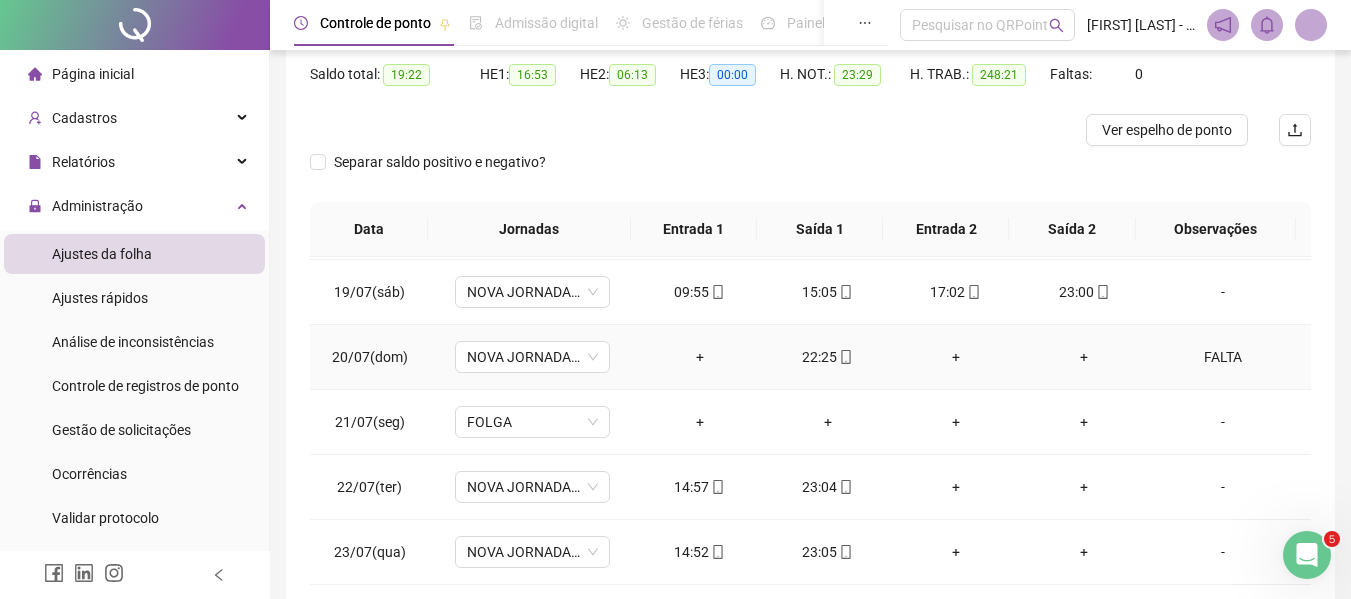 click on "22:25" at bounding box center [828, 357] 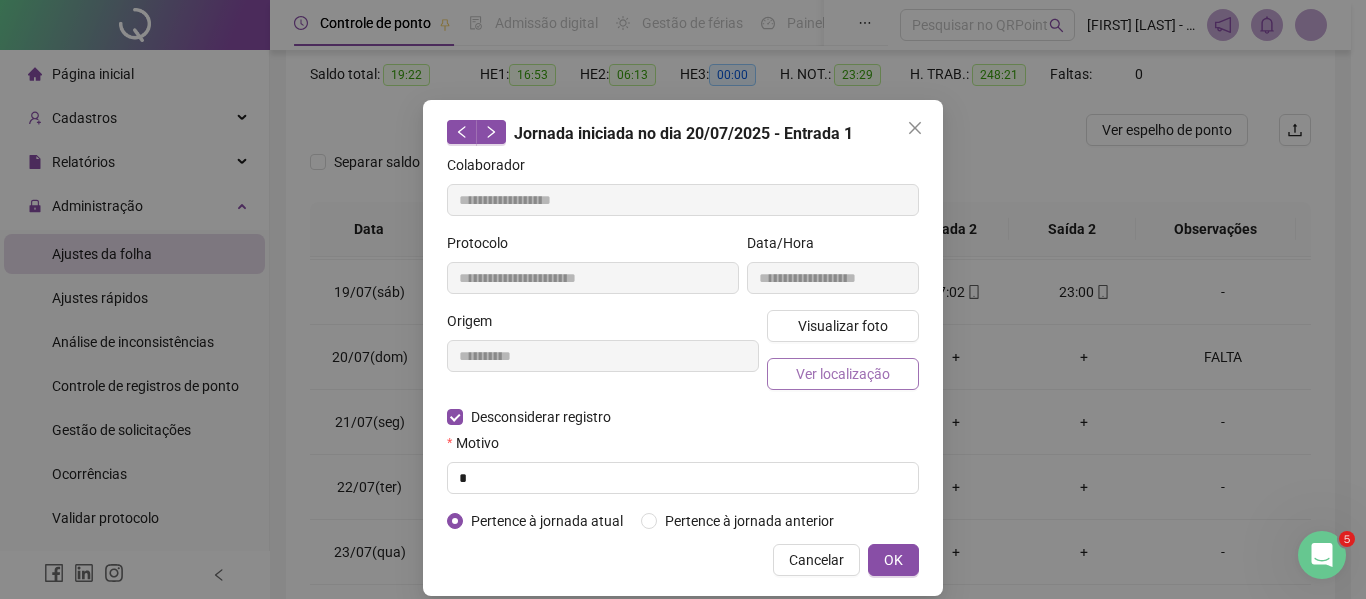 type on "**********" 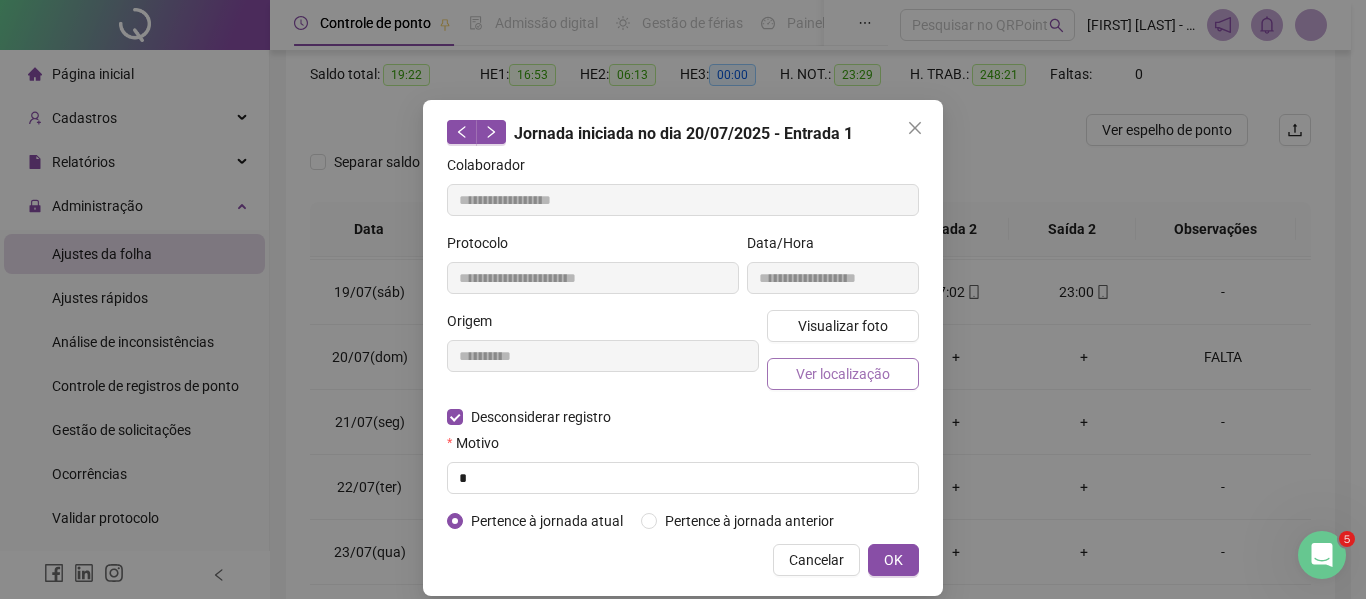 type on "**********" 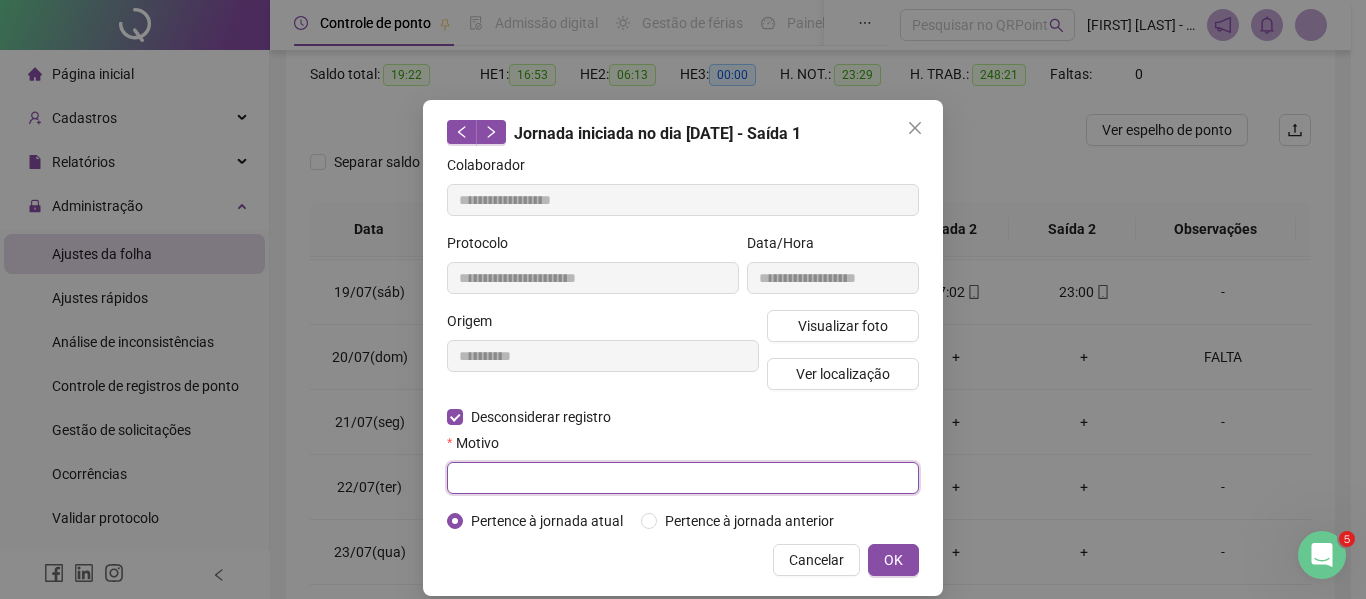 click at bounding box center [683, 478] 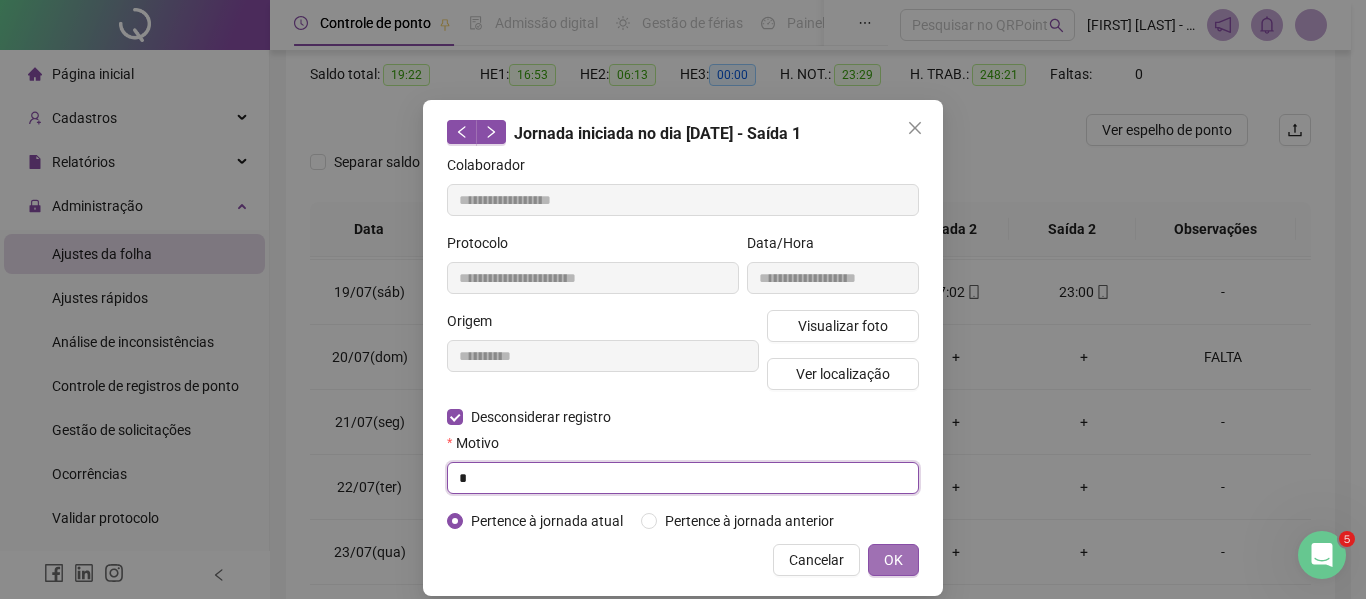 type on "*" 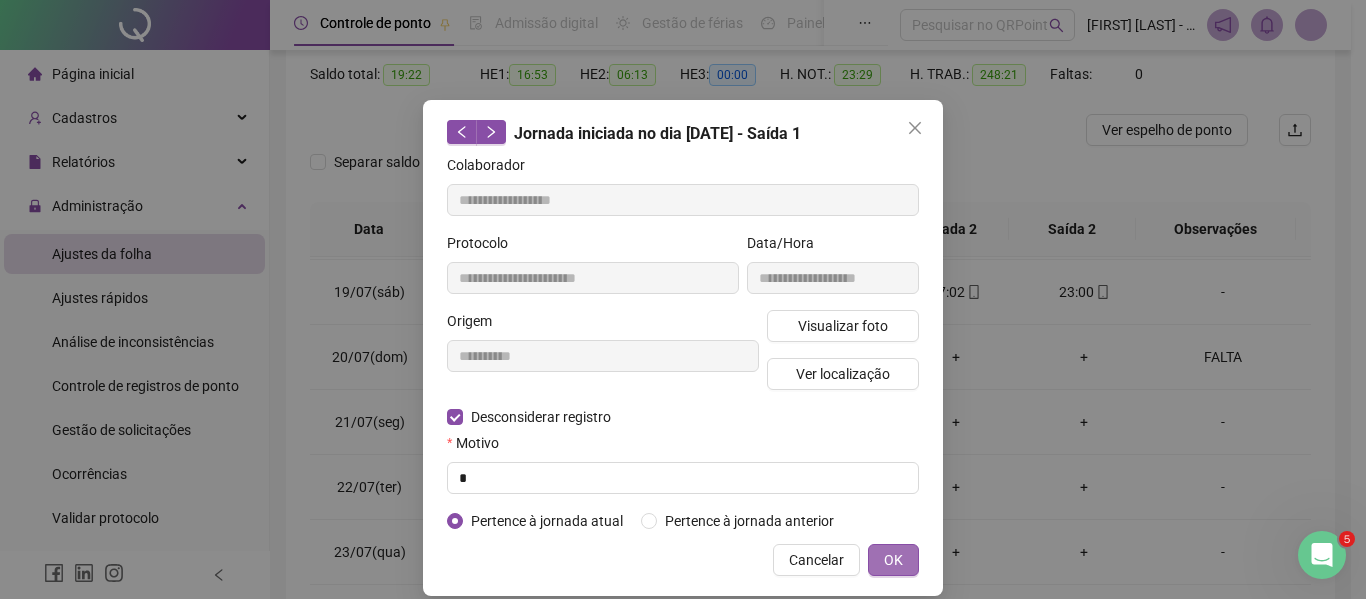 click on "OK" at bounding box center (893, 560) 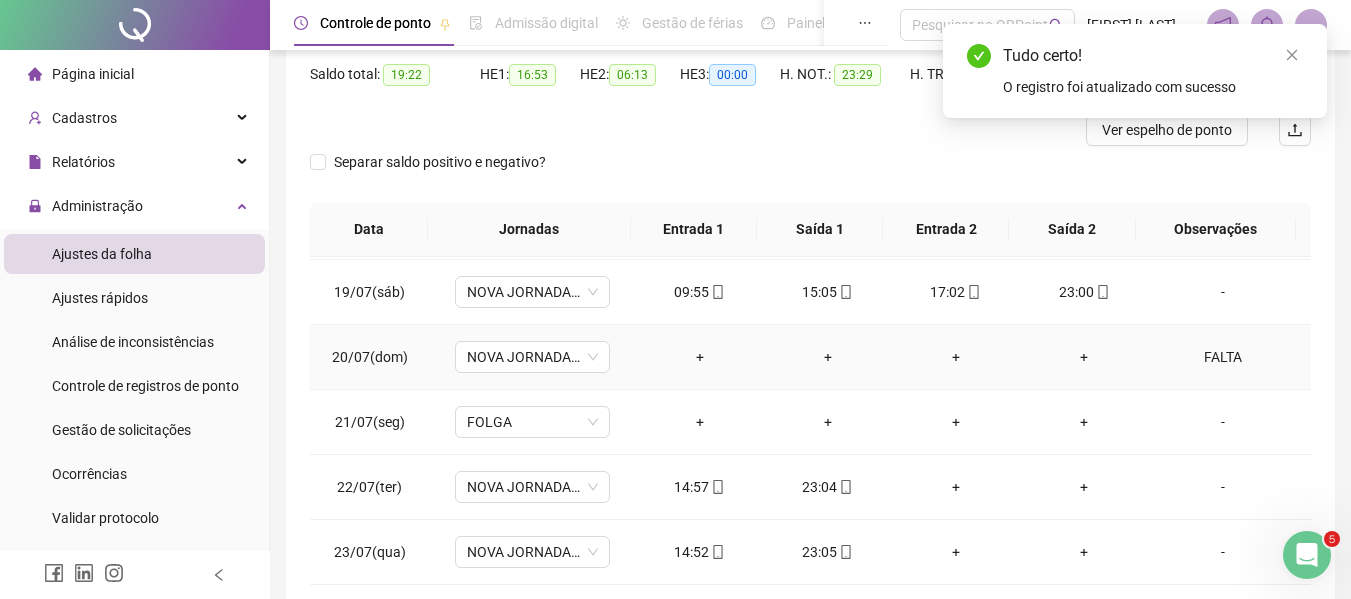 click on "FALTA" at bounding box center (1223, 357) 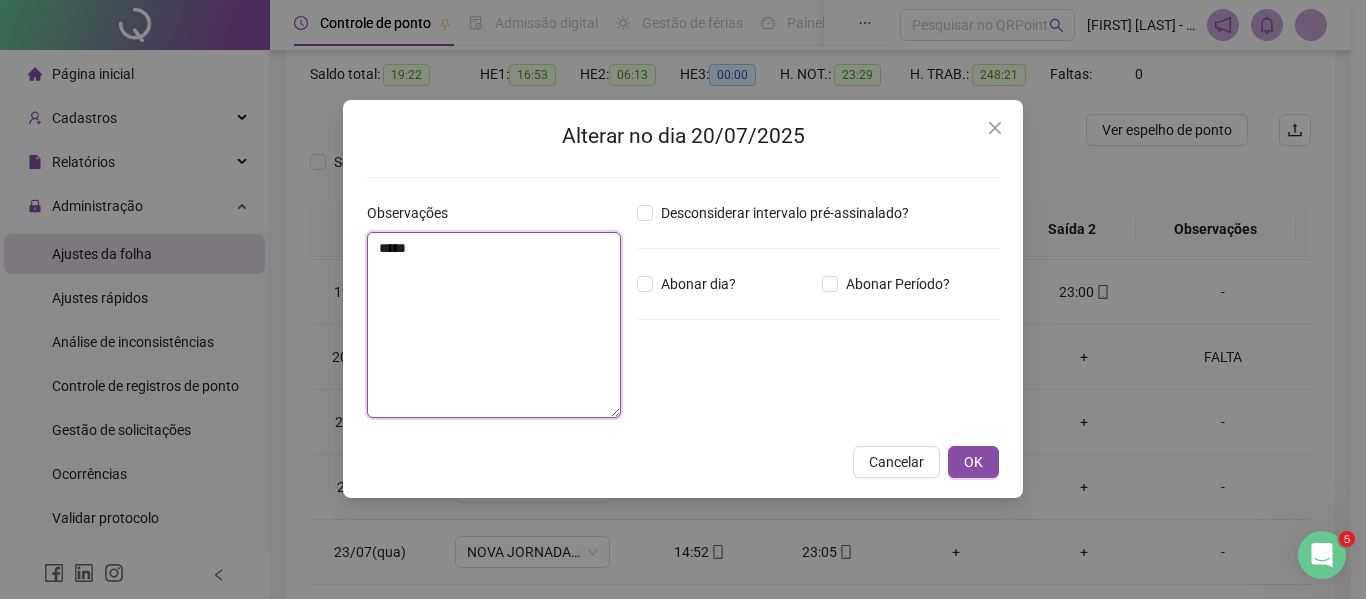 drag, startPoint x: 448, startPoint y: 248, endPoint x: 360, endPoint y: 249, distance: 88.005684 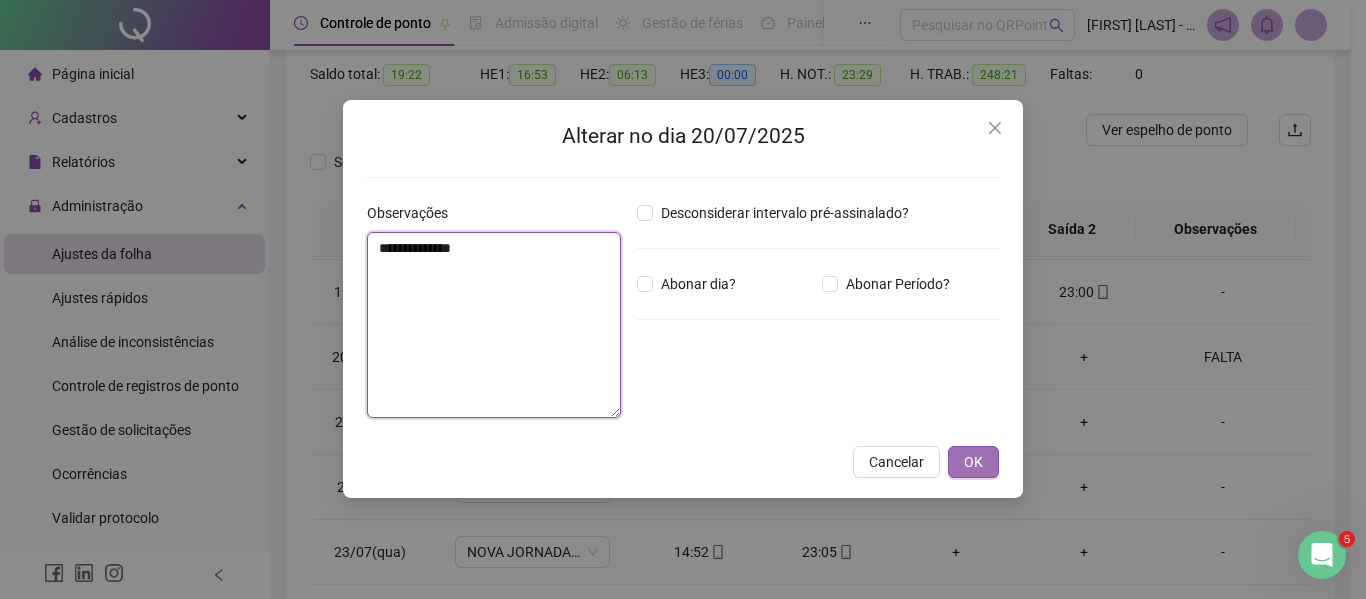 type on "**********" 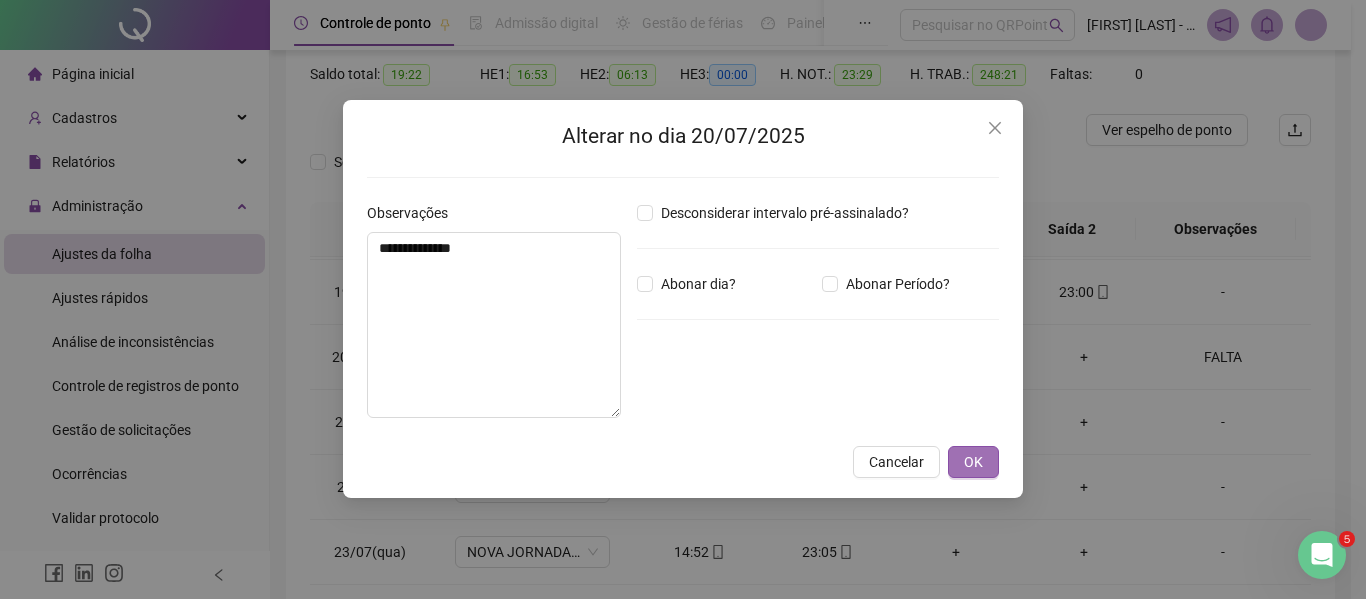 click on "OK" at bounding box center [973, 462] 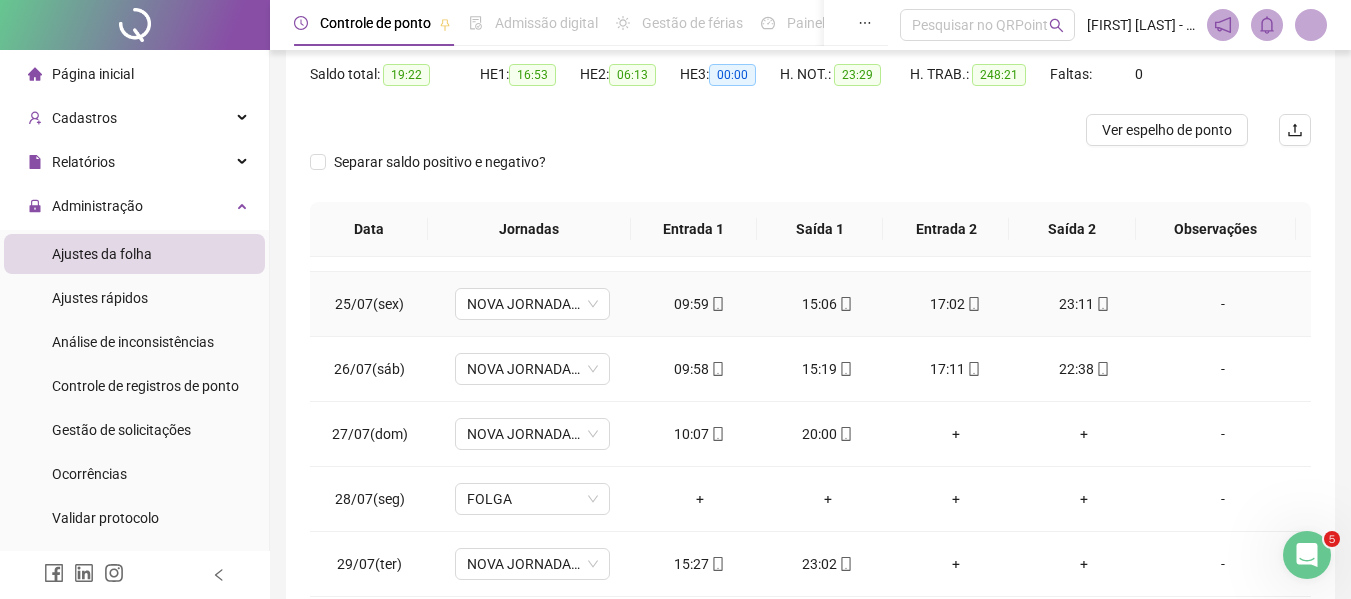 scroll, scrollTop: 1588, scrollLeft: 0, axis: vertical 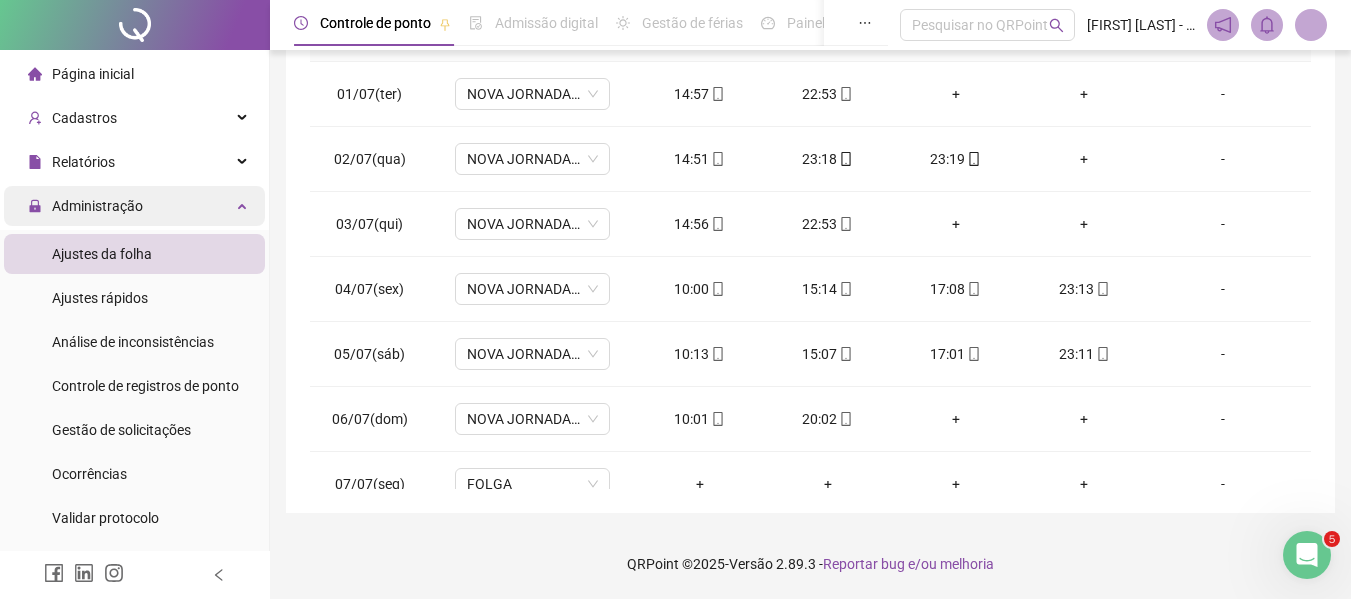 click on "Administração" at bounding box center (97, 206) 